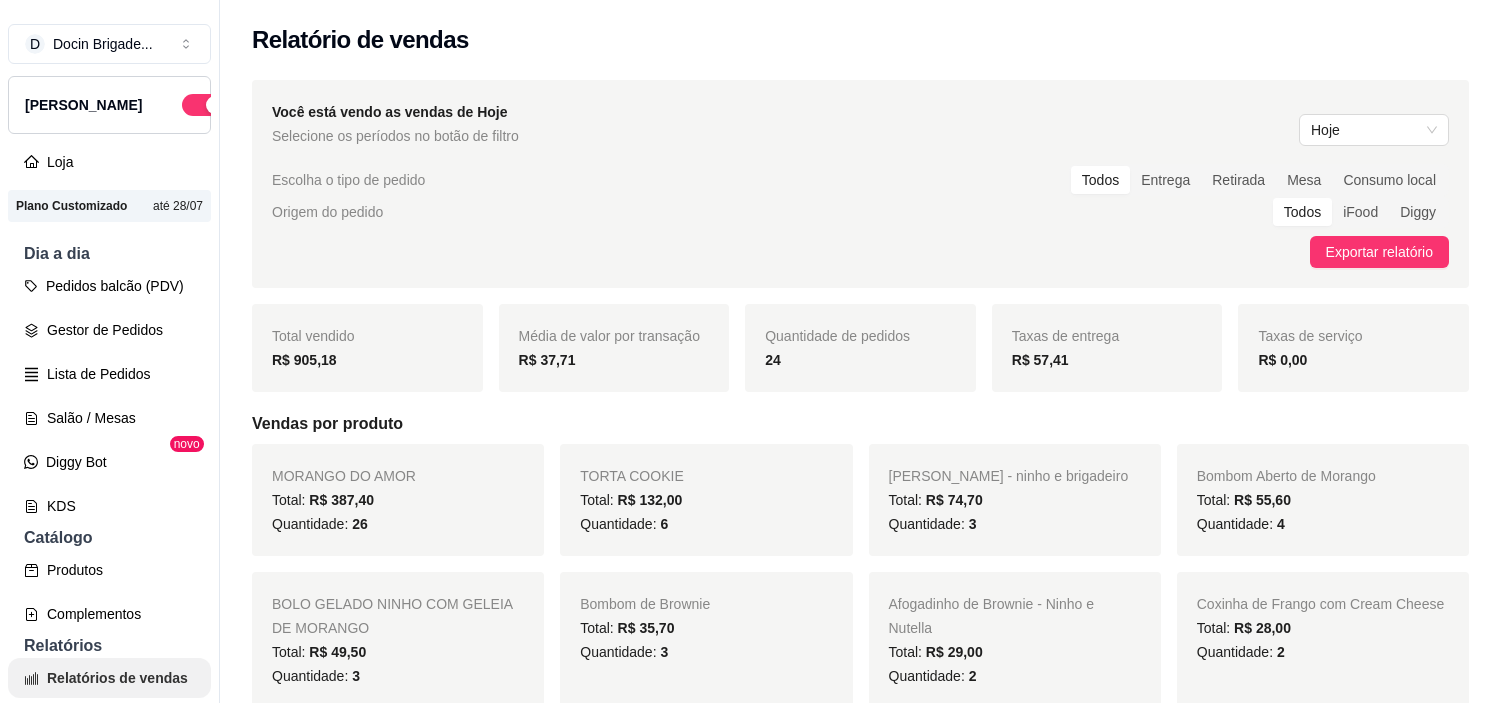 scroll, scrollTop: 0, scrollLeft: 0, axis: both 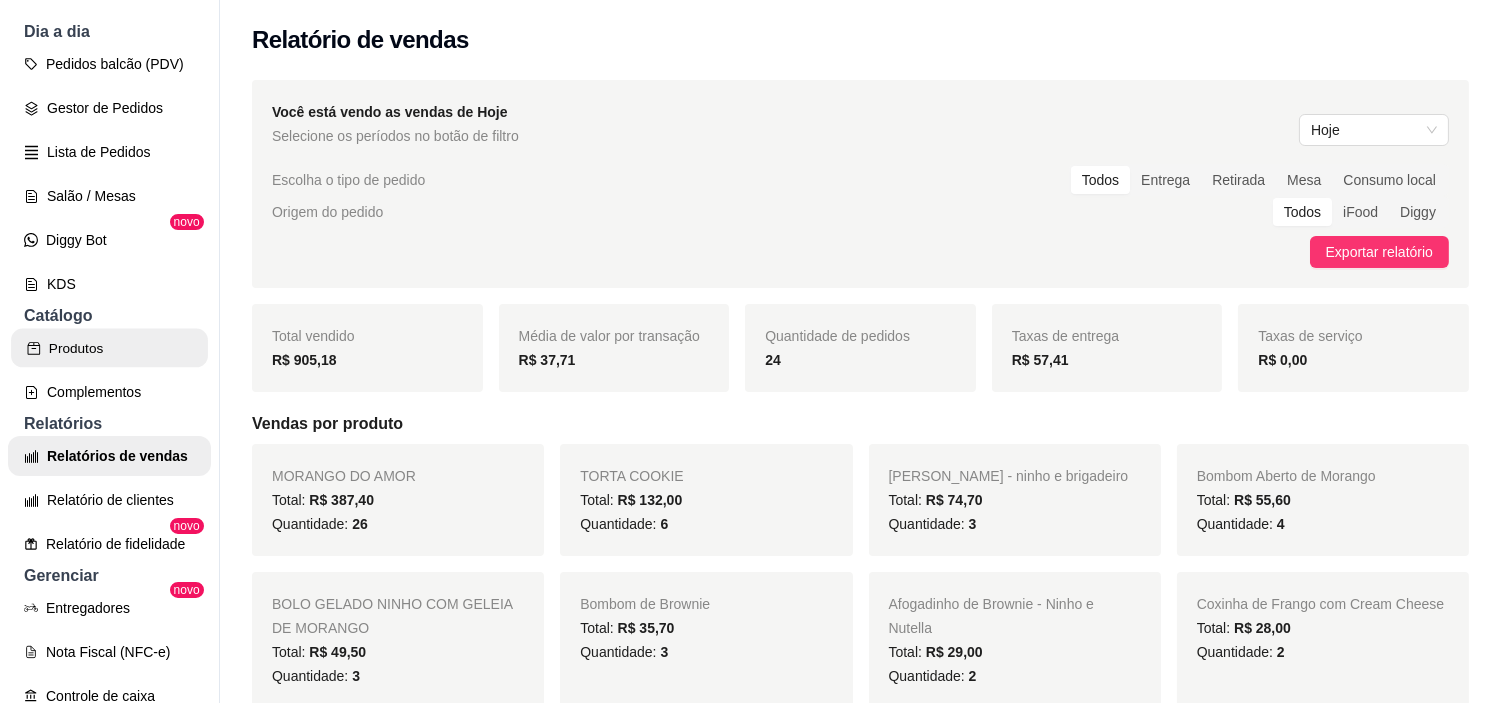 click on "Produtos" at bounding box center [109, 348] 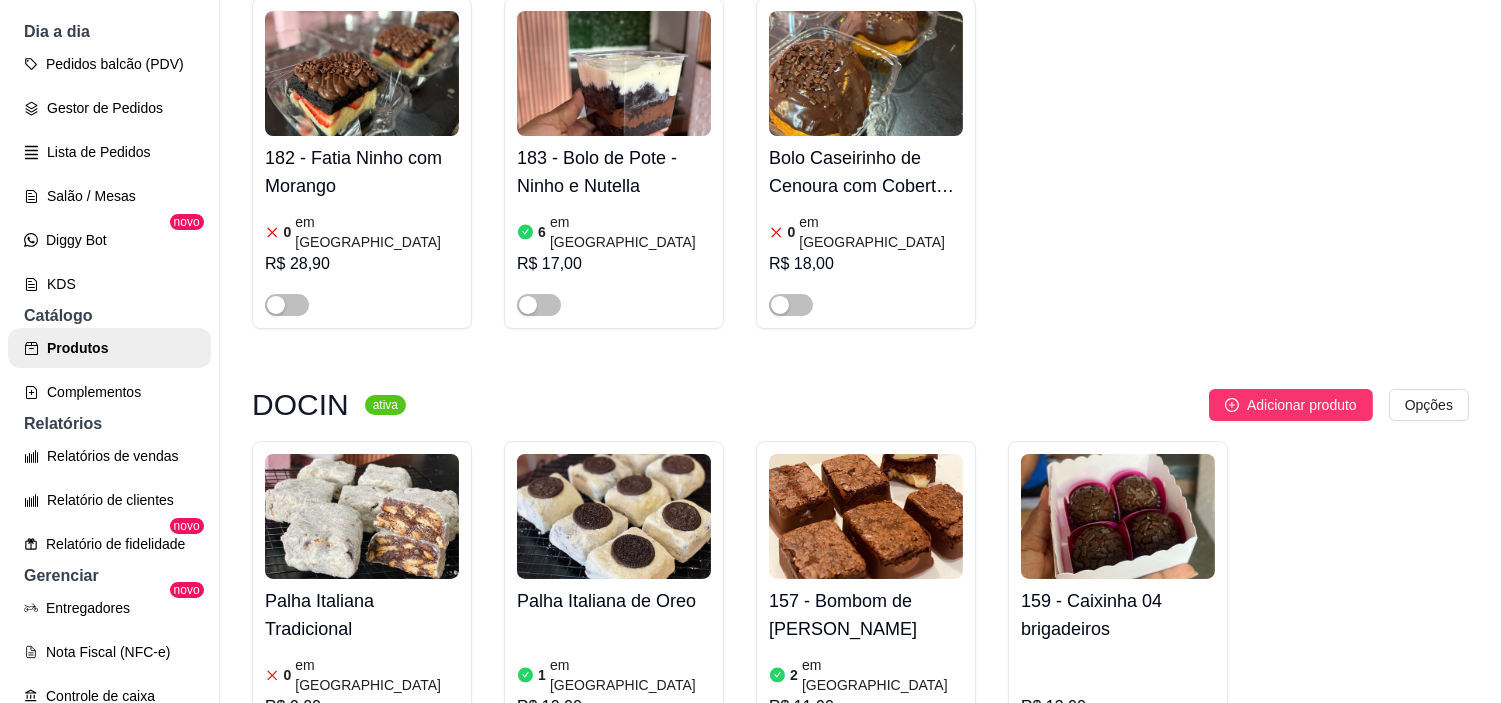 scroll, scrollTop: 3000, scrollLeft: 0, axis: vertical 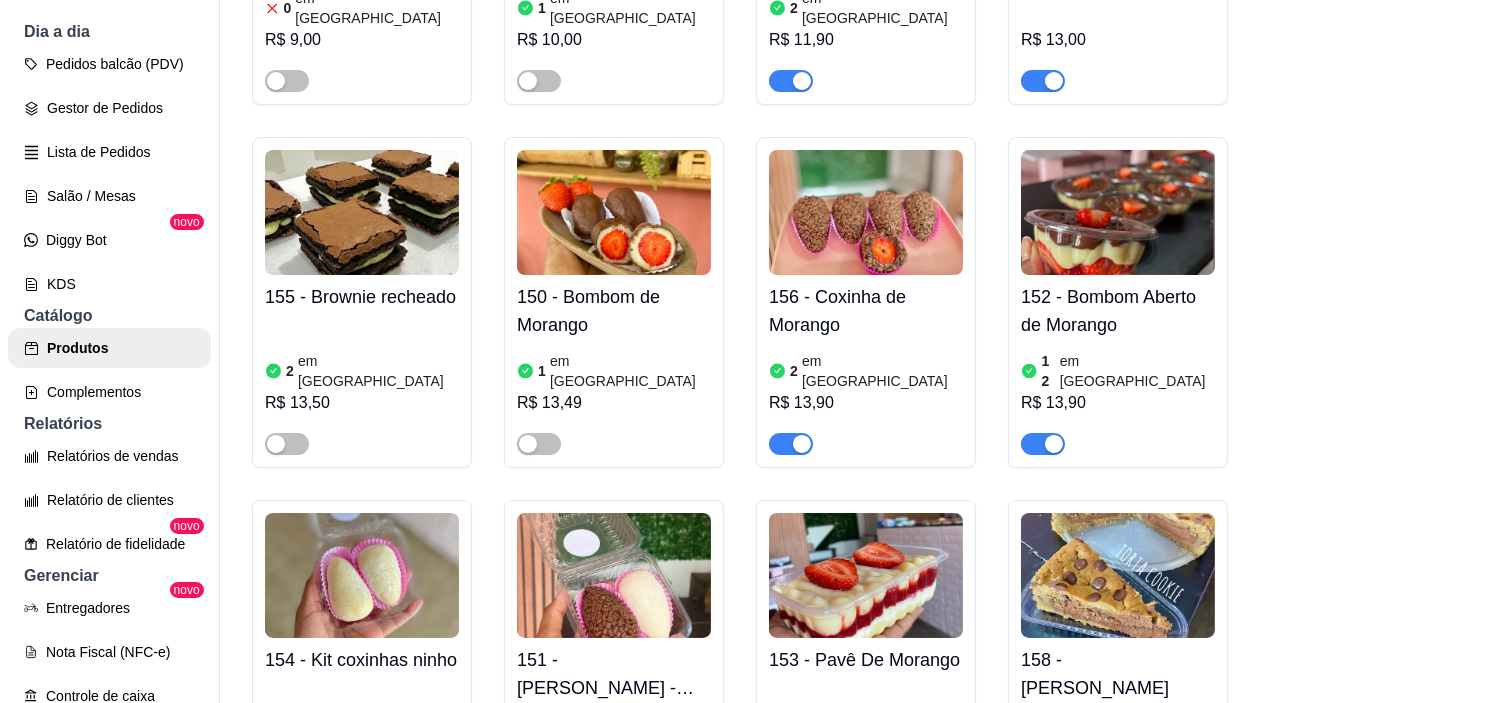 click at bounding box center (1118, 575) 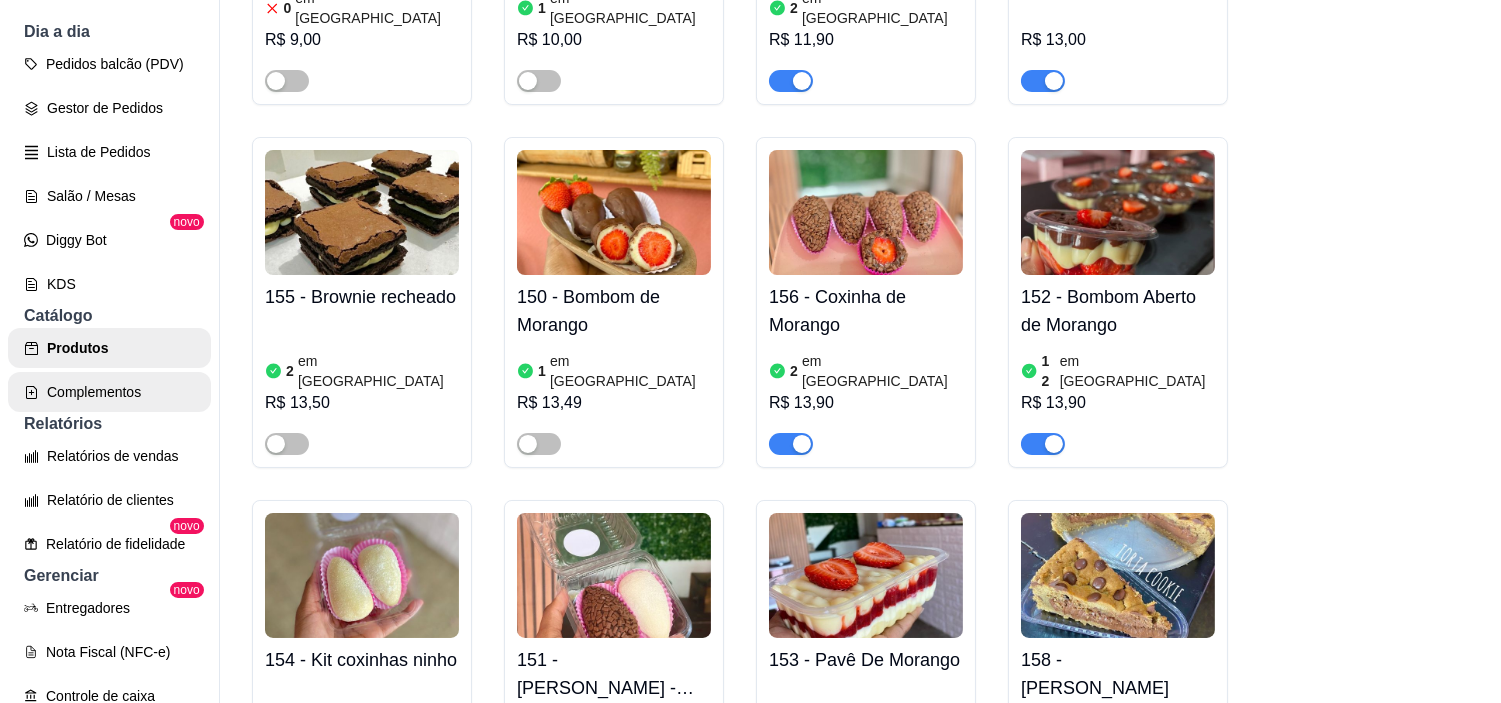 scroll, scrollTop: 0, scrollLeft: 0, axis: both 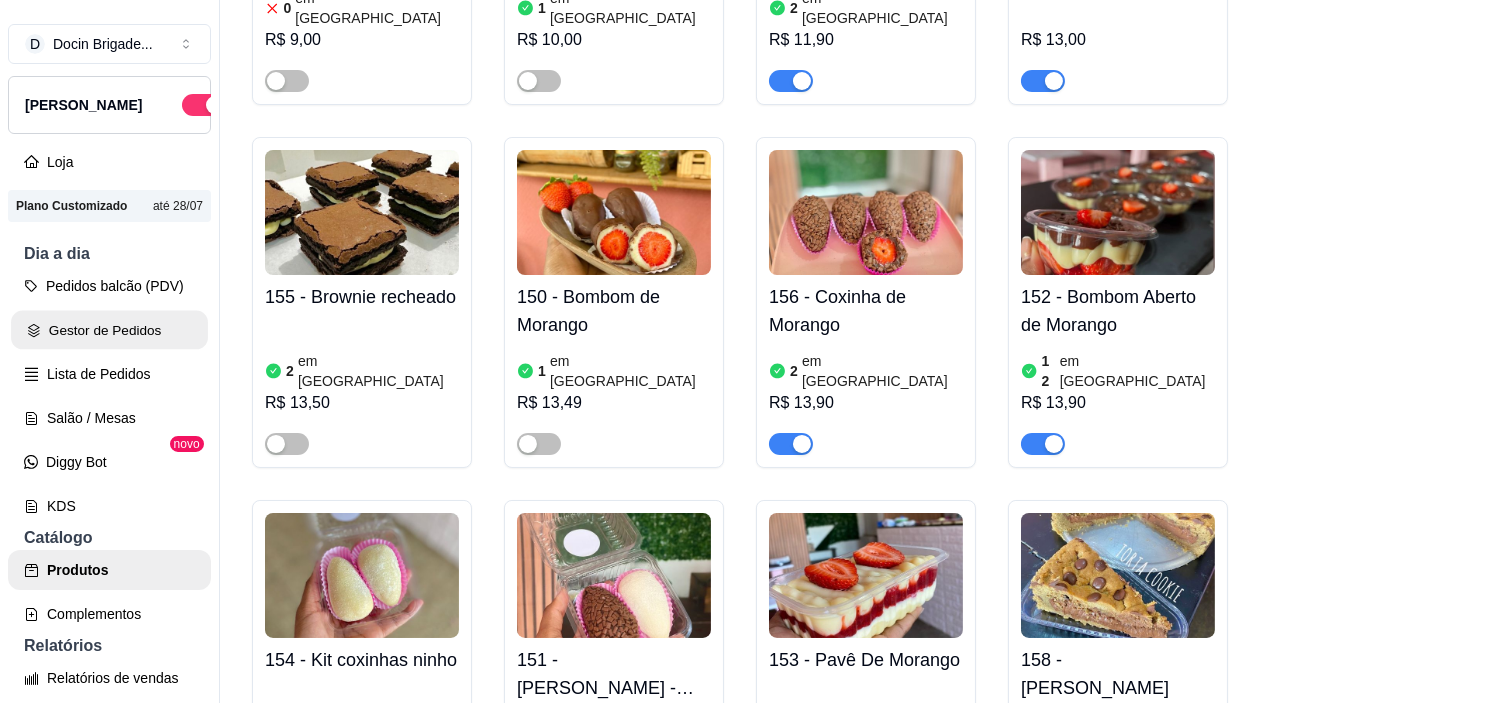 click on "Gestor de Pedidos" at bounding box center [109, 330] 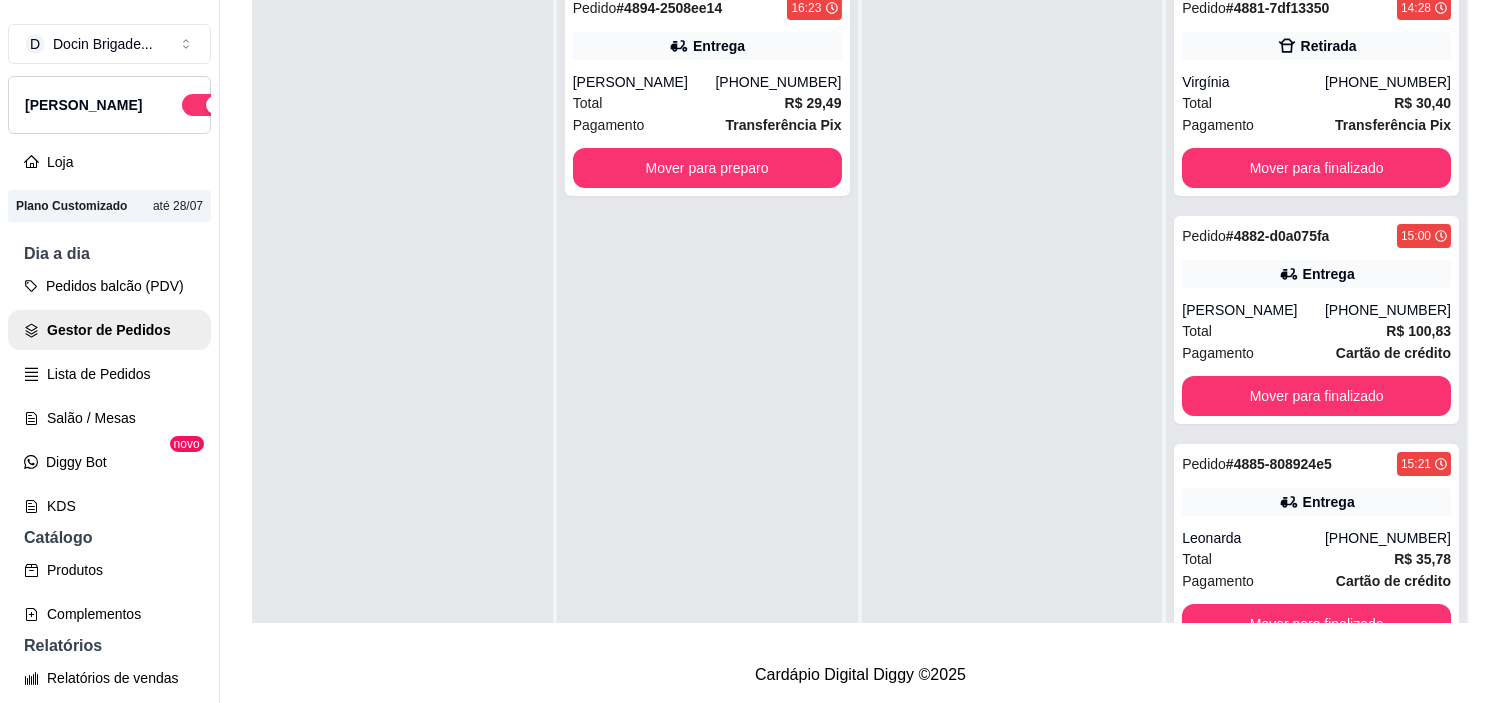 scroll, scrollTop: 0, scrollLeft: 0, axis: both 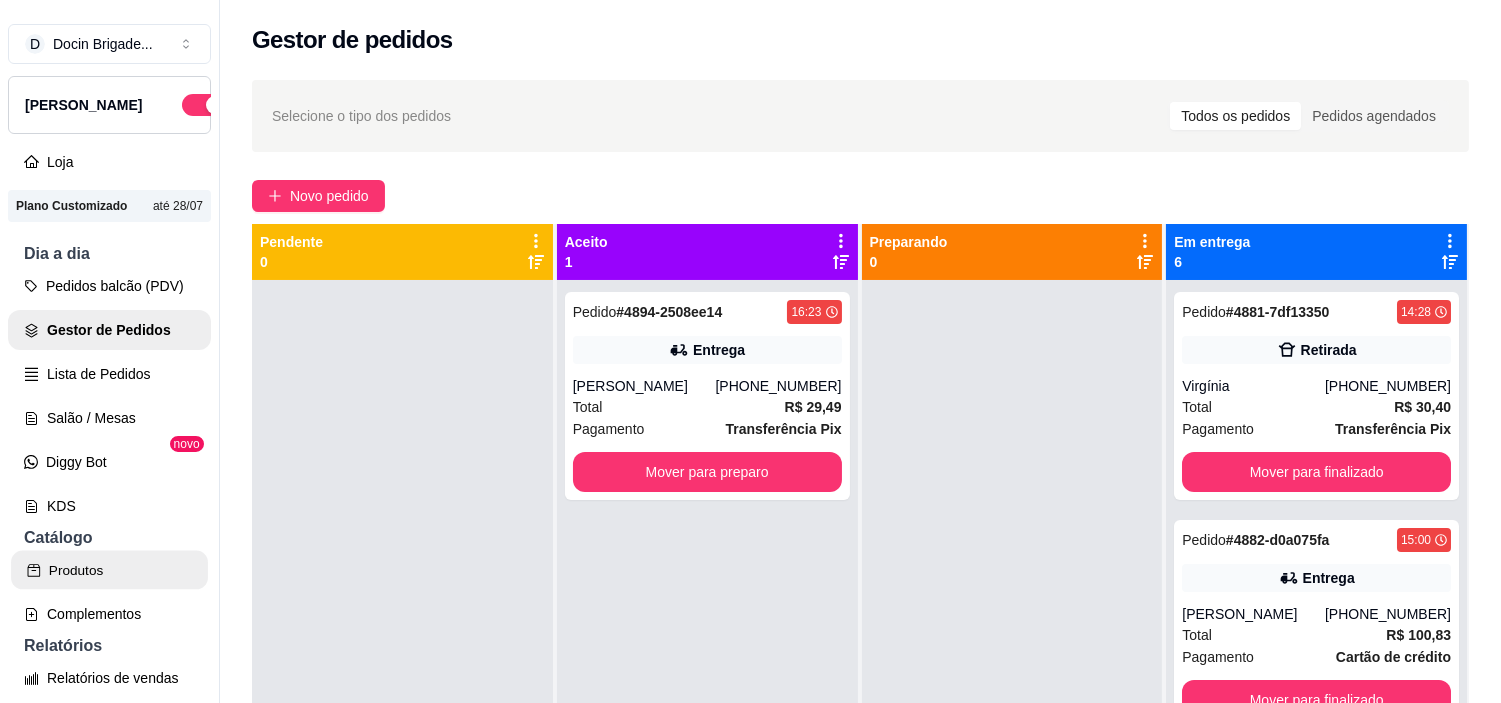 click on "Produtos" at bounding box center [109, 570] 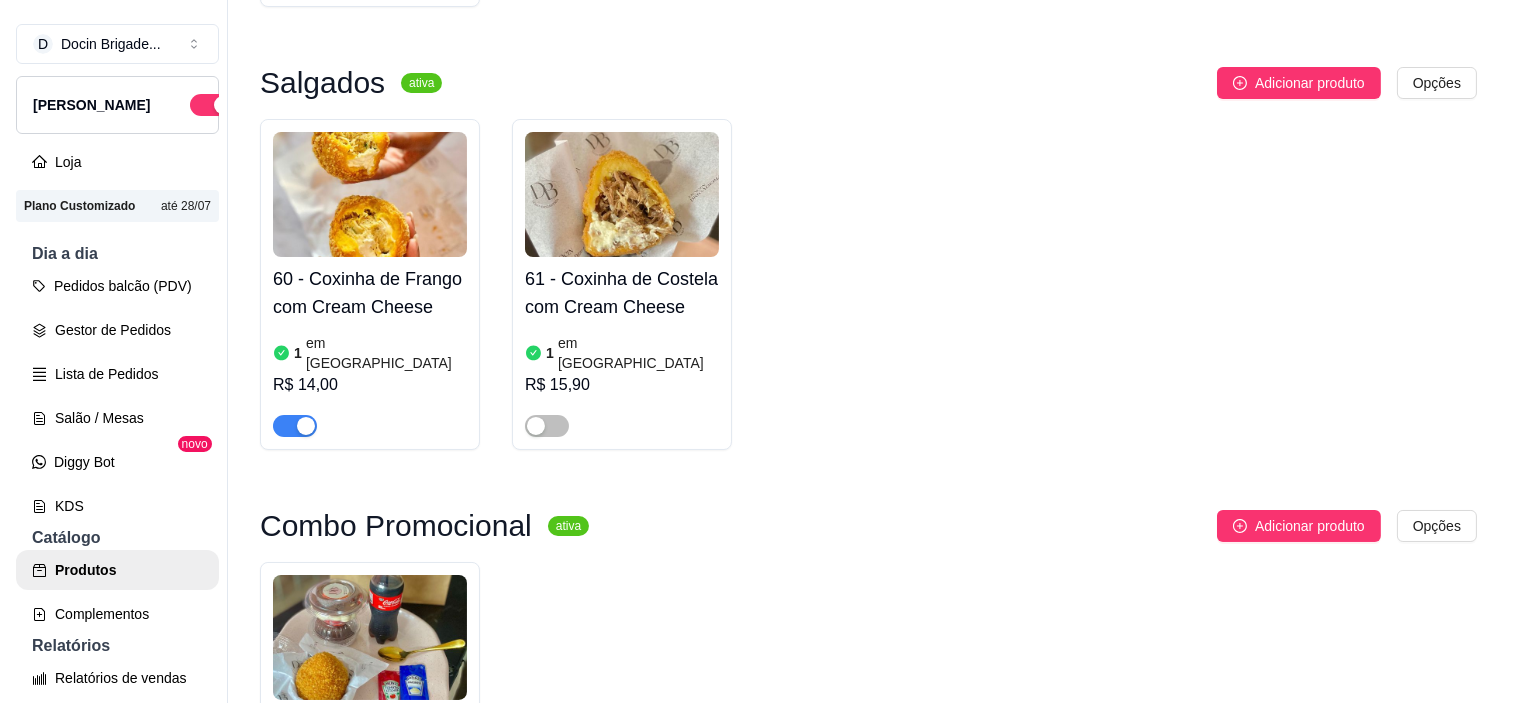 scroll, scrollTop: 555, scrollLeft: 0, axis: vertical 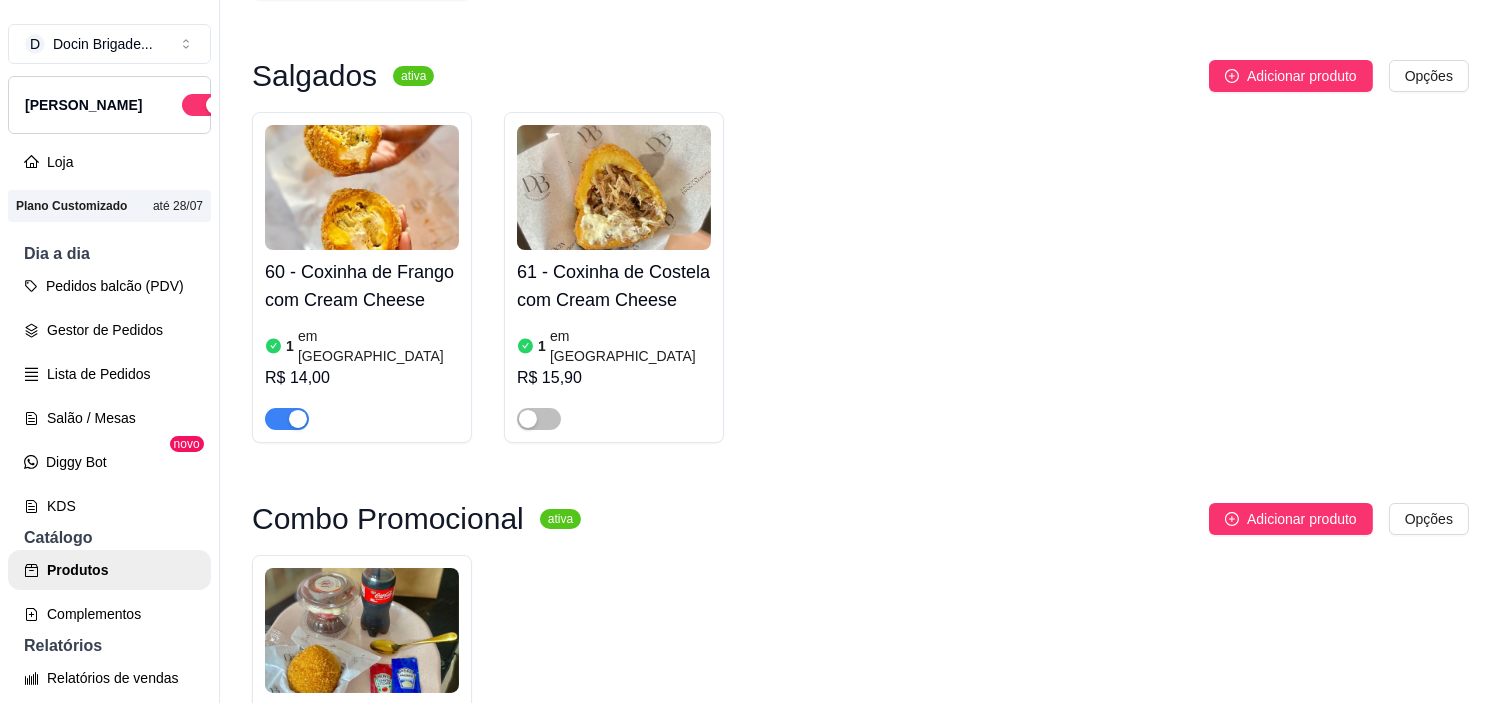 click at bounding box center [614, 187] 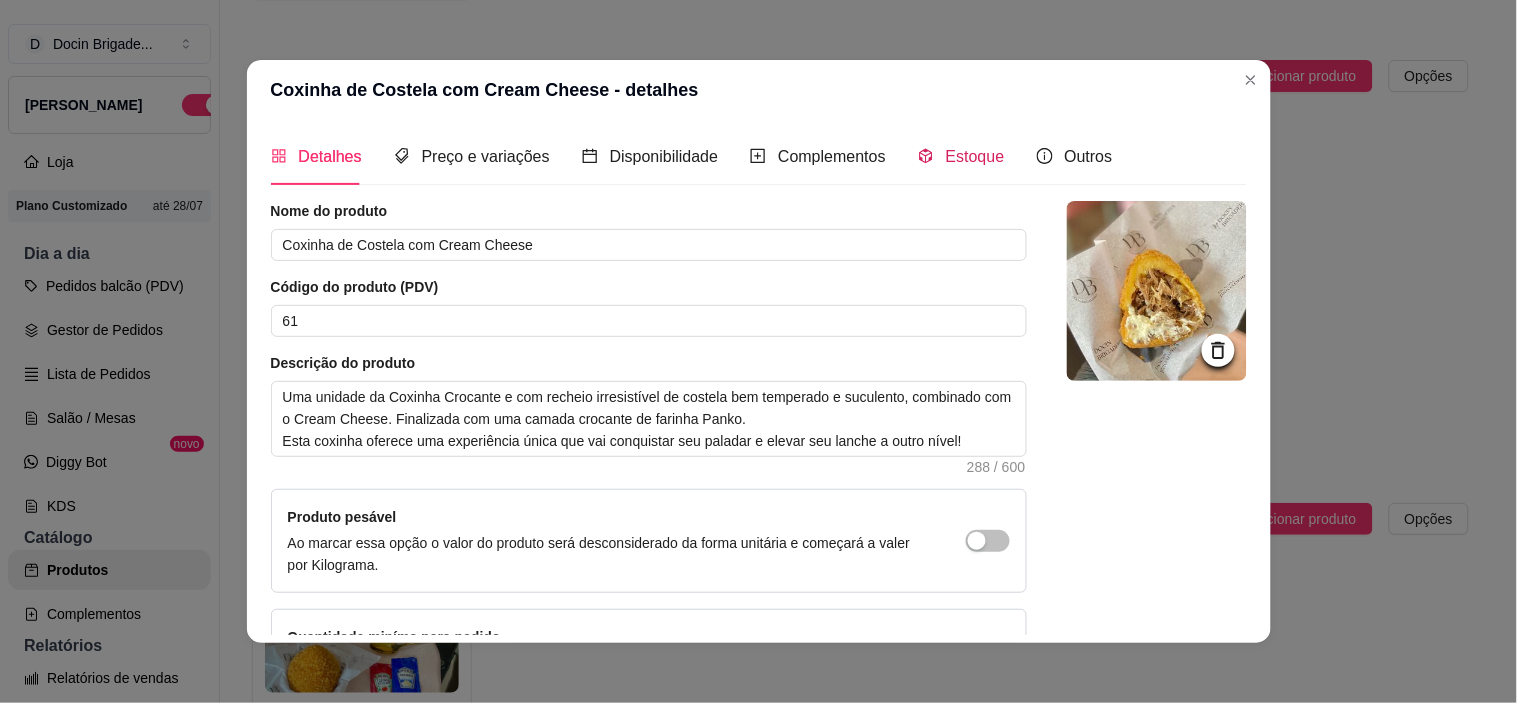 click on "Estoque" at bounding box center (975, 156) 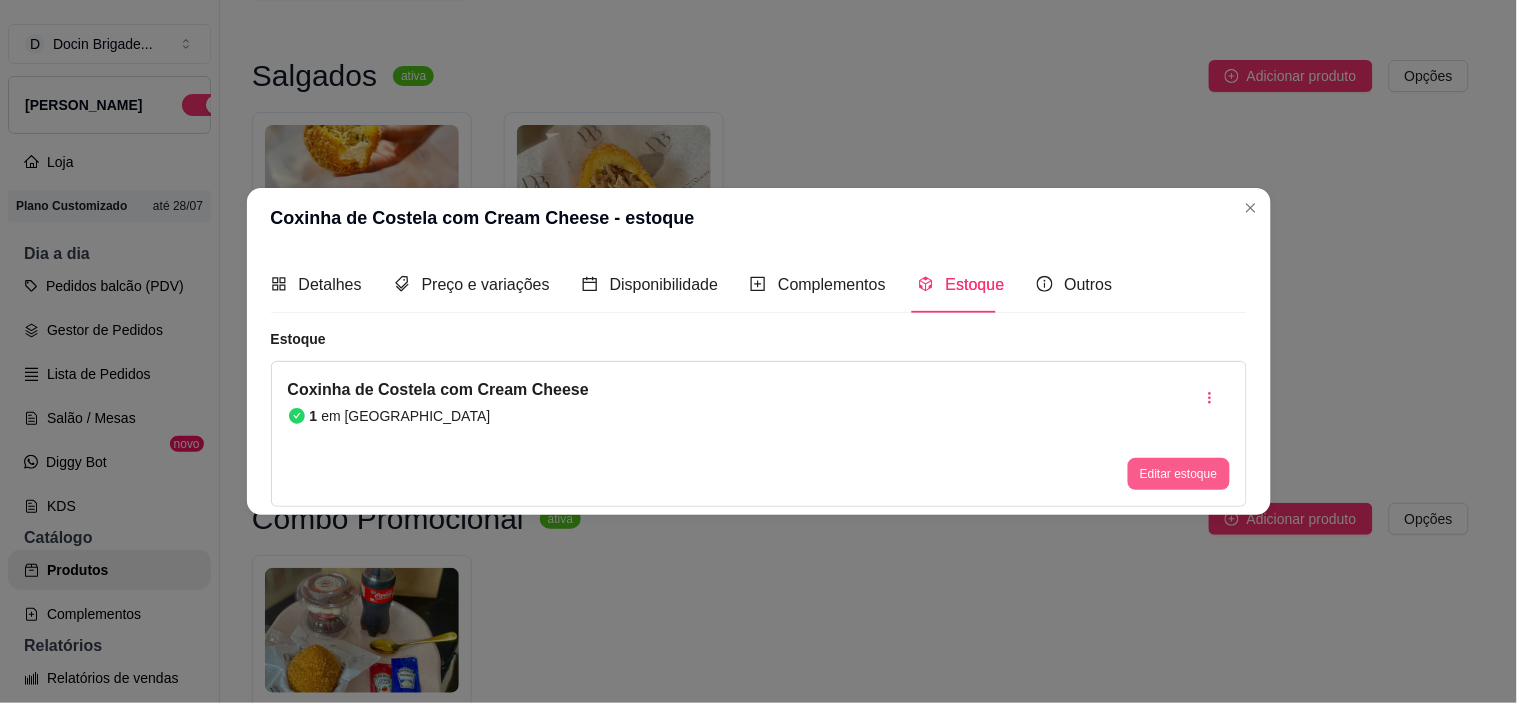 click on "Editar estoque" at bounding box center [1178, 474] 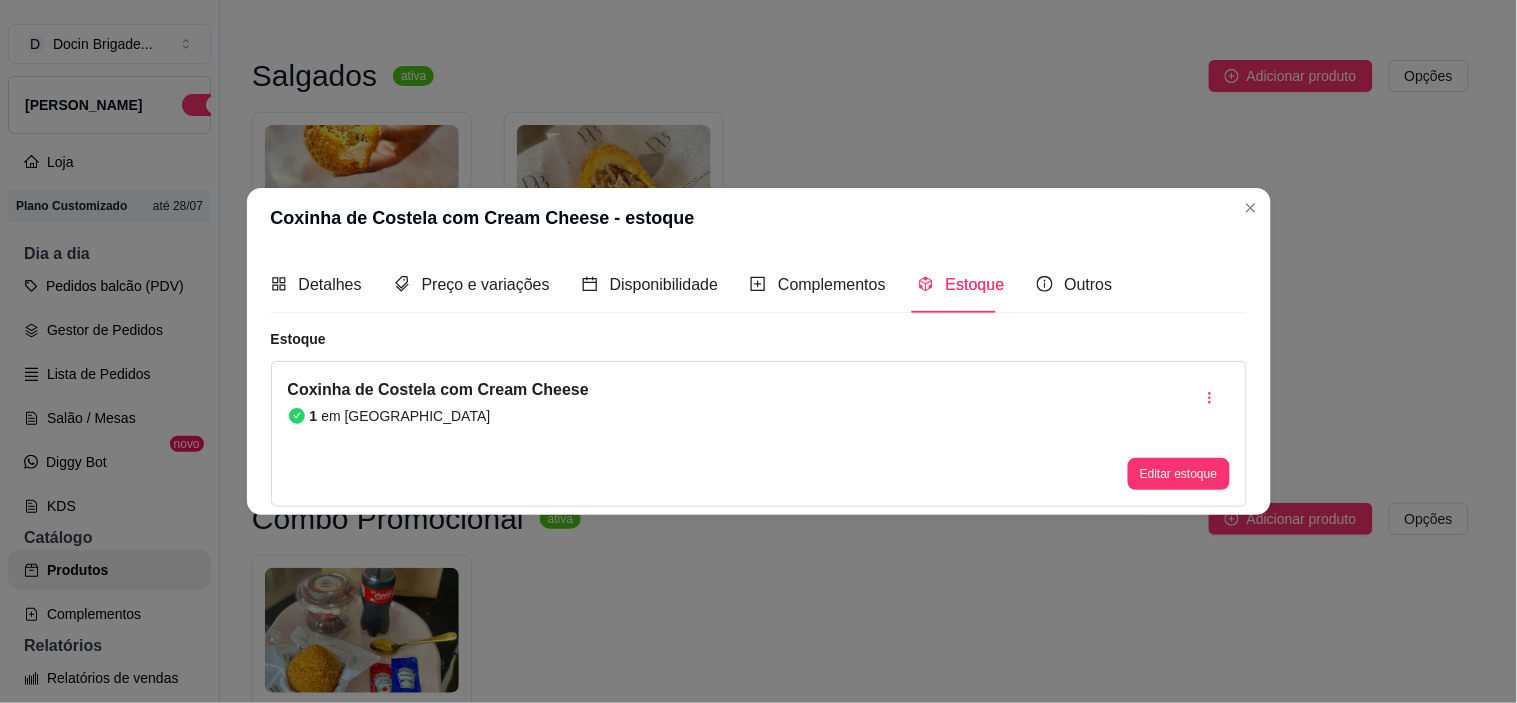 click on "1" at bounding box center [758, 174] 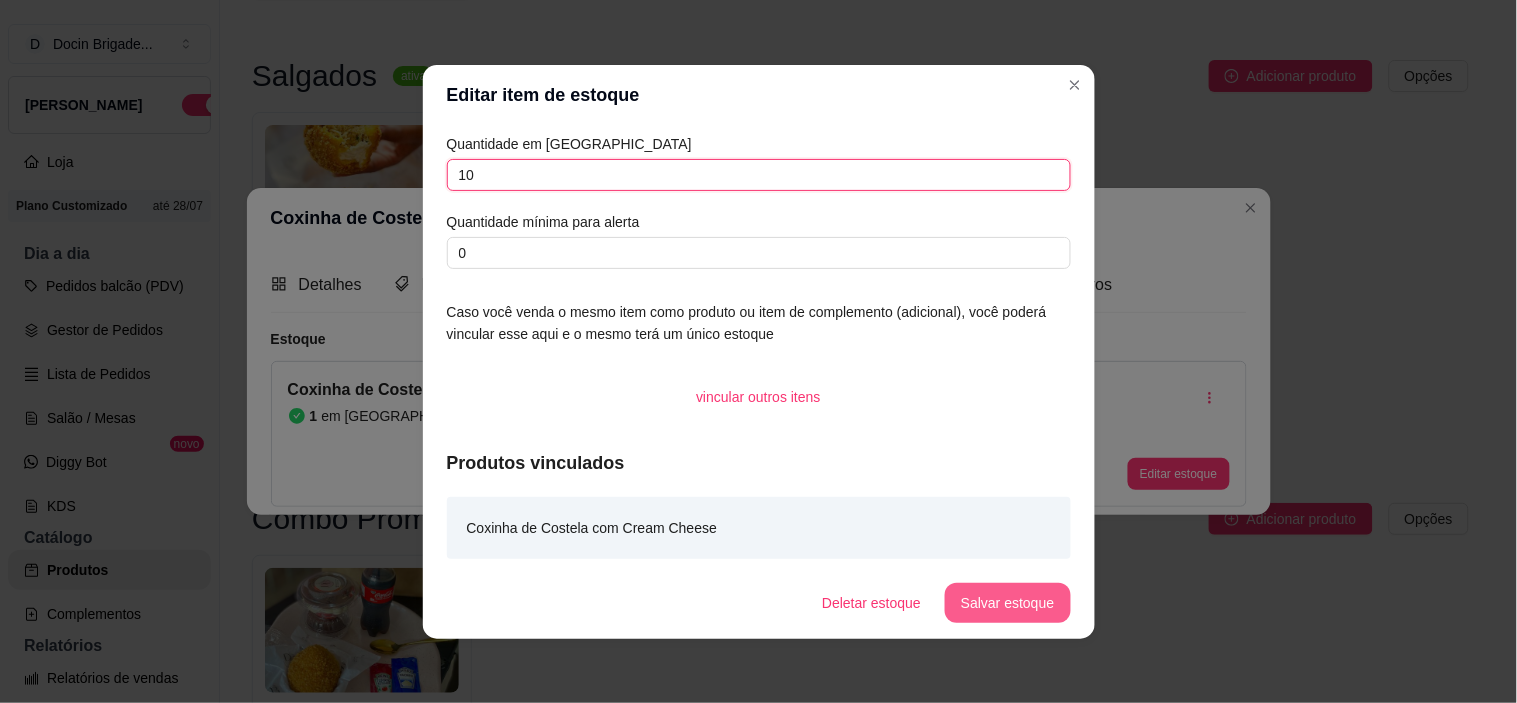 type on "10" 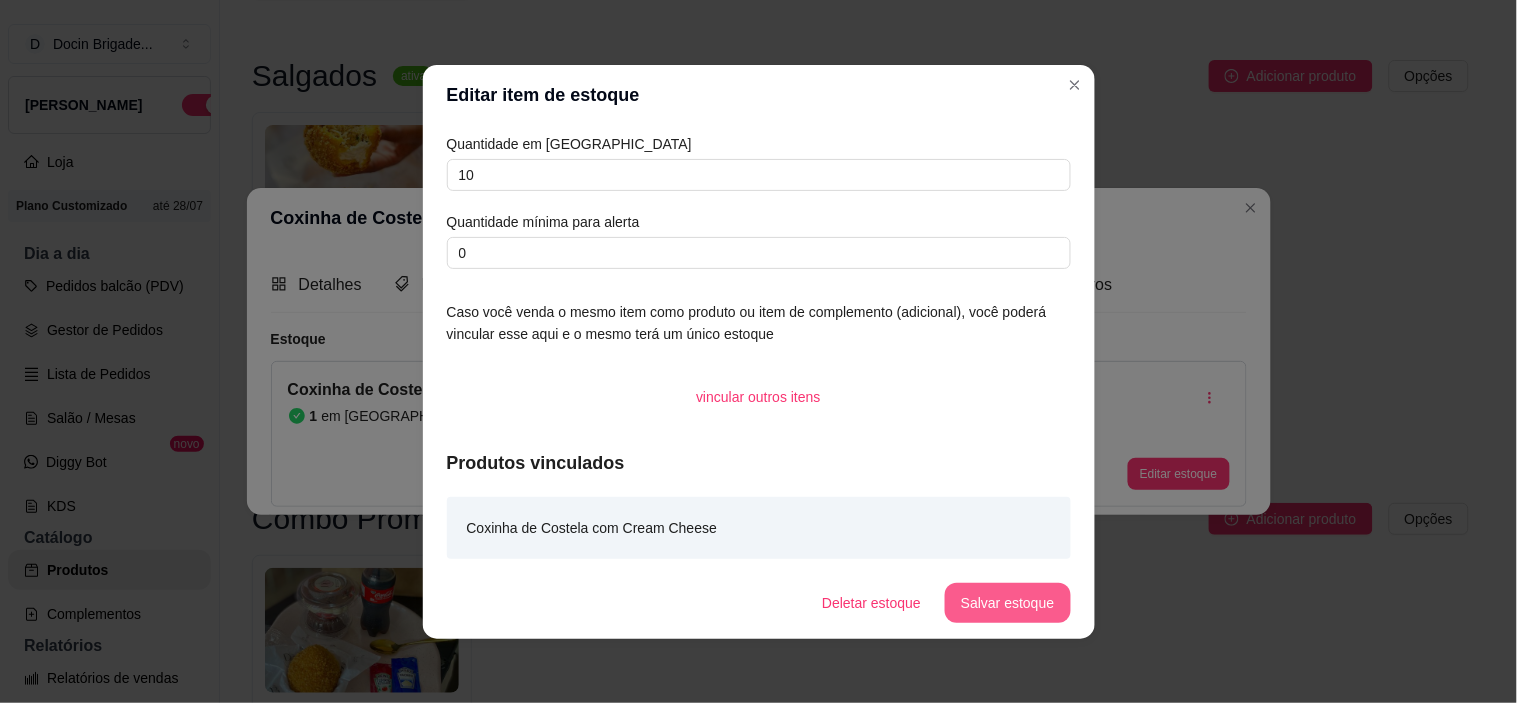 click on "Salvar estoque" at bounding box center [1007, 603] 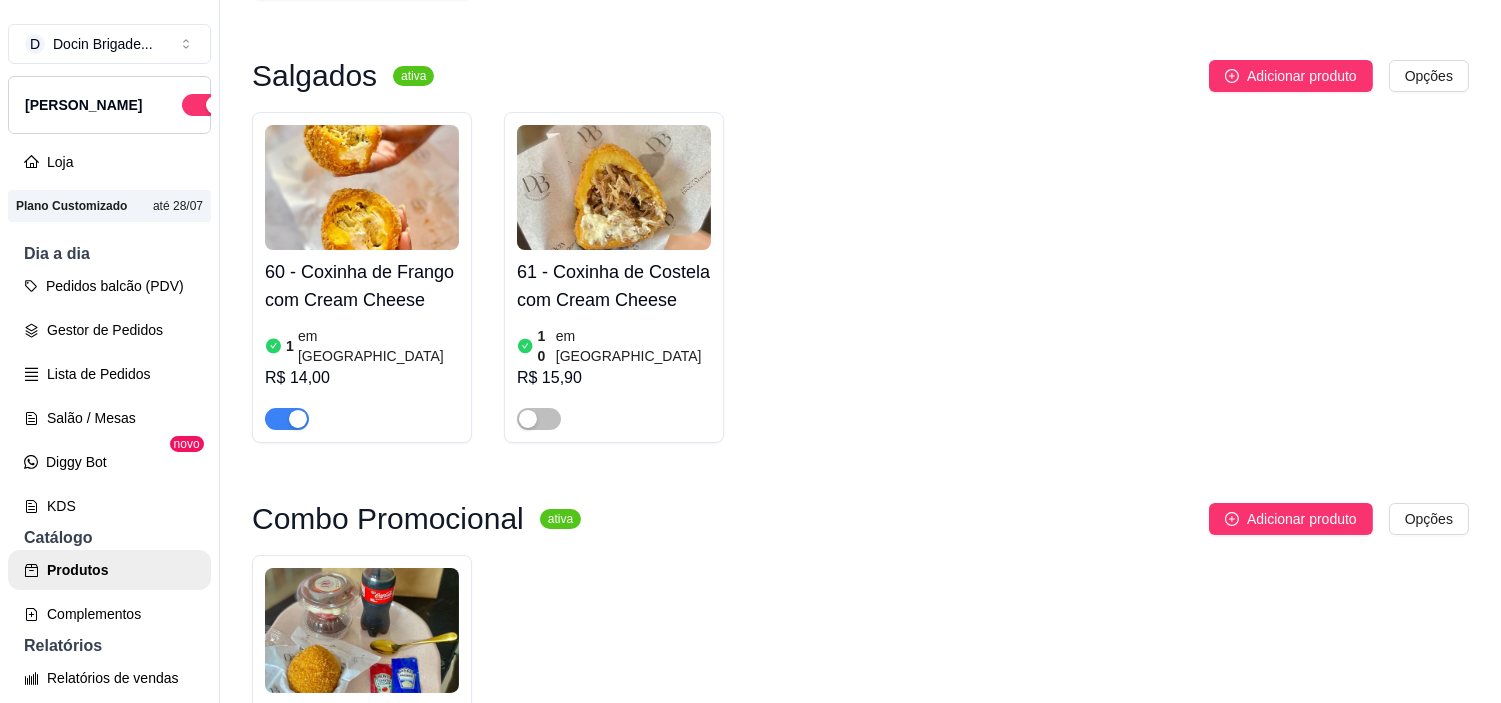 drag, startPoint x: 556, startPoint y: 376, endPoint x: 537, endPoint y: 365, distance: 21.954498 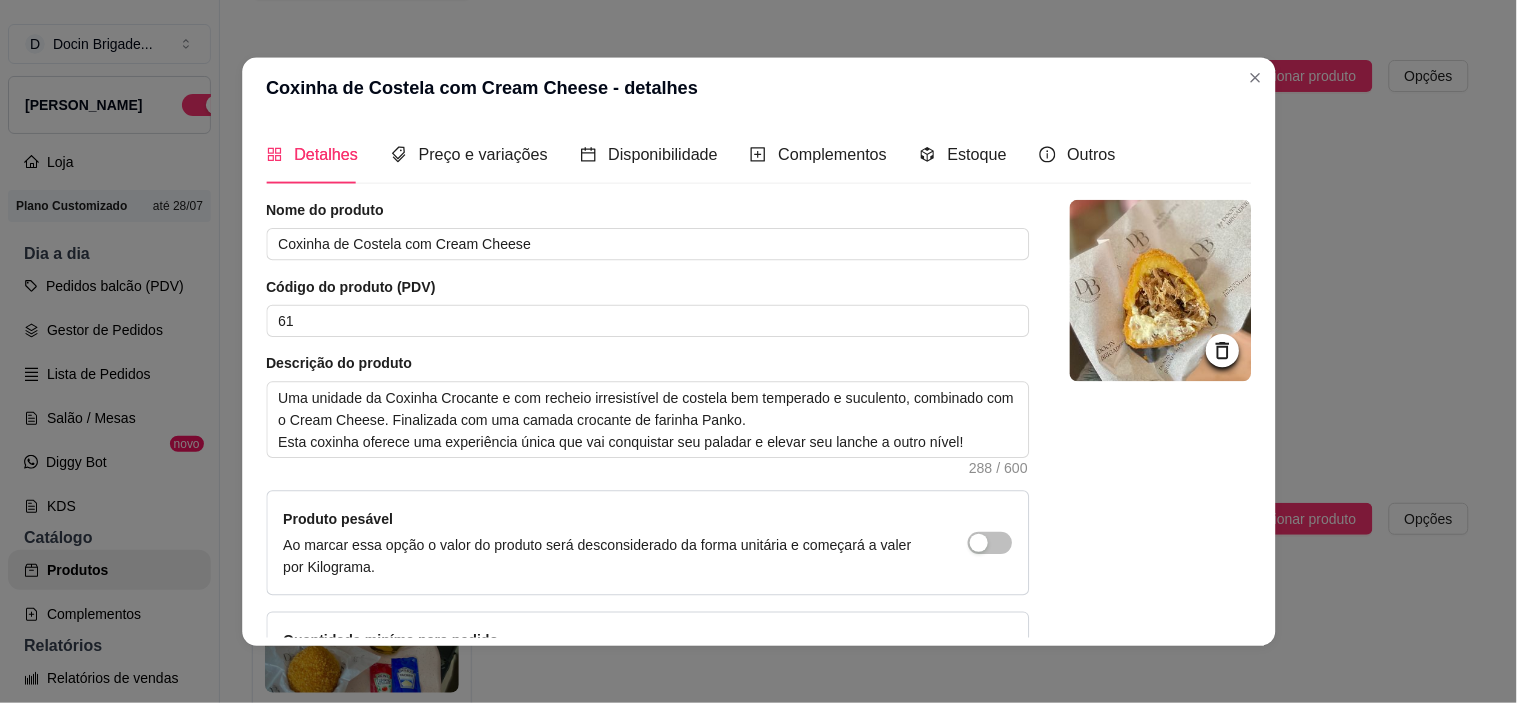 click on "Coxinha de Costela com Cream Cheese  - detalhes" at bounding box center [759, 87] 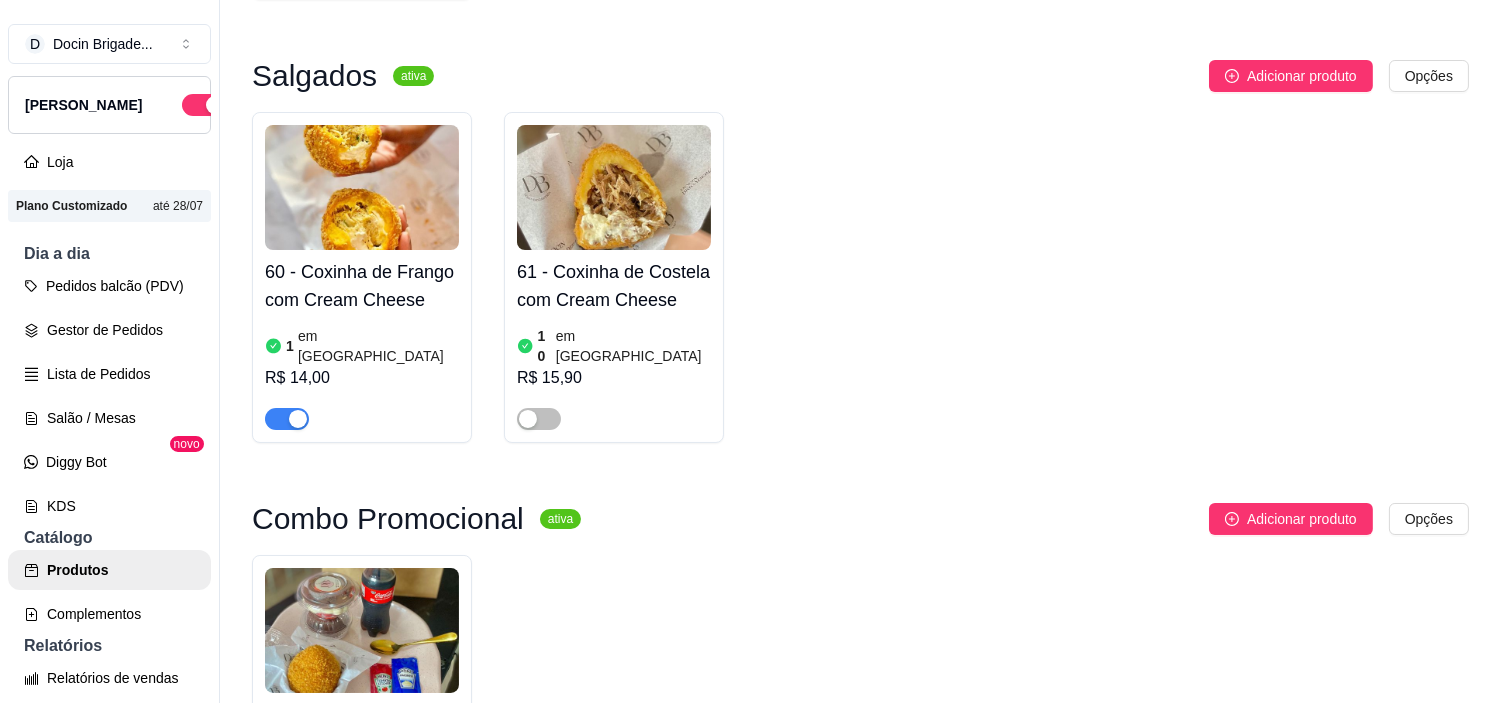 click at bounding box center [614, 410] 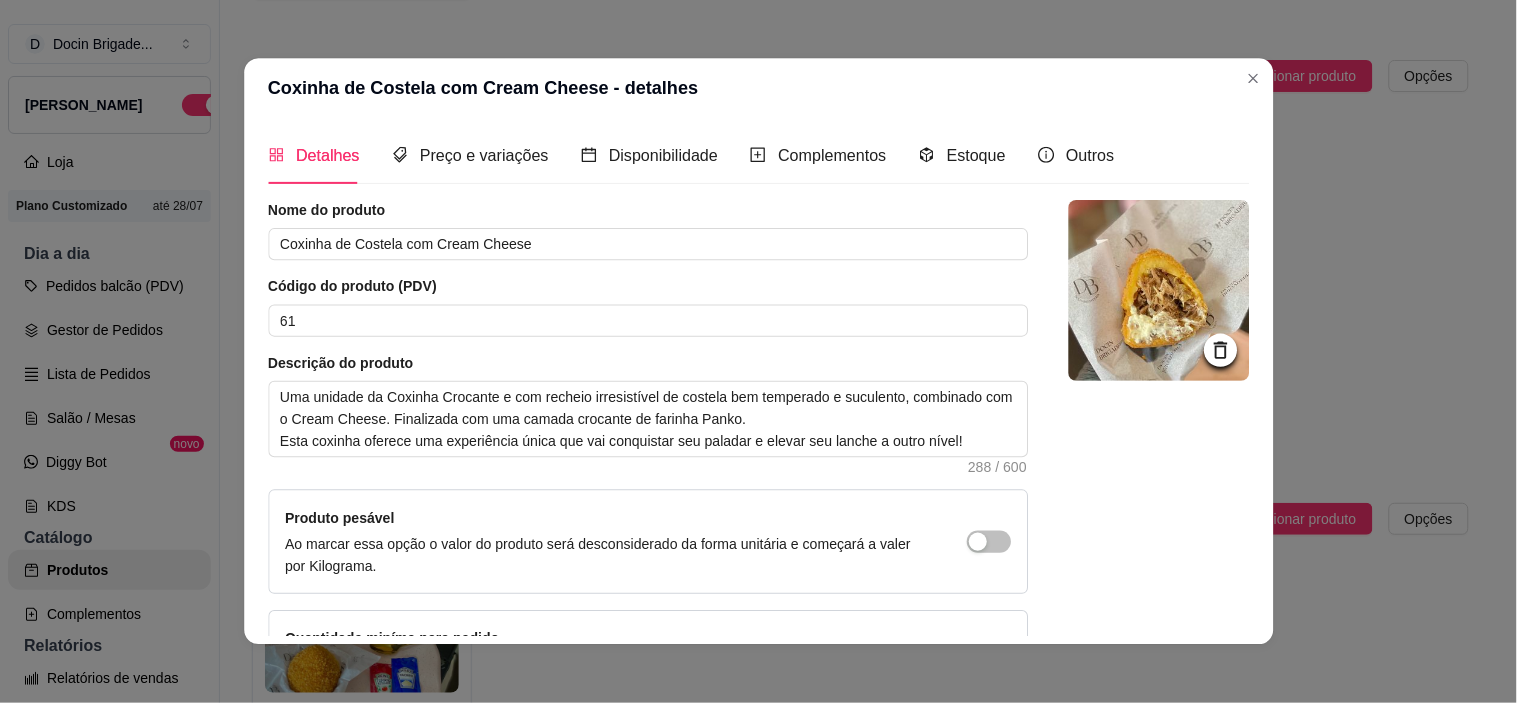 click on "Detalhes" at bounding box center [314, 155] 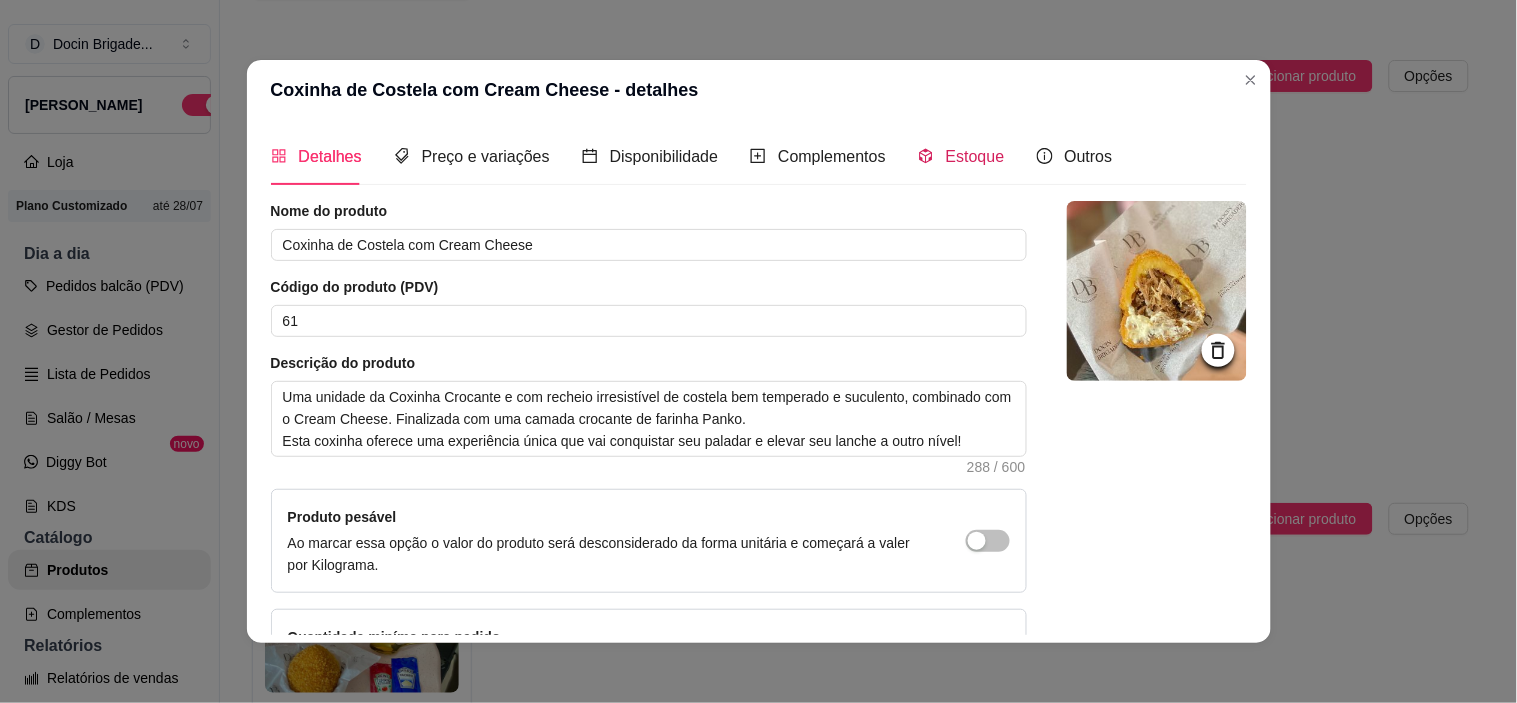click on "Estoque" at bounding box center [975, 156] 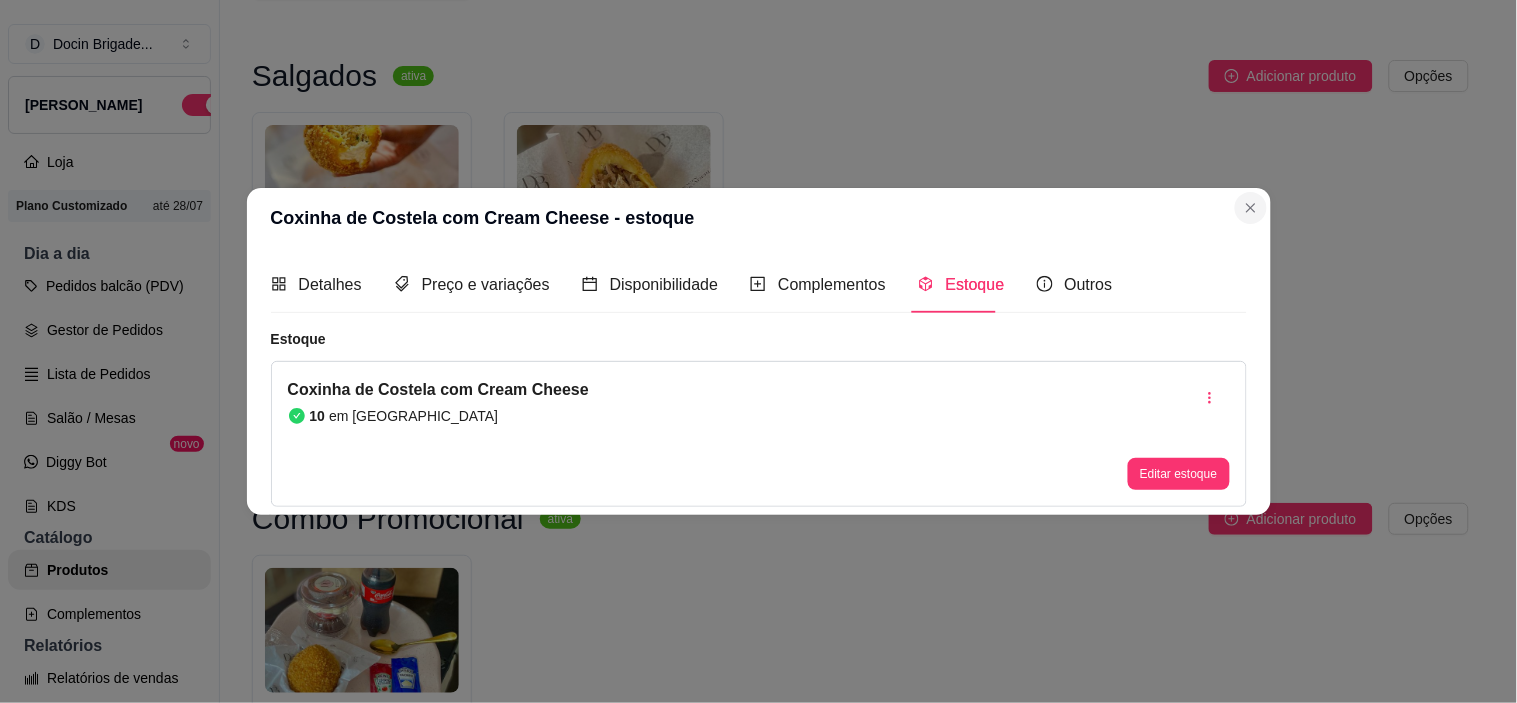 click on "Coxinha de Costela com Cream Cheese  - estoque" at bounding box center [759, 218] 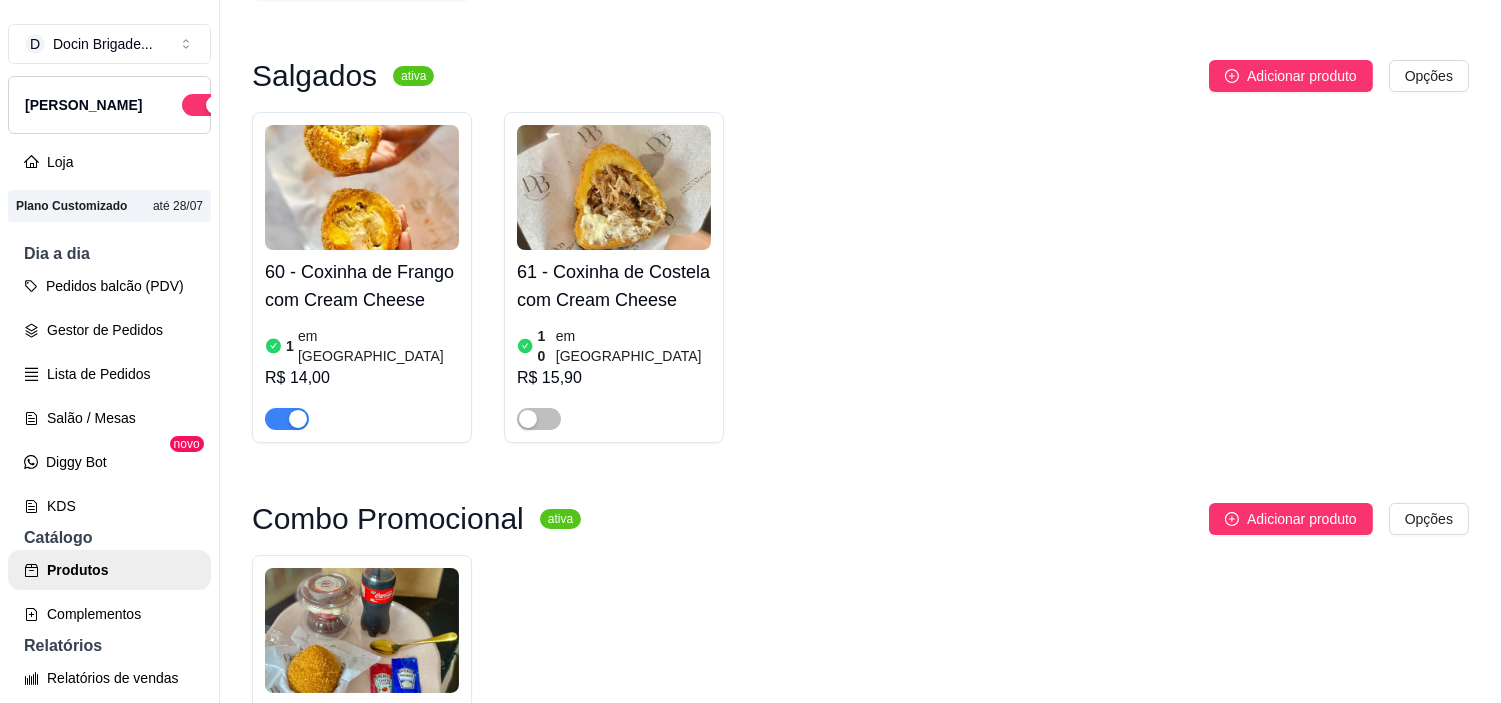 click at bounding box center (539, 418) 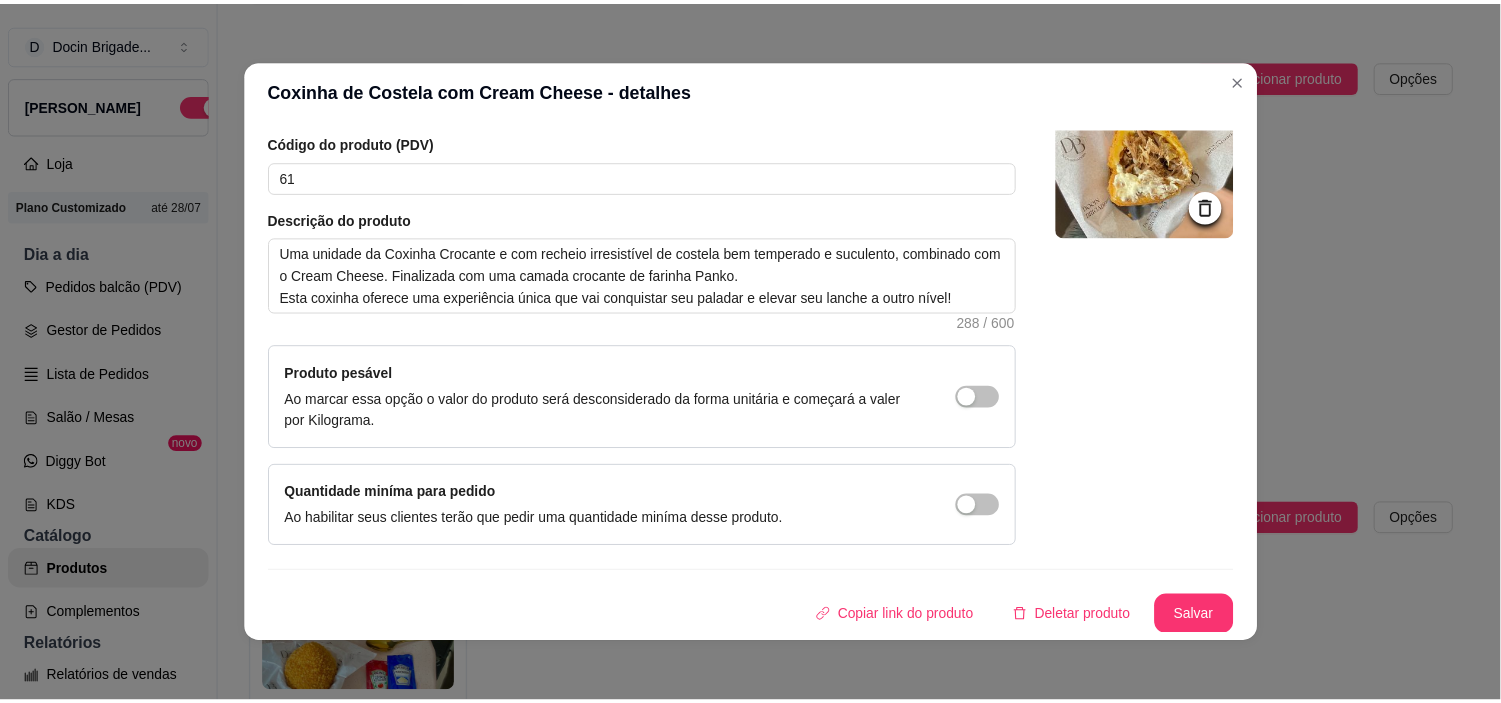 scroll, scrollTop: 145, scrollLeft: 0, axis: vertical 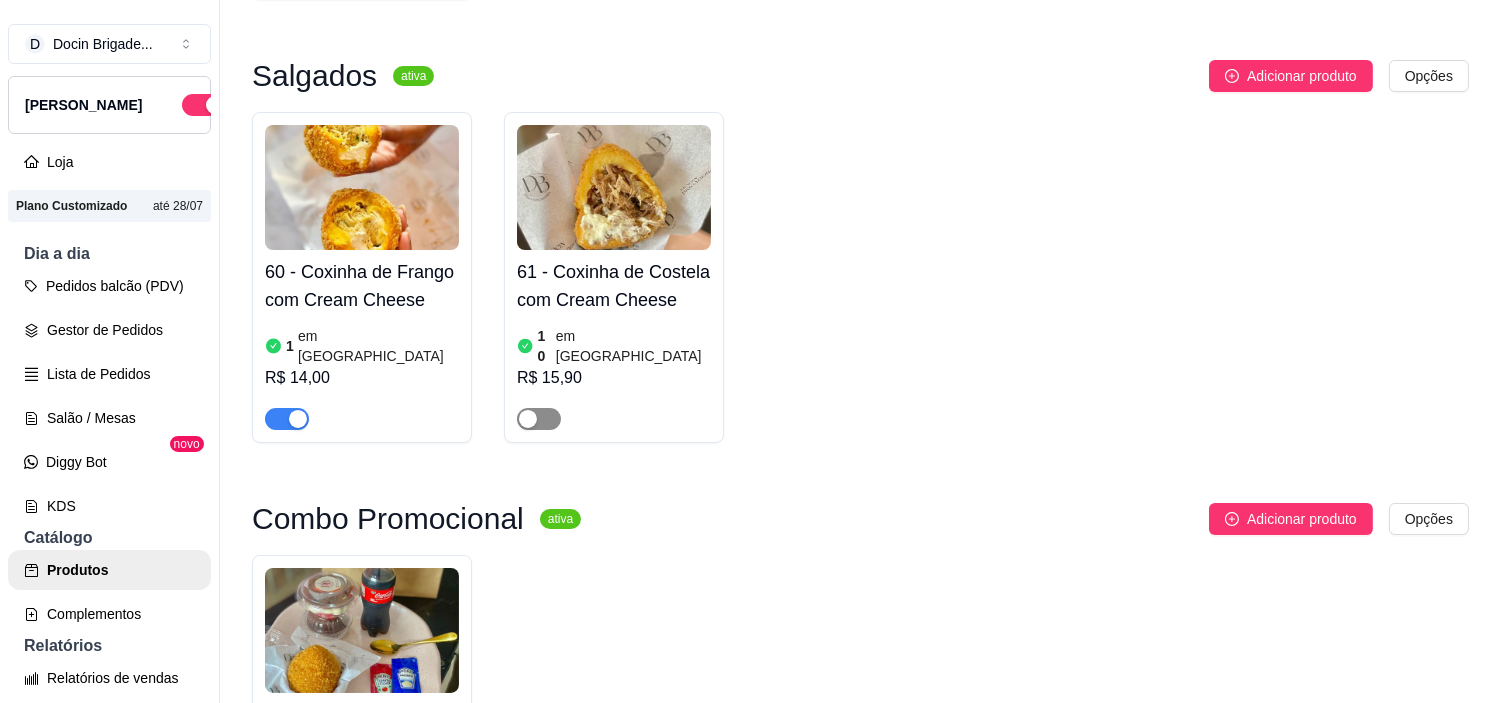 click at bounding box center [528, 419] 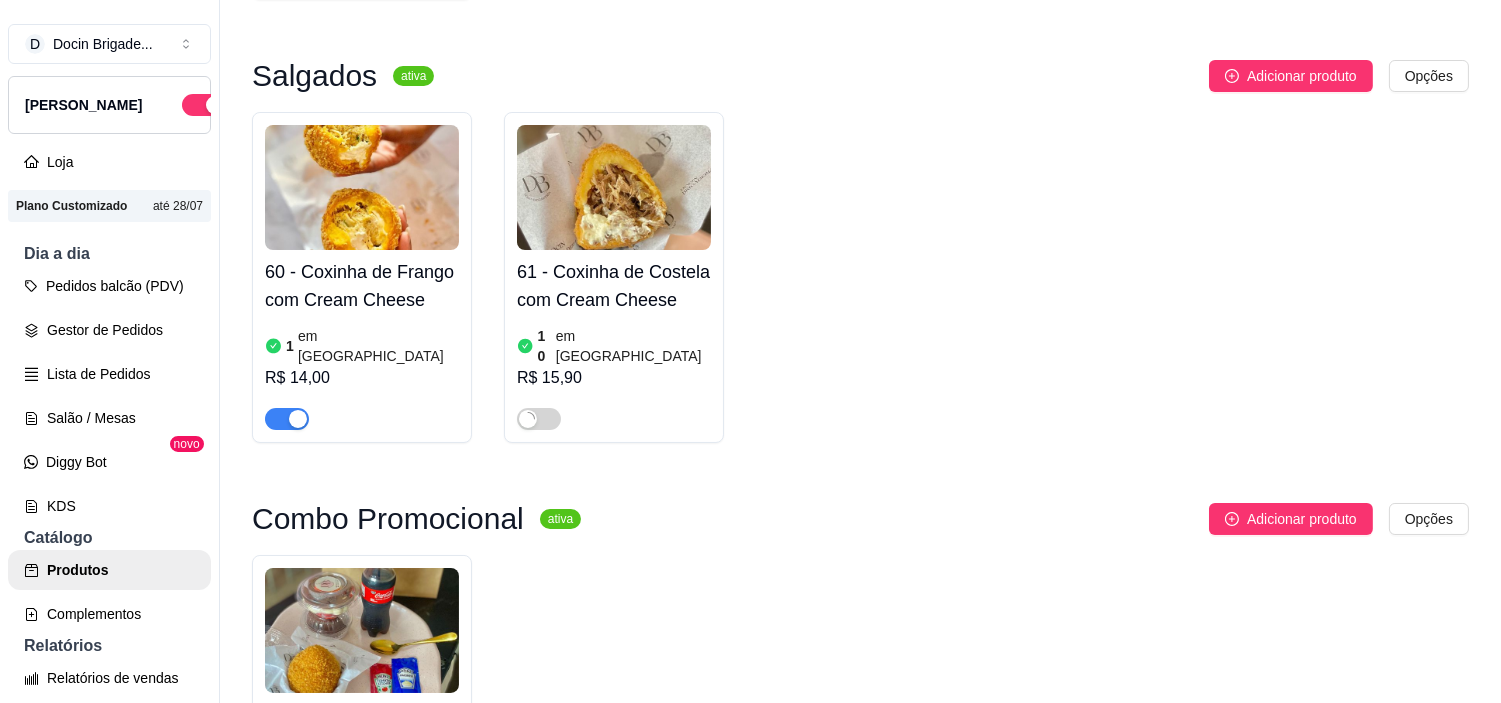 click at bounding box center [362, 187] 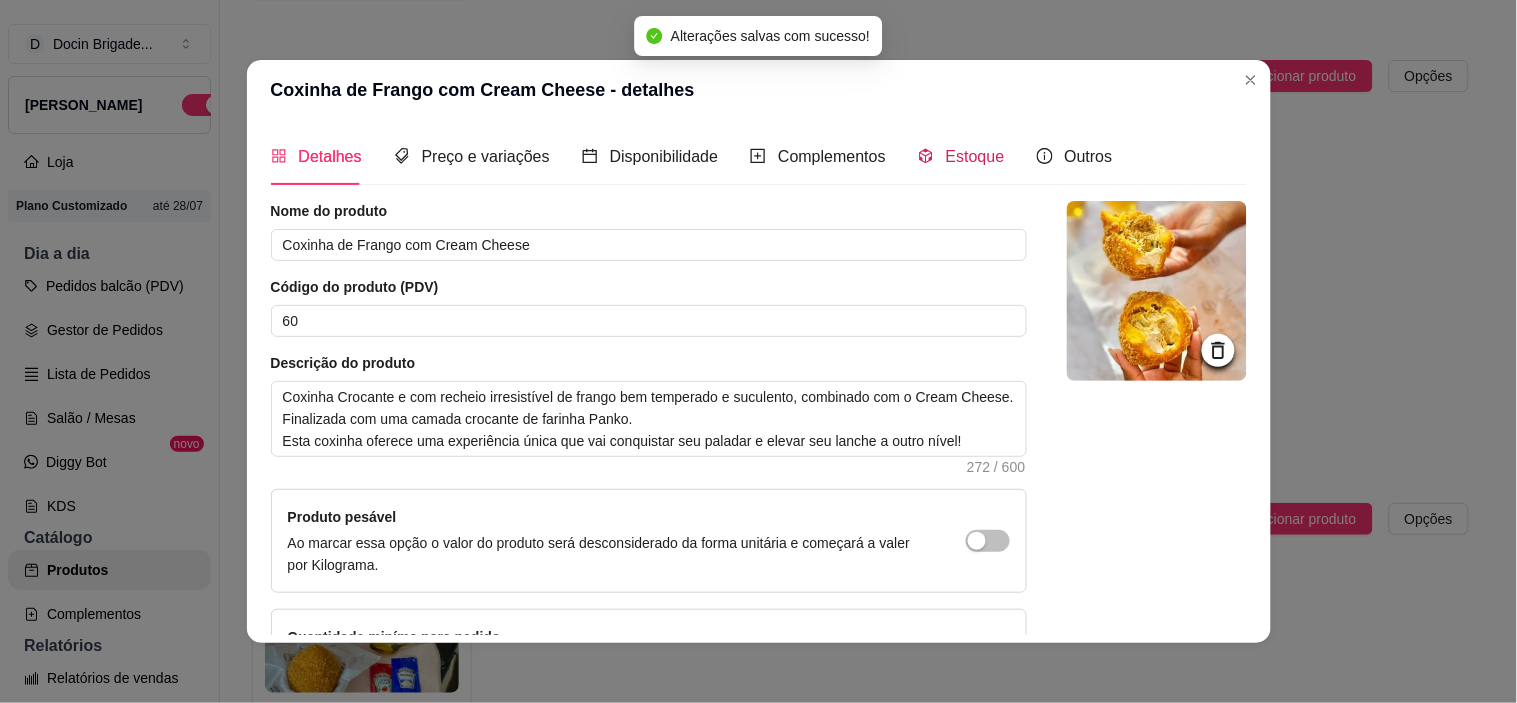 click on "Estoque" at bounding box center (975, 156) 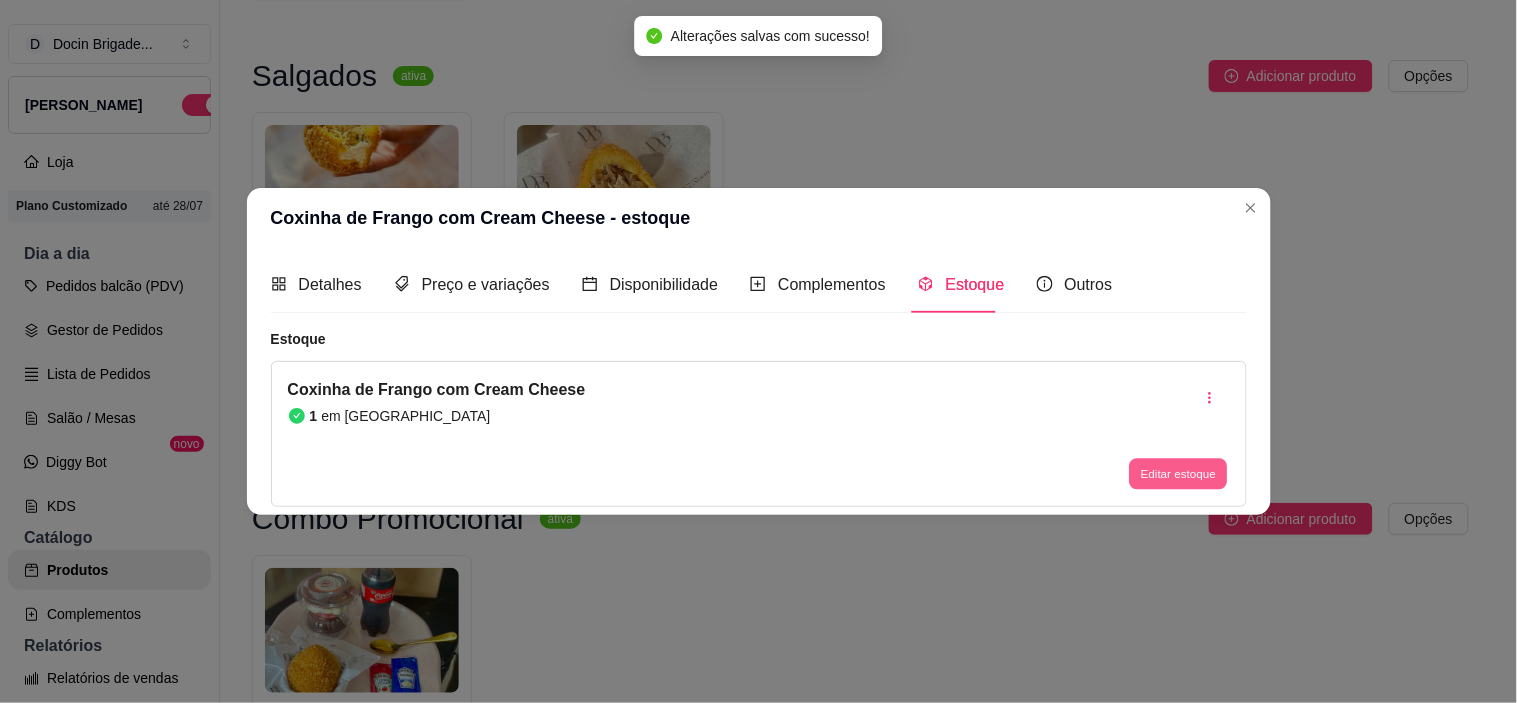 click on "Editar estoque" at bounding box center [1179, 474] 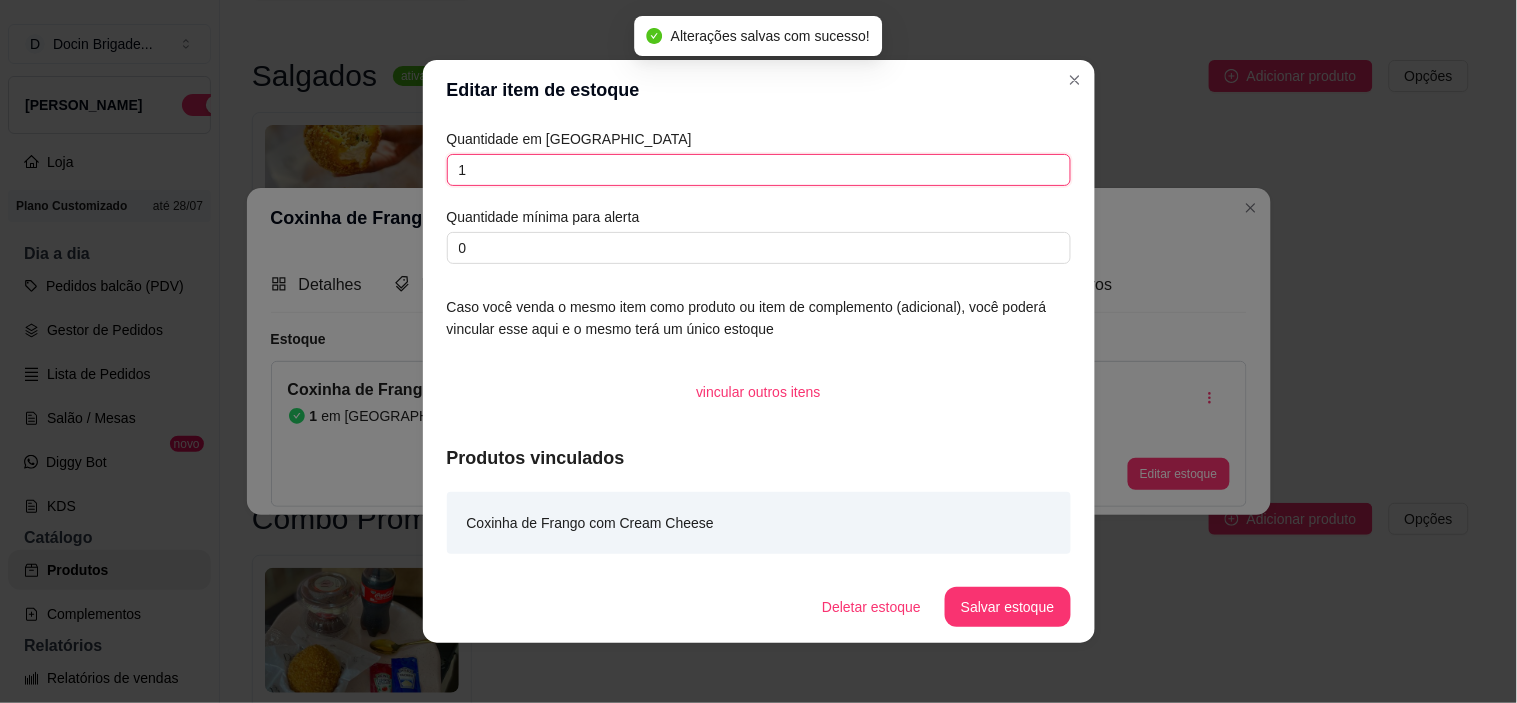 click on "1" at bounding box center [759, 170] 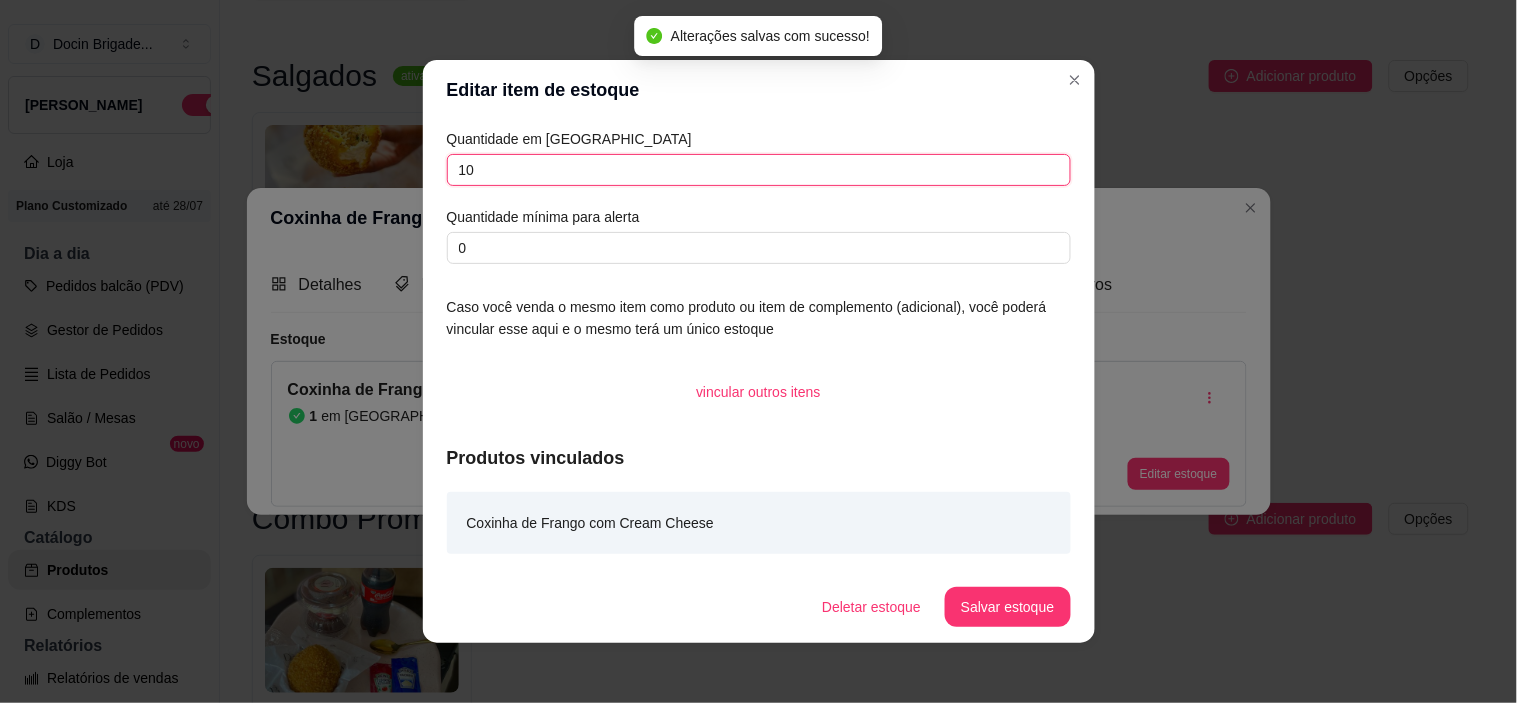 type on "10" 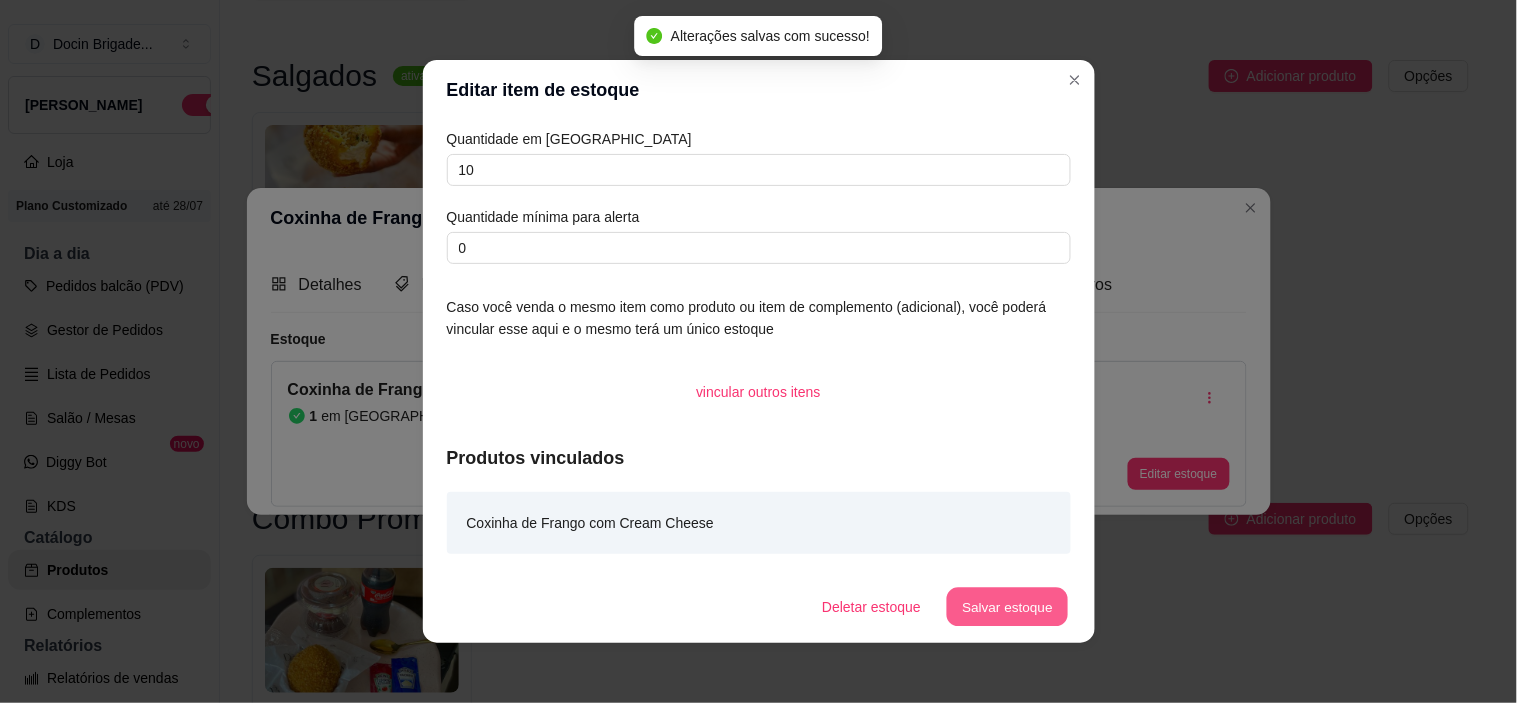 click on "Salvar estoque" at bounding box center [1008, 607] 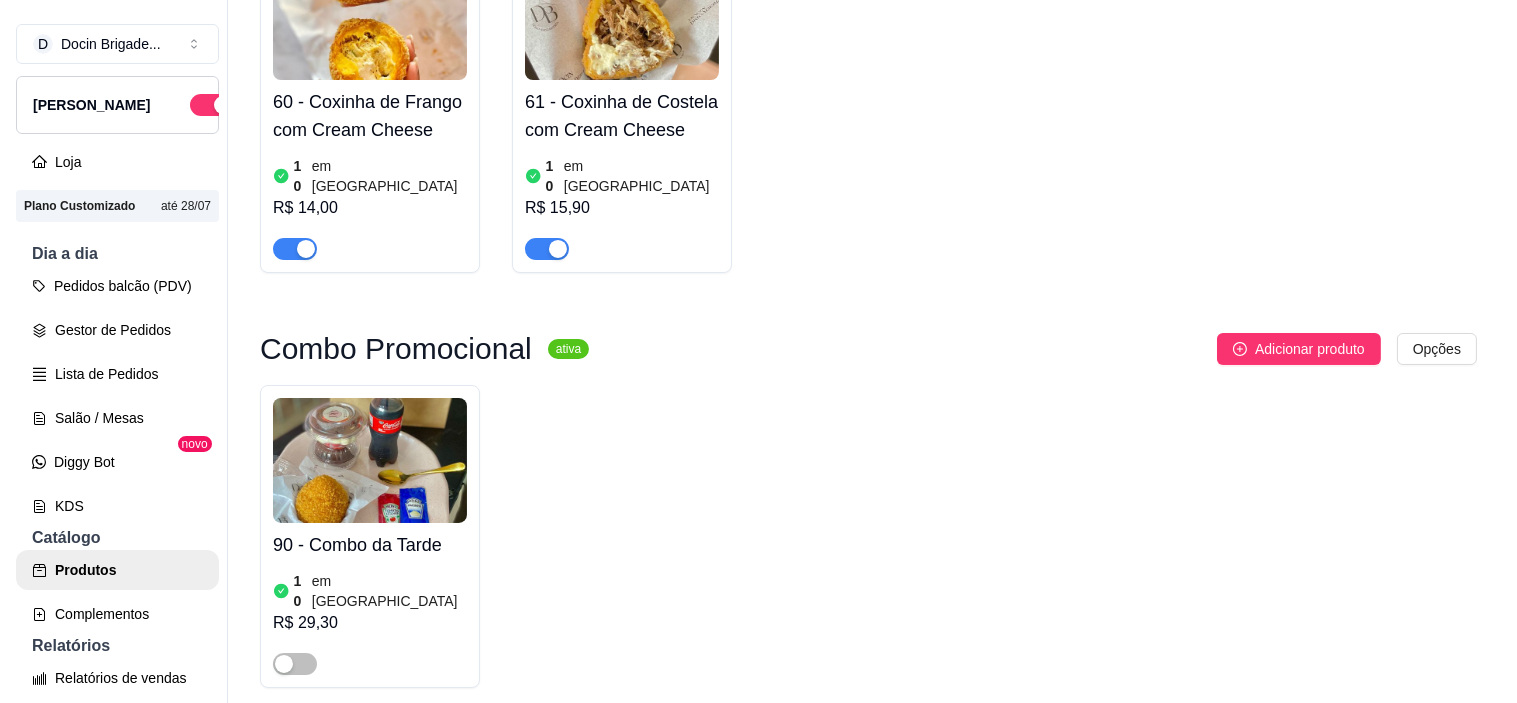 scroll, scrollTop: 888, scrollLeft: 0, axis: vertical 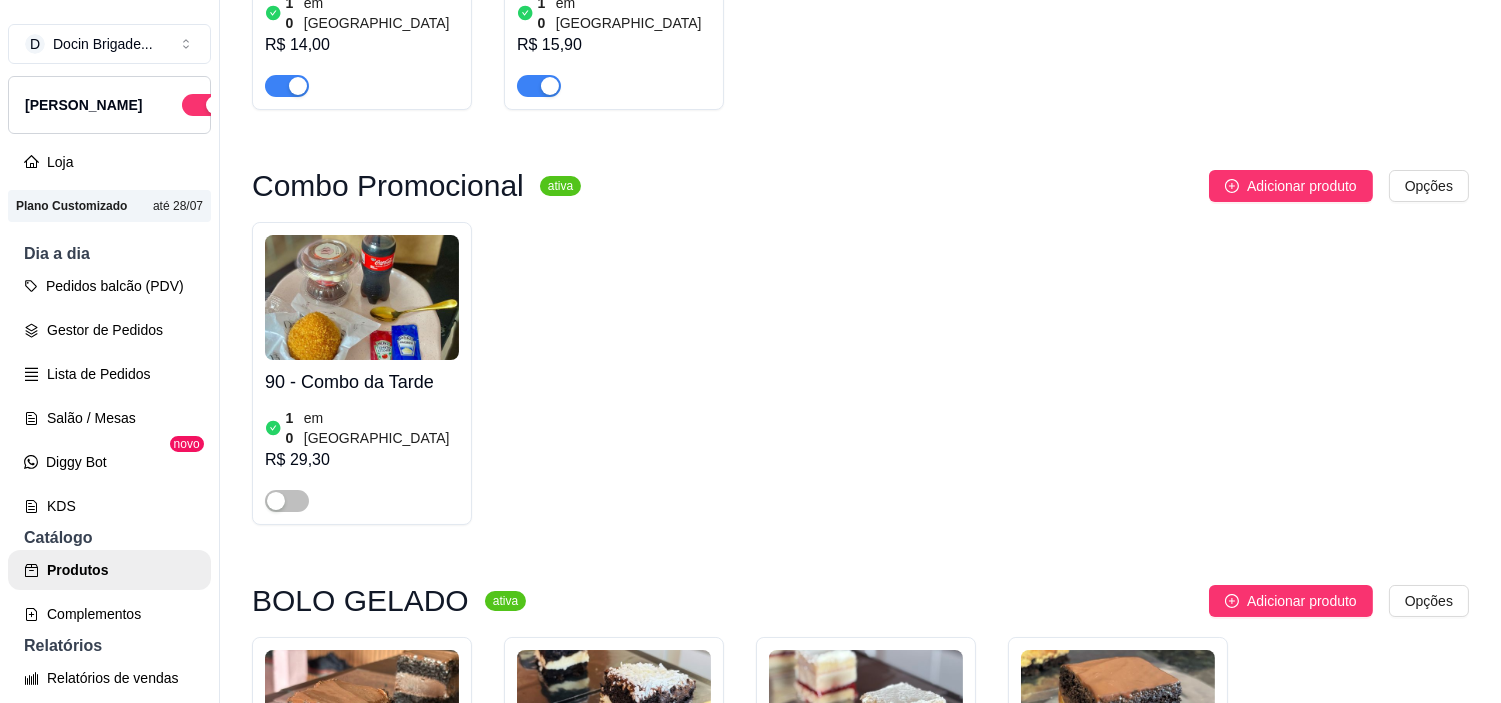 click on "90 - Combo da Tarde   10 em estoque R$ 29,30" at bounding box center (362, 373) 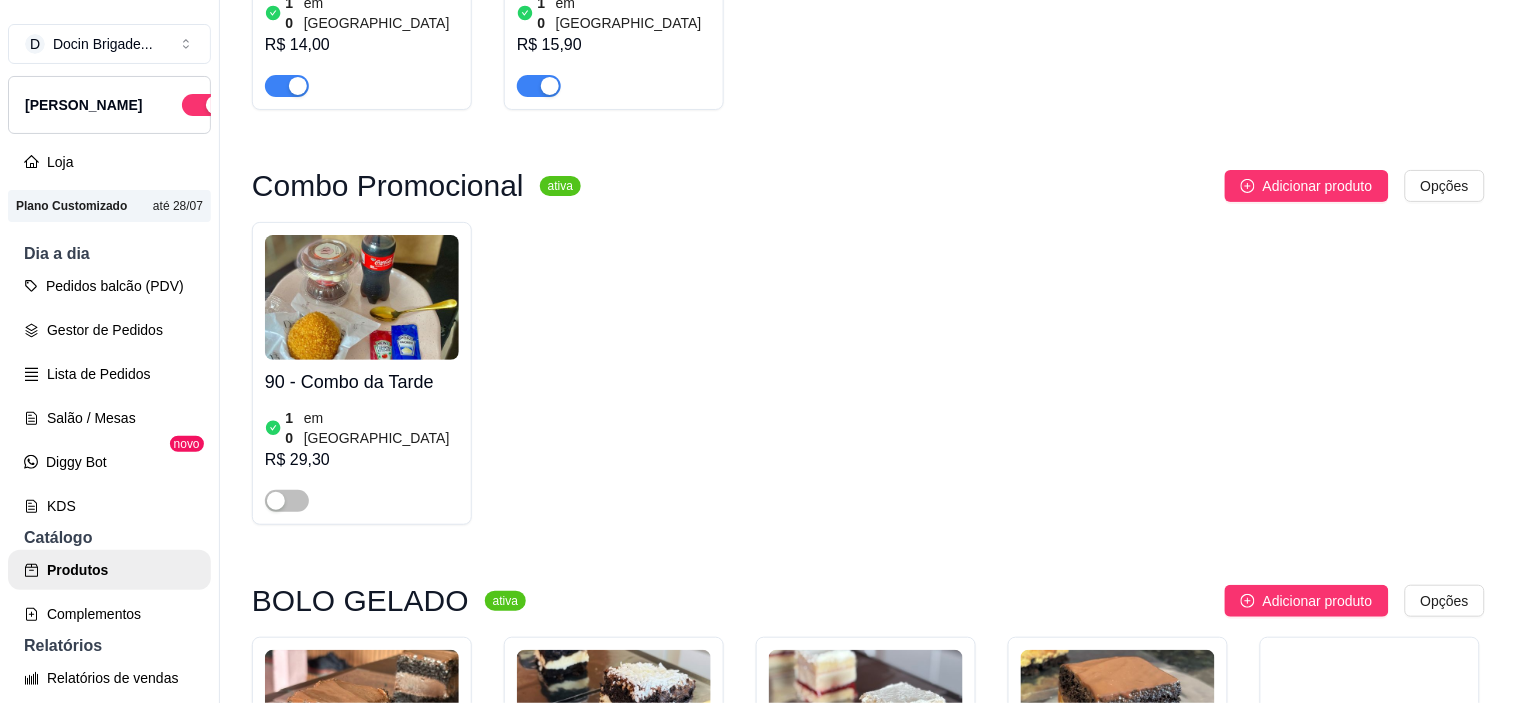 type 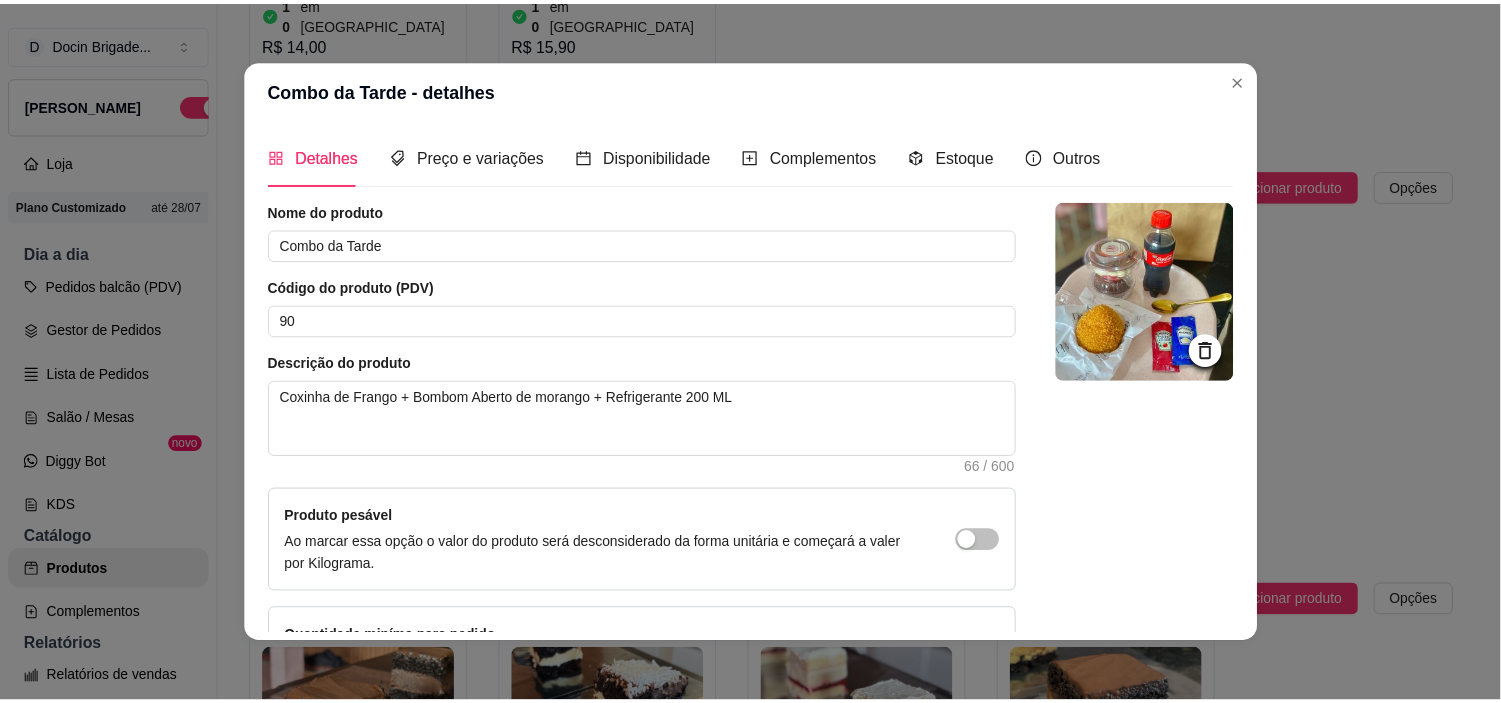 scroll, scrollTop: 145, scrollLeft: 0, axis: vertical 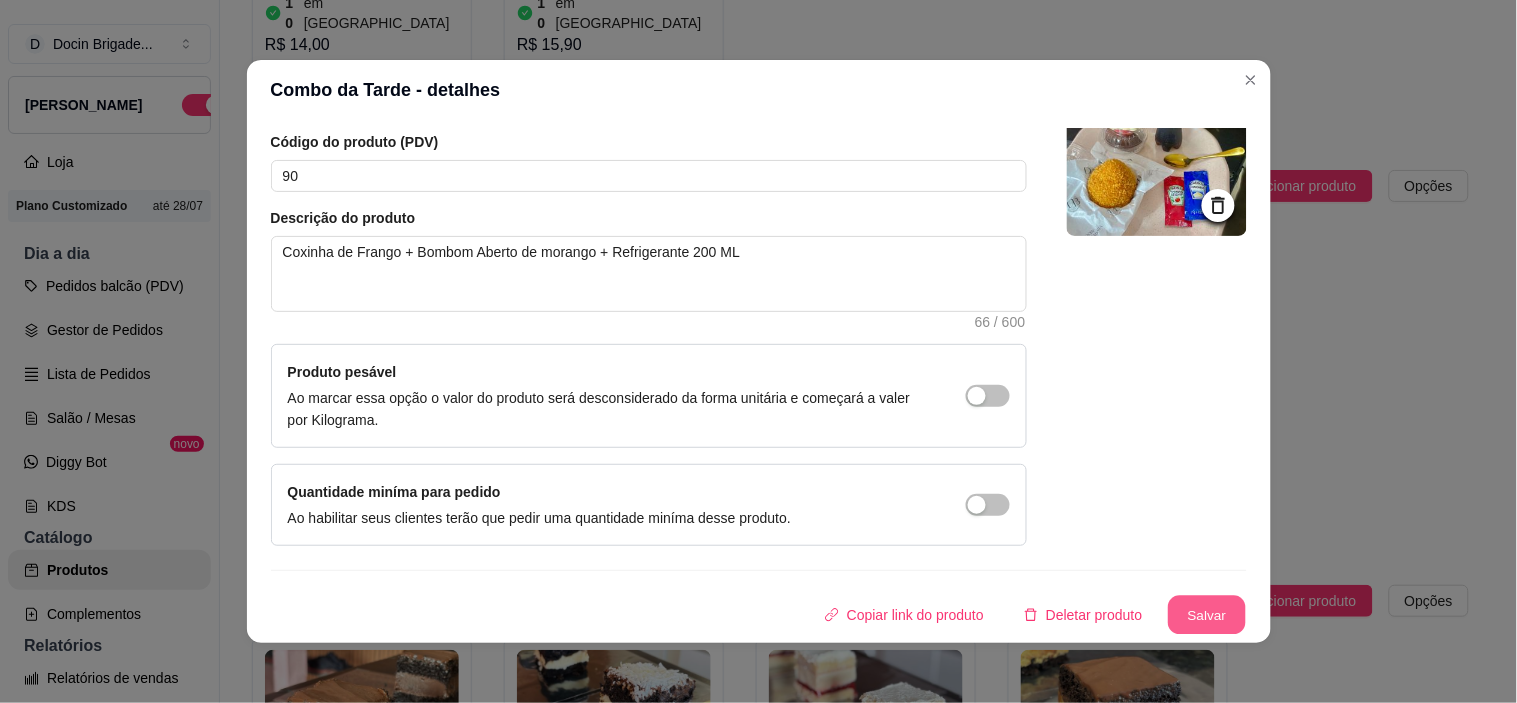 click on "Salvar" at bounding box center (1207, 615) 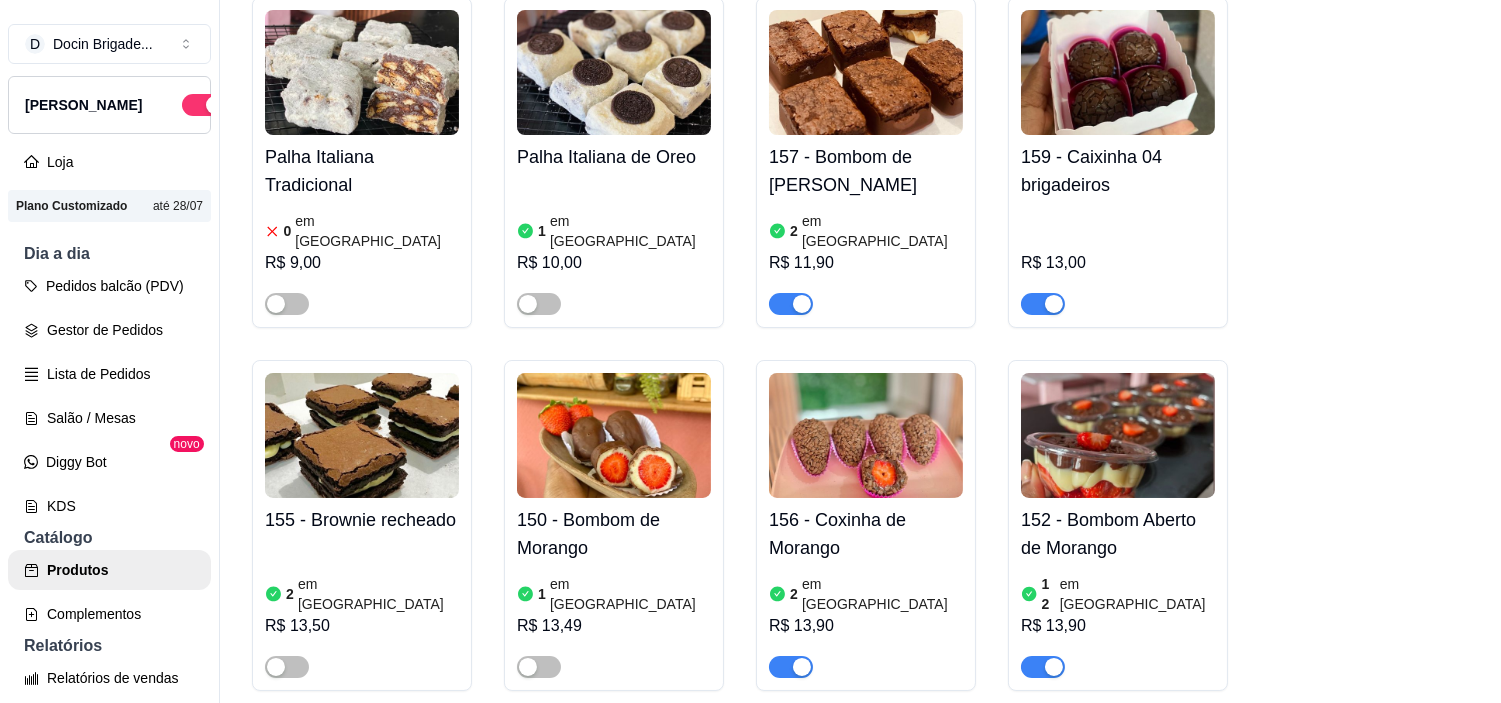 scroll, scrollTop: 2888, scrollLeft: 0, axis: vertical 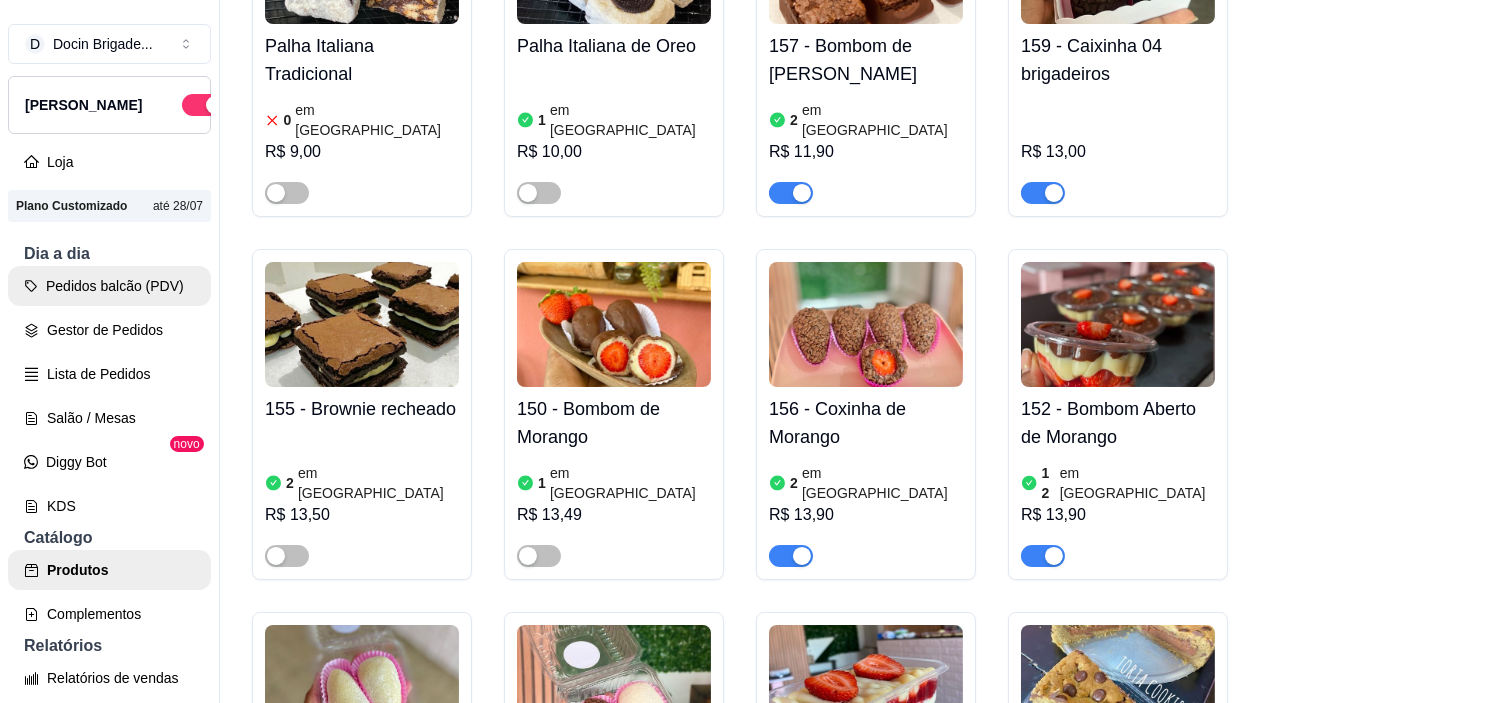 click on "Gestor de Pedidos" at bounding box center [109, 330] 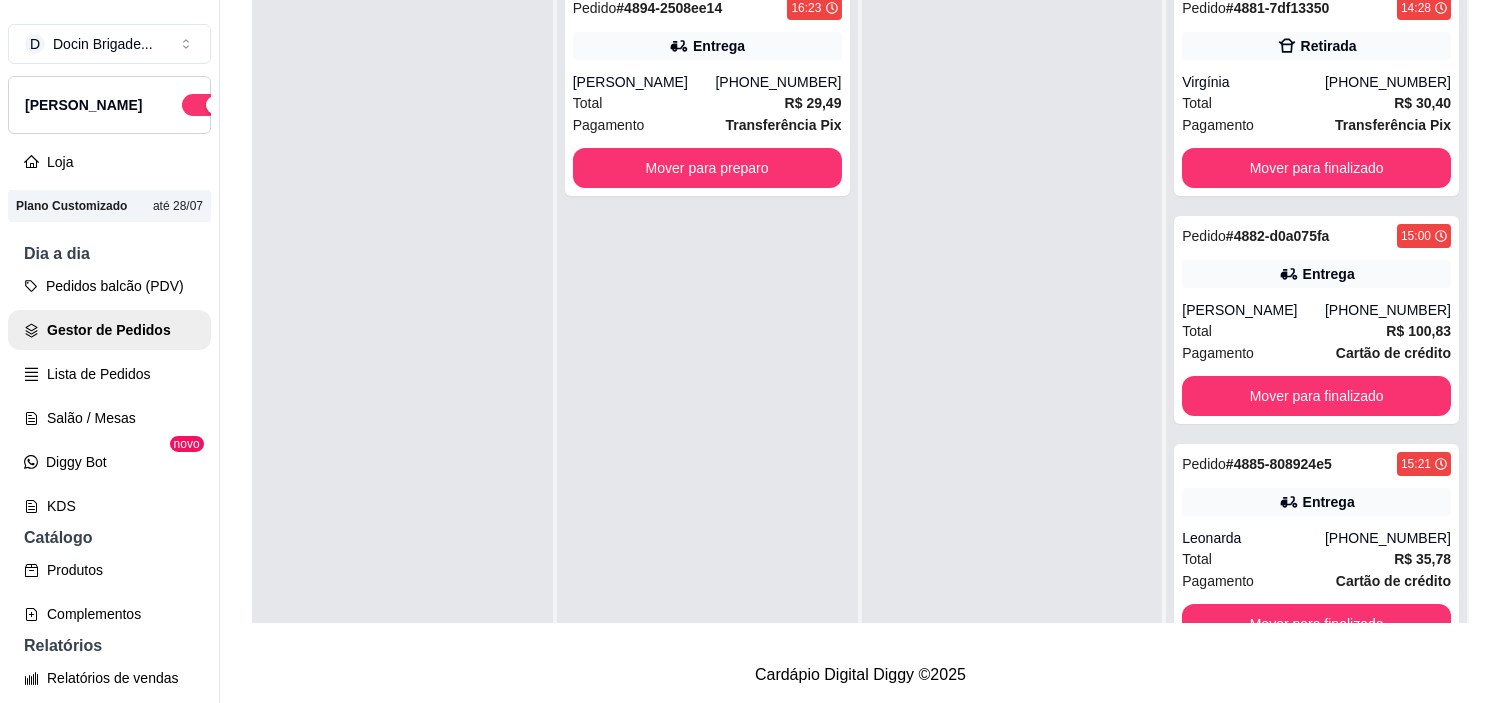 scroll, scrollTop: 0, scrollLeft: 0, axis: both 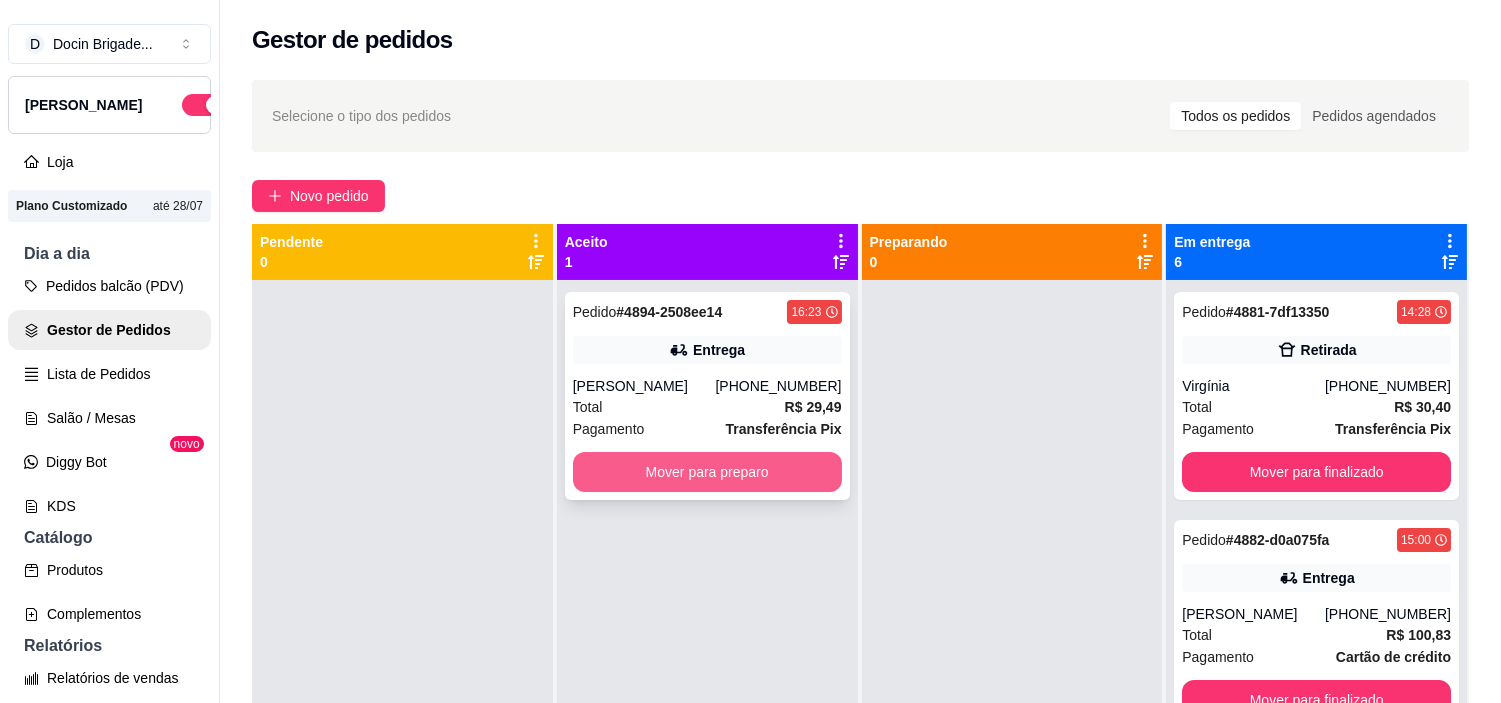 click on "Mover para preparo" at bounding box center [707, 472] 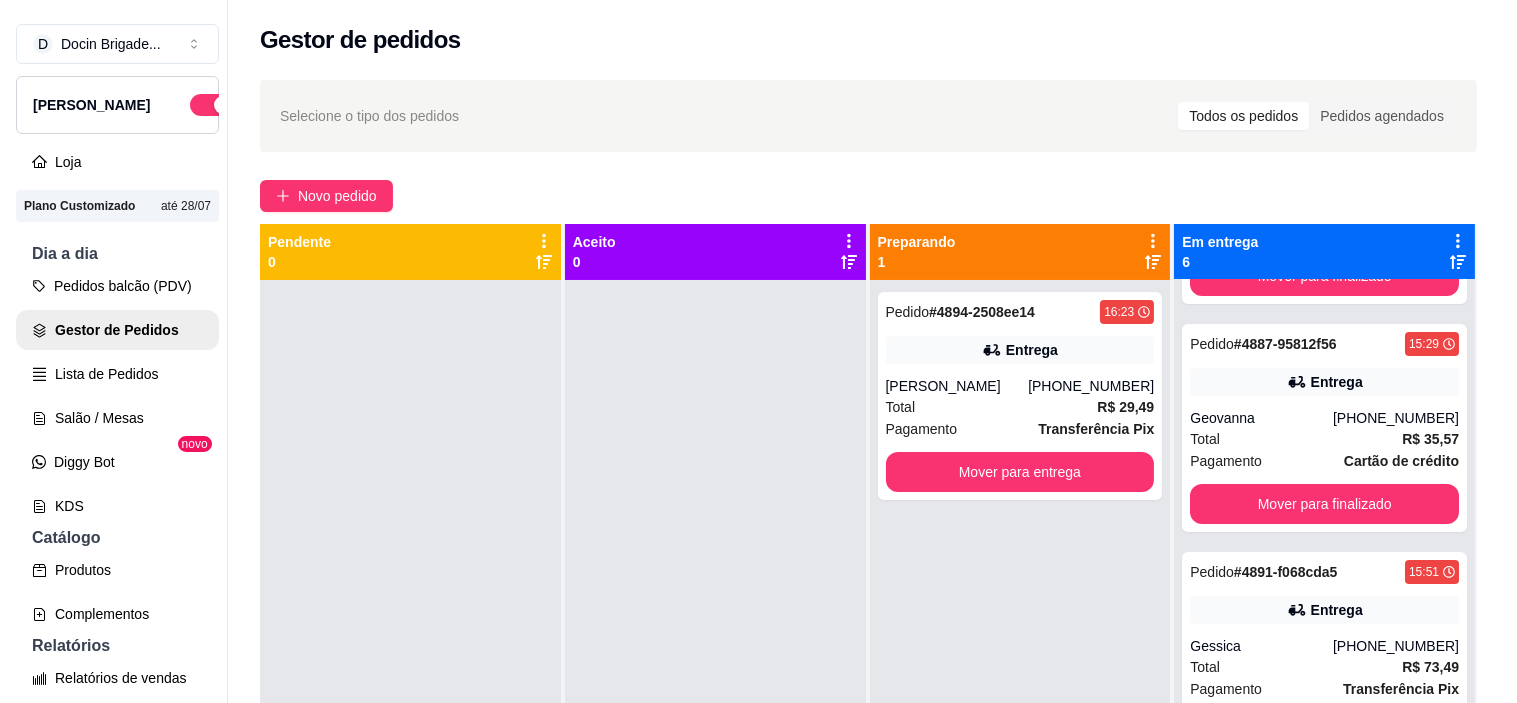 scroll, scrollTop: 684, scrollLeft: 0, axis: vertical 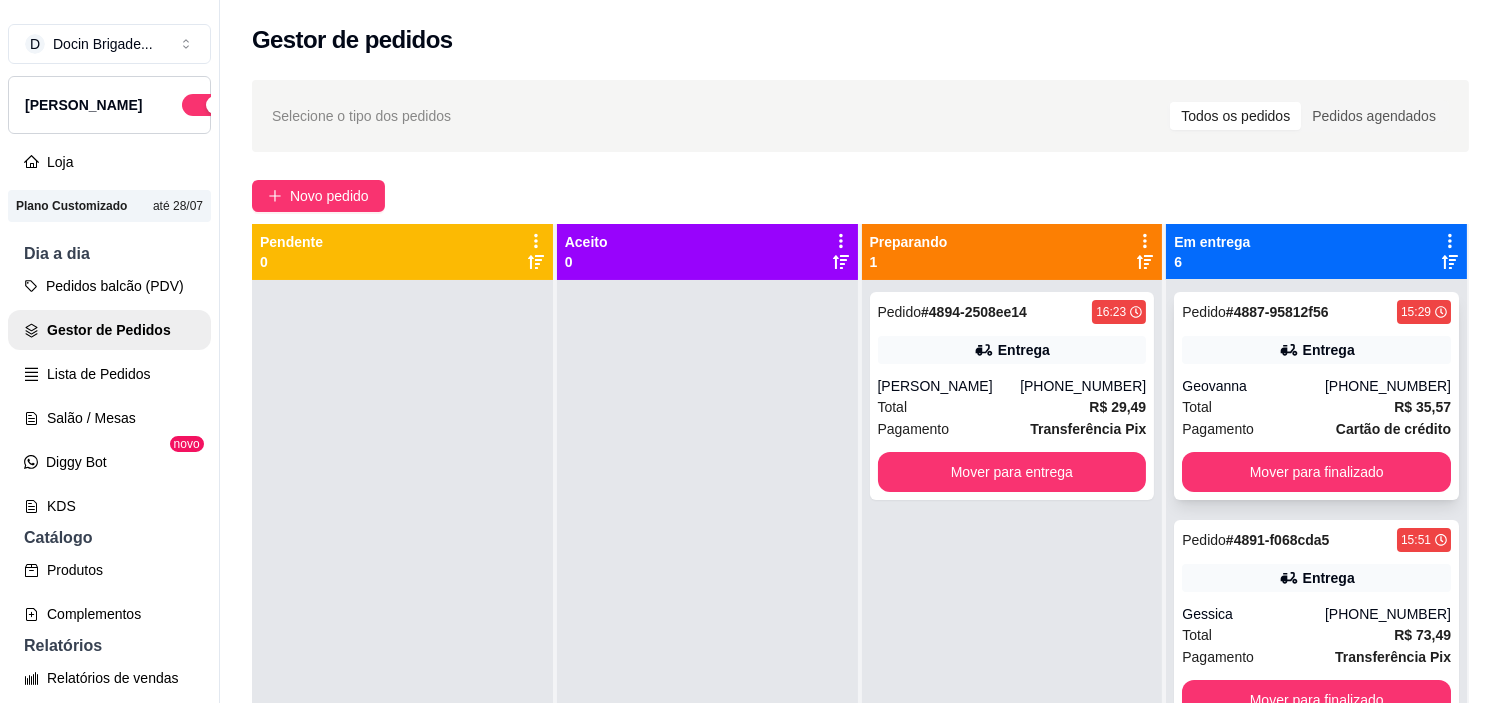 click on "Geovanna" at bounding box center [1253, 386] 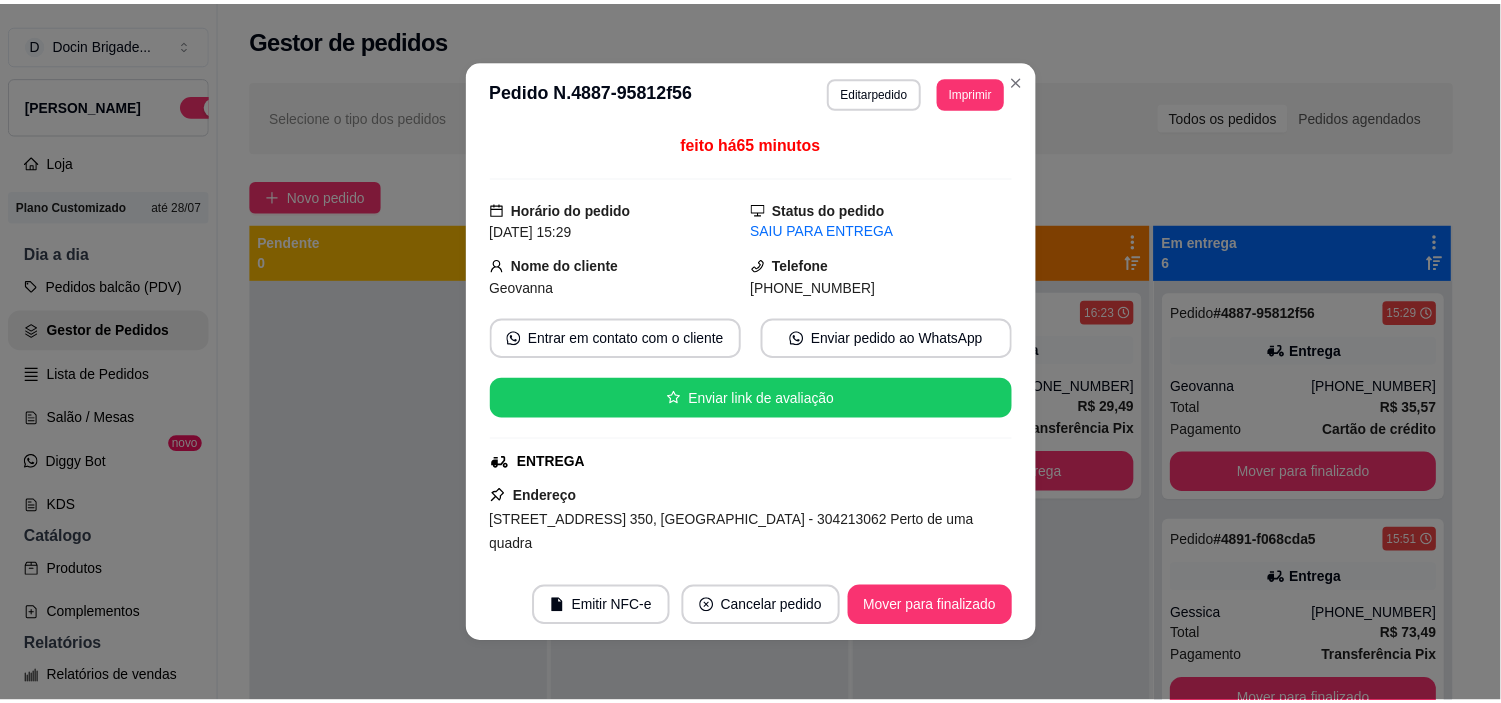 scroll, scrollTop: 333, scrollLeft: 0, axis: vertical 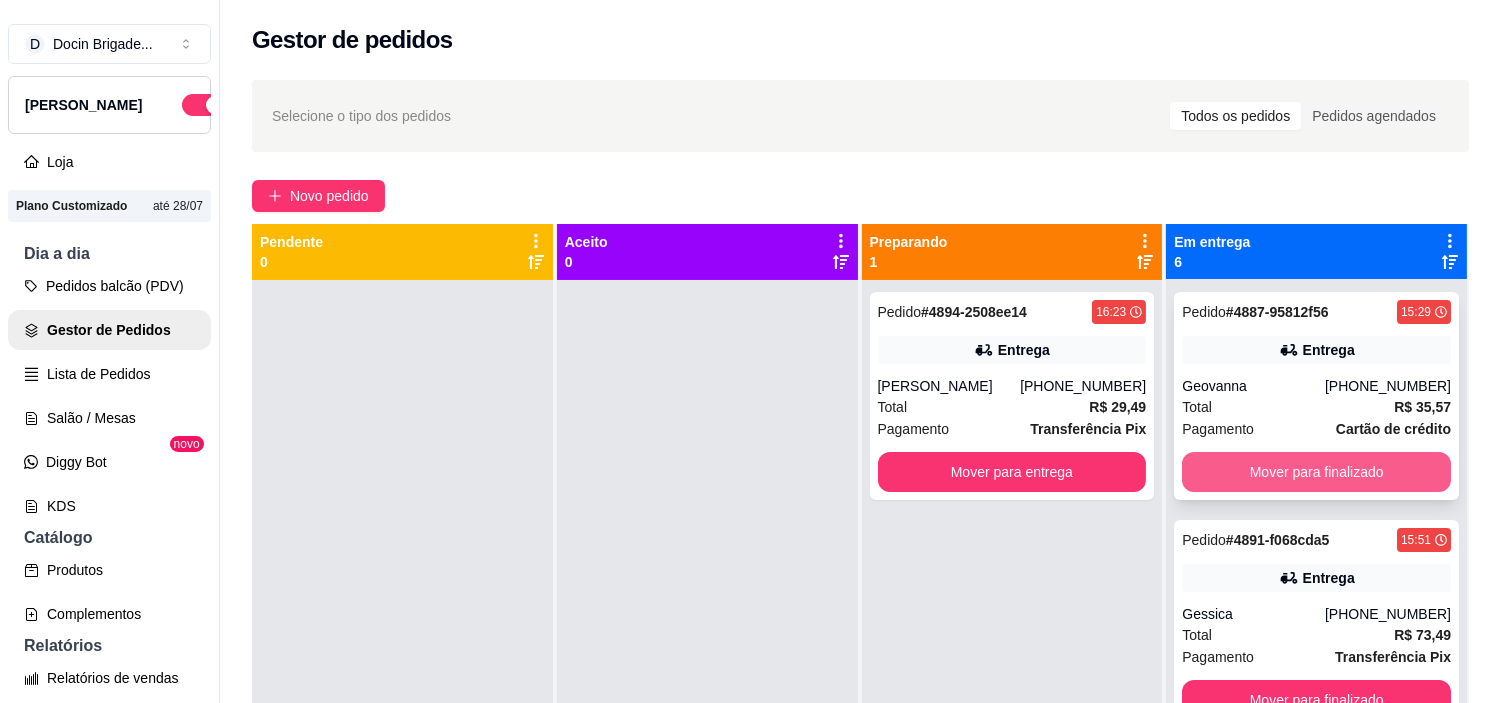 click on "Mover para finalizado" at bounding box center (1316, 472) 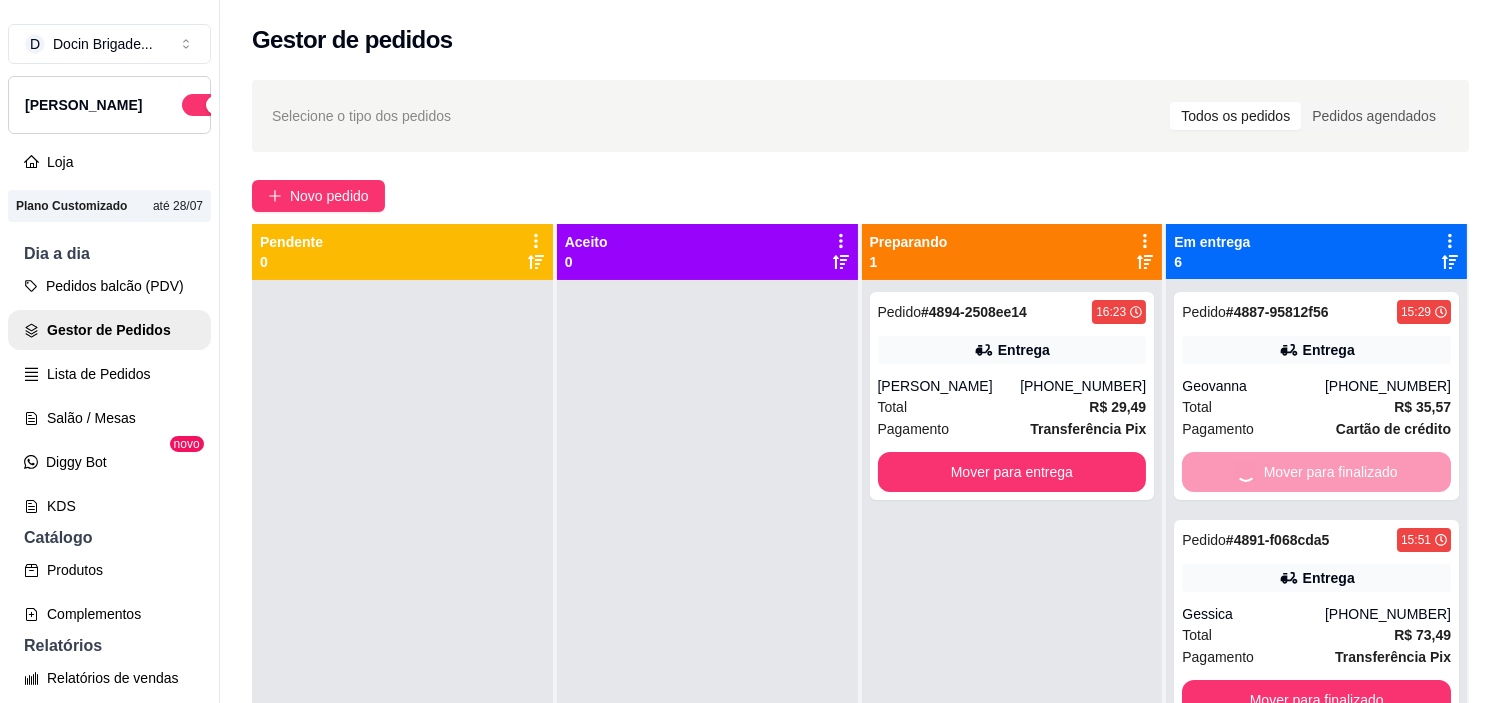 scroll, scrollTop: 456, scrollLeft: 0, axis: vertical 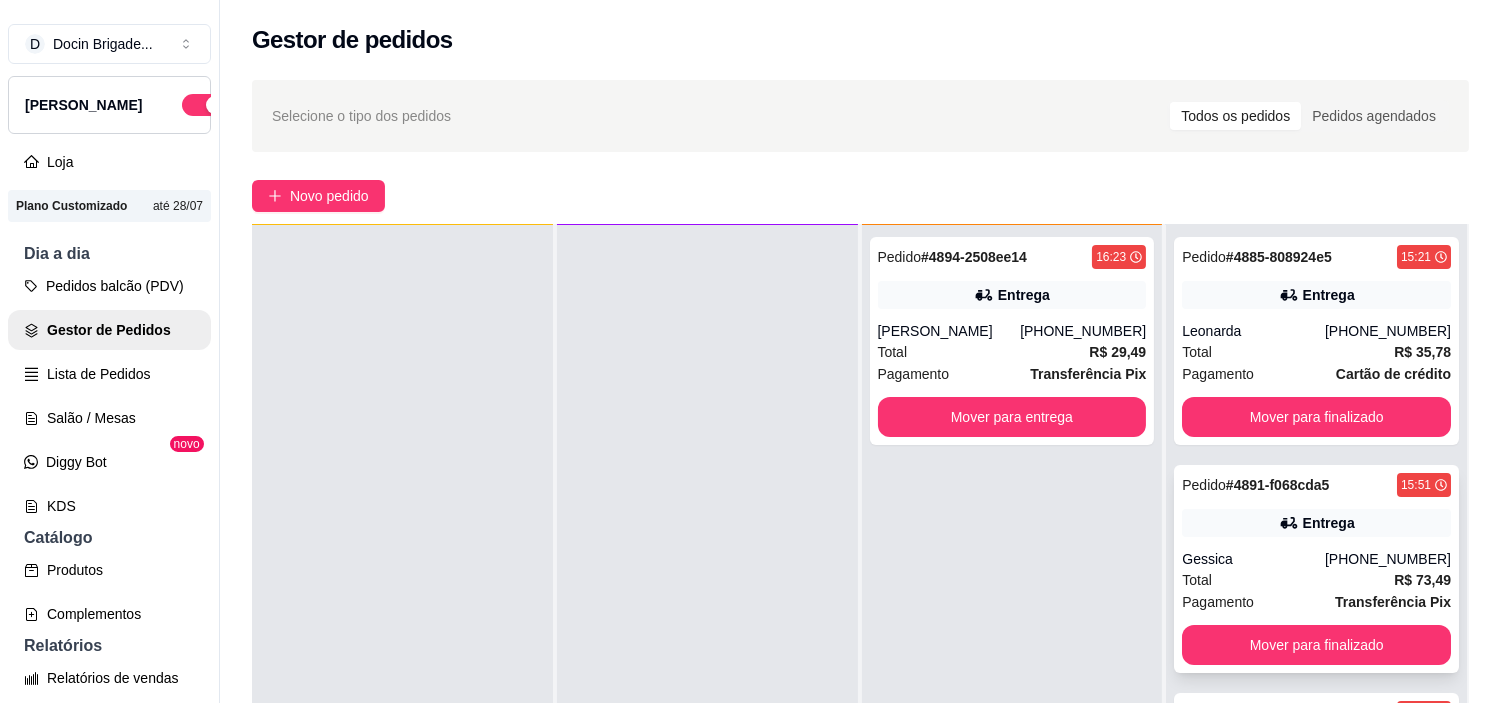 click on "Pedido  # 4891-f068cda5 15:51 Entrega Gessica  [PHONE_NUMBER] Total R$ 73,49 Pagamento Transferência Pix Mover para finalizado" at bounding box center [1316, 569] 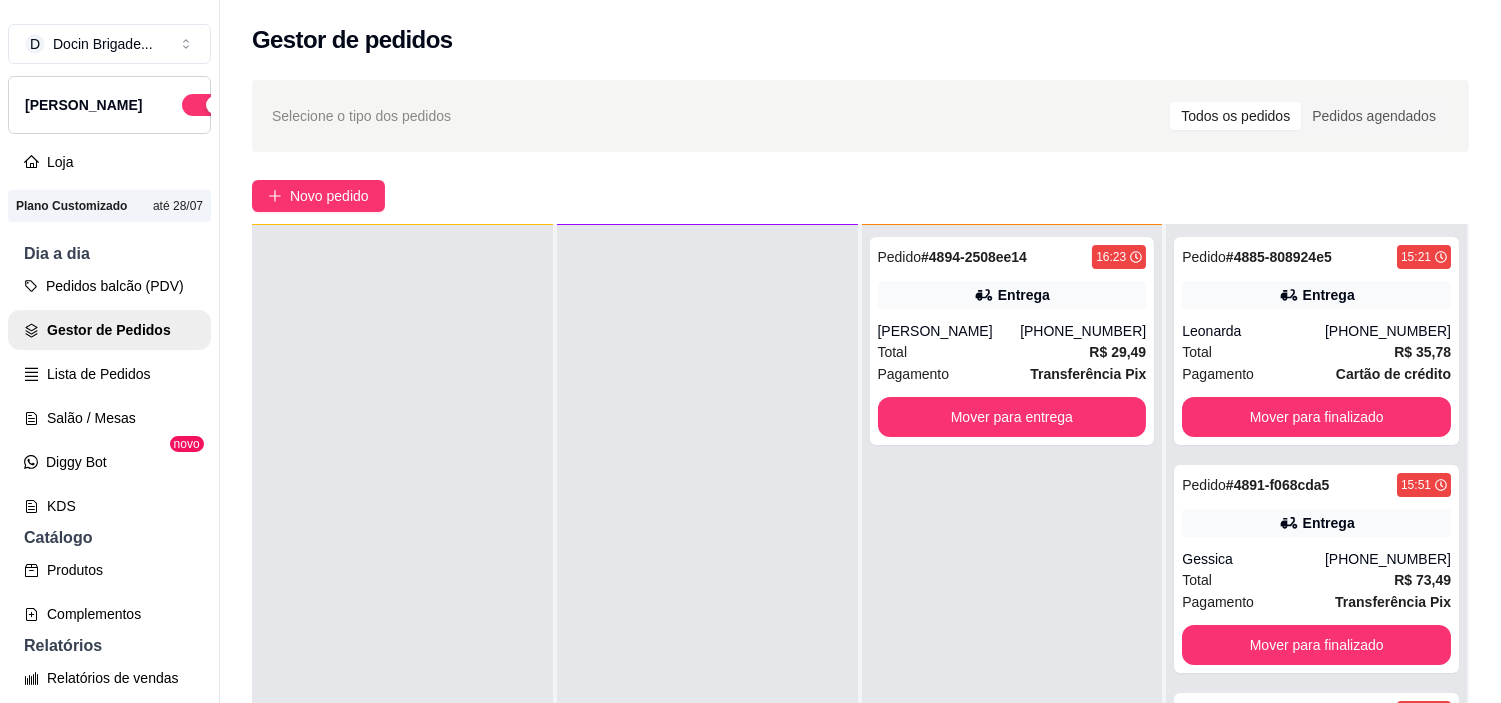 scroll, scrollTop: 32, scrollLeft: 0, axis: vertical 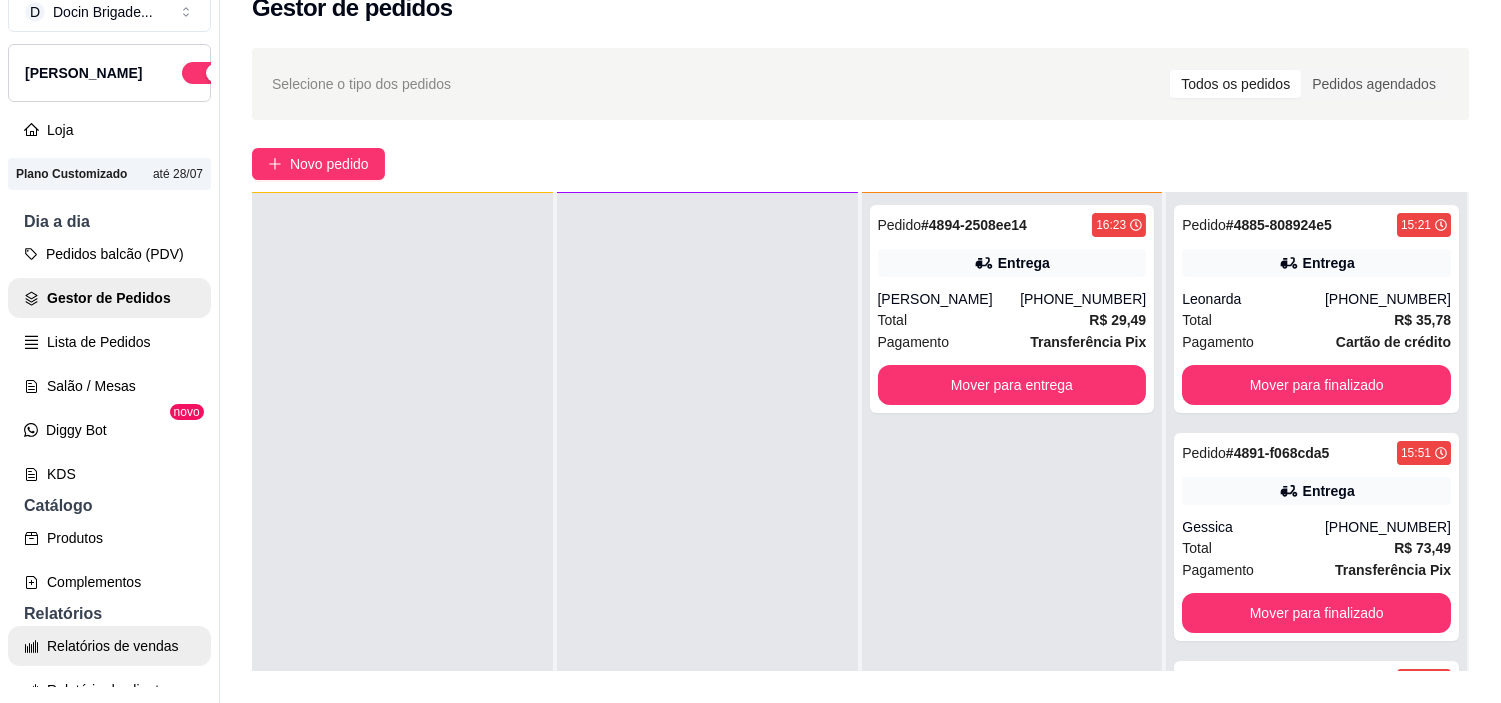 click on "Relatórios de vendas" at bounding box center (109, 646) 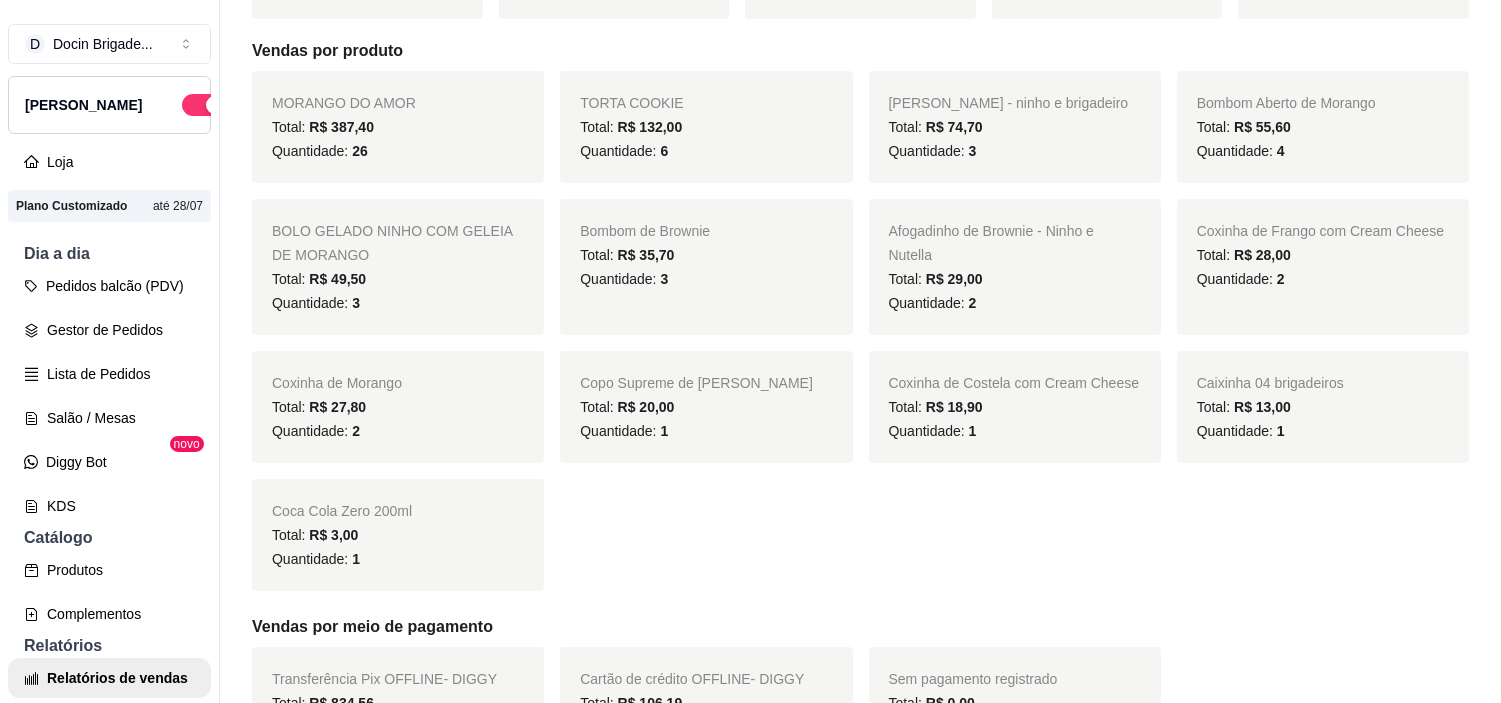 scroll, scrollTop: 333, scrollLeft: 0, axis: vertical 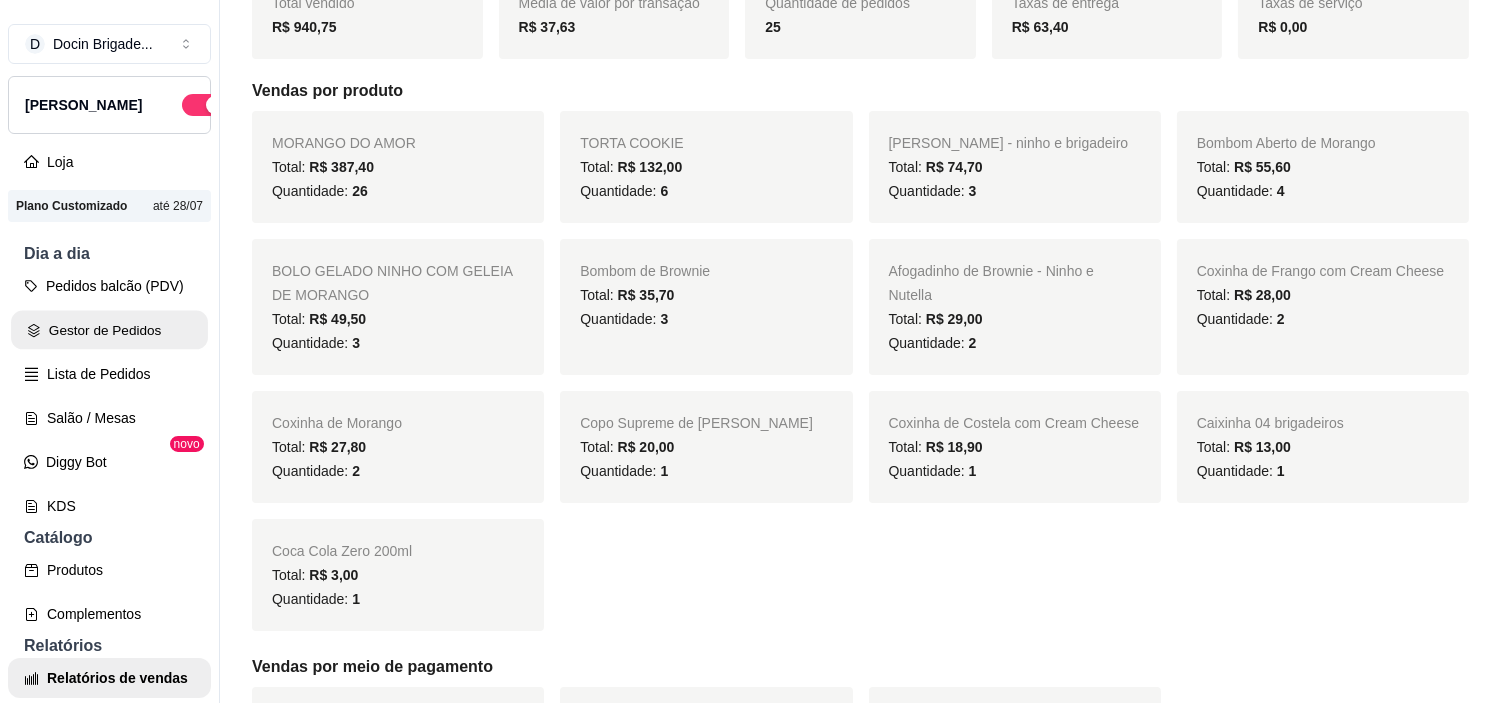 click on "Gestor de Pedidos" at bounding box center (109, 330) 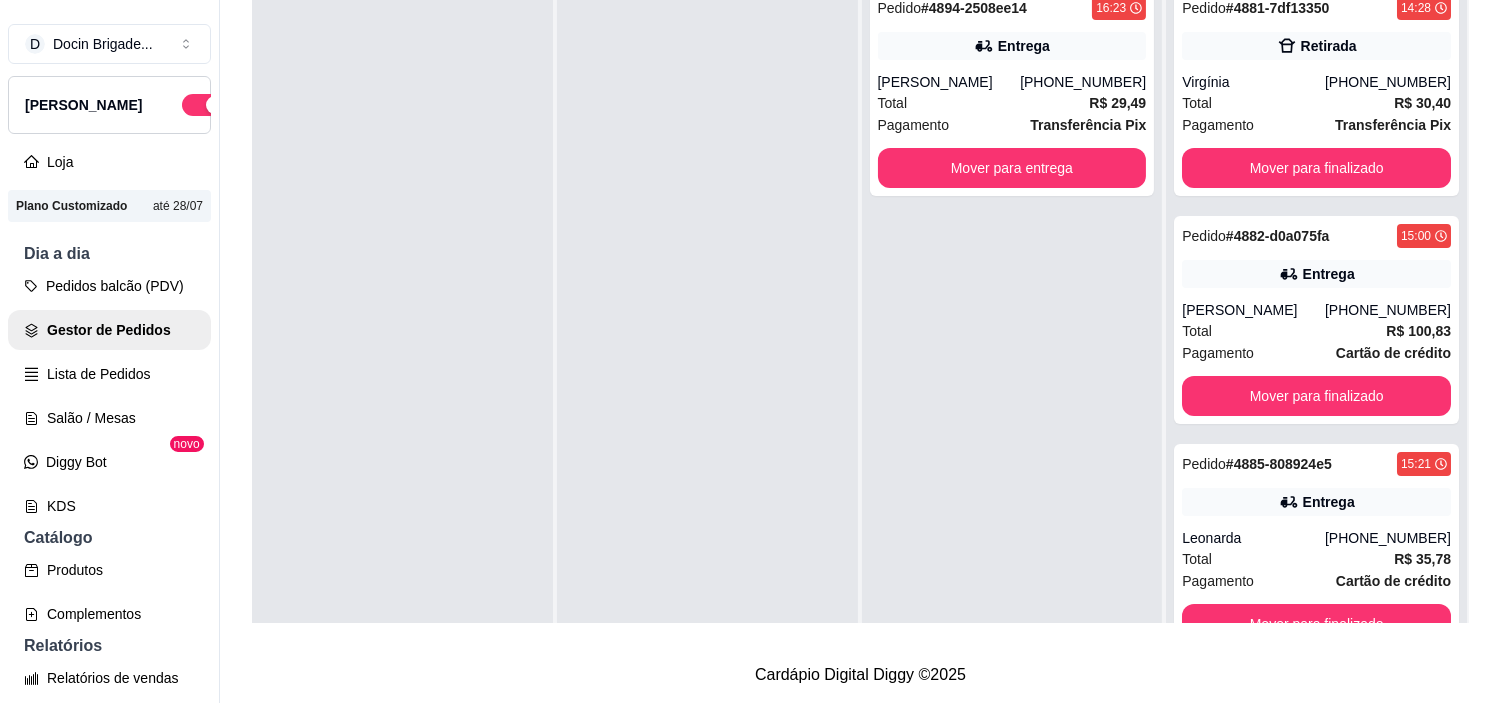 scroll, scrollTop: 0, scrollLeft: 0, axis: both 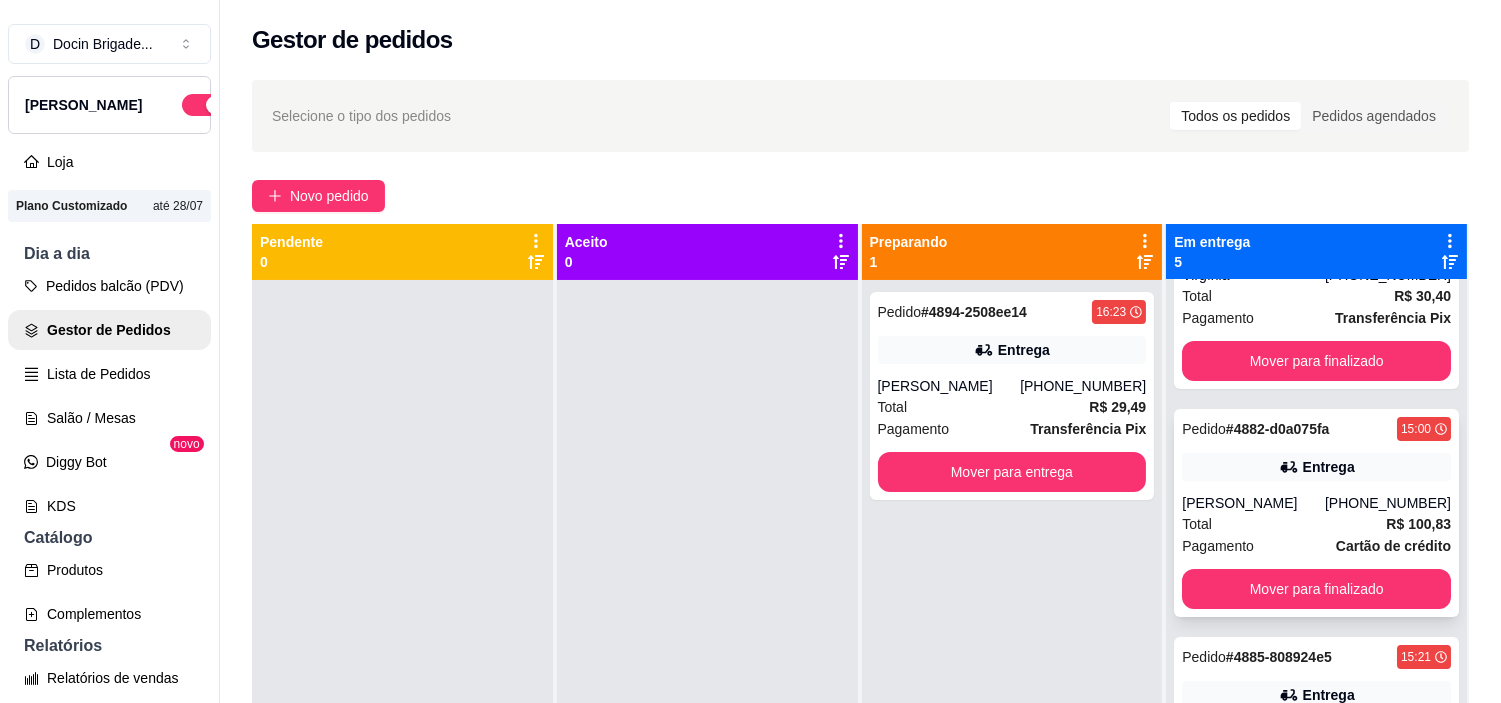 click on "Pedido  # 4882-d0a075fa" at bounding box center [1255, 429] 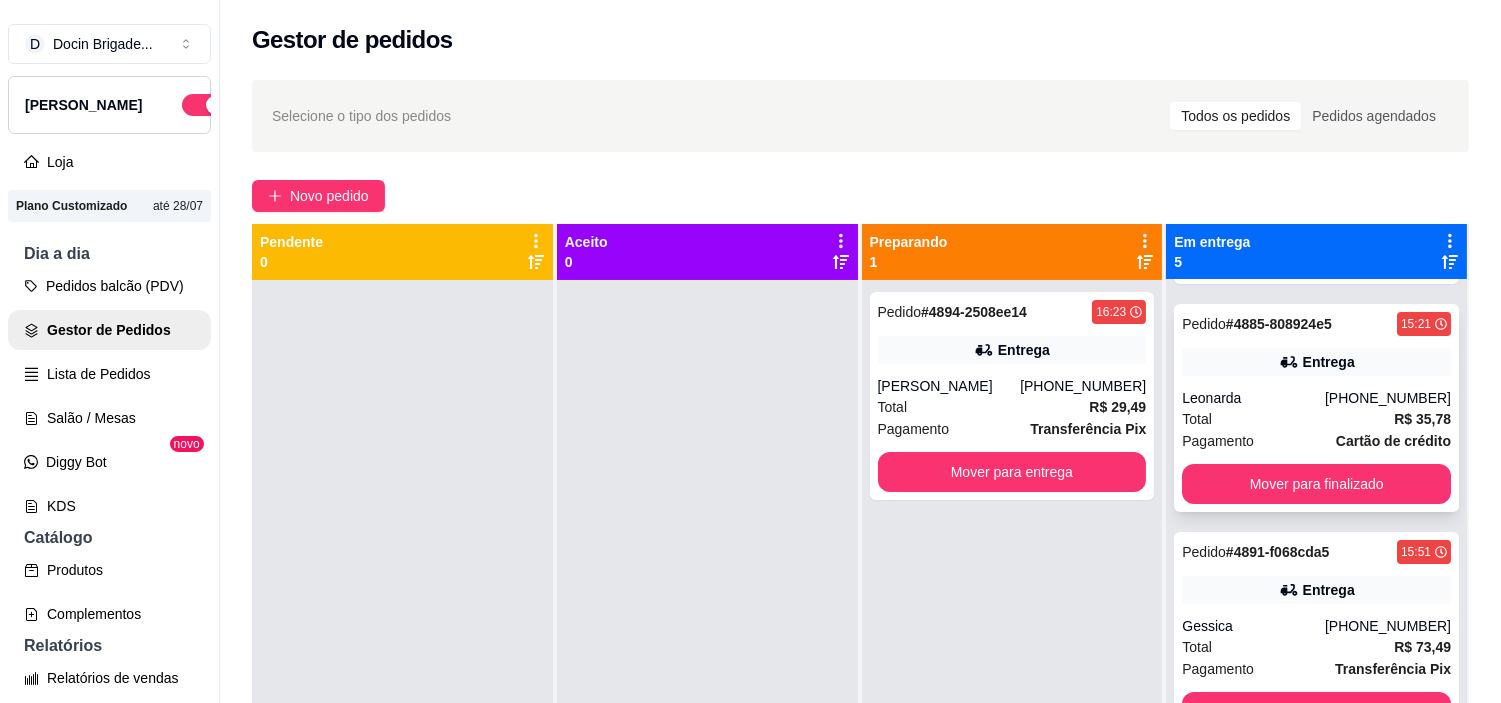 scroll, scrollTop: 456, scrollLeft: 0, axis: vertical 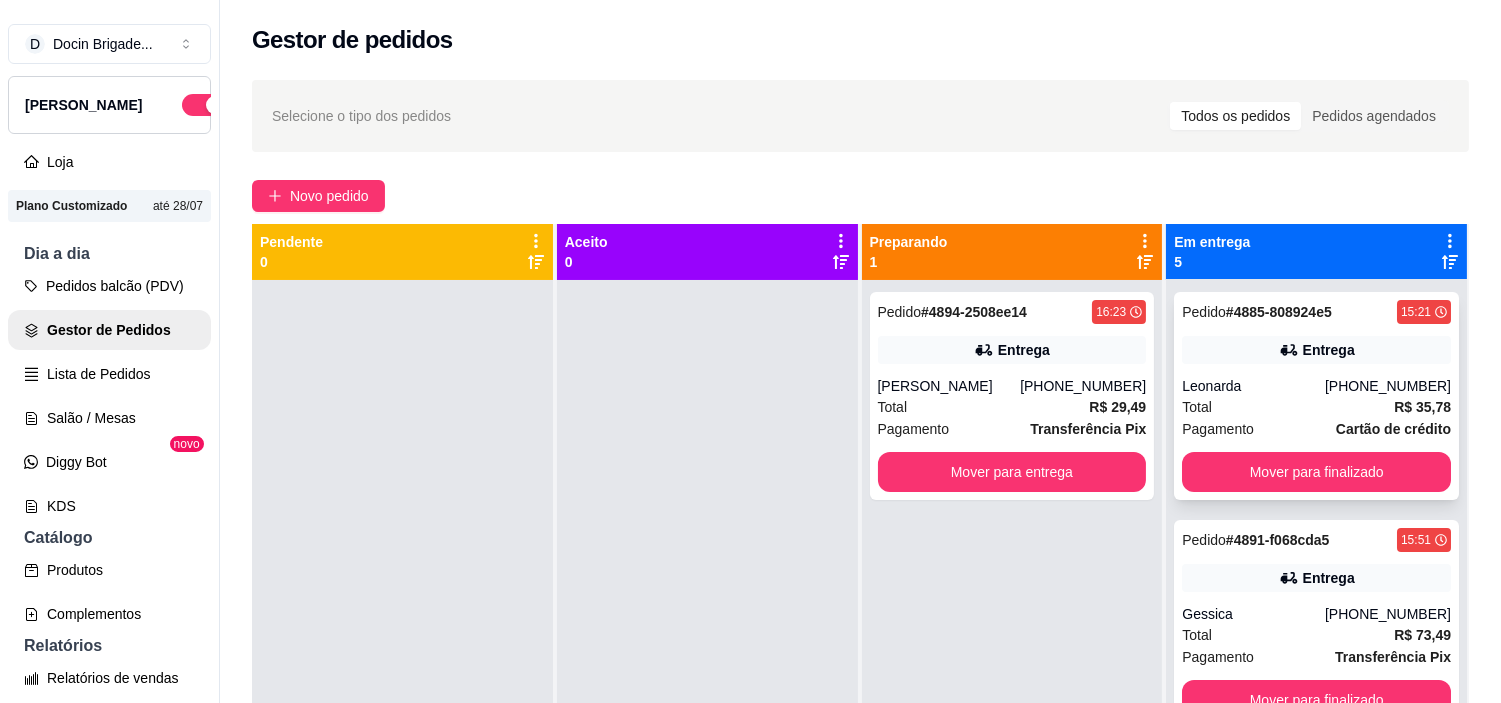 click on "Total R$ 35,78" at bounding box center (1316, 407) 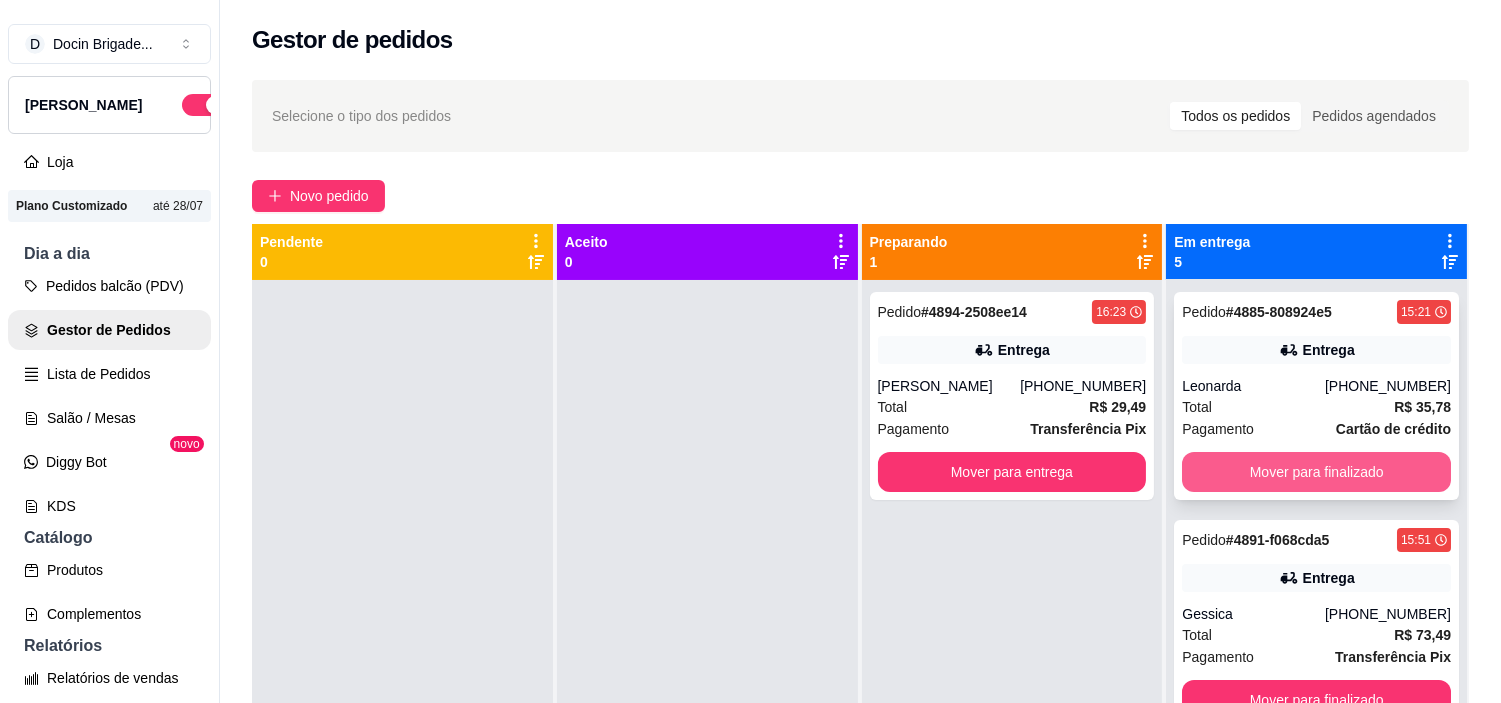 click on "Mover para finalizado" at bounding box center (1316, 472) 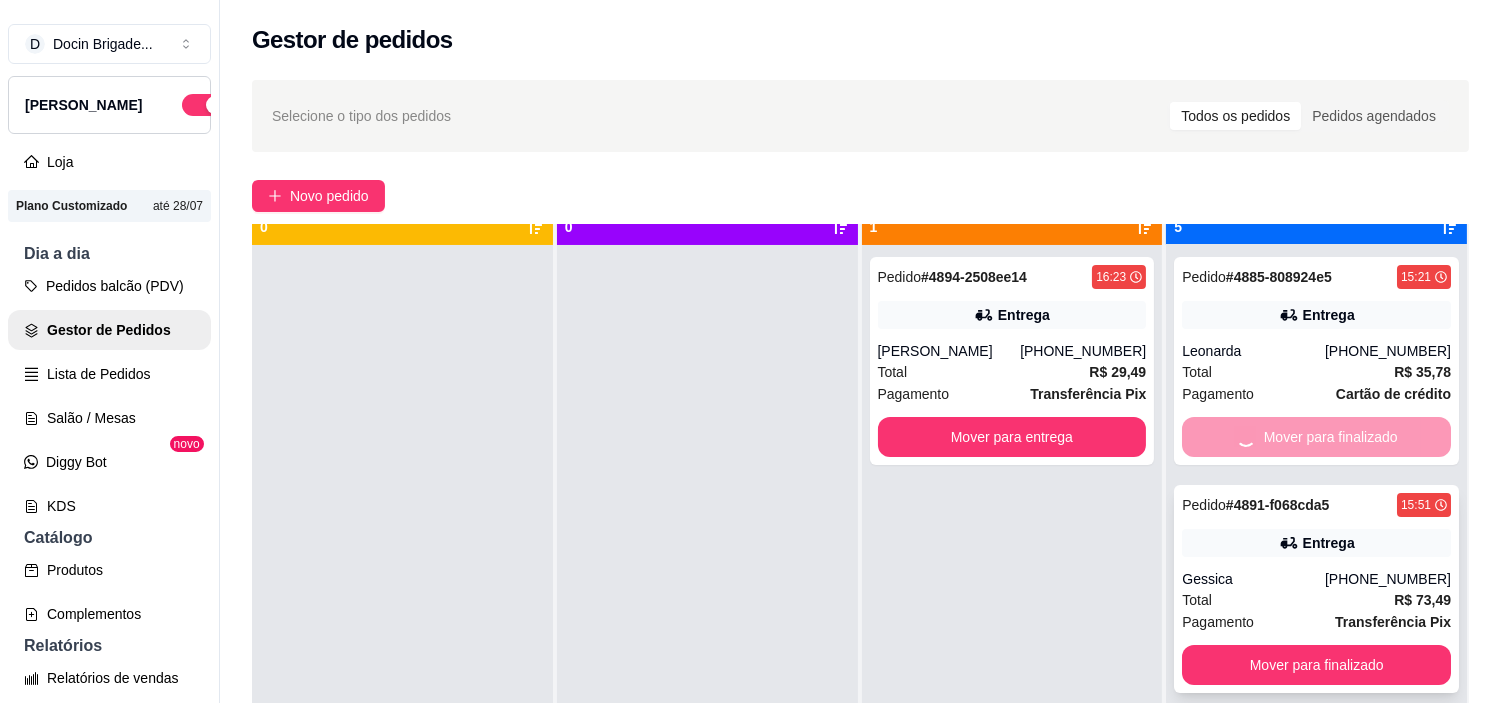scroll, scrollTop: 55, scrollLeft: 0, axis: vertical 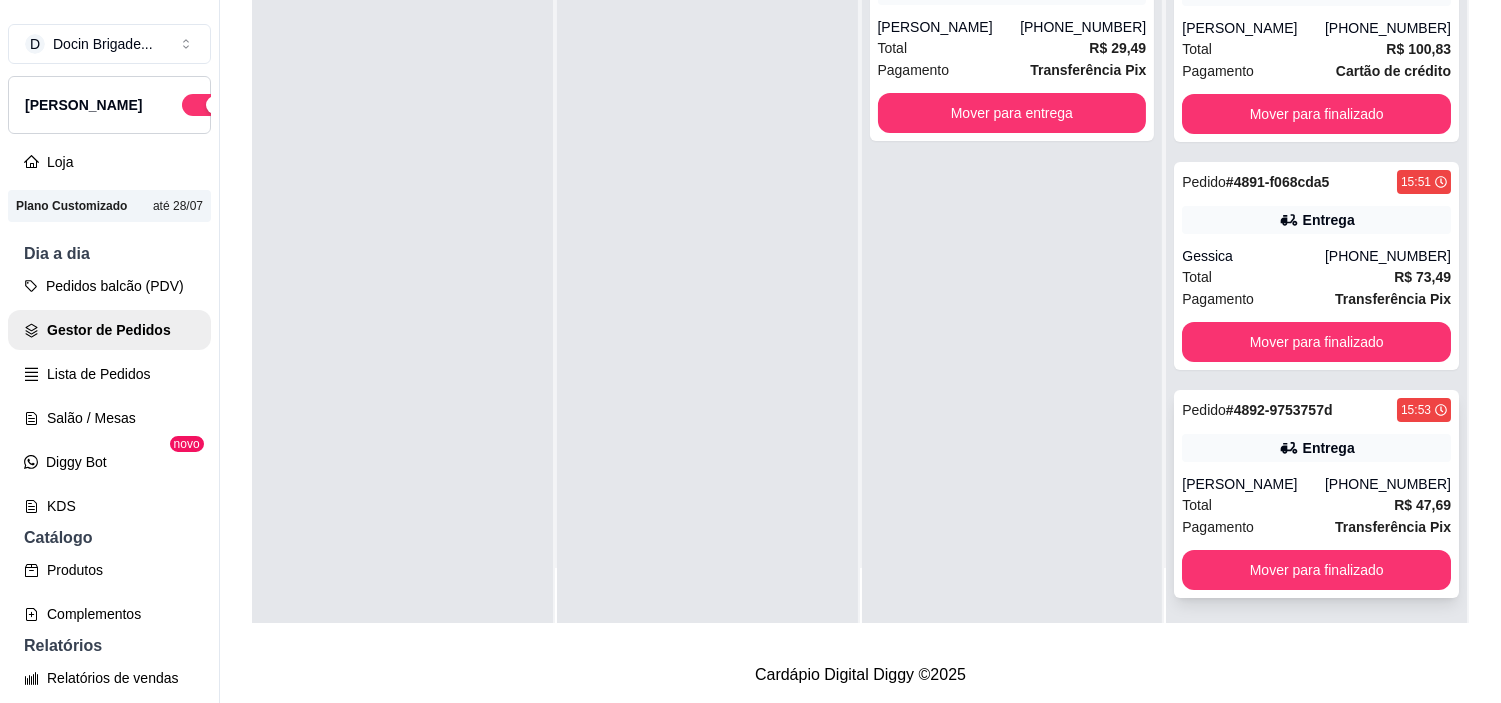 click on "[PERSON_NAME]" at bounding box center [1253, 484] 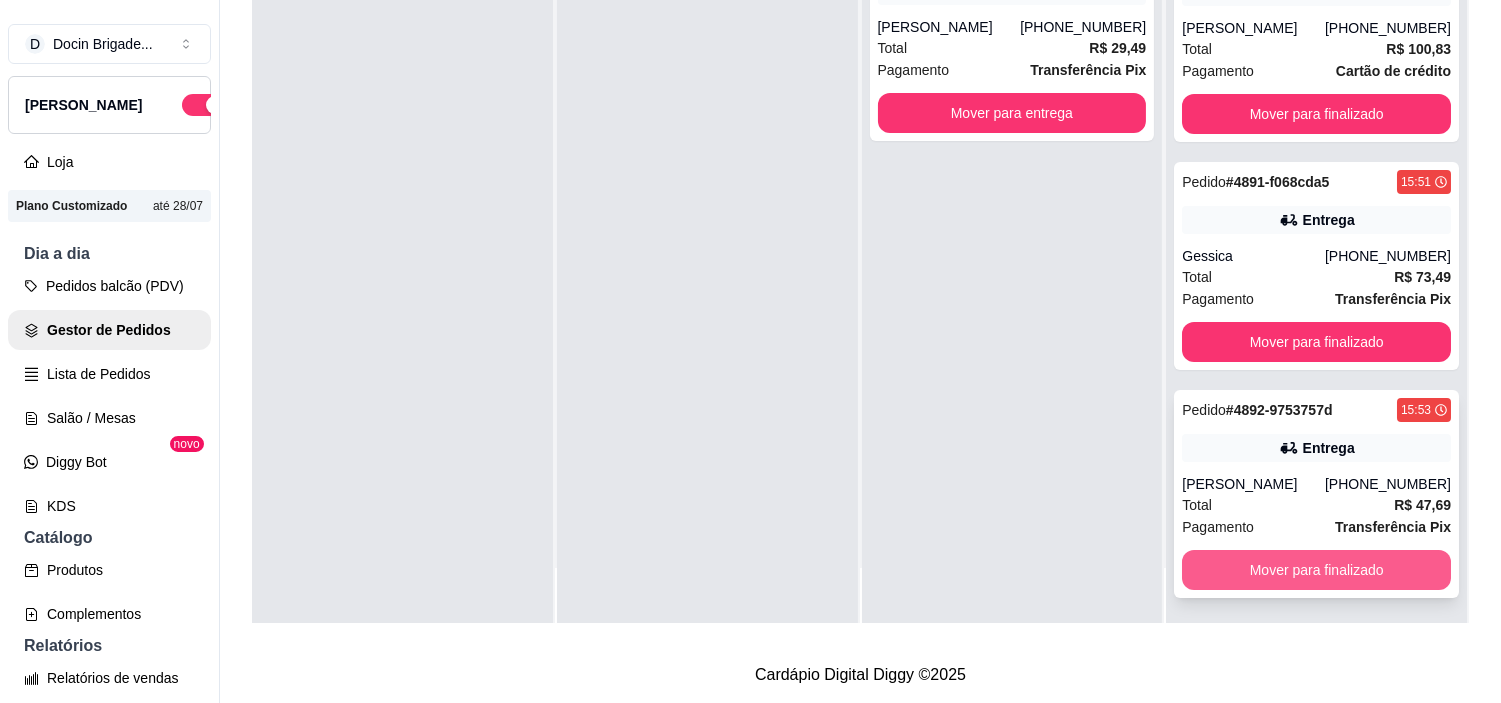 click on "Mover para finalizado" at bounding box center [1316, 570] 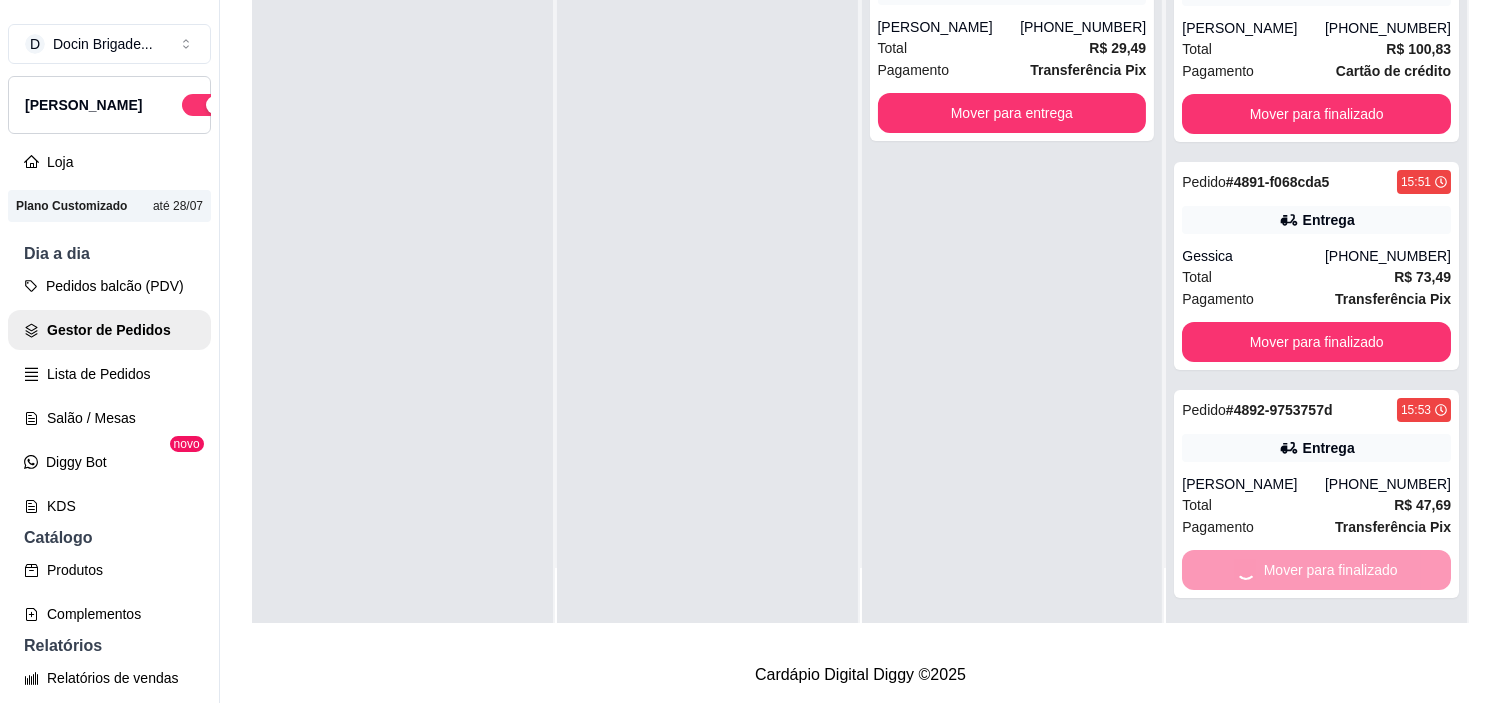 scroll, scrollTop: 0, scrollLeft: 0, axis: both 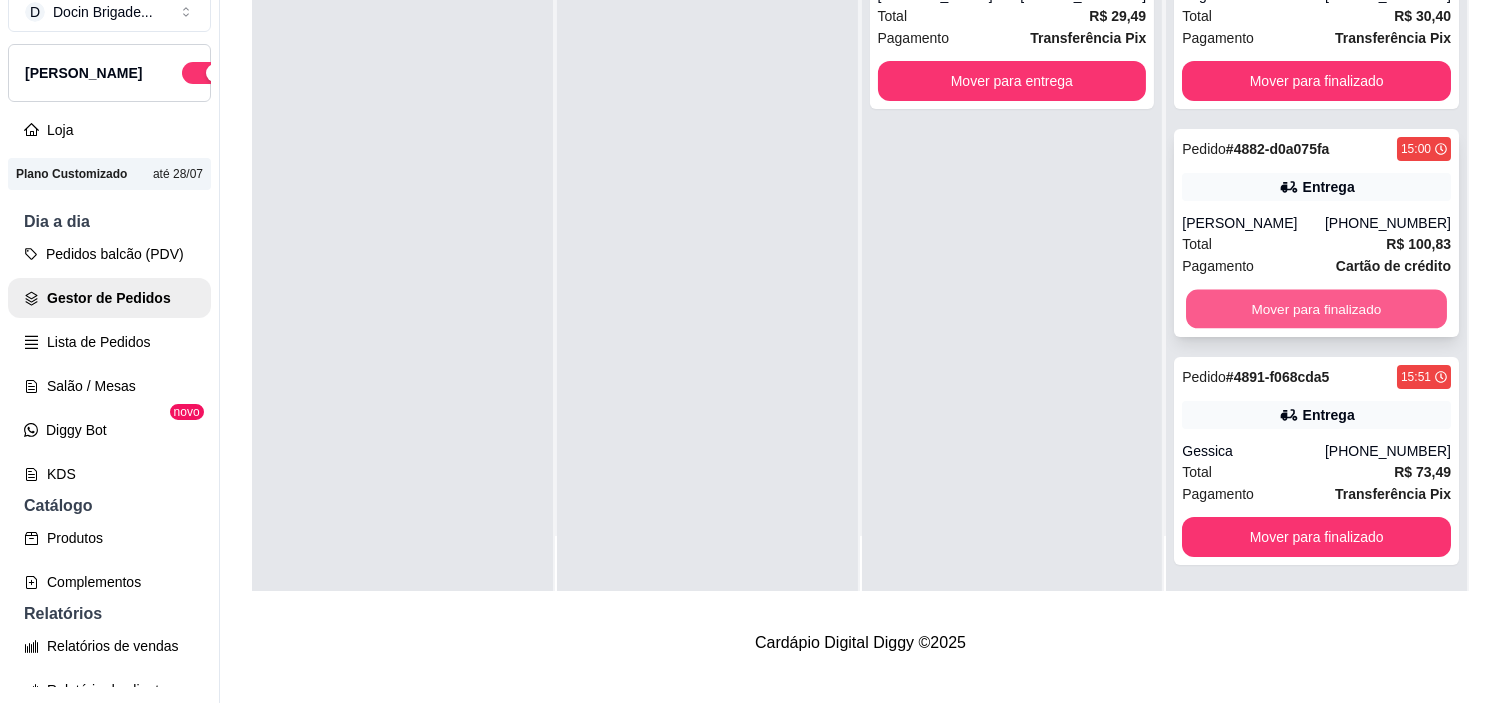 click on "Mover para finalizado" at bounding box center (1316, 309) 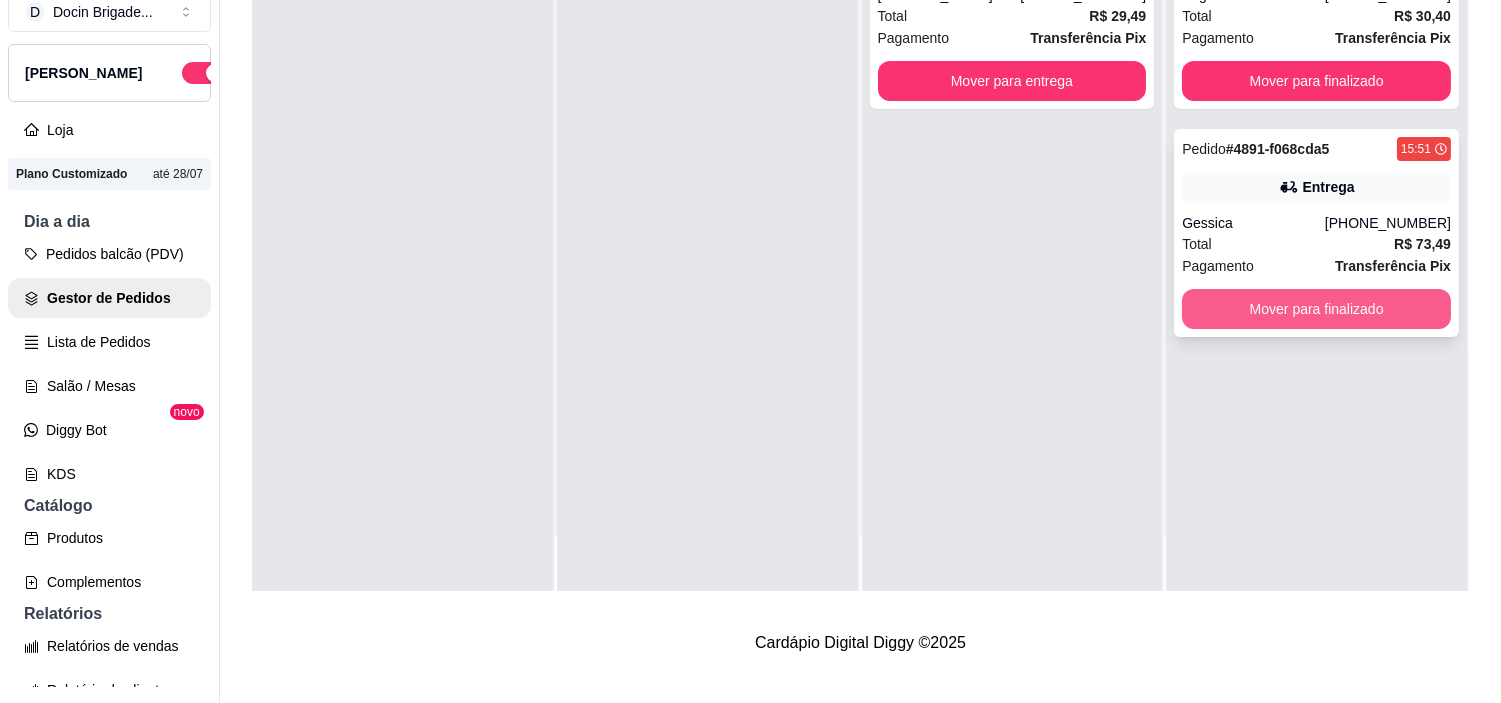 click on "Mover para finalizado" at bounding box center [1316, 309] 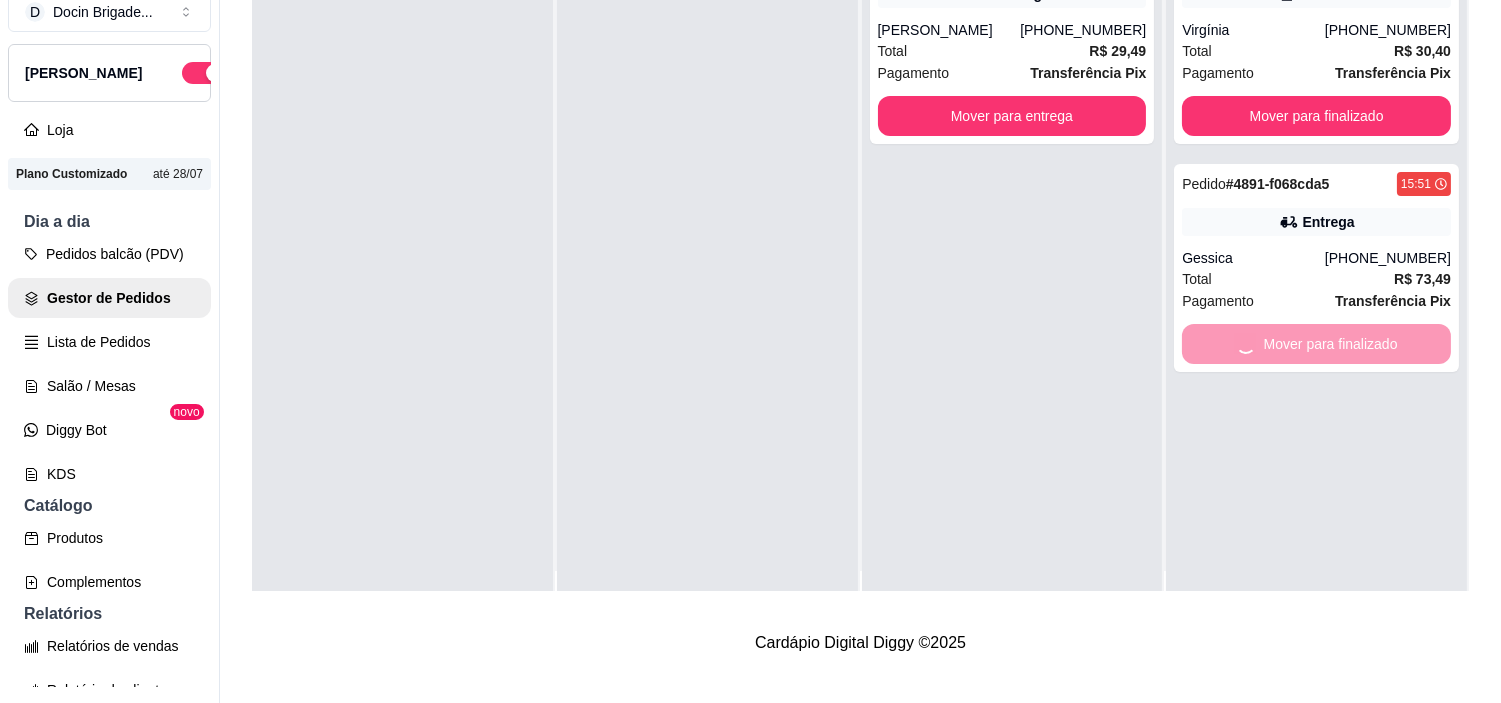 scroll, scrollTop: 0, scrollLeft: 0, axis: both 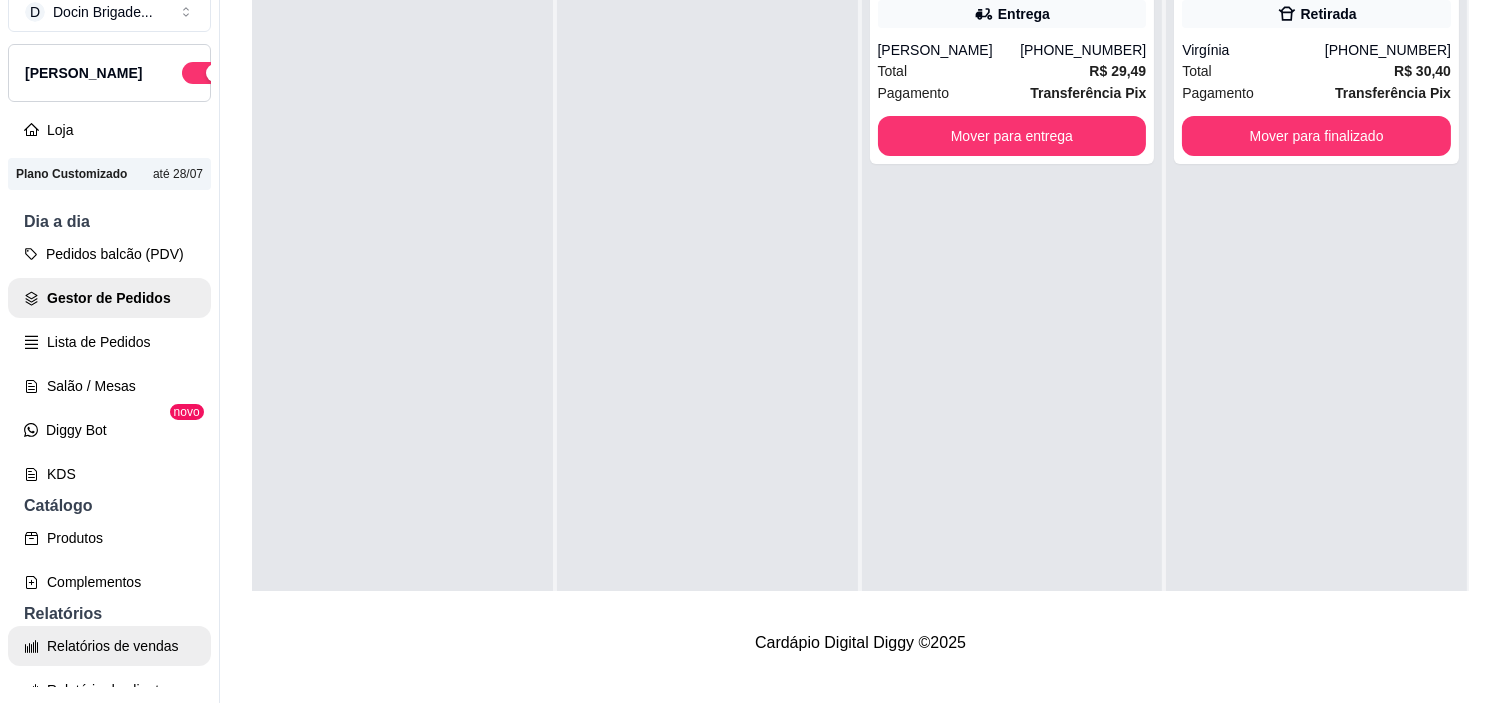 click on "Relatórios de vendas" at bounding box center (109, 646) 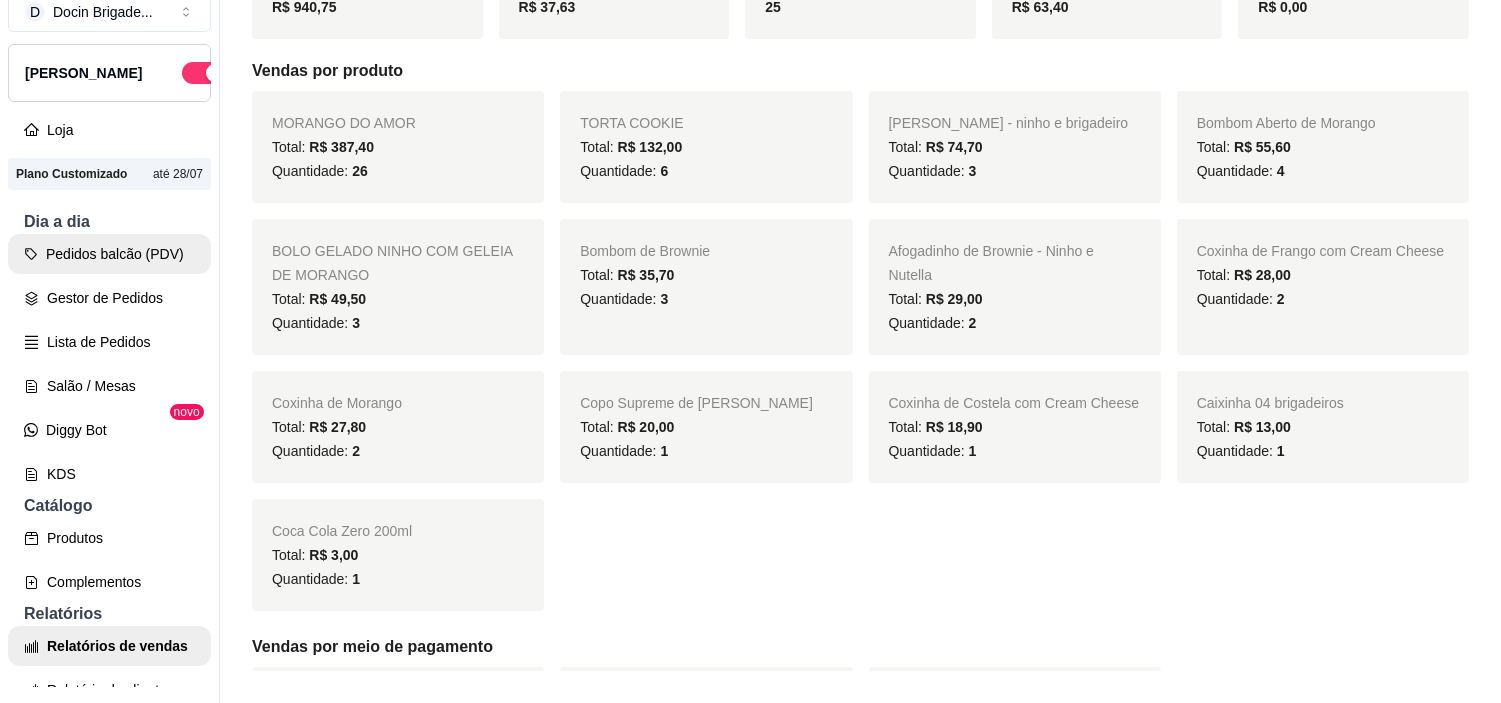 scroll, scrollTop: 0, scrollLeft: 0, axis: both 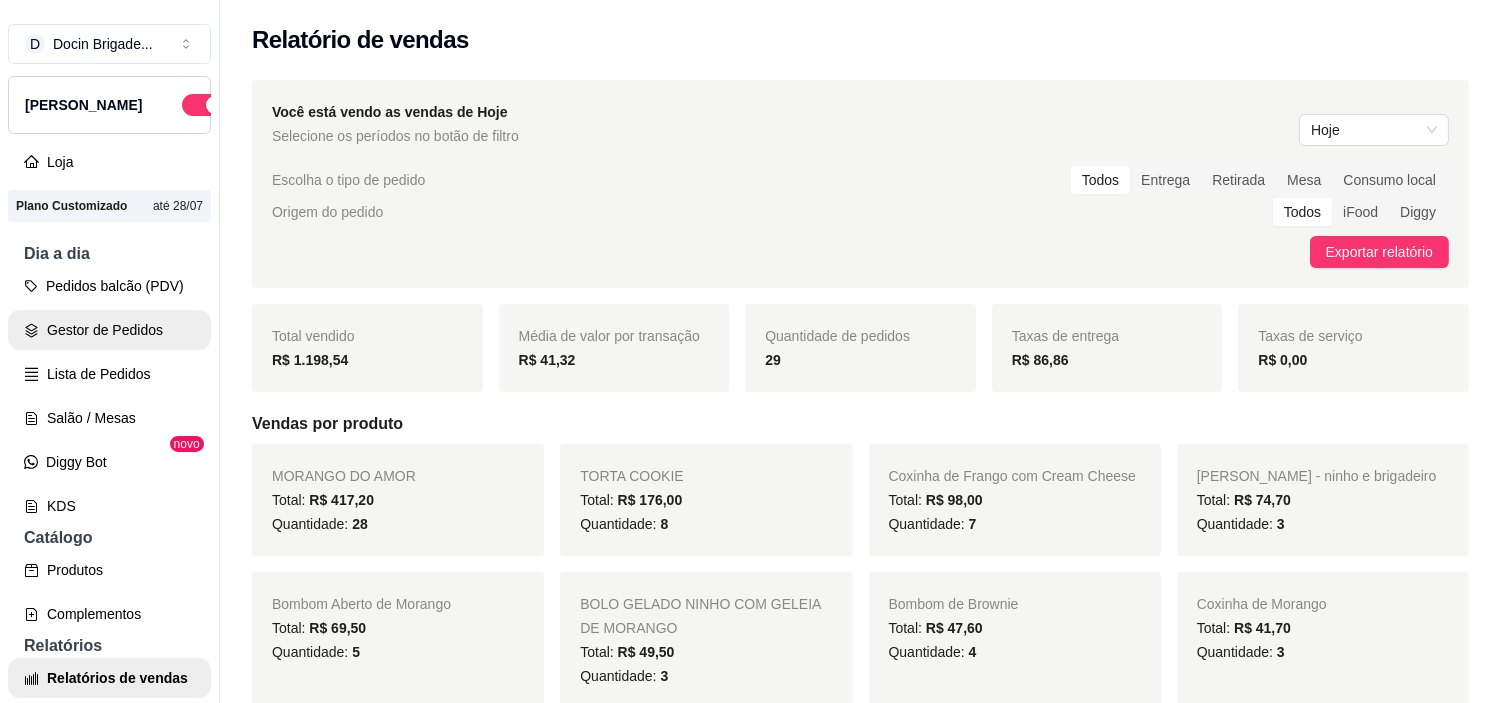 click on "Gestor de Pedidos" at bounding box center (109, 330) 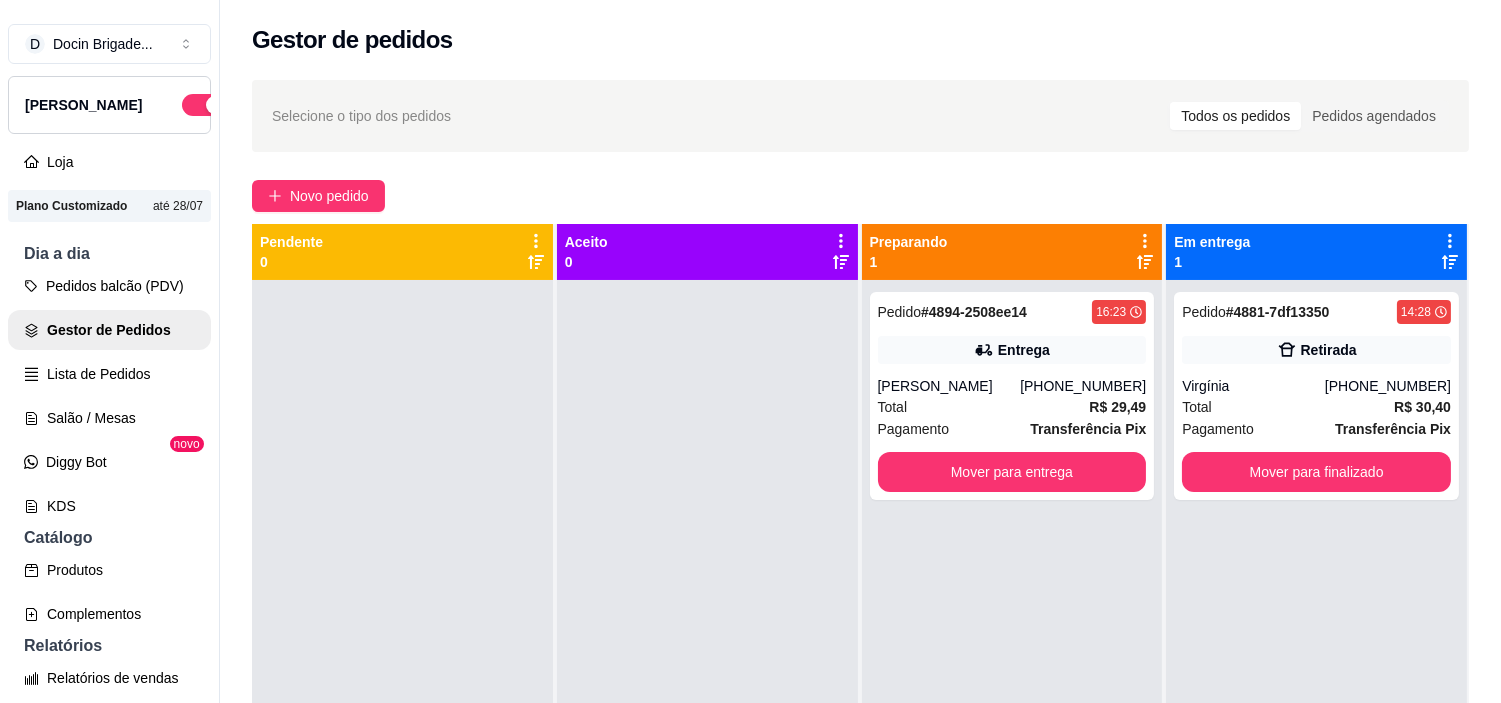 click on "Pedido  # 4881-7df13350 14:28 Retirada Virgínia  [PHONE_NUMBER] Total R$ 30,40 Pagamento Transferência Pix Mover para finalizado" at bounding box center [1316, 631] 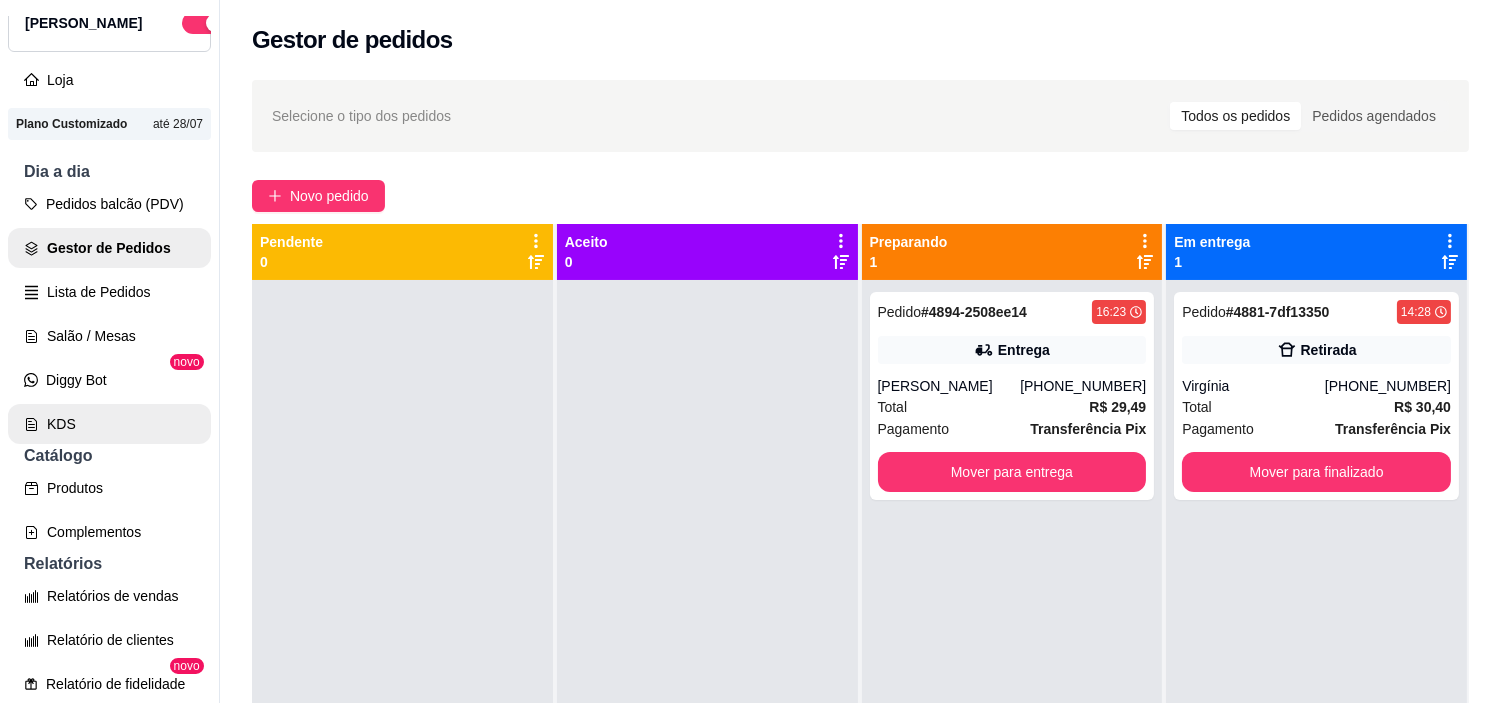 scroll, scrollTop: 222, scrollLeft: 0, axis: vertical 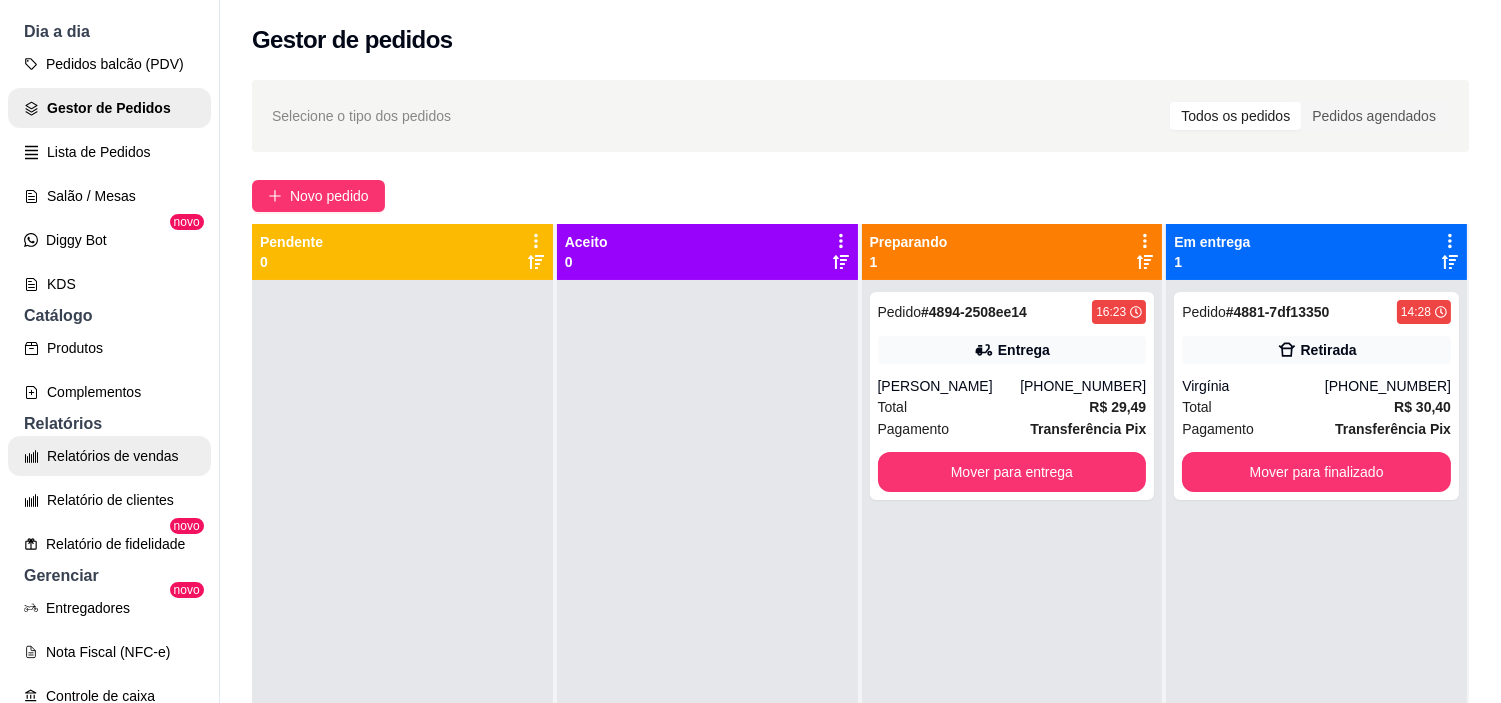 click on "Relatórios de vendas" at bounding box center [109, 456] 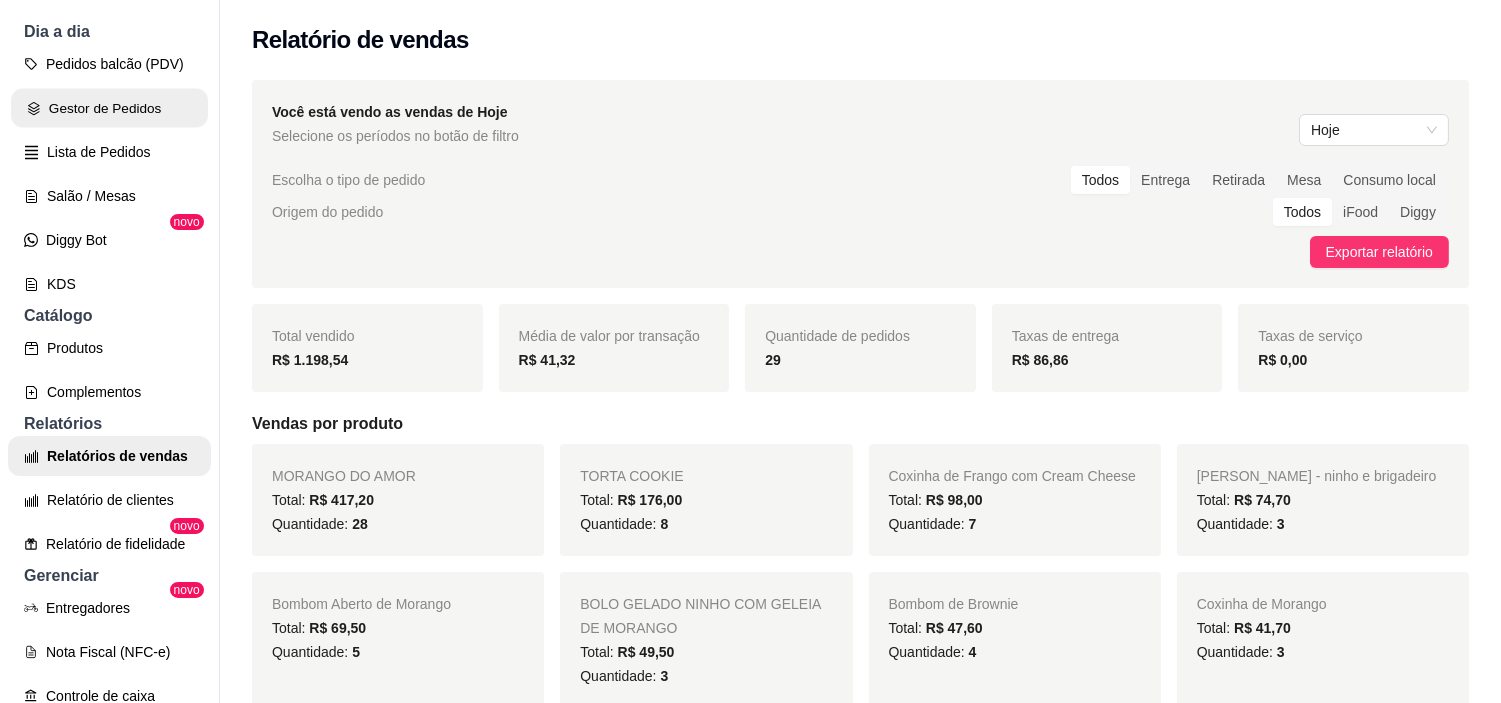 click on "Gestor de Pedidos" at bounding box center [109, 108] 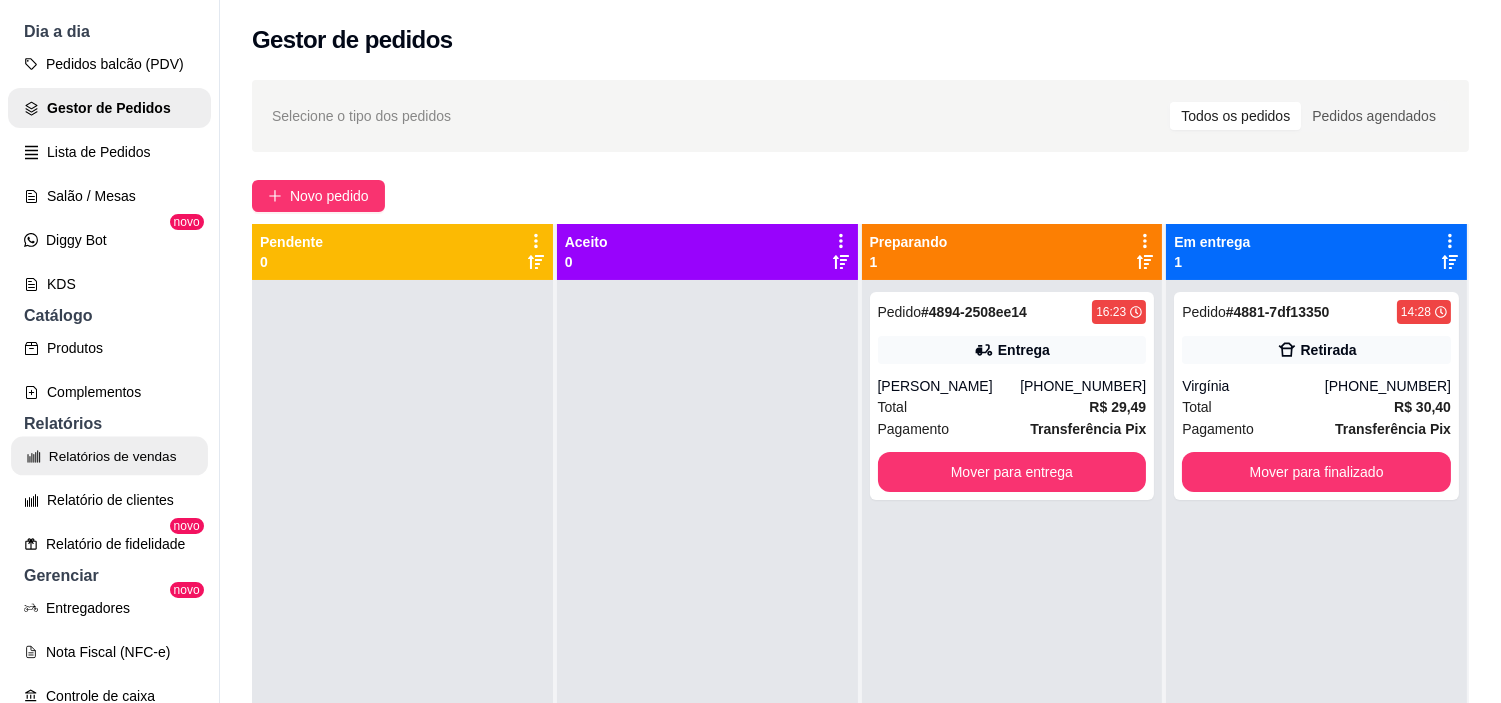 click on "Relatórios de vendas" at bounding box center [109, 456] 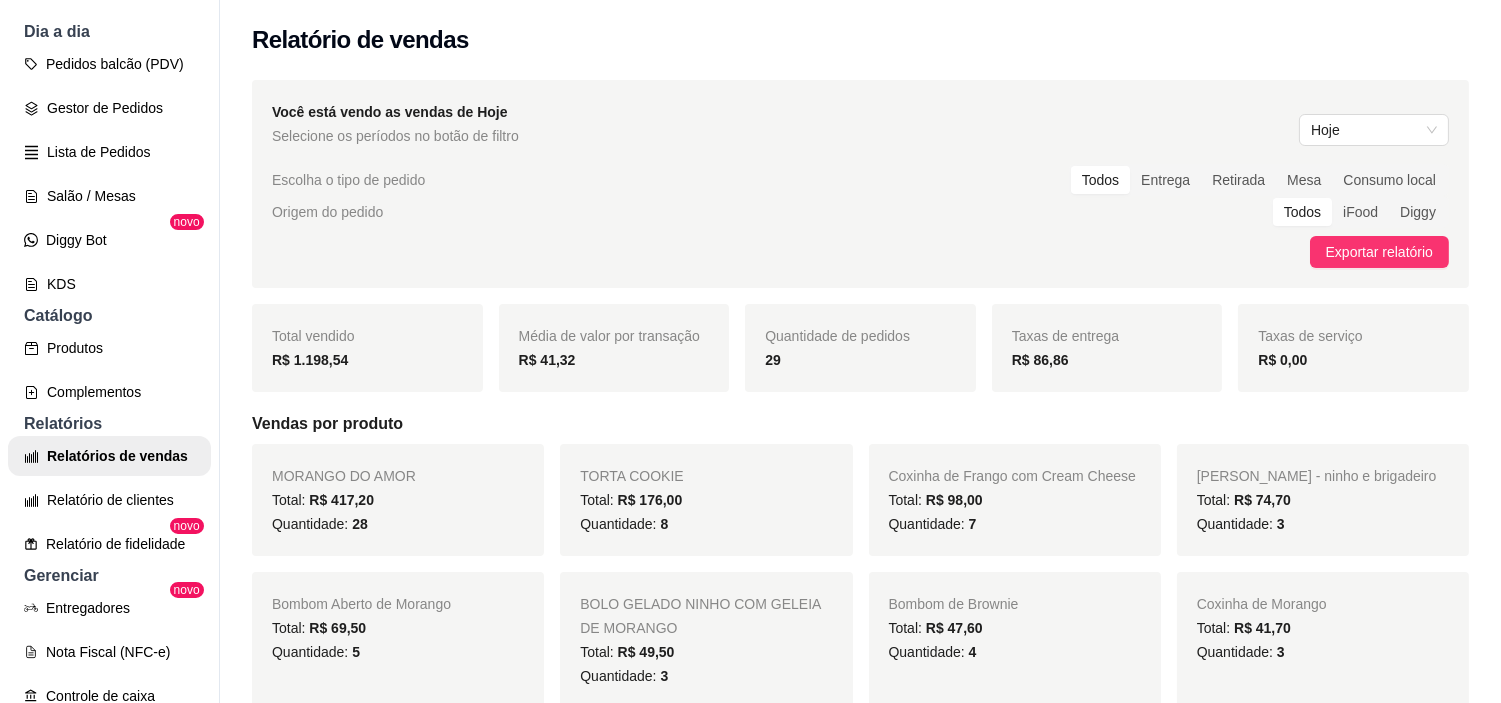 click on "Origem do pedido Todos iFood Diggy" at bounding box center (860, 212) 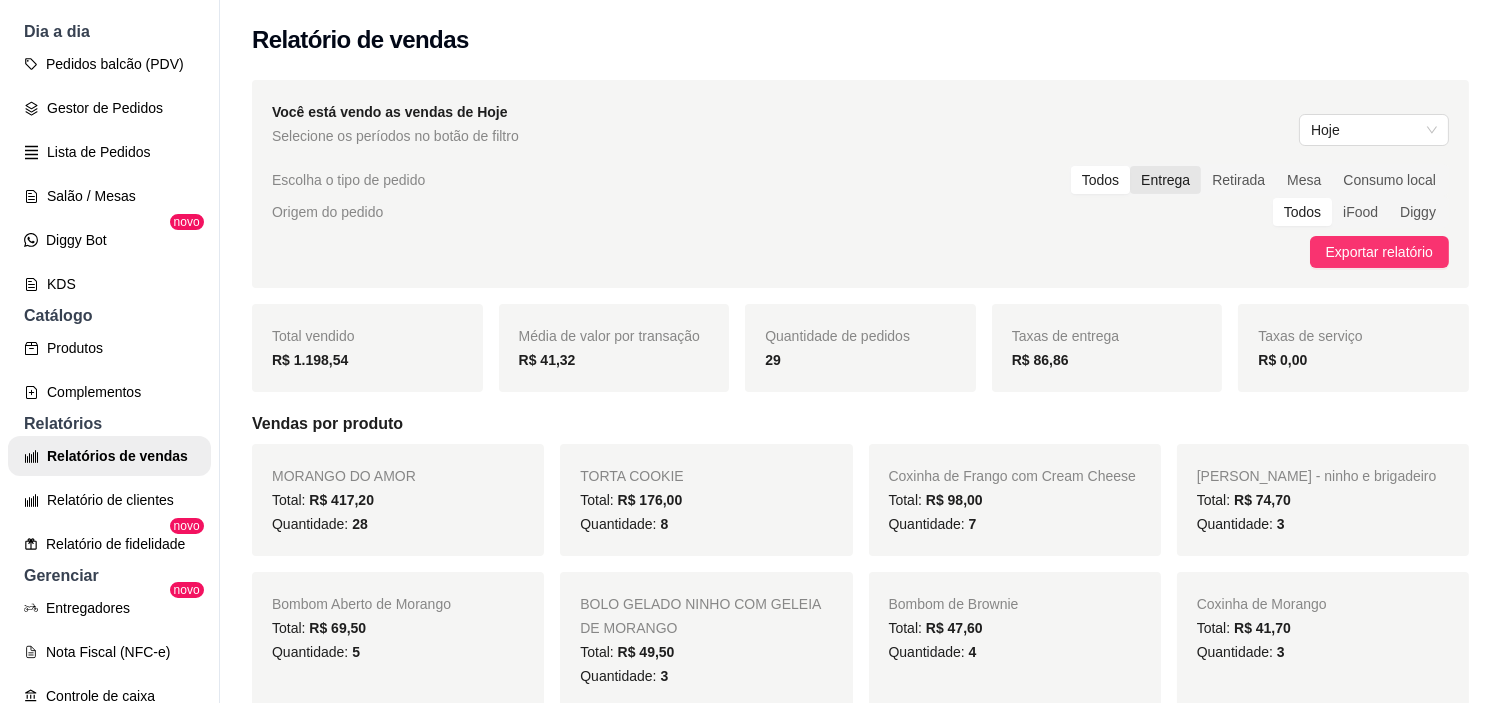 drag, startPoint x: 1158, startPoint y: 178, endPoint x: 1140, endPoint y: 188, distance: 20.59126 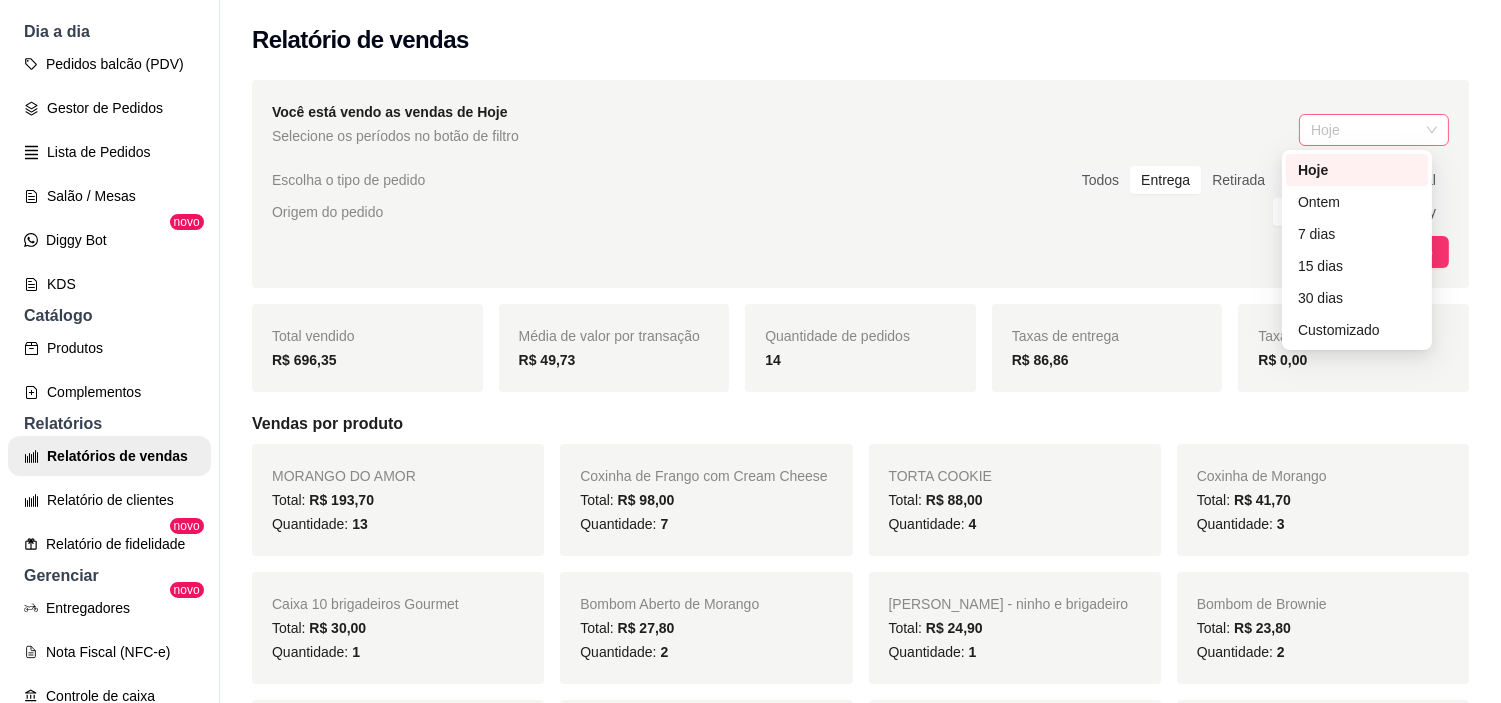 click on "Hoje" at bounding box center (1374, 130) 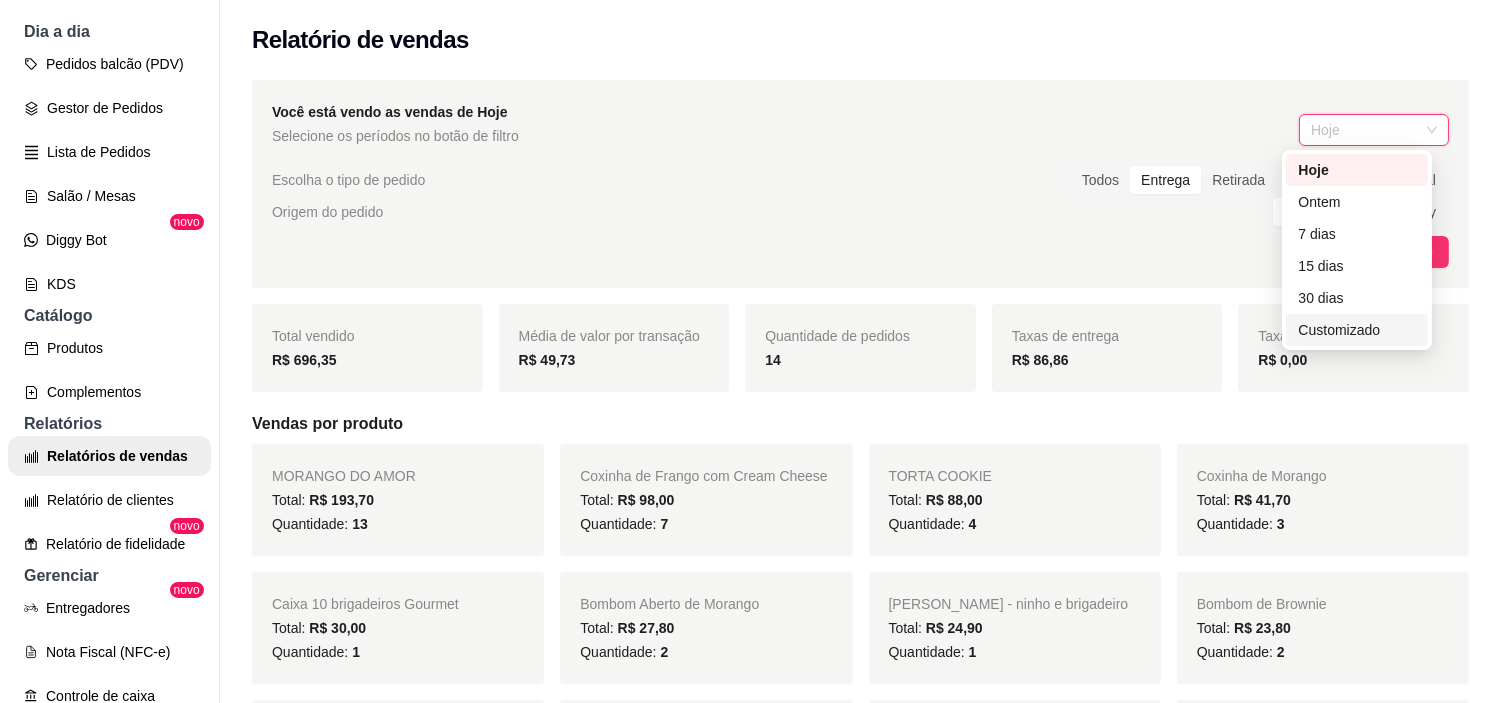 click on "Customizado" at bounding box center [1357, 330] 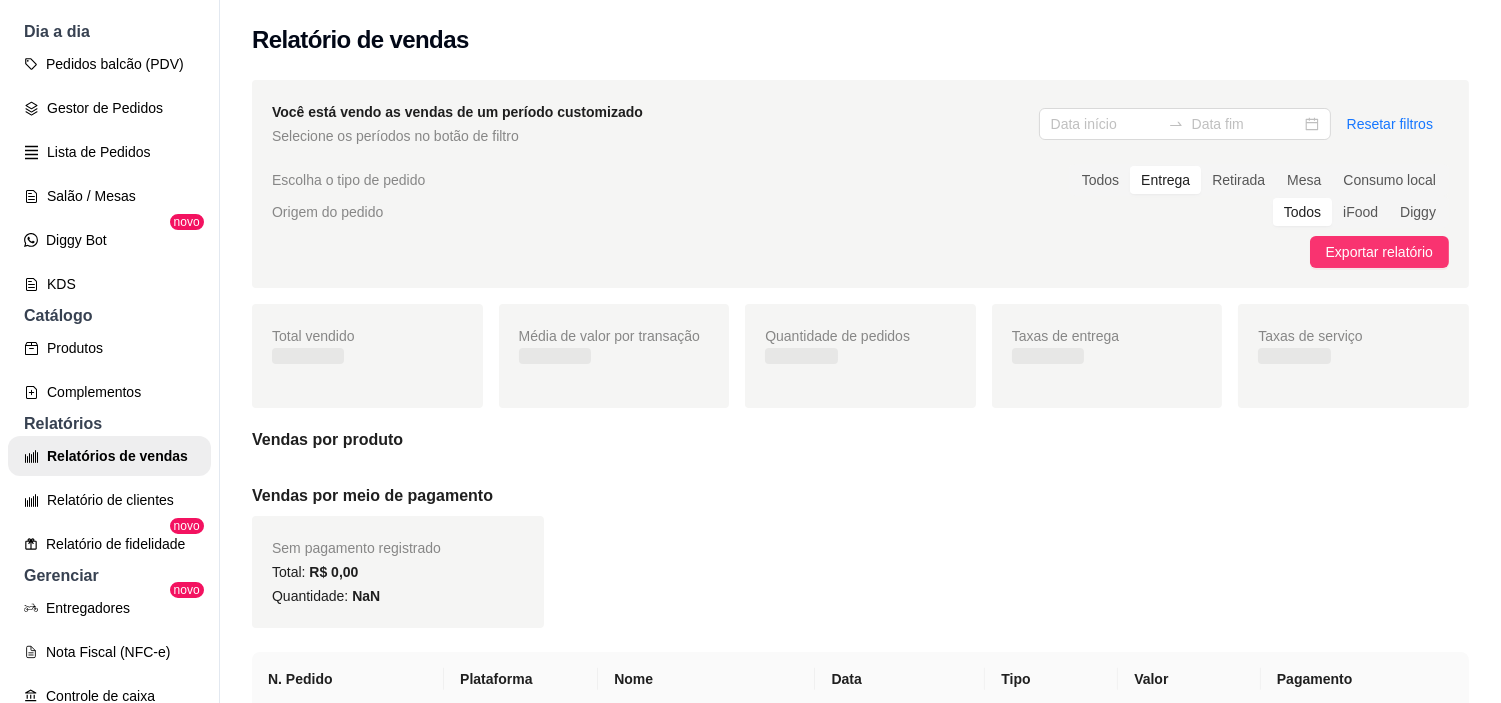click on "Resetar filtros" at bounding box center [1244, 124] 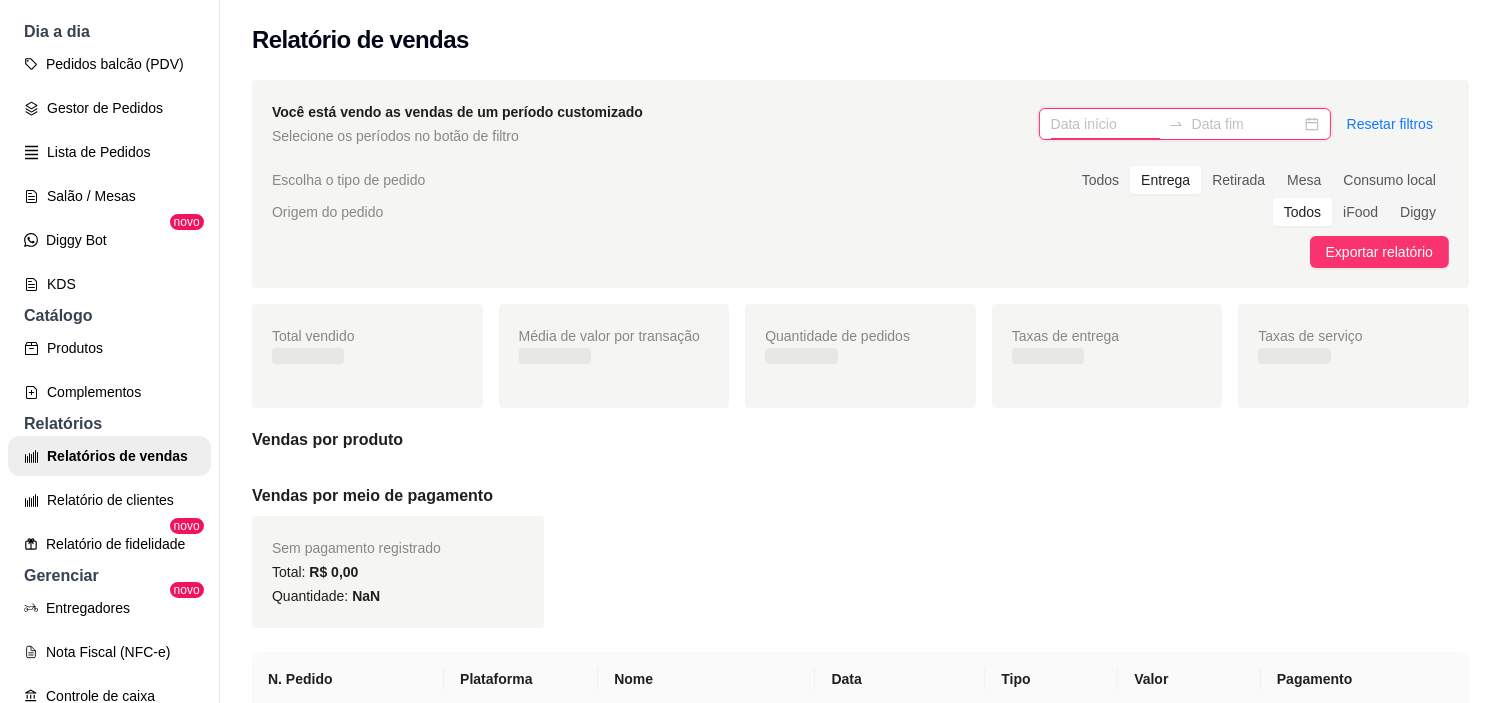 click at bounding box center [1105, 124] 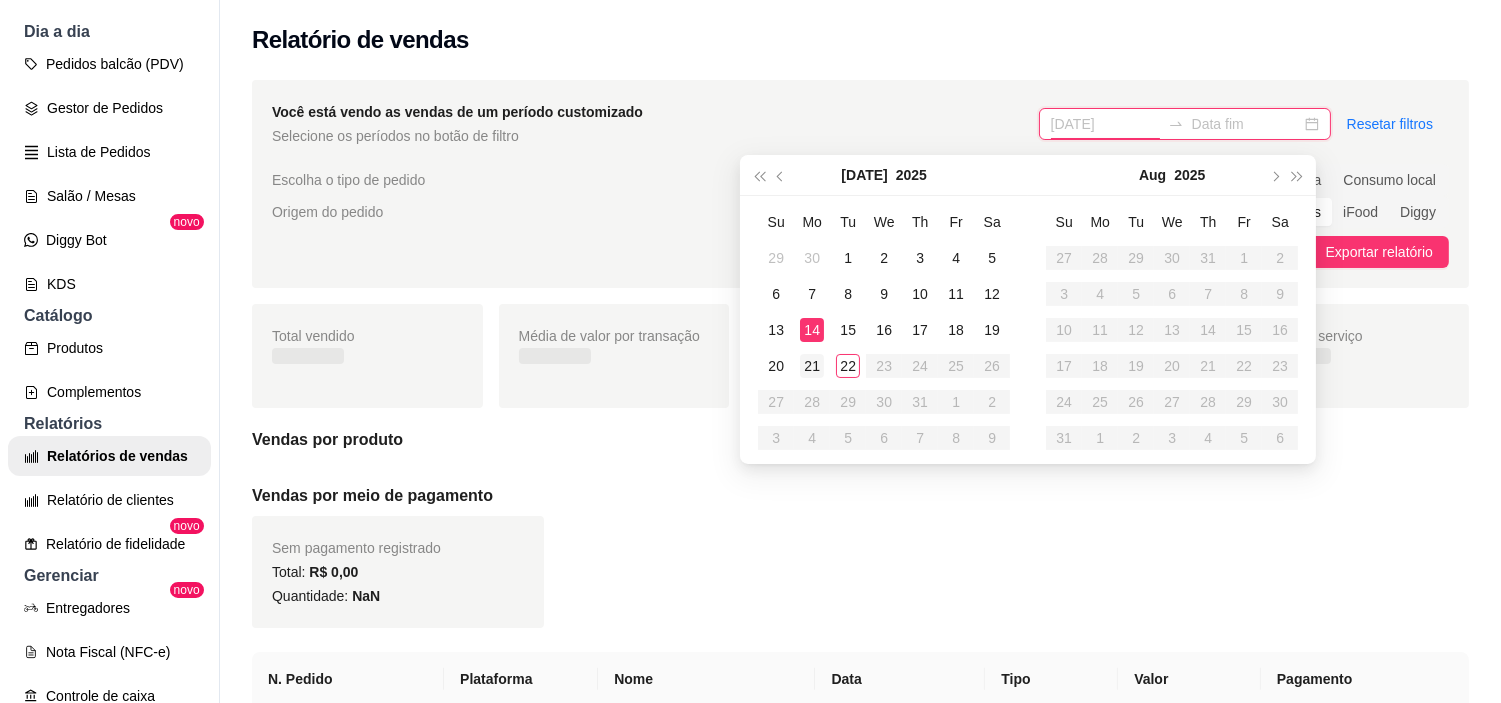 type on "[DATE]" 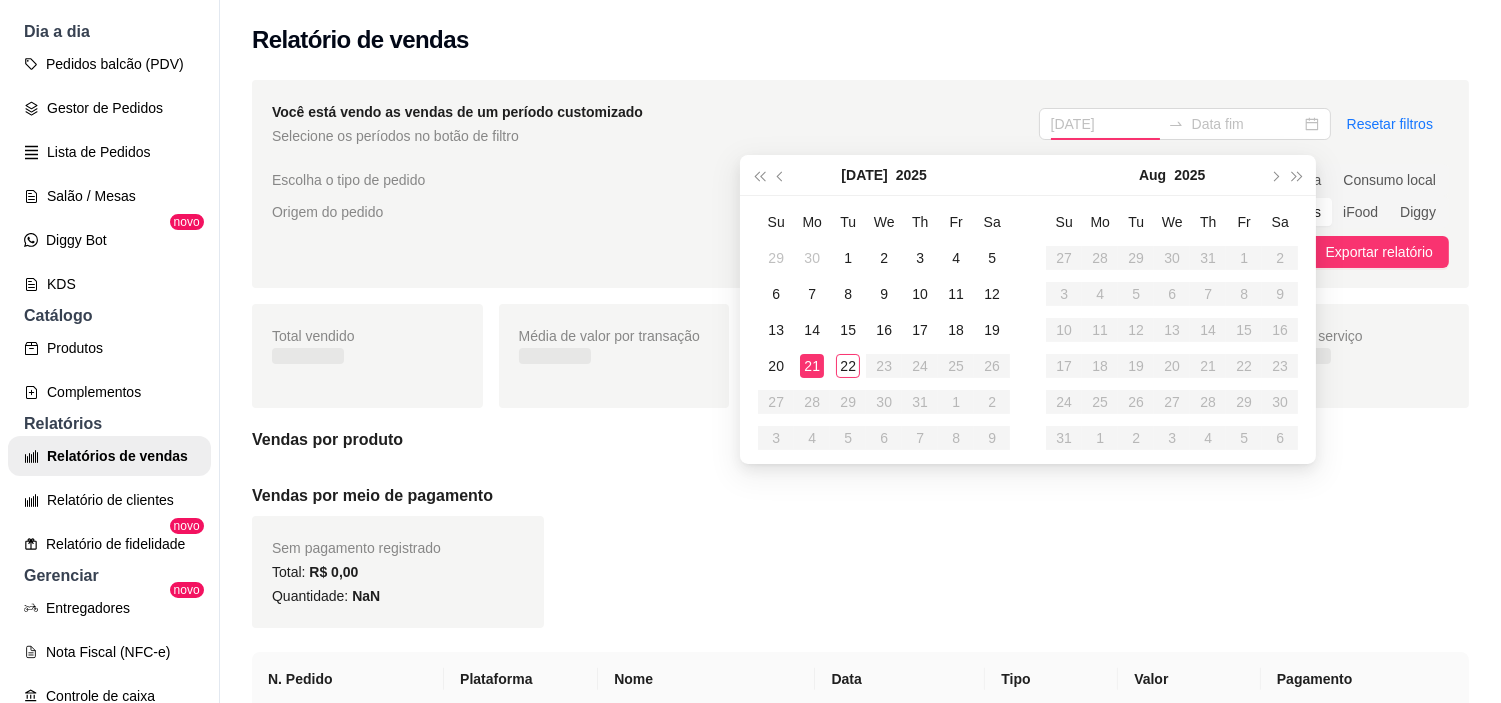 click on "21" at bounding box center [812, 366] 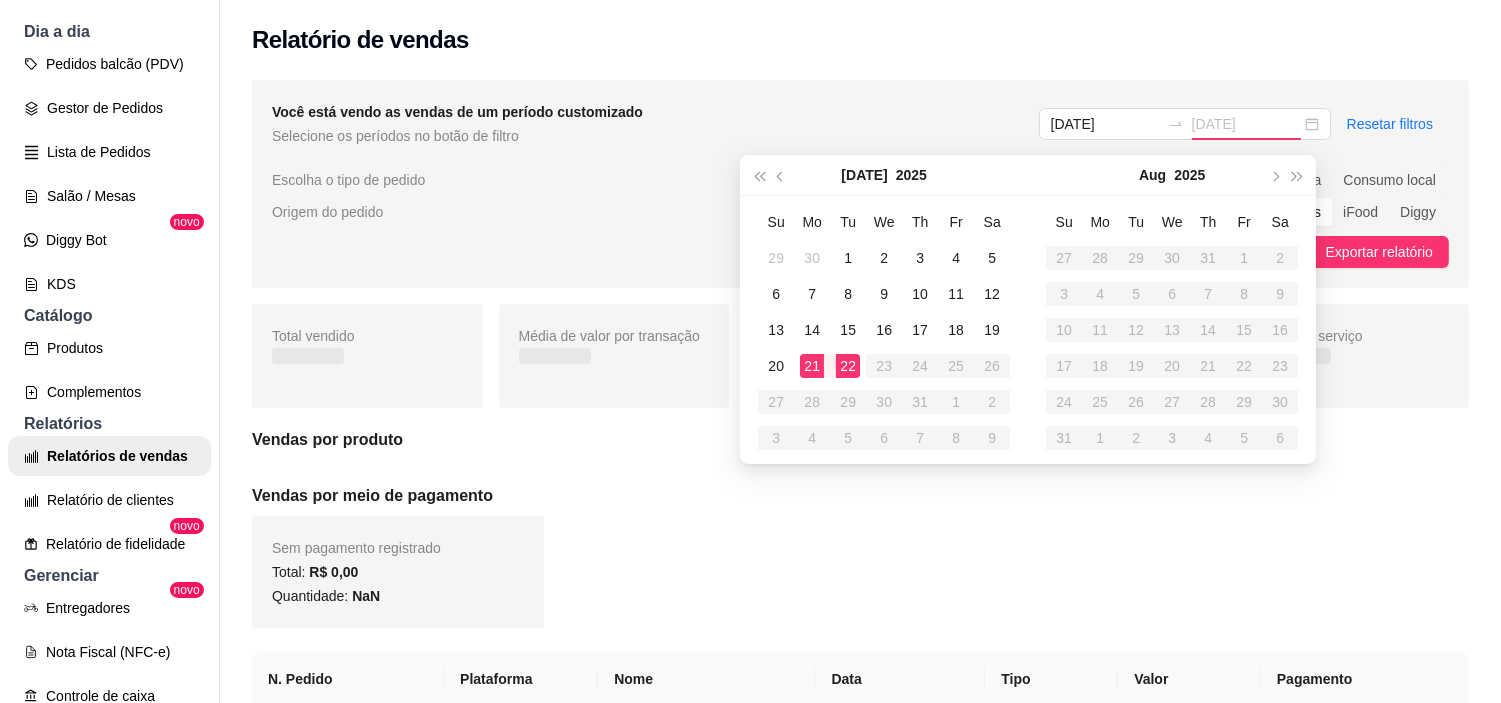 click on "22" at bounding box center [848, 366] 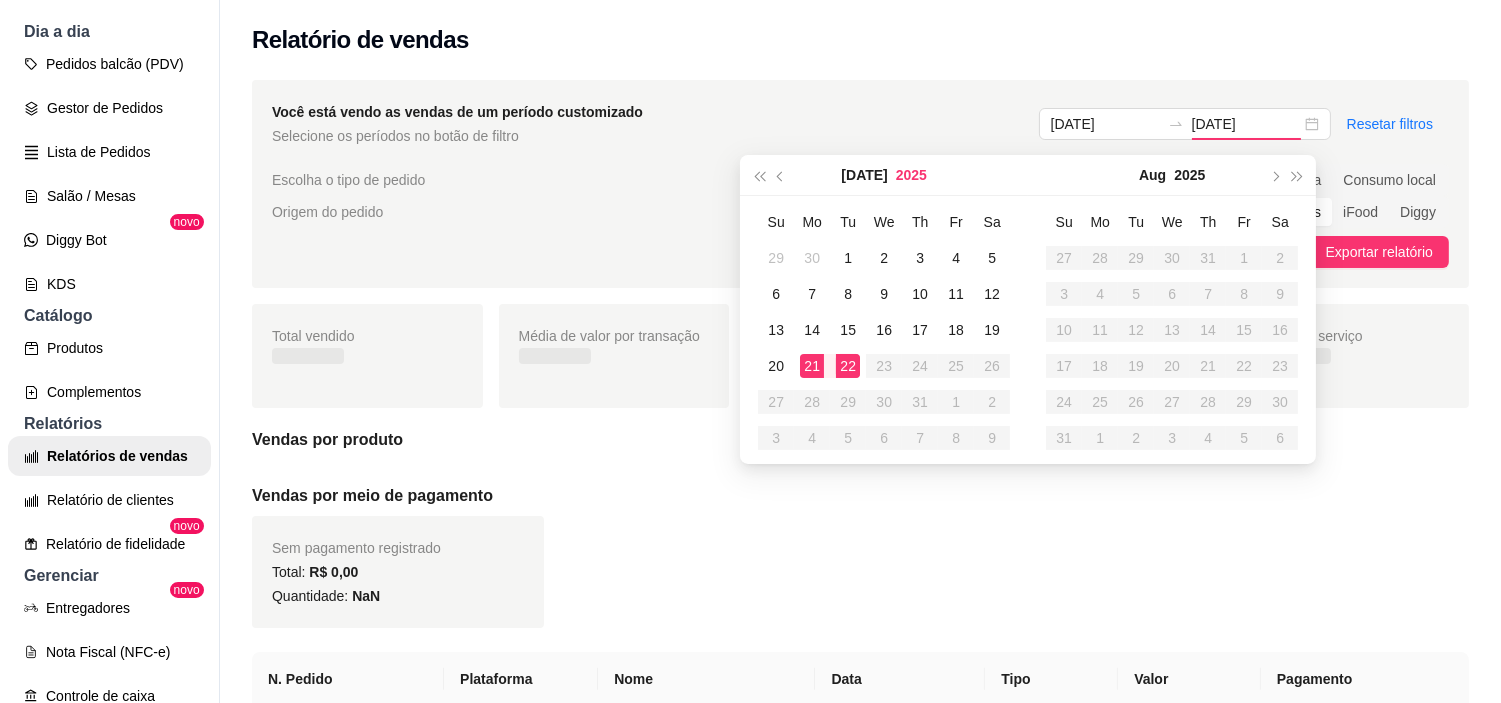 type on "[DATE]" 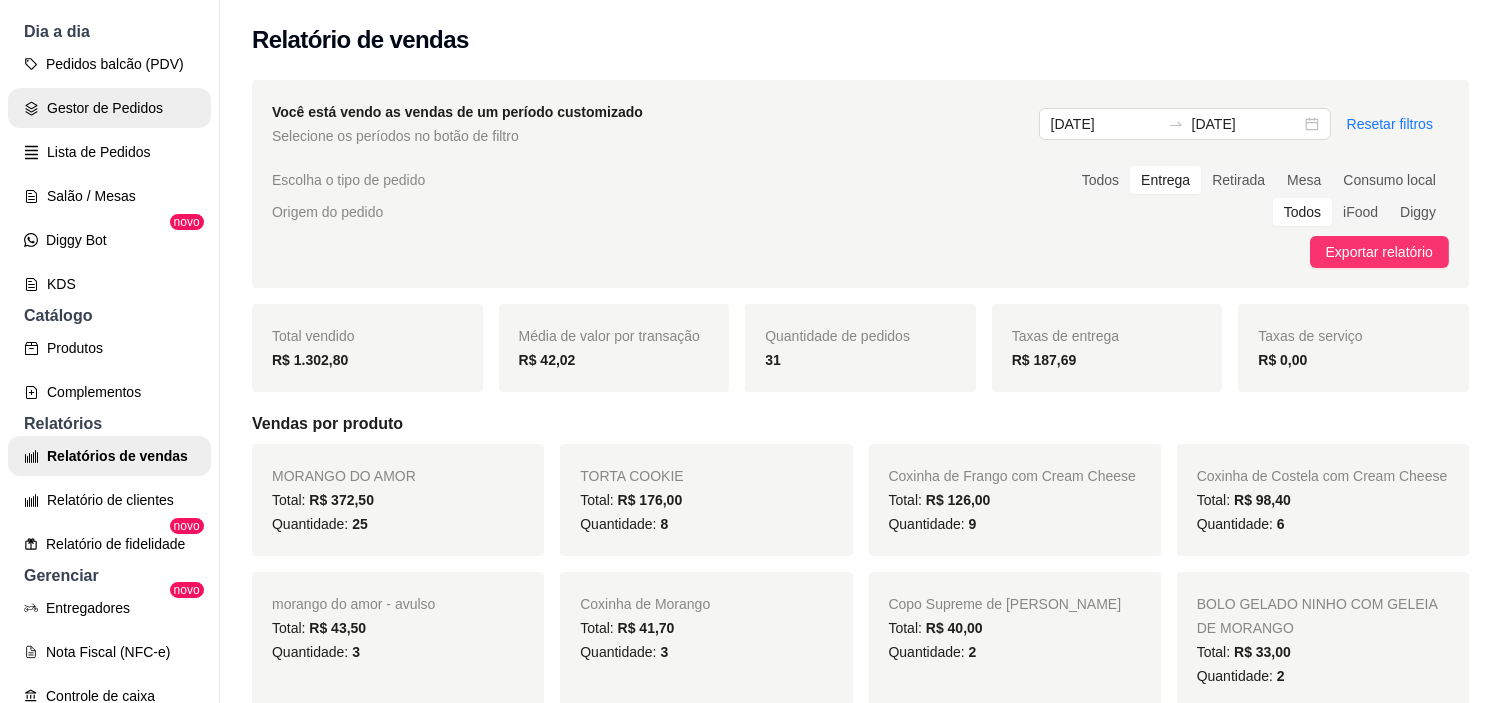 click on "Gestor de Pedidos" at bounding box center (109, 108) 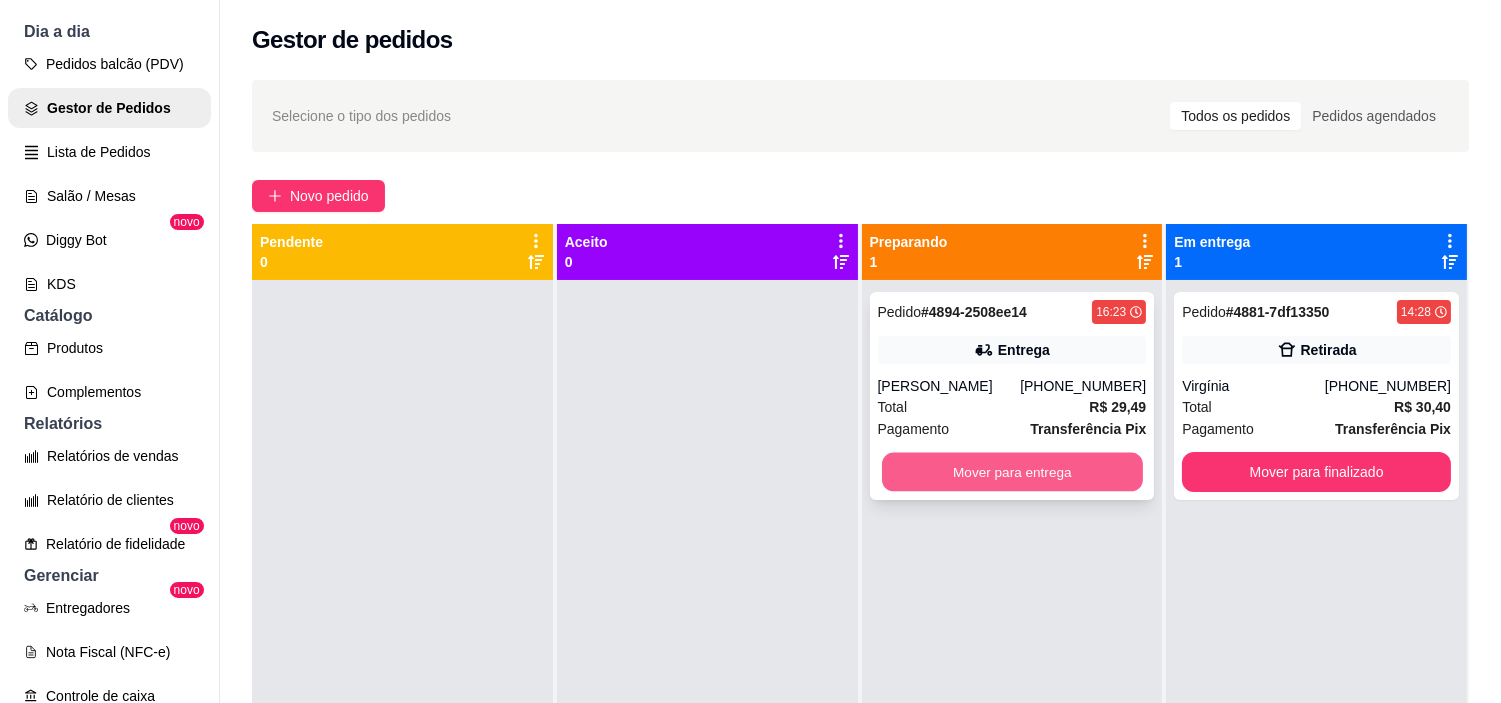 click on "Mover para entrega" at bounding box center (1012, 472) 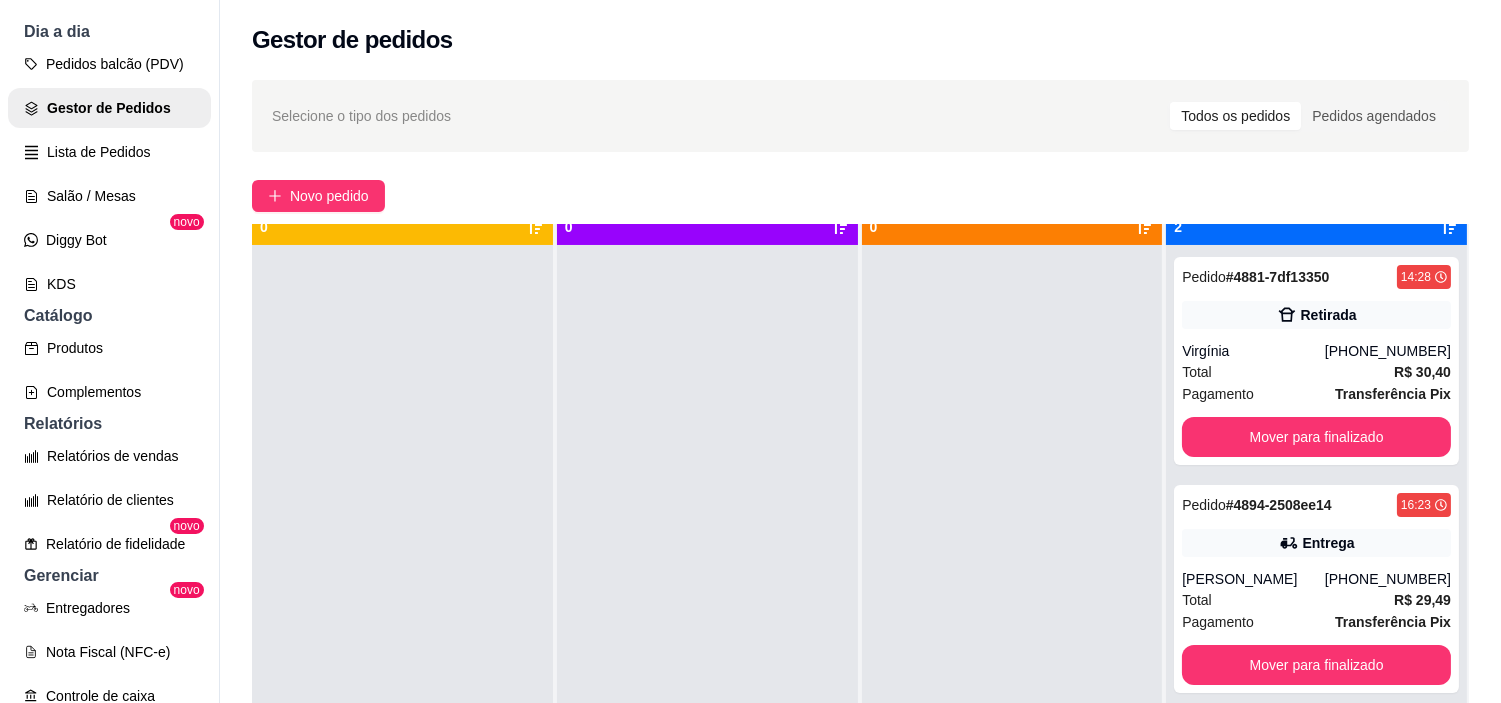 scroll, scrollTop: 55, scrollLeft: 0, axis: vertical 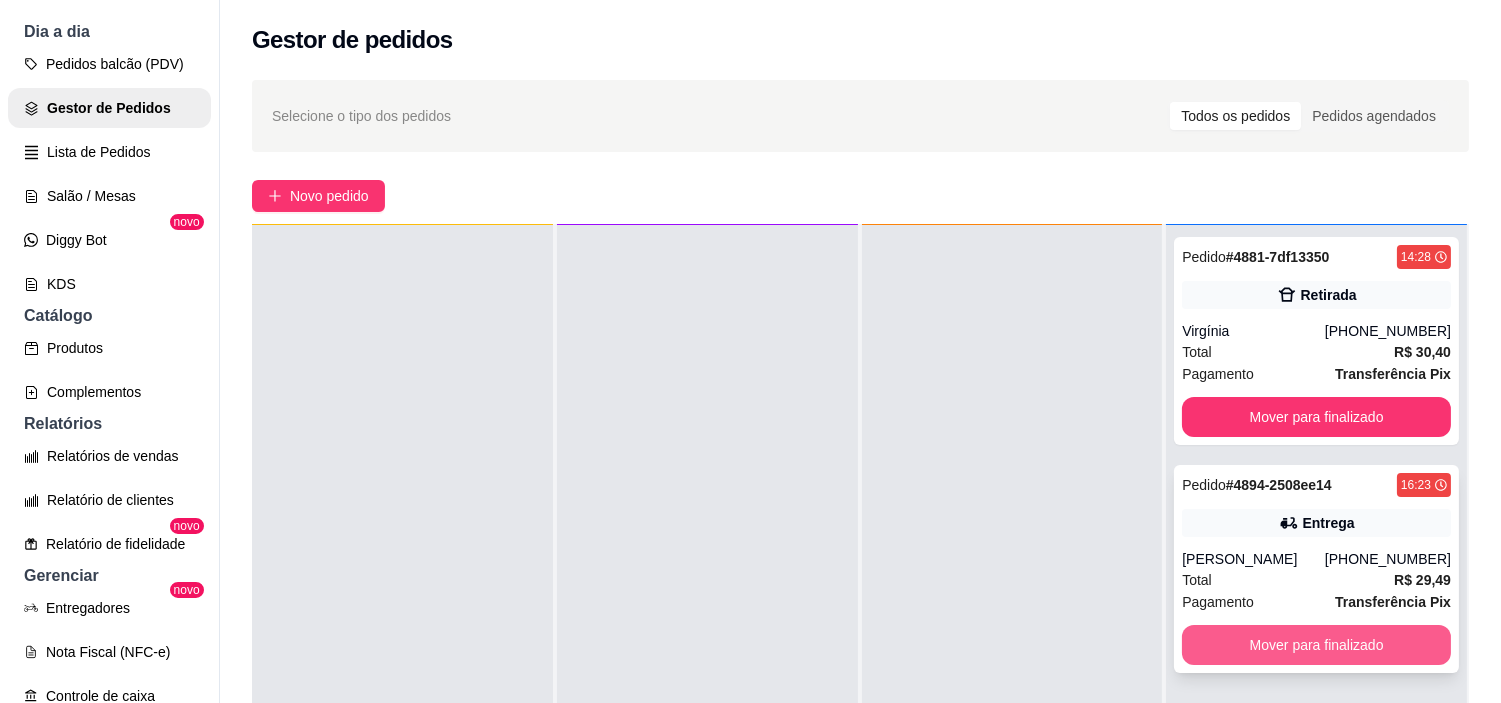 click on "Mover para finalizado" at bounding box center [1316, 645] 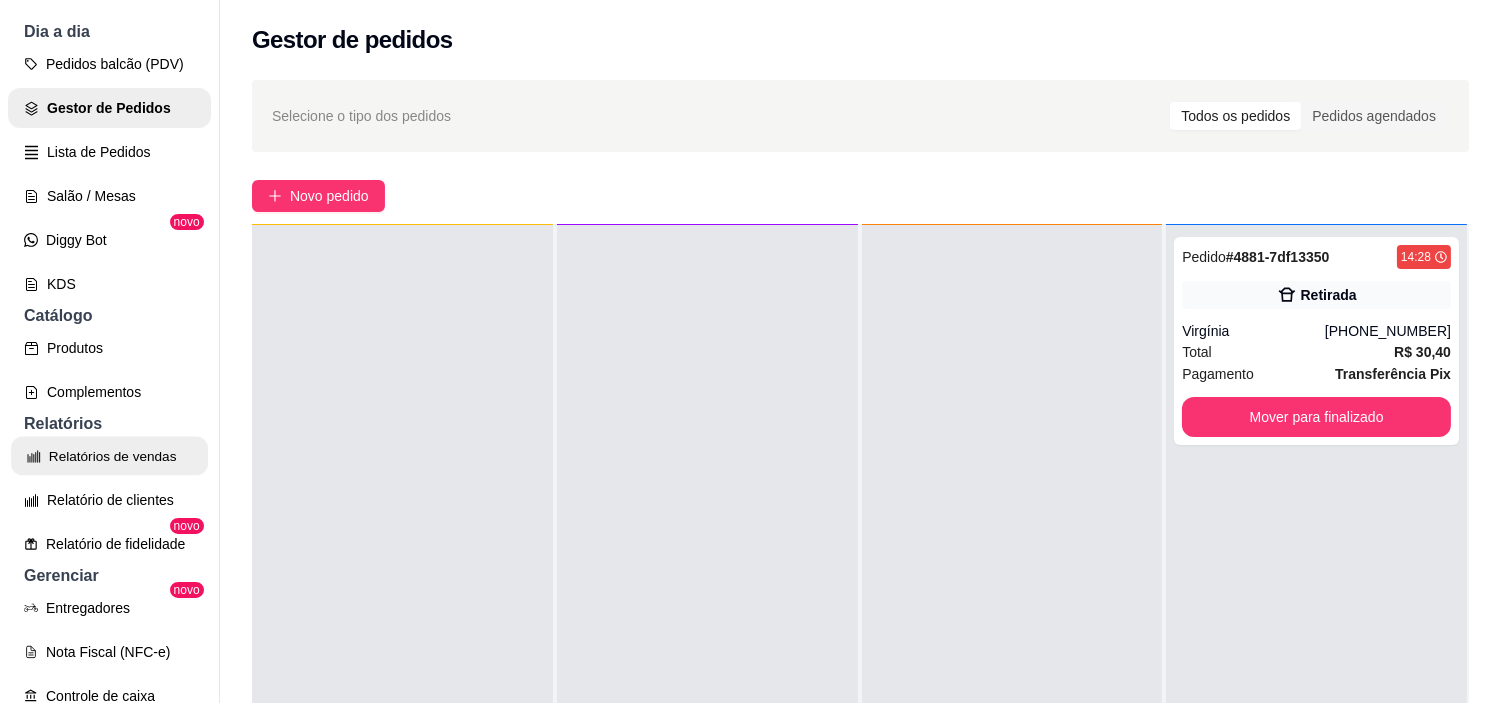 click on "Relatórios de vendas" at bounding box center (109, 456) 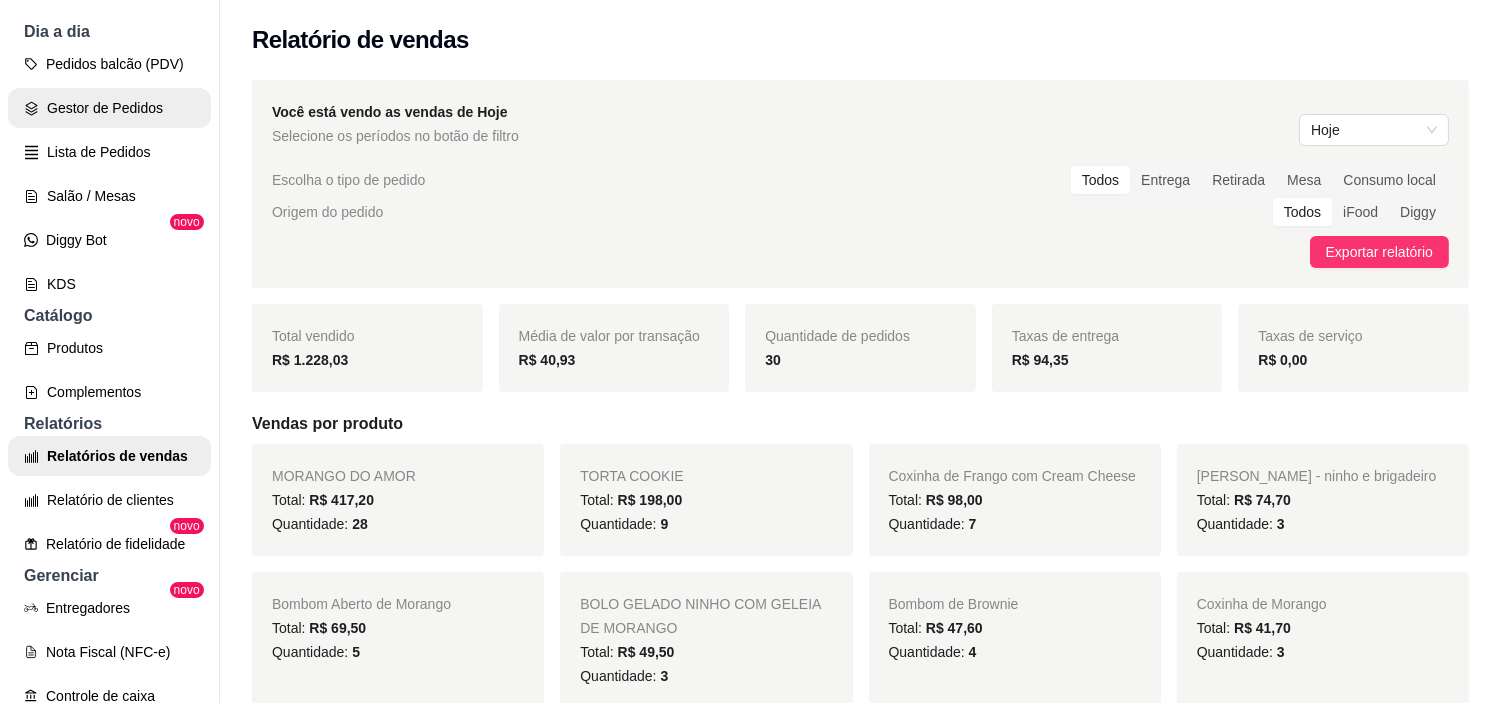 click on "Gestor de Pedidos" at bounding box center [109, 108] 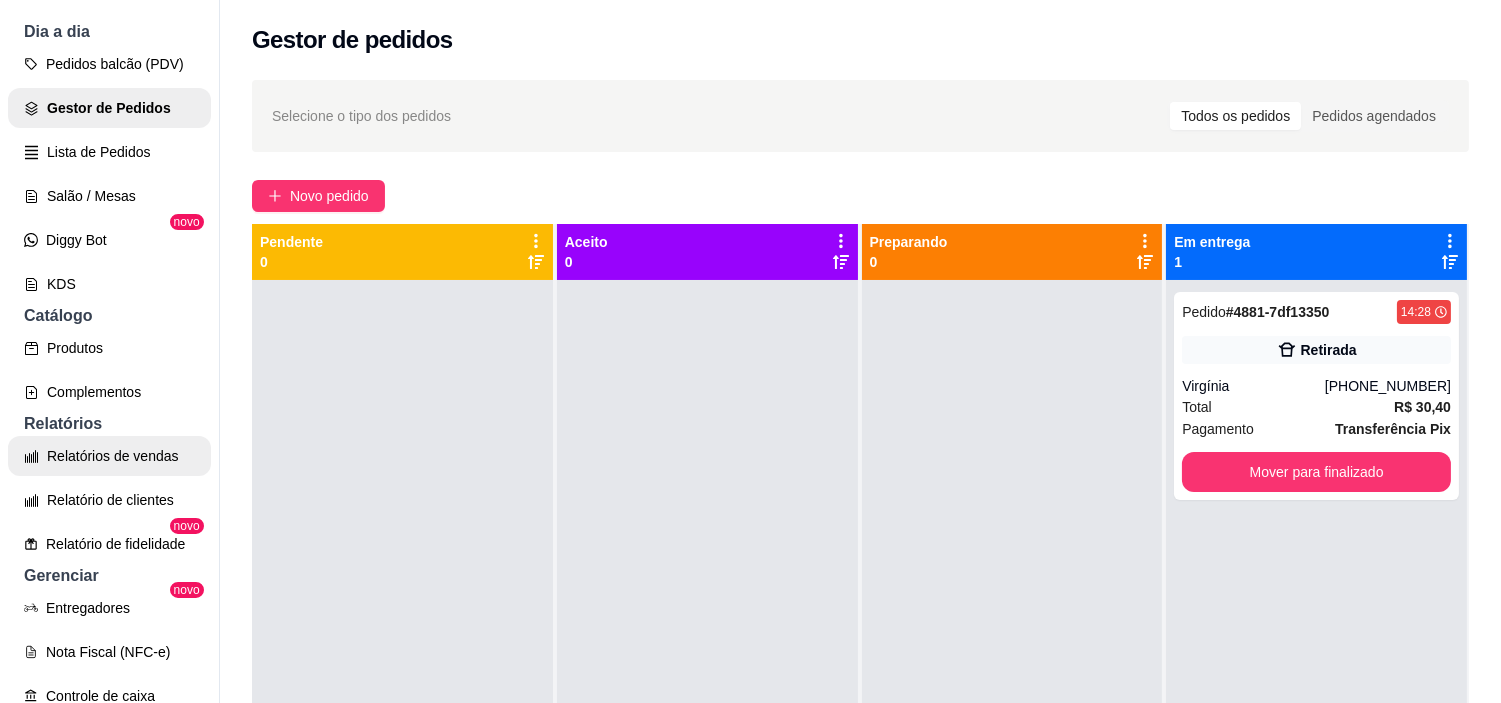 click on "Relatórios de vendas" at bounding box center (109, 456) 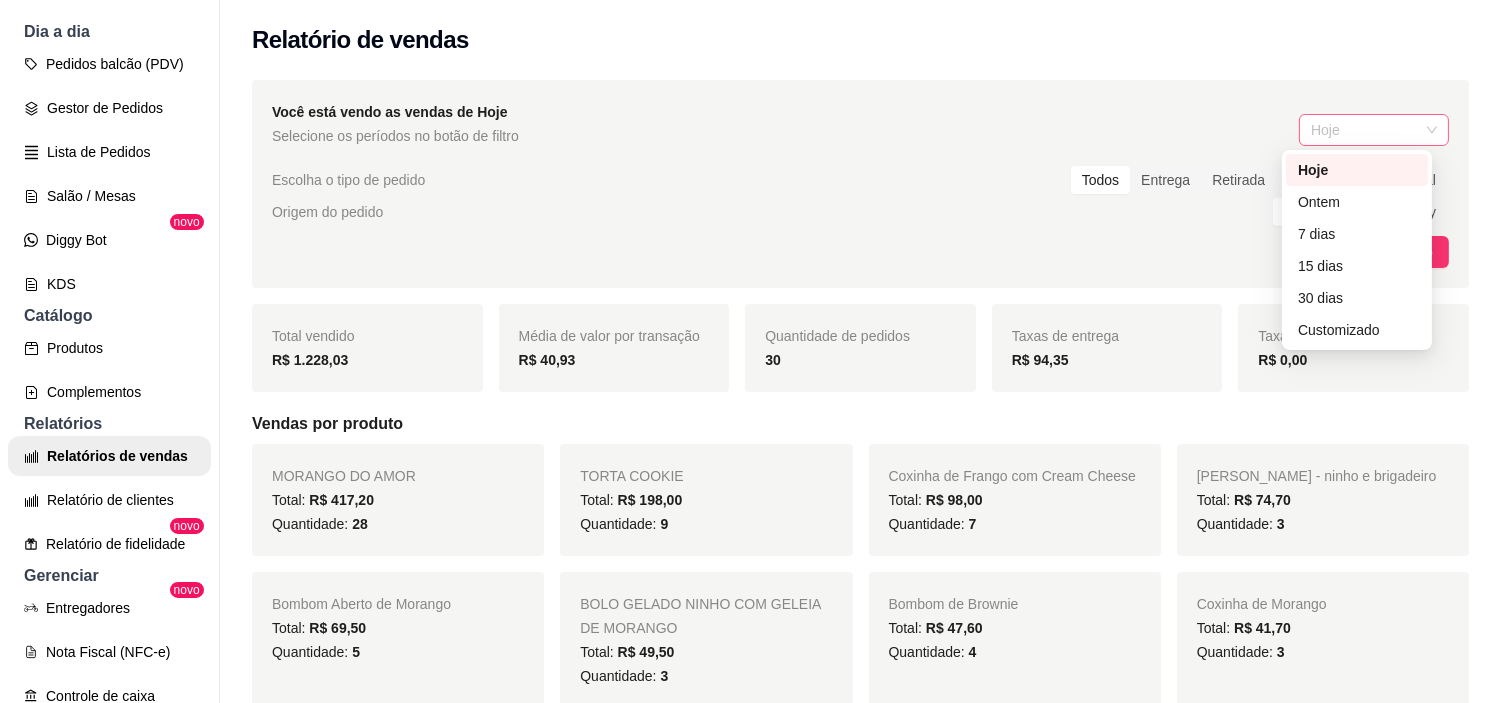 click on "Hoje" at bounding box center (1374, 130) 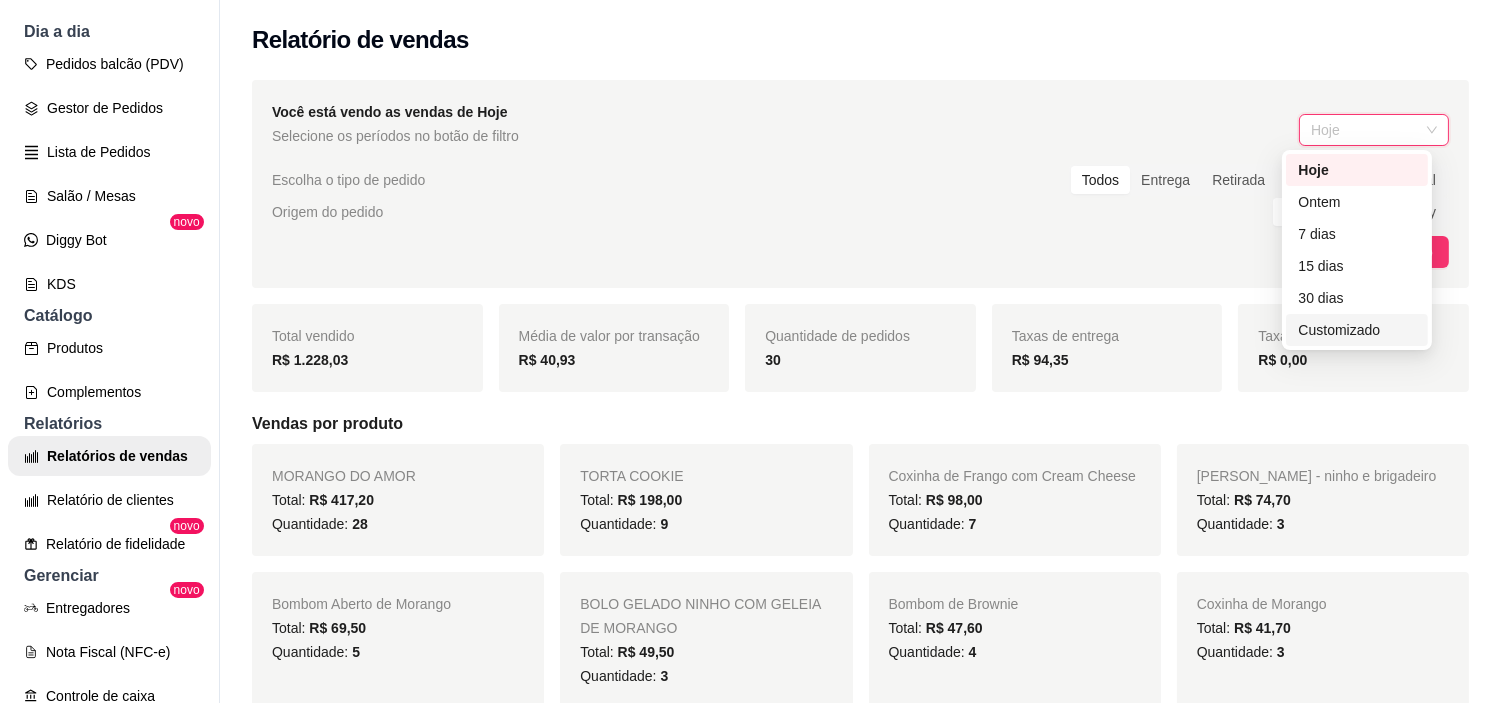 click on "Customizado" at bounding box center (1357, 330) 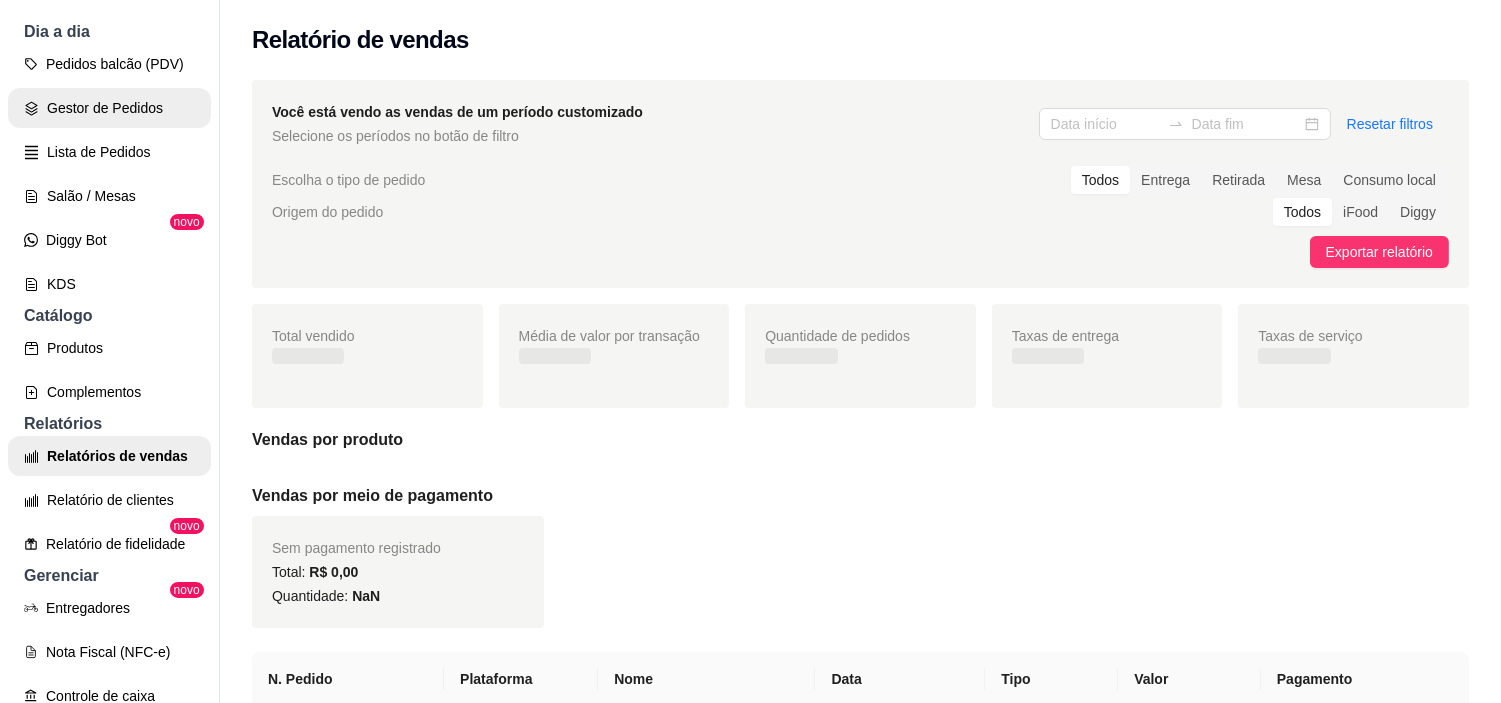 click on "Gestor de Pedidos" at bounding box center [109, 108] 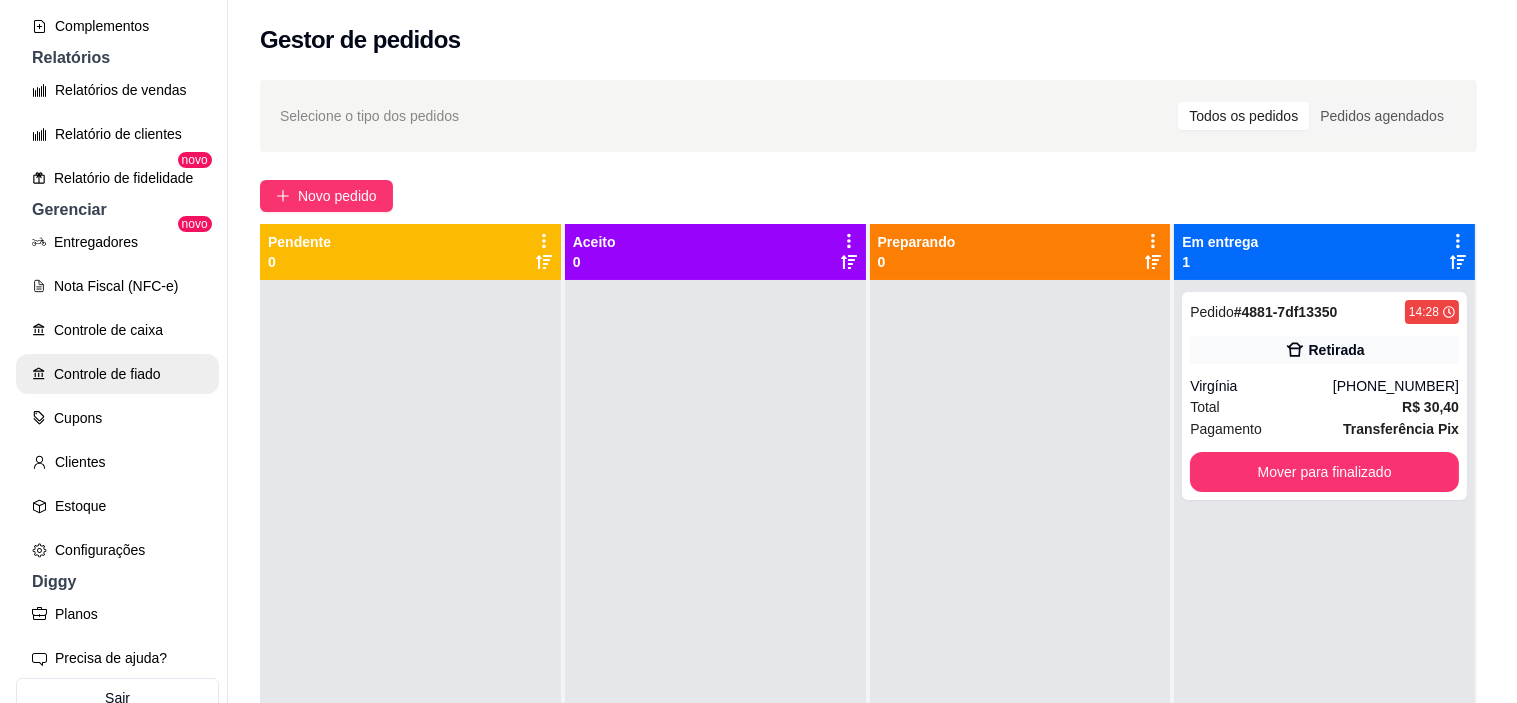 scroll, scrollTop: 666, scrollLeft: 0, axis: vertical 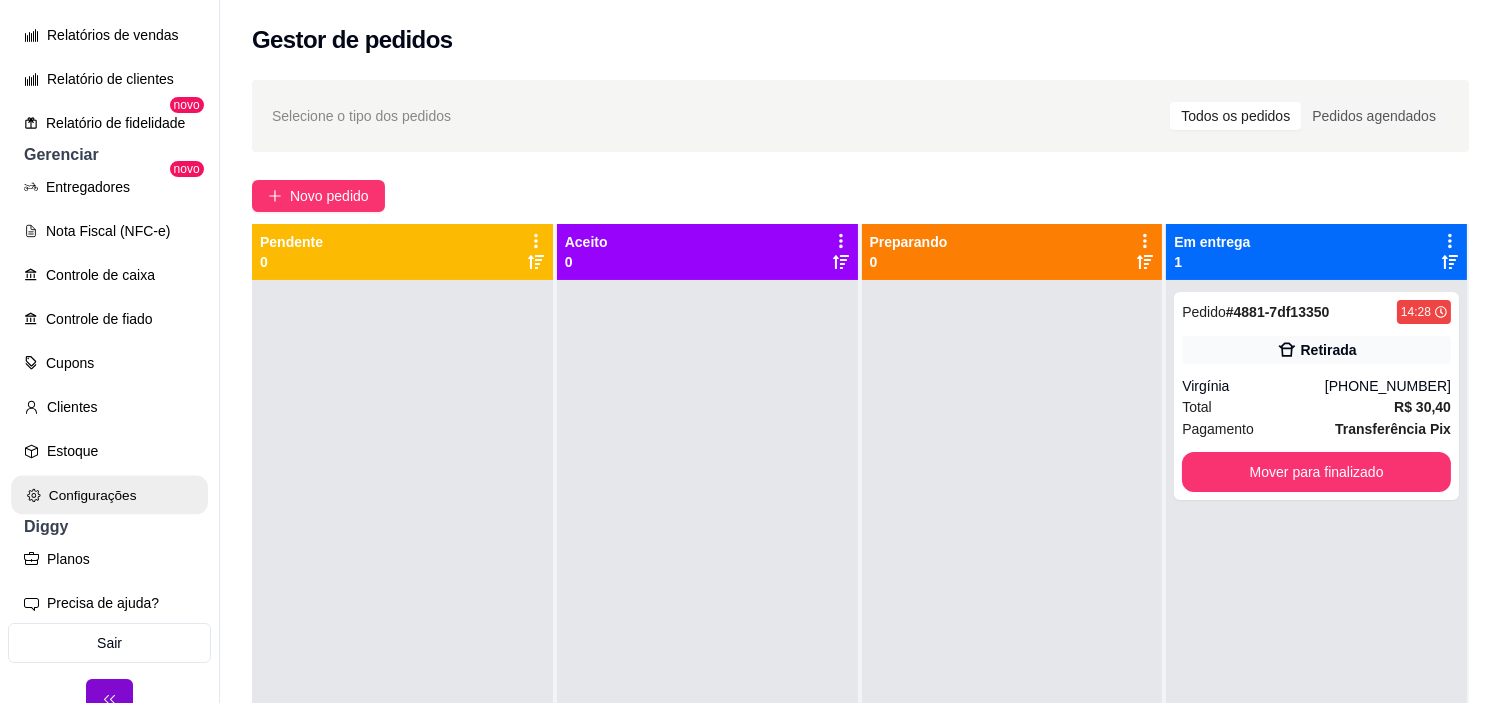 click on "Configurações" at bounding box center (109, 495) 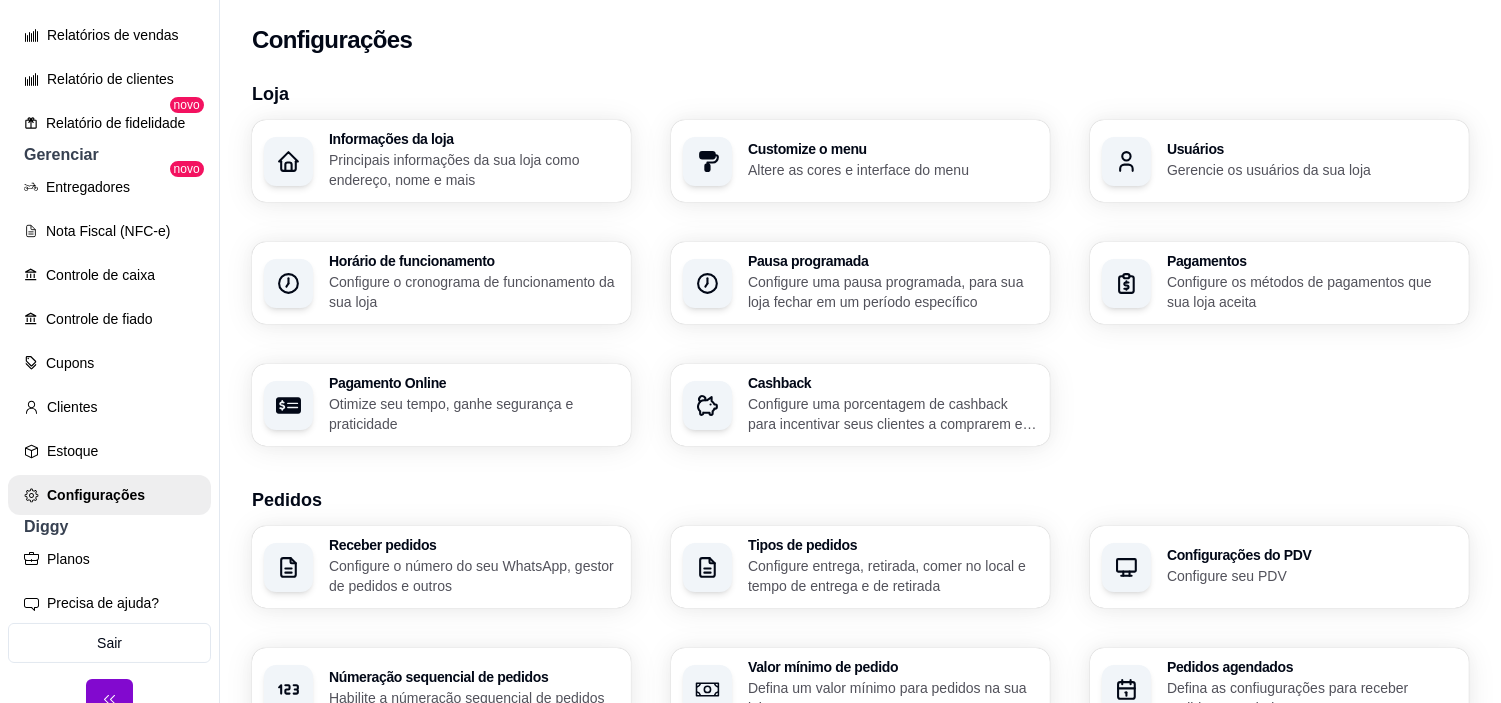 click on "Configure o cronograma de funcionamento da sua loja" at bounding box center (474, 292) 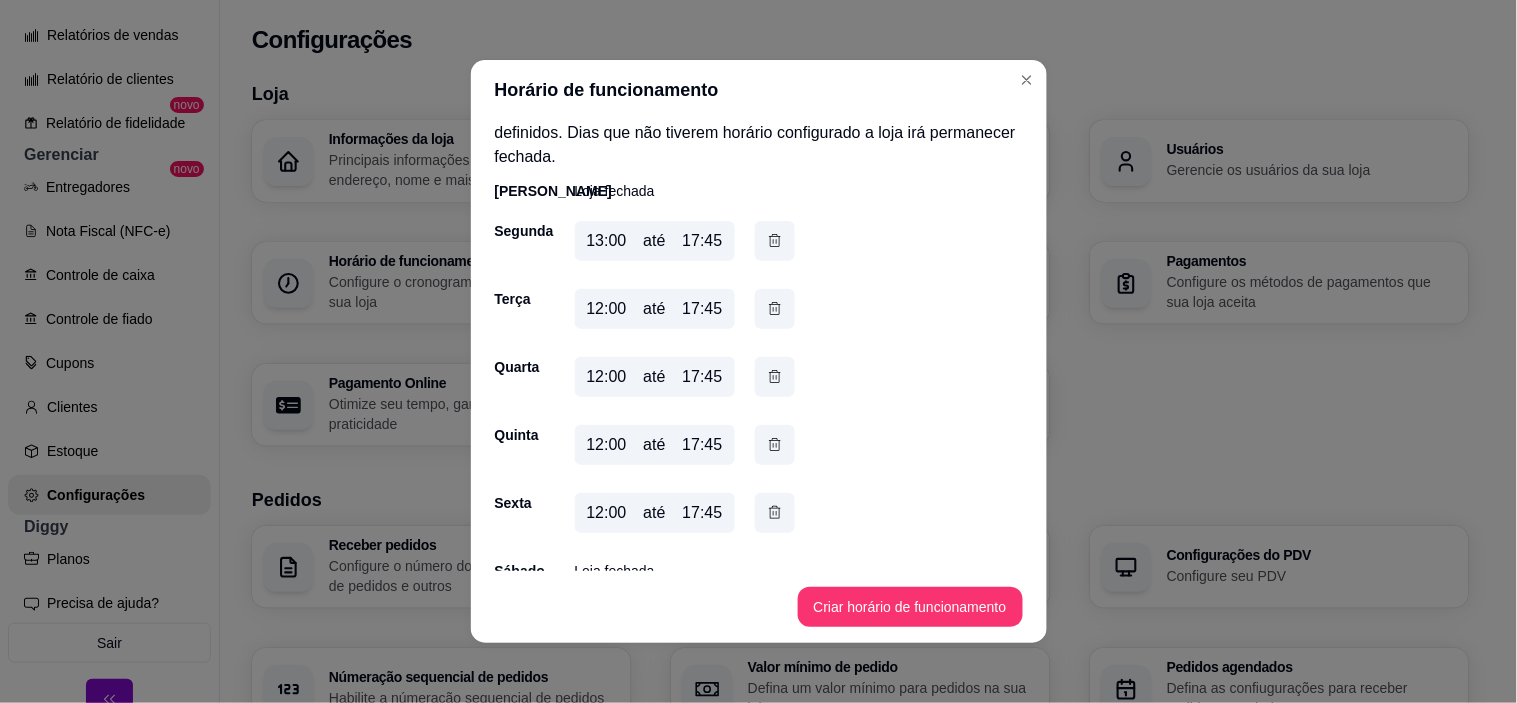 scroll, scrollTop: 48, scrollLeft: 0, axis: vertical 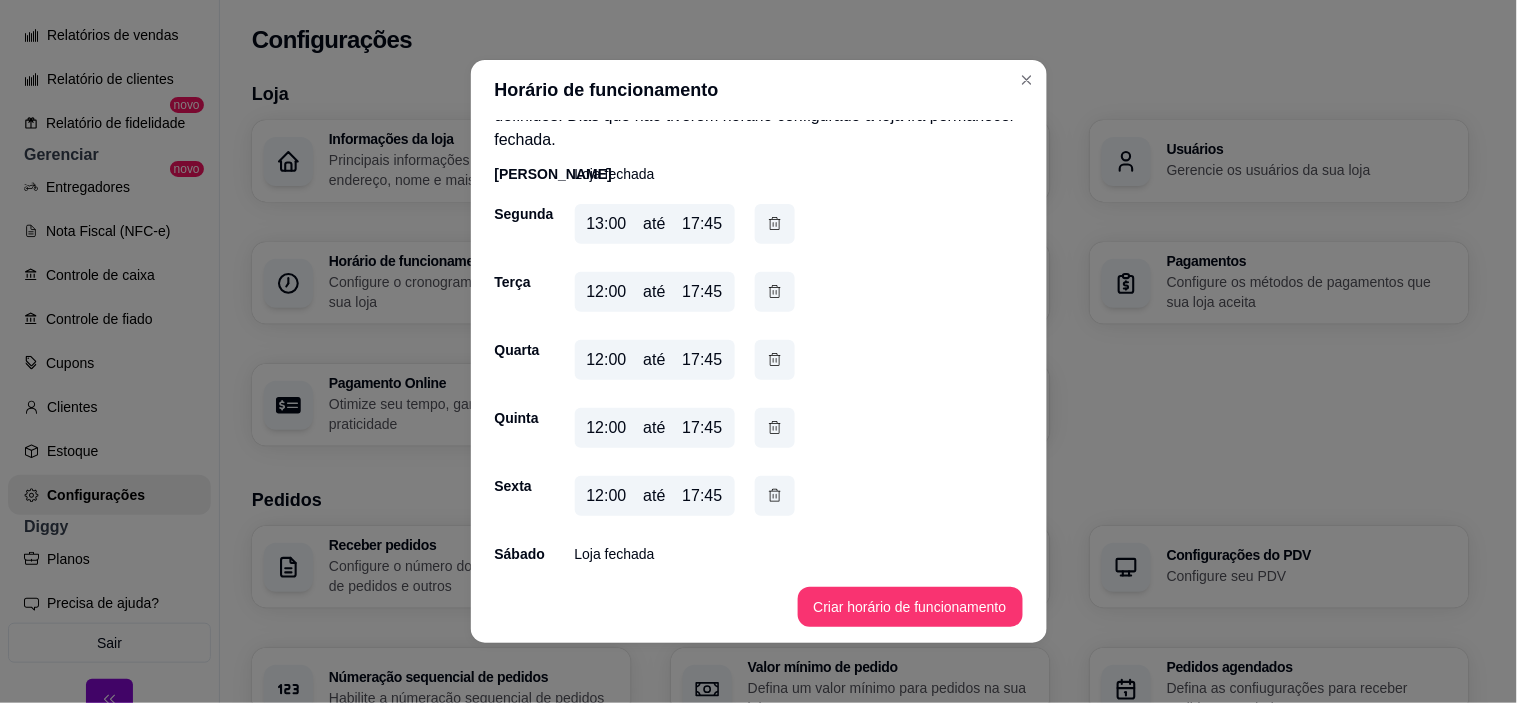 click on "17:45" at bounding box center (702, 292) 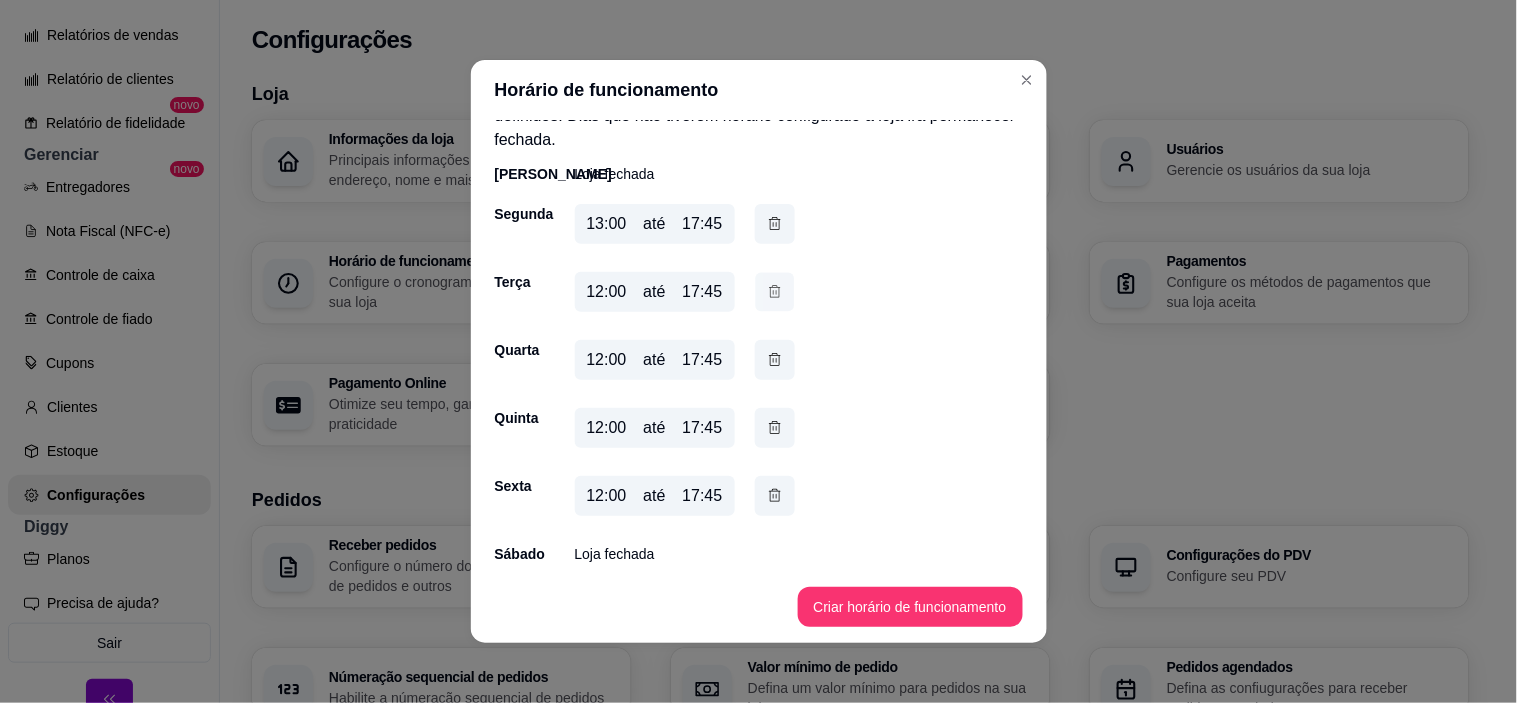 click at bounding box center (774, 292) 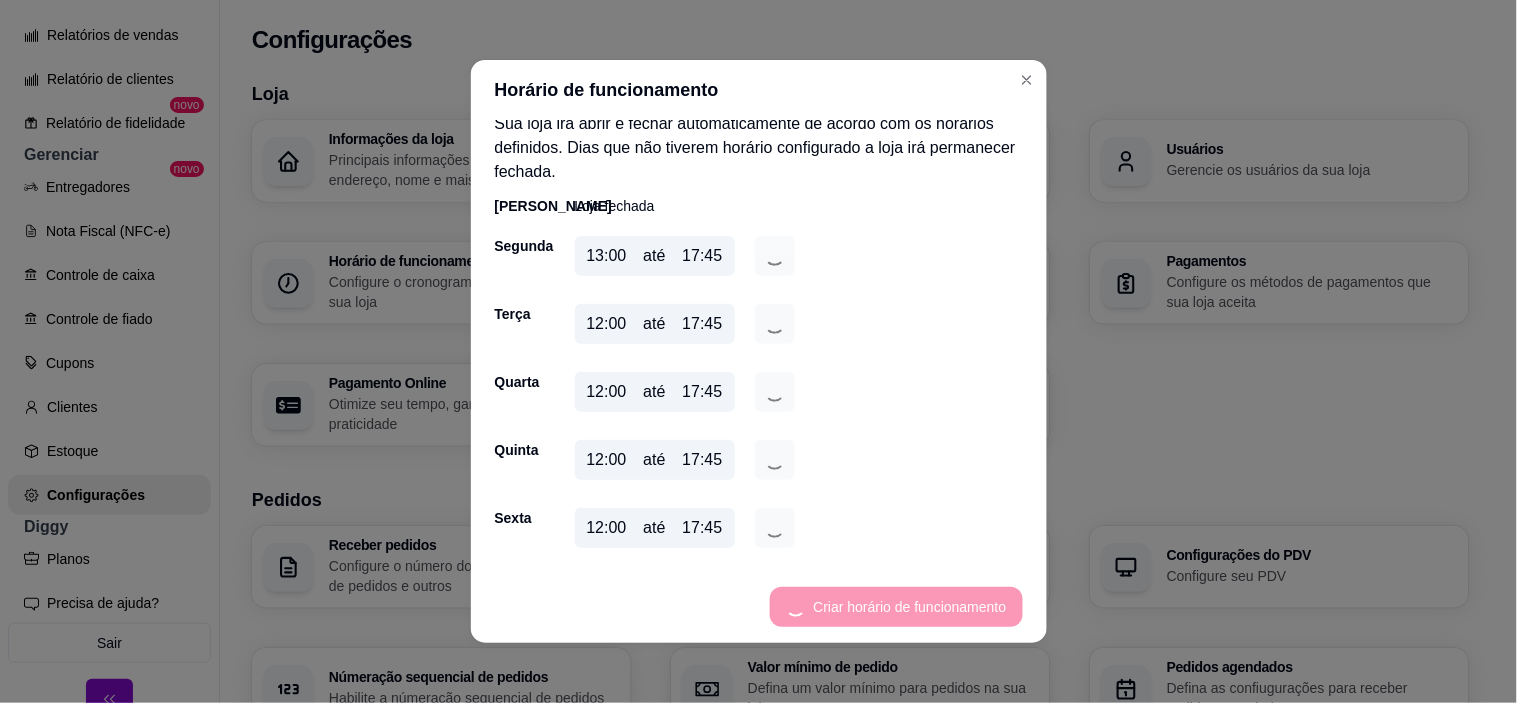 scroll, scrollTop: 0, scrollLeft: 0, axis: both 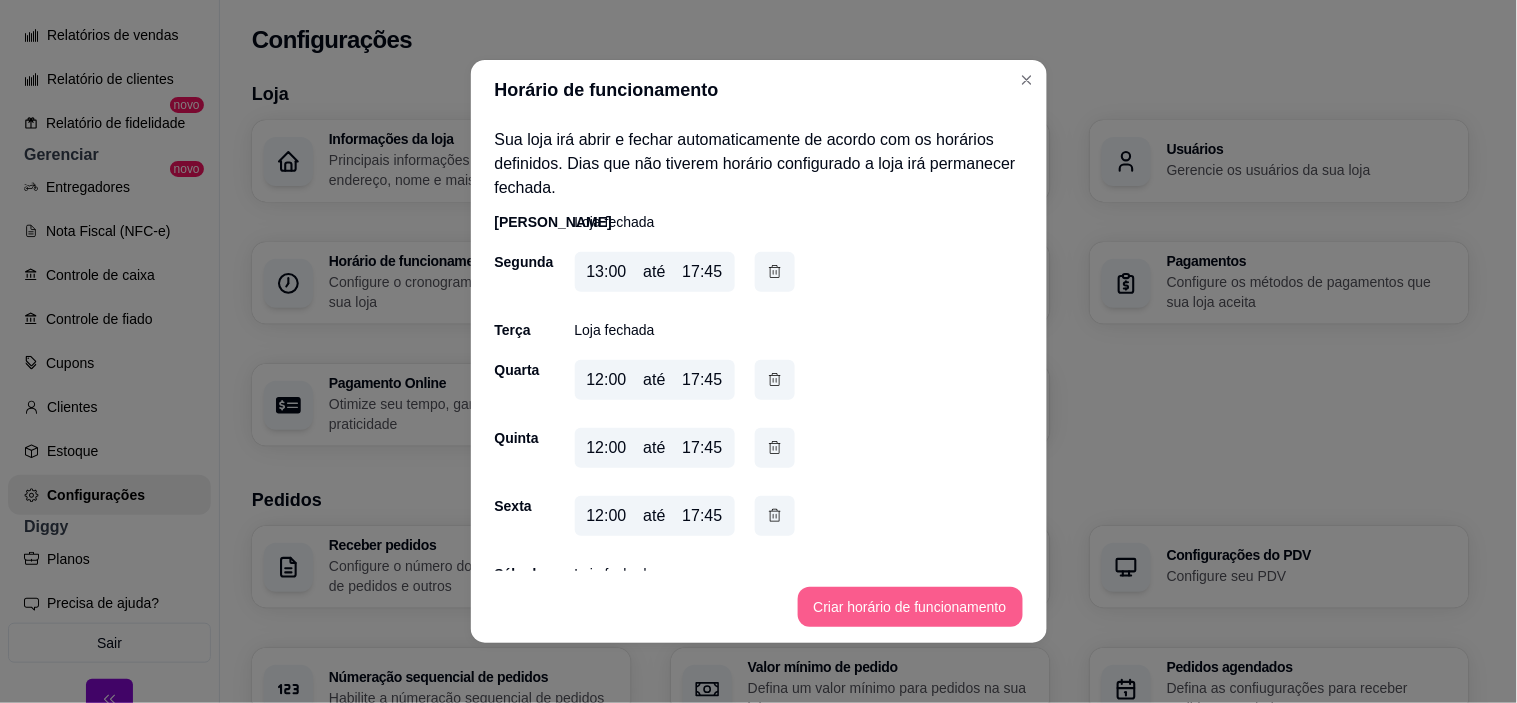 click on "Criar horário de funcionamento" at bounding box center (910, 607) 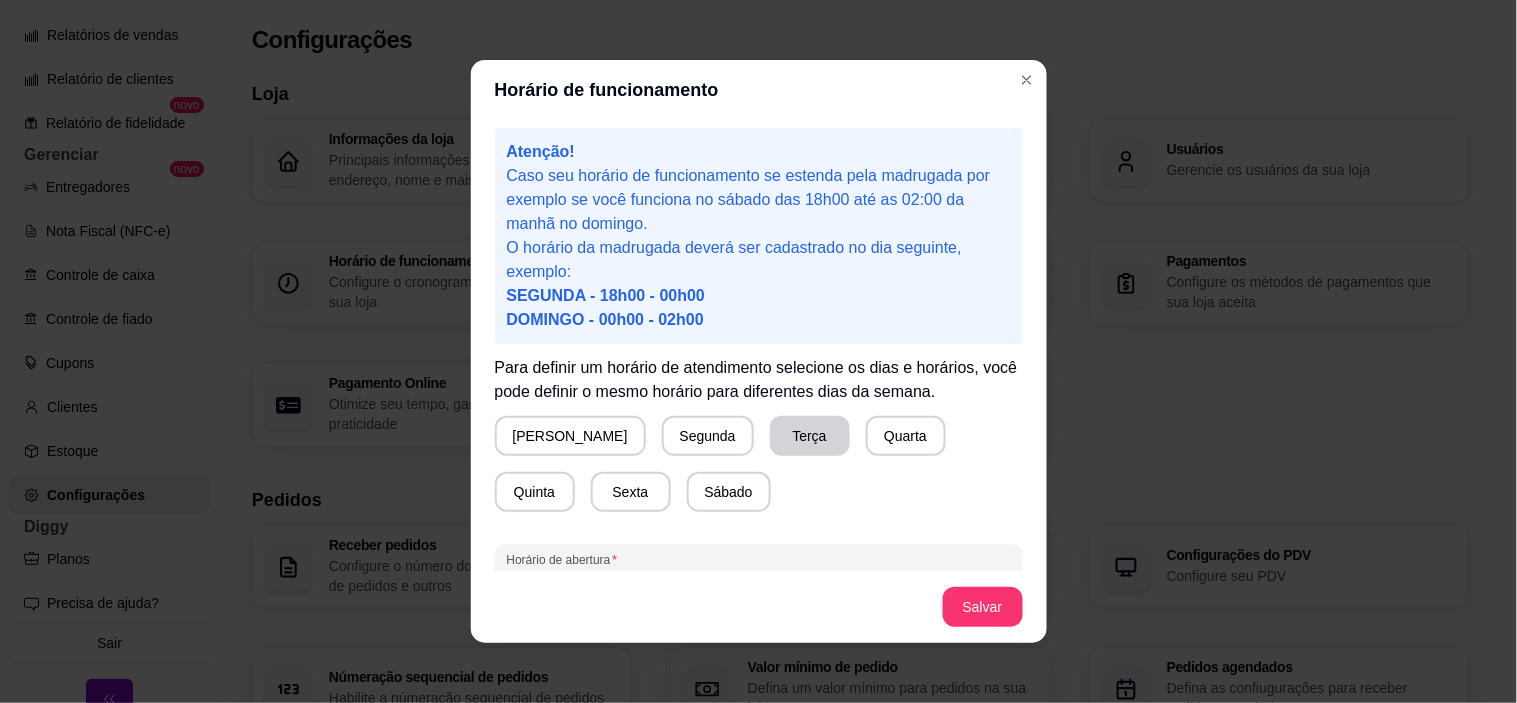 click on "Terça" at bounding box center (810, 436) 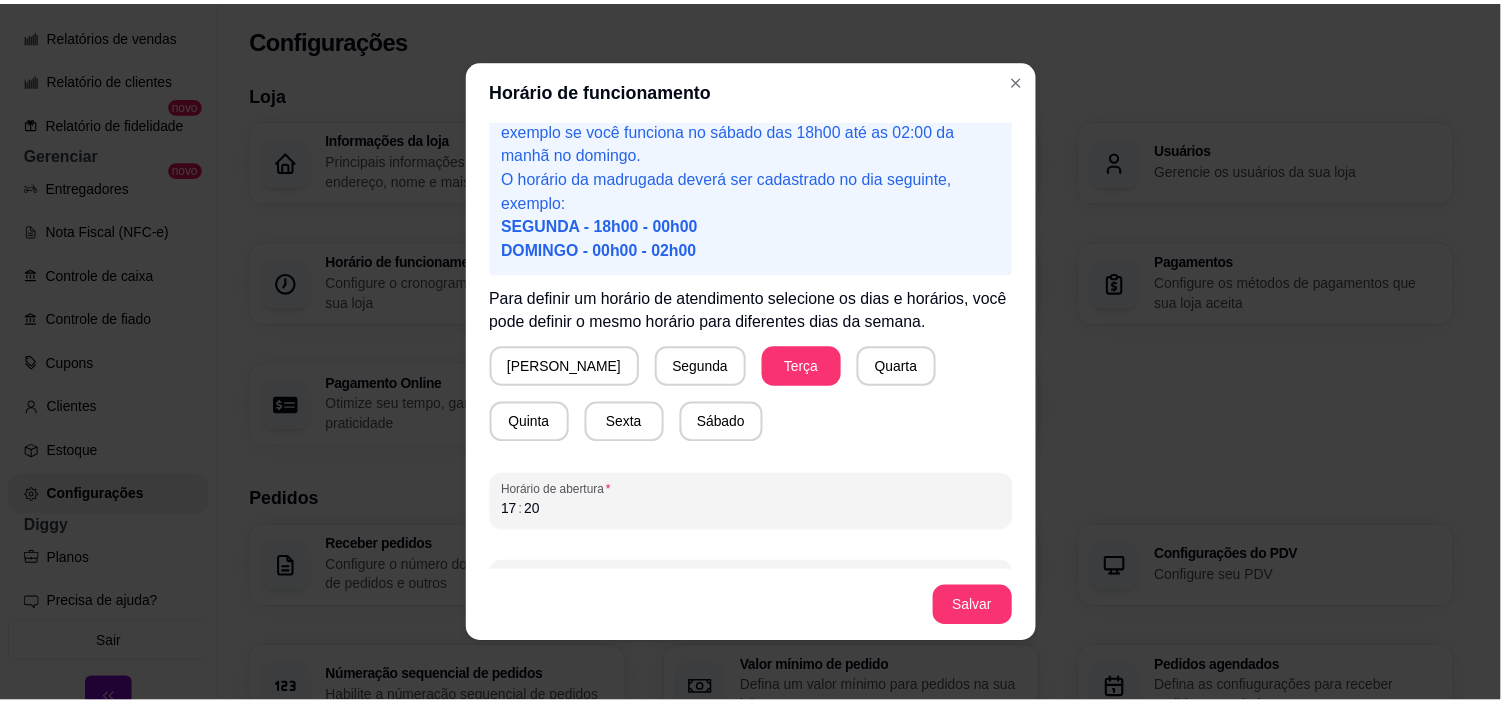 scroll, scrollTop: 124, scrollLeft: 0, axis: vertical 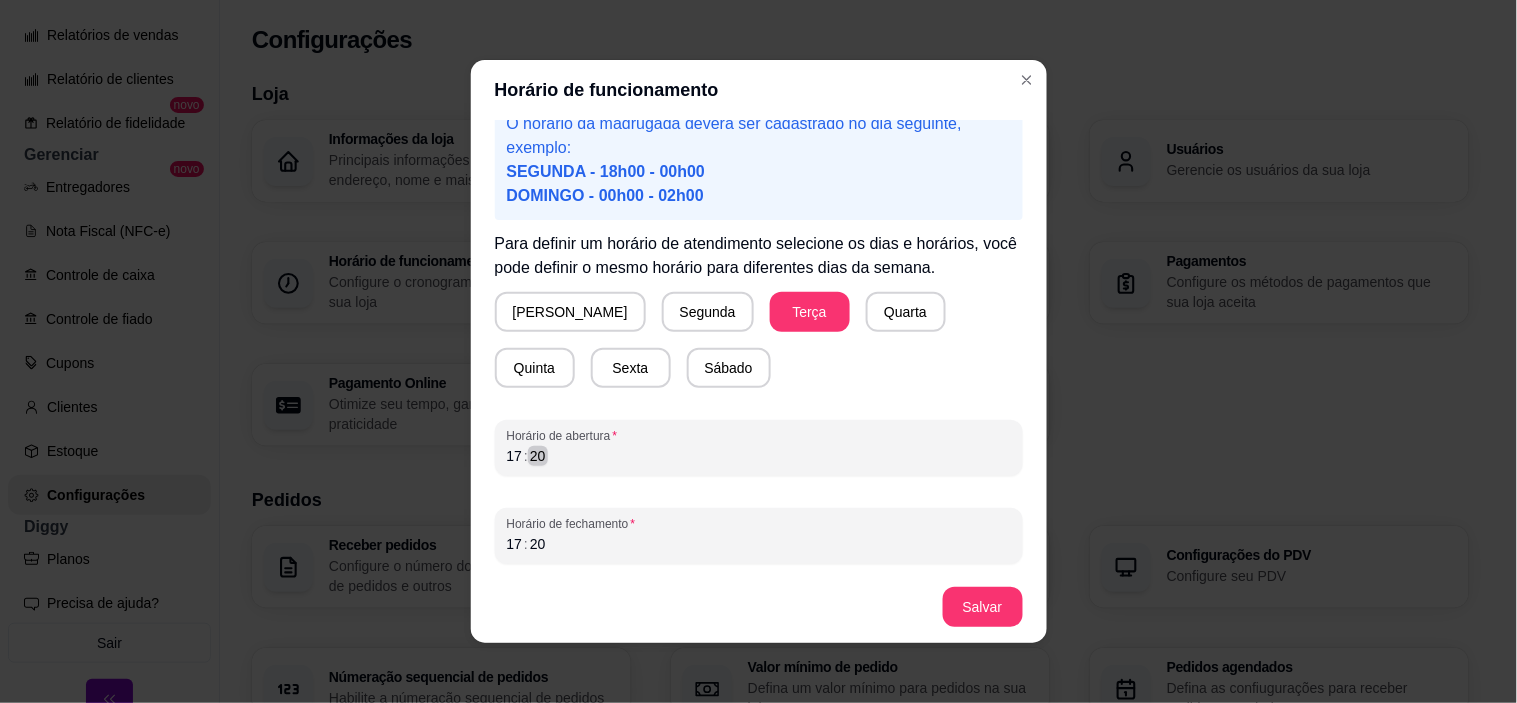 click on "17 : 20" at bounding box center [759, 456] 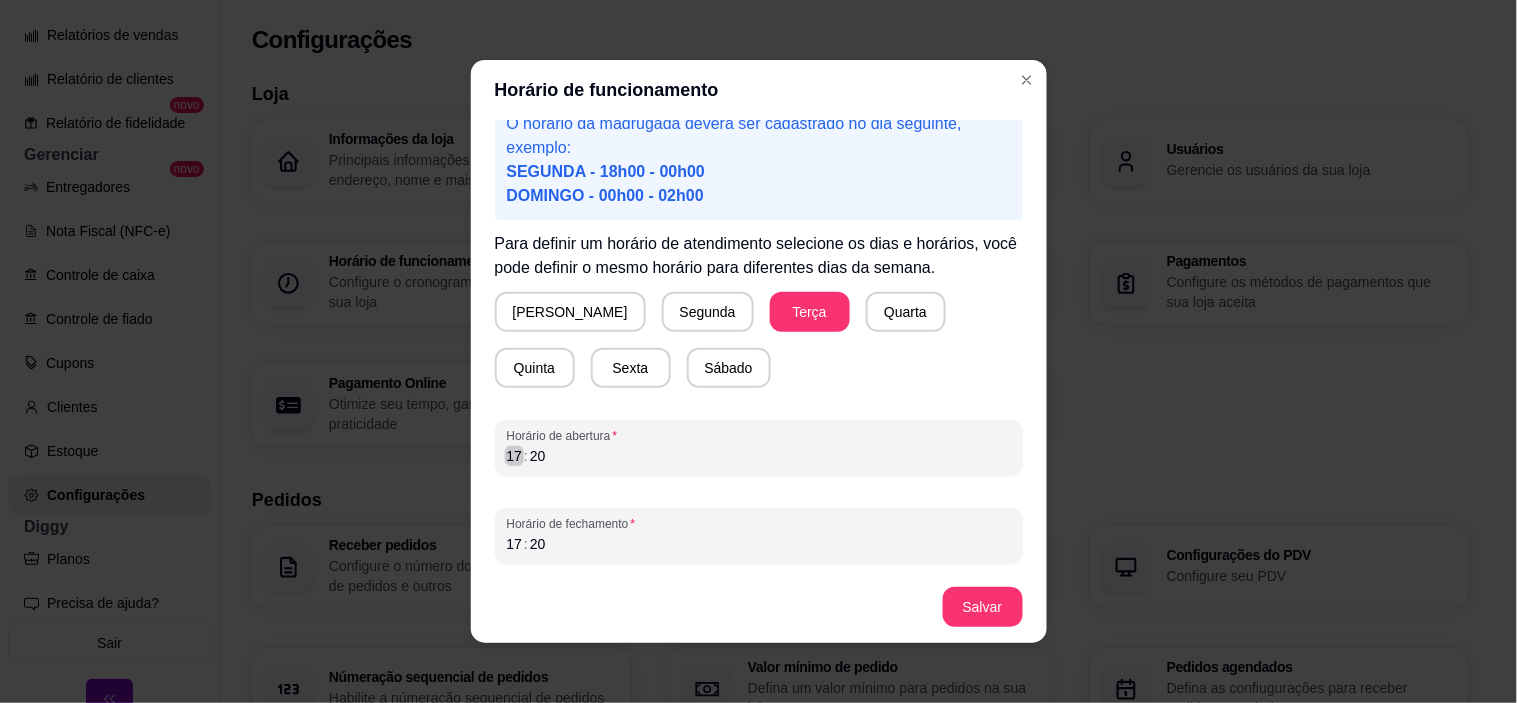 click on "17" at bounding box center [515, 456] 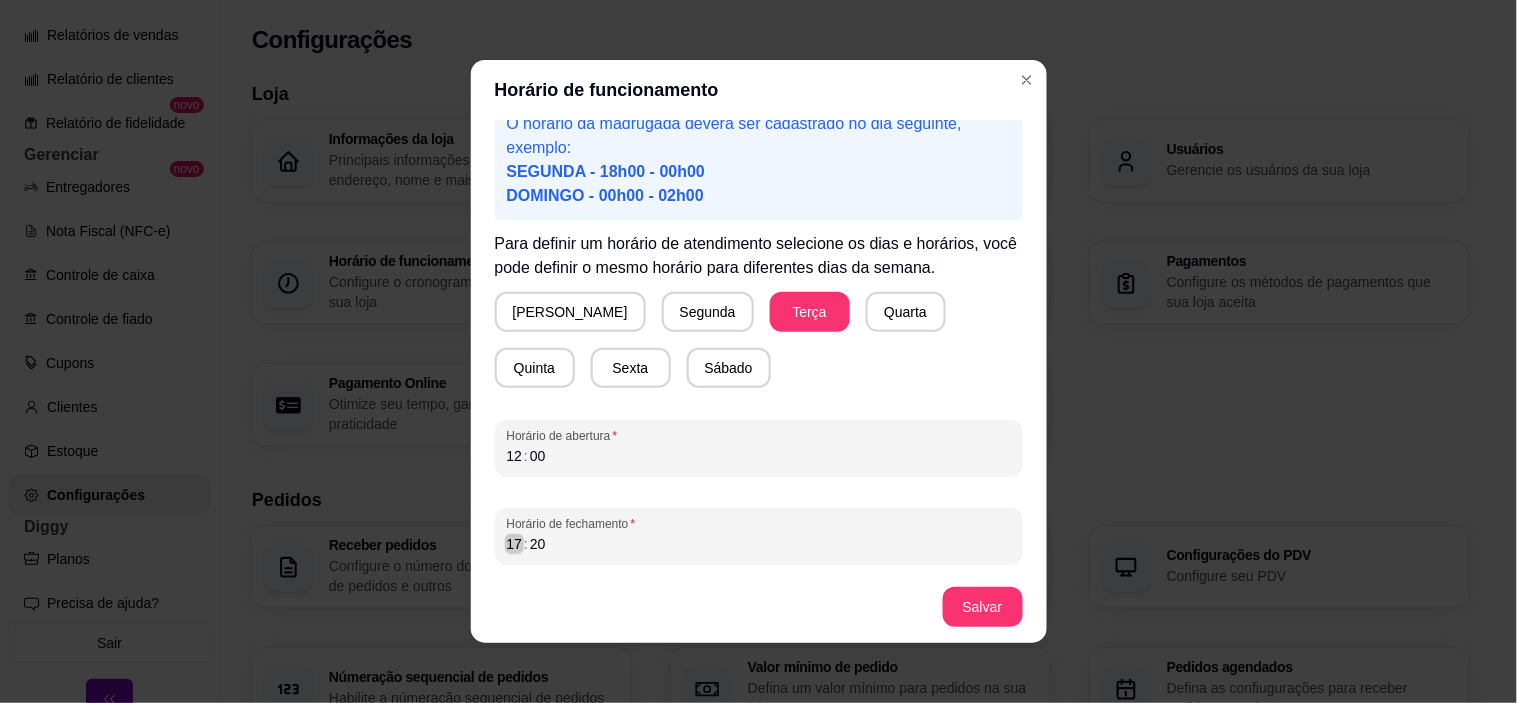 click on "17" at bounding box center [515, 544] 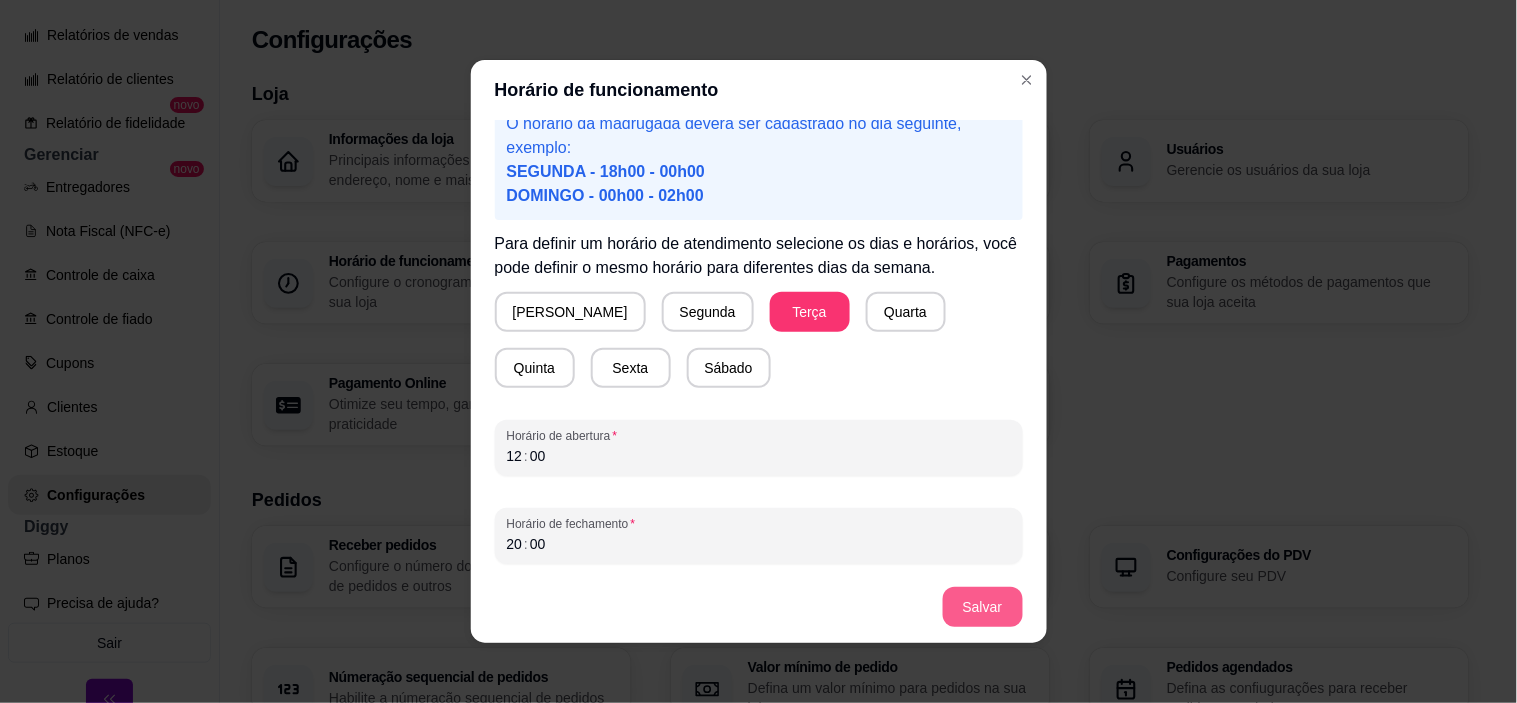 click on "Salvar" at bounding box center (983, 607) 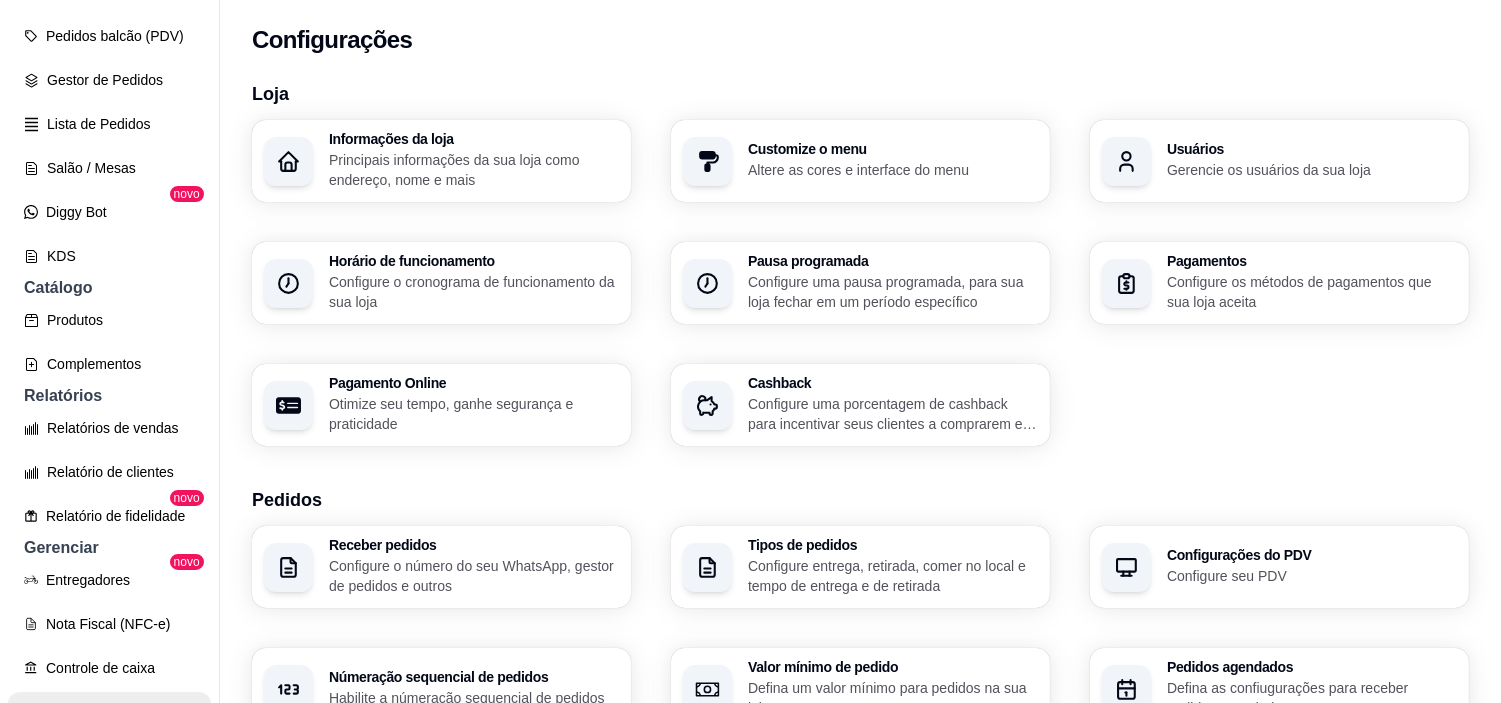 scroll, scrollTop: 0, scrollLeft: 0, axis: both 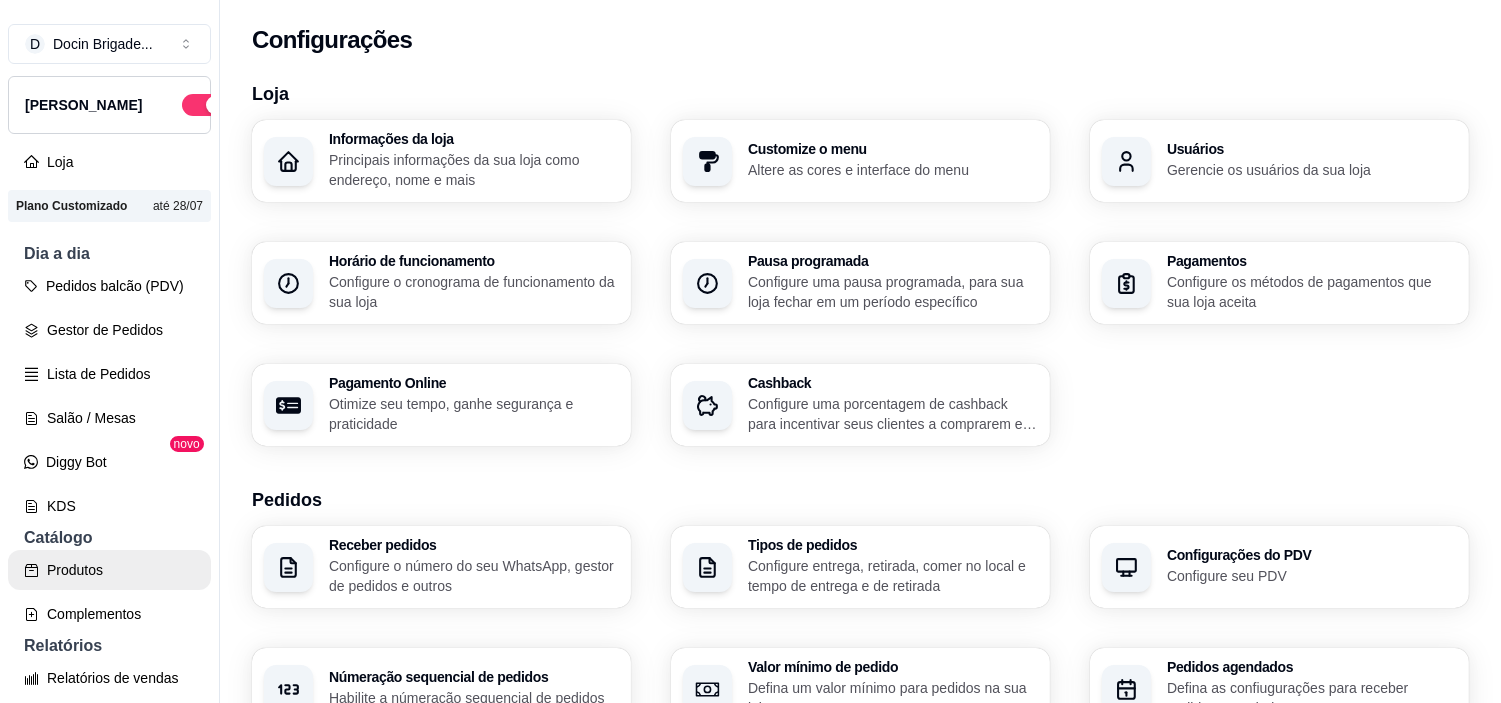click on "Produtos" at bounding box center (109, 570) 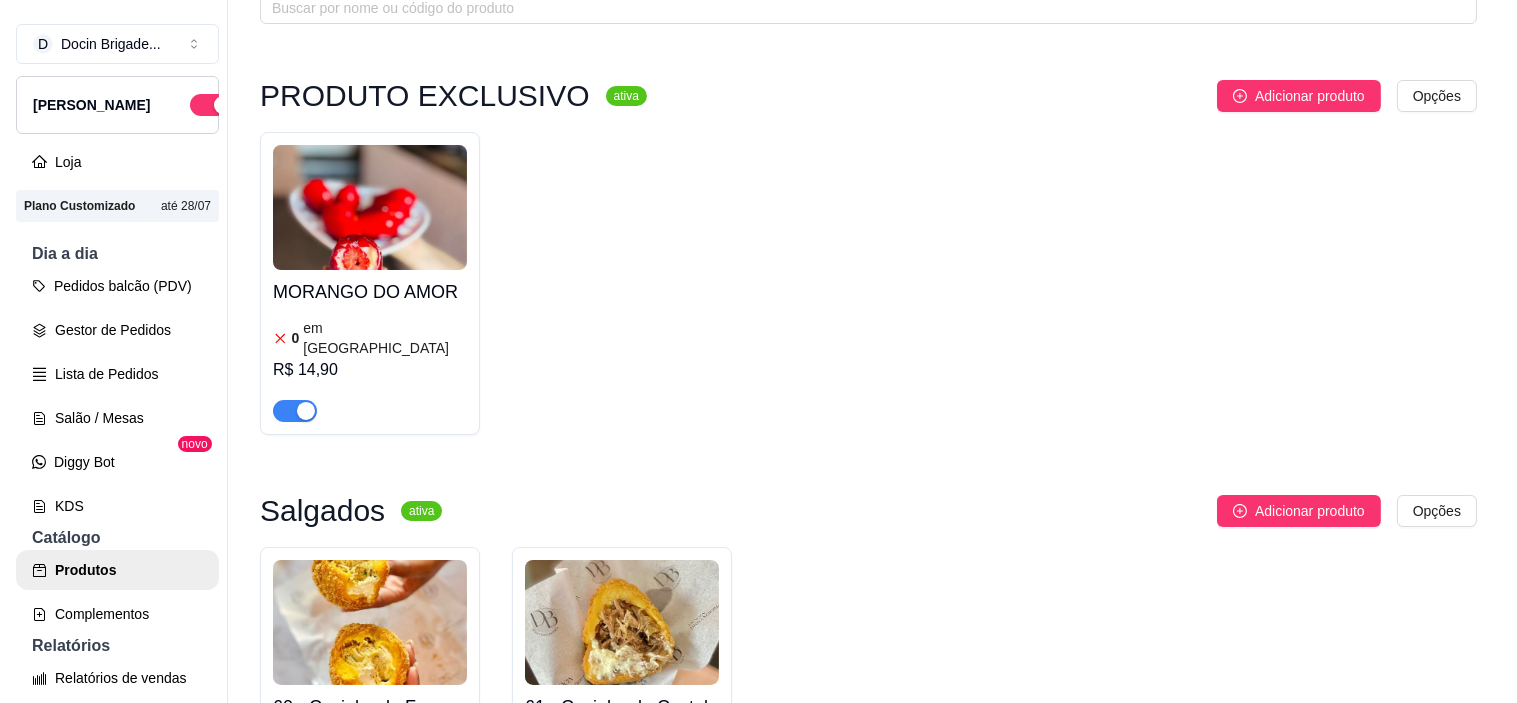 scroll, scrollTop: 111, scrollLeft: 0, axis: vertical 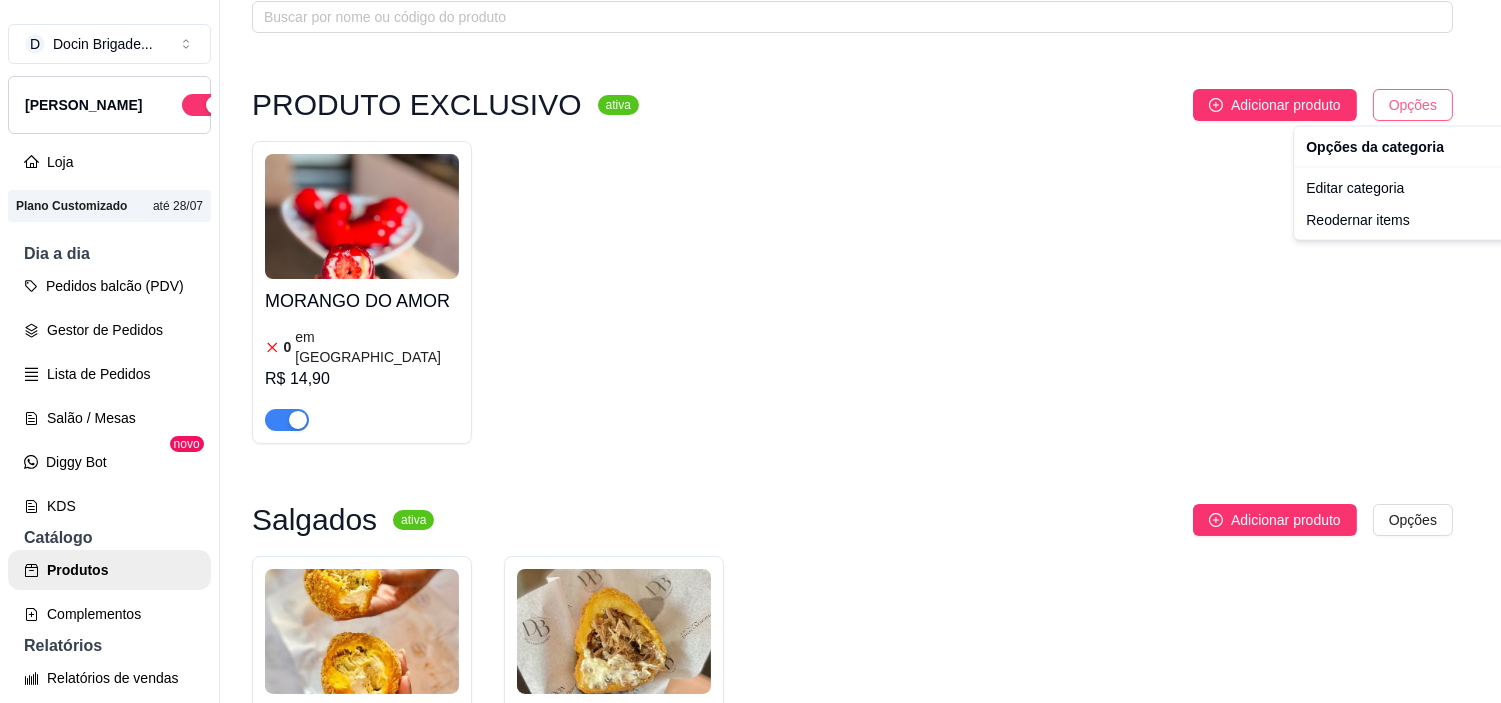 click on "D Docin Brigade ... Loja Aberta Loja Plano Customizado até 28/07   Dia a dia Pedidos balcão (PDV) Gestor de Pedidos Lista de Pedidos Salão / Mesas Diggy Bot novo KDS Catálogo Produtos Complementos Relatórios Relatórios de vendas Relatório de clientes Relatório de fidelidade novo Gerenciar Entregadores novo Nota Fiscal (NFC-e) Controle de caixa Controle de fiado Cupons Clientes Estoque Configurações Diggy Planos Precisa de ajuda? Sair Produtos Adicionar categoria Reodernar categorias Aqui você cadastra e gerencia seu produtos e categorias PRODUTO EXCLUSIVO ativa Adicionar produto Opções MORANGO DO AMOR    0 em estoque R$ 14,90 Salgados ativa Adicionar produto Opções 60 - Coxinha de Frango com Cream Cheese    10 em estoque R$ 14,00 61 - Coxinha de Costela com Cream Cheese    10 em estoque R$ 15,90 Combo Promocional ativa Adicionar produto Opções 90 - Combo da Tarde   10 em estoque R$ 29,30 BOLO GELADO  ativa Adicionar produto Opções 211 - BOLO GELADO CHOCOLATUDO   0 em estoque R$ 16,50" at bounding box center (750, 351) 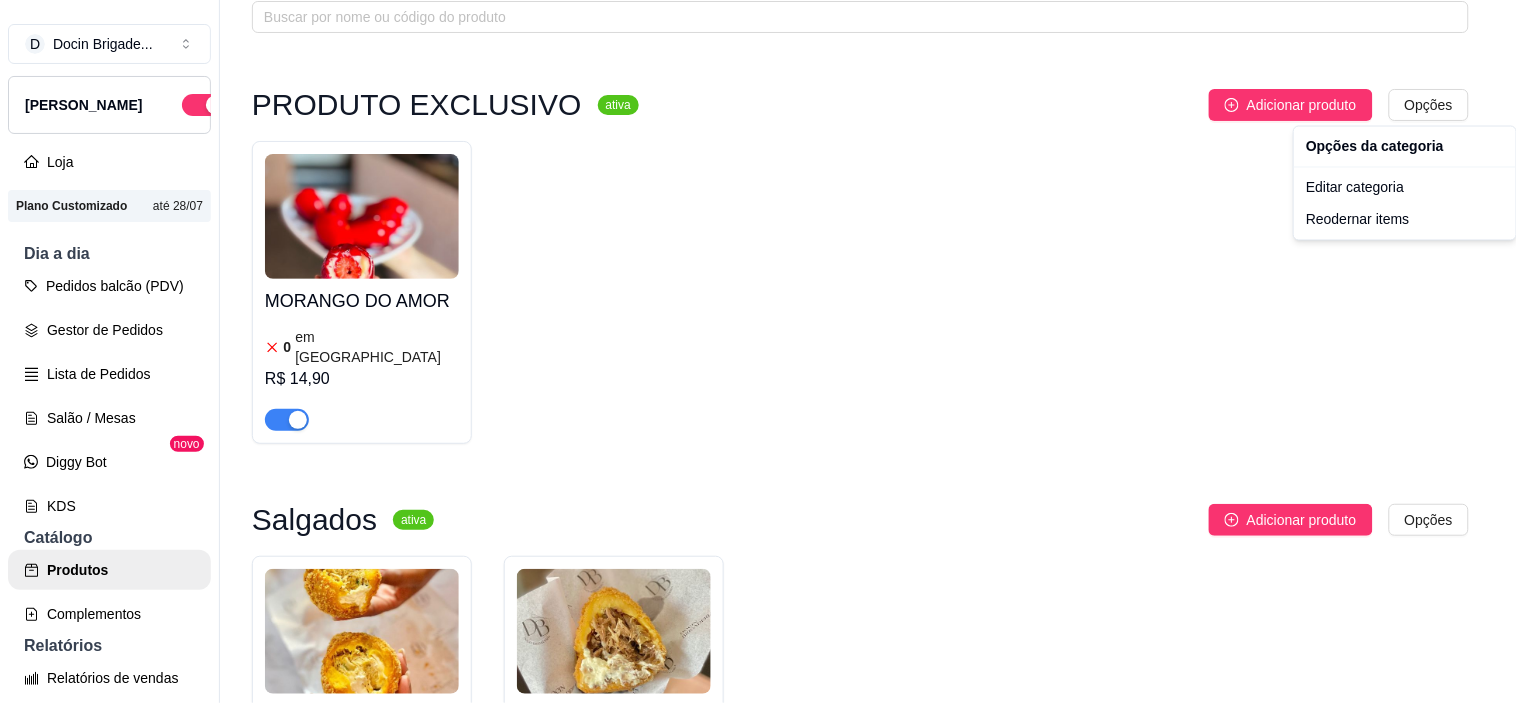 click on "D Docin Brigade ... Loja Aberta Loja Plano Customizado até 28/07   Dia a dia Pedidos balcão (PDV) Gestor de Pedidos Lista de Pedidos Salão / Mesas Diggy Bot novo KDS Catálogo Produtos Complementos Relatórios Relatórios de vendas Relatório de clientes Relatório de fidelidade novo Gerenciar Entregadores novo Nota Fiscal (NFC-e) Controle de caixa Controle de fiado Cupons Clientes Estoque Configurações Diggy Planos Precisa de ajuda? Sair Produtos Adicionar categoria Reodernar categorias Aqui você cadastra e gerencia seu produtos e categorias PRODUTO EXCLUSIVO ativa Adicionar produto Opções MORANGO DO AMOR    0 em estoque R$ 14,90 Salgados ativa Adicionar produto Opções 60 - Coxinha de Frango com Cream Cheese    10 em estoque R$ 14,00 61 - Coxinha de Costela com Cream Cheese    10 em estoque R$ 15,90 Combo Promocional ativa Adicionar produto Opções 90 - Combo da Tarde   10 em estoque R$ 29,30 BOLO GELADO  ativa Adicionar produto Opções 211 - BOLO GELADO CHOCOLATUDO   0 em estoque R$ 16,50" at bounding box center (758, 351) 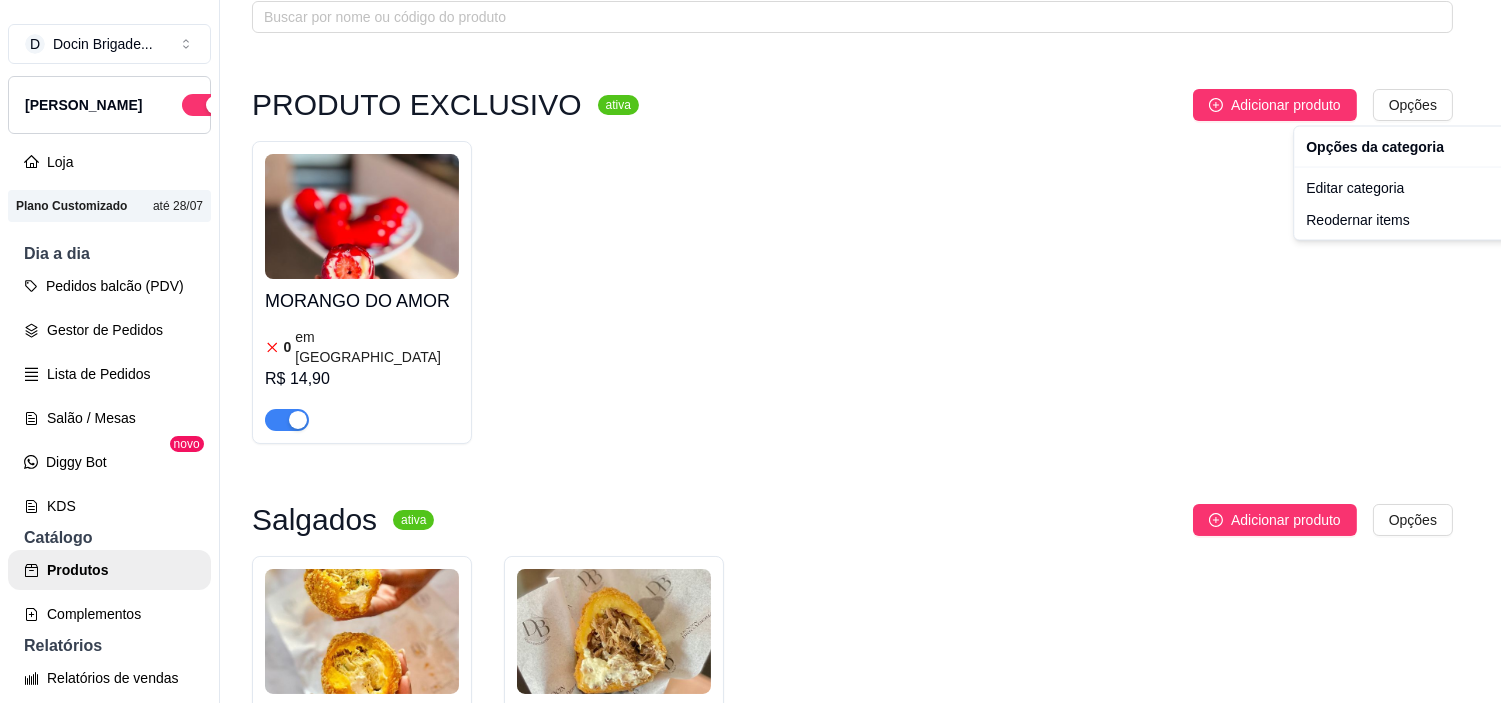 click on "PRODUTO EXCLUSIVO ativa Adicionar produto Opções MORANGO DO AMOR    0 em estoque R$ 14,90 Salgados ativa Adicionar produto Opções 60 - Coxinha de Frango com Cream Cheese    10 em estoque R$ 14,00 61 - Coxinha de Costela com Cream Cheese    10 em estoque R$ 15,90 Combo Promocional ativa Adicionar produto Opções 90 - Combo da Tarde   10 em estoque R$ 29,30 BOLO GELADO  ativa Adicionar produto Opções 211 - BOLO GELADO CHOCOLATUDO   0 em estoque R$ 16,50 Bolo Gelado de Prestígio    2 em estoque R$ 15,50 212 - BOLO GELADO NINHO COM GELEIA DE MORANGO   8 em estoque R$ 16,50 210 - BOLO GELADO DE MARACUJÁ TRUFADO   0 em estoque R$ 17,90 Bolo Black Ninho com Morango   2 em estoque R$ 19,50 BOLOS ativa Adicionar produto Opções 182 - Fatia Ninho com Morango   0 em estoque R$ 28,90 183 - Bolo de Pote - Ninho e Nutella   6 em estoque R$ 17,00 Bolo Caseirinho de Cenoura com Cobertura de Chocolate   0 em estoque R$ 18,00 DOCIN ativa Adicionar produto Opções Palha Italiana Tradicional   0 em estoque" at bounding box center (852, 3091) 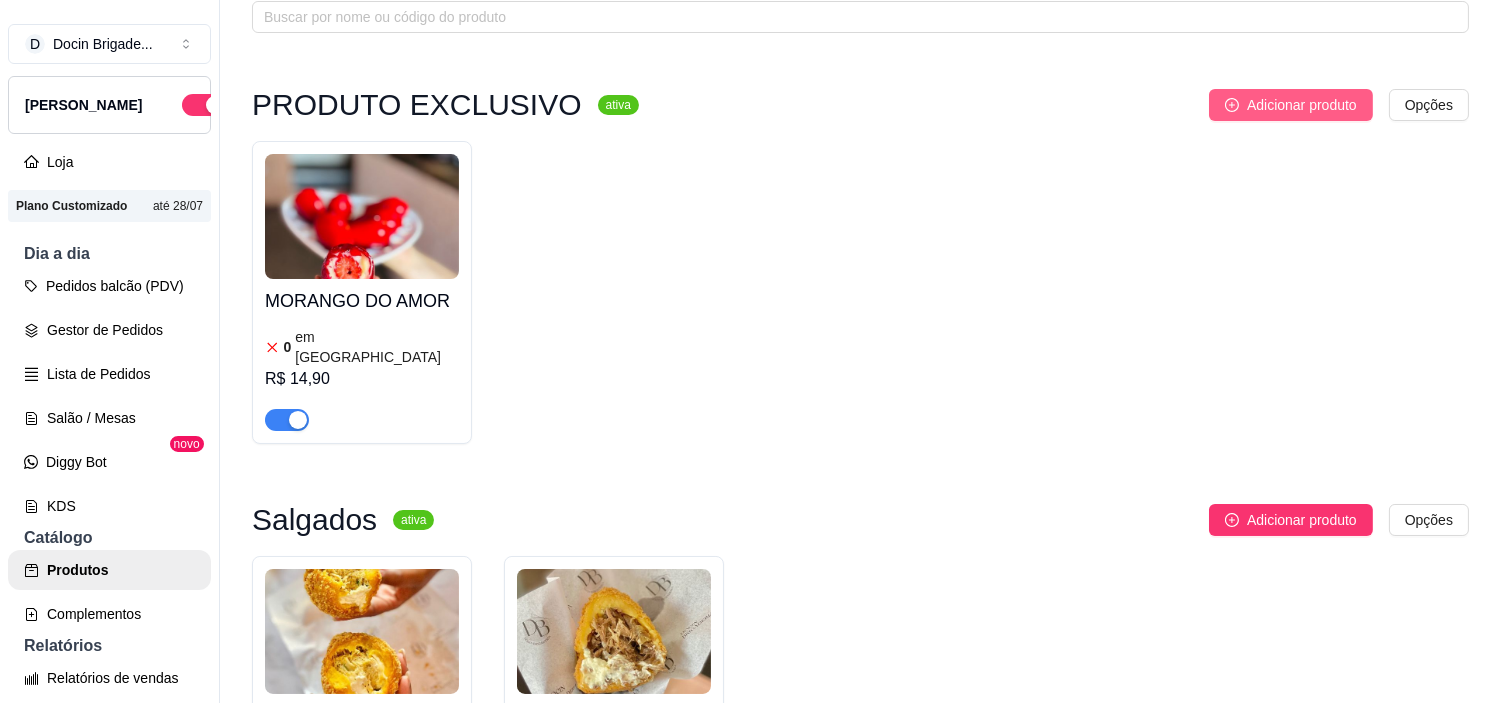 click on "Adicionar produto" at bounding box center [1302, 105] 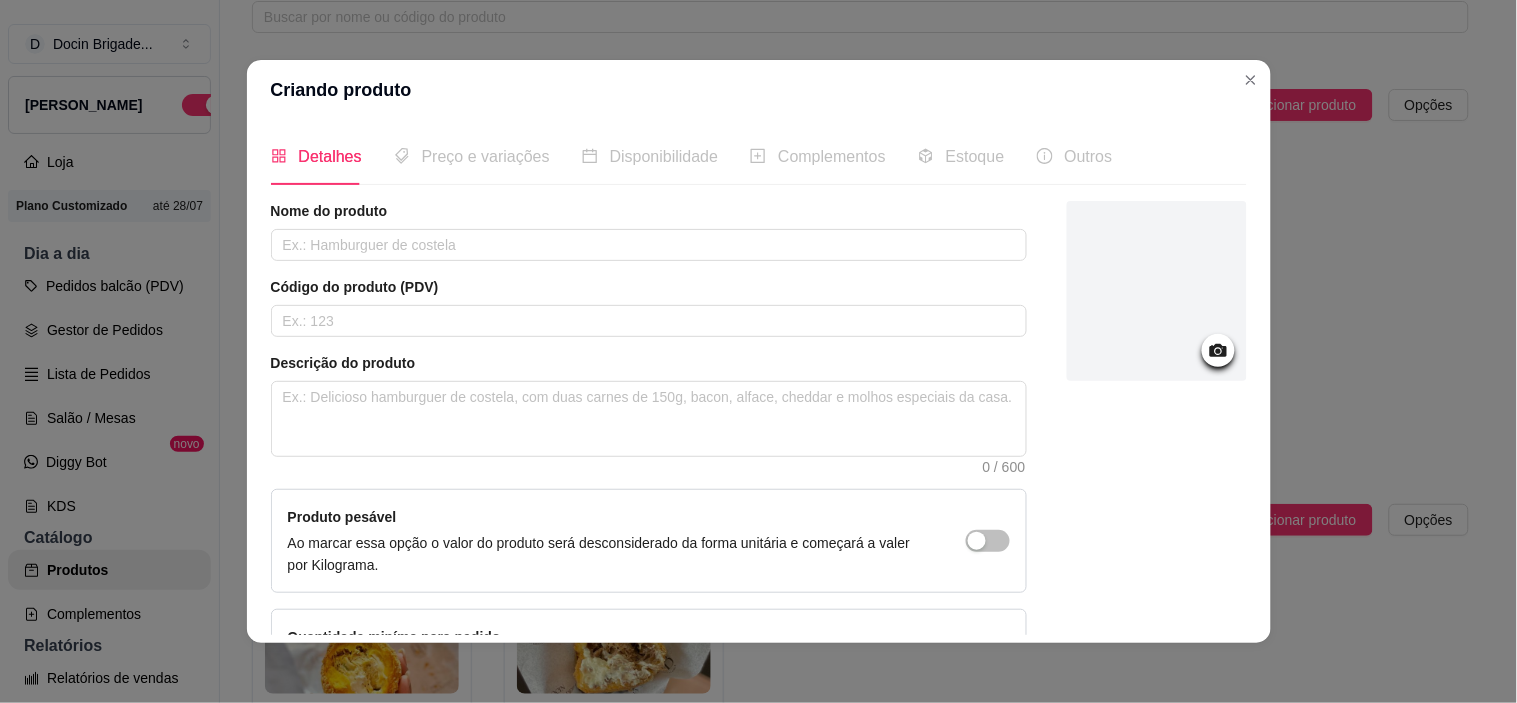 click on "Nome do produto" at bounding box center (649, 231) 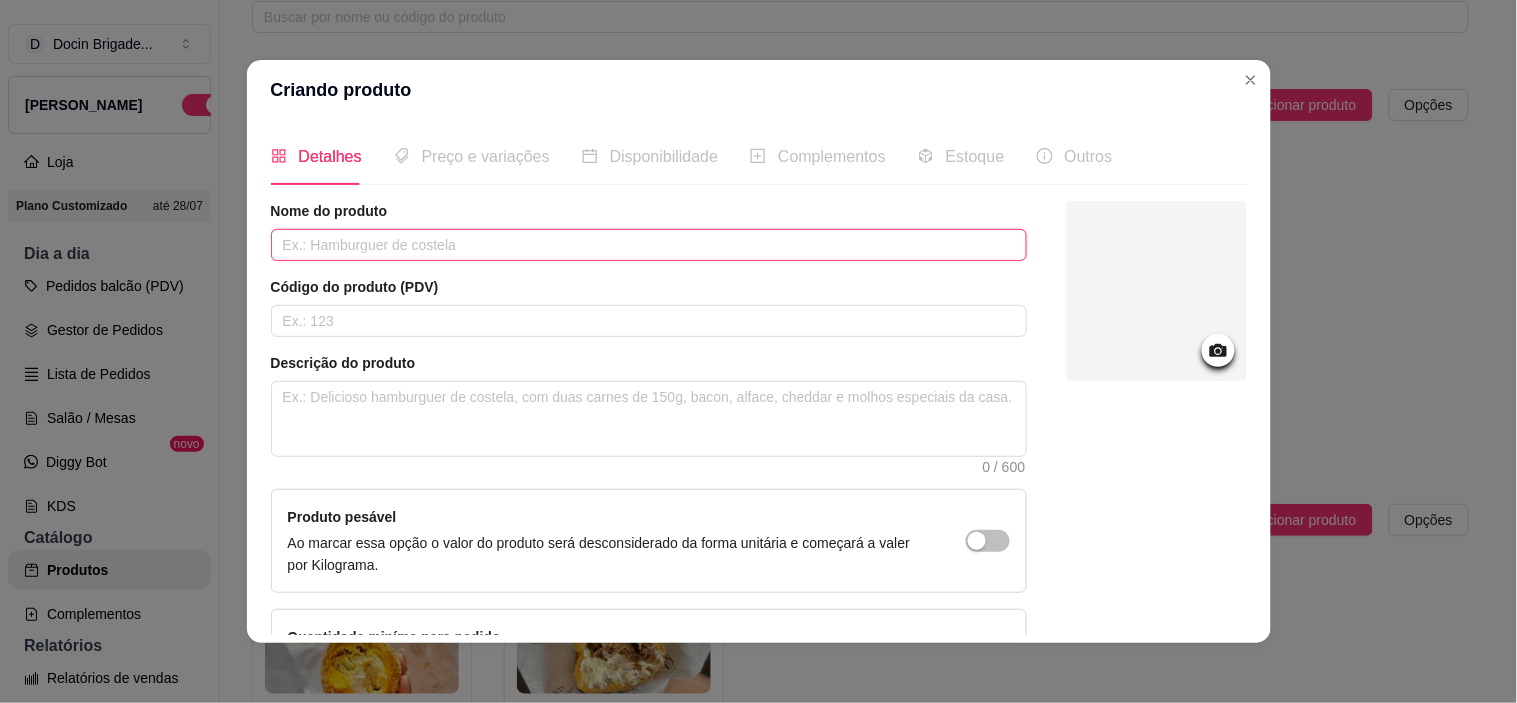 click at bounding box center (649, 245) 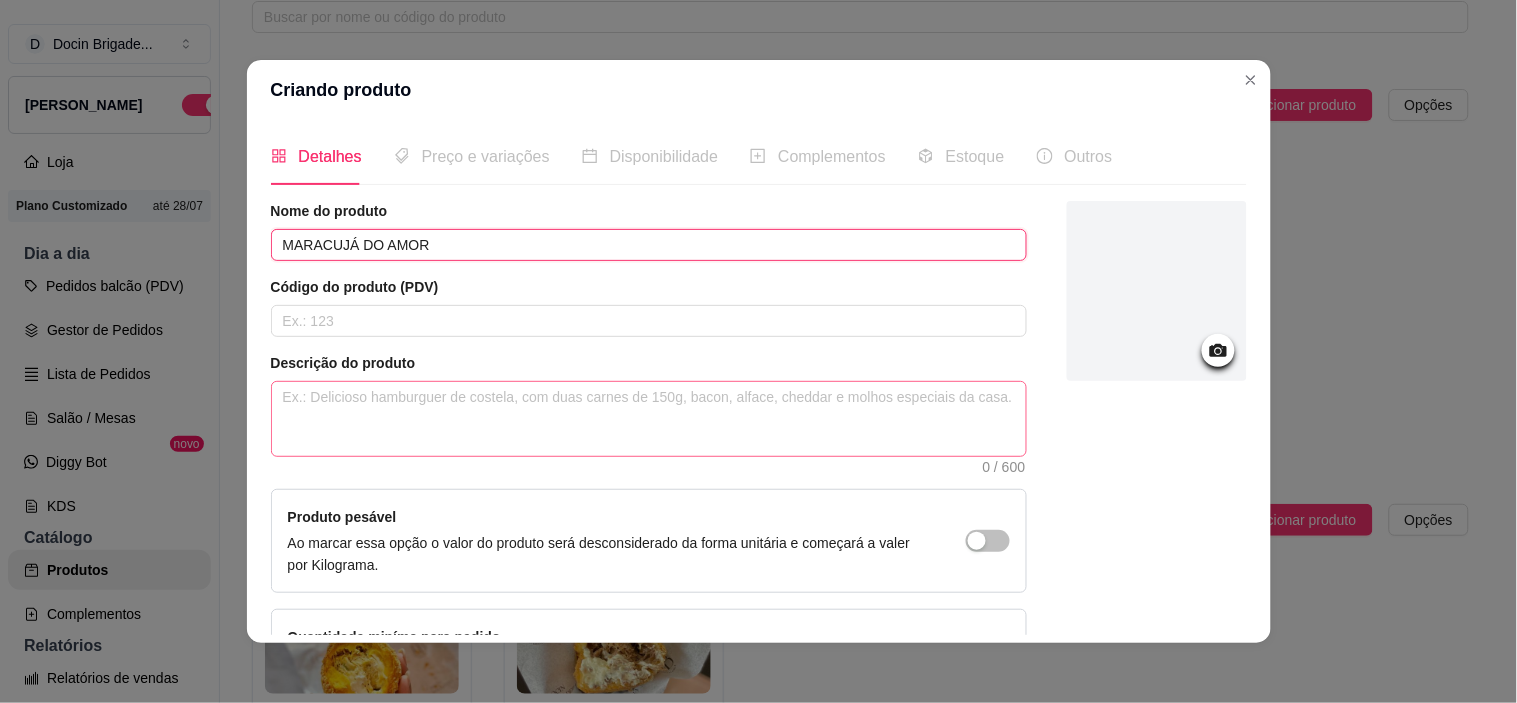type on "MARACUJÁ DO AMOR" 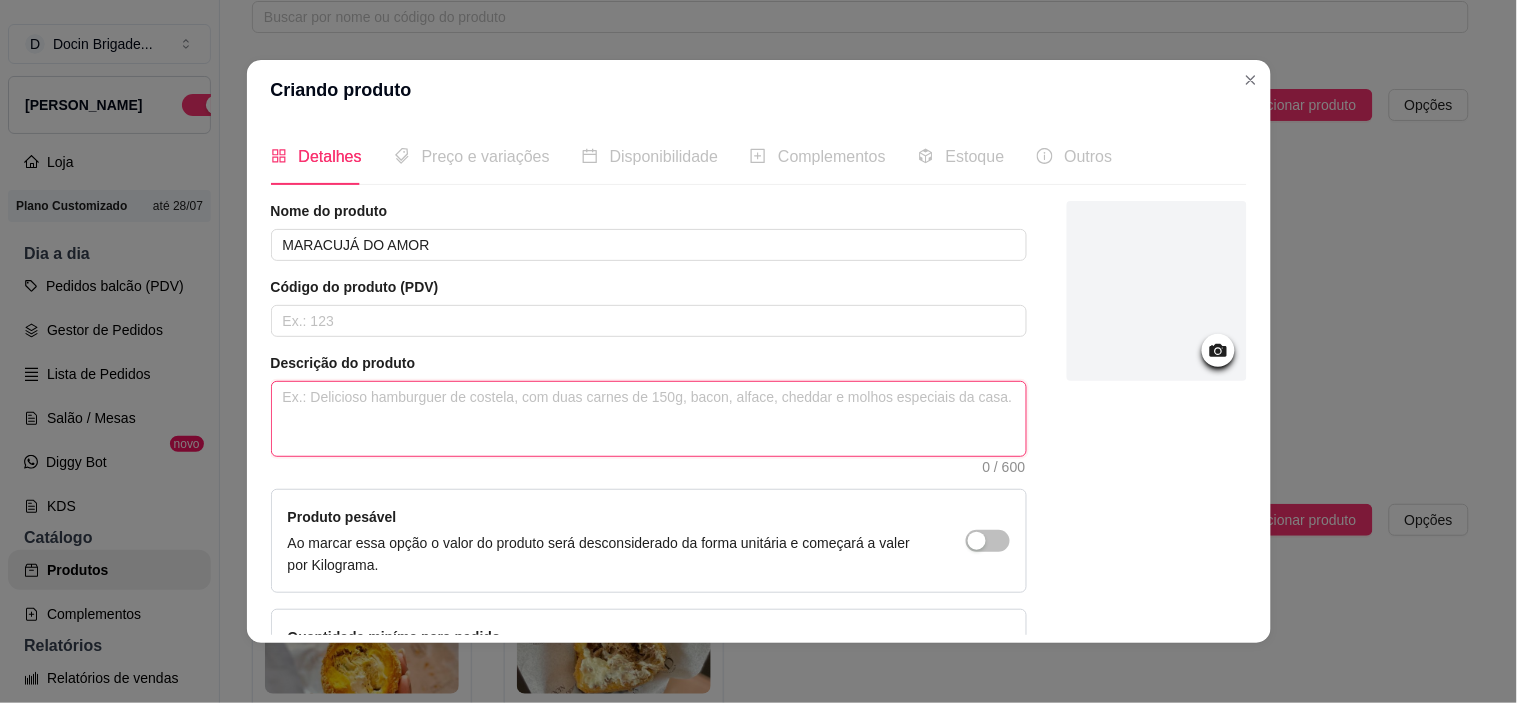 click at bounding box center [649, 419] 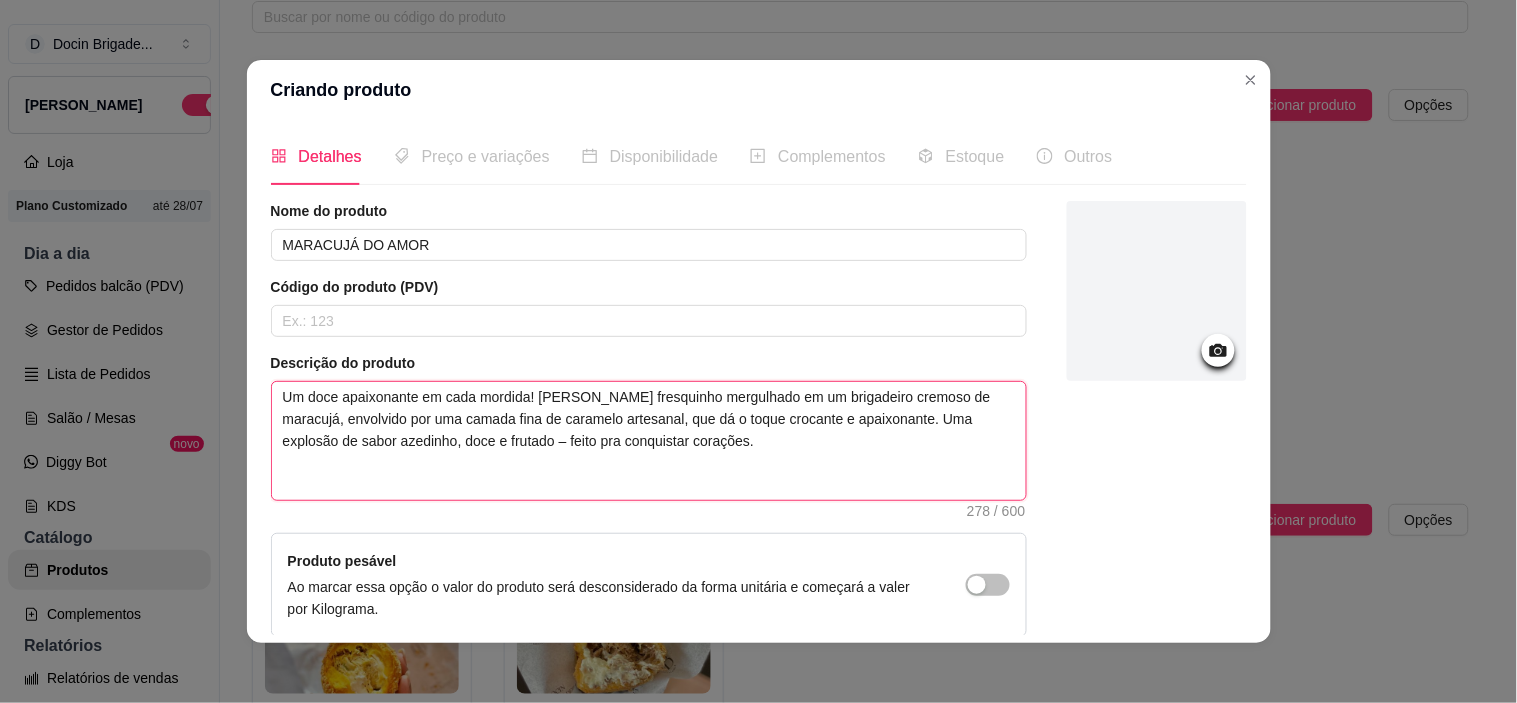 type 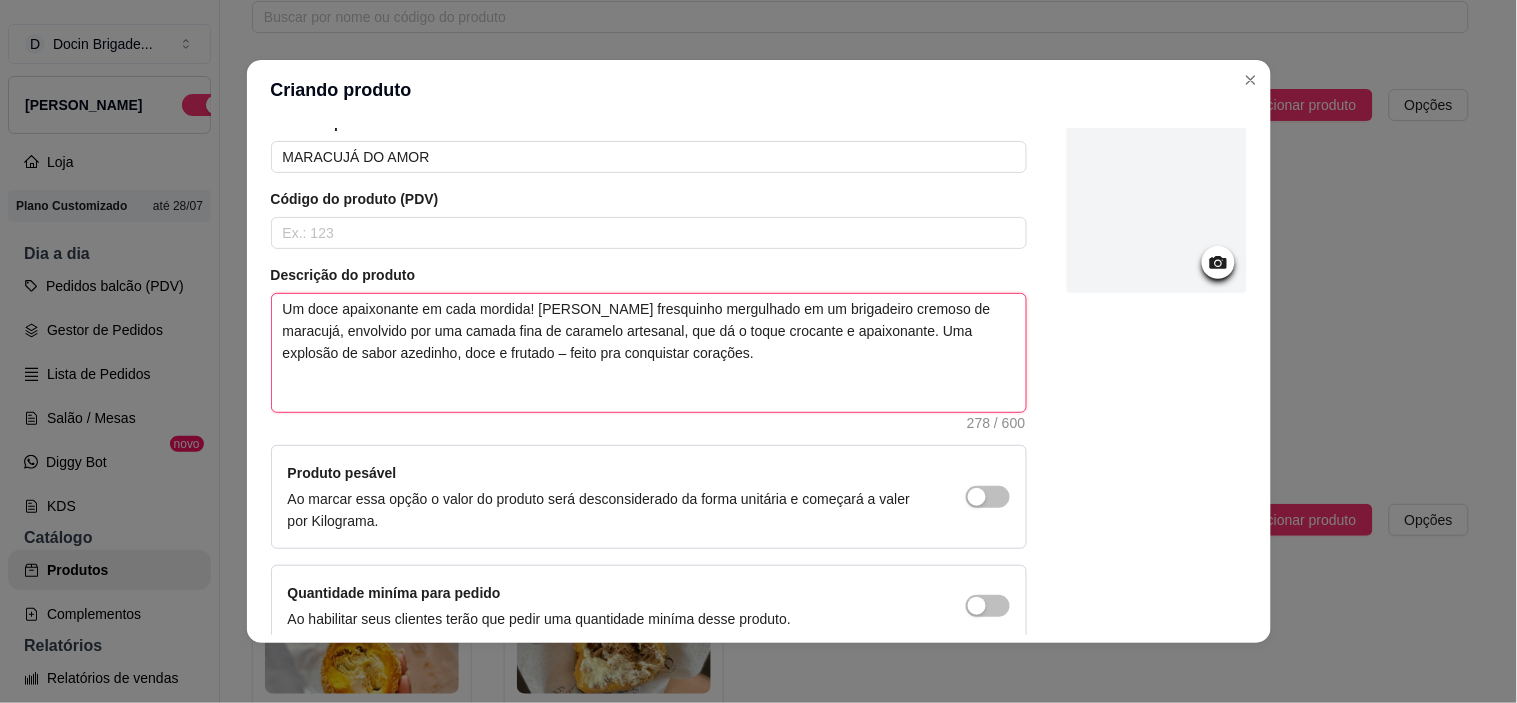 scroll, scrollTop: 188, scrollLeft: 0, axis: vertical 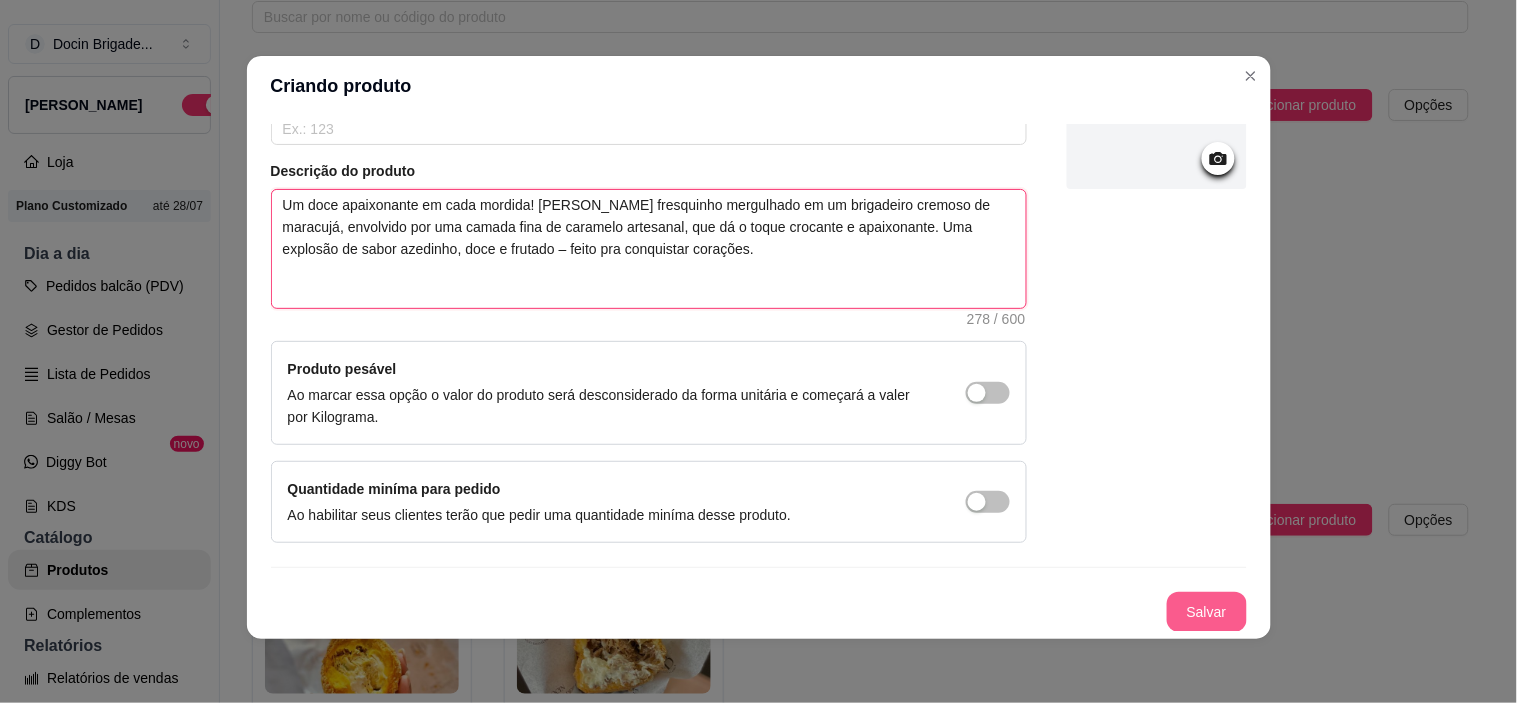 type on "Um doce apaixonante em cada mordida! [PERSON_NAME] fresquinho mergulhado em um brigadeiro cremoso de maracujá, envolvido por uma camada fina de caramelo artesanal, que dá o toque crocante e apaixonante. Uma explosão de sabor azedinho, doce e frutado – feito pra conquistar corações." 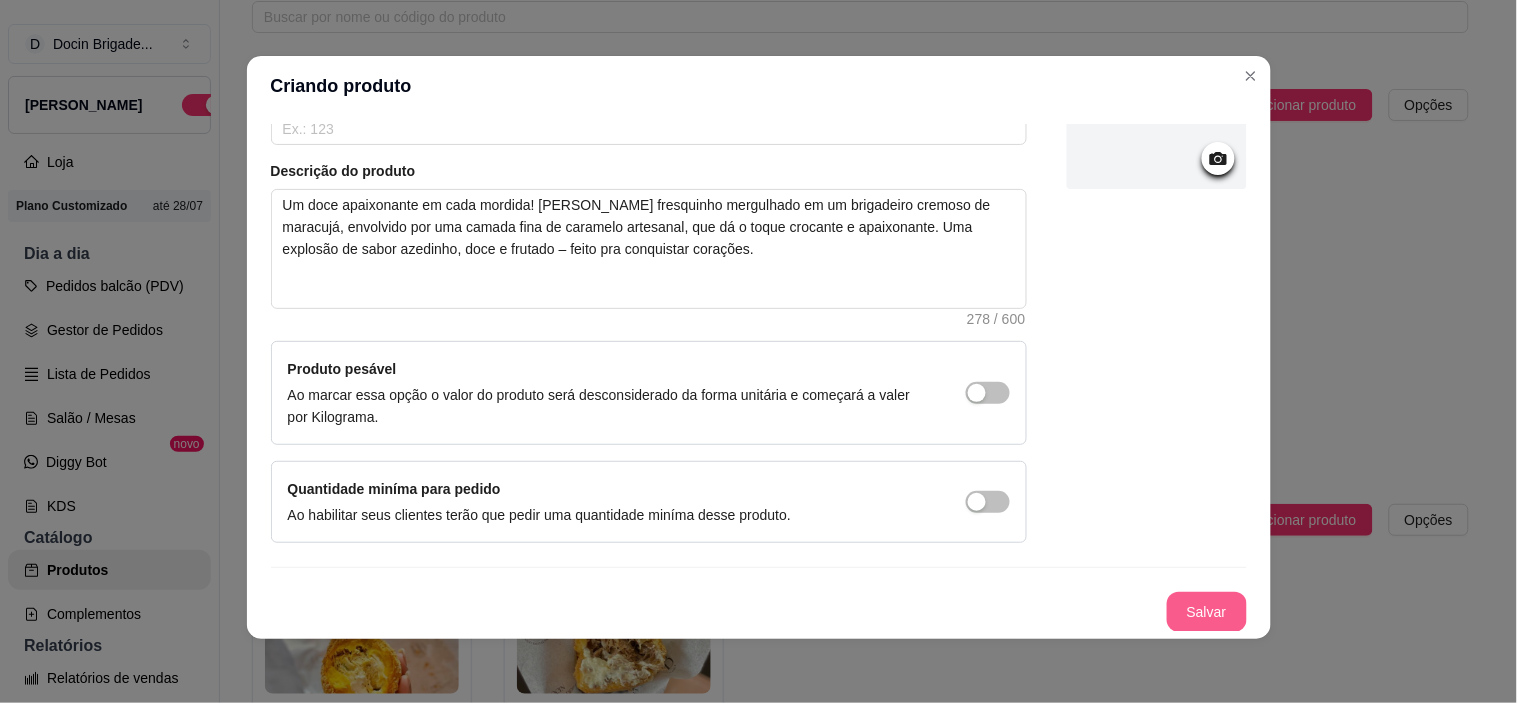 click on "Salvar" at bounding box center [1207, 612] 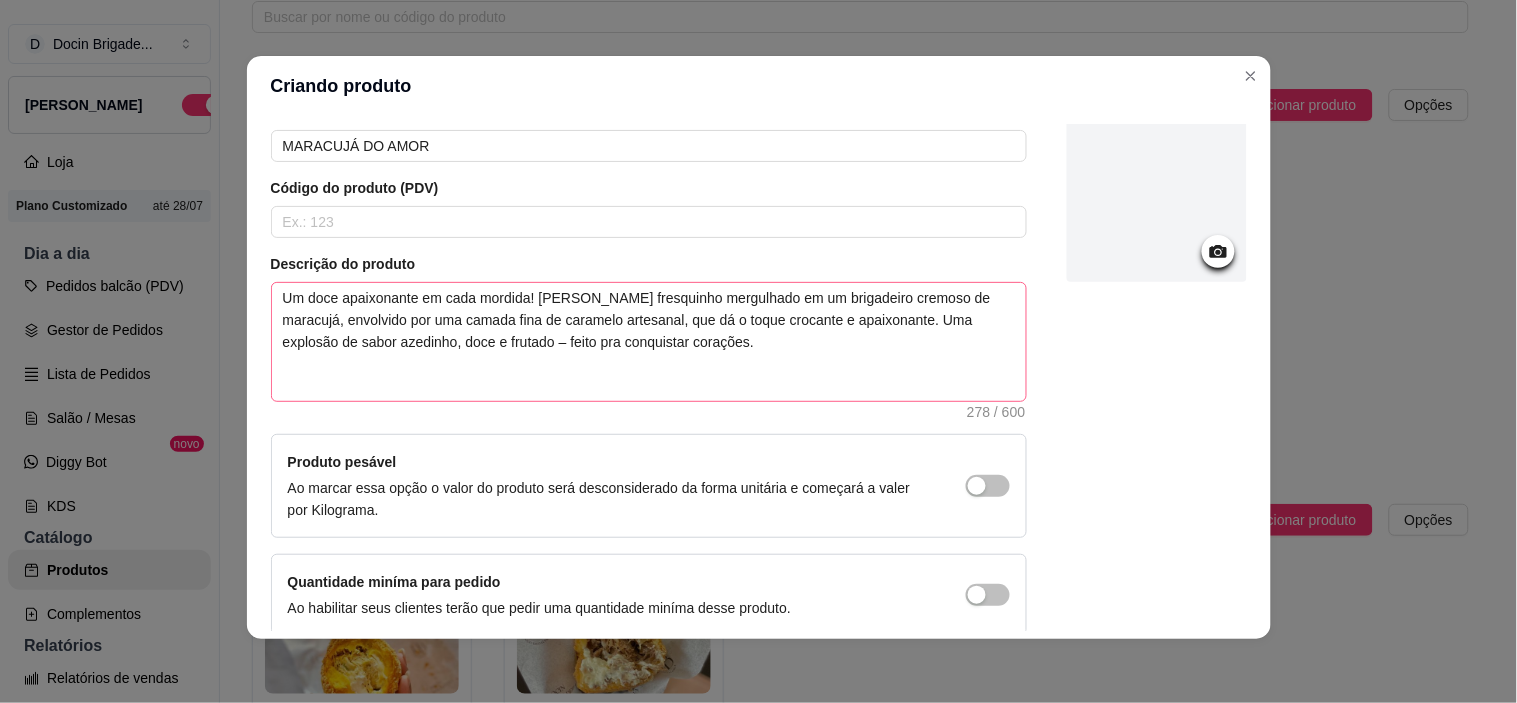 scroll, scrollTop: 0, scrollLeft: 0, axis: both 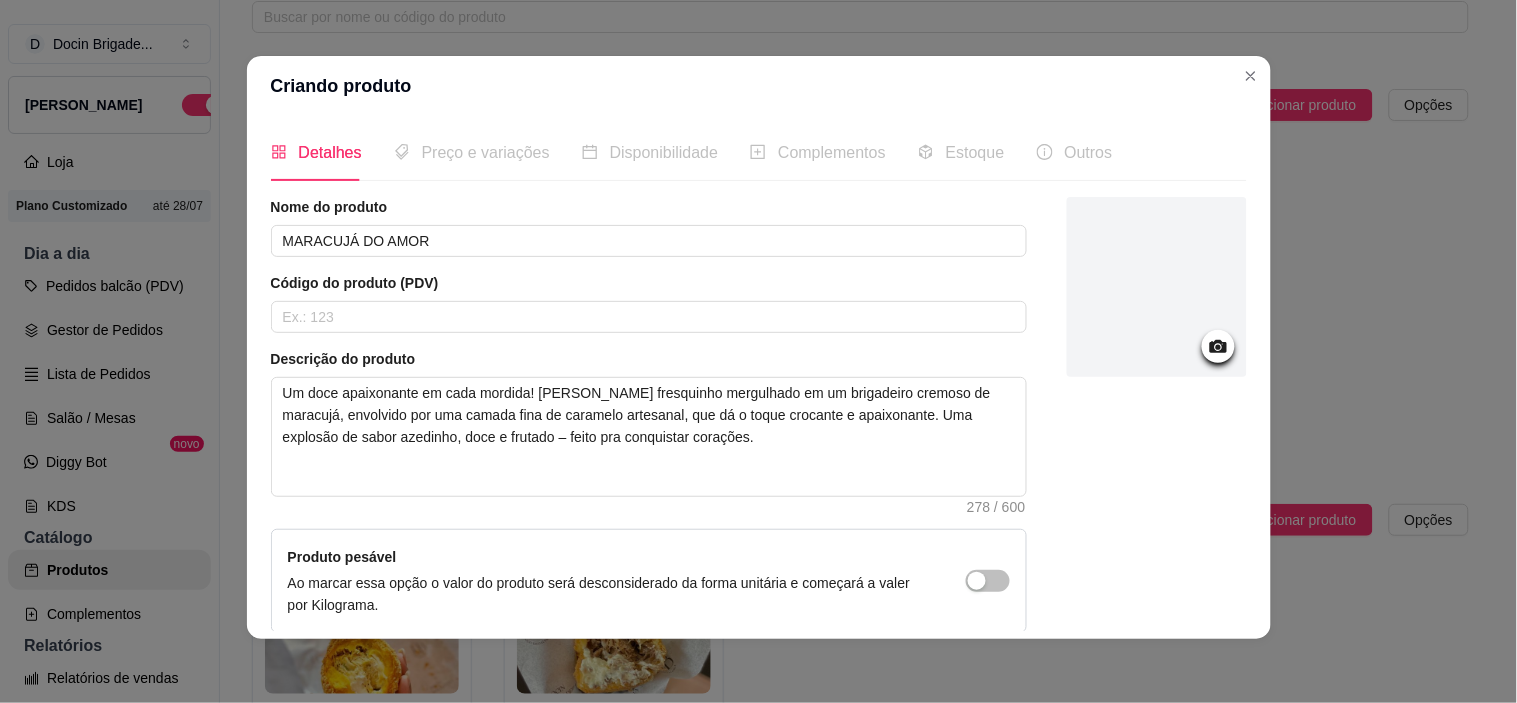 click on "Preço e variações" at bounding box center (486, 152) 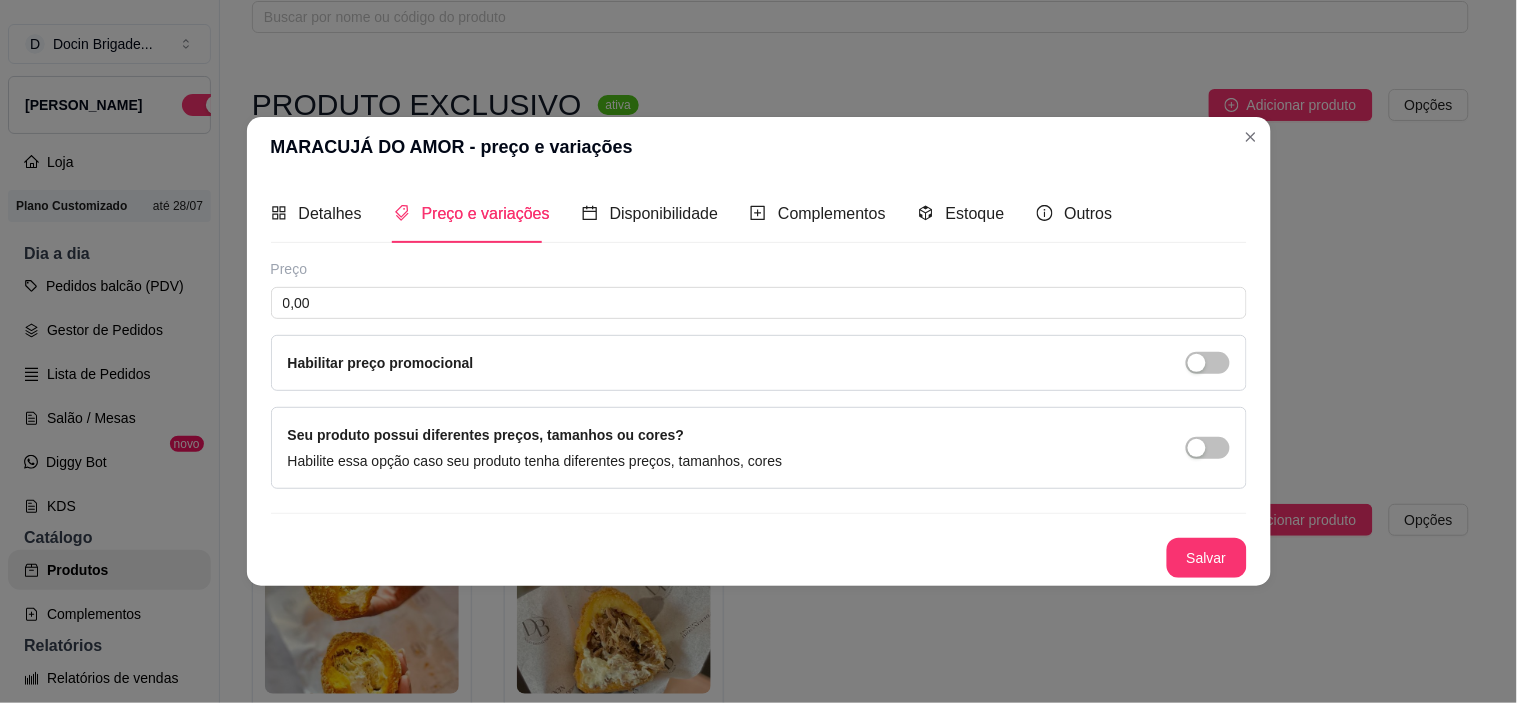 type 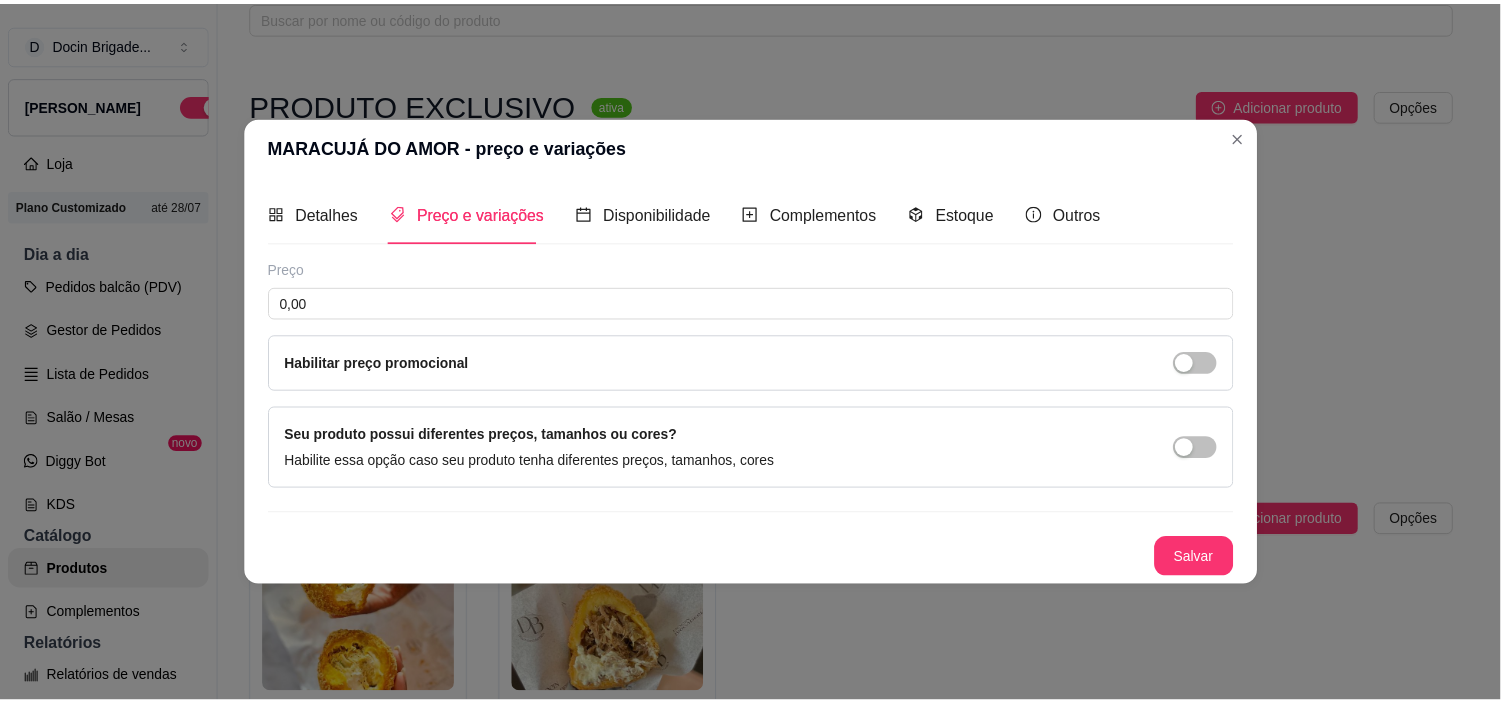 scroll, scrollTop: 0, scrollLeft: 0, axis: both 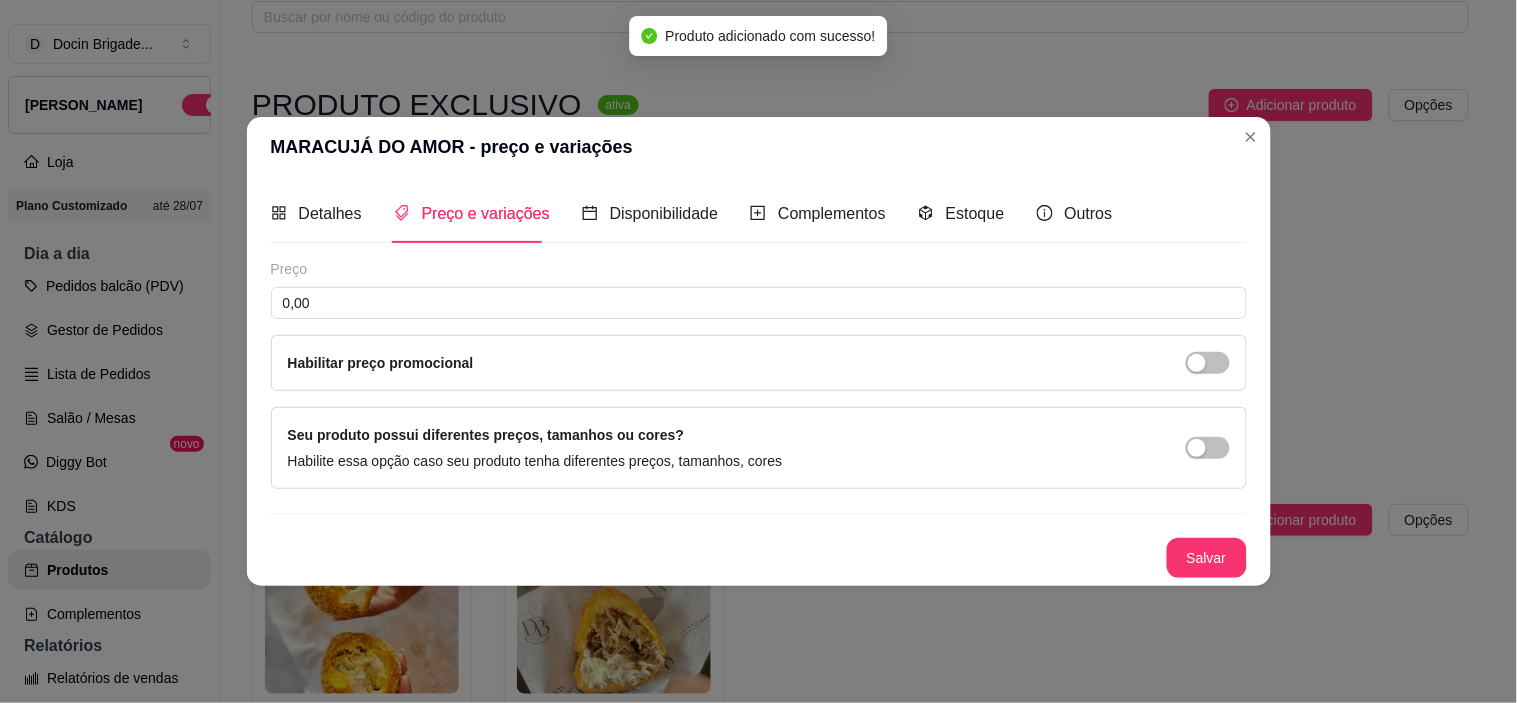 click on "Preço  0,00 Habilitar preço promocional" at bounding box center (759, 325) 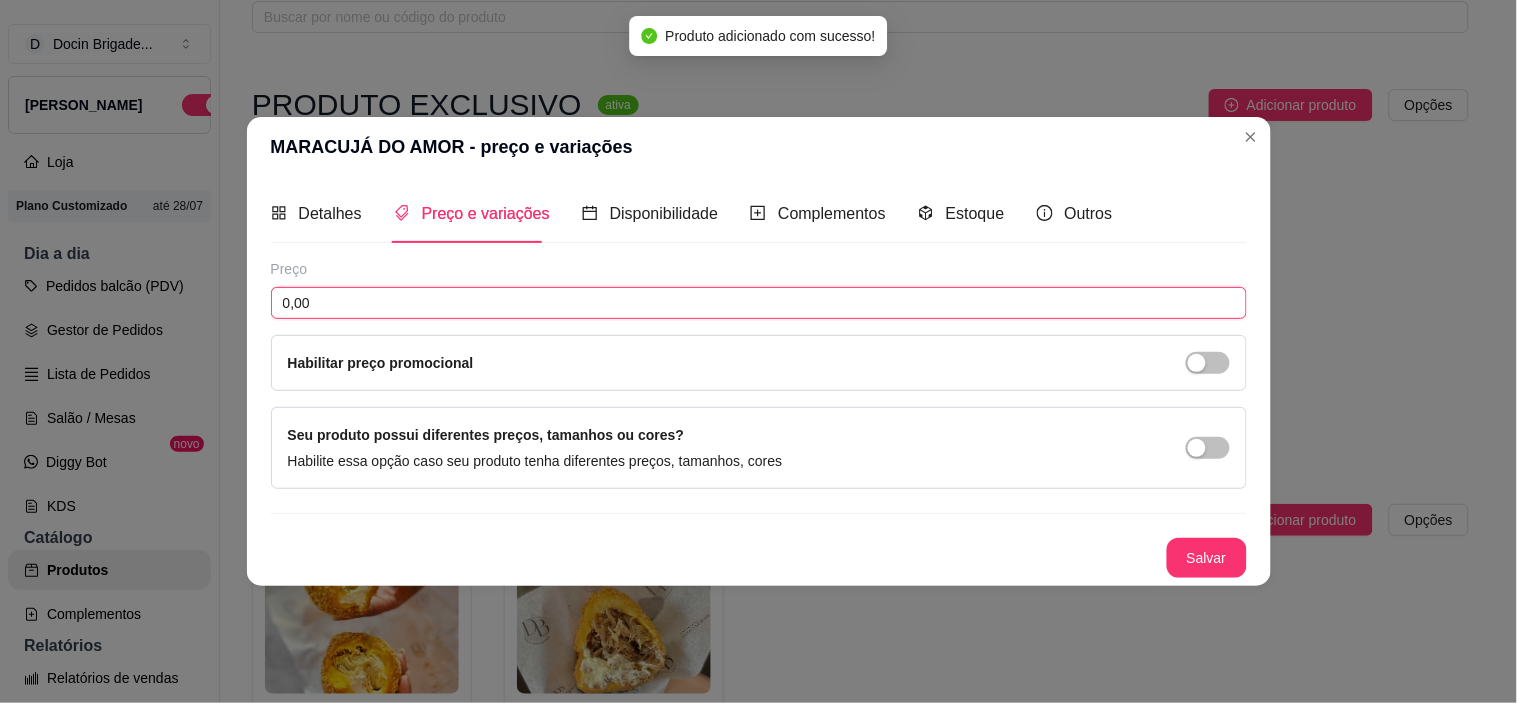 click on "0,00" at bounding box center [759, 303] 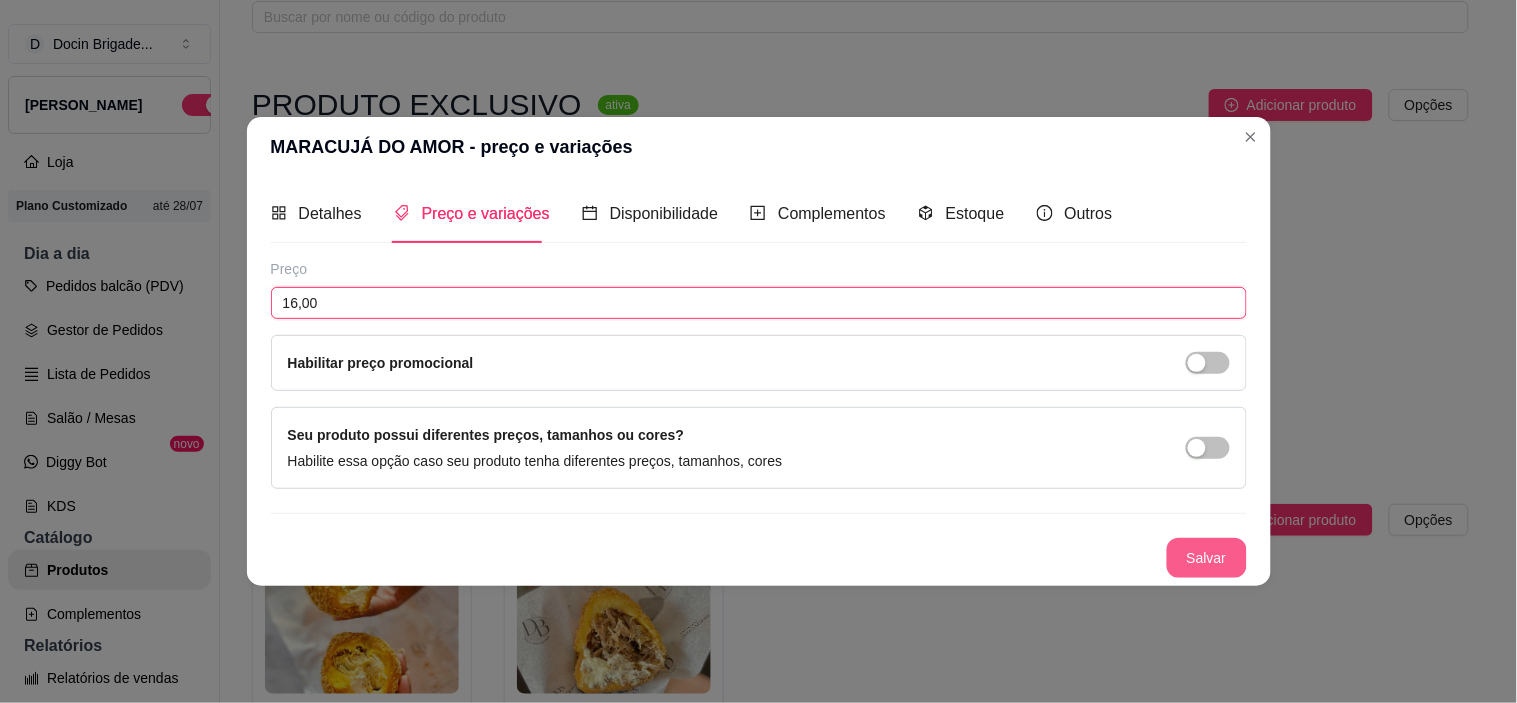 type on "16,00" 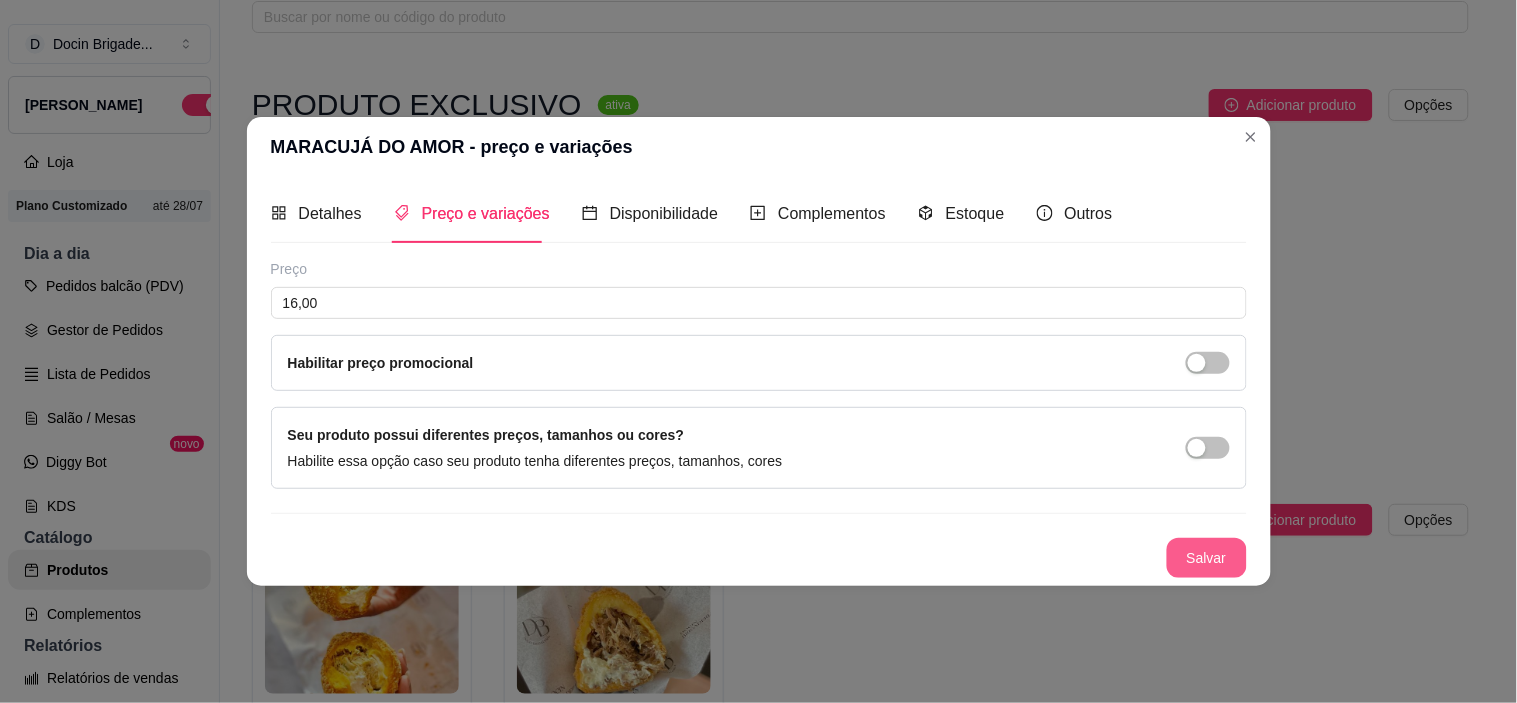click on "Salvar" at bounding box center [1207, 558] 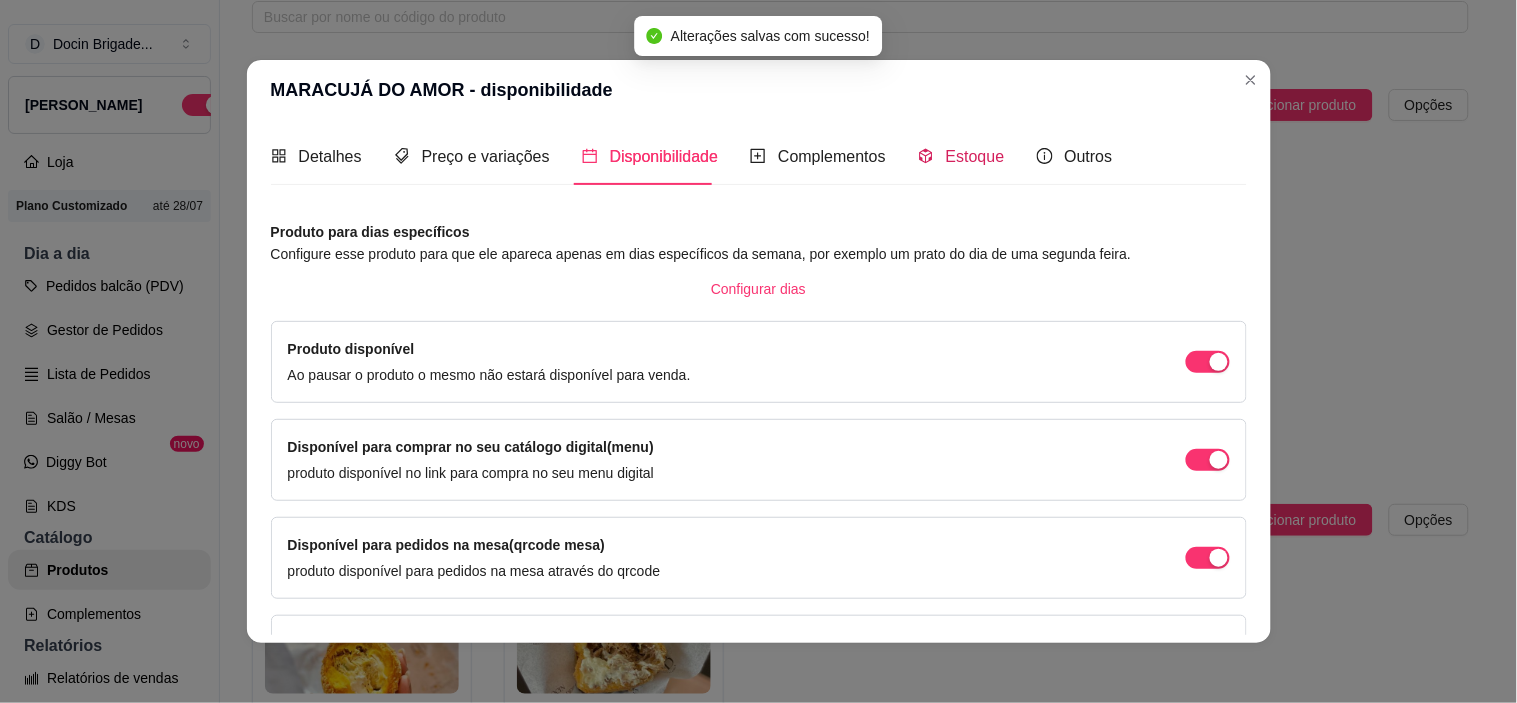 click on "Estoque" at bounding box center [975, 156] 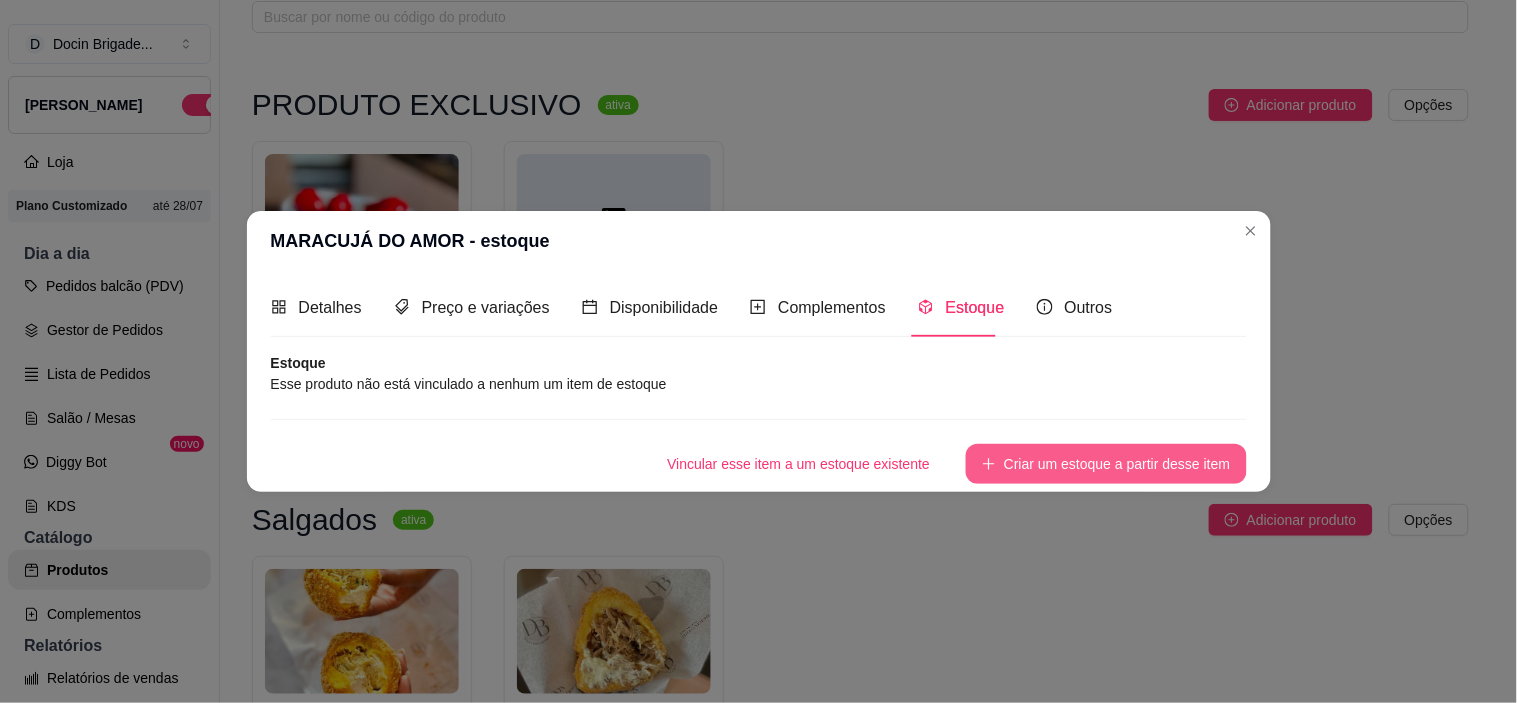 click on "Criar um estoque a partir desse item" at bounding box center [1106, 464] 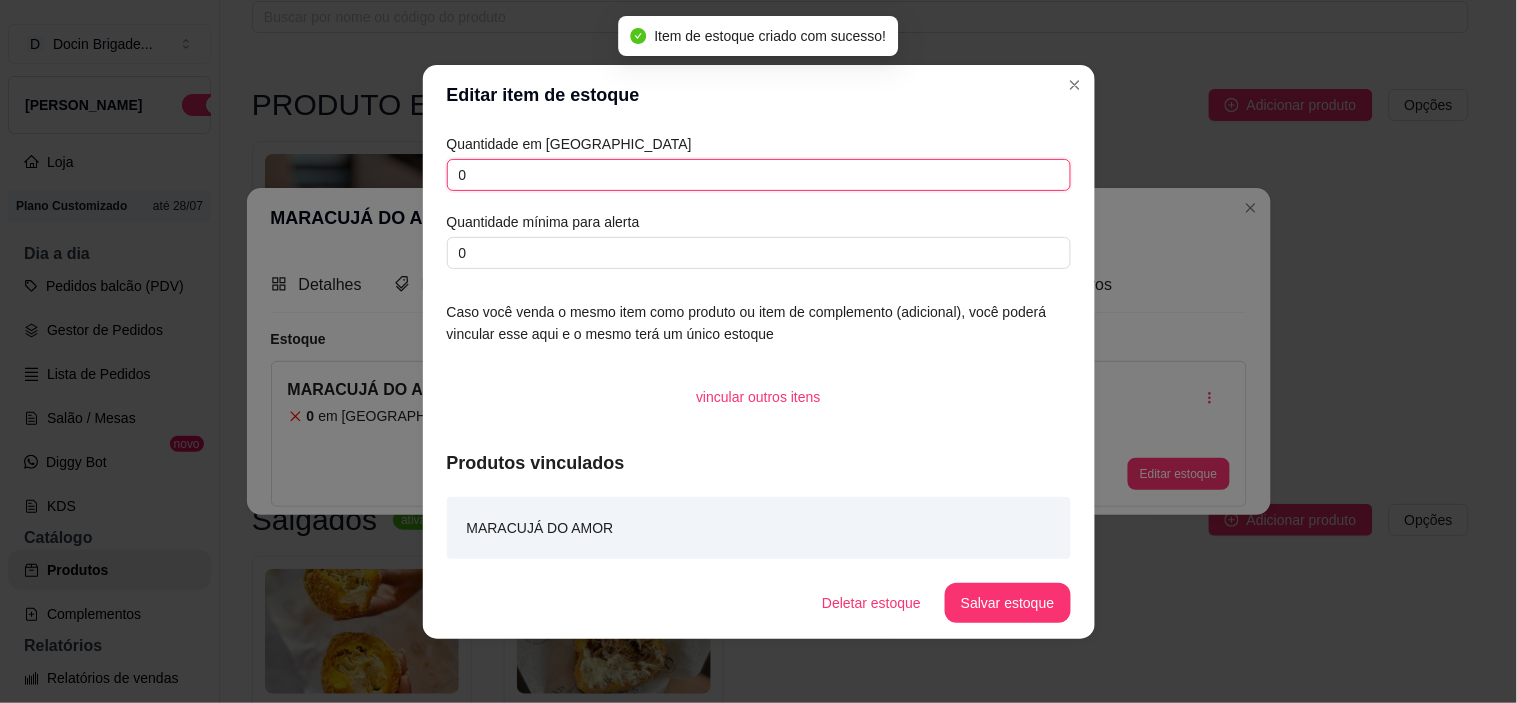 click on "0" at bounding box center (759, 175) 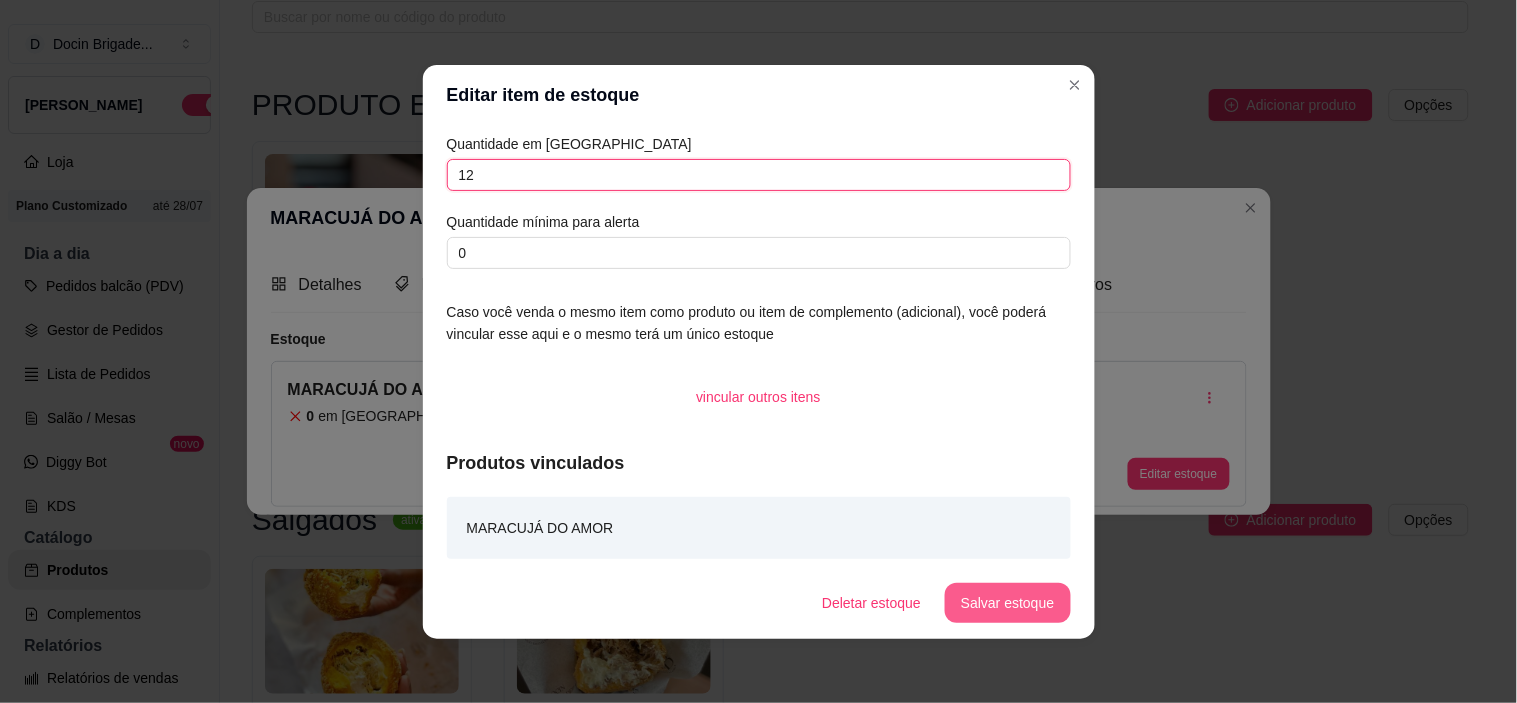 type on "12" 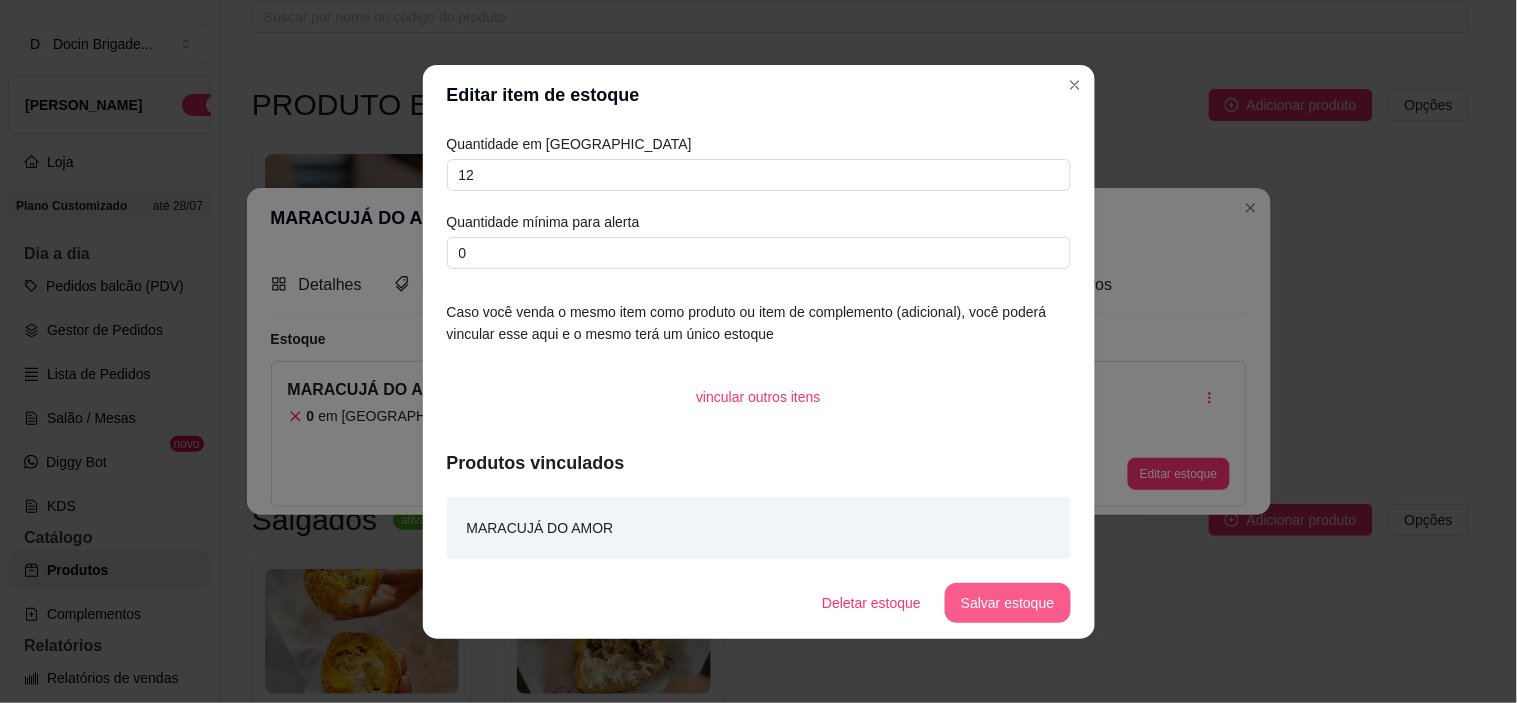 click on "Salvar estoque" at bounding box center (1007, 603) 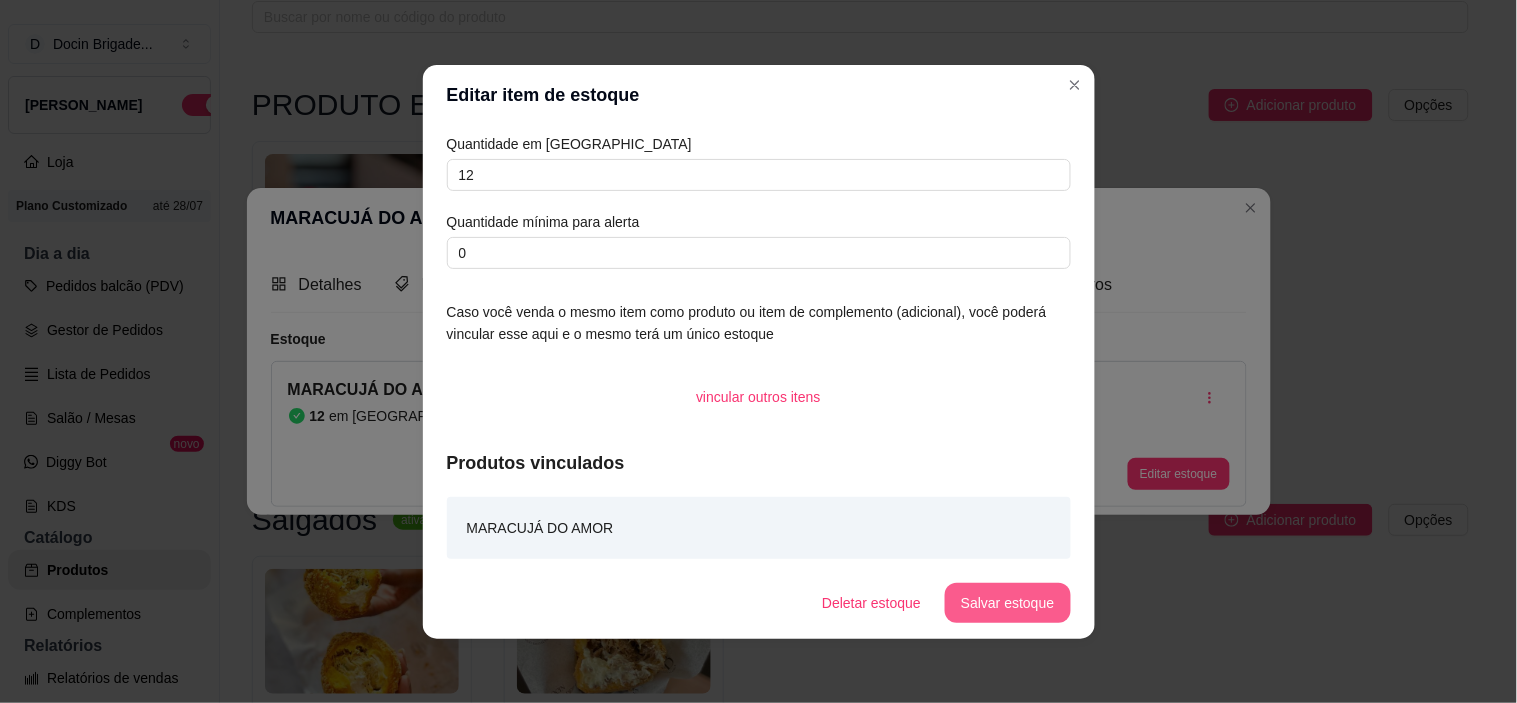 click on "Salvar estoque" at bounding box center (1007, 603) 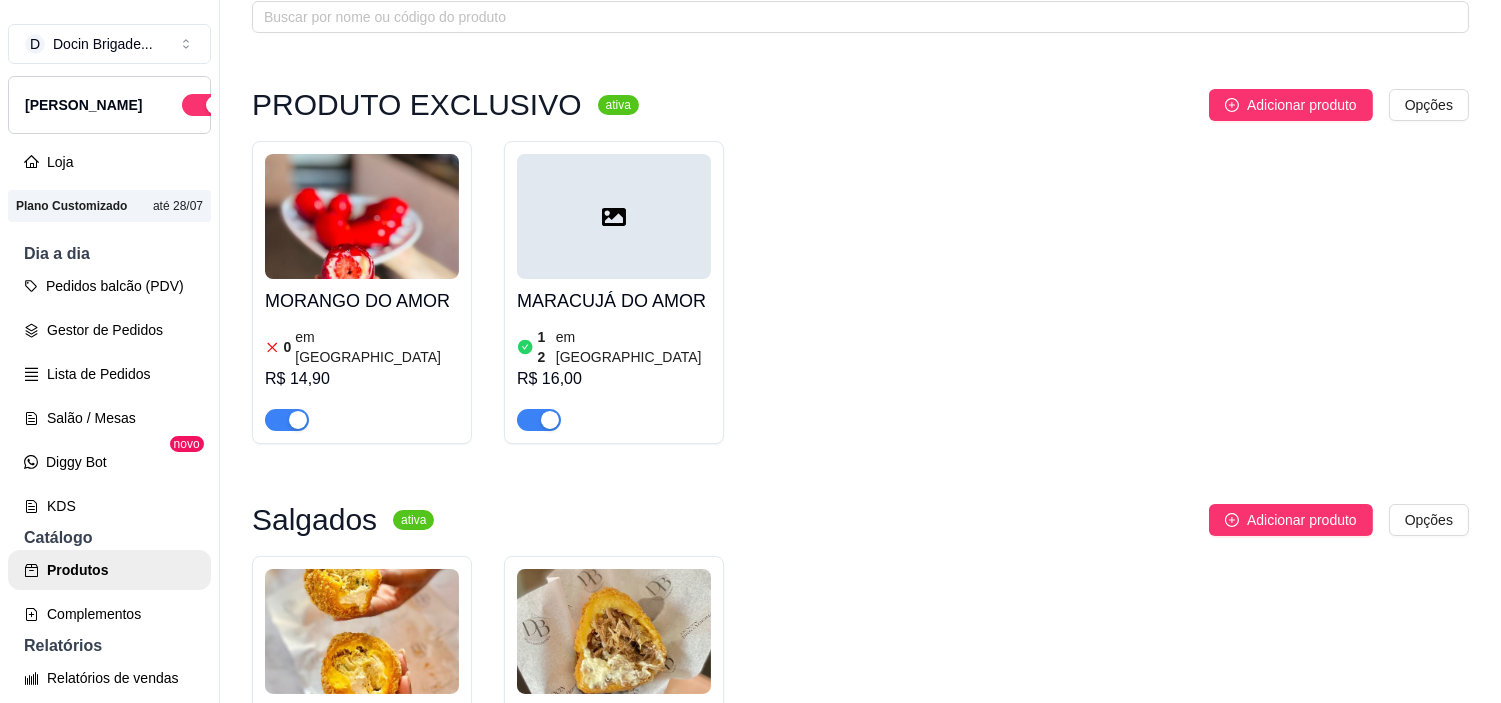 scroll, scrollTop: 333, scrollLeft: 0, axis: vertical 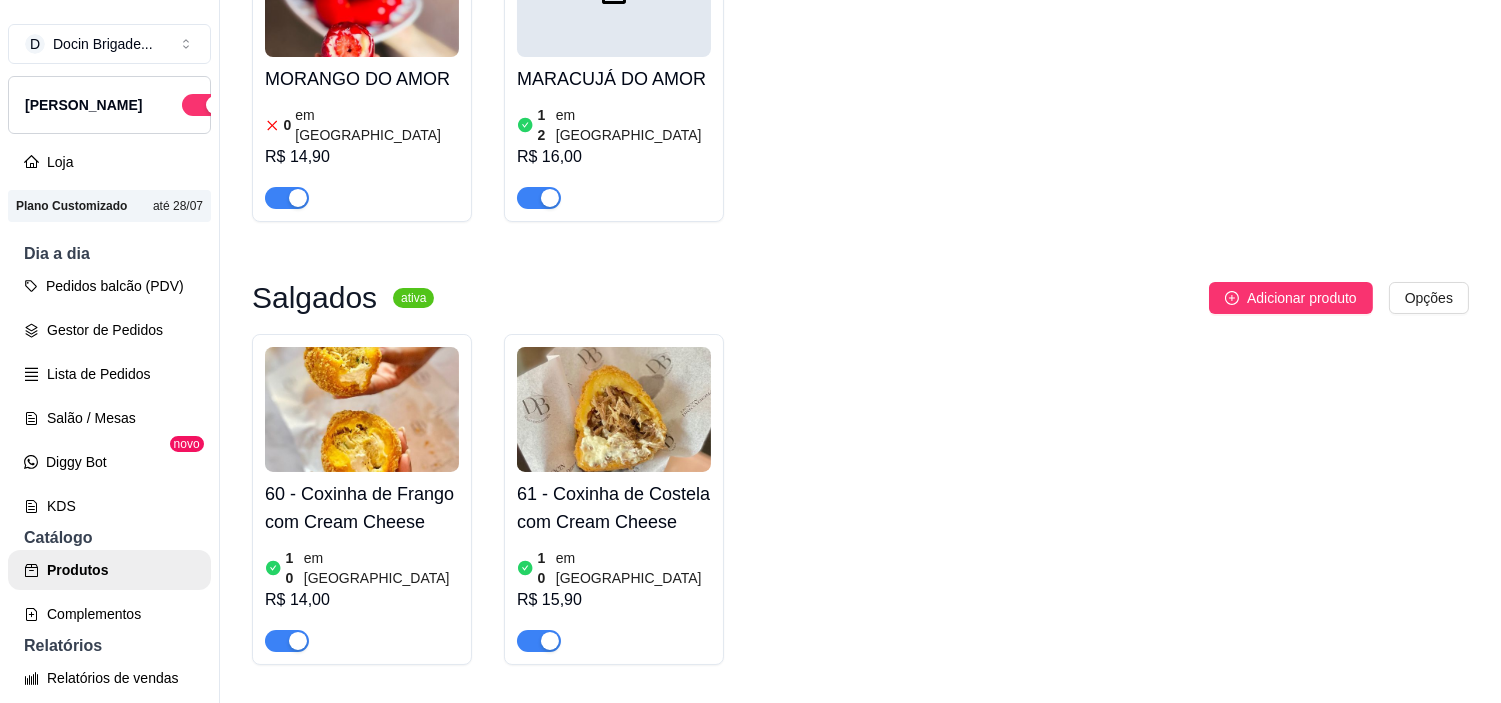 click at bounding box center (550, 198) 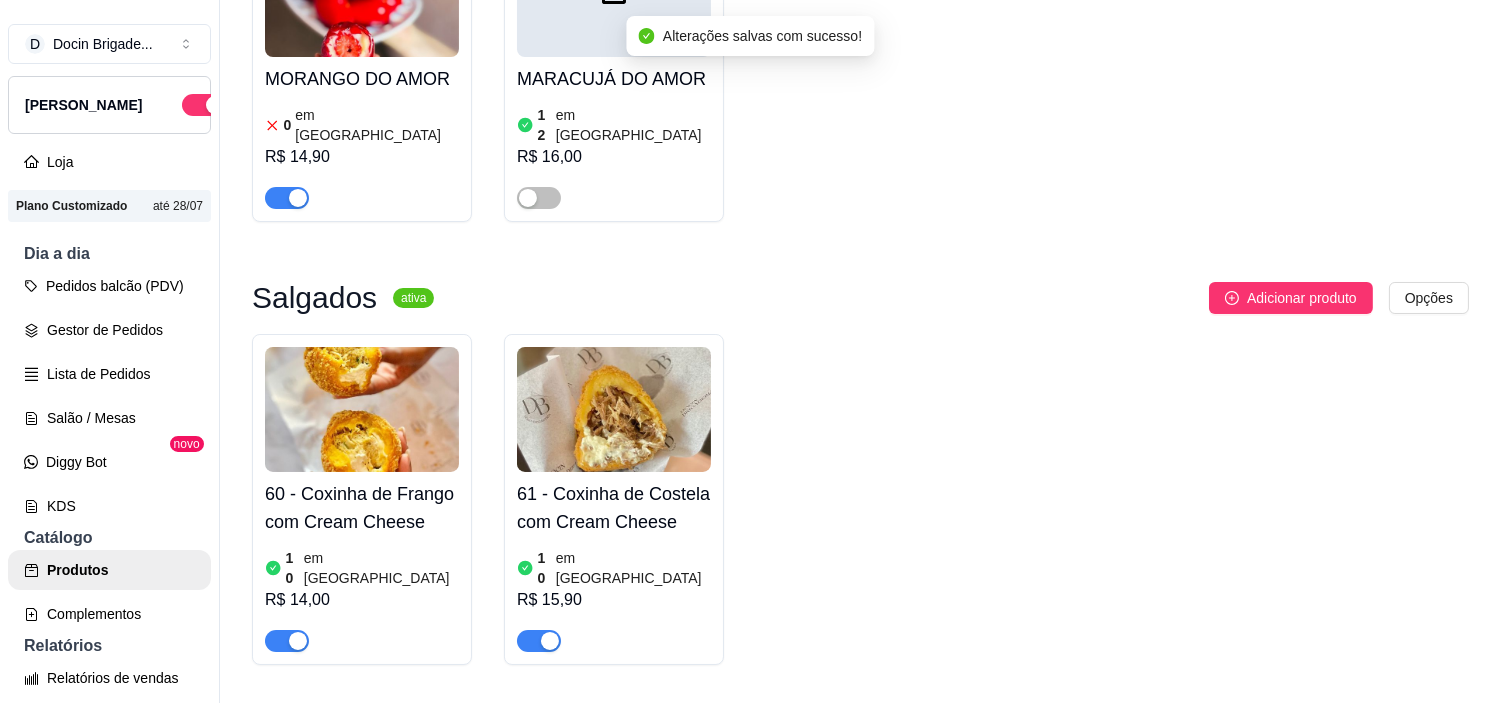 click at bounding box center [614, 409] 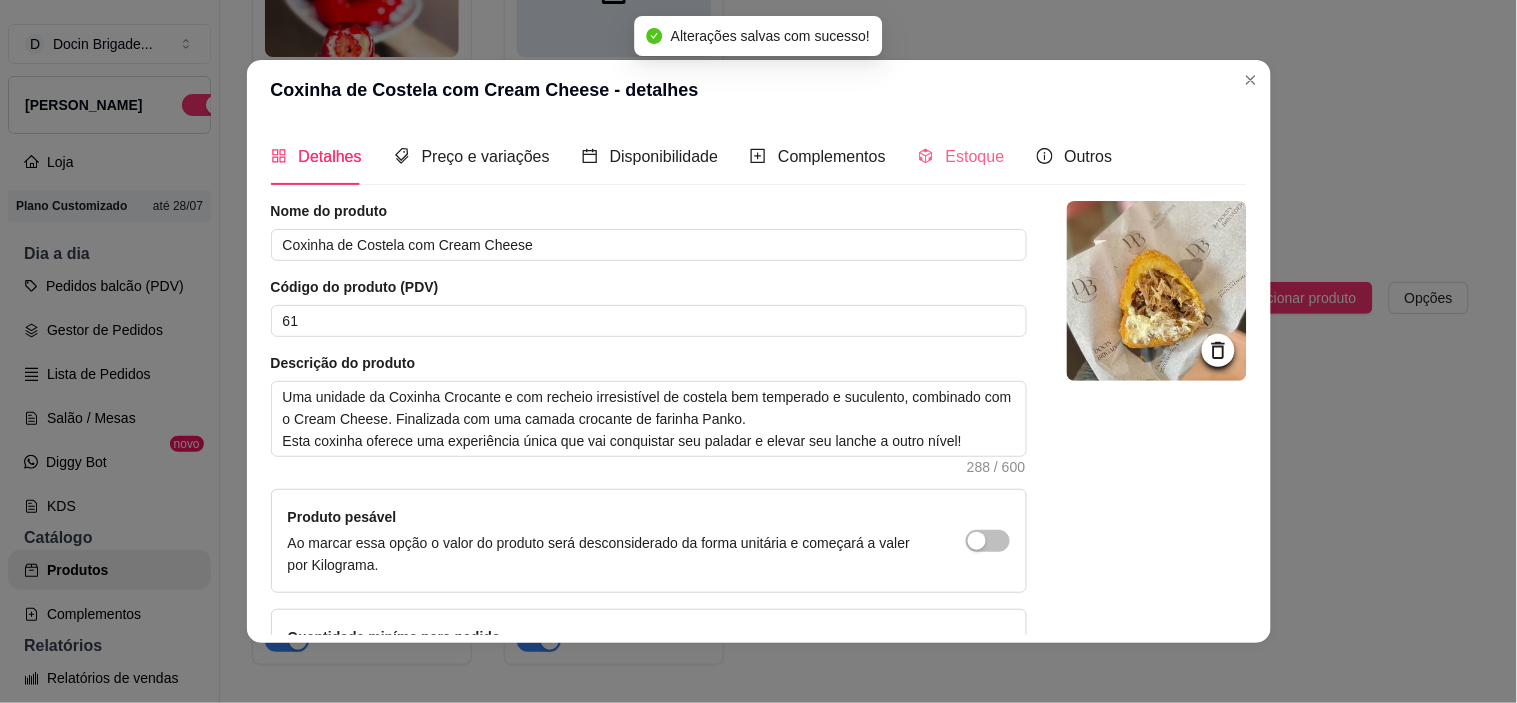 click on "Estoque" at bounding box center (961, 156) 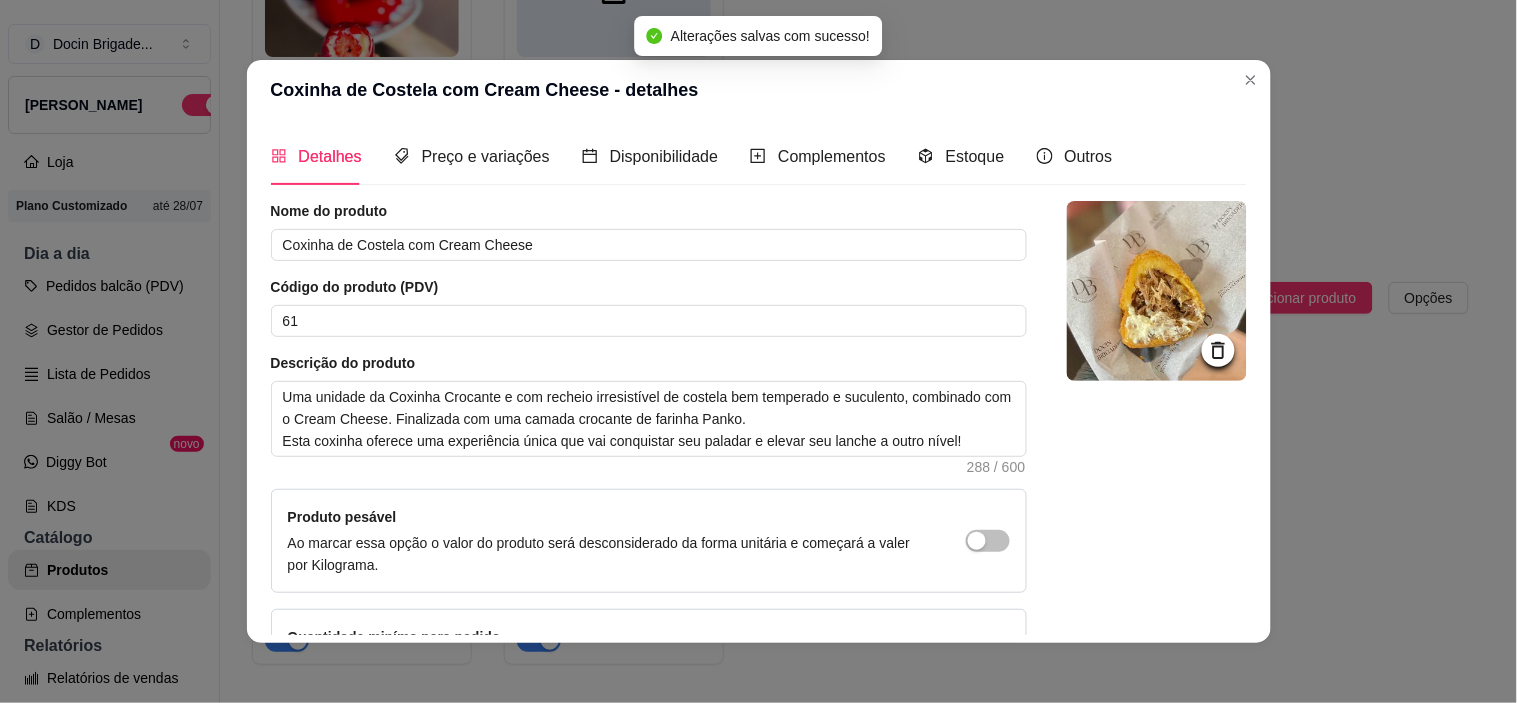 type 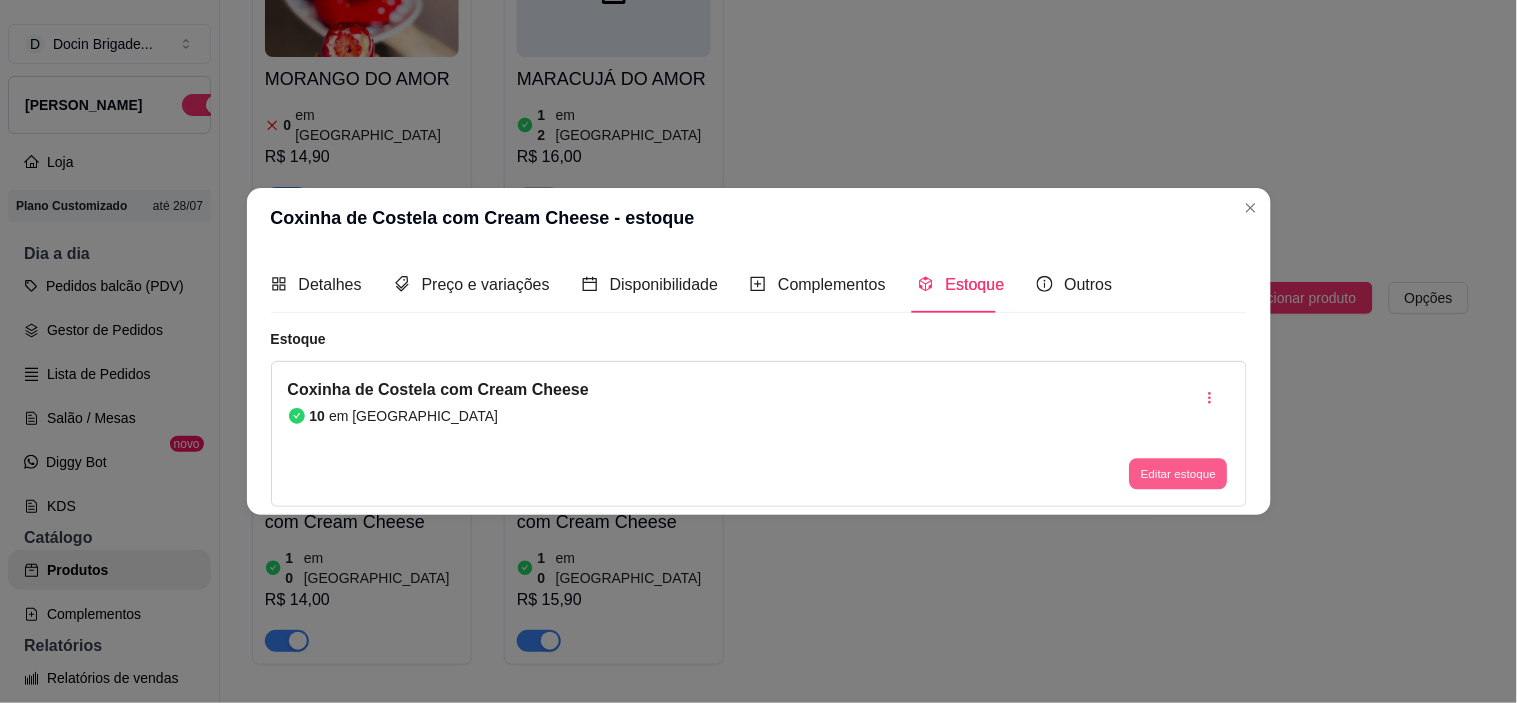 click on "Editar estoque" at bounding box center [1179, 474] 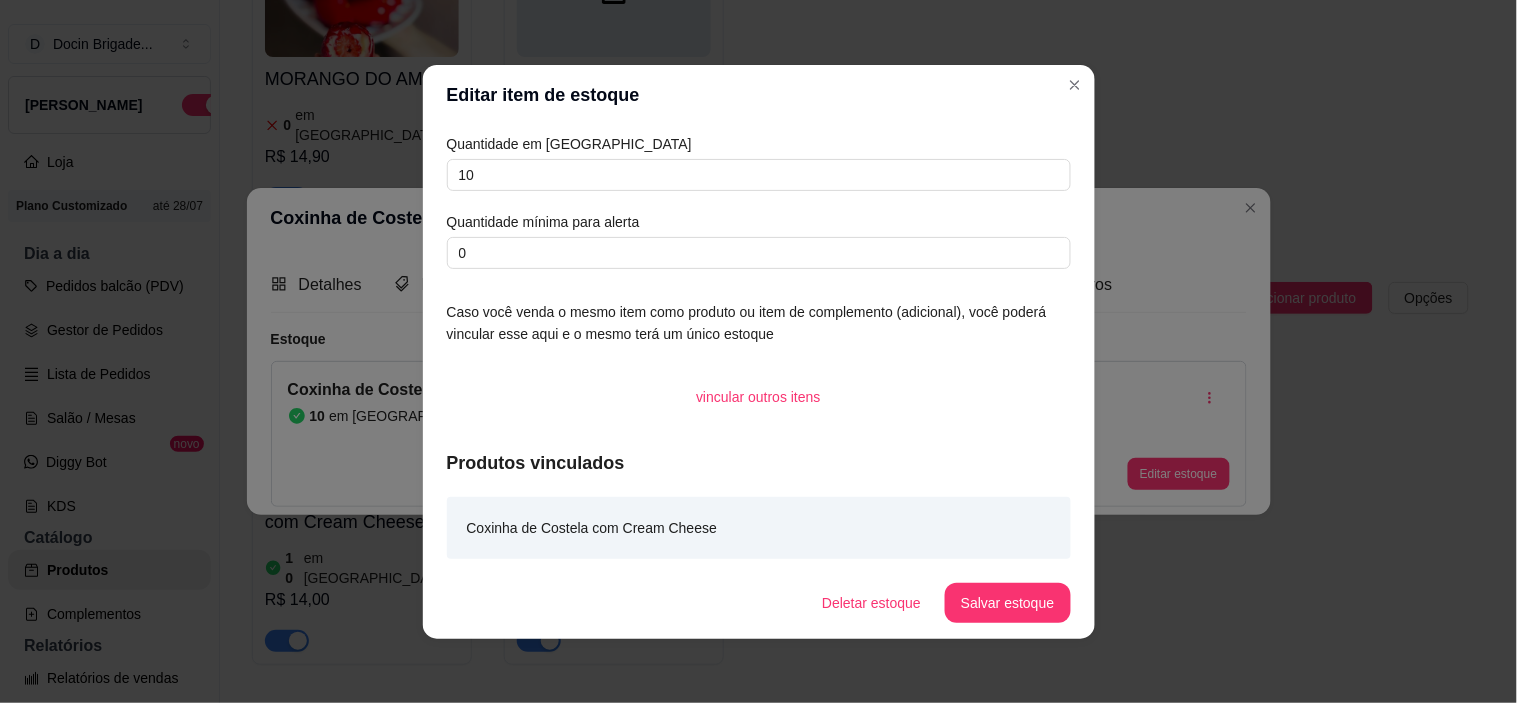 click on "Quantidade   em estoque 10 Quantidade   mínima para alerta 0" at bounding box center (759, 201) 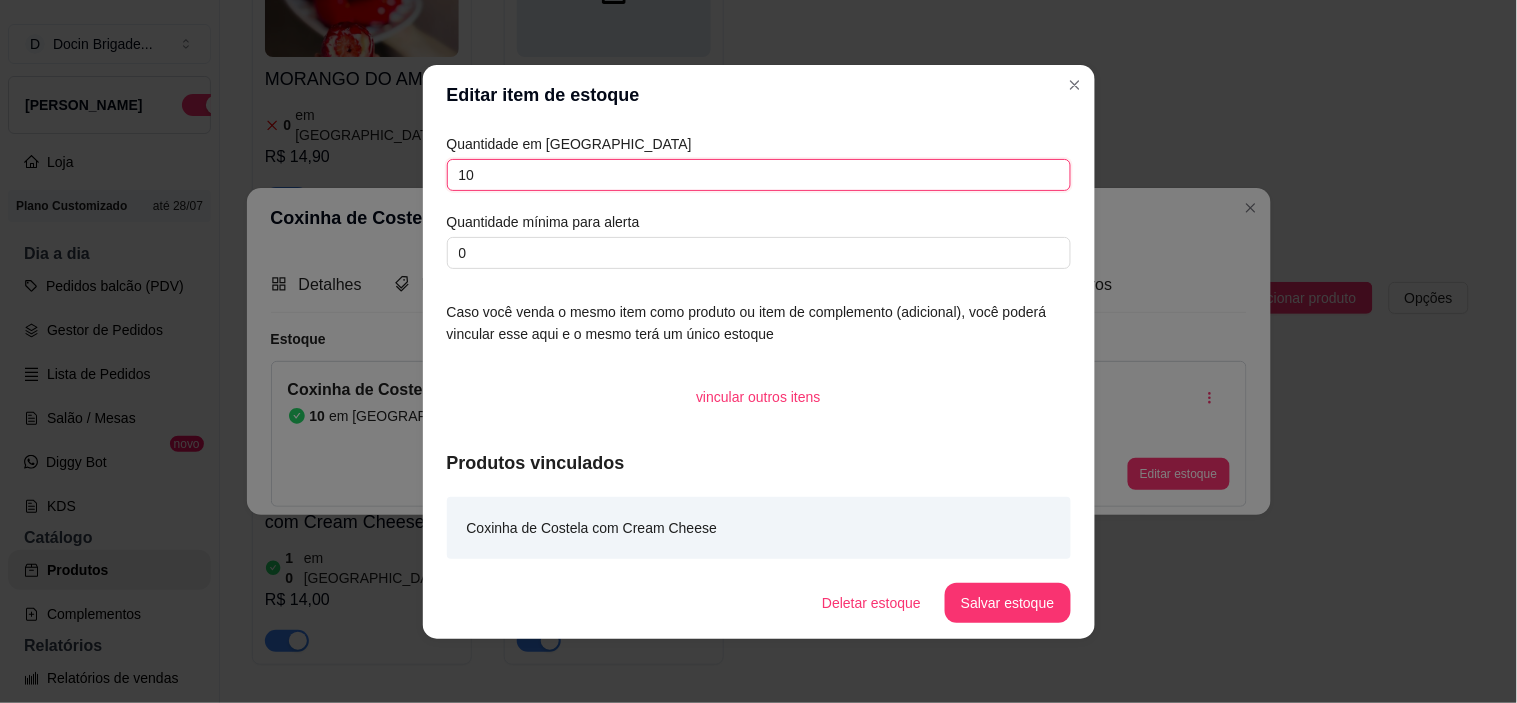 click on "10" at bounding box center (759, 175) 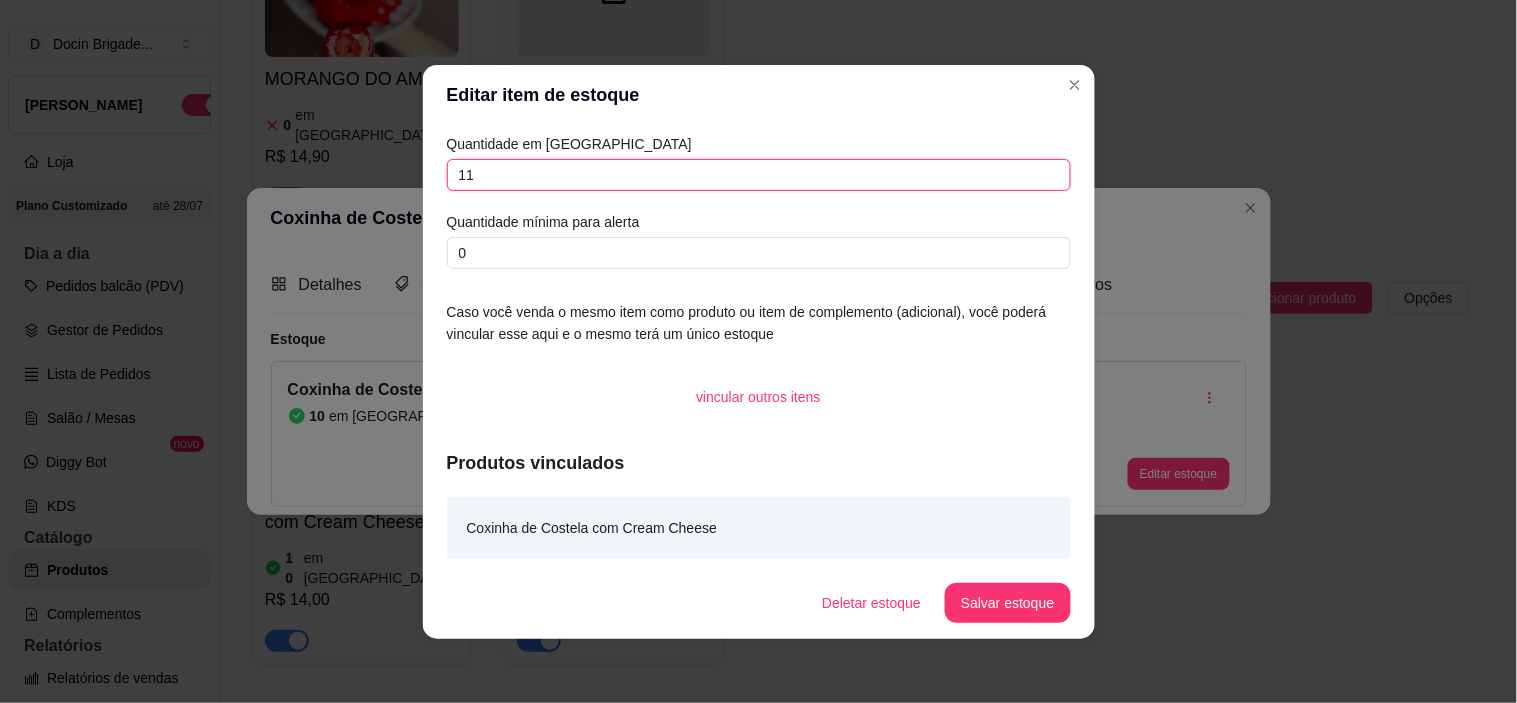 type on "11" 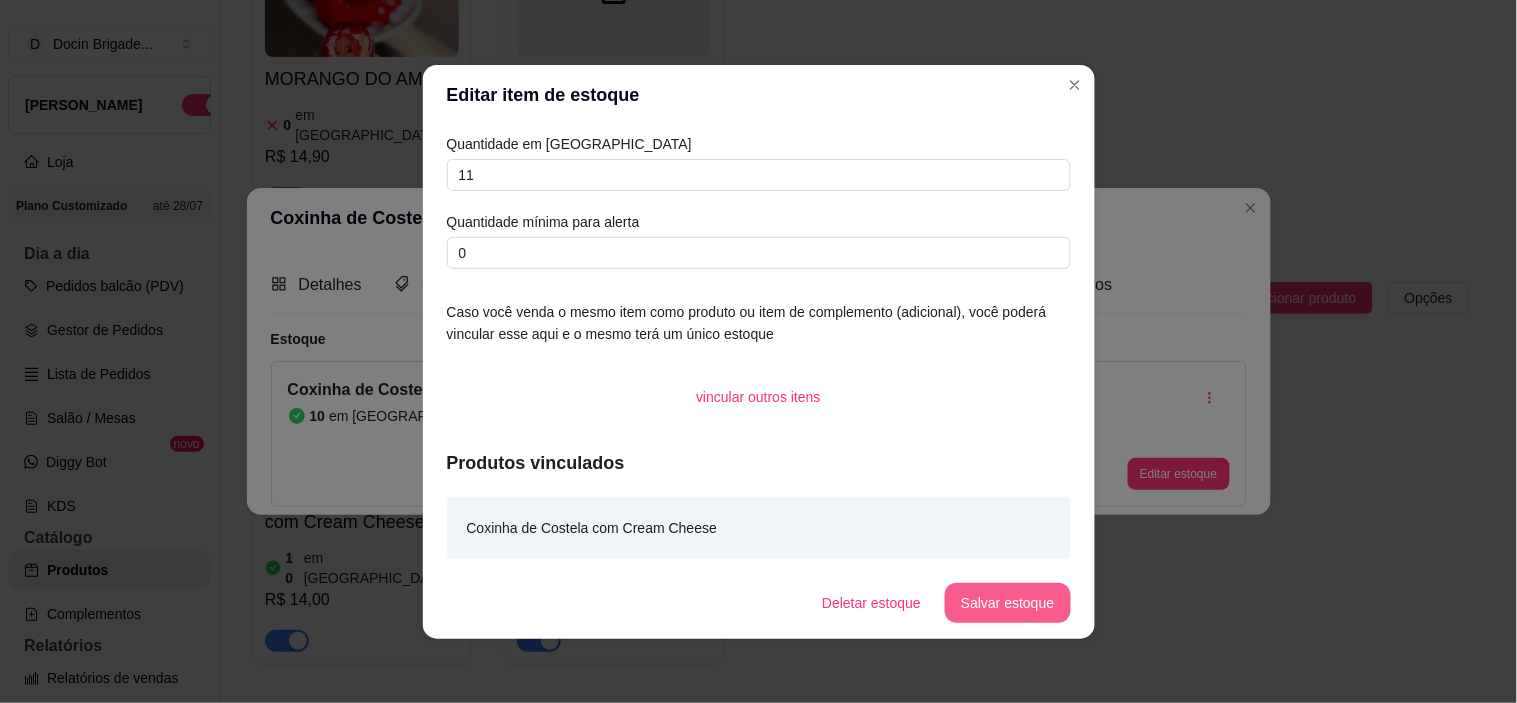click on "Salvar estoque" at bounding box center [1007, 603] 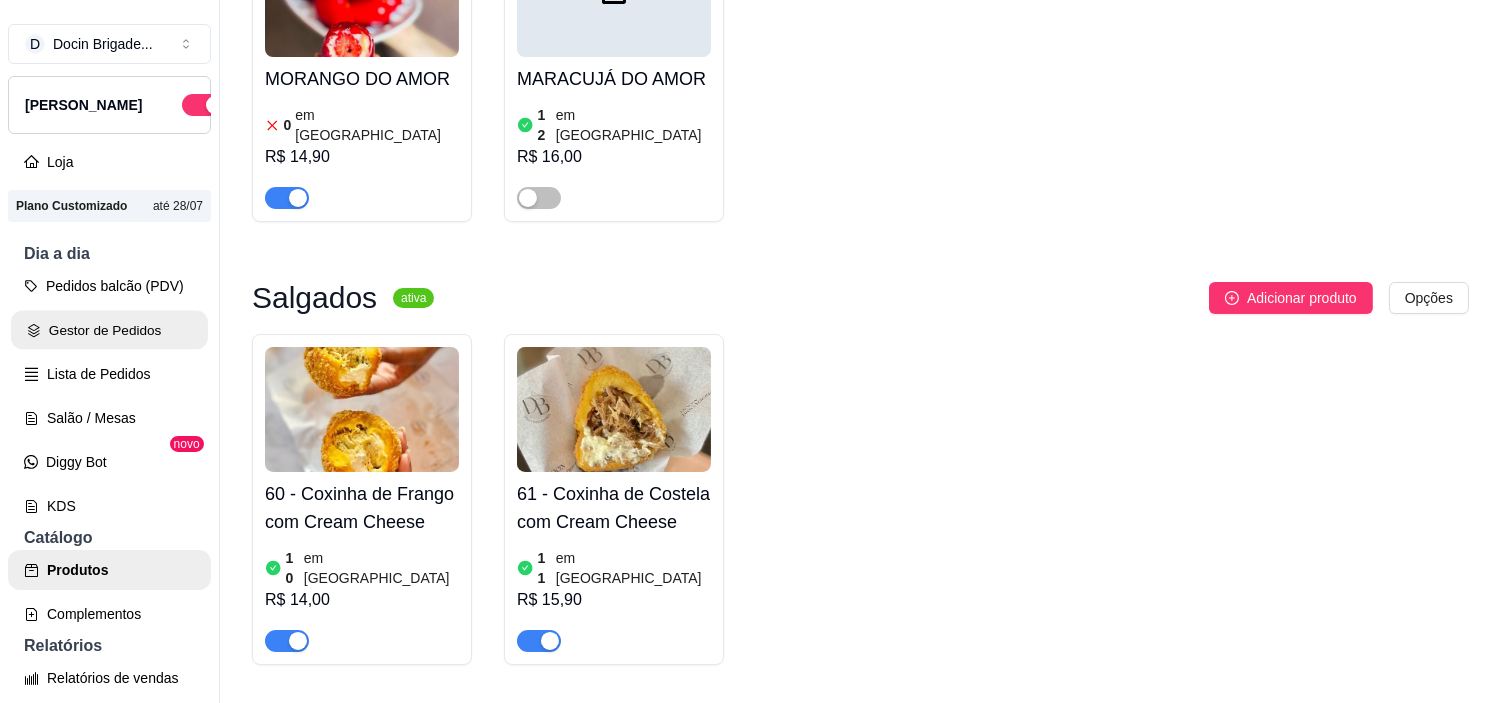 click on "Gestor de Pedidos" at bounding box center (109, 330) 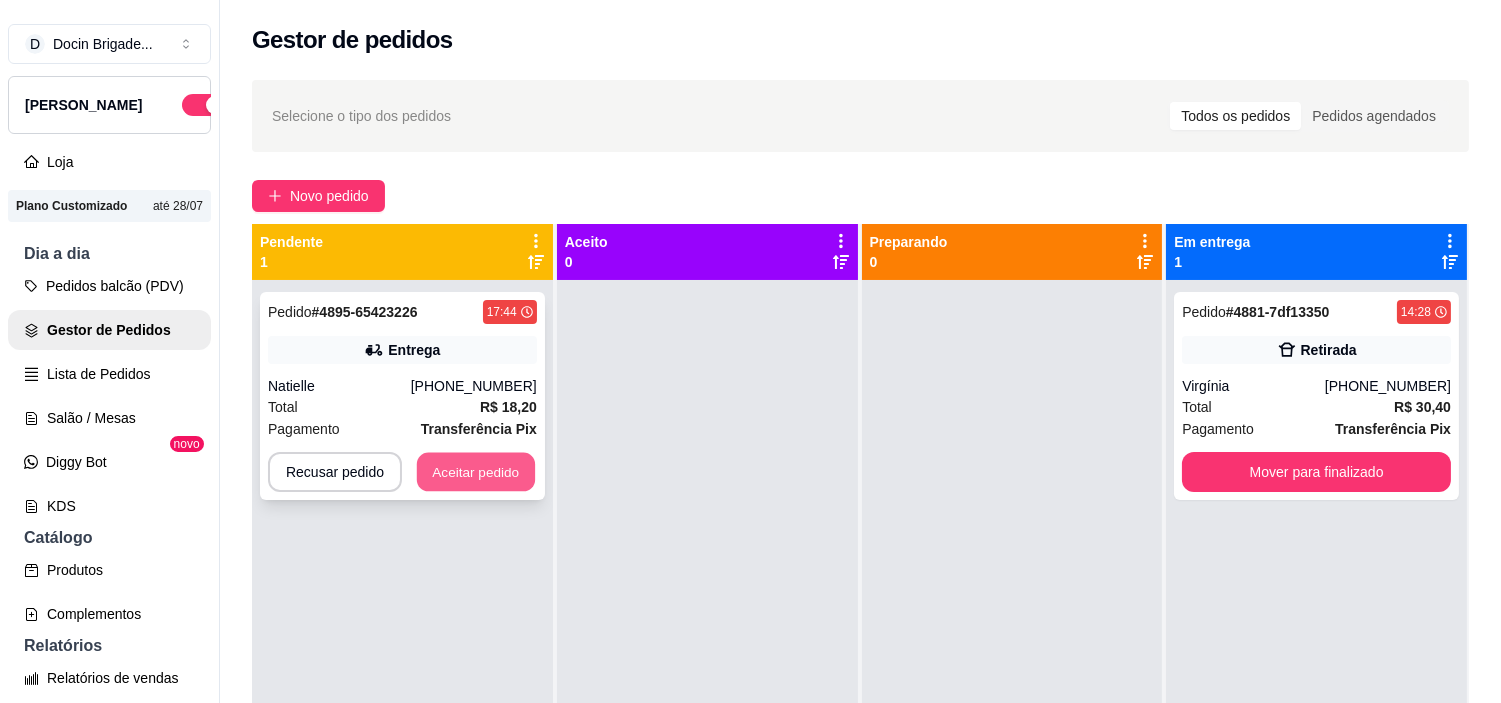 click on "Aceitar pedido" at bounding box center [476, 472] 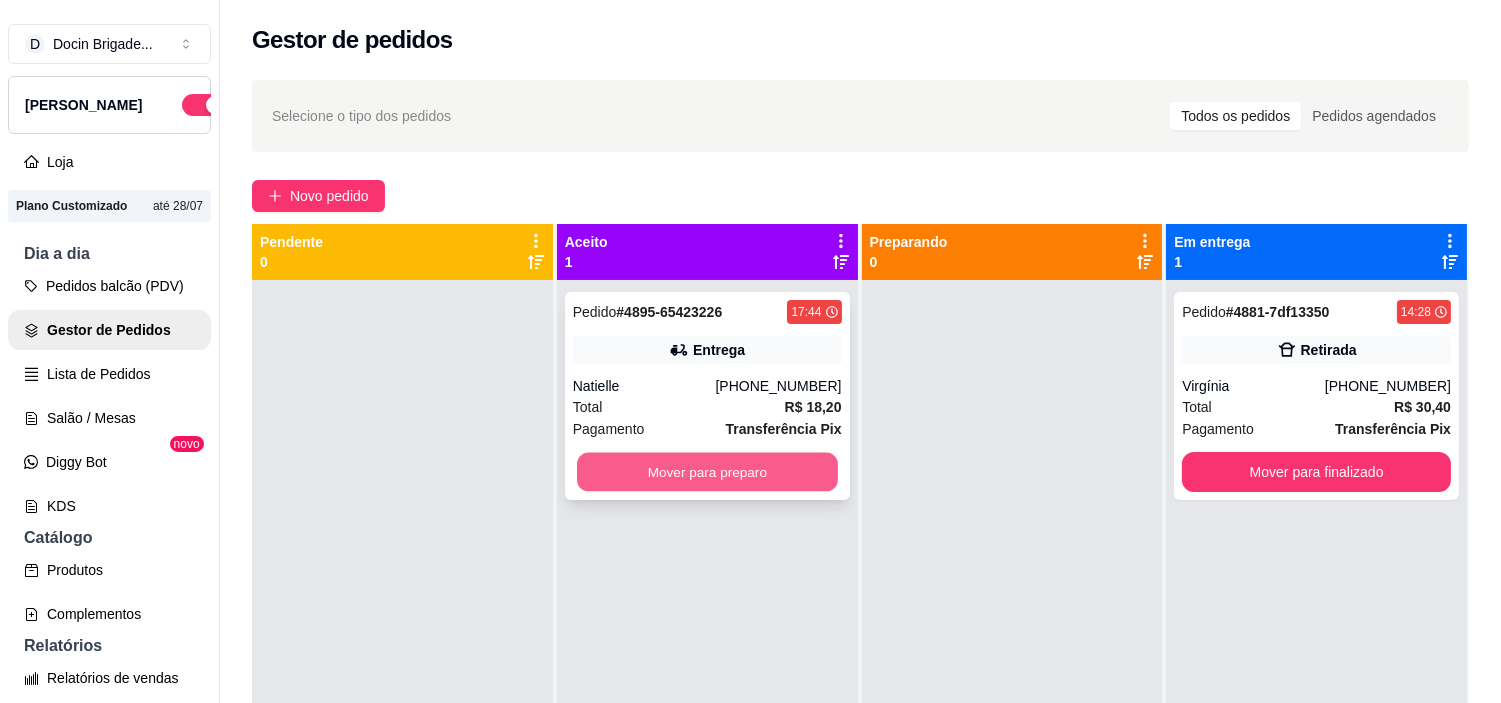 click on "Mover para preparo" at bounding box center (707, 472) 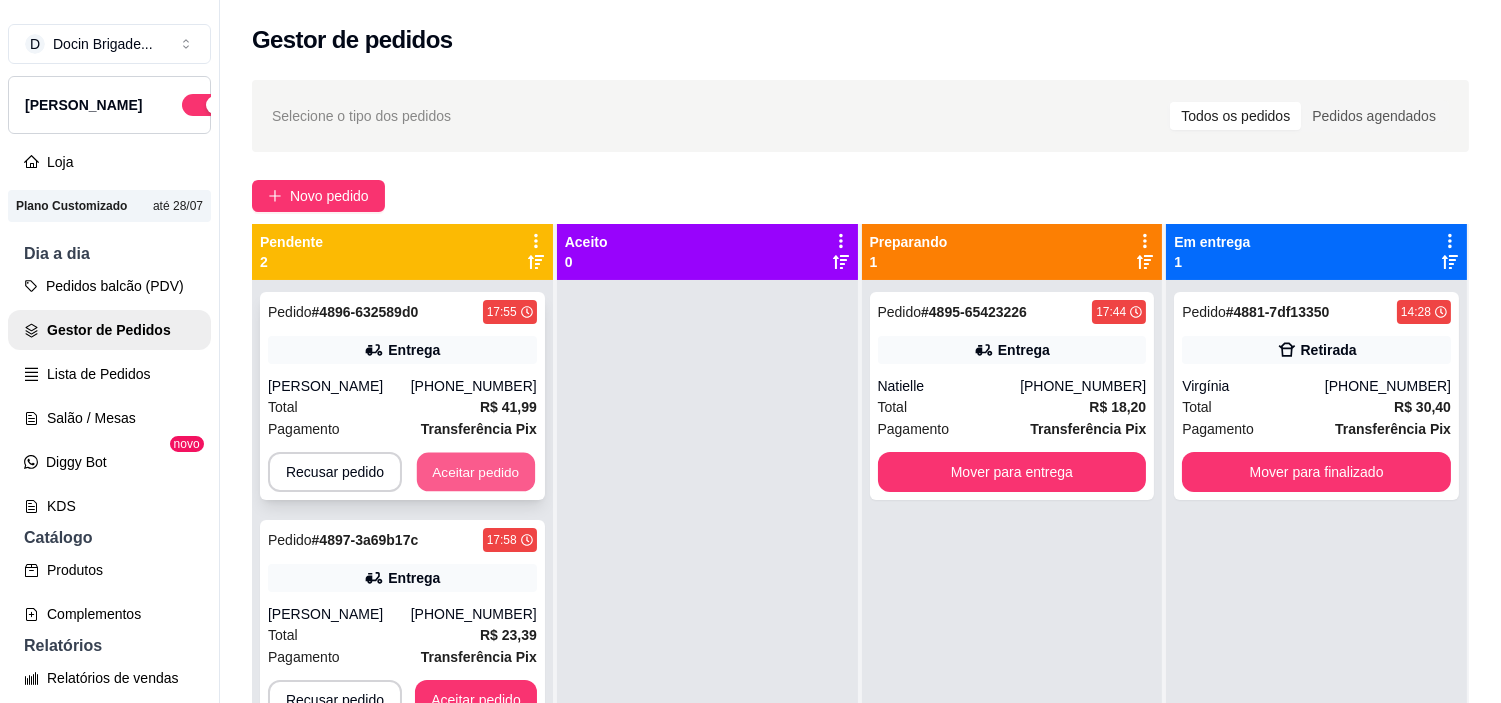 click on "Aceitar pedido" at bounding box center (476, 472) 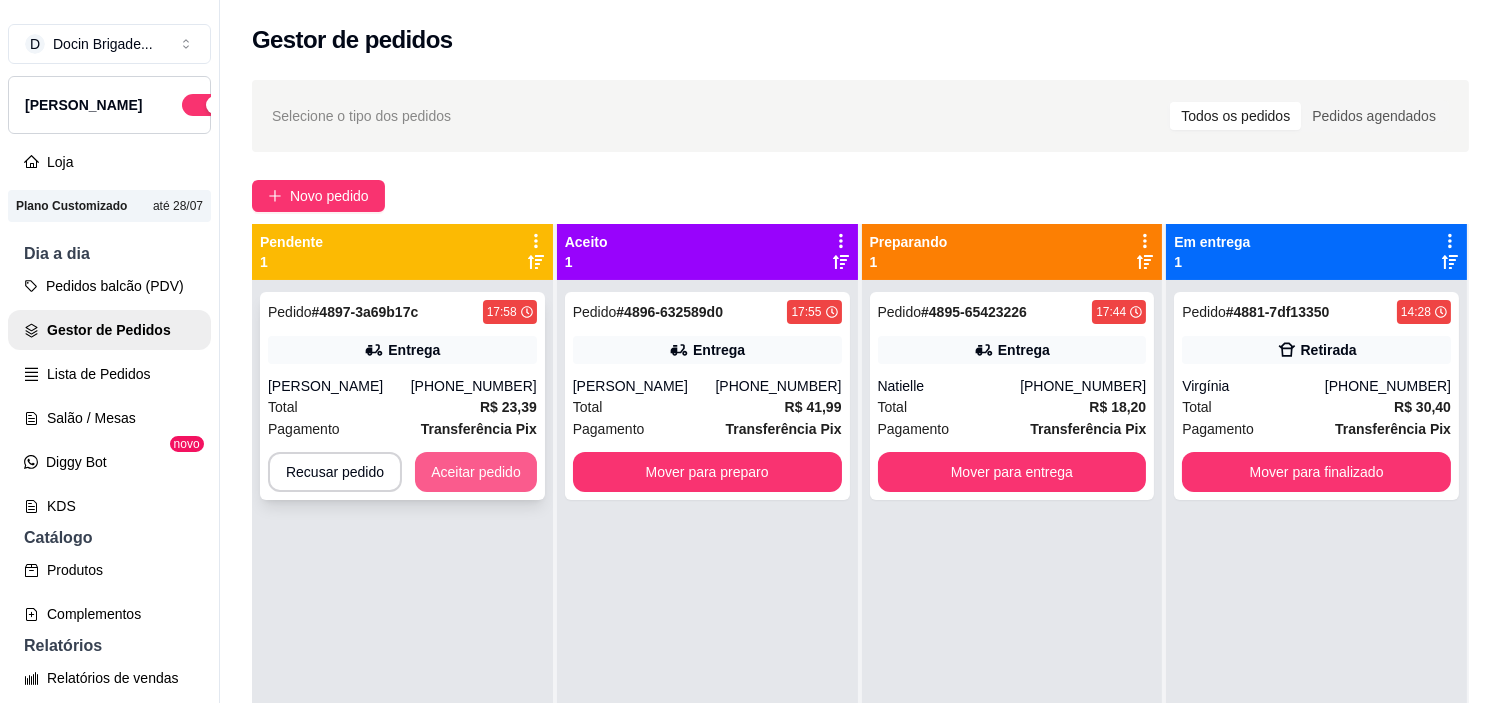 click on "Aceitar pedido" at bounding box center (476, 472) 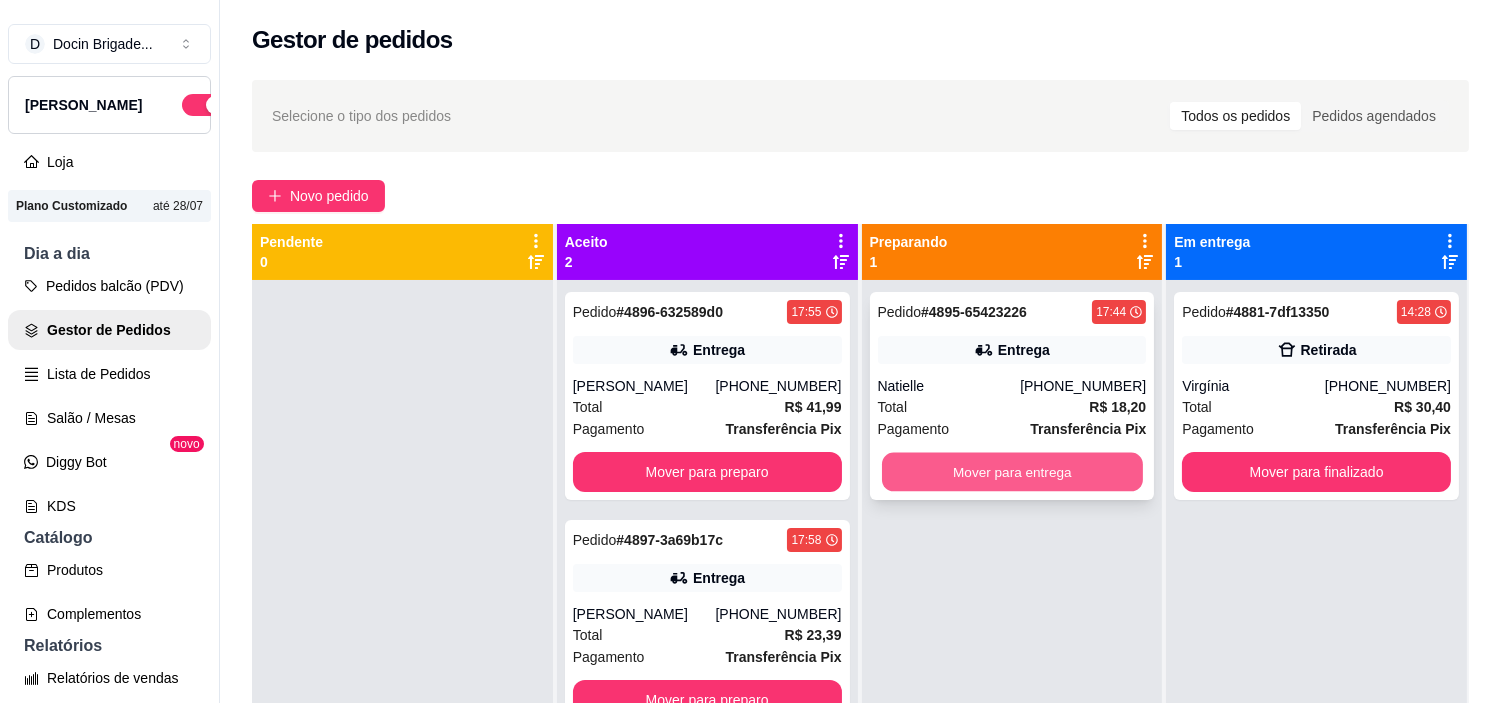 click on "Mover para entrega" at bounding box center (1012, 472) 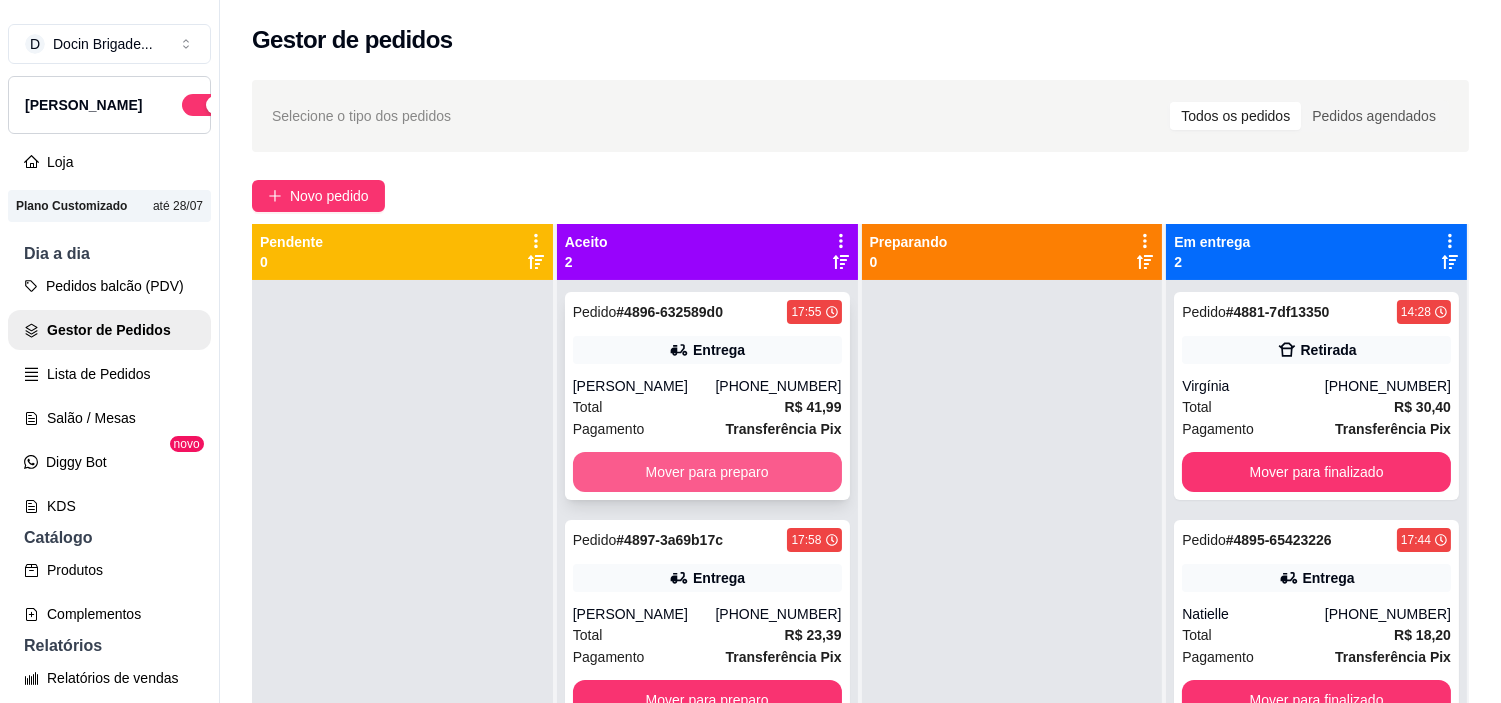 click on "Mover para preparo" at bounding box center (707, 472) 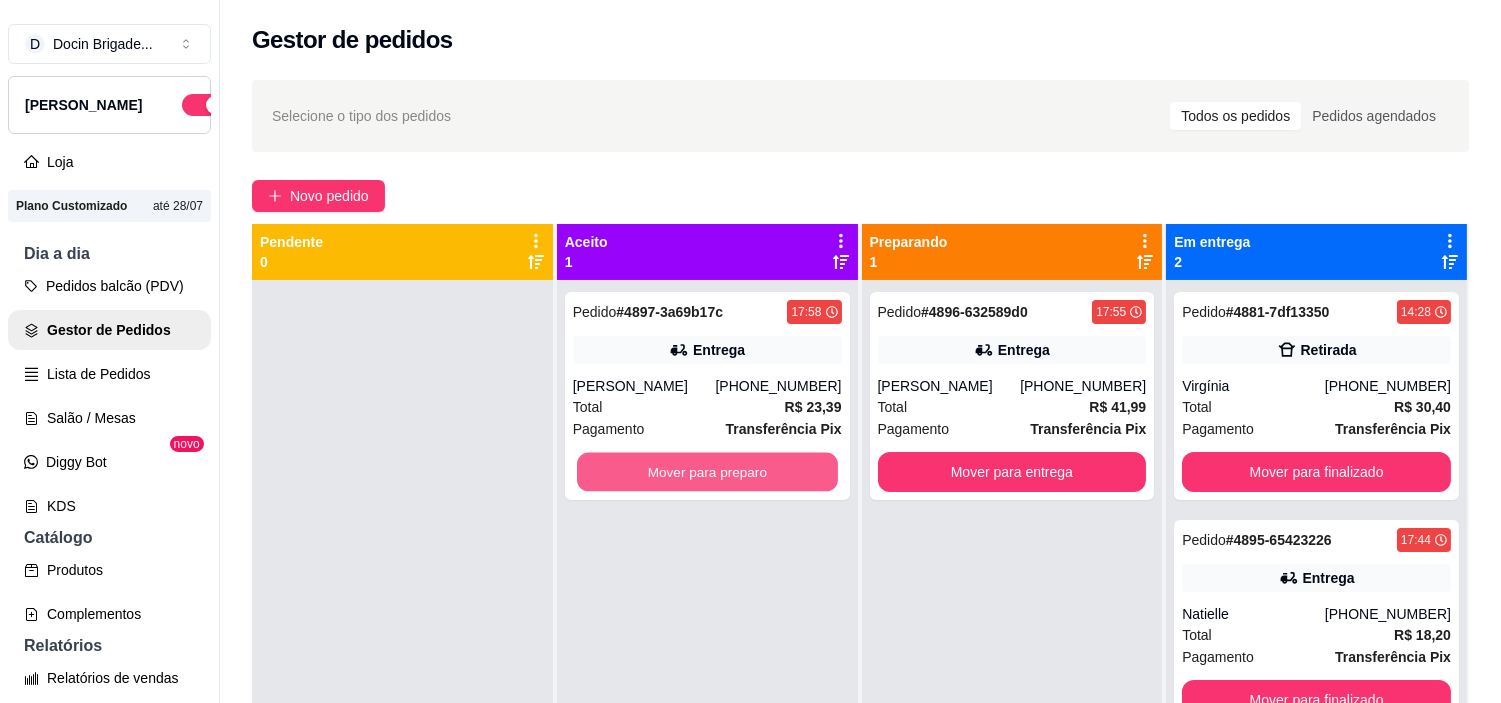 click on "Mover para preparo" at bounding box center (707, 472) 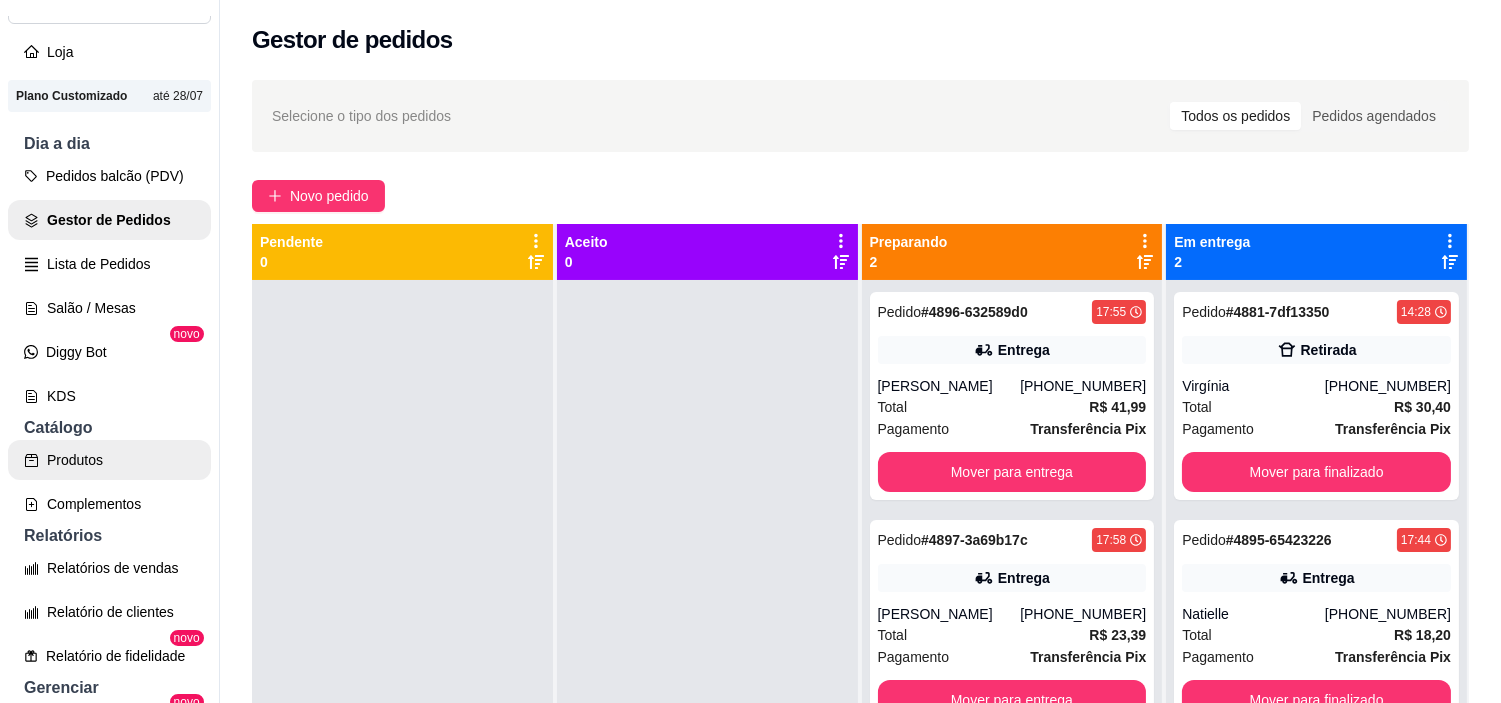 scroll, scrollTop: 222, scrollLeft: 0, axis: vertical 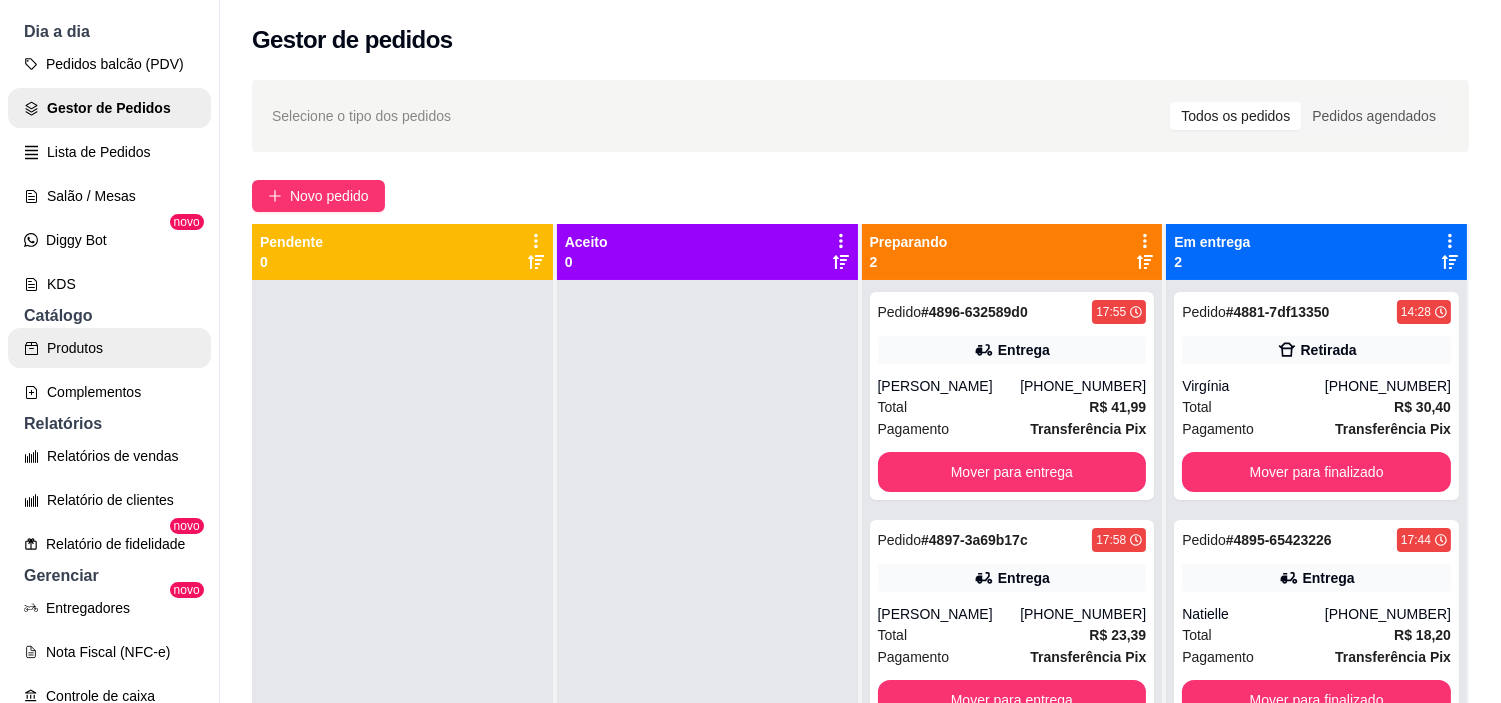 click on "Produtos" at bounding box center (109, 348) 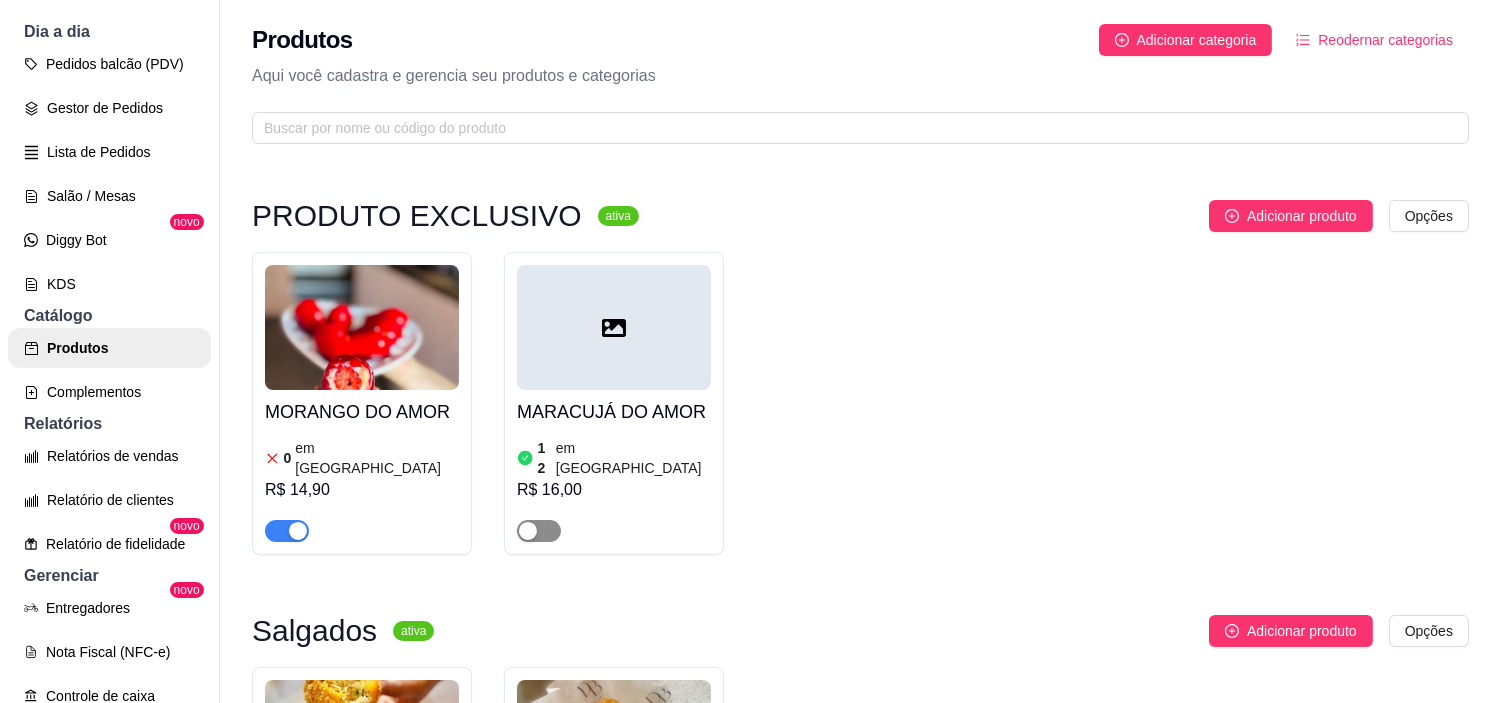 click at bounding box center (539, 531) 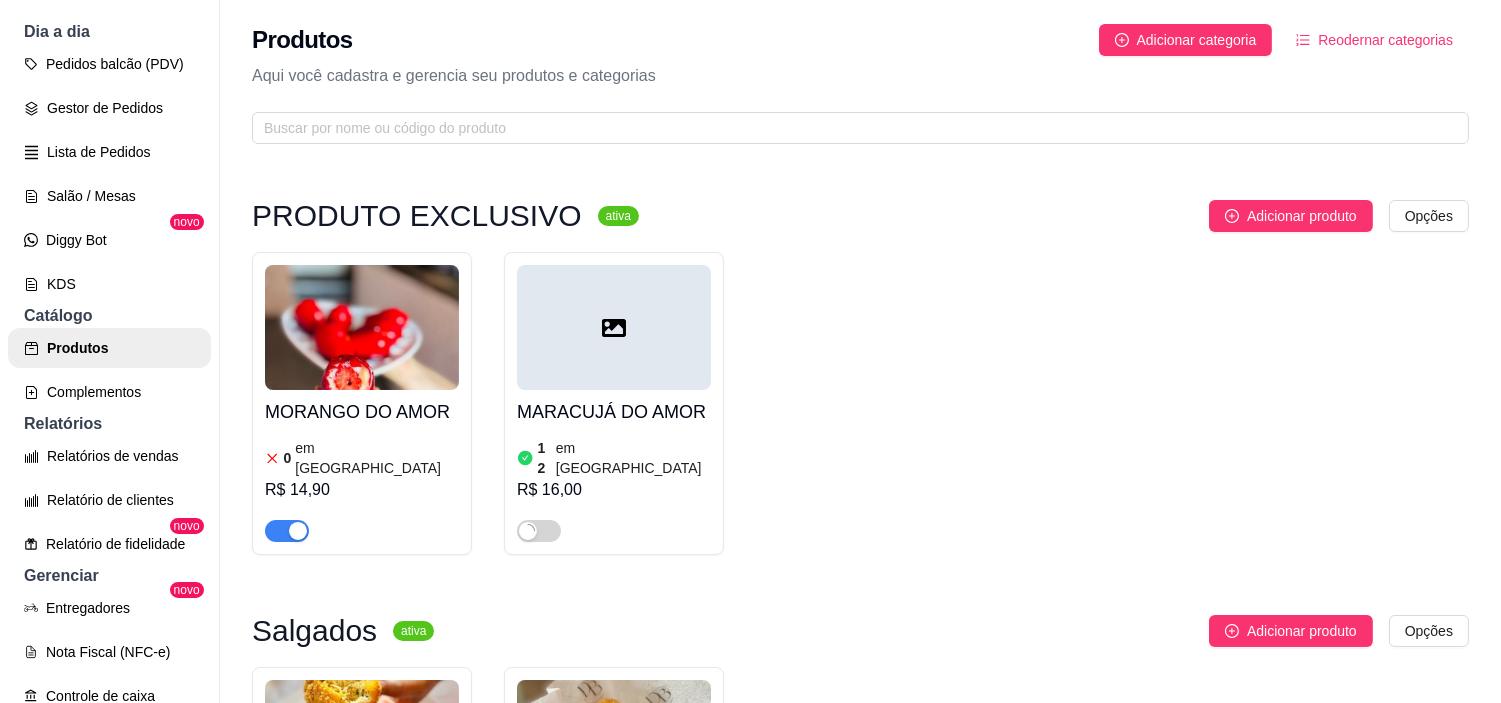 click 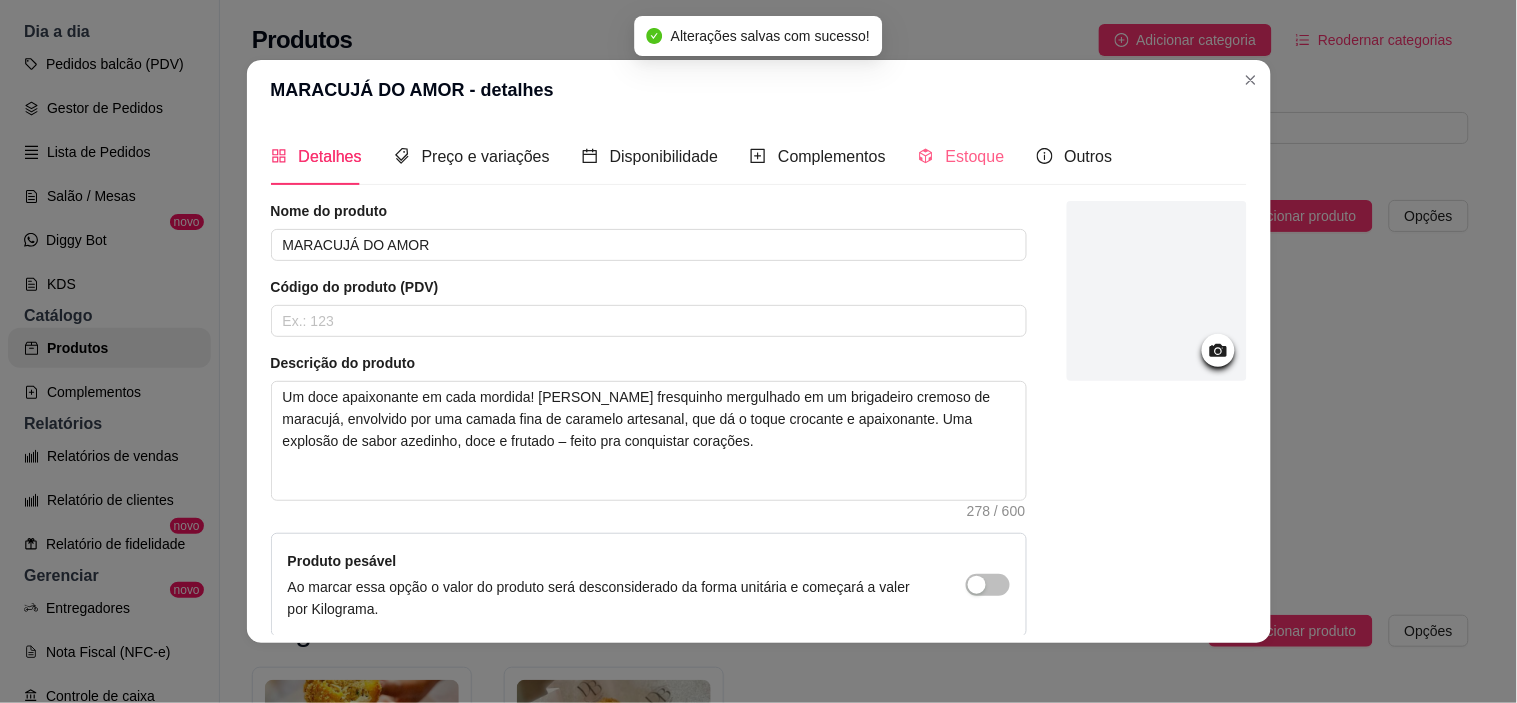 click on "Estoque" at bounding box center [961, 156] 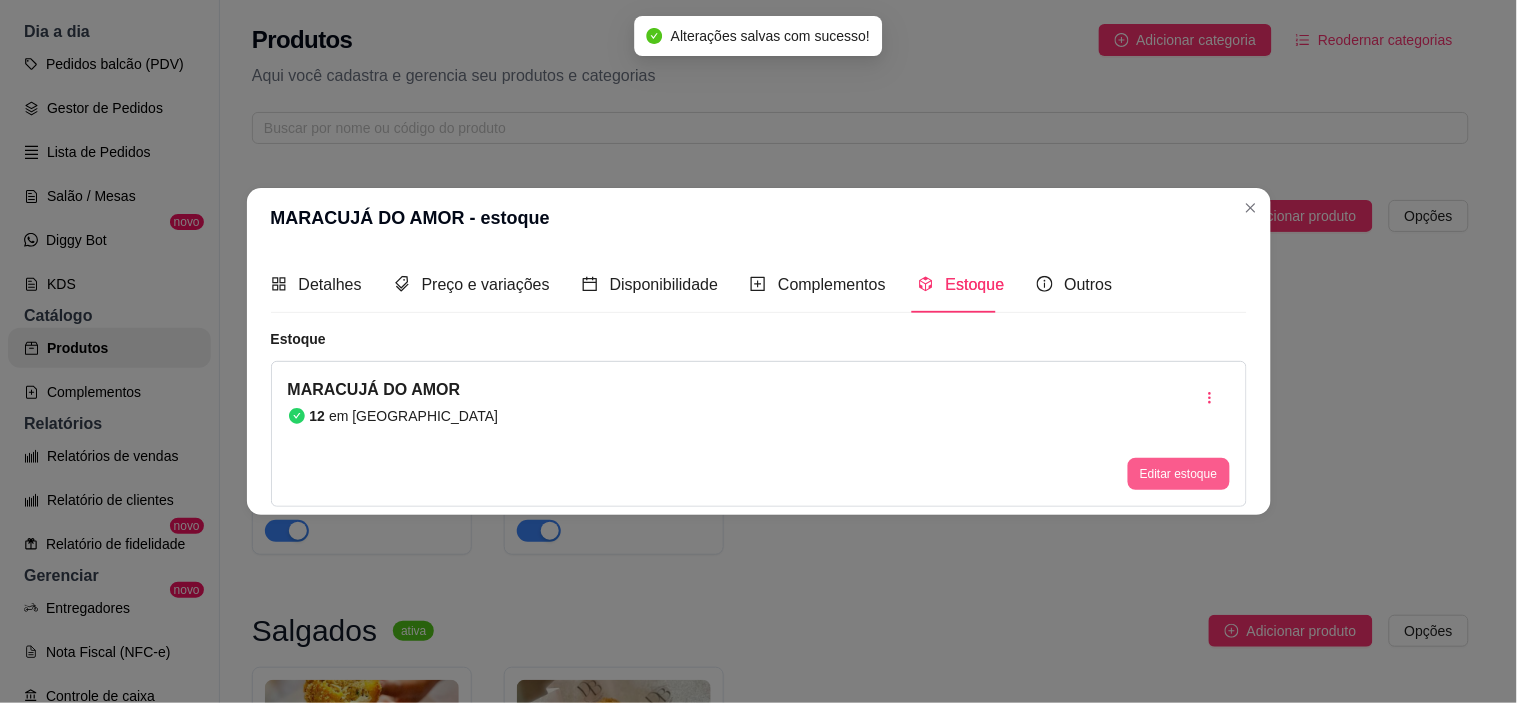 click on "Editar estoque" at bounding box center (1178, 474) 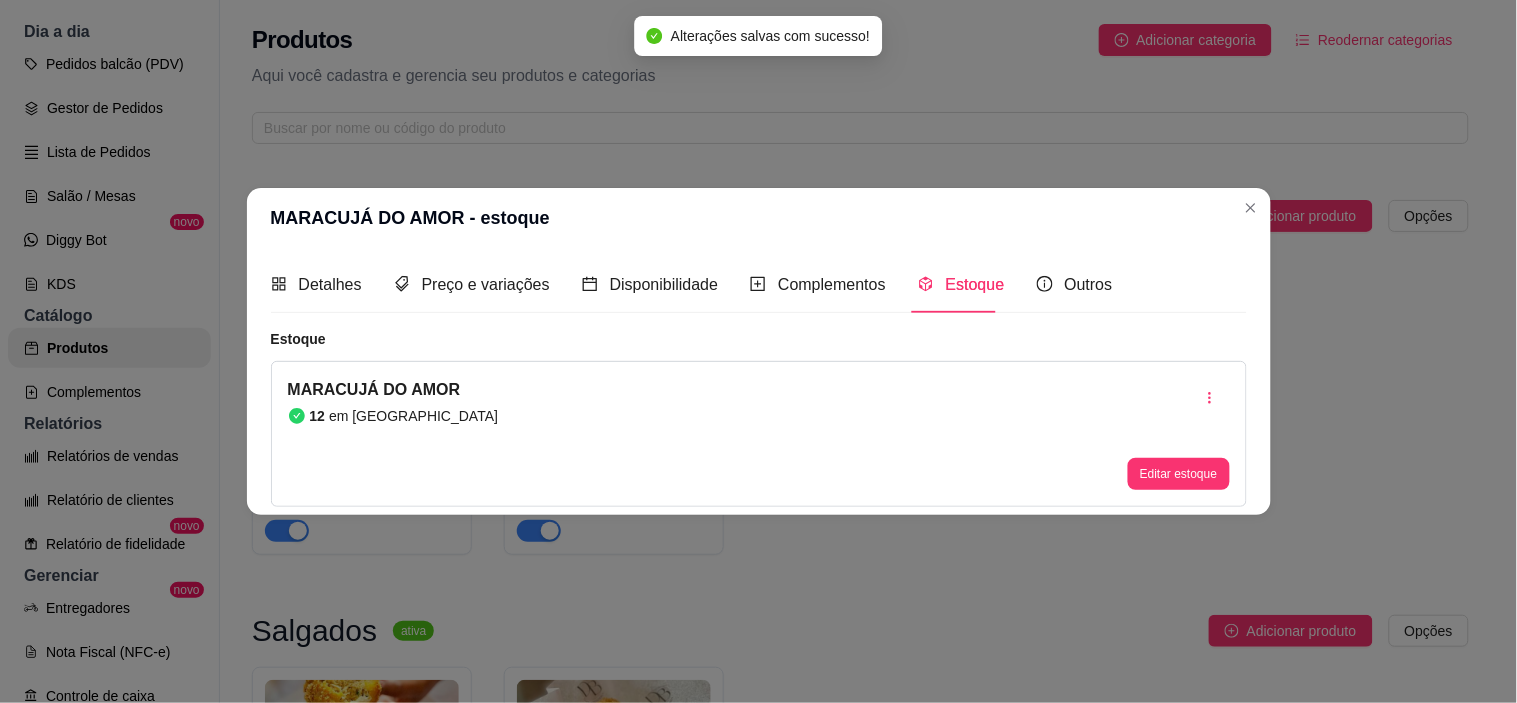 click on "12" at bounding box center [758, 174] 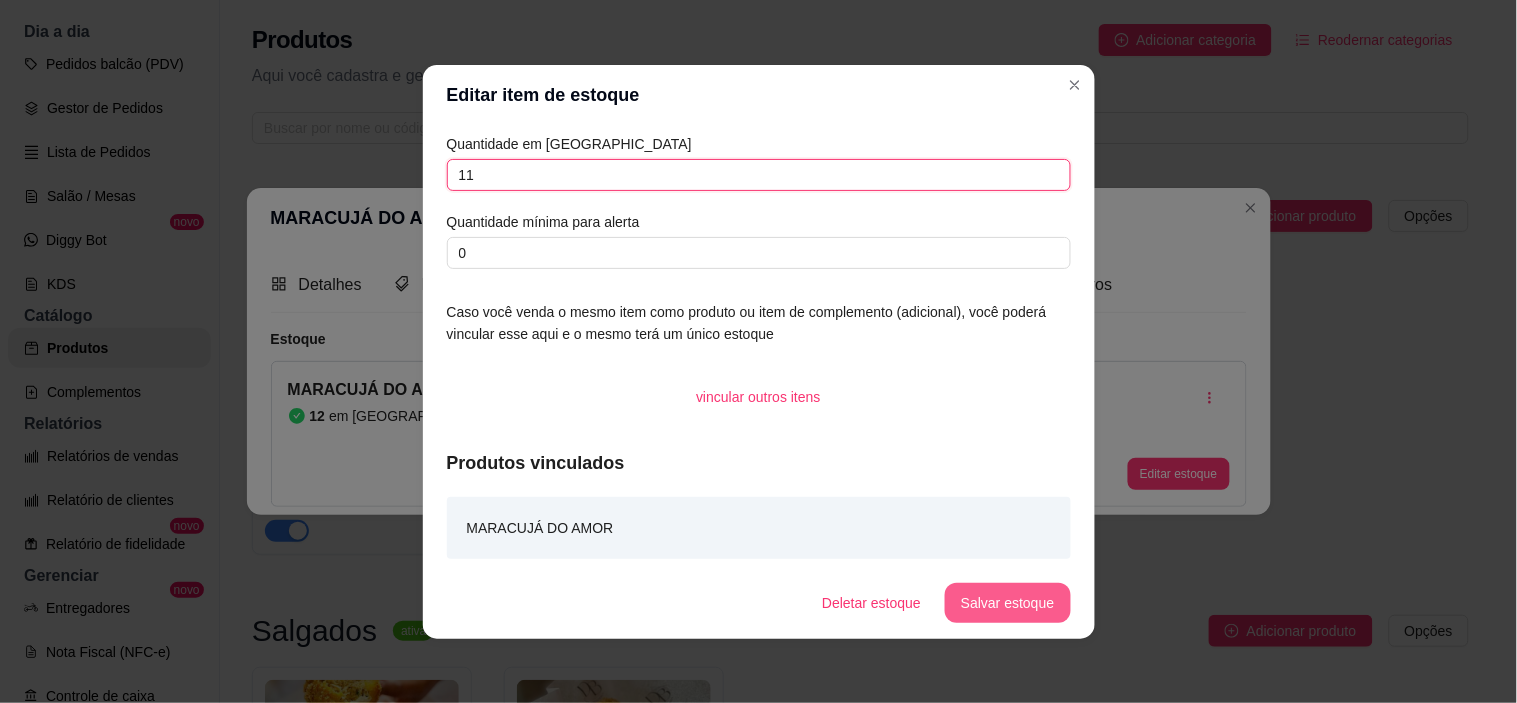 type on "11" 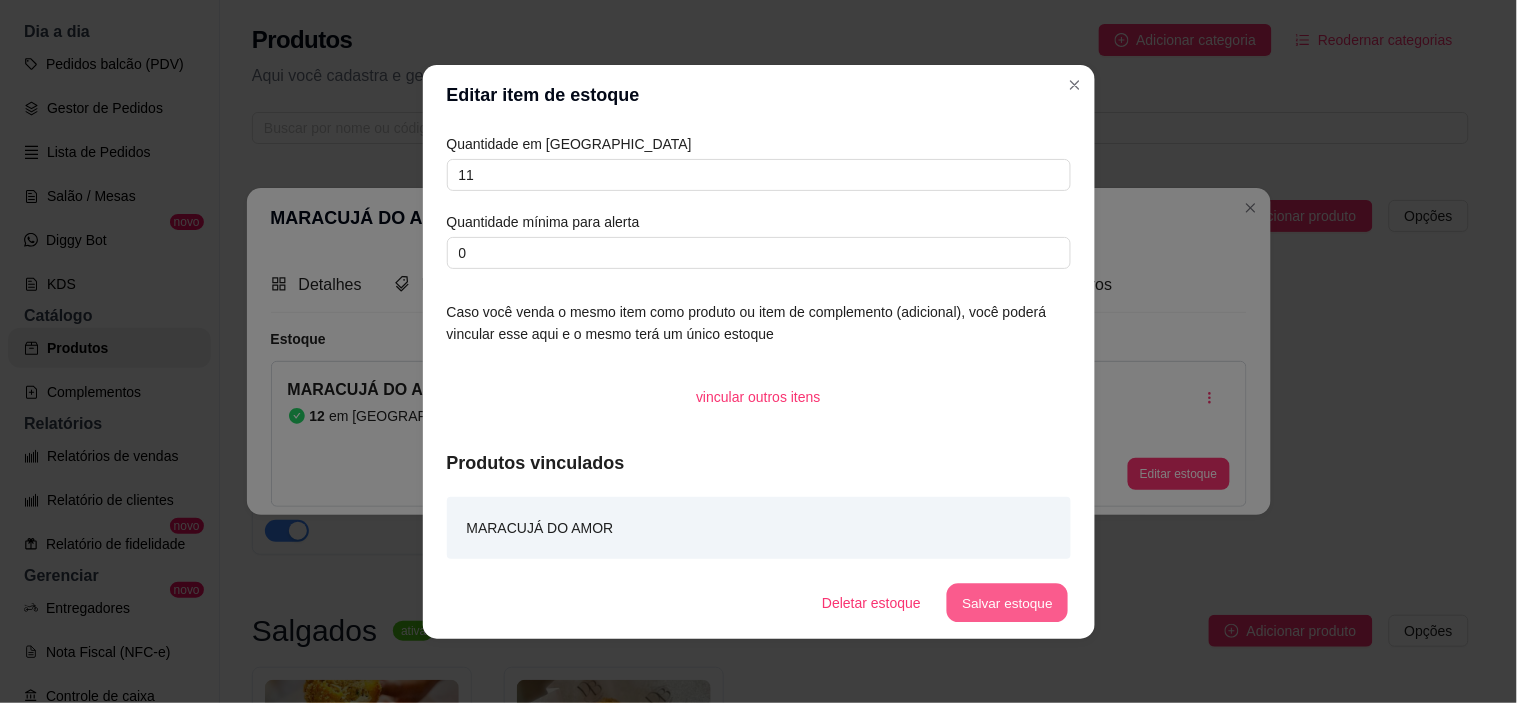 click on "Salvar estoque" at bounding box center [1008, 602] 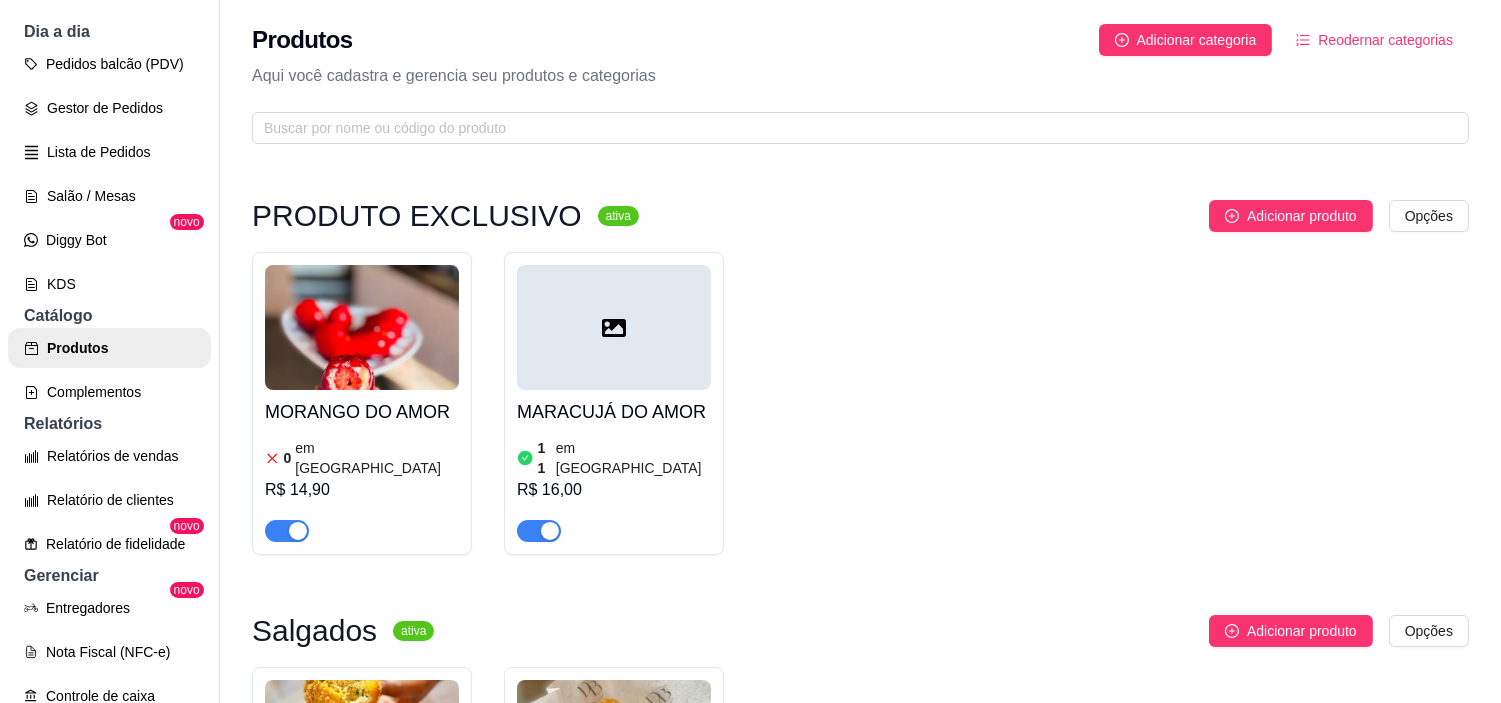click at bounding box center (287, 531) 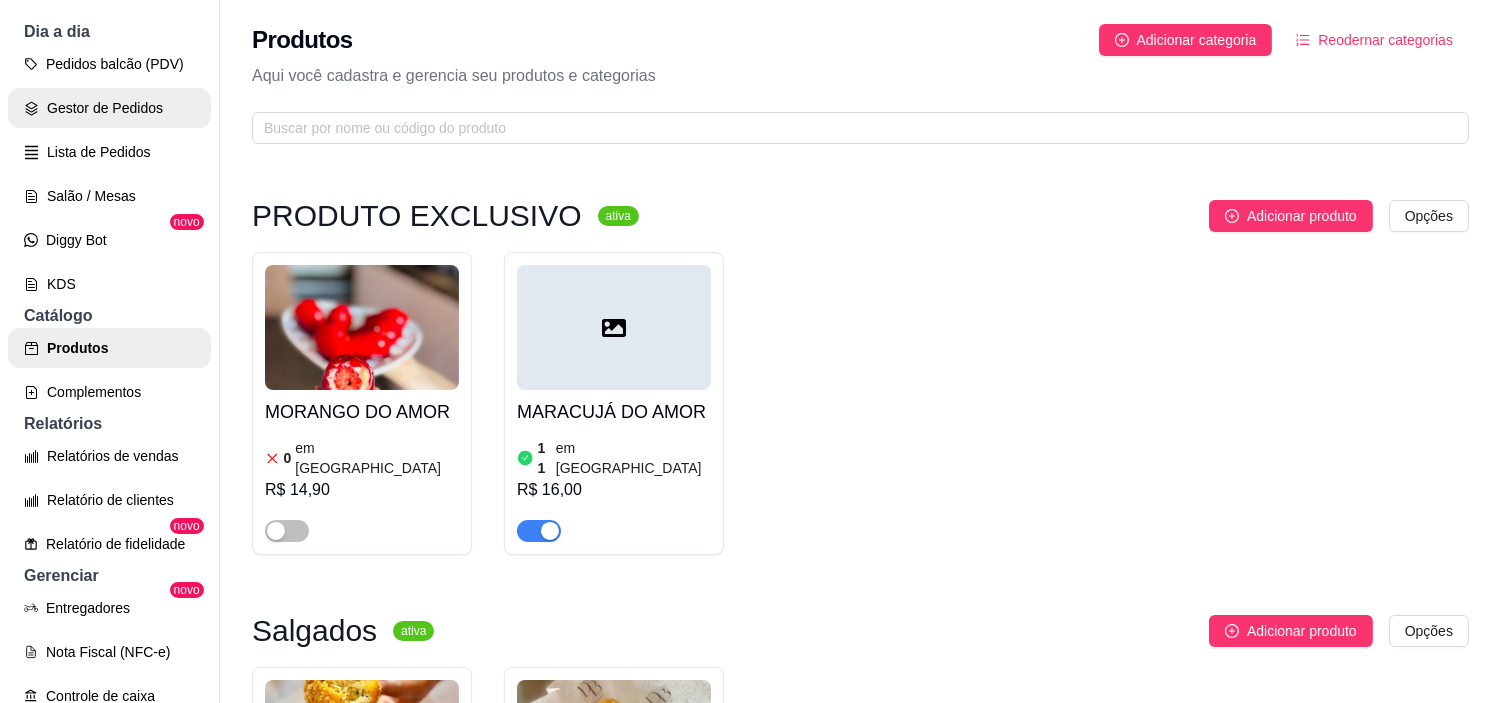 click on "Gestor de Pedidos" at bounding box center (109, 108) 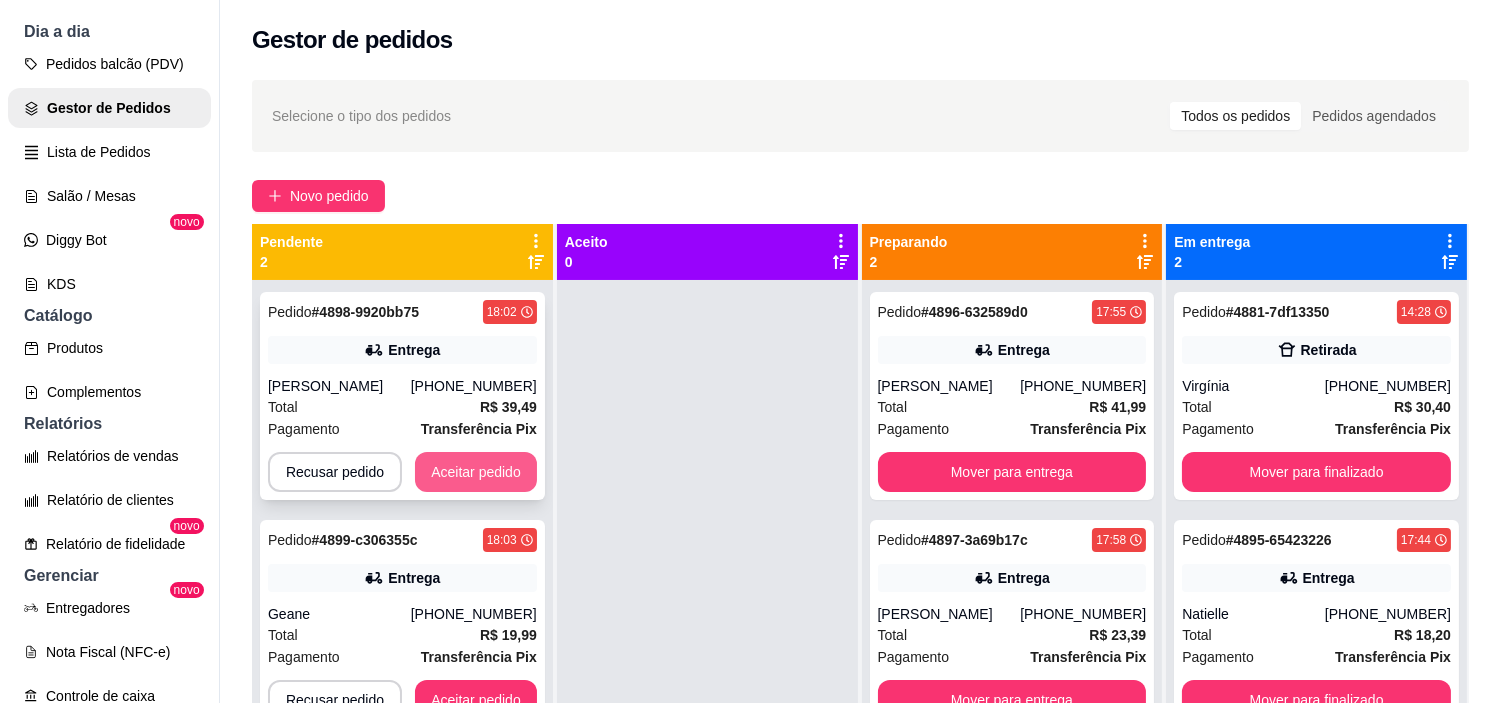 click on "Aceitar pedido" at bounding box center [476, 472] 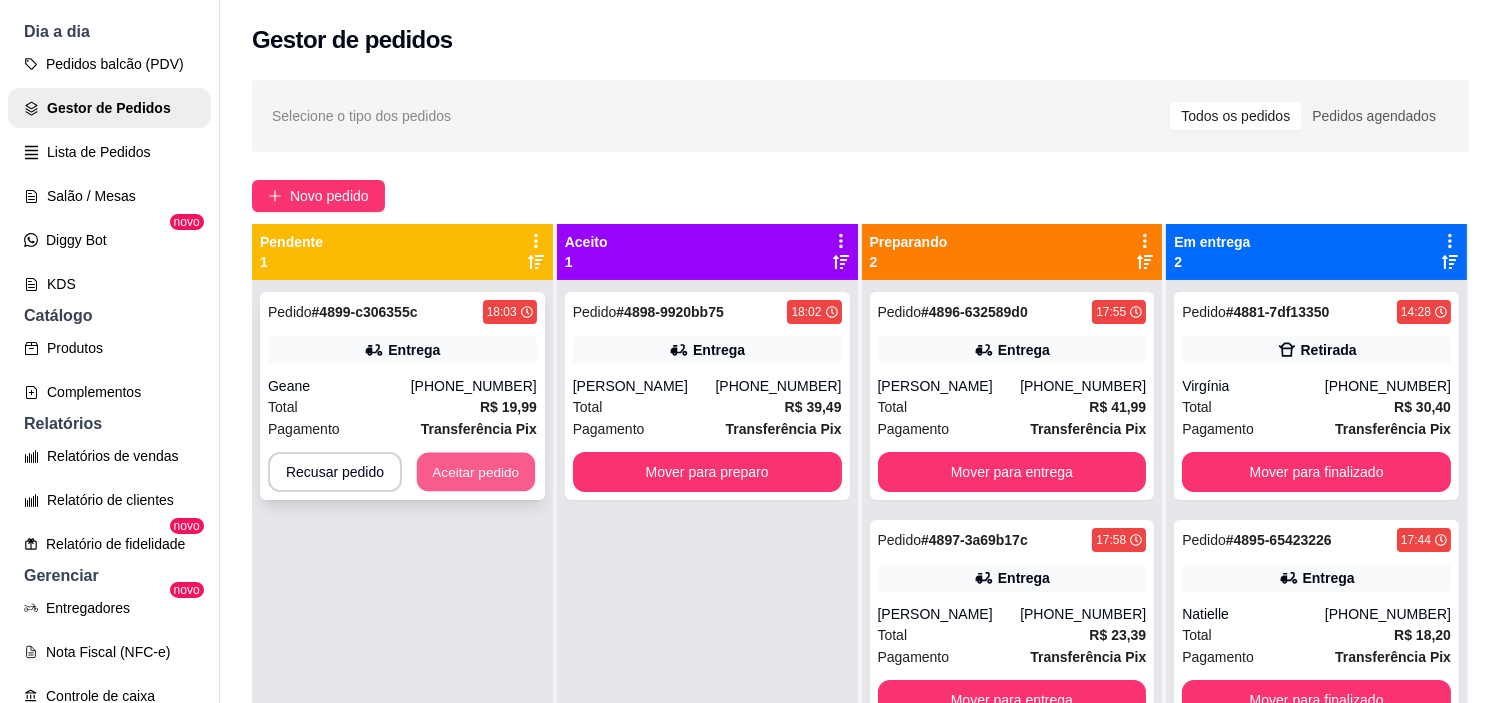 click on "Aceitar pedido" at bounding box center [476, 472] 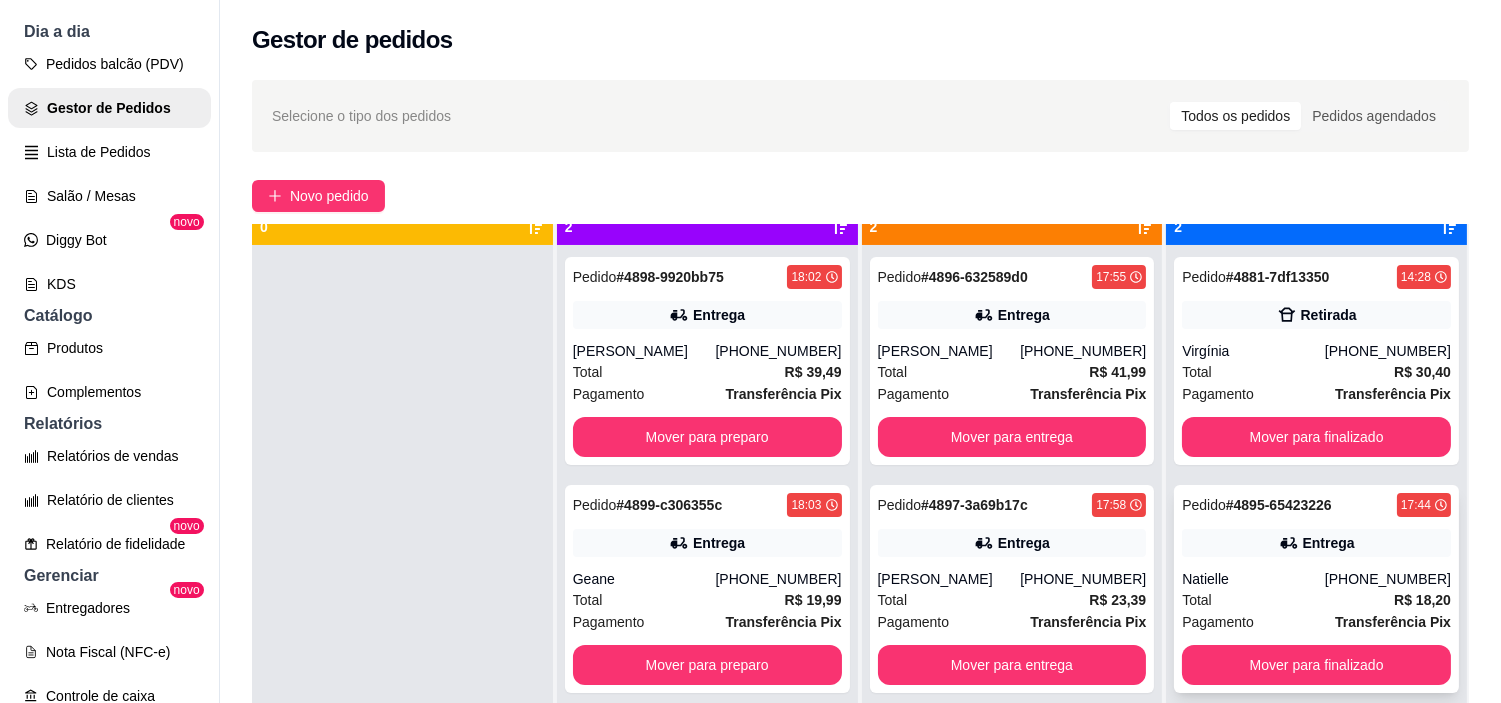 scroll, scrollTop: 55, scrollLeft: 0, axis: vertical 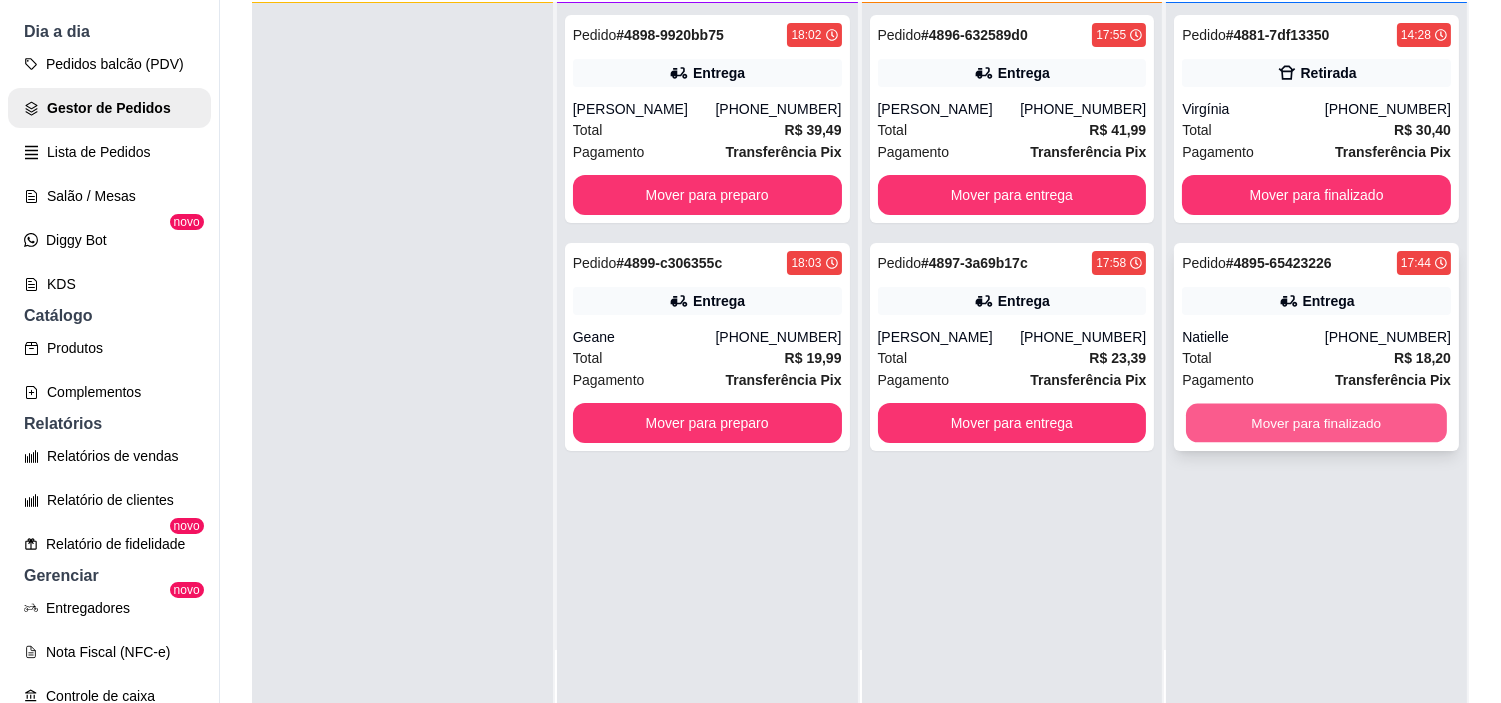 click on "Mover para finalizado" at bounding box center [1316, 423] 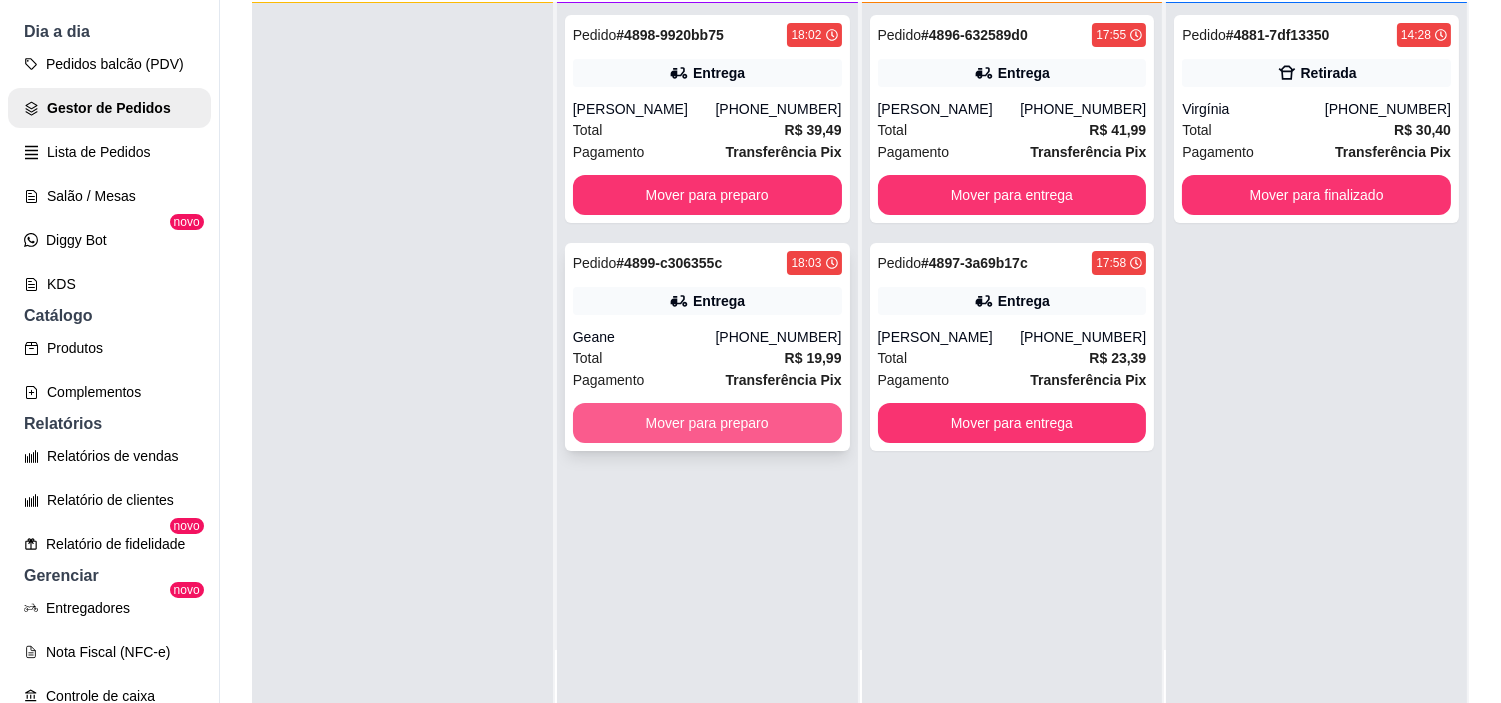 click on "Mover para preparo" at bounding box center [707, 423] 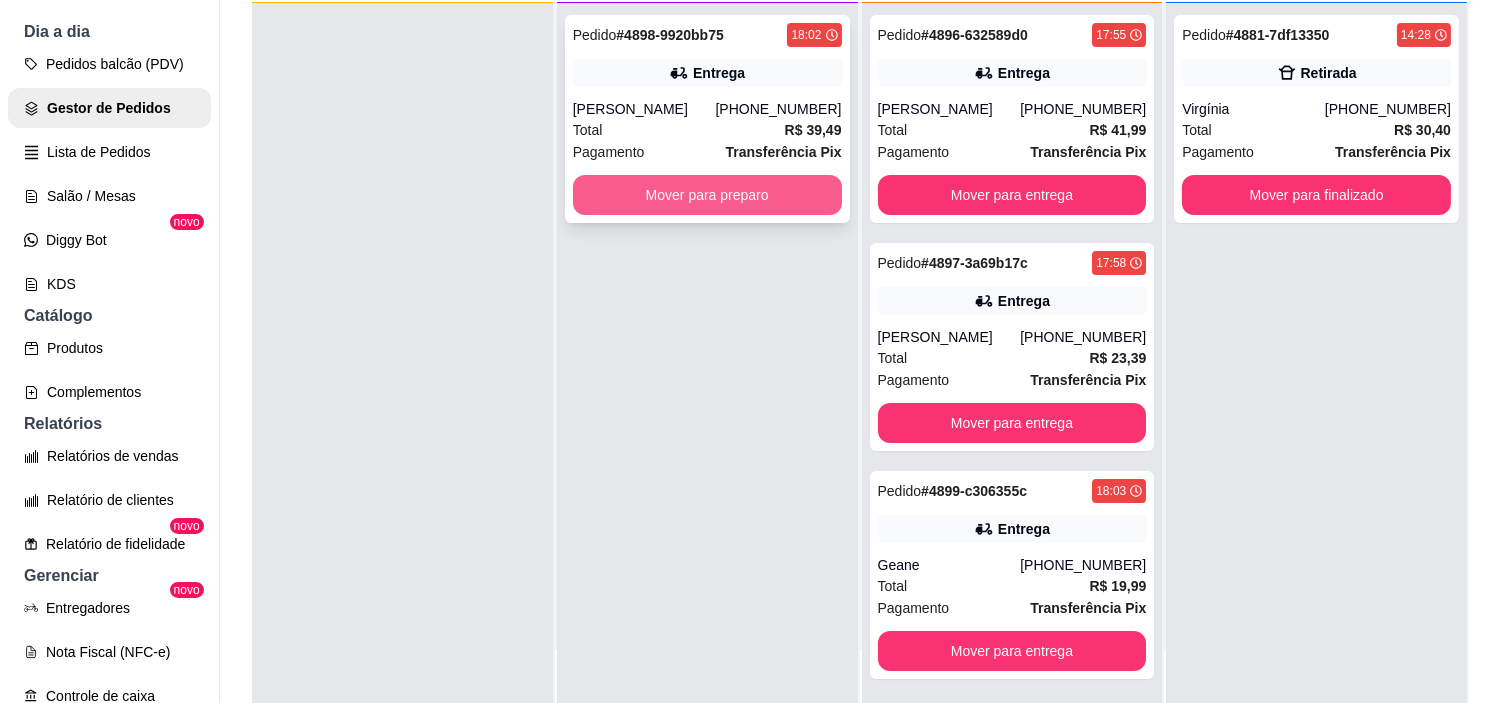 click on "Mover para preparo" at bounding box center (707, 195) 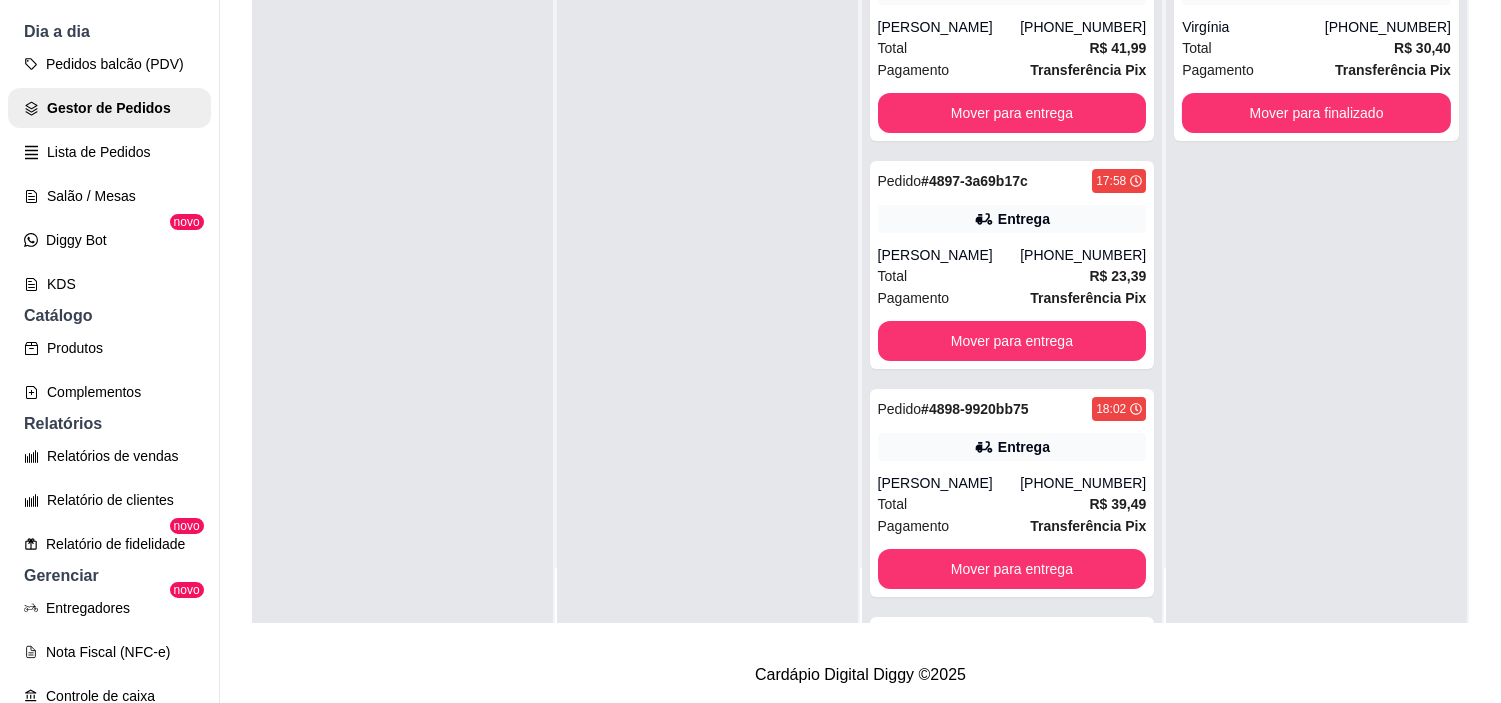 scroll, scrollTop: 210, scrollLeft: 0, axis: vertical 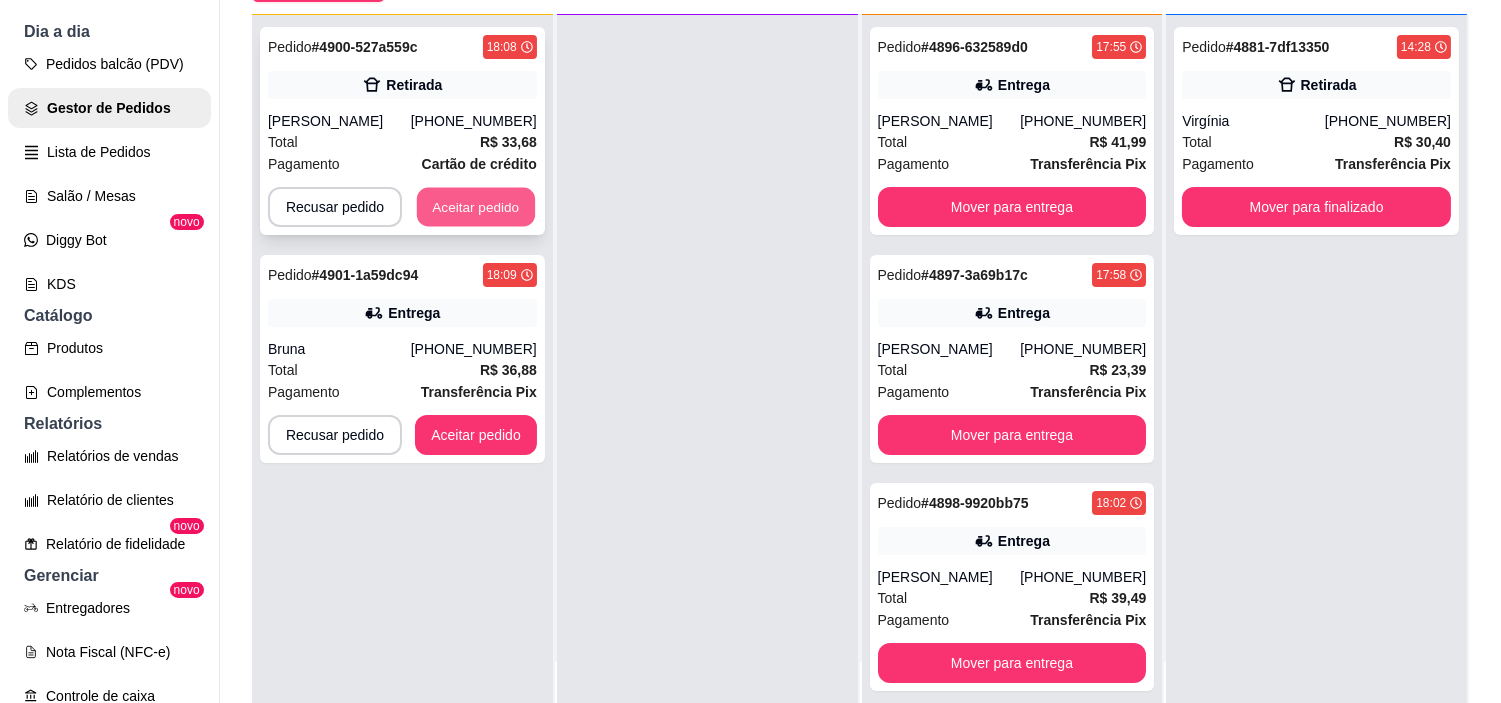 click on "Aceitar pedido" at bounding box center [476, 207] 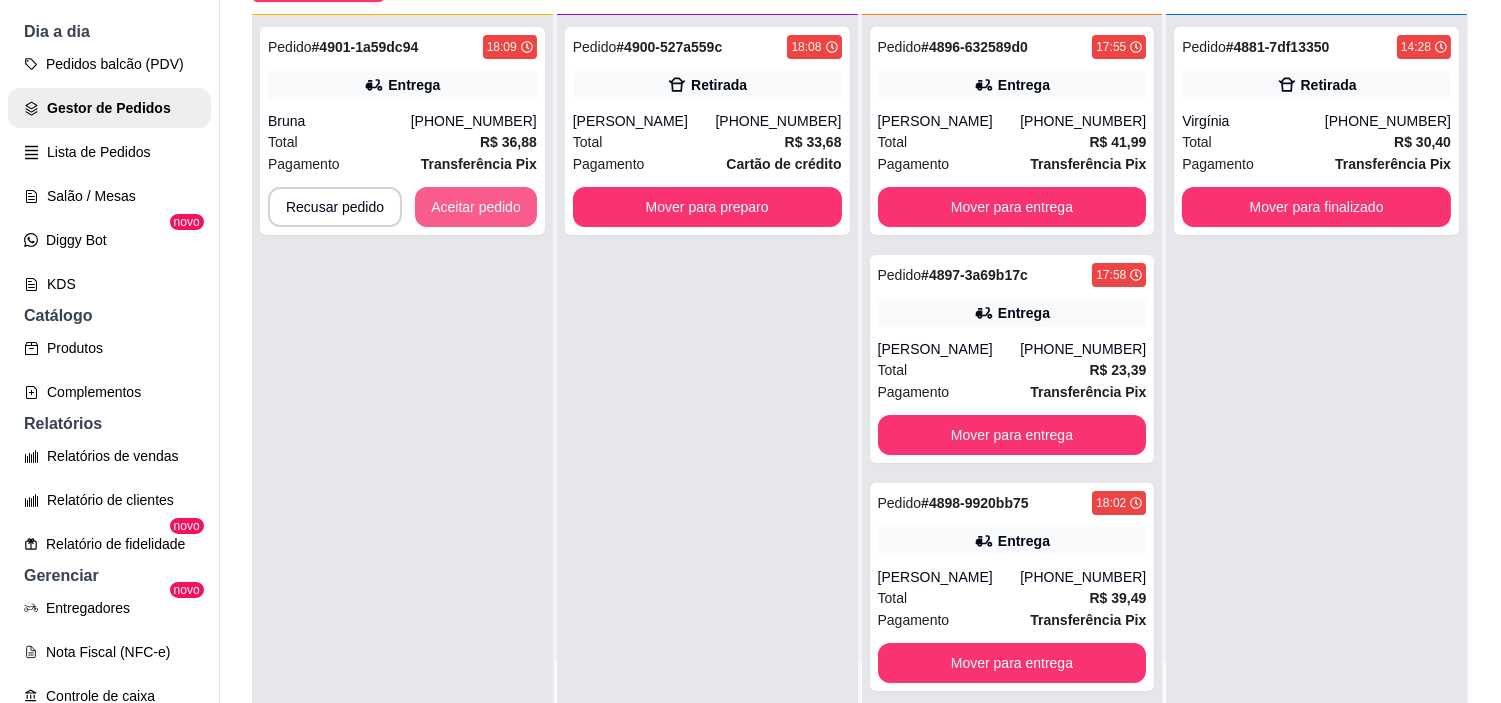 click on "Aceitar pedido" at bounding box center [476, 207] 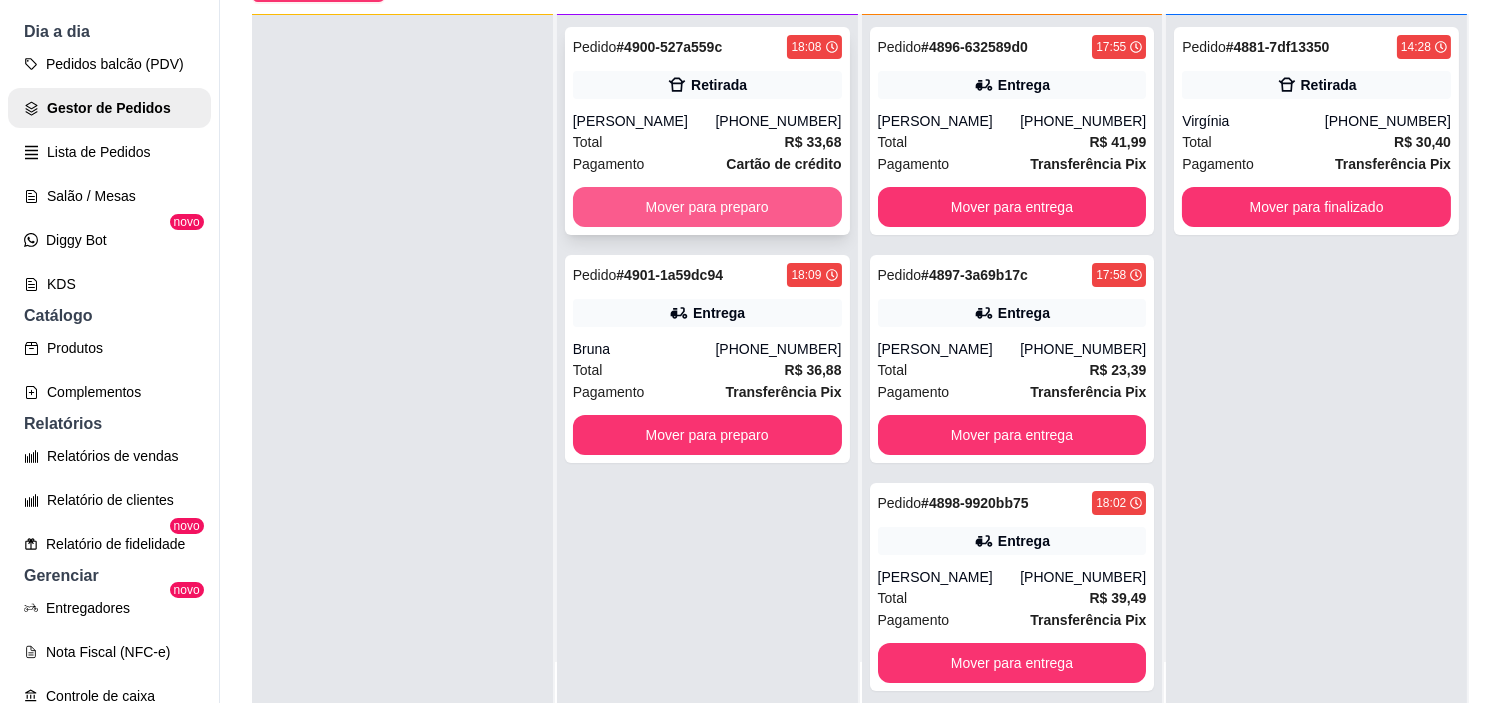 click on "Mover para preparo" at bounding box center [707, 207] 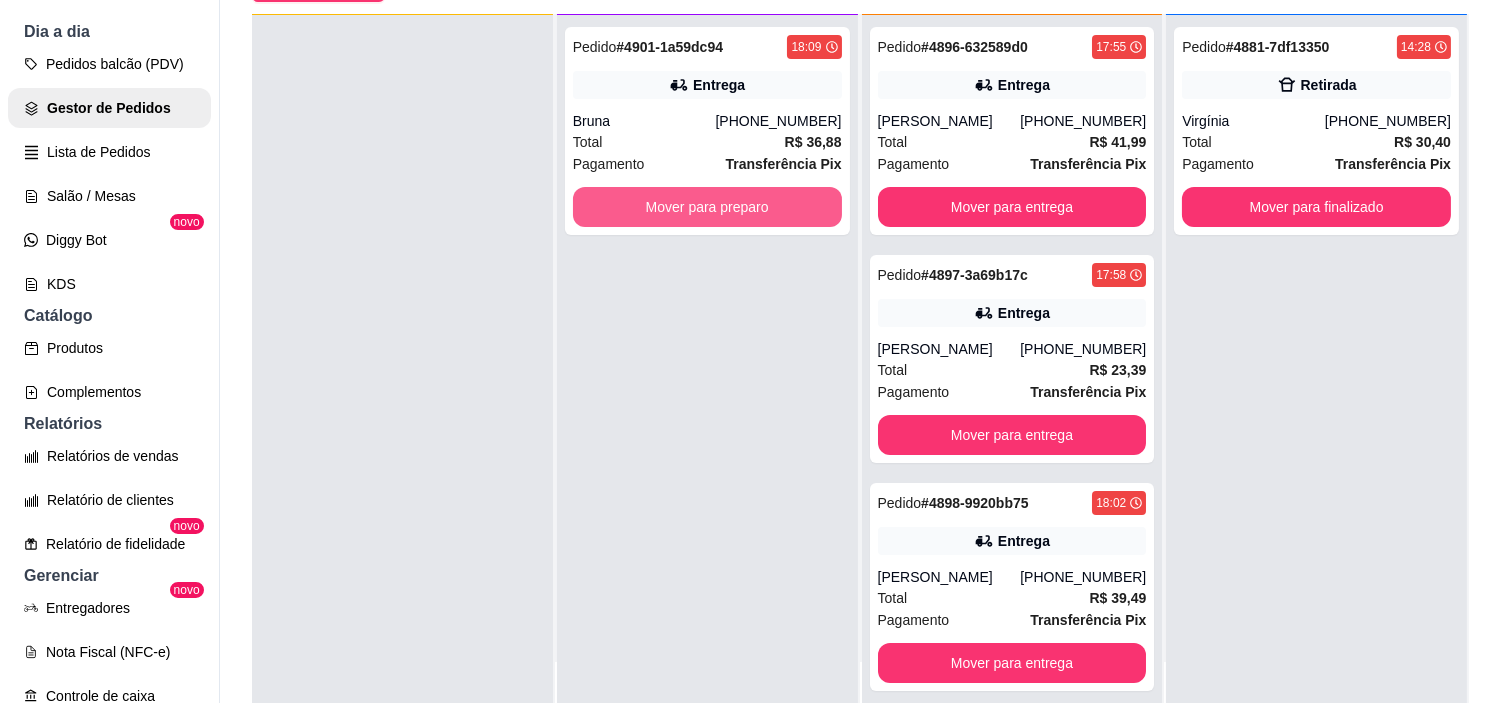 click on "Mover para preparo" at bounding box center [707, 207] 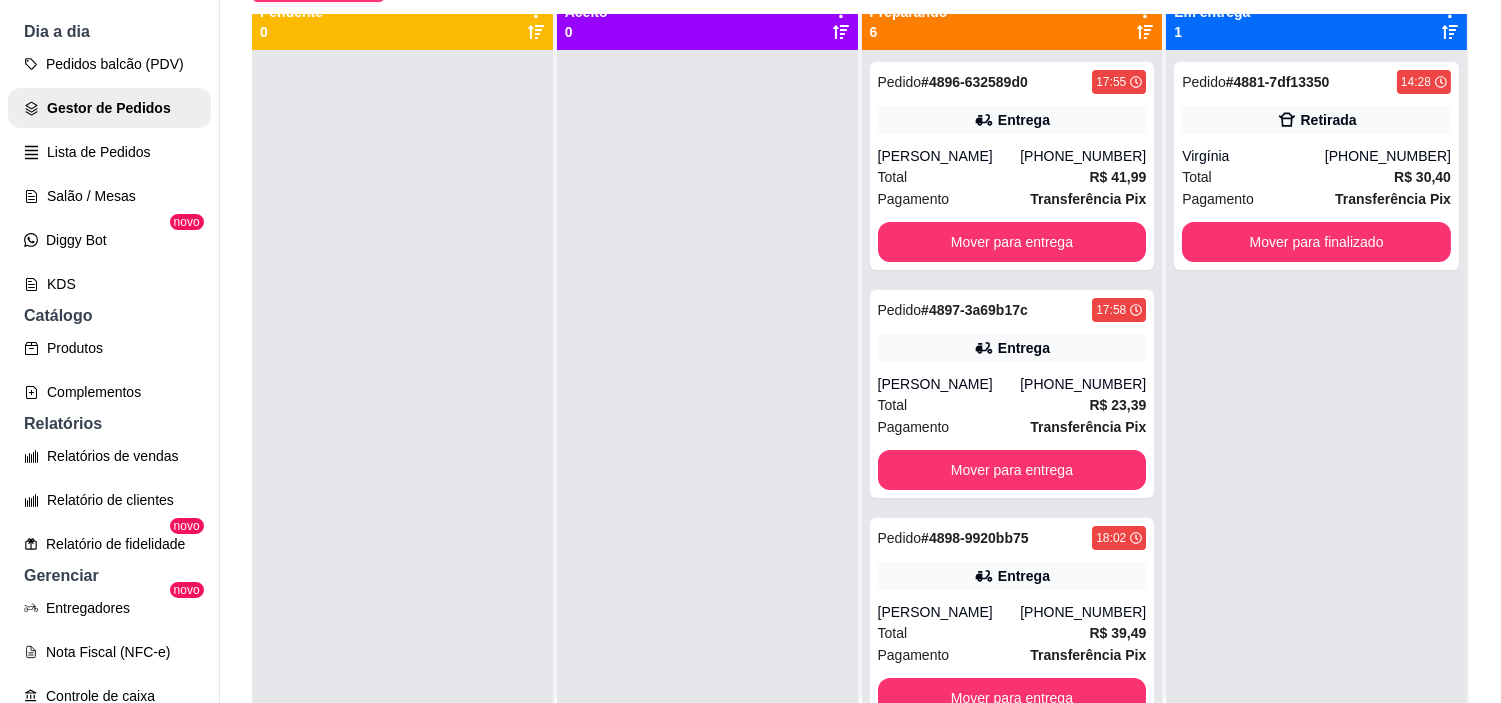 scroll, scrollTop: 0, scrollLeft: 0, axis: both 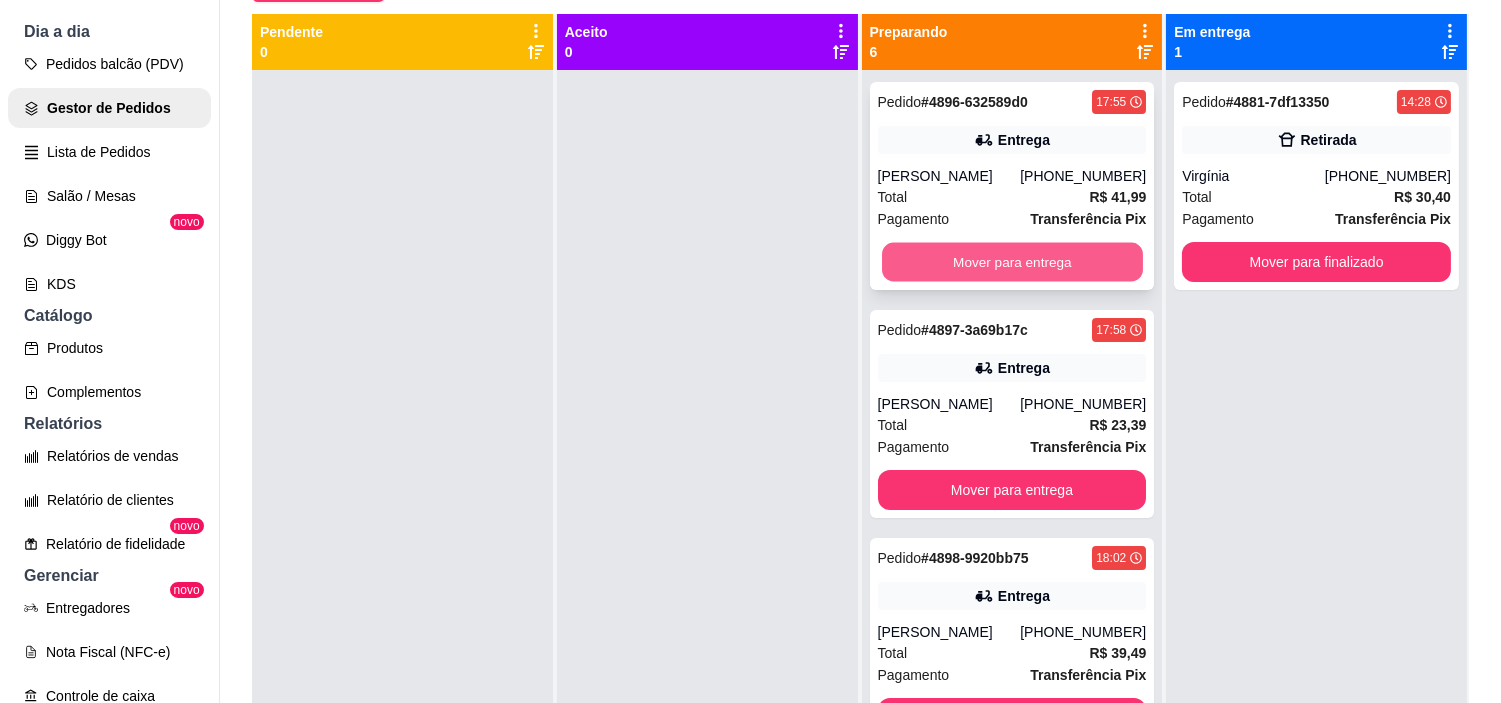 click on "Mover para entrega" at bounding box center (1012, 262) 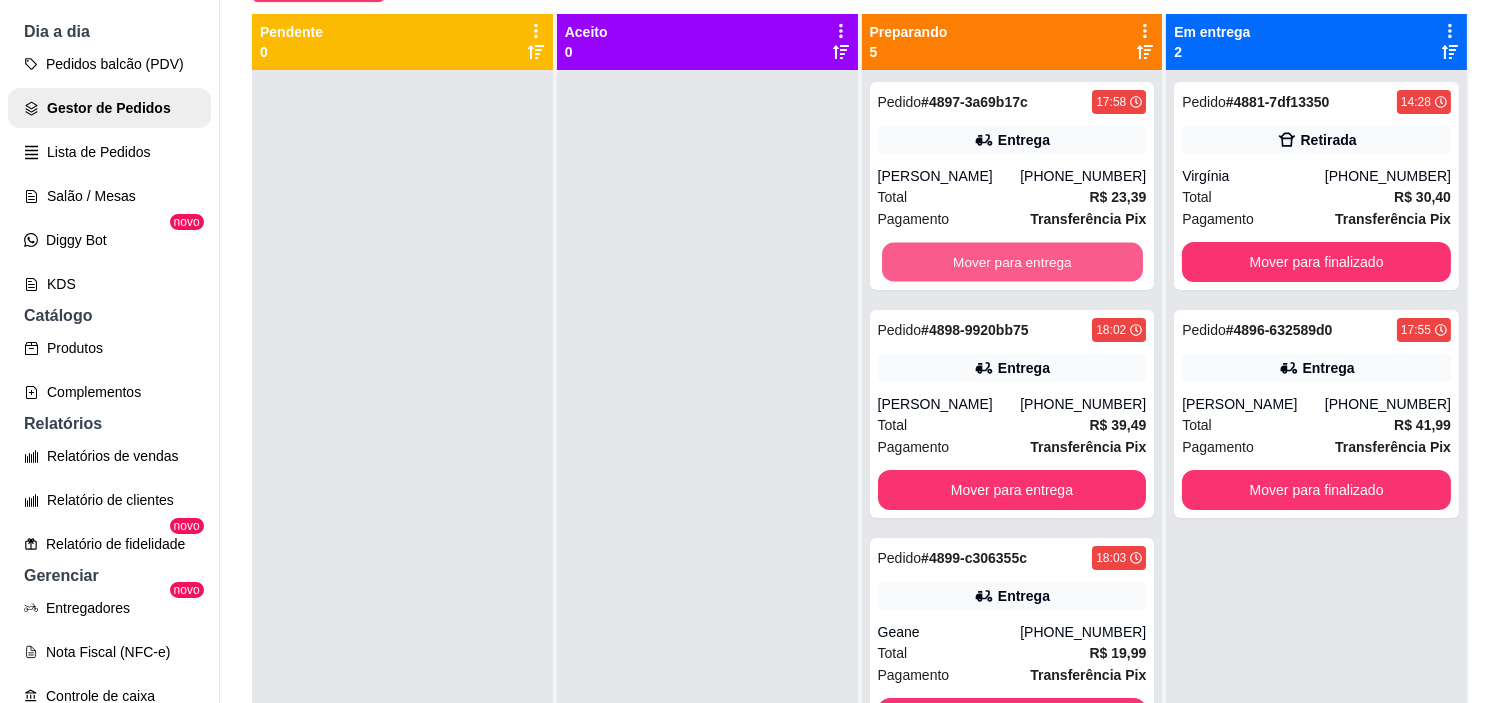 click on "Mover para entrega" at bounding box center [1012, 262] 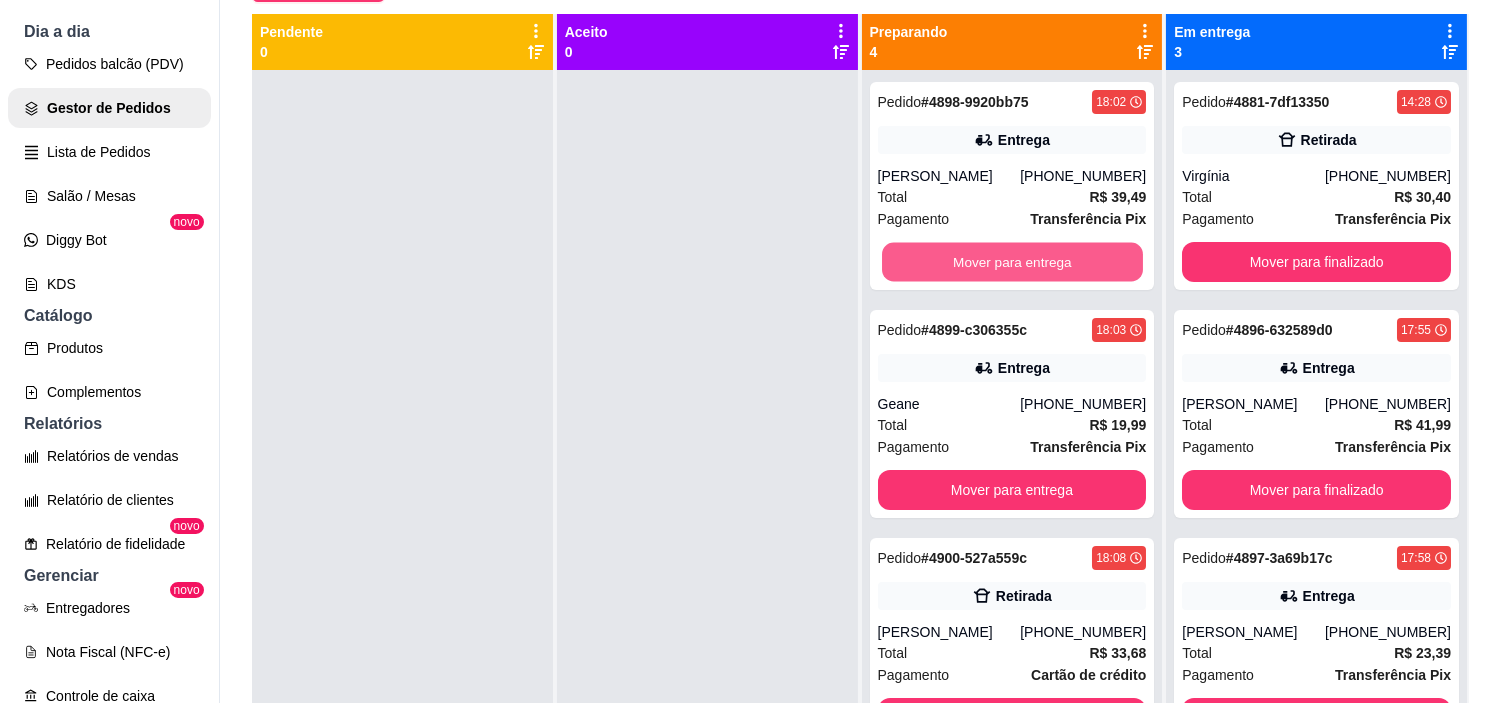 click on "Mover para entrega" at bounding box center [1012, 262] 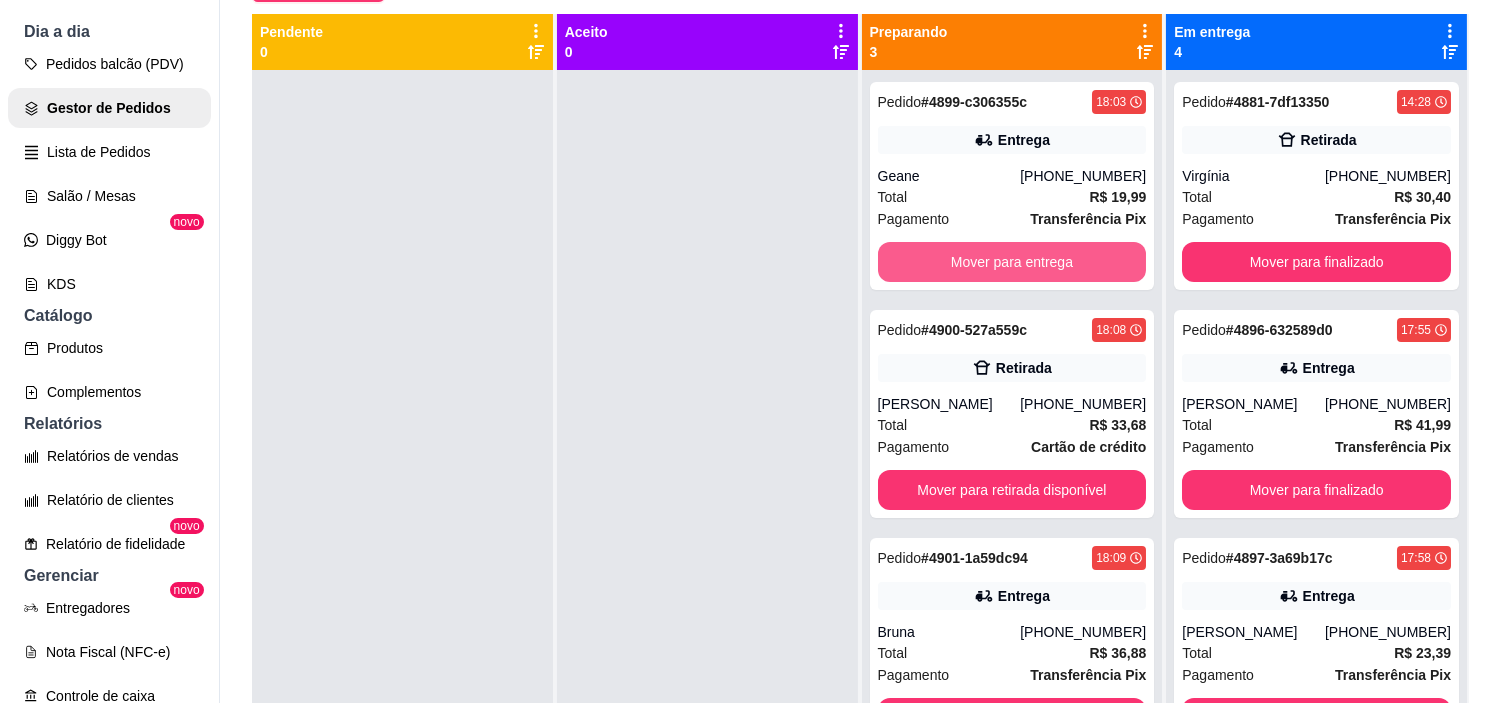 click on "Mover para entrega" at bounding box center (1012, 262) 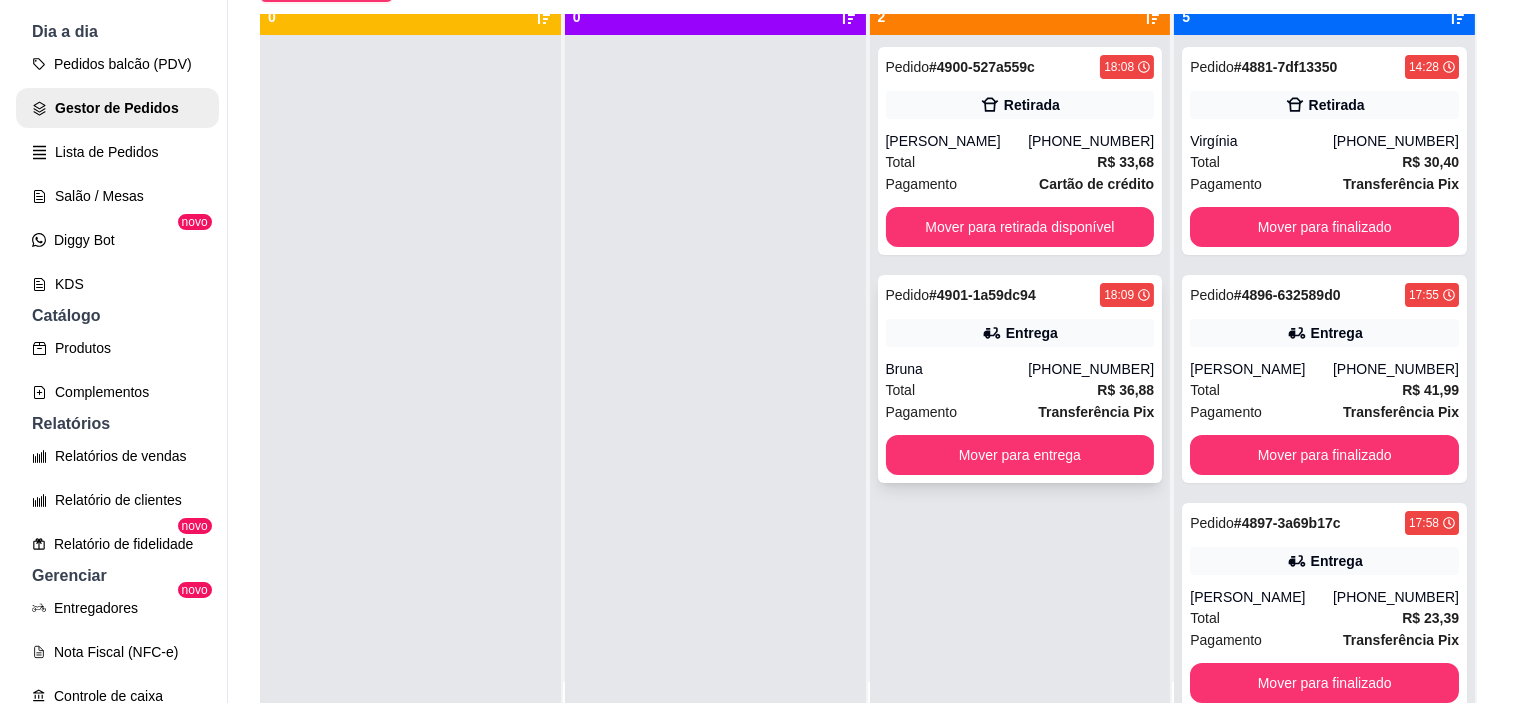 scroll, scrollTop: 55, scrollLeft: 0, axis: vertical 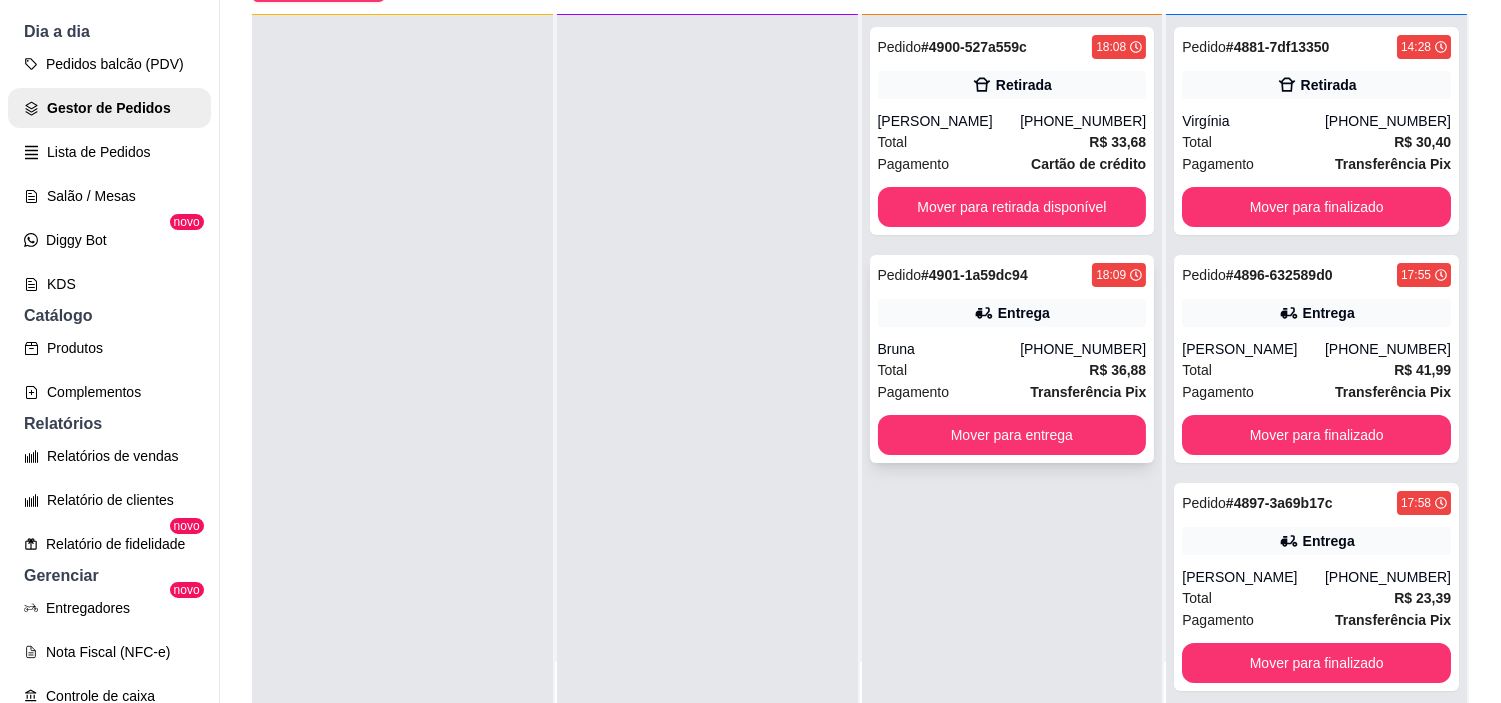 click on "Bruna" at bounding box center [949, 349] 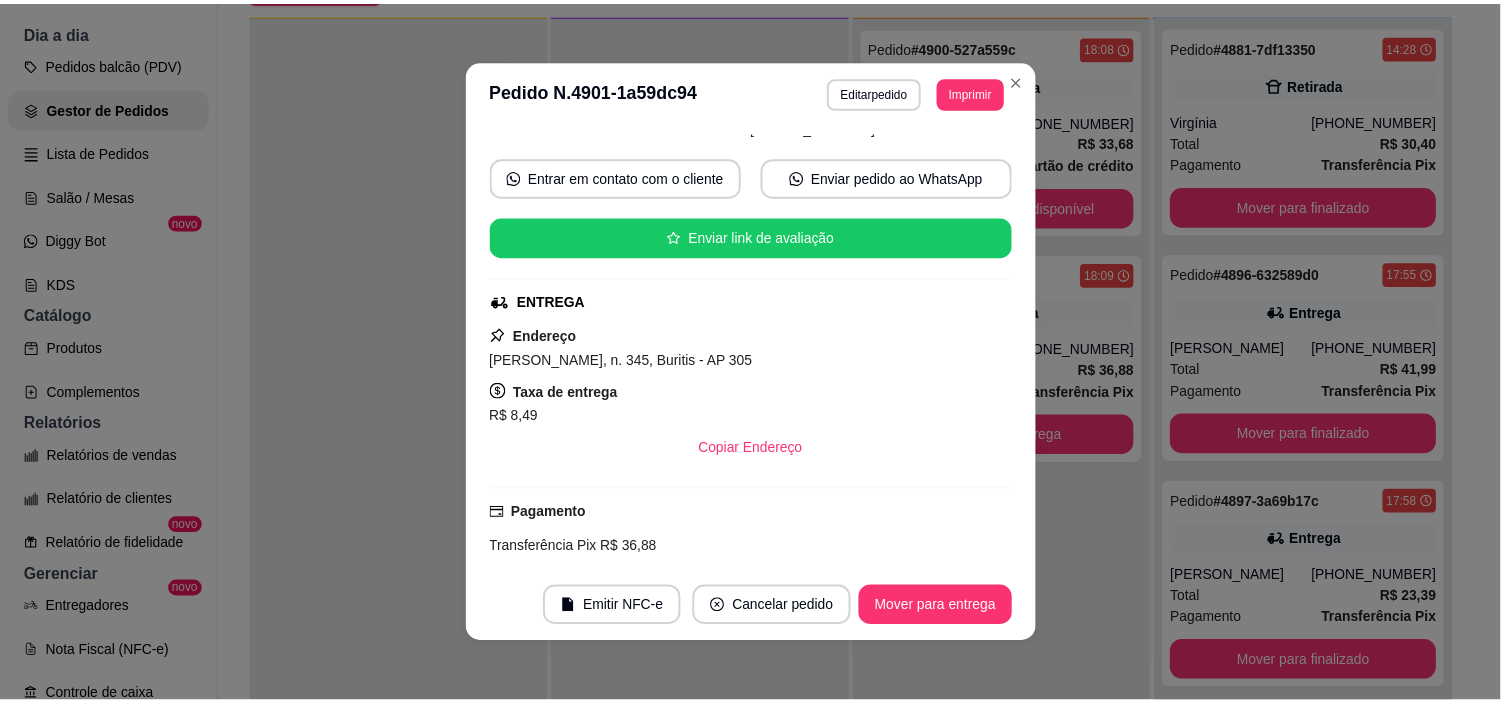 scroll, scrollTop: 392, scrollLeft: 0, axis: vertical 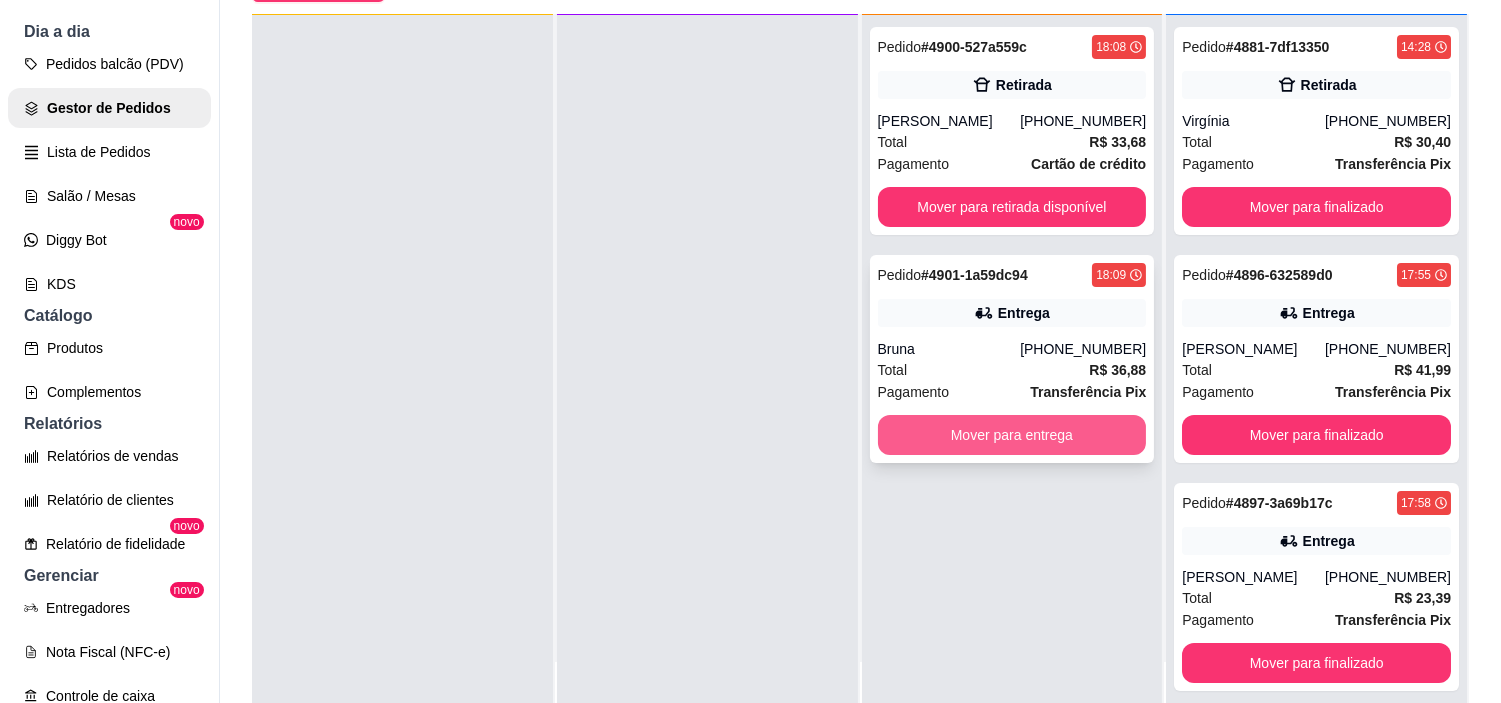 click on "Mover para entrega" at bounding box center (1012, 435) 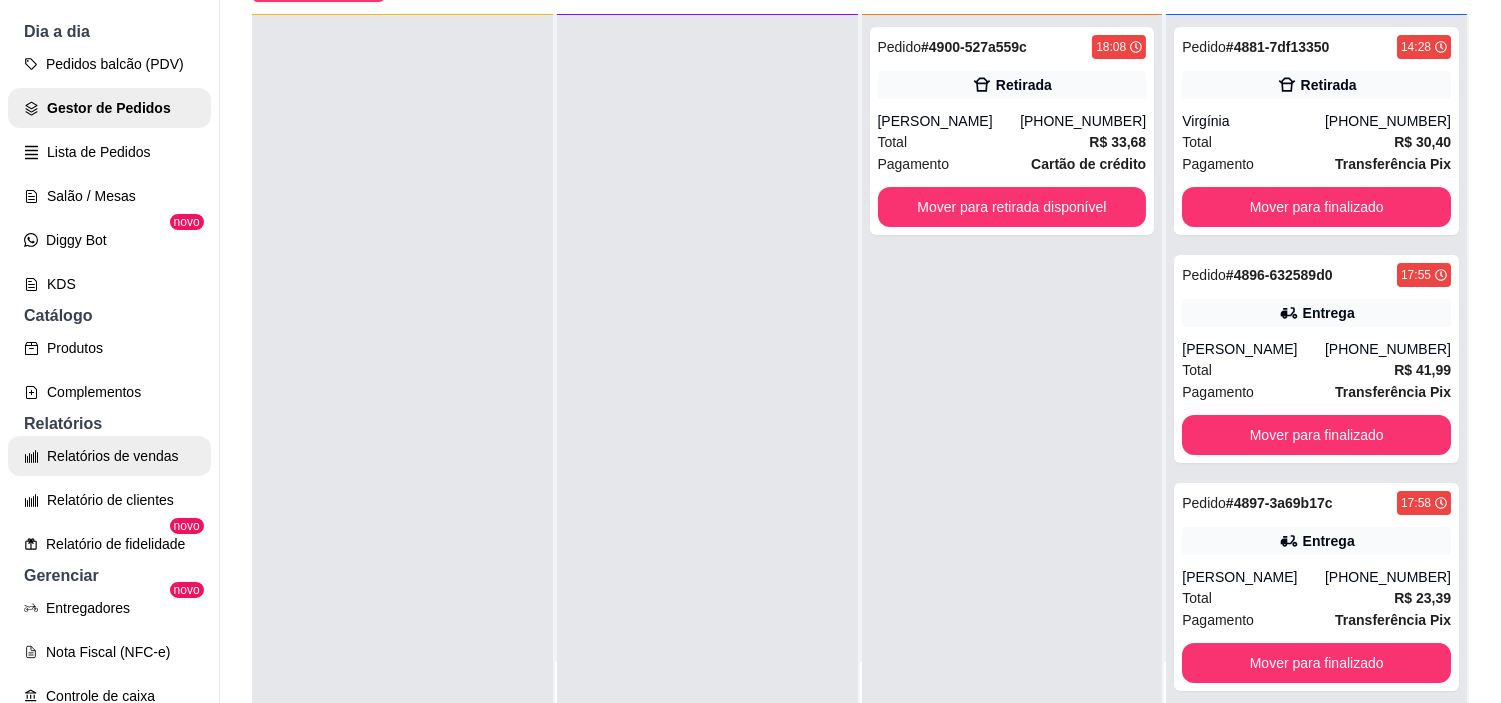 click on "Relatórios de vendas" at bounding box center (109, 456) 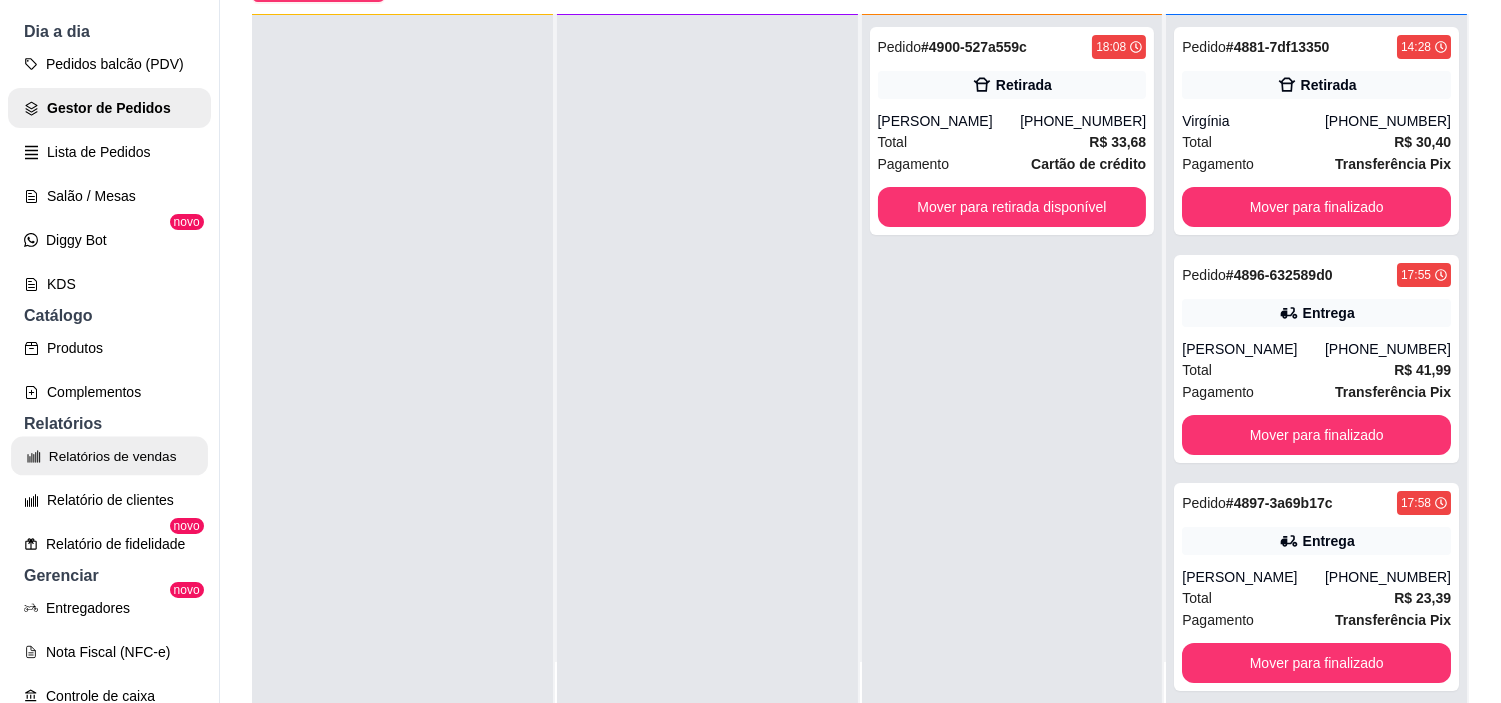 click on "Relatórios de vendas" at bounding box center (109, 456) 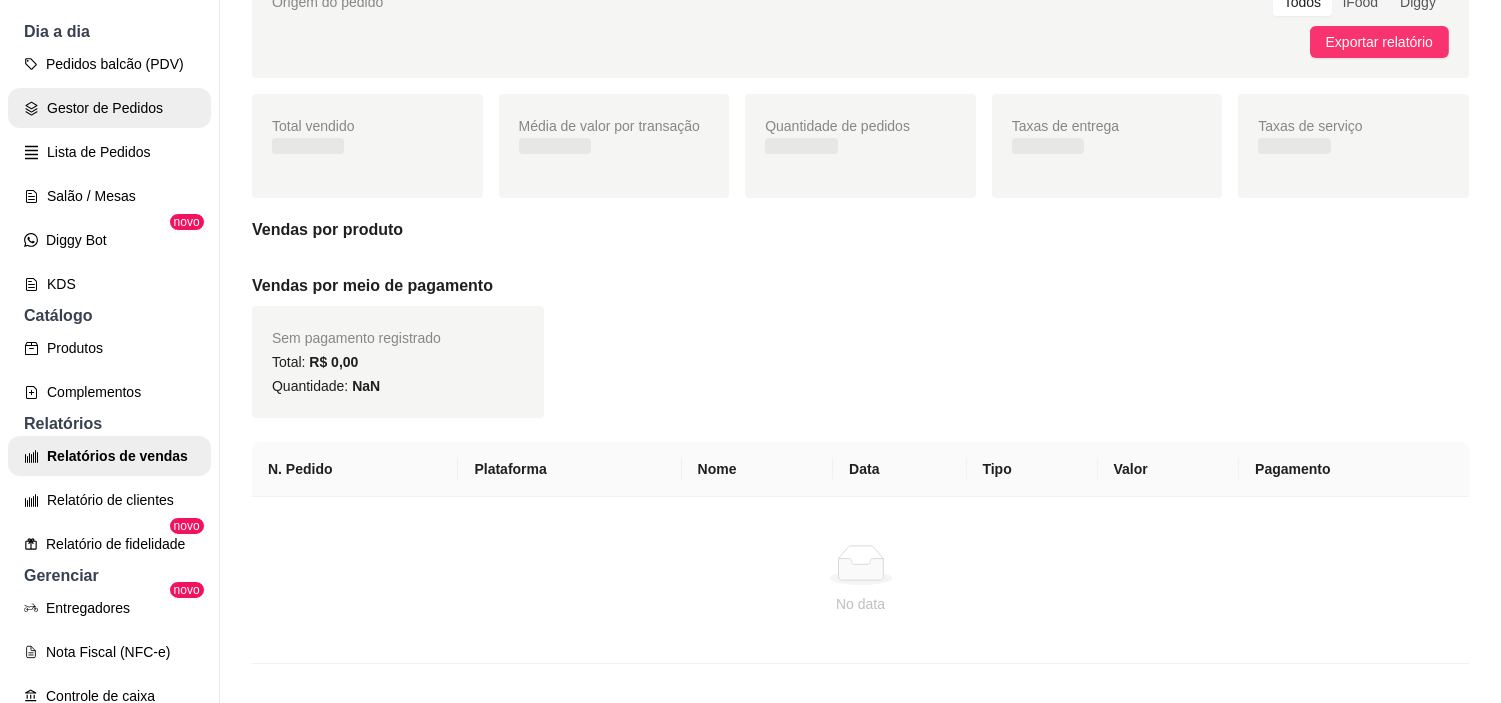 scroll, scrollTop: 0, scrollLeft: 0, axis: both 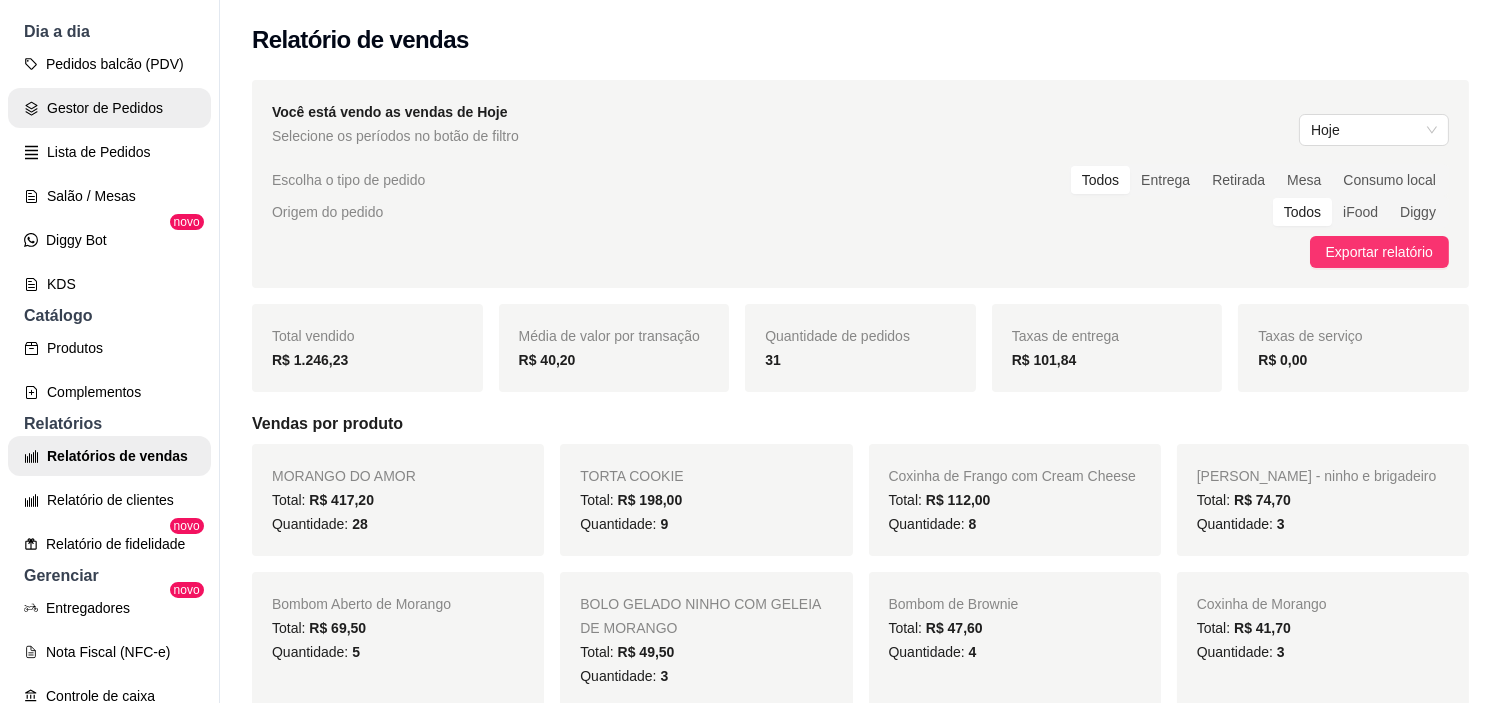 click on "Gestor de Pedidos" at bounding box center (109, 108) 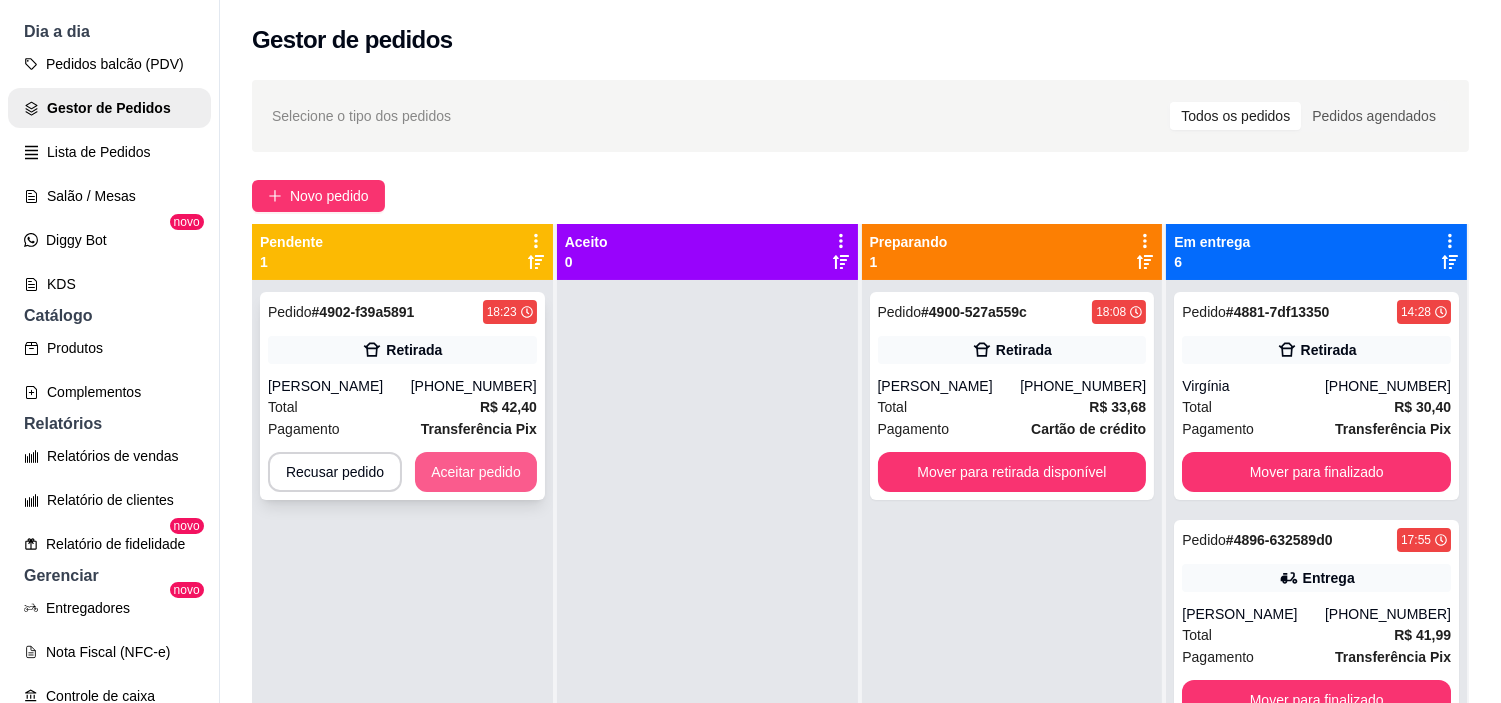 click on "Aceitar pedido" at bounding box center (476, 472) 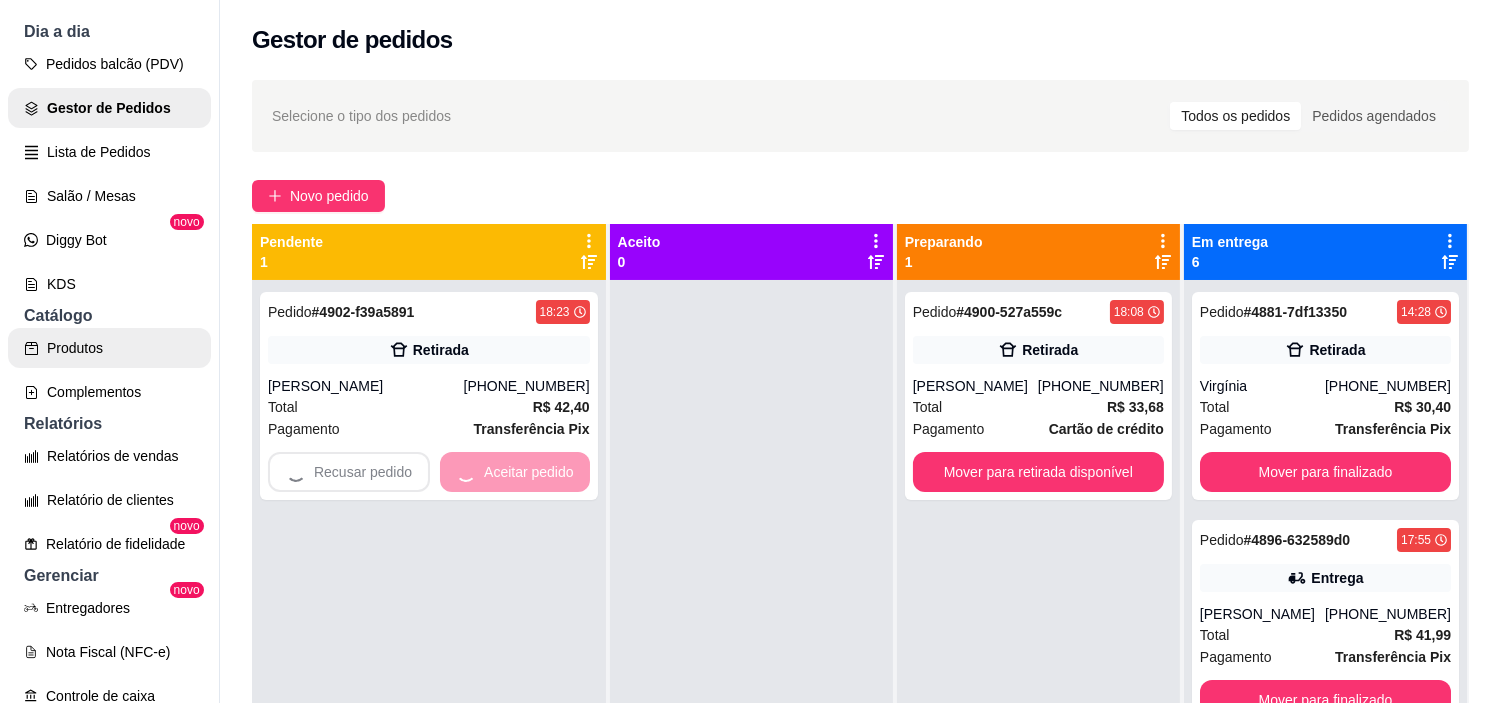 click on "Produtos" at bounding box center (109, 348) 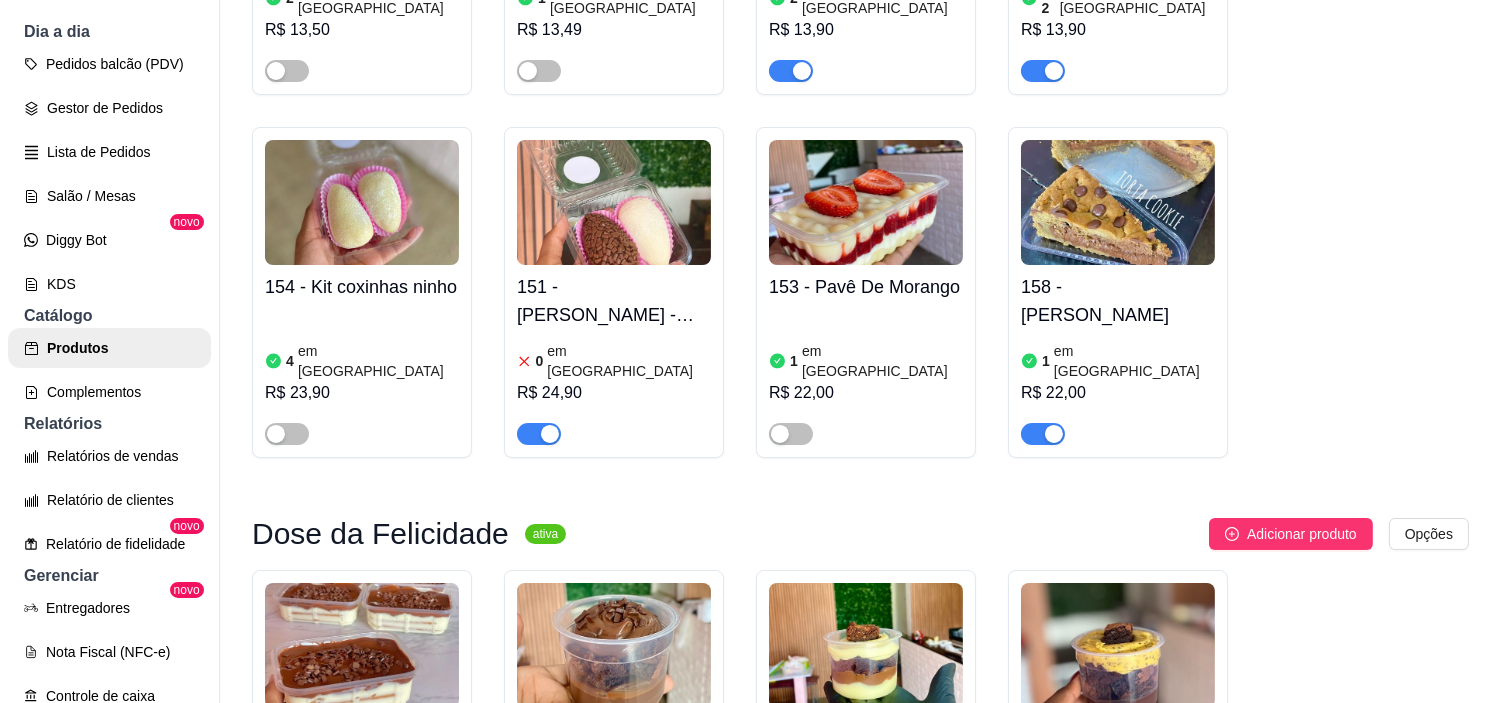 scroll, scrollTop: 3666, scrollLeft: 0, axis: vertical 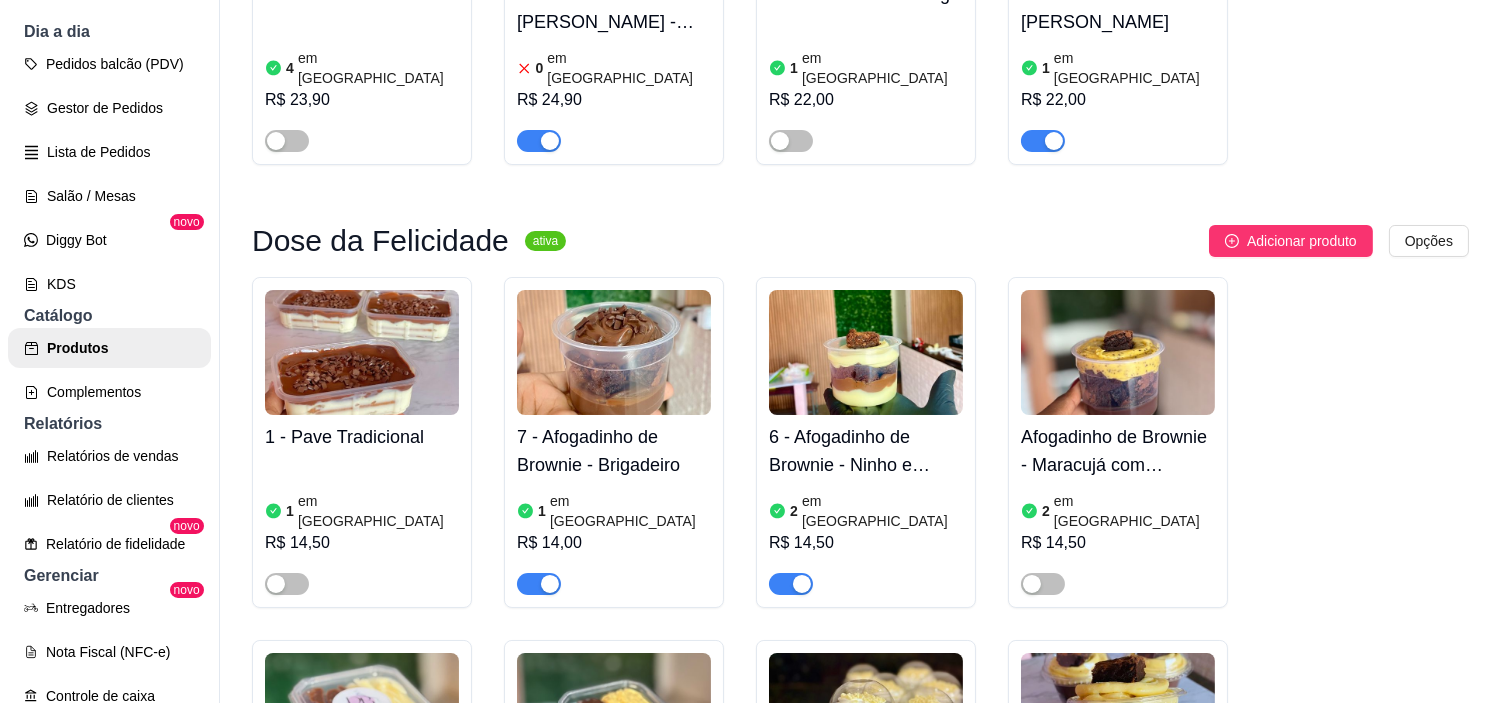click at bounding box center [802, 584] 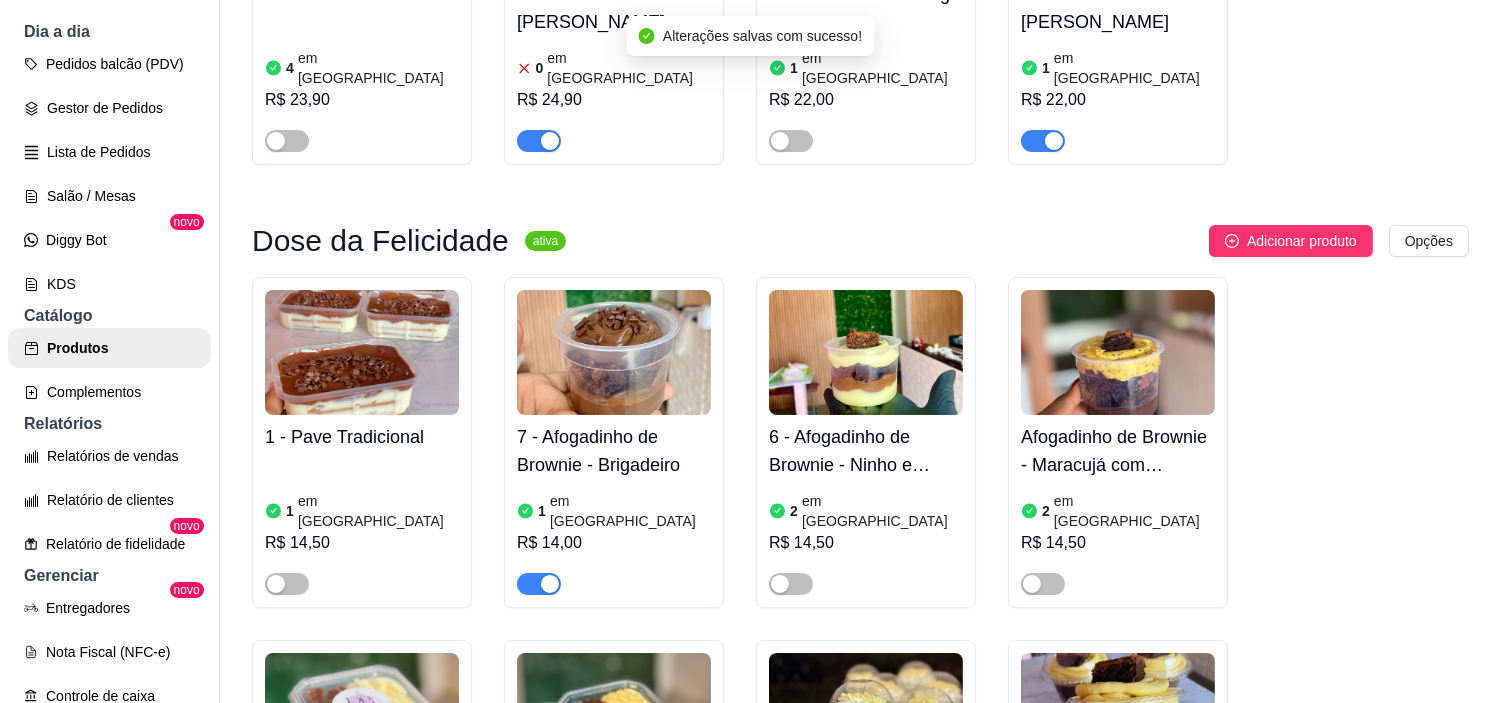 click at bounding box center [539, 584] 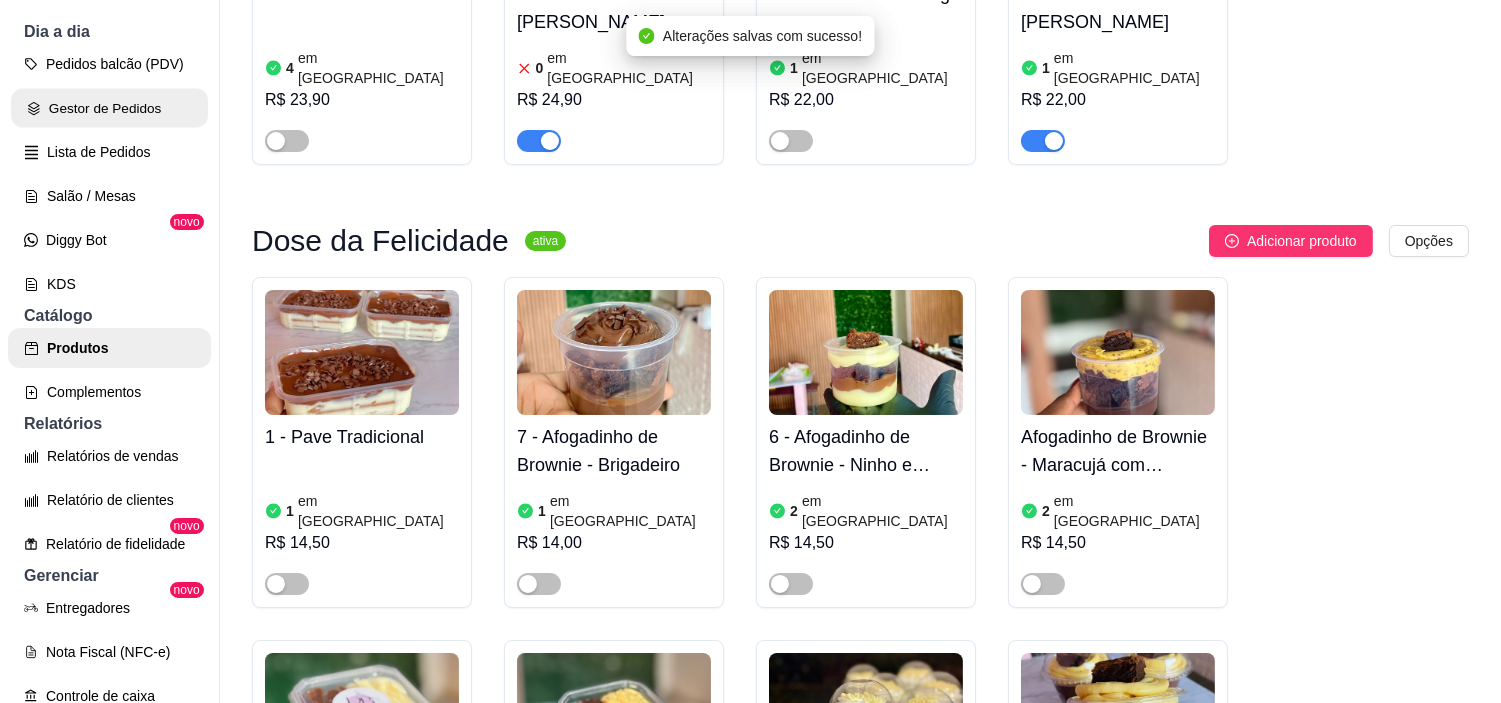 click on "Gestor de Pedidos" at bounding box center [109, 108] 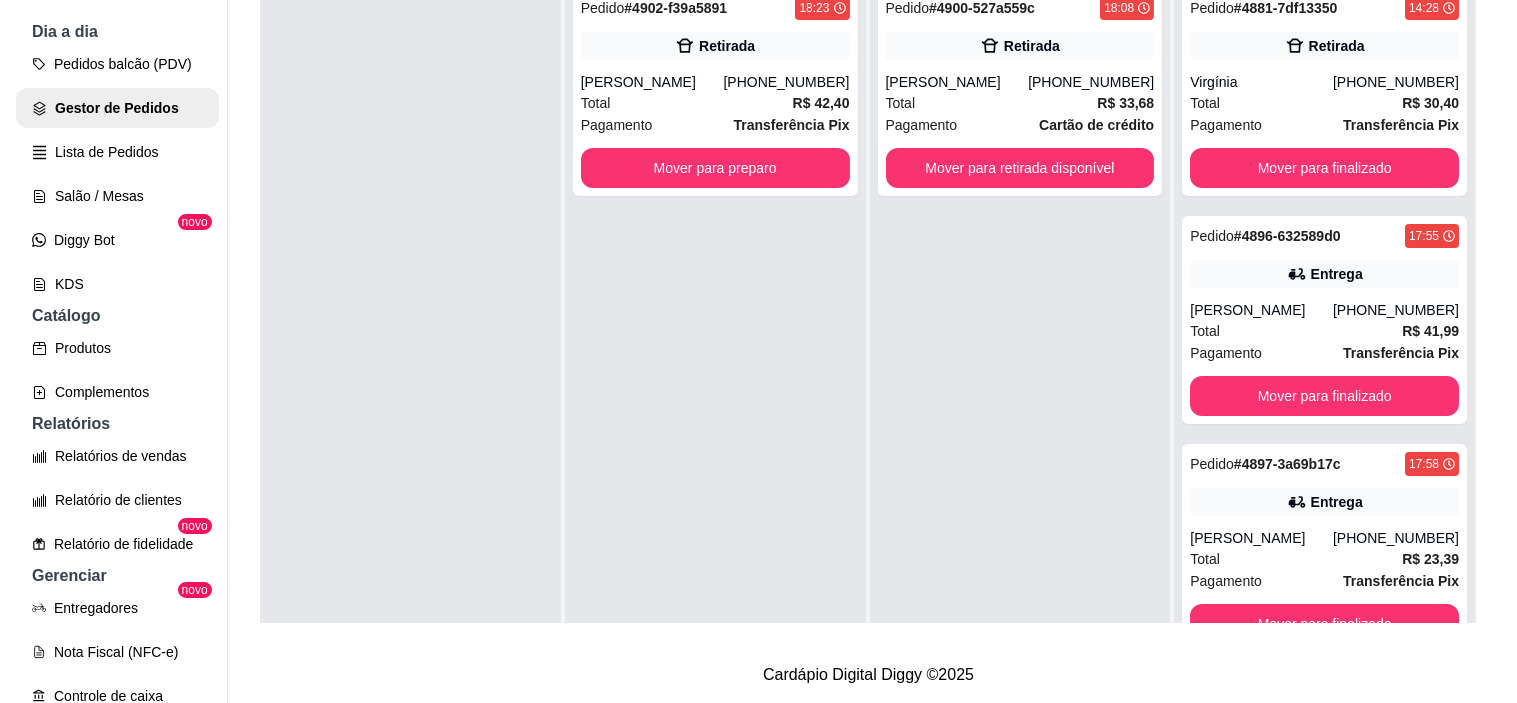 scroll, scrollTop: 0, scrollLeft: 0, axis: both 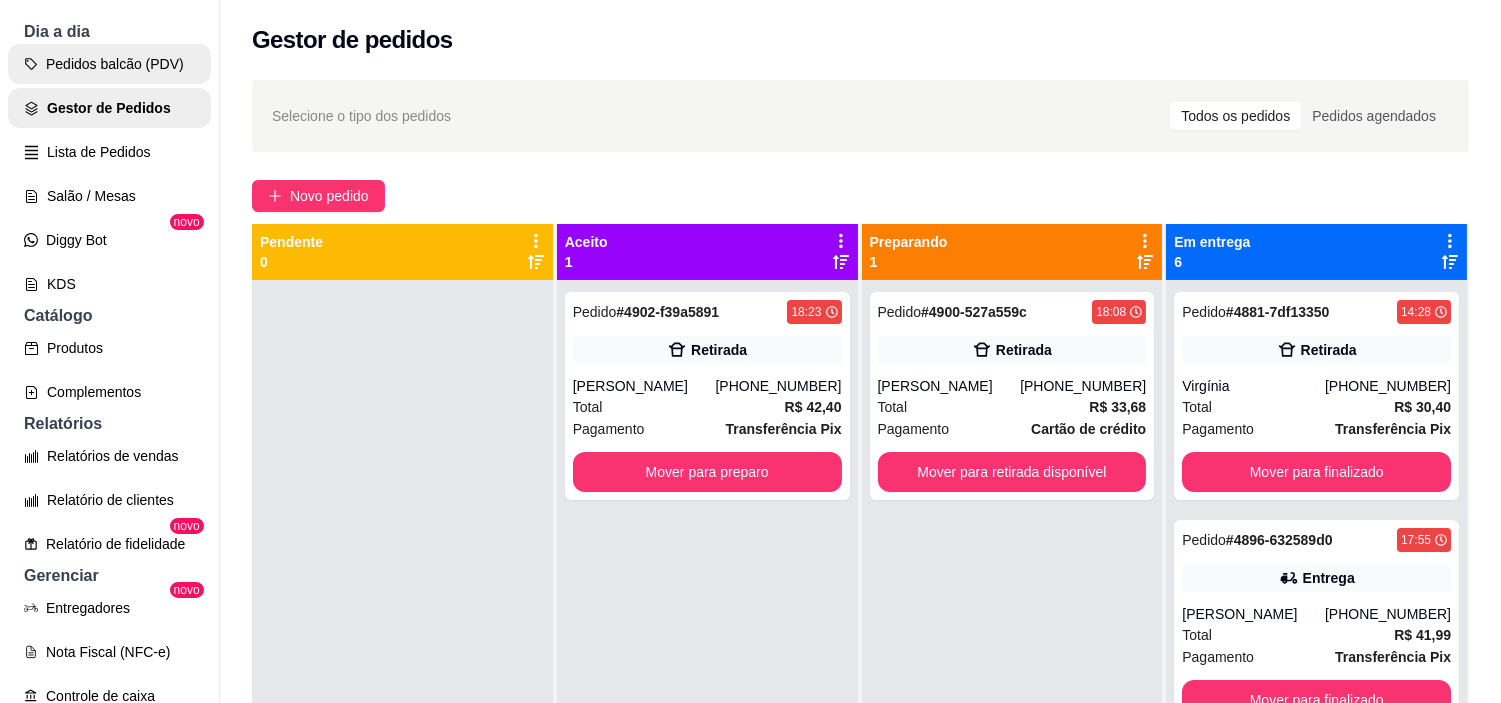 click on "Pedidos balcão (PDV)" at bounding box center [109, 64] 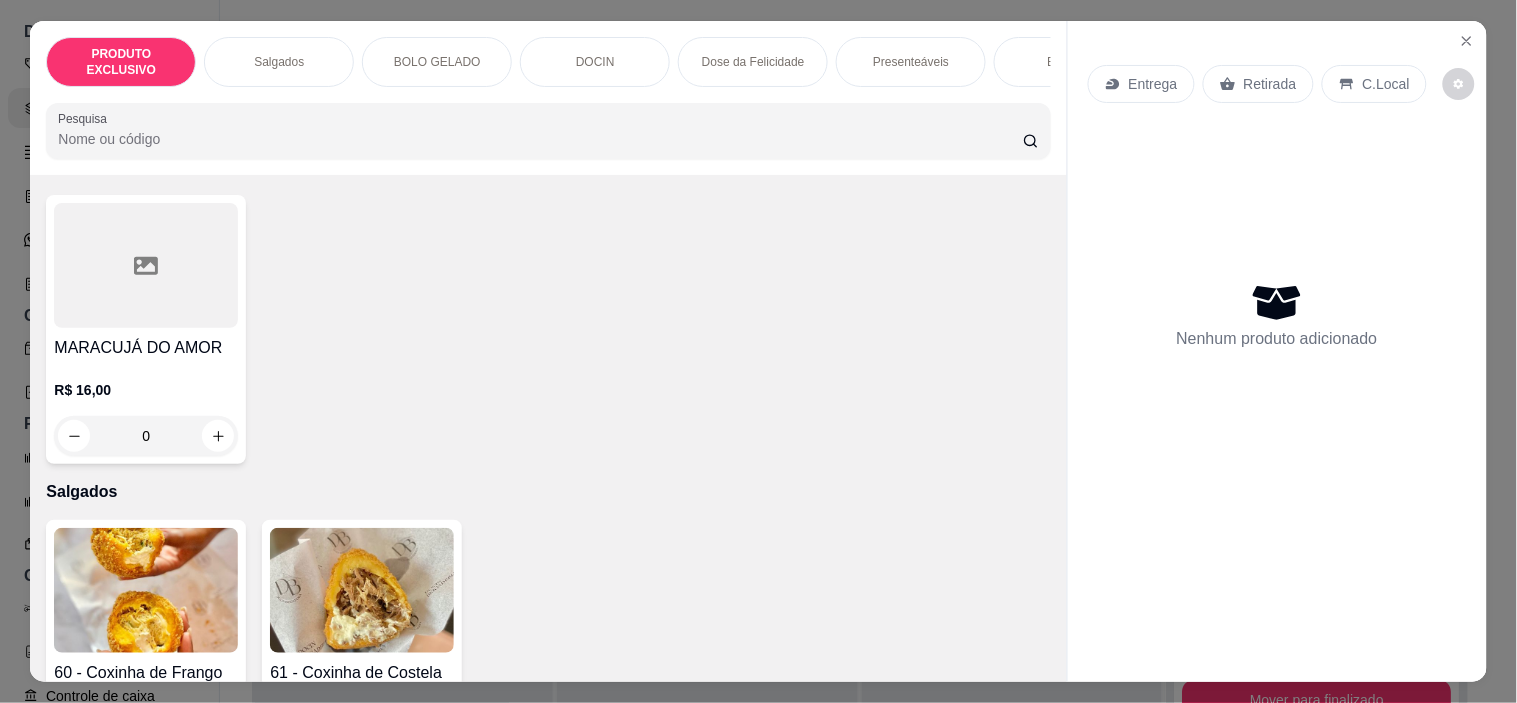 scroll, scrollTop: 333, scrollLeft: 0, axis: vertical 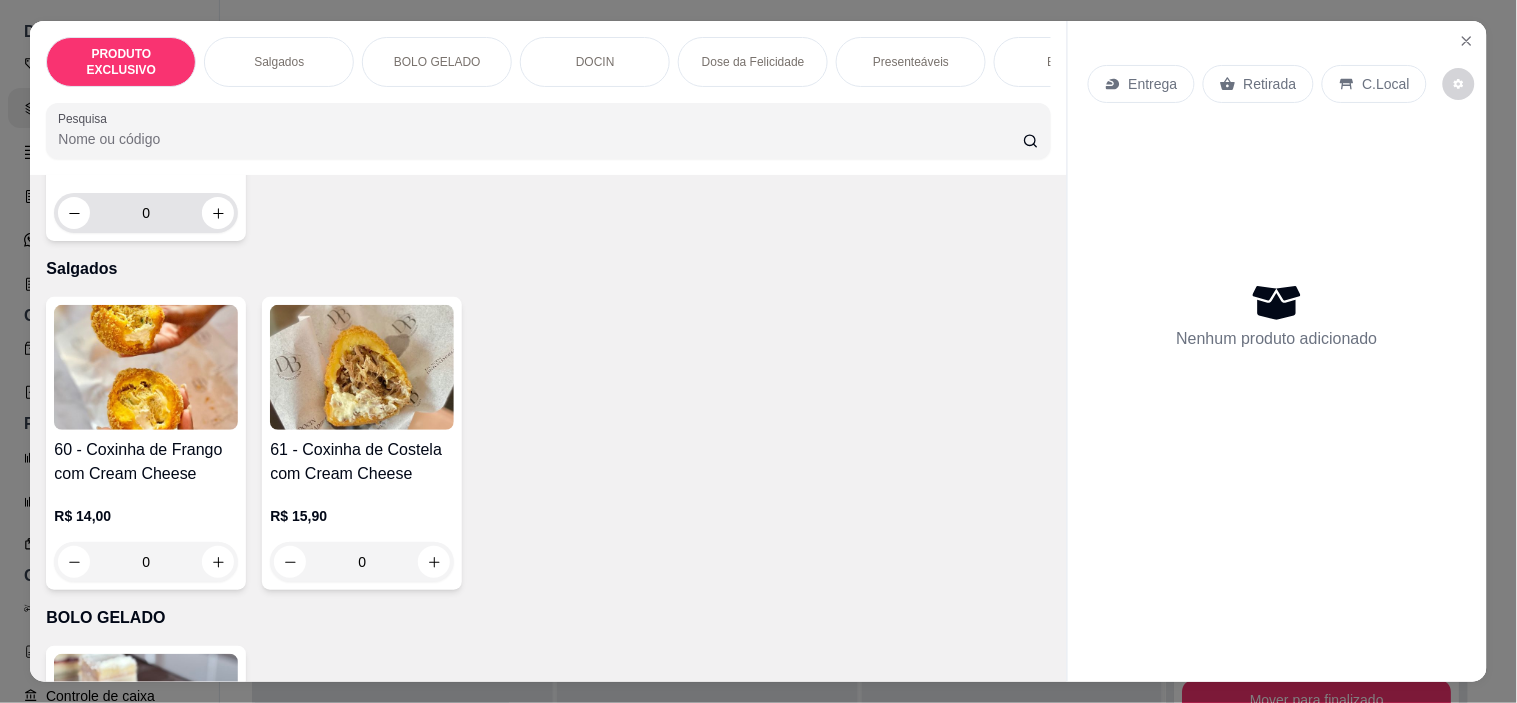 click on "0" at bounding box center (146, 213) 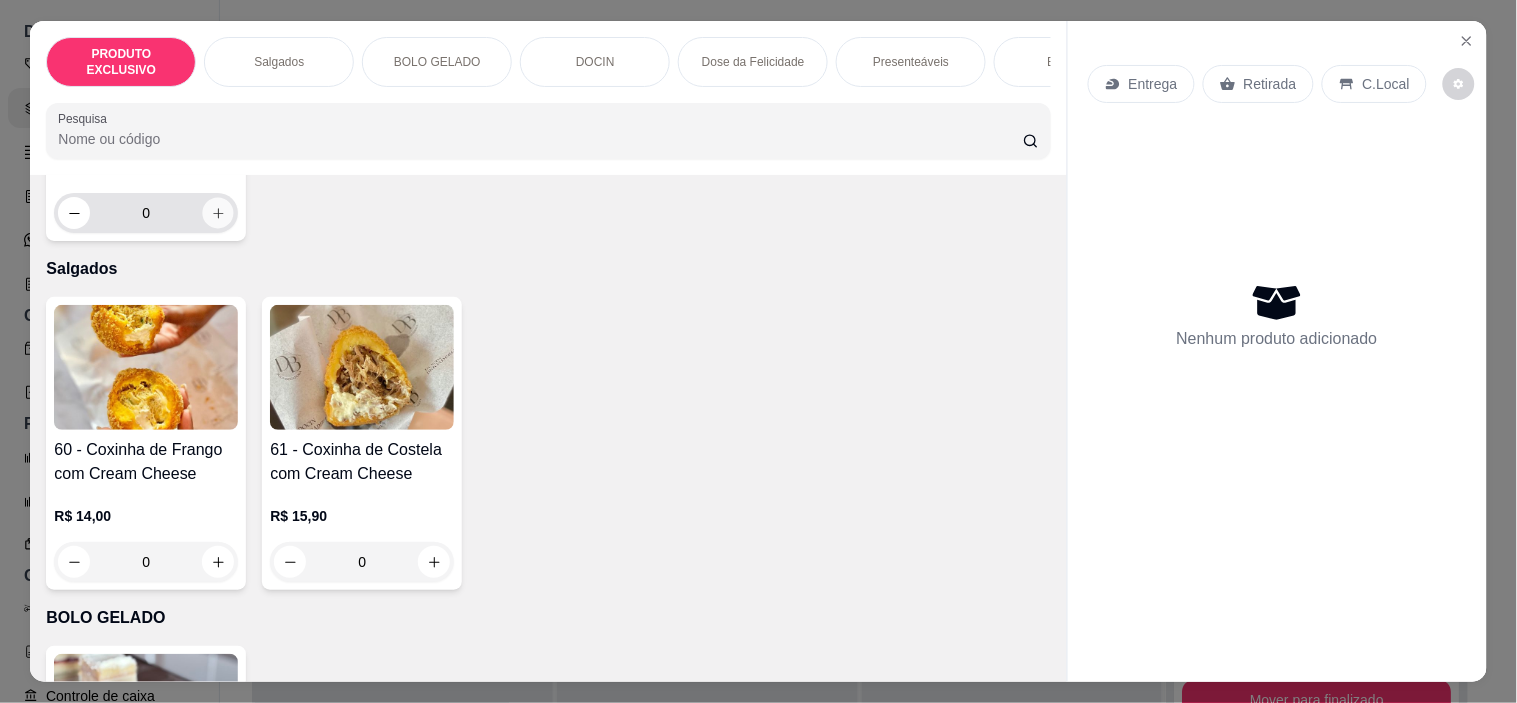 click 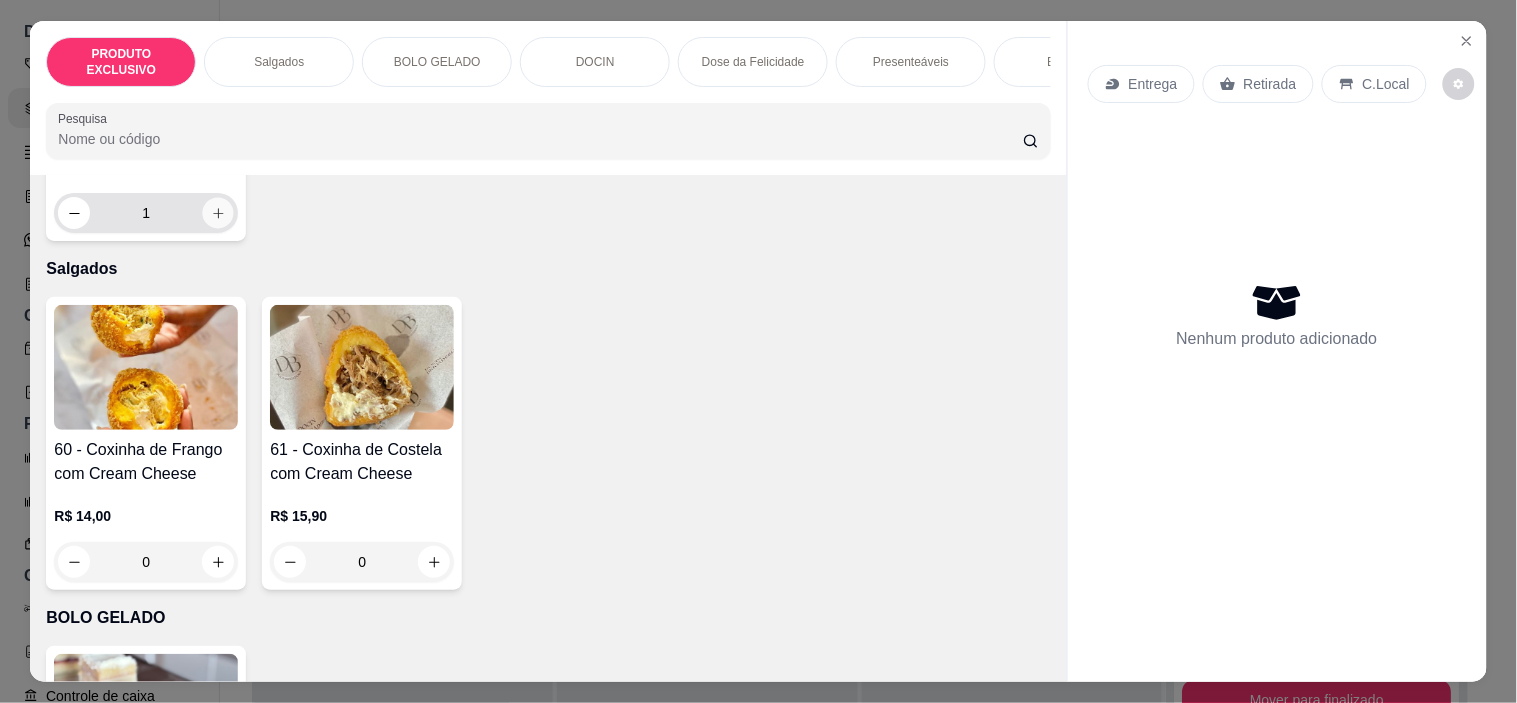 click 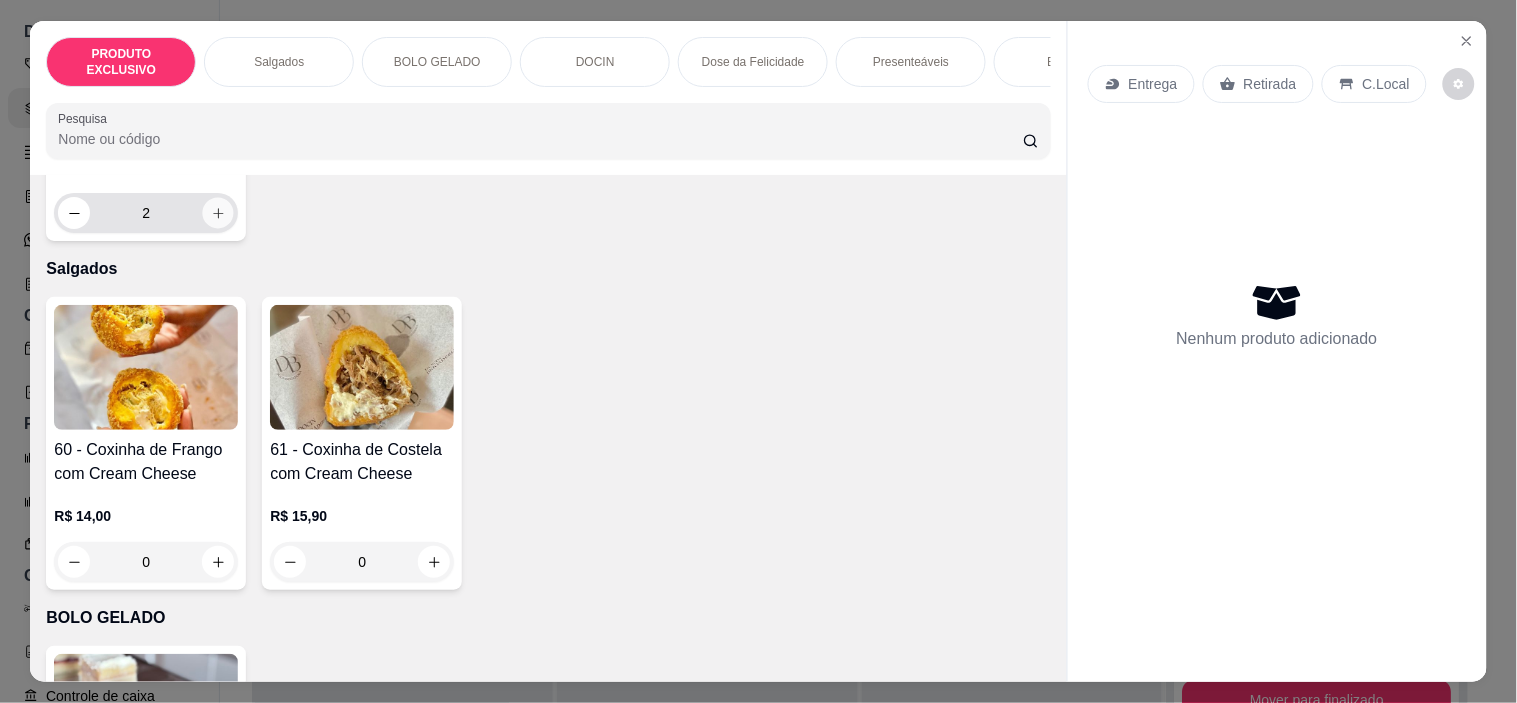 scroll, scrollTop: 334, scrollLeft: 0, axis: vertical 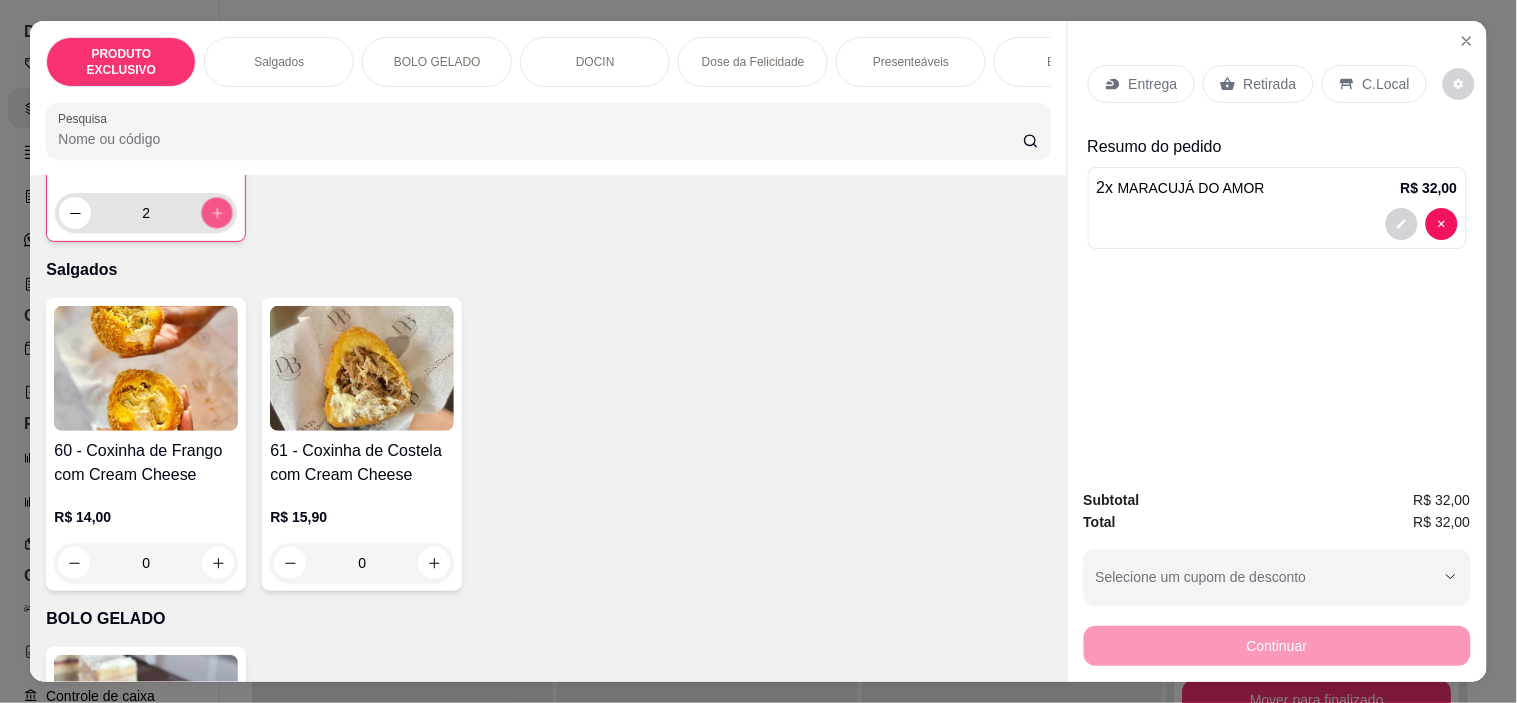click 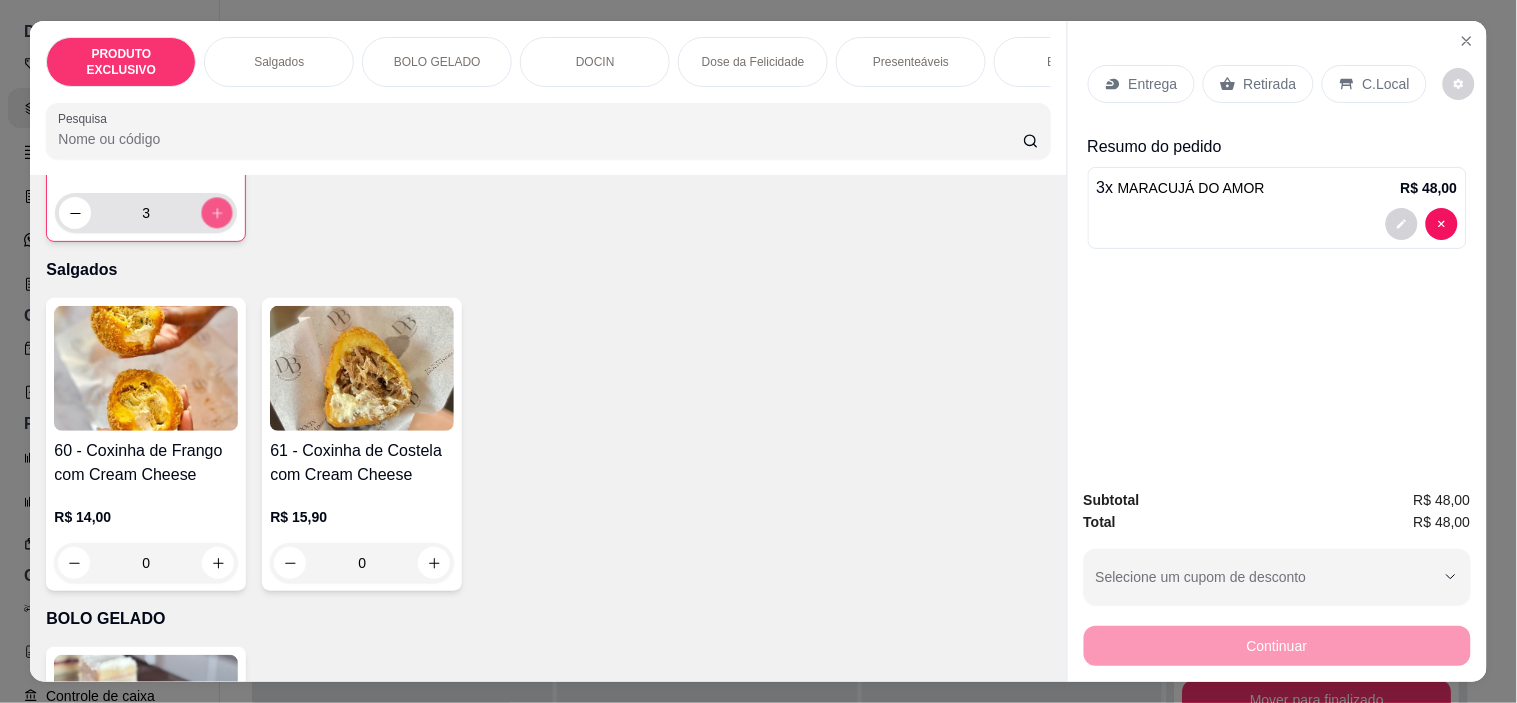 click 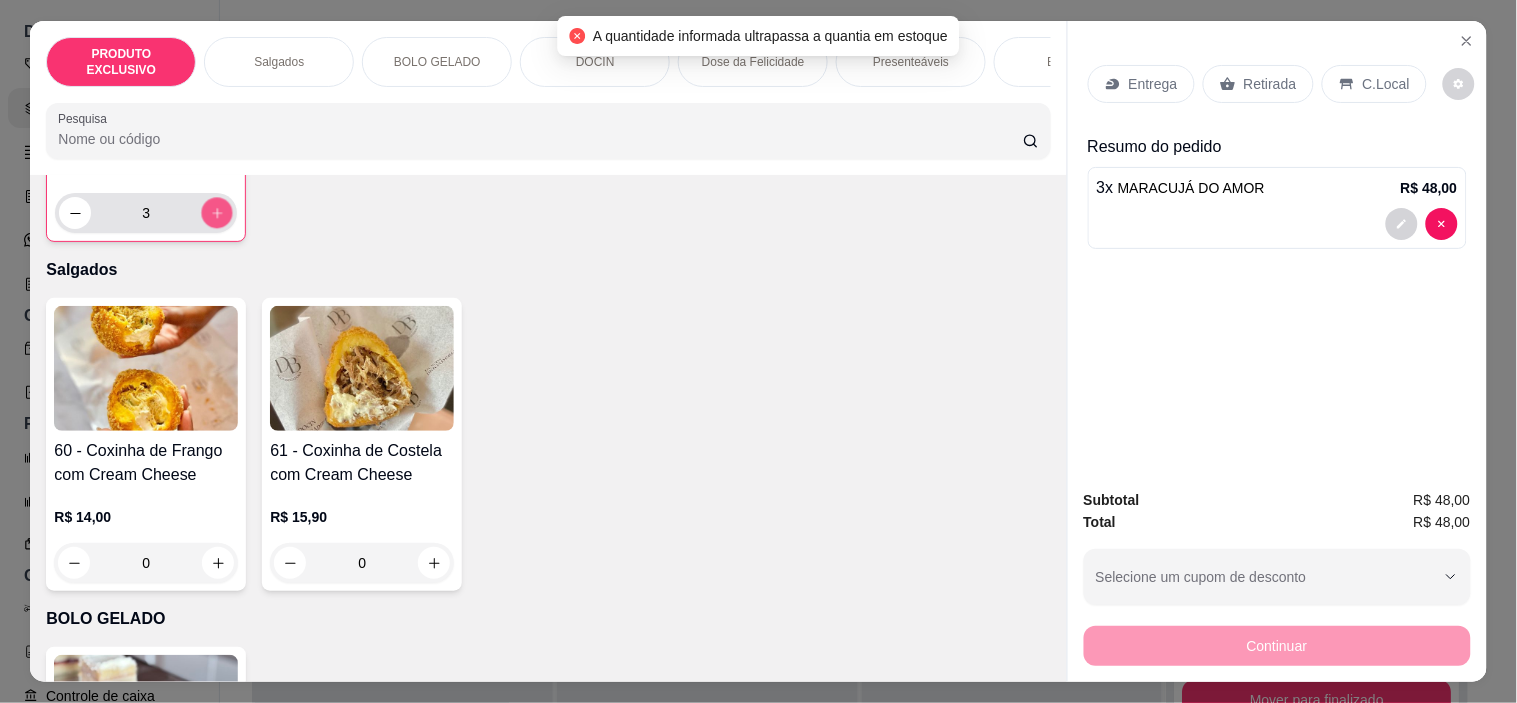 click 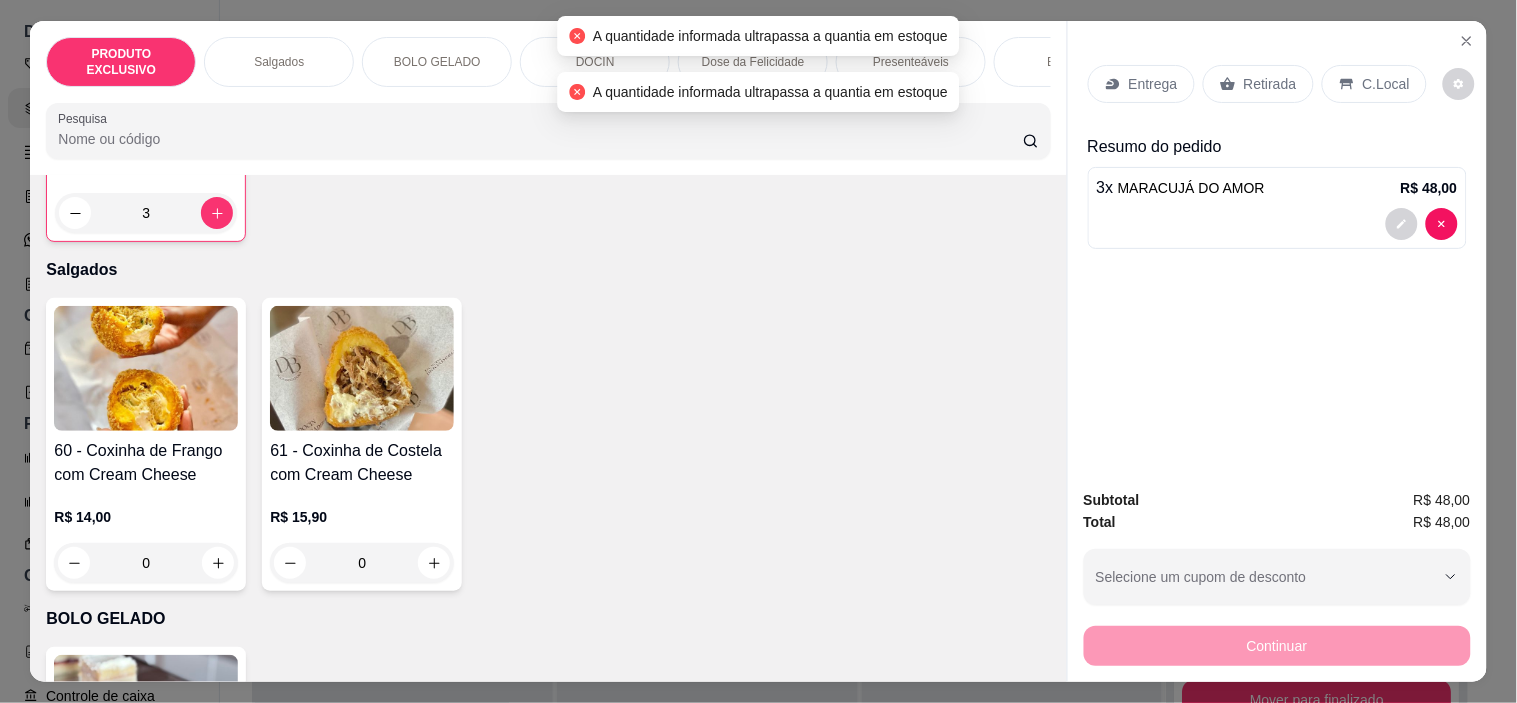click on "Retirada" at bounding box center [1258, 84] 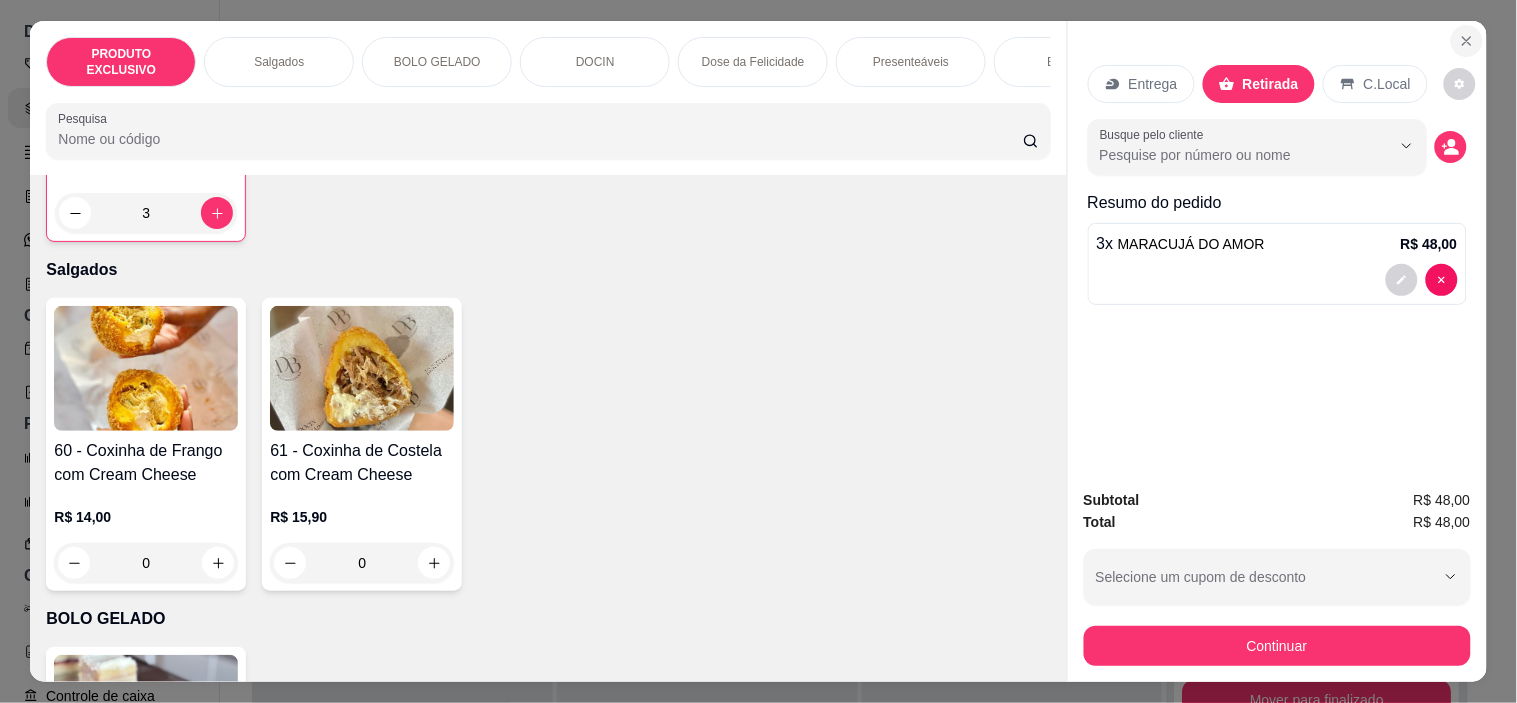 click 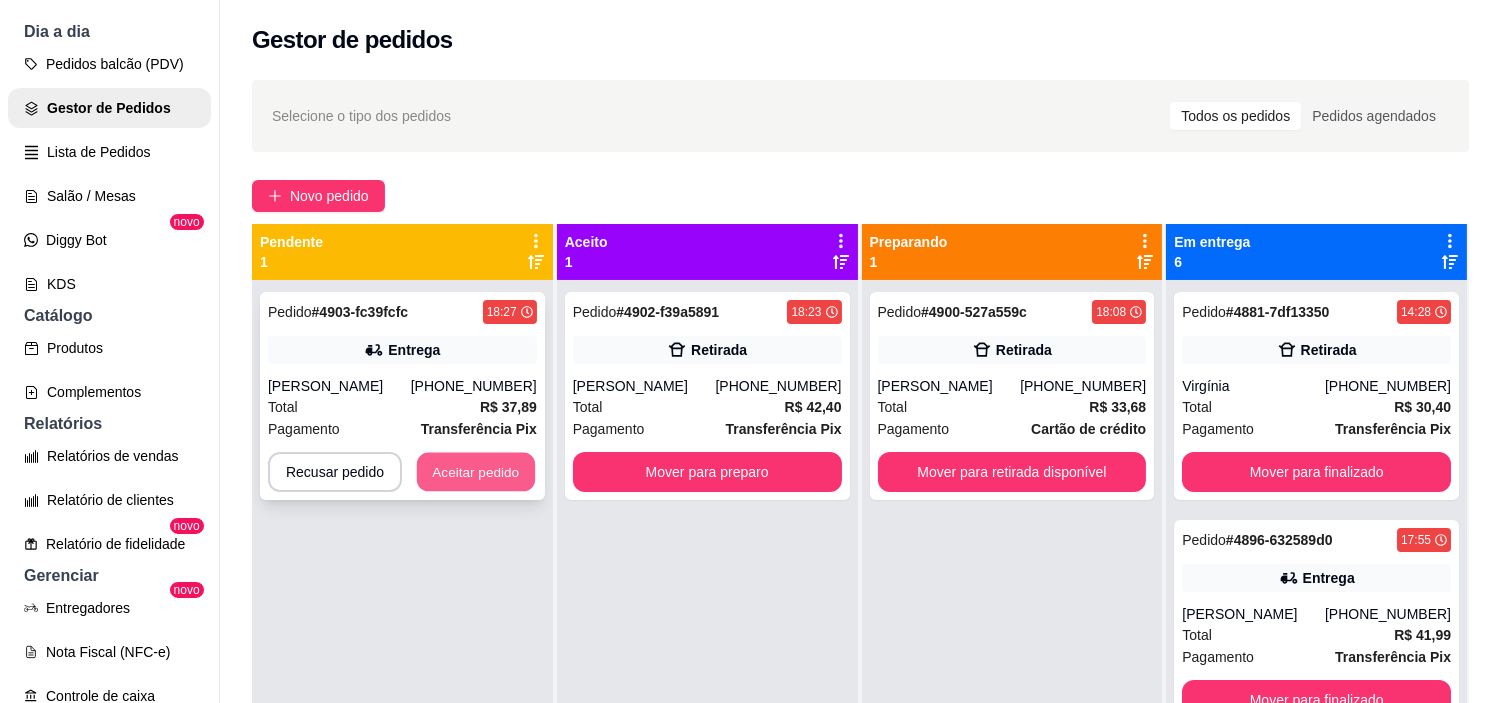 click on "Aceitar pedido" at bounding box center [476, 472] 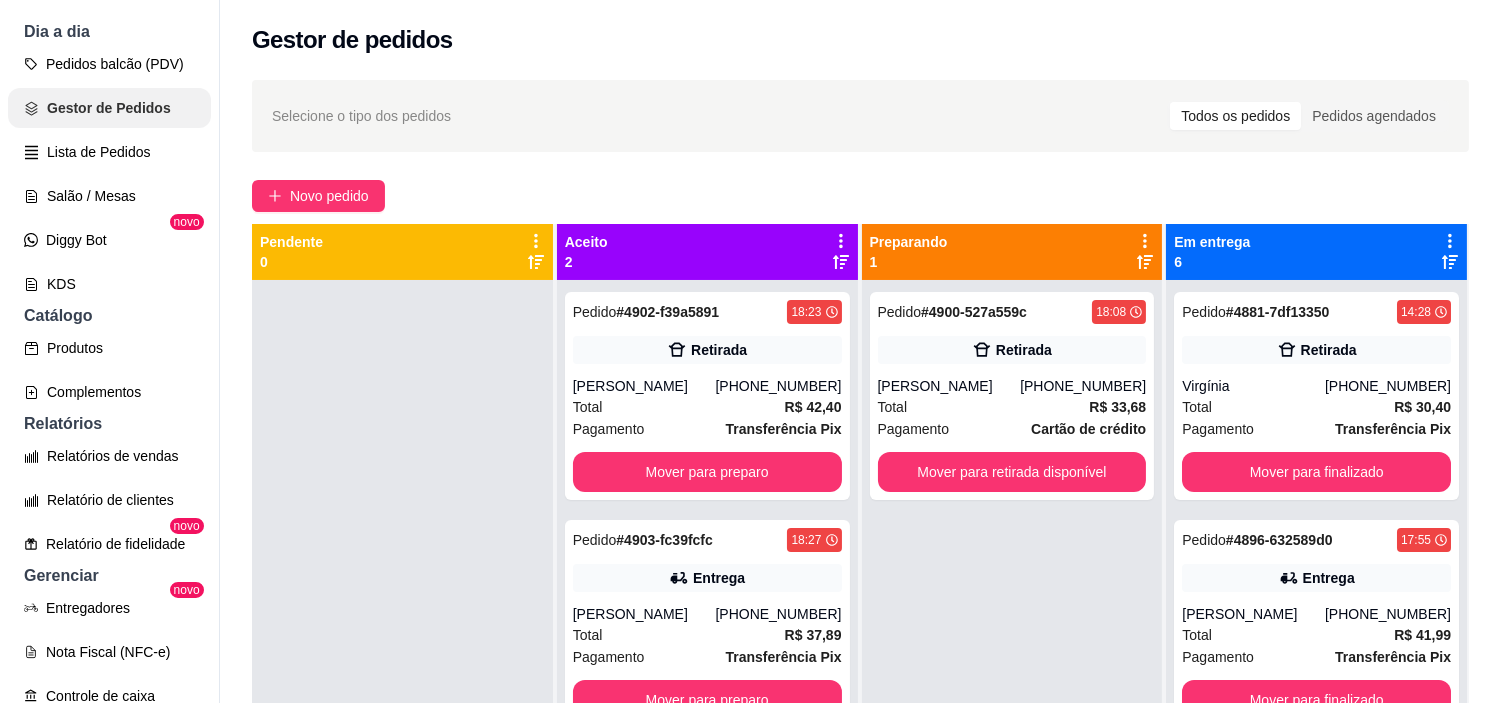 click on "Gestor de Pedidos" at bounding box center [109, 108] 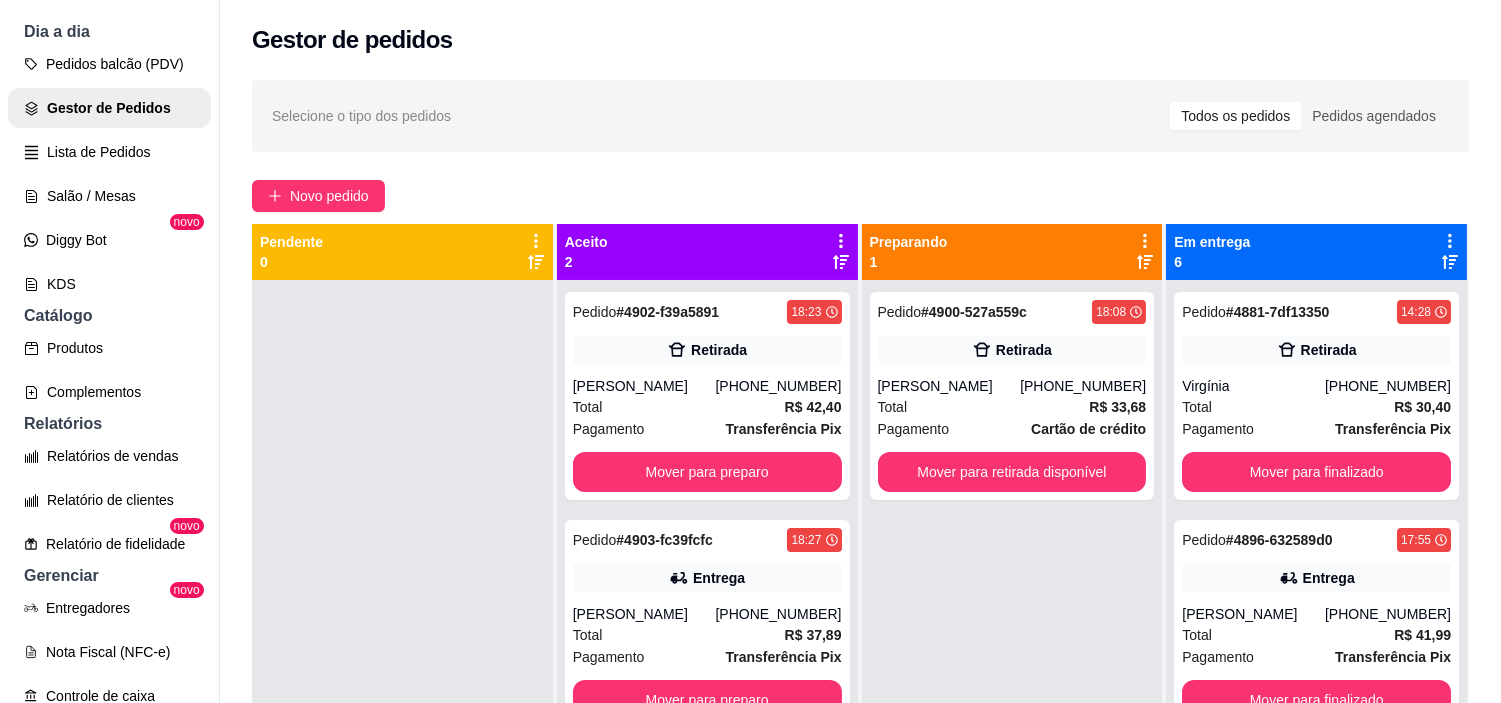 click on "Pedidos balcão (PDV)" at bounding box center (109, 64) 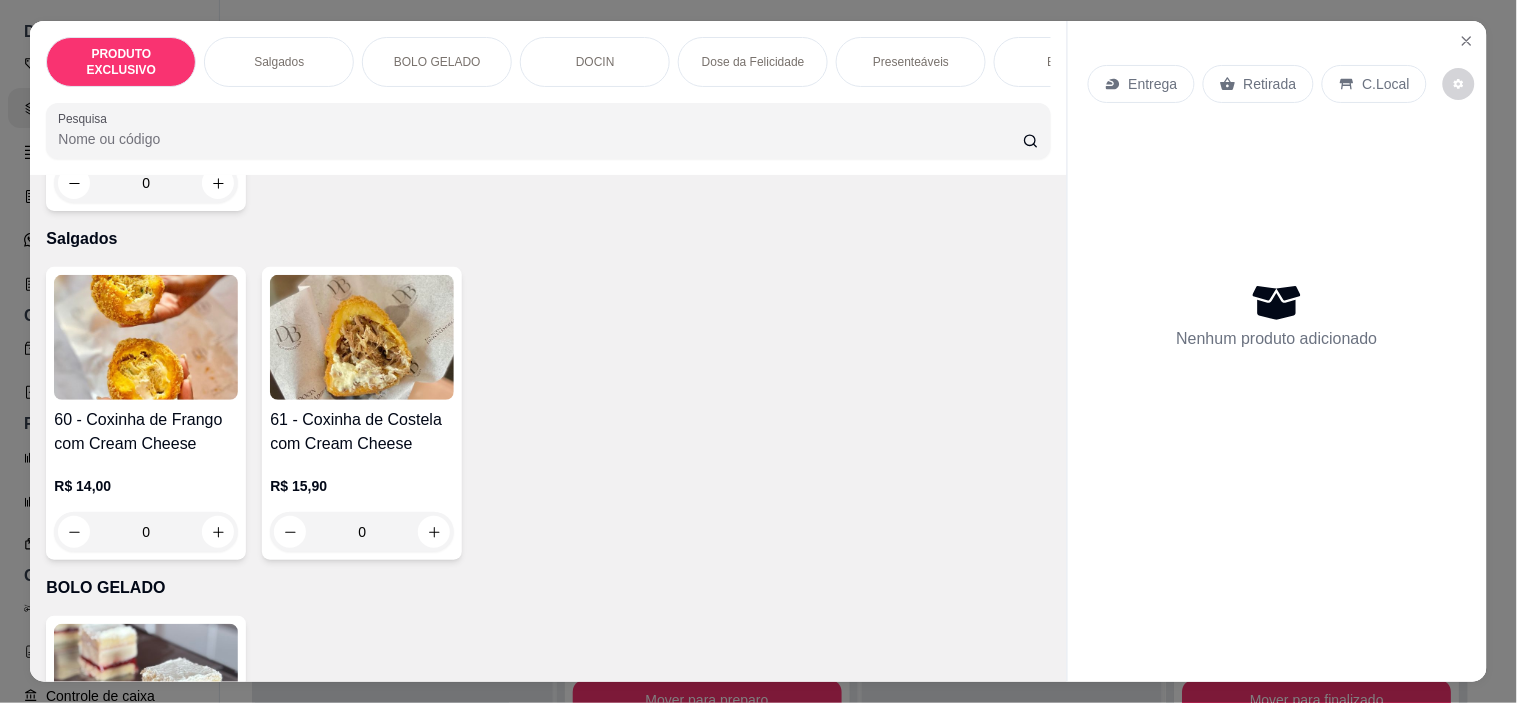 scroll, scrollTop: 111, scrollLeft: 0, axis: vertical 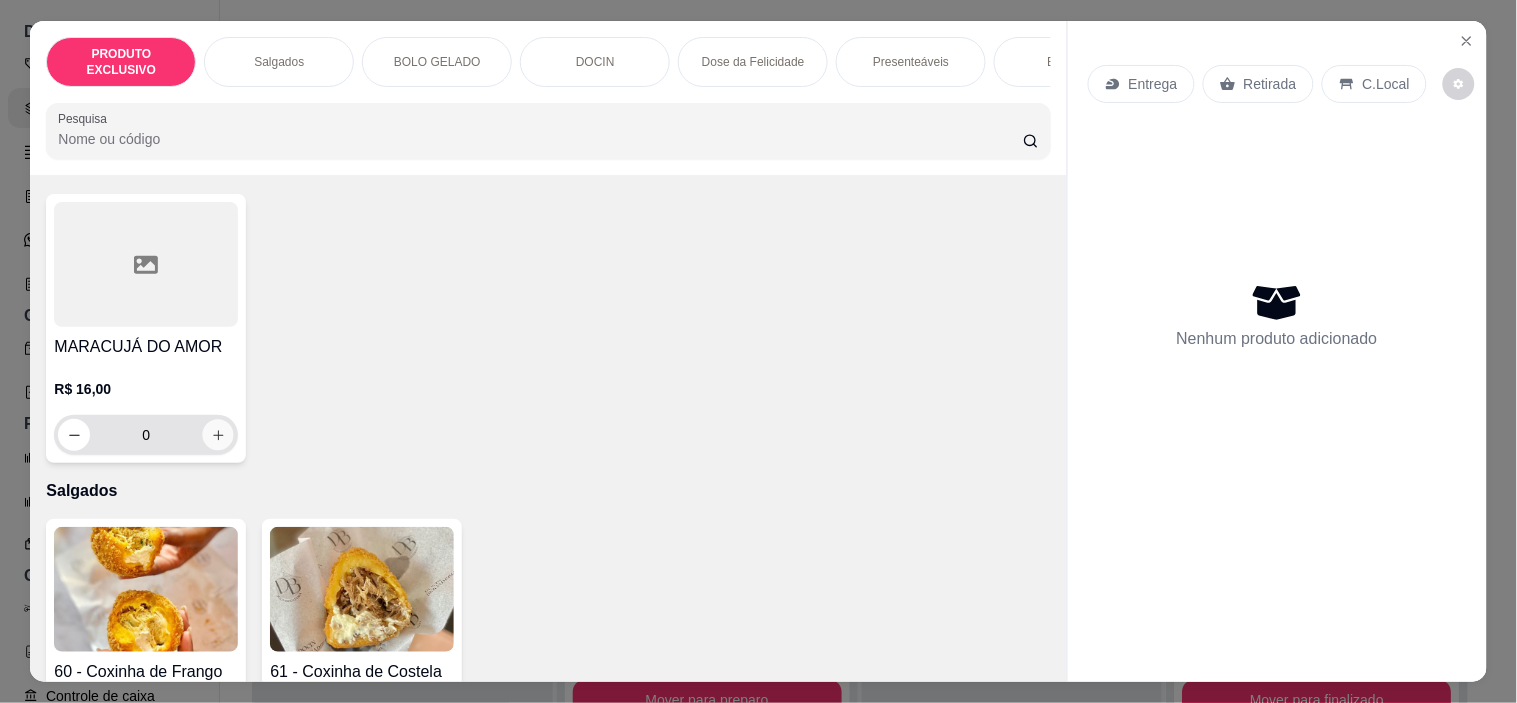 click 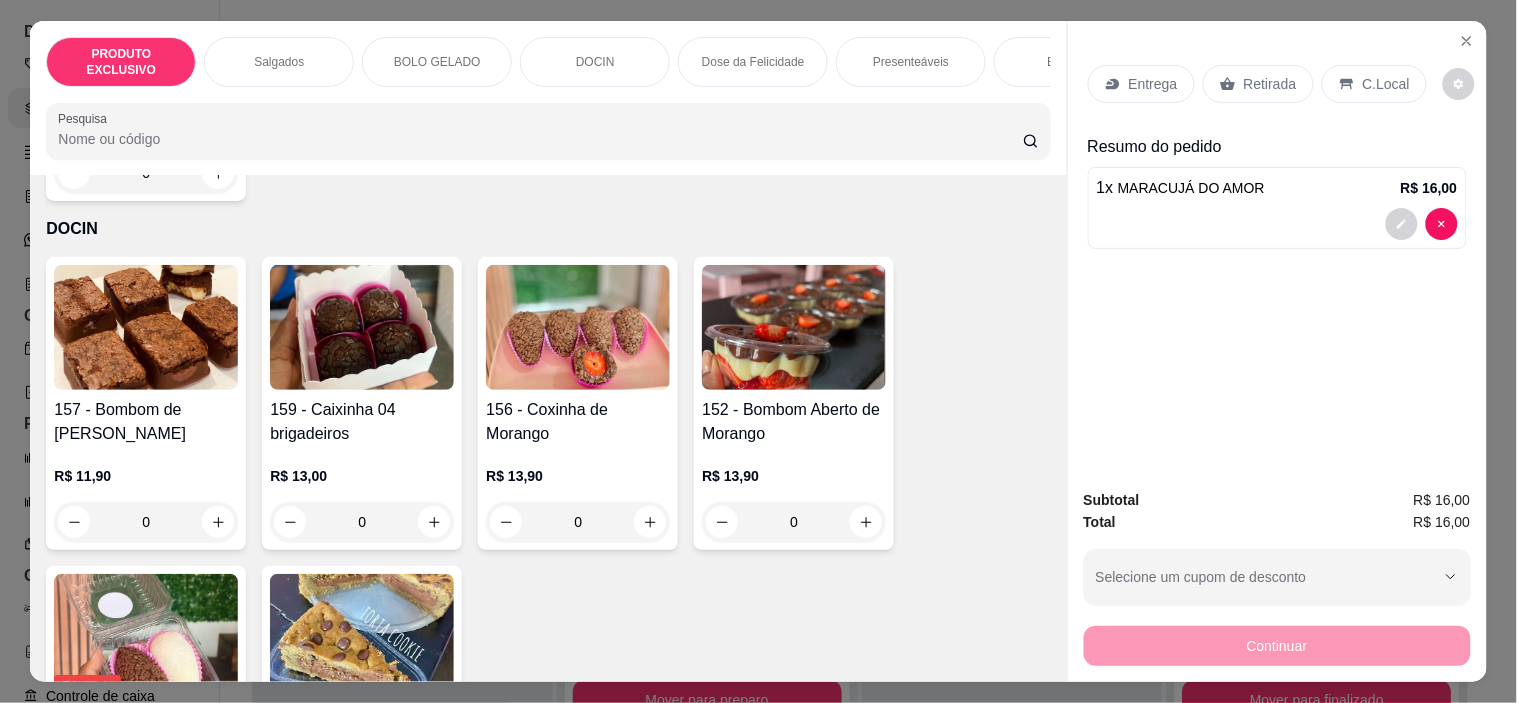 scroll, scrollTop: 1222, scrollLeft: 0, axis: vertical 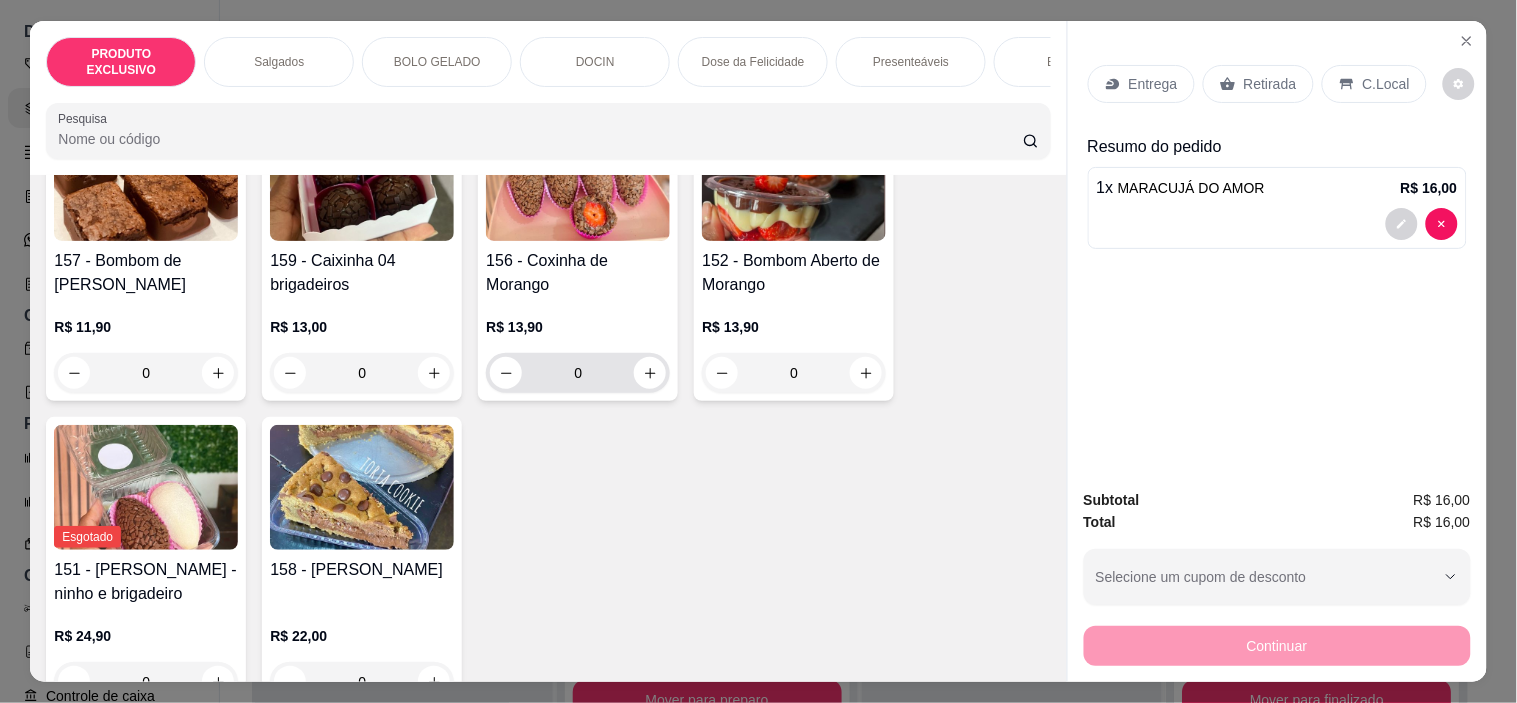 click on "0" at bounding box center [578, 373] 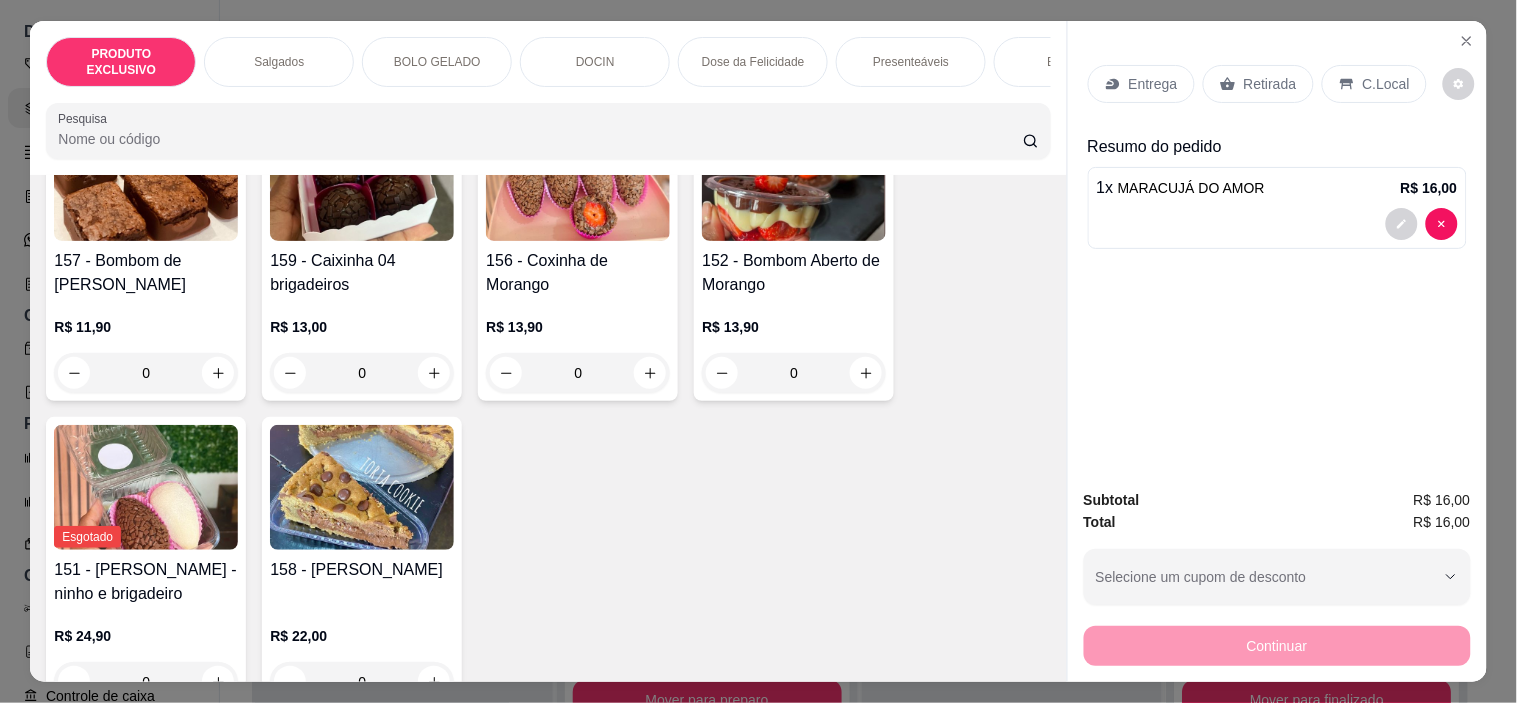 click 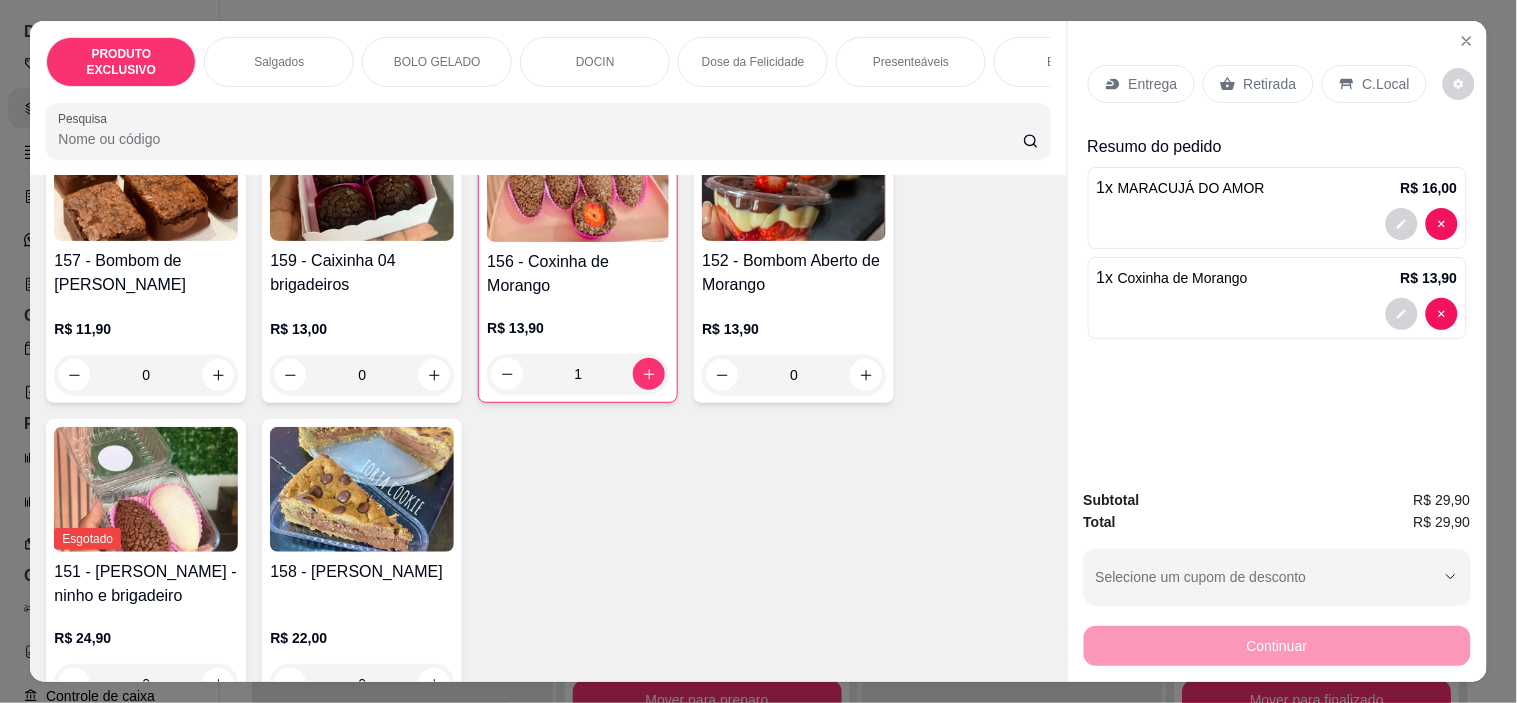 click on "Retirada" at bounding box center [1270, 84] 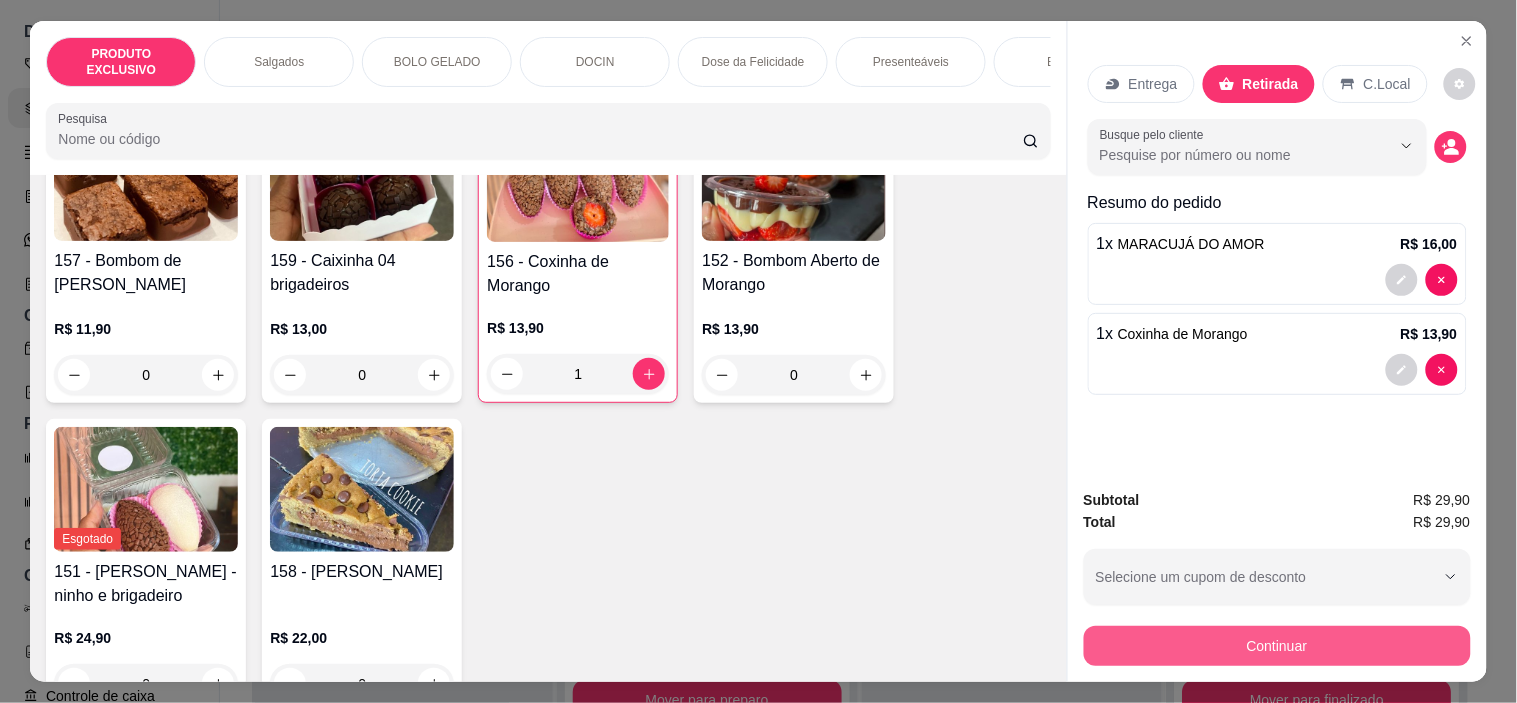 click on "Continuar" at bounding box center (1277, 646) 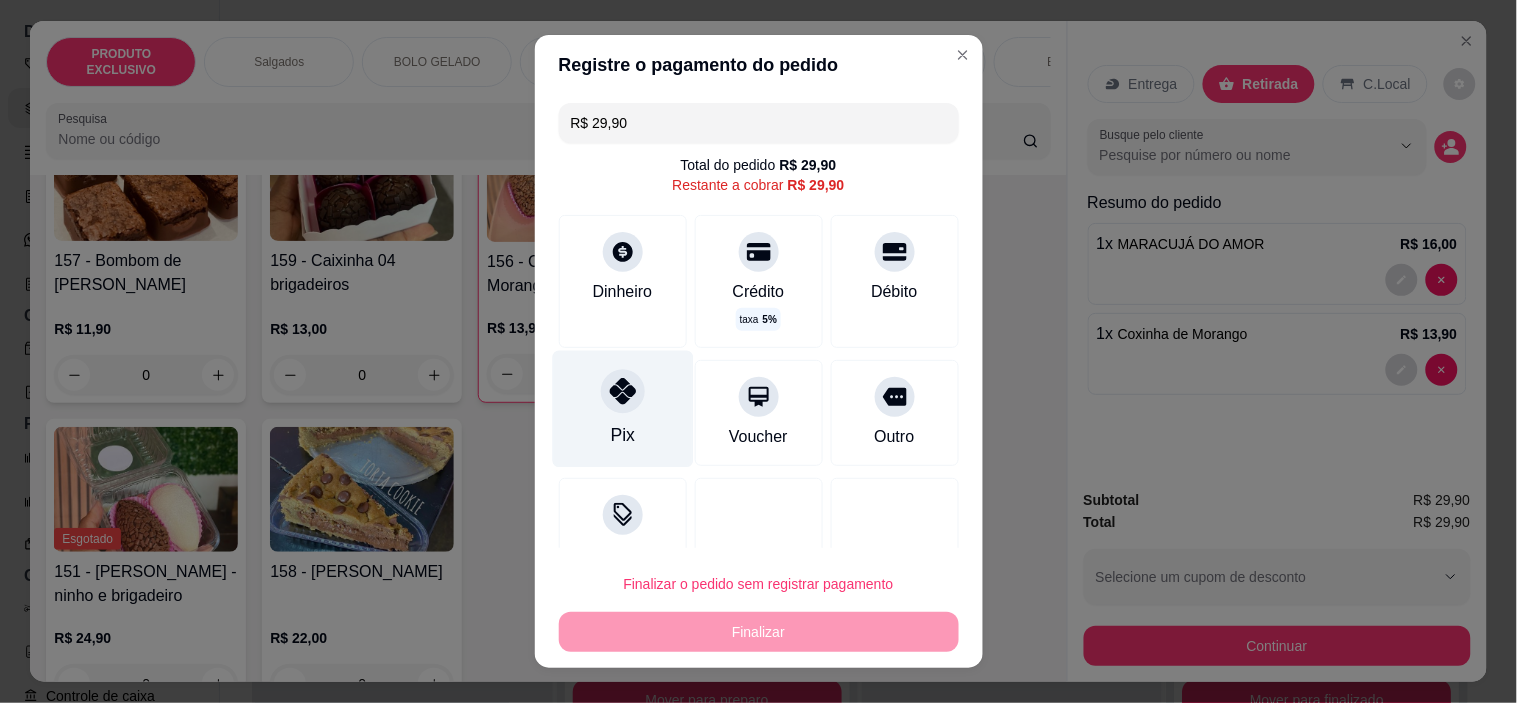 click 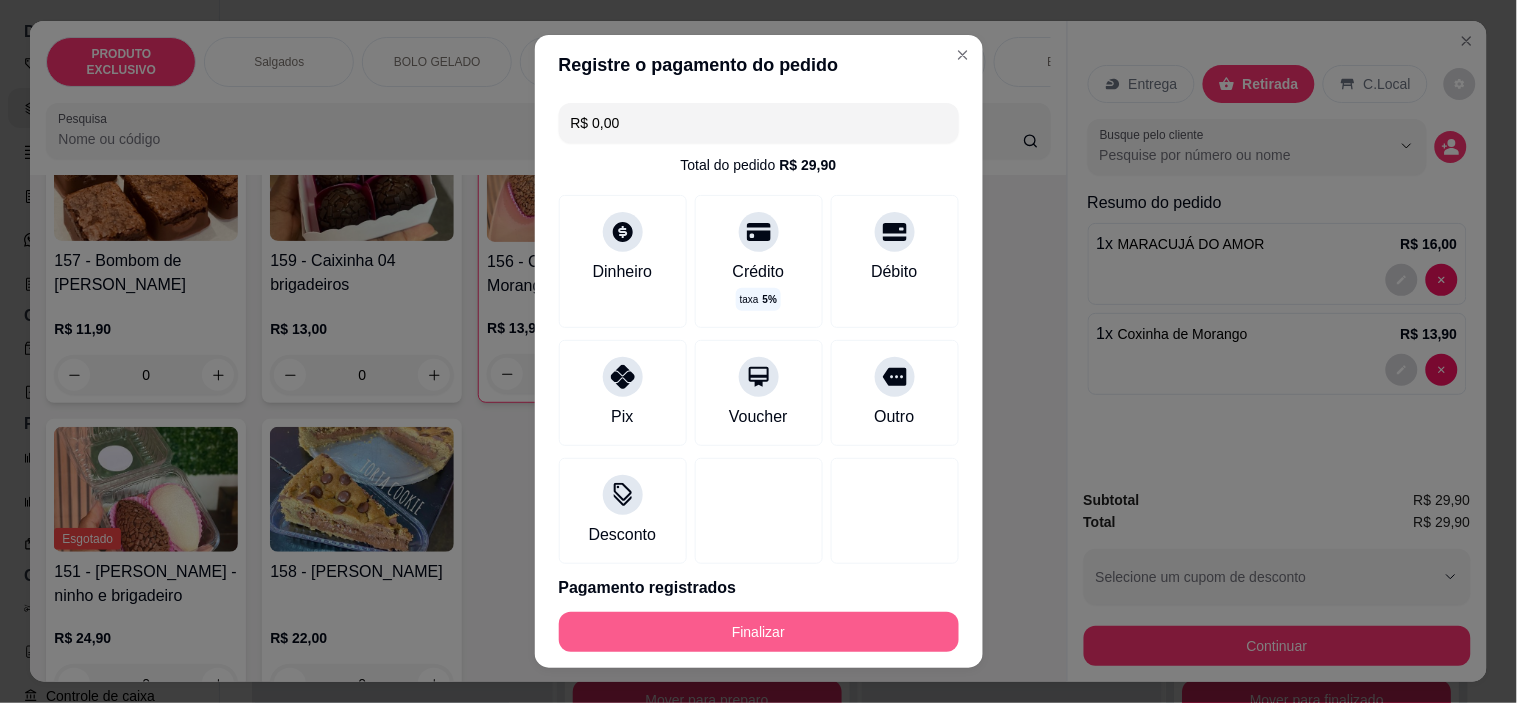 click on "Finalizar" at bounding box center (759, 632) 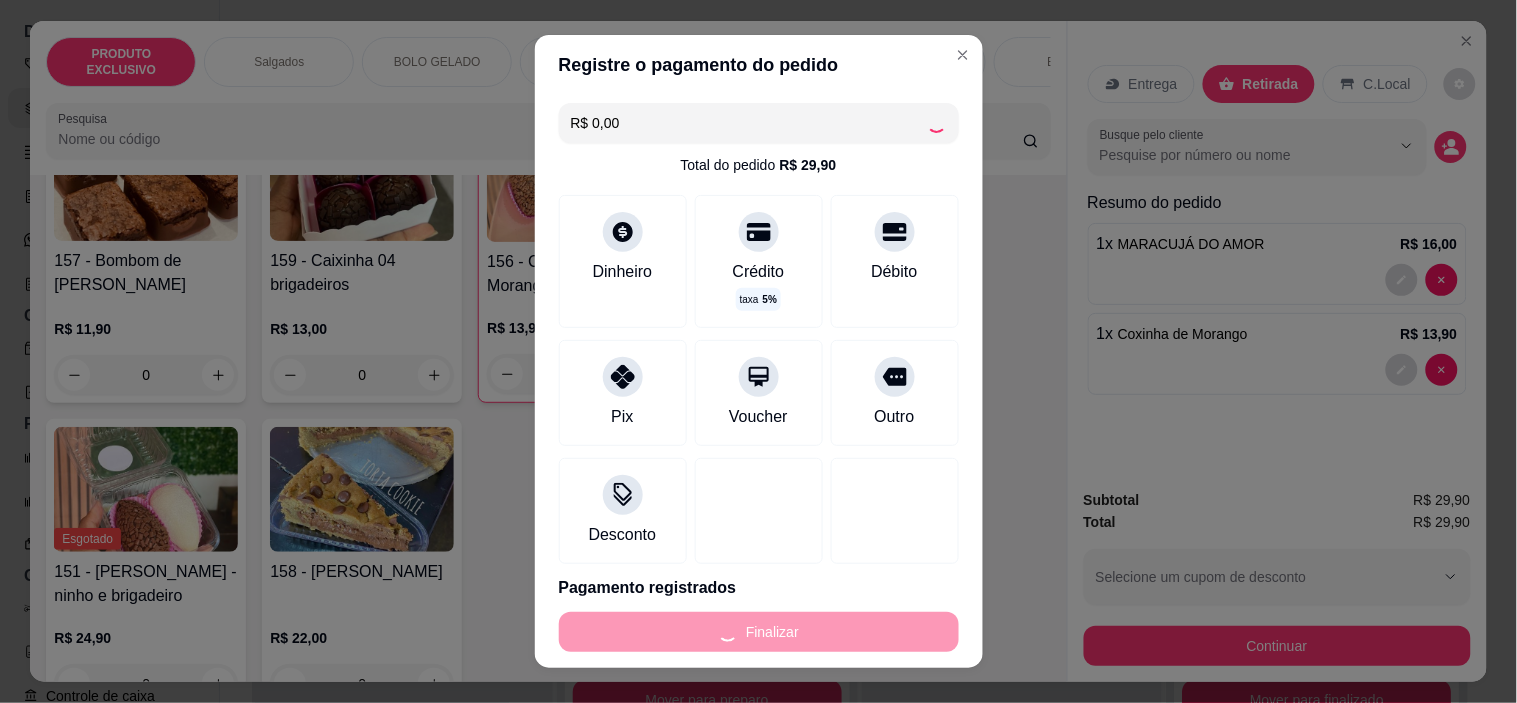 type on "0" 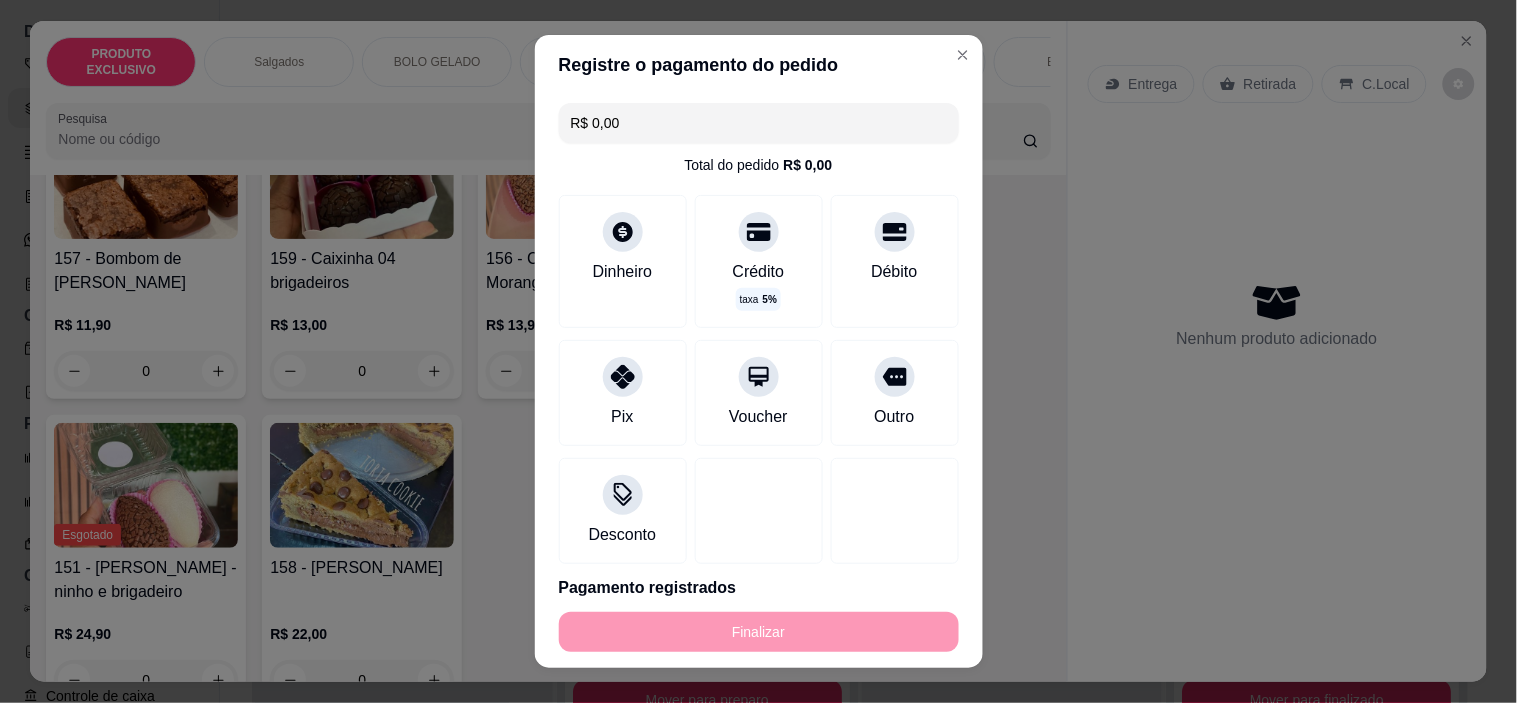 type on "-R$ 29,90" 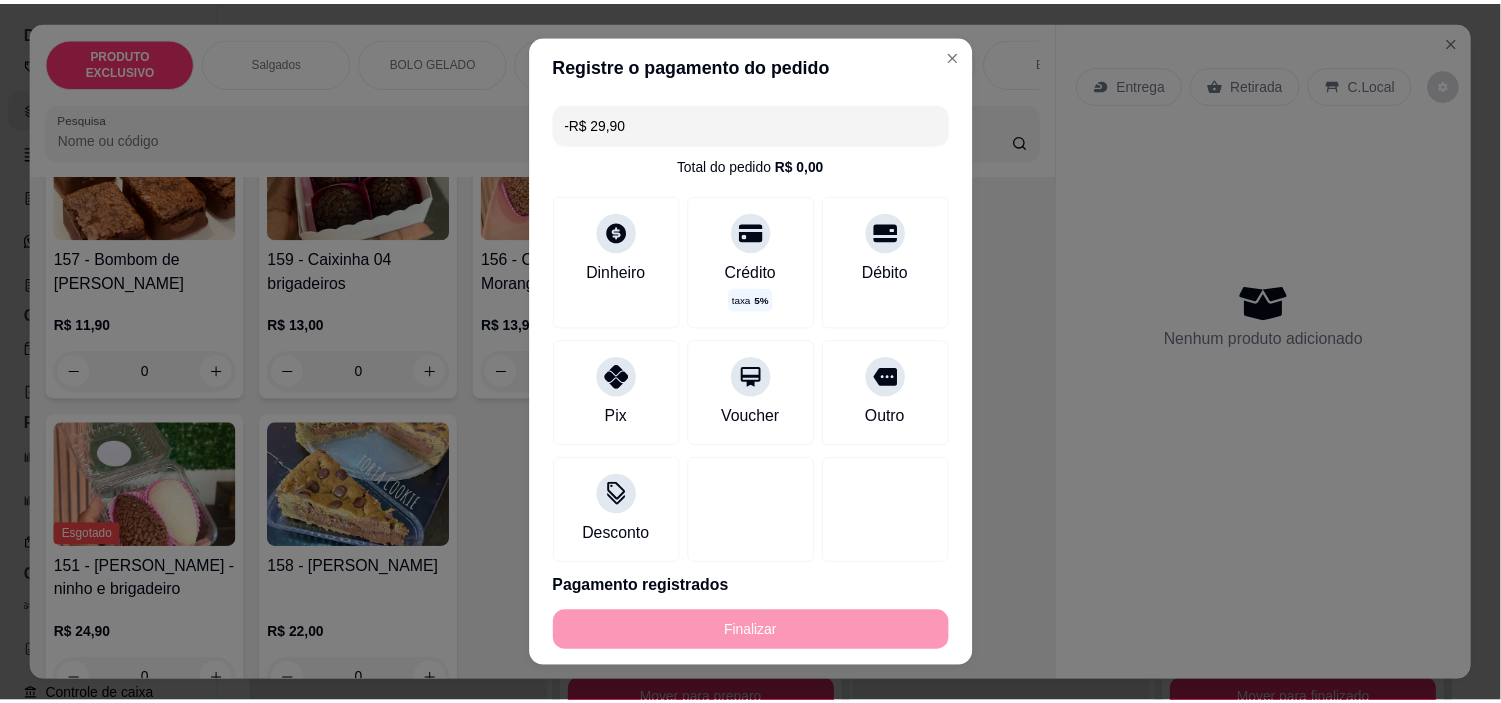 scroll, scrollTop: 1220, scrollLeft: 0, axis: vertical 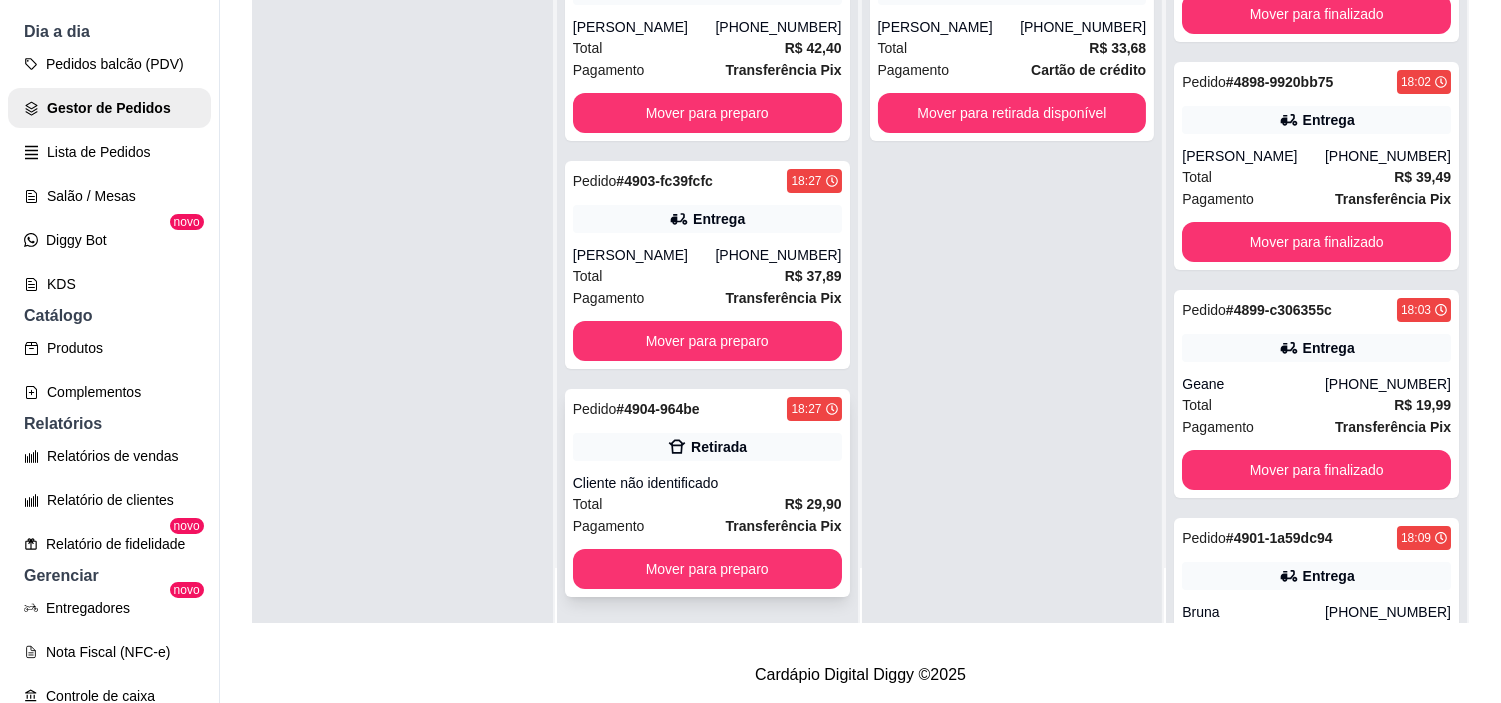 click on "Cliente não identificado" at bounding box center (707, 483) 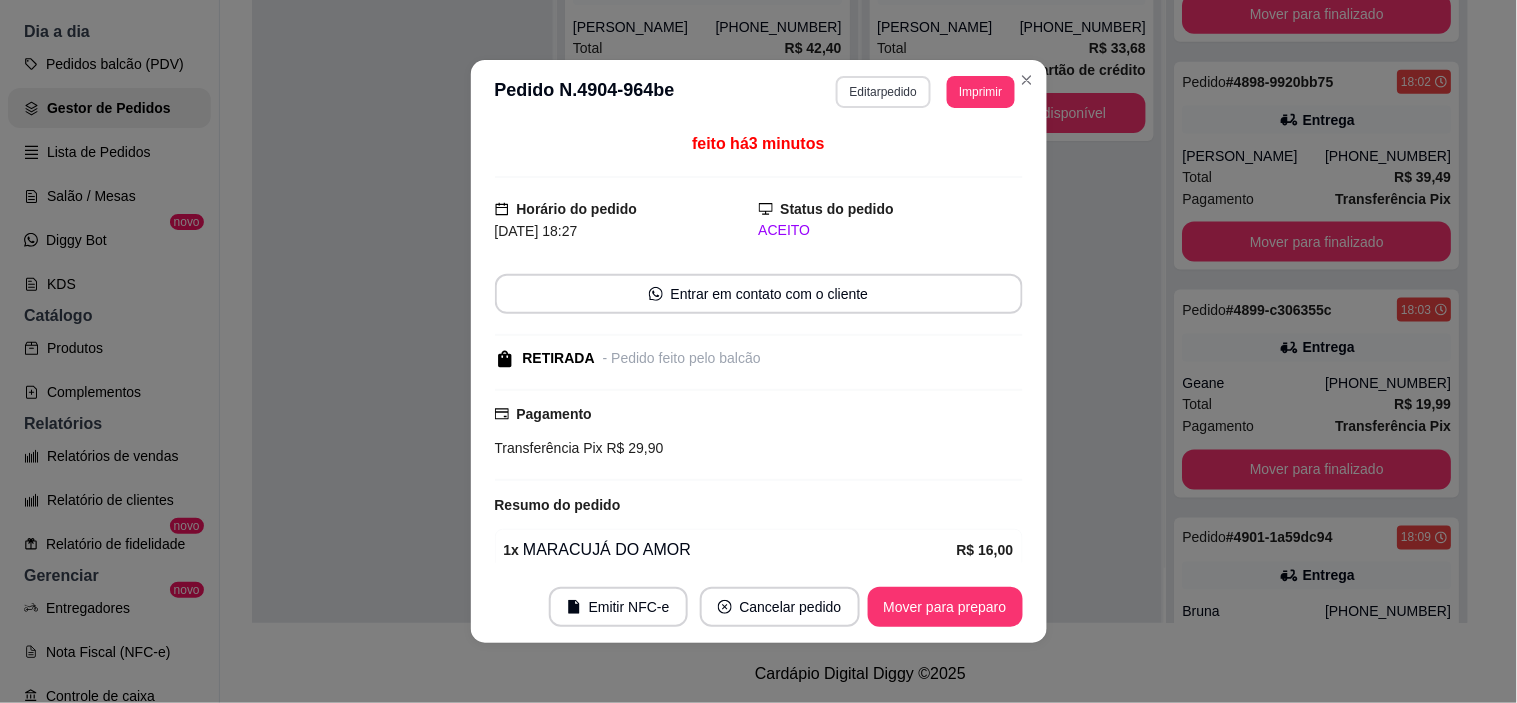 click on "Editar  pedido" at bounding box center [883, 92] 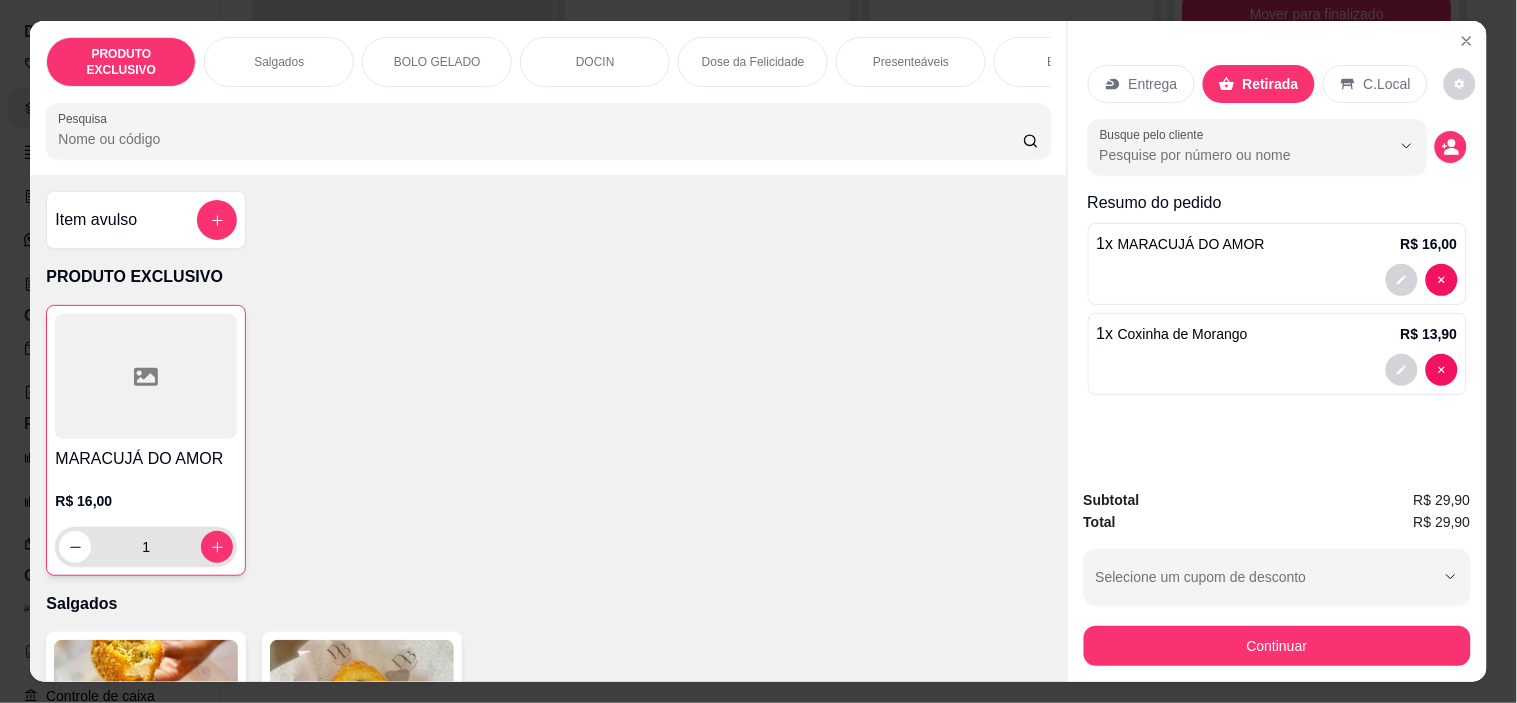 click on "1" at bounding box center (146, 547) 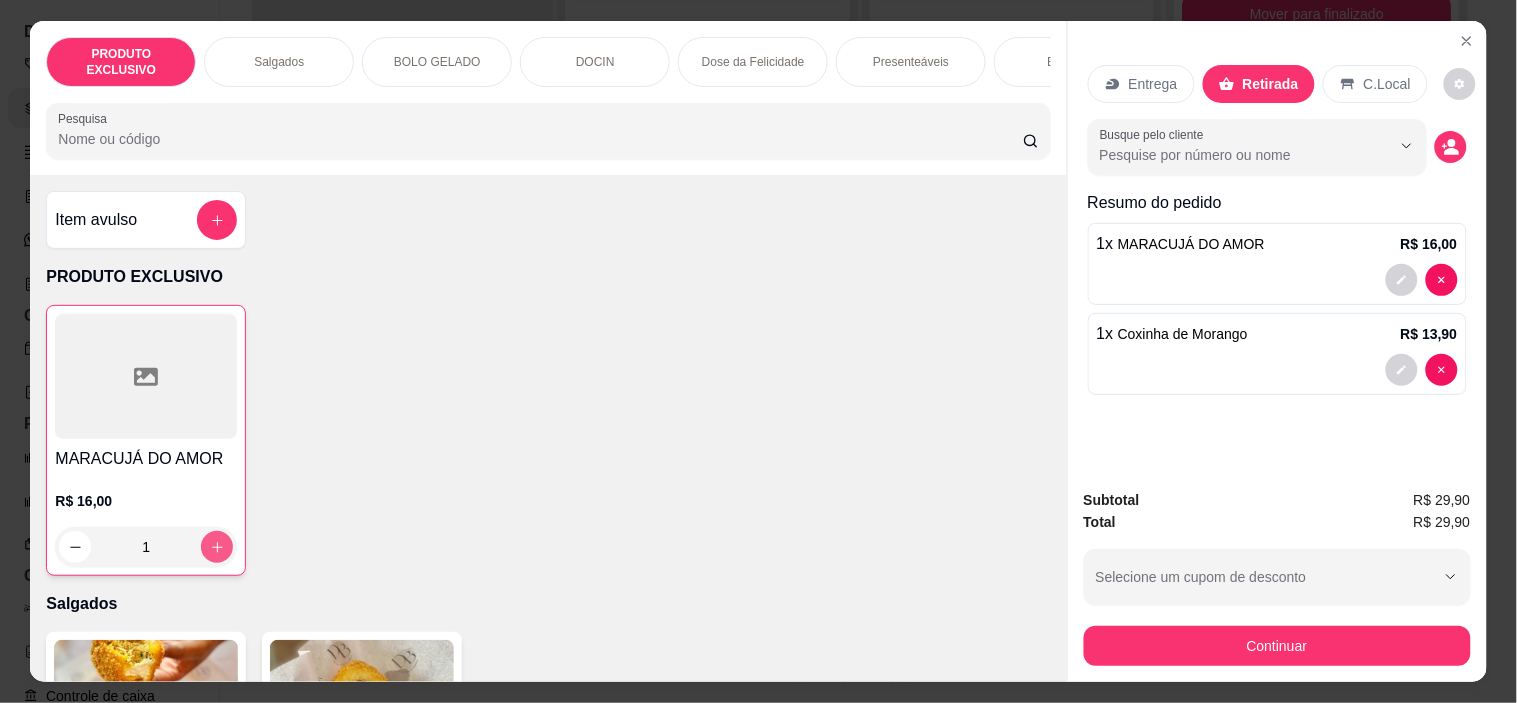 click 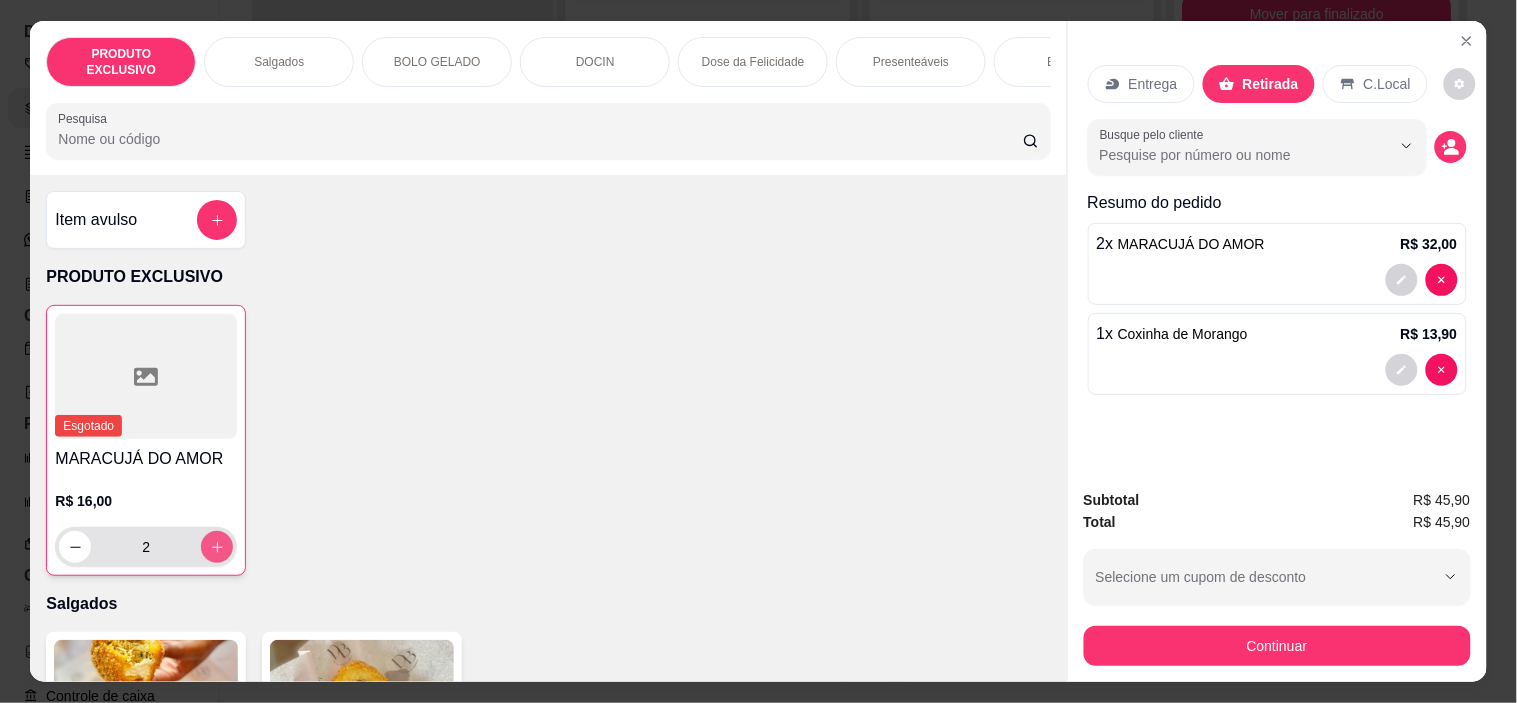 type on "2" 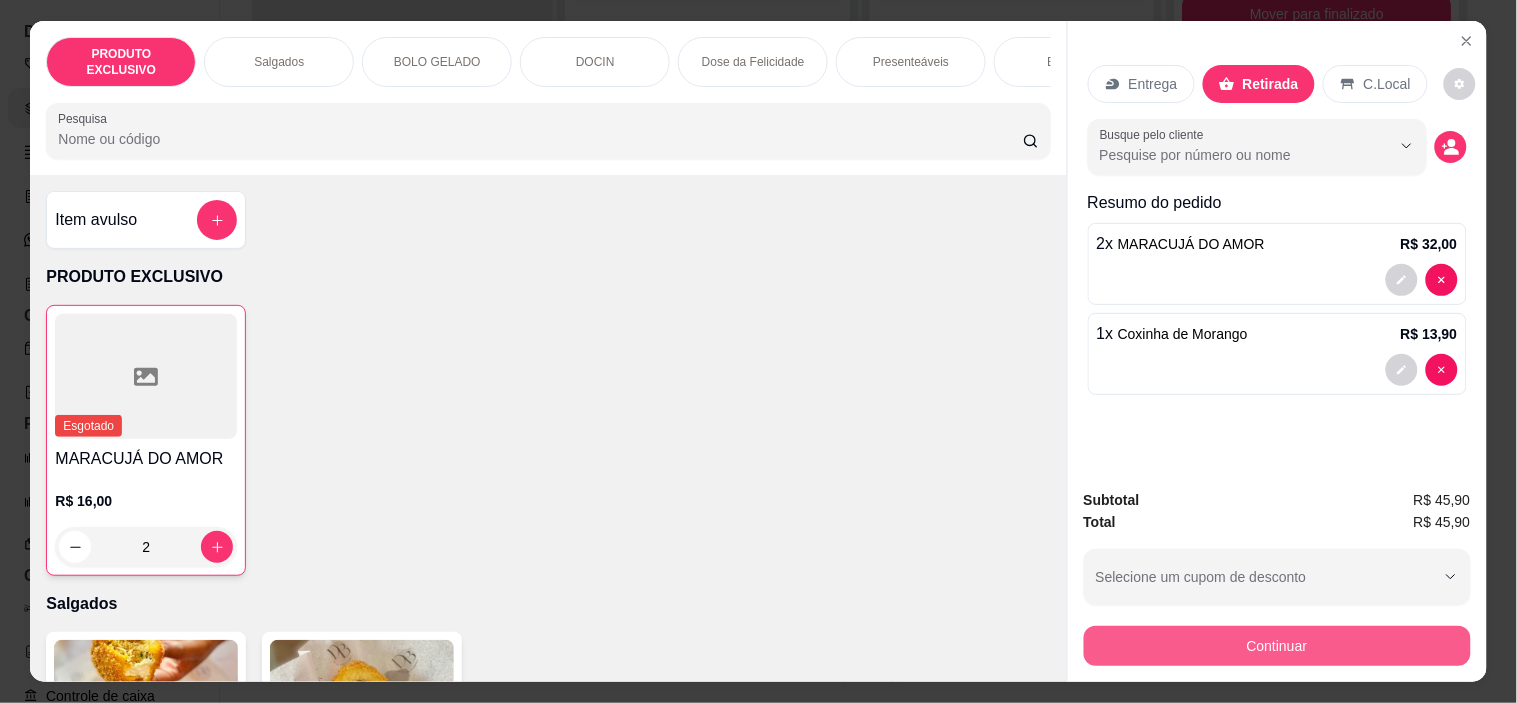 click on "Continuar" at bounding box center (1277, 646) 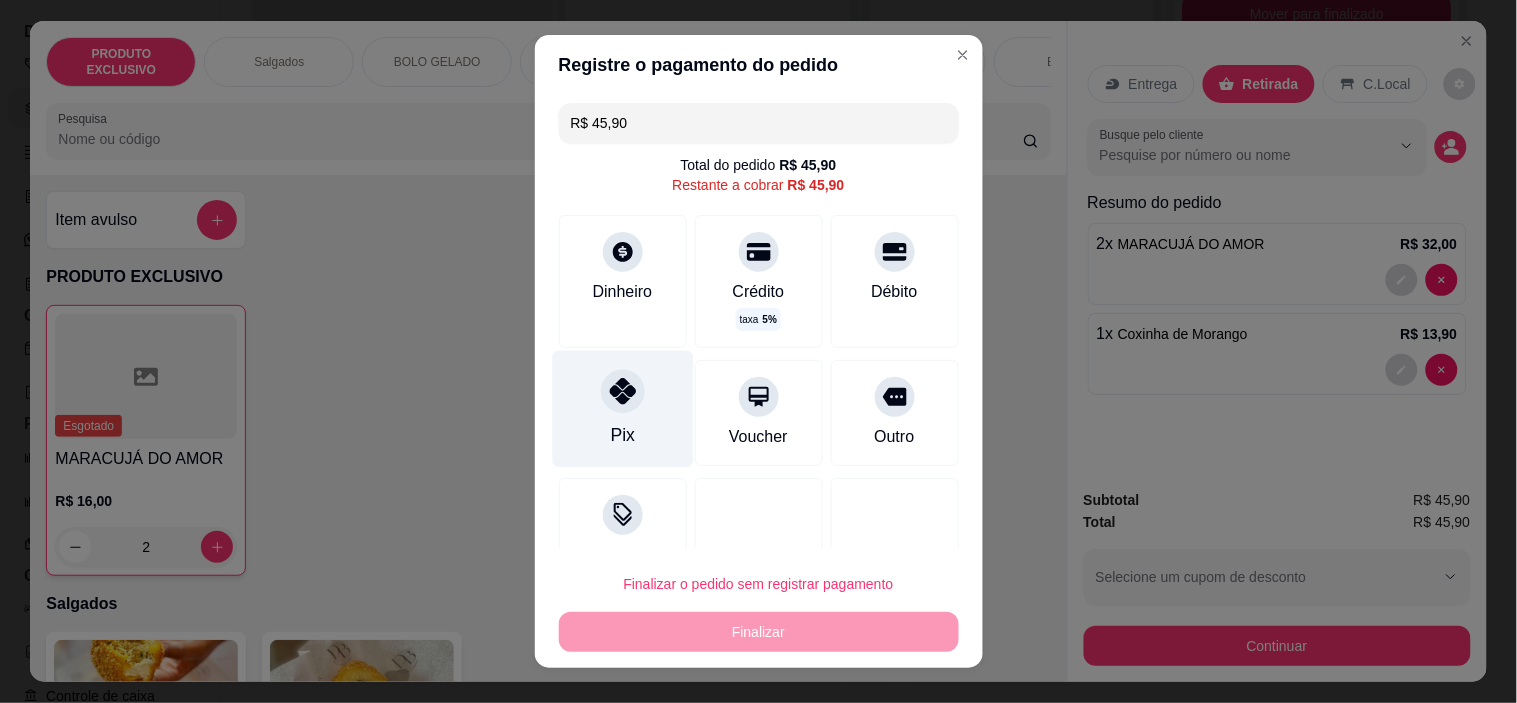 click on "Pix" at bounding box center (622, 409) 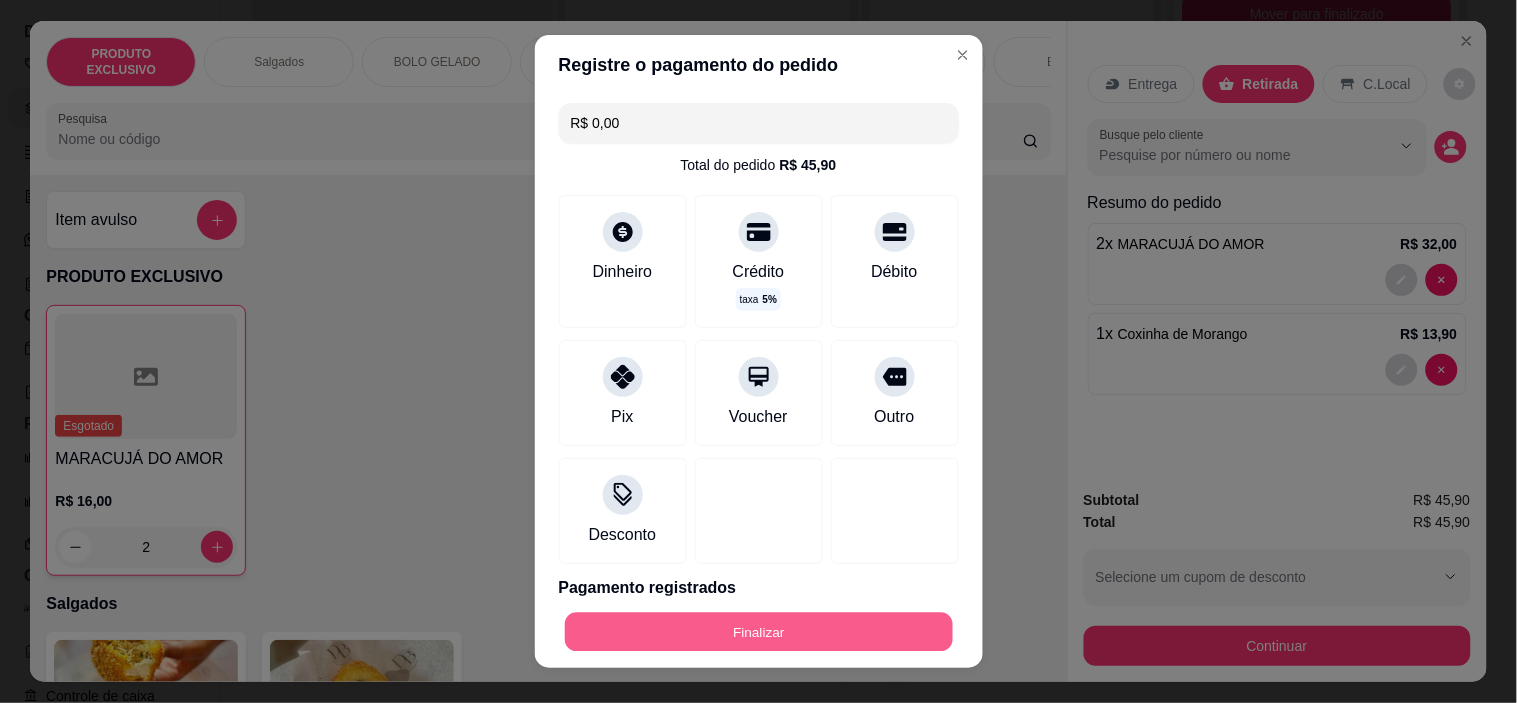 click on "Finalizar" at bounding box center (759, 631) 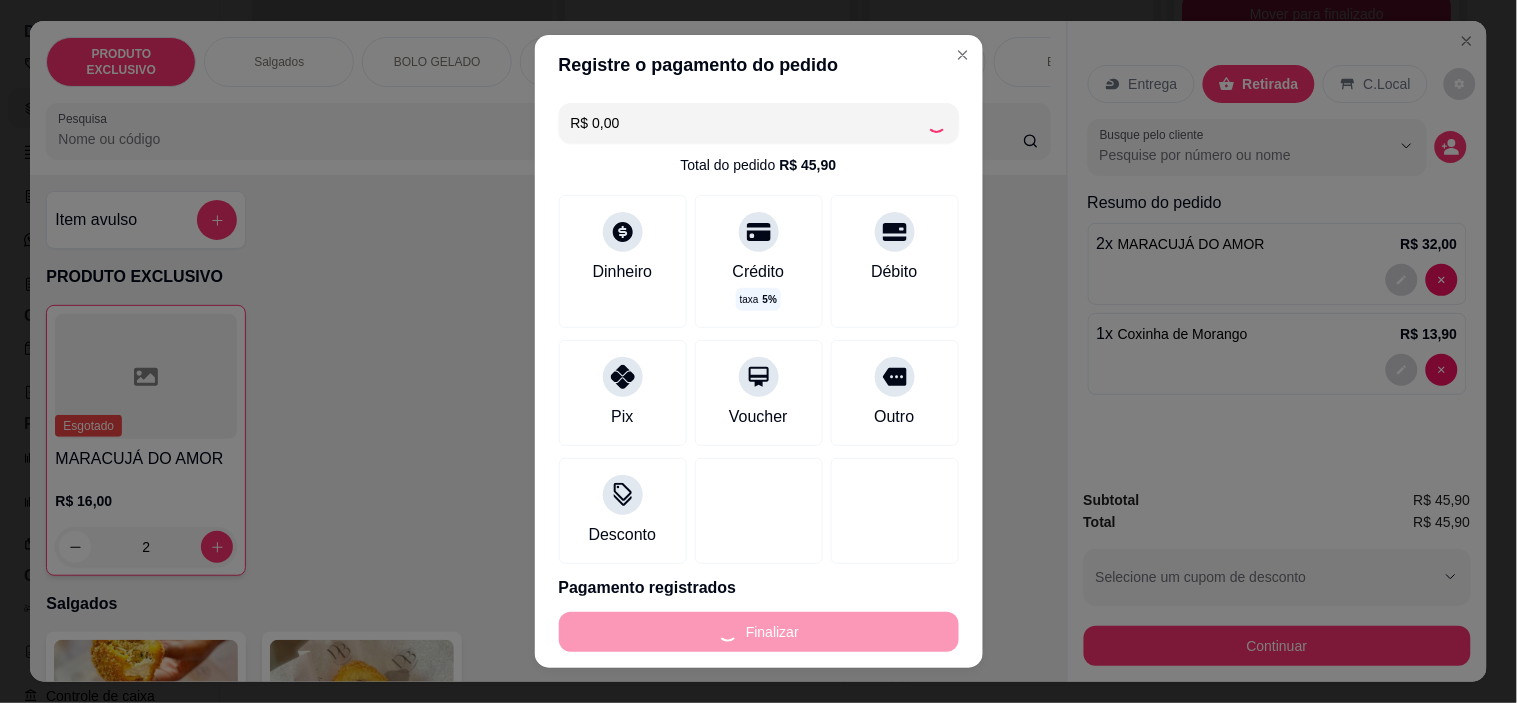 type on "0" 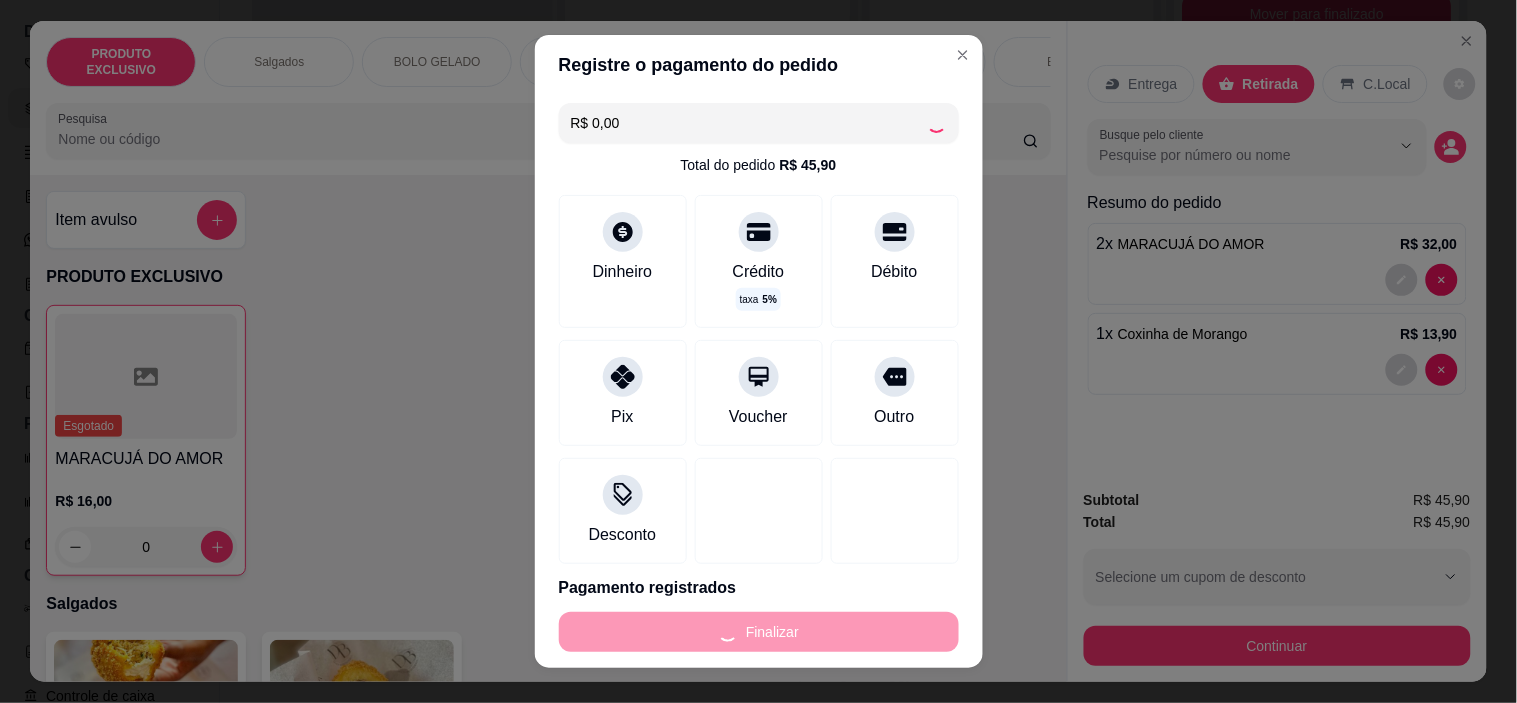 type on "-R$ 45,90" 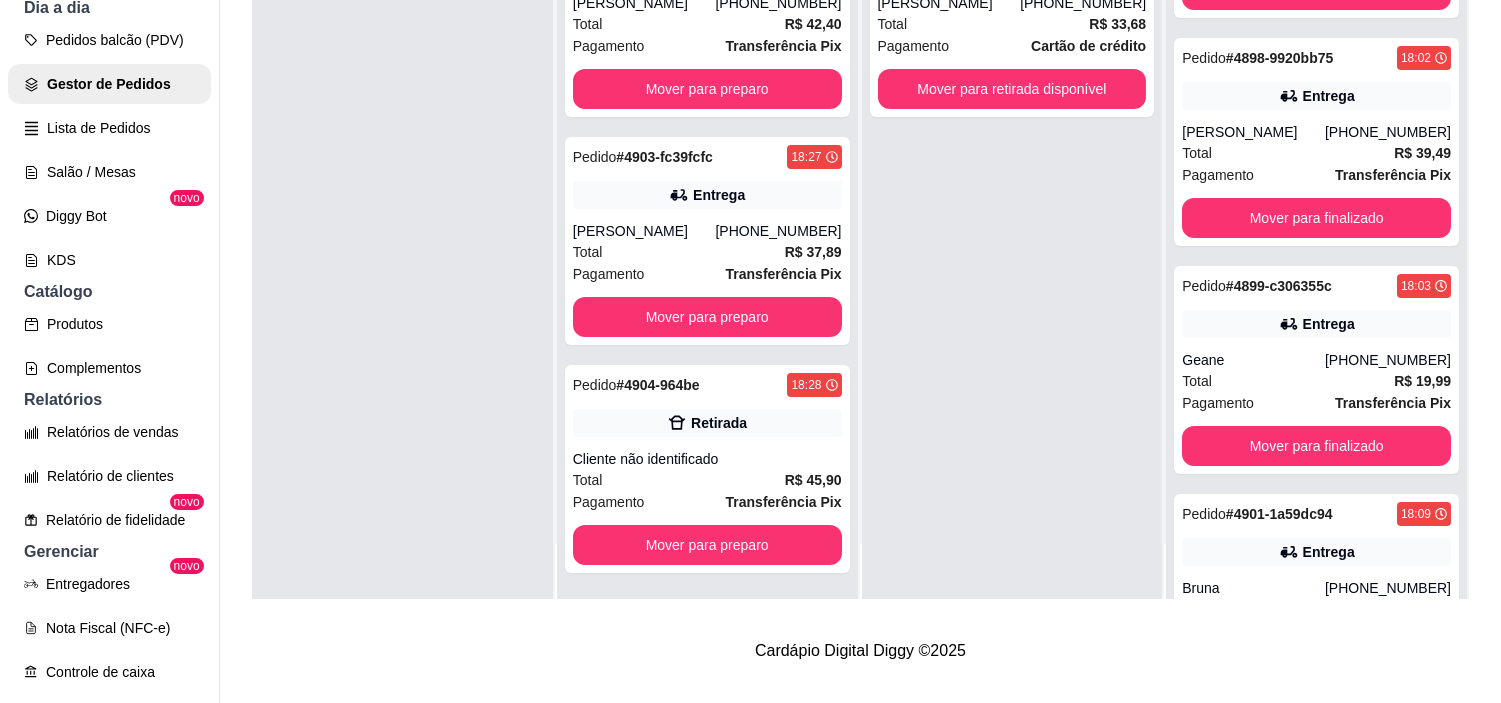 scroll, scrollTop: 32, scrollLeft: 0, axis: vertical 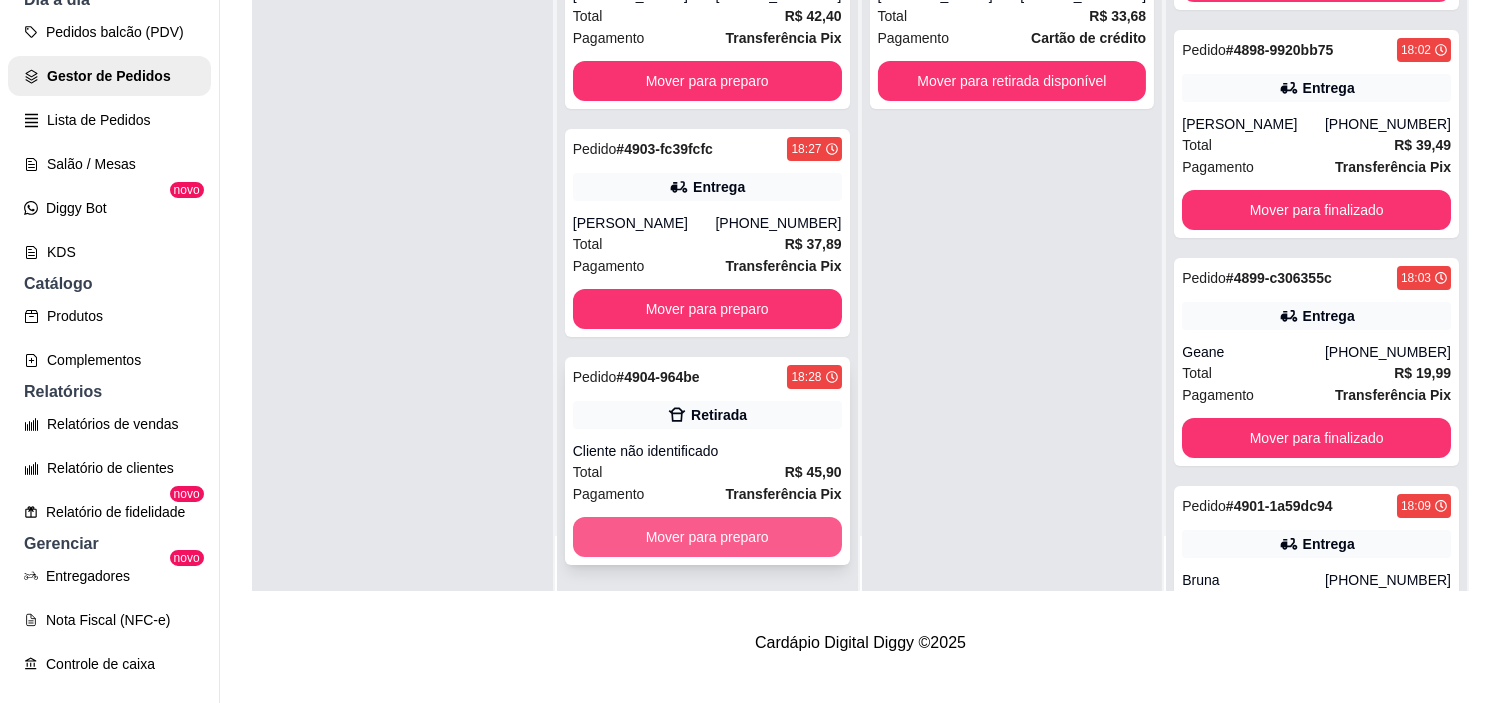 click on "Mover para preparo" at bounding box center (707, 537) 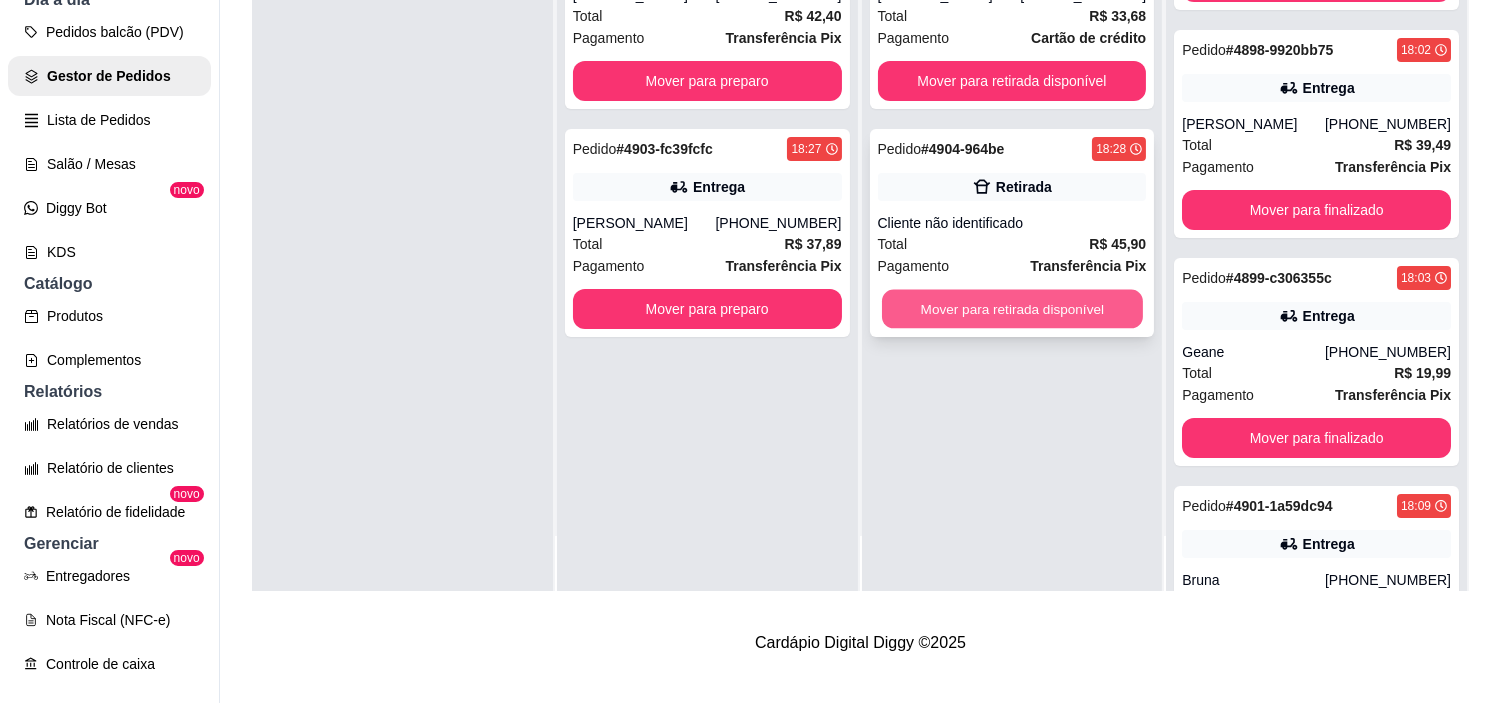click on "Mover para retirada disponível" at bounding box center [1012, 309] 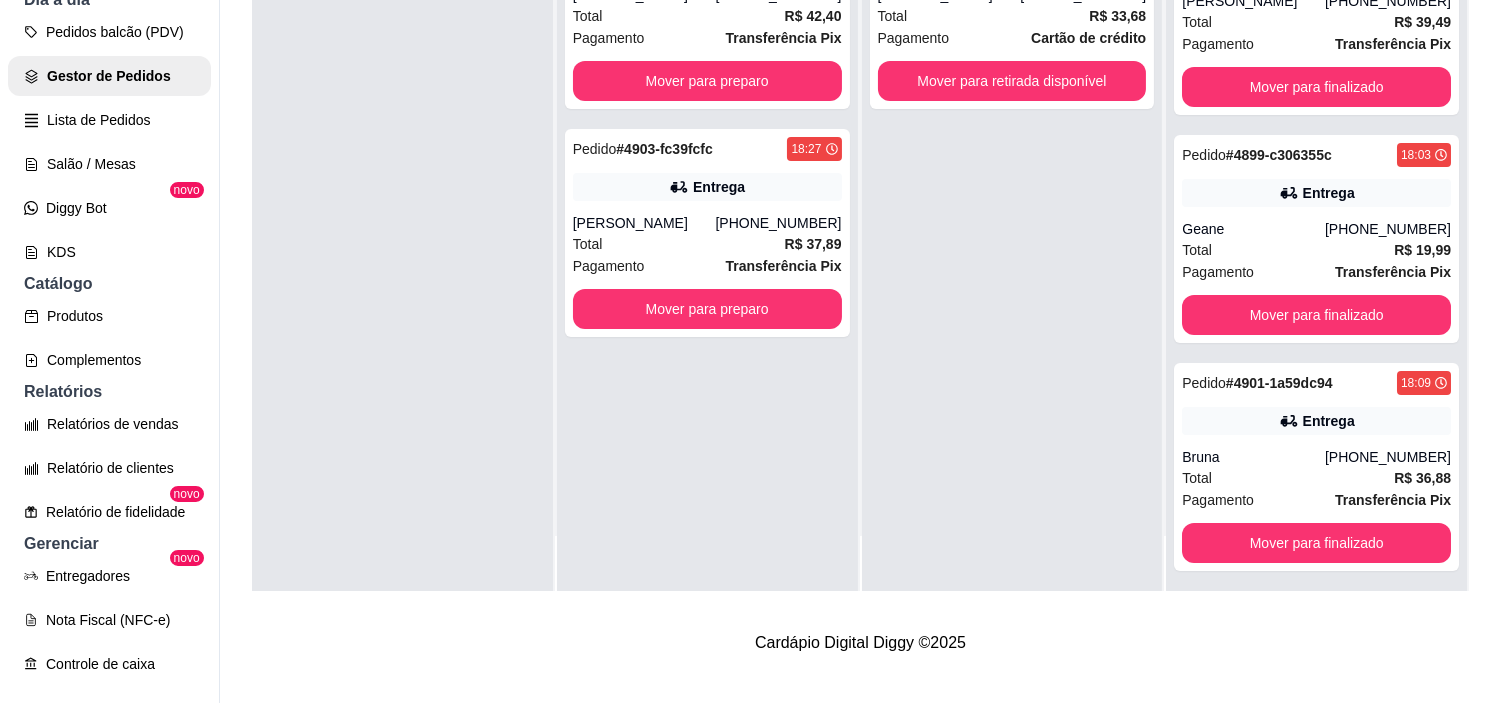 scroll, scrollTop: 912, scrollLeft: 0, axis: vertical 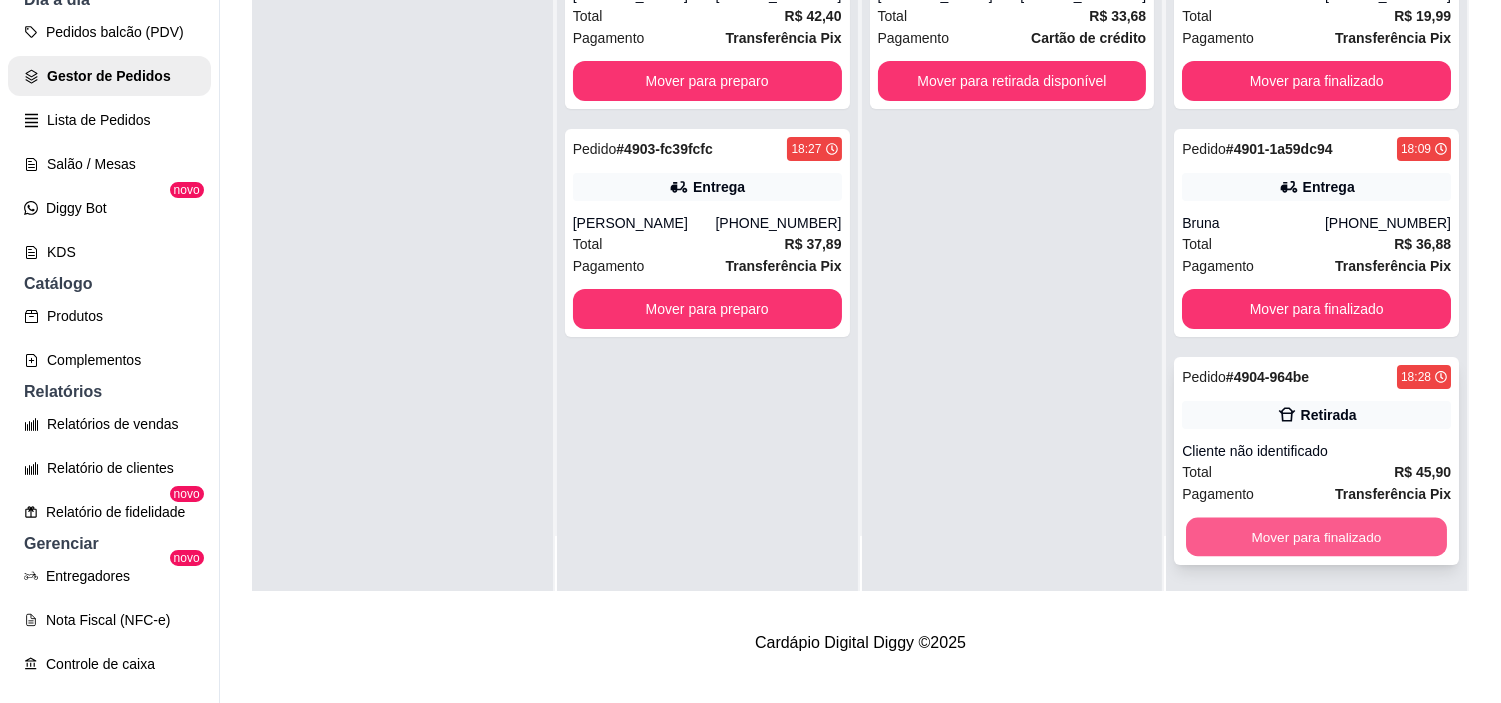 click on "Mover para finalizado" at bounding box center (1316, 537) 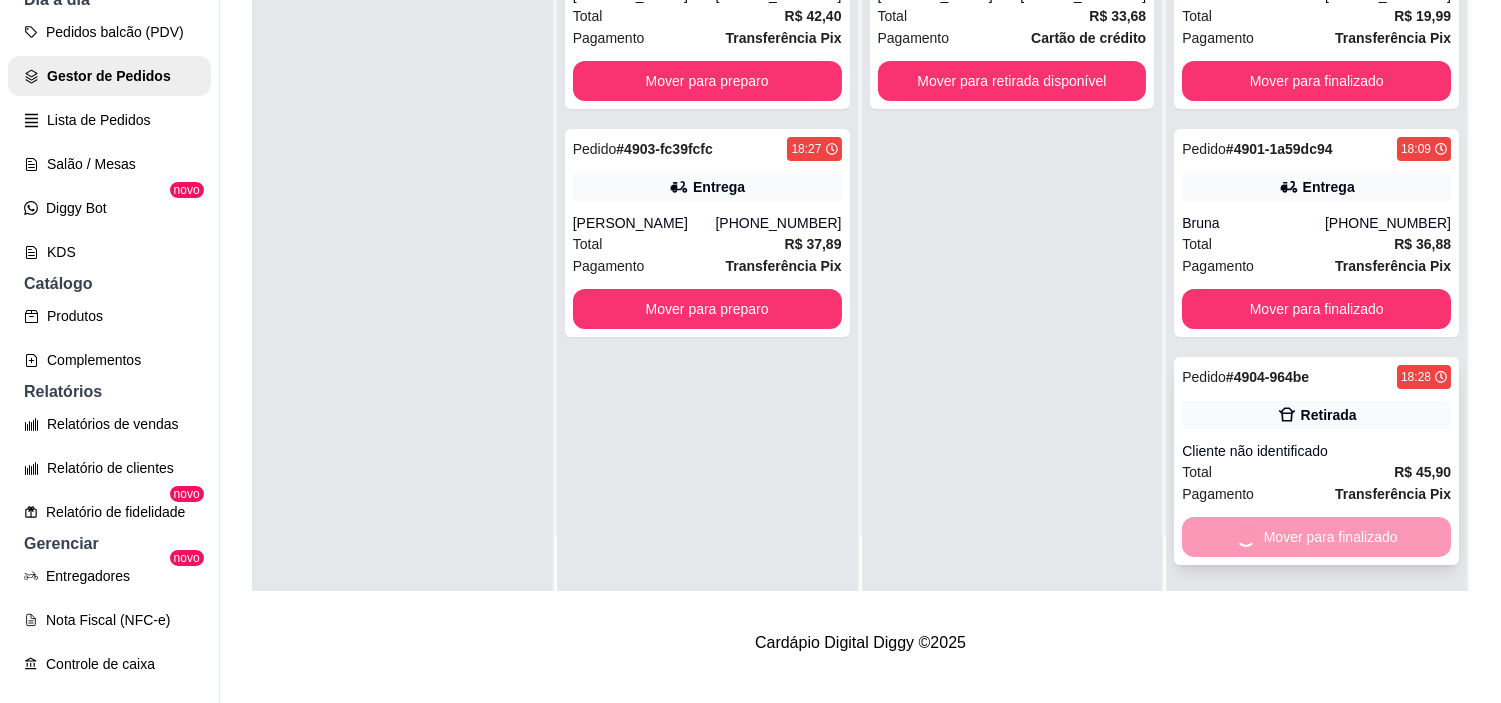 scroll, scrollTop: 684, scrollLeft: 0, axis: vertical 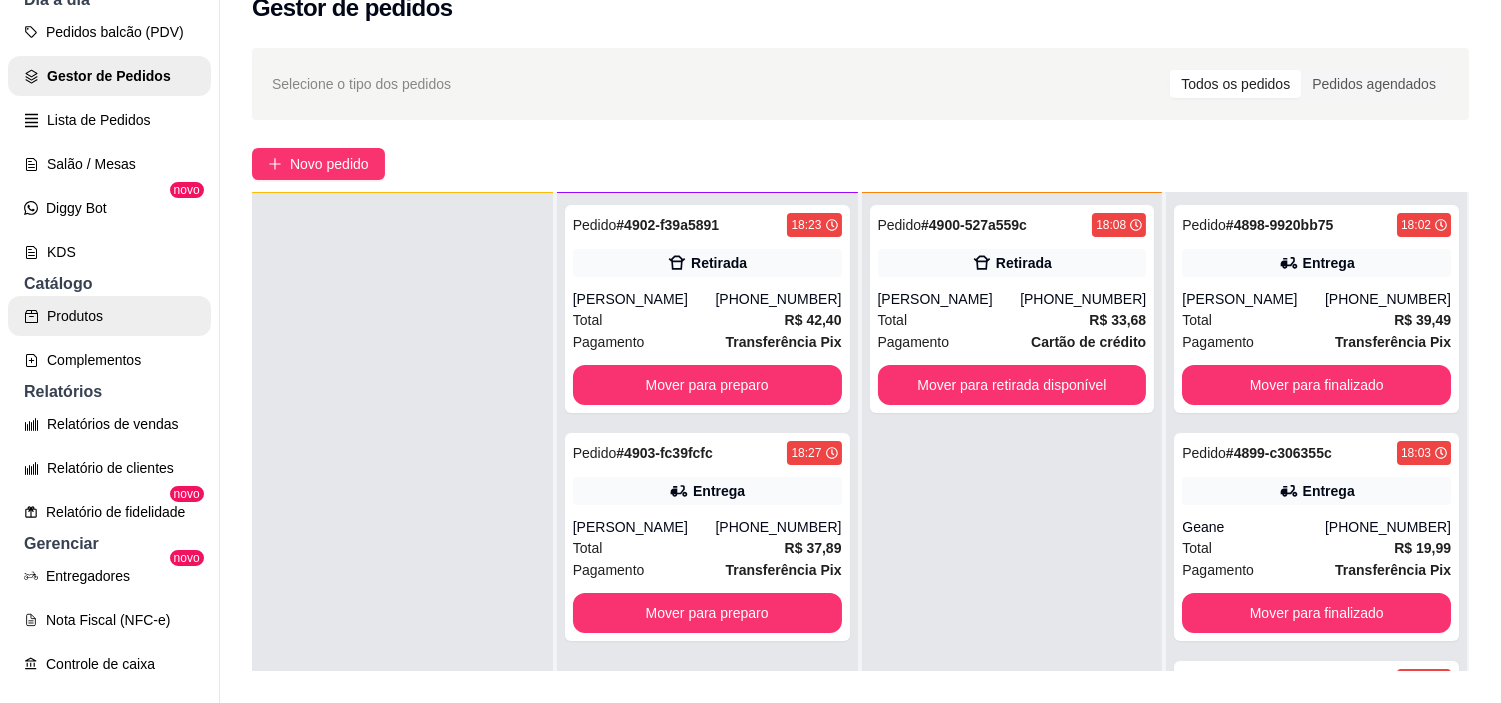 click on "Catálogo" at bounding box center (109, 284) 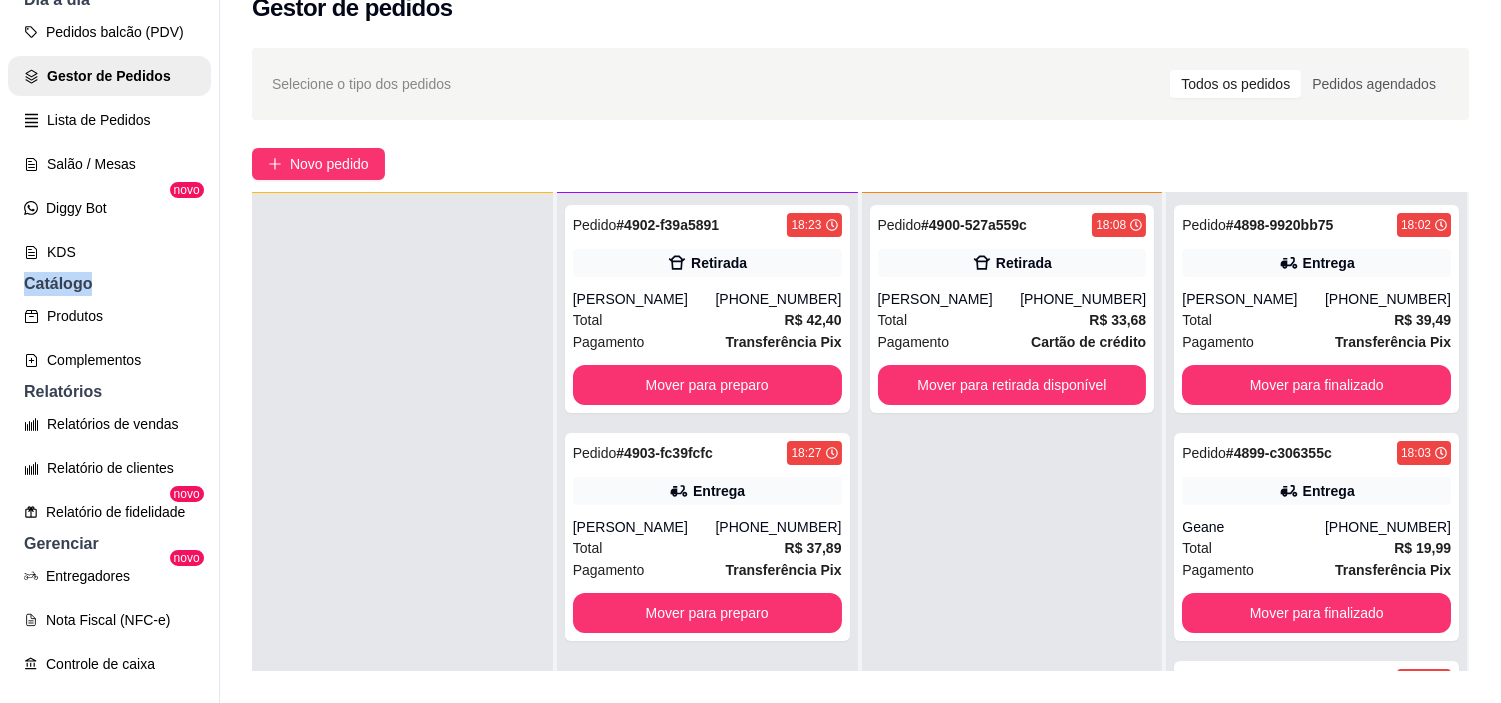 click on "Catálogo" at bounding box center [109, 284] 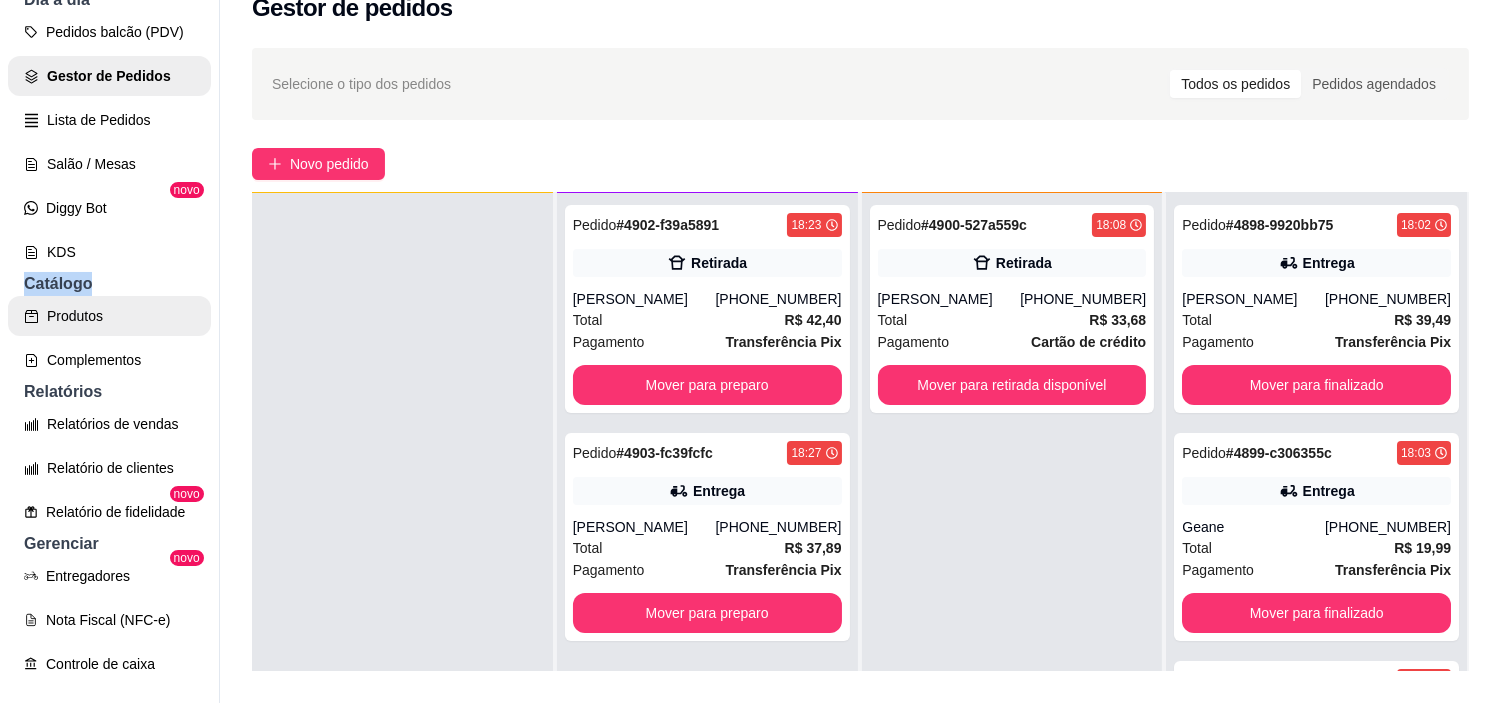 click on "Produtos" at bounding box center [109, 316] 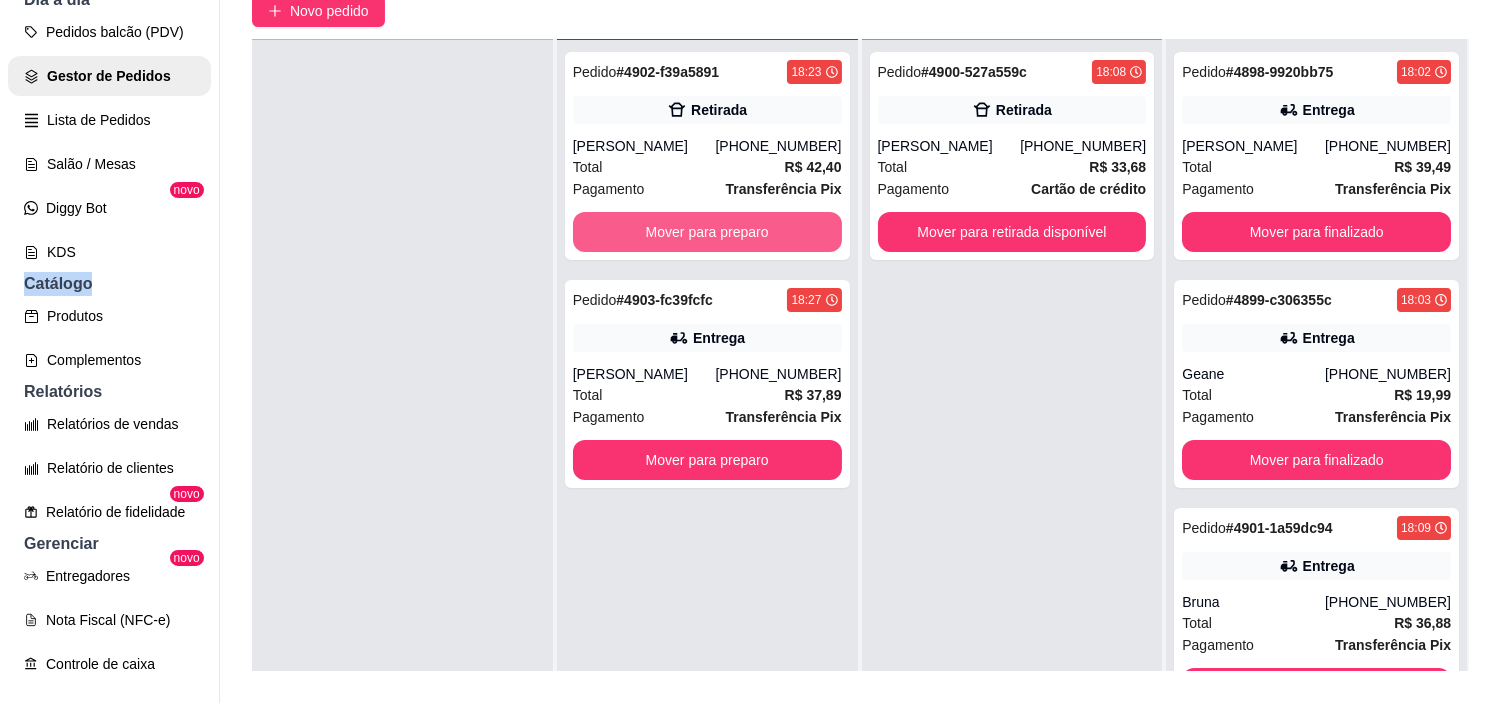 scroll, scrollTop: 321, scrollLeft: 0, axis: vertical 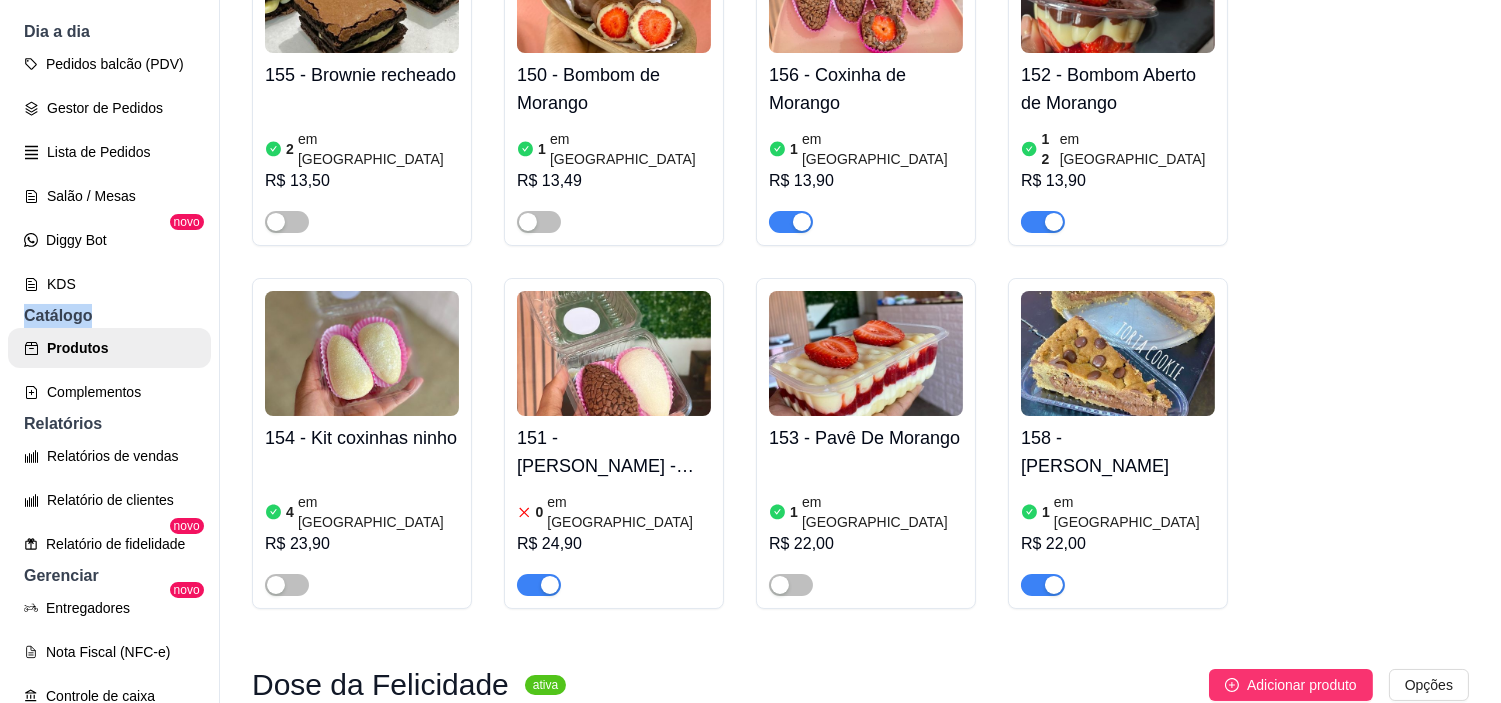 click at bounding box center (539, 585) 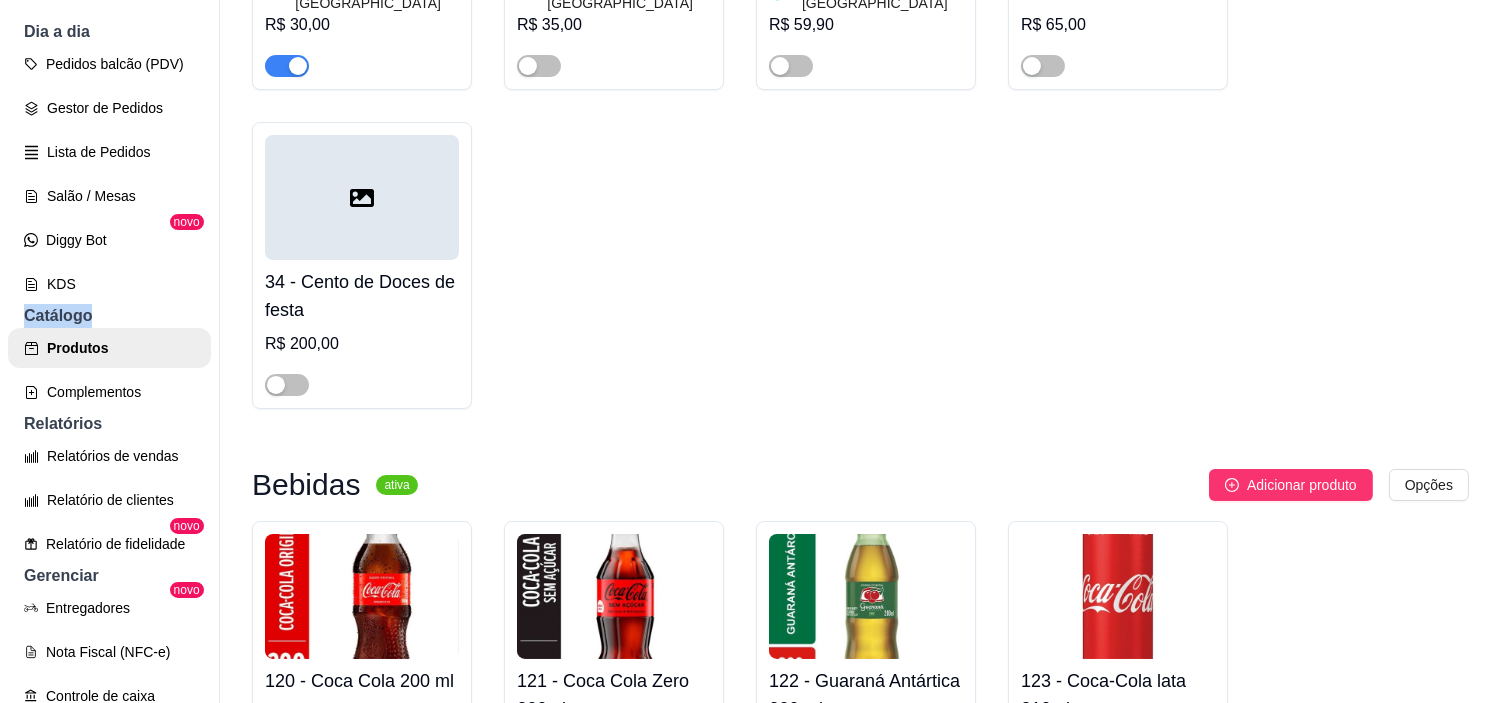 scroll, scrollTop: 4797, scrollLeft: 0, axis: vertical 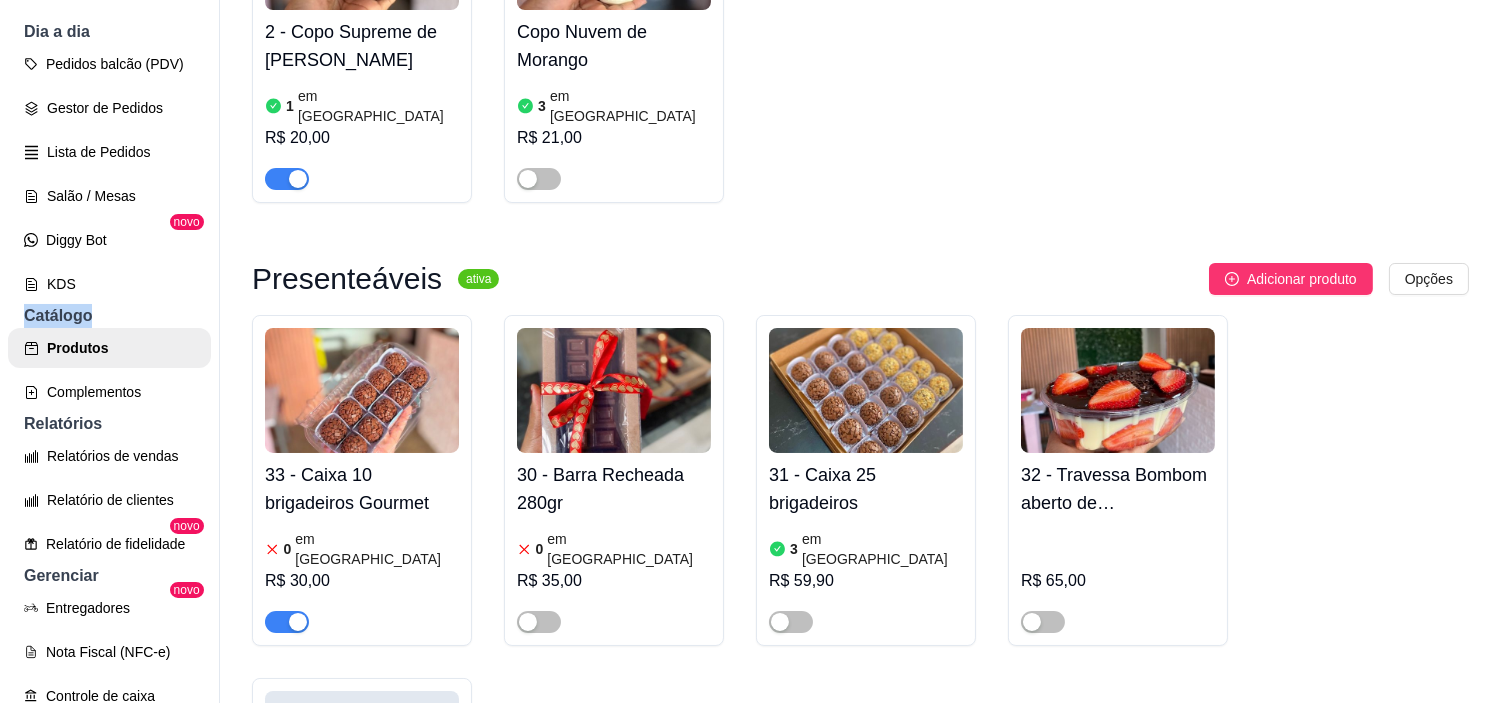 drag, startPoint x: 284, startPoint y: 376, endPoint x: 434, endPoint y: 408, distance: 153.37535 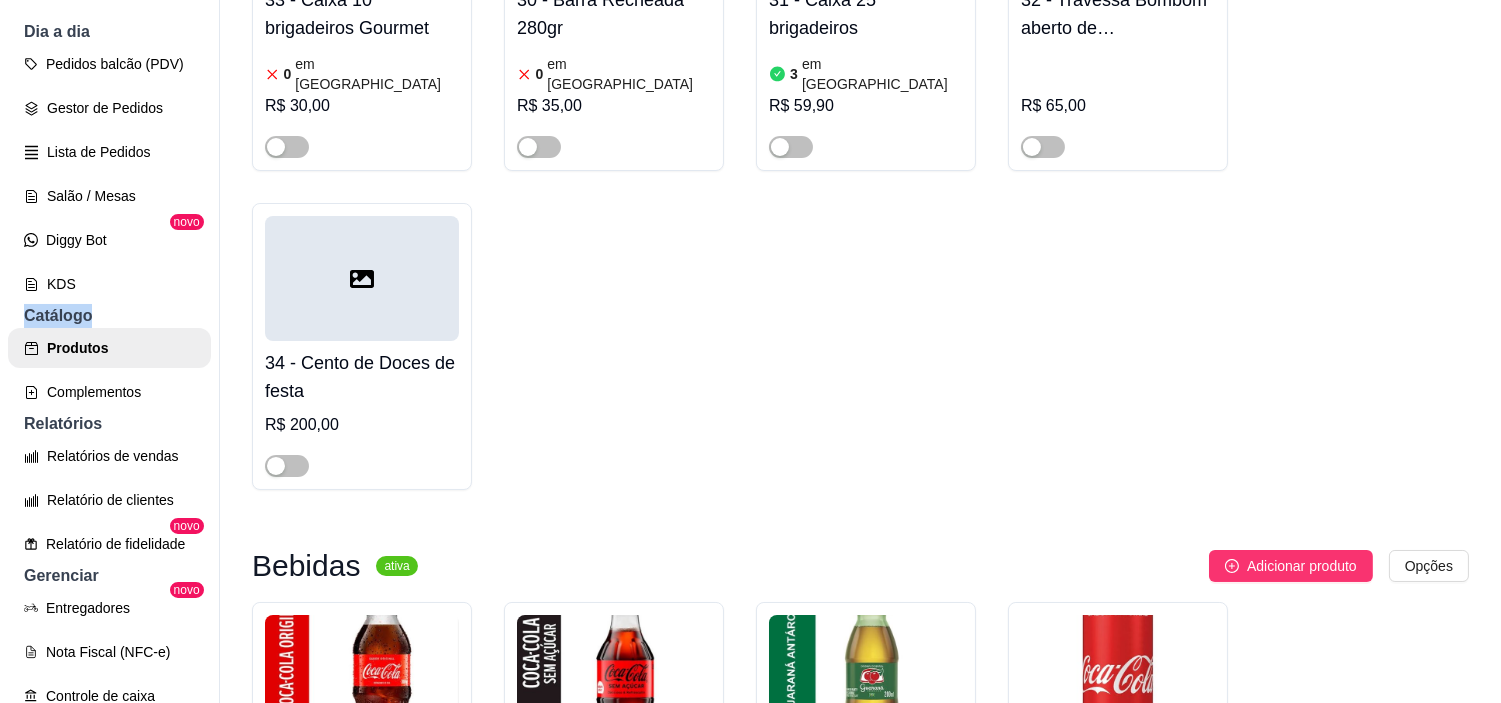 scroll, scrollTop: 5353, scrollLeft: 0, axis: vertical 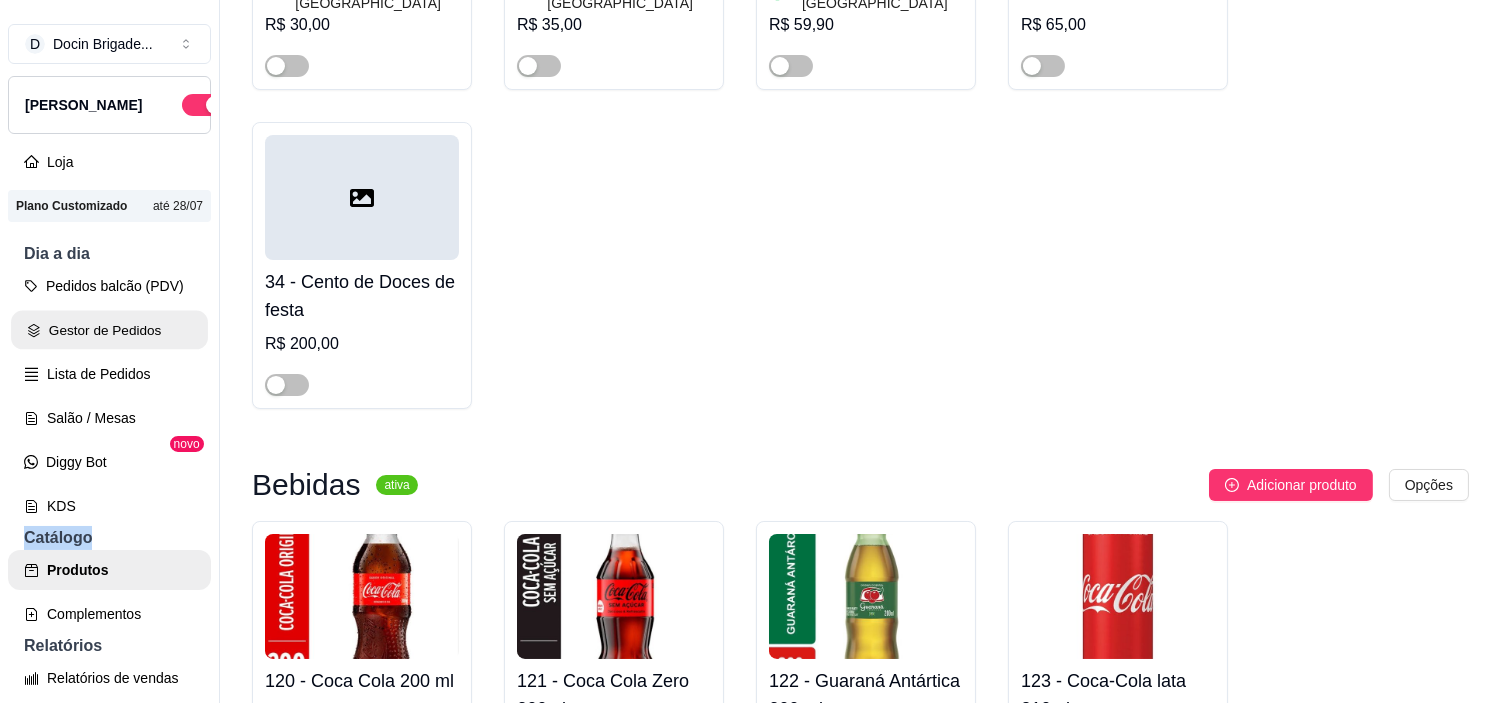 click on "Gestor de Pedidos" at bounding box center (109, 330) 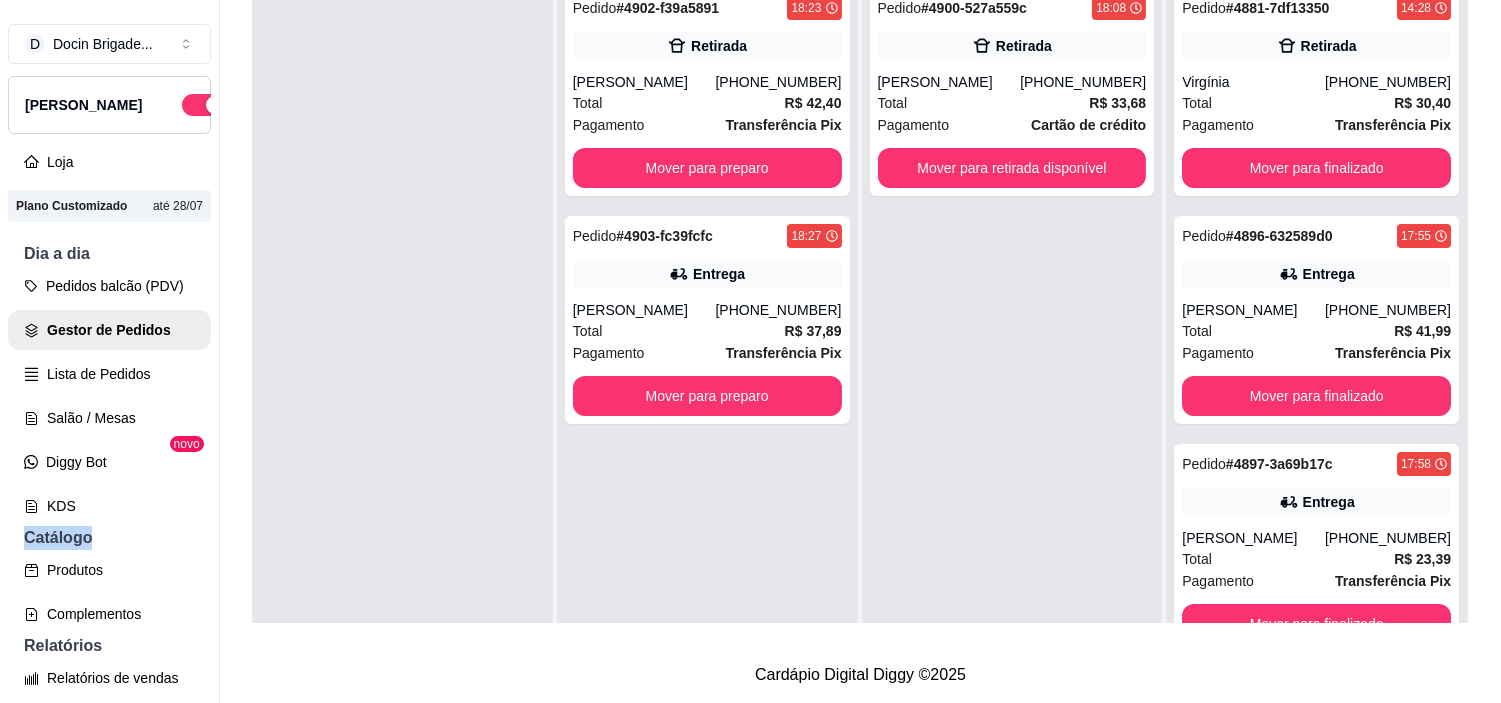 scroll, scrollTop: 0, scrollLeft: 0, axis: both 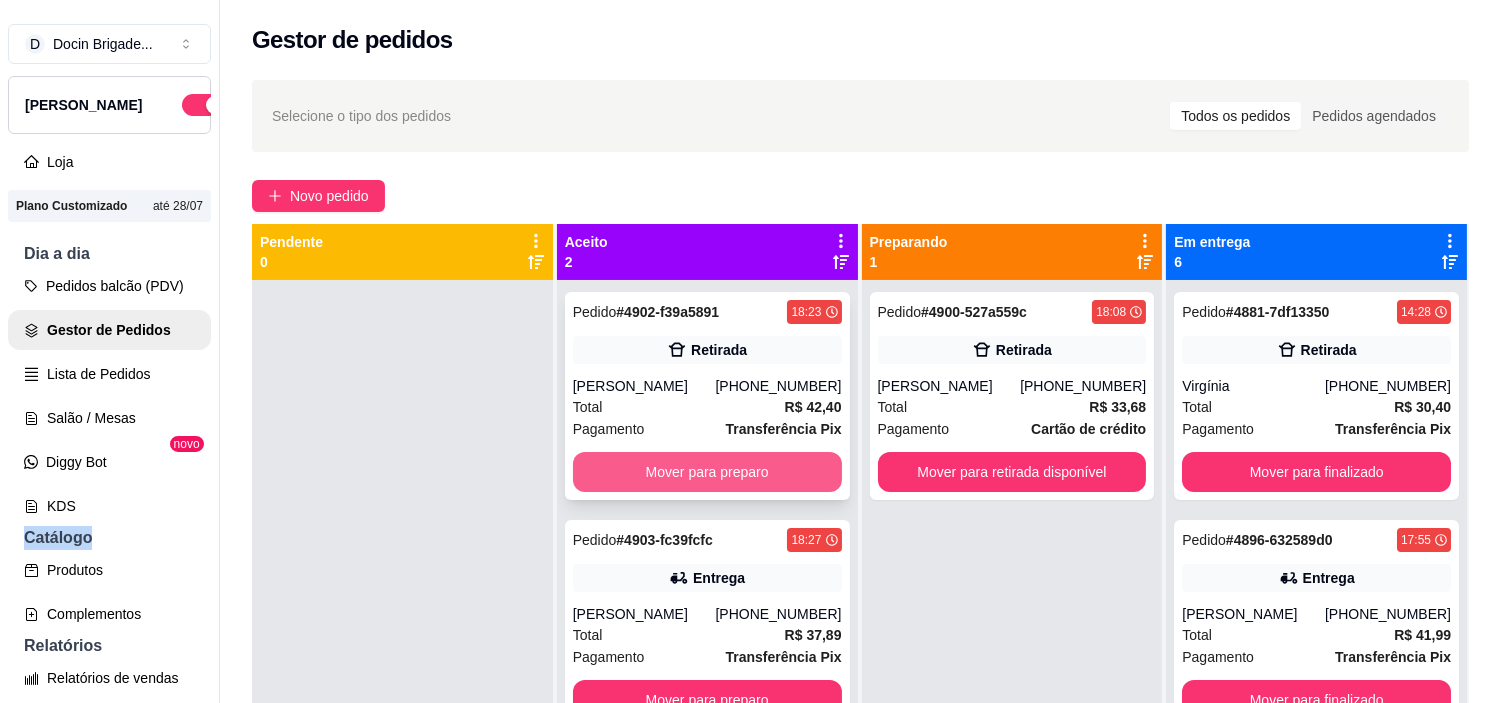 click on "Mover para preparo" at bounding box center (707, 472) 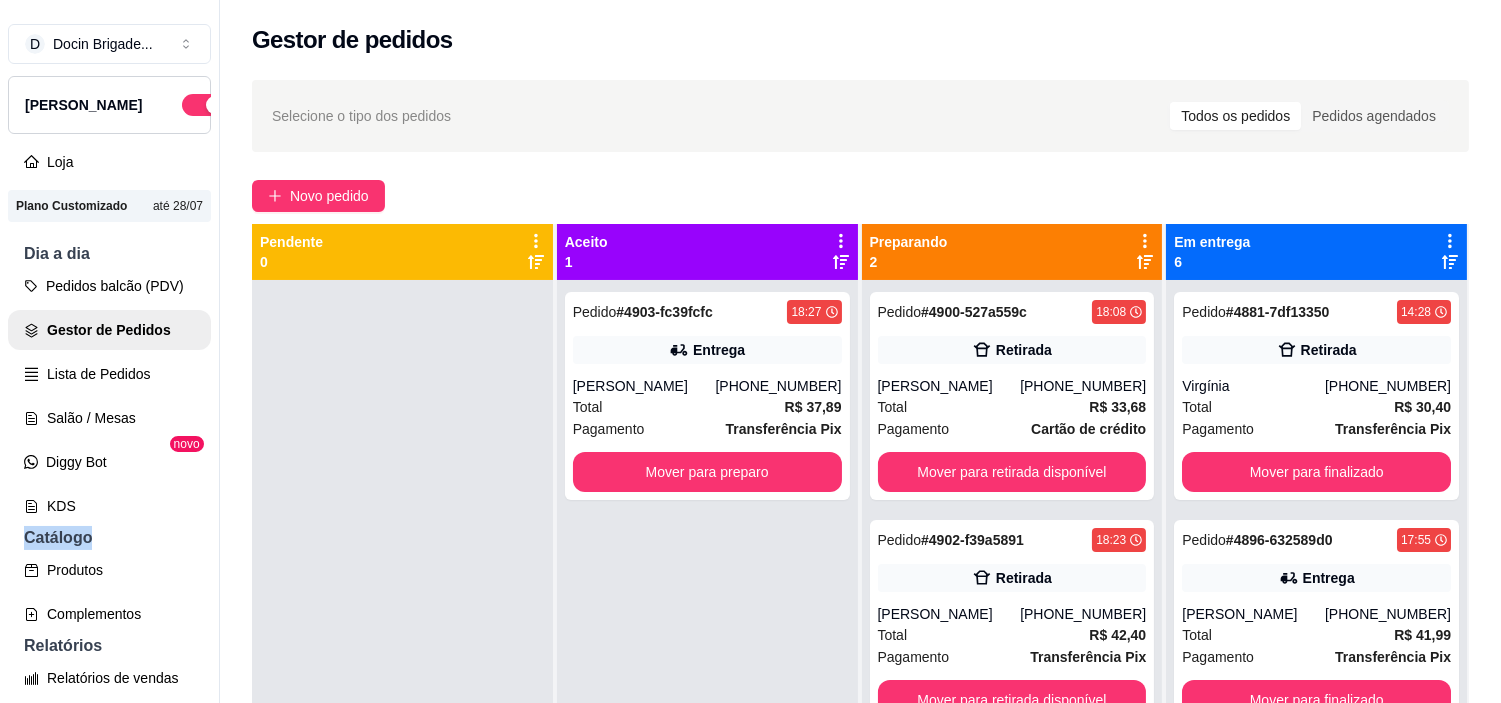 scroll, scrollTop: 55, scrollLeft: 0, axis: vertical 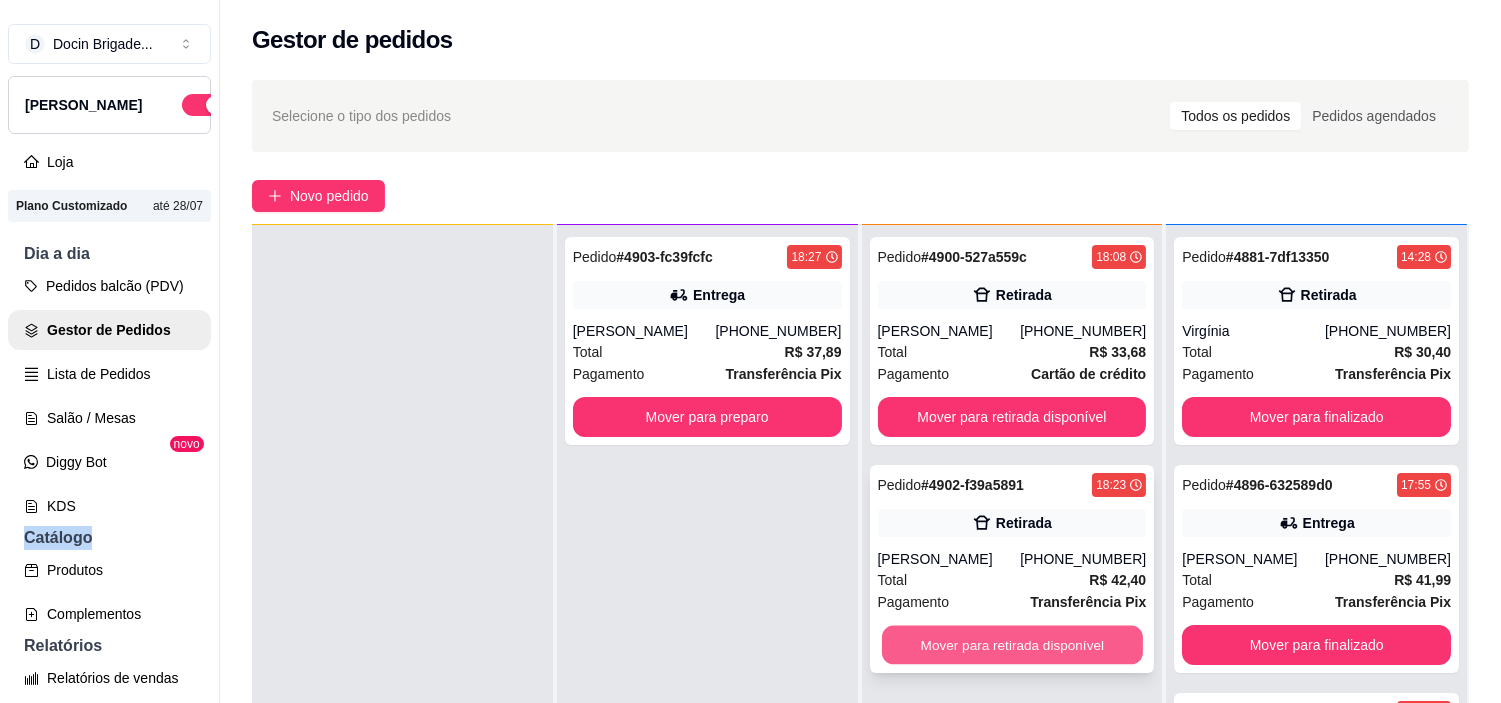click on "Mover para retirada disponível" at bounding box center [1012, 645] 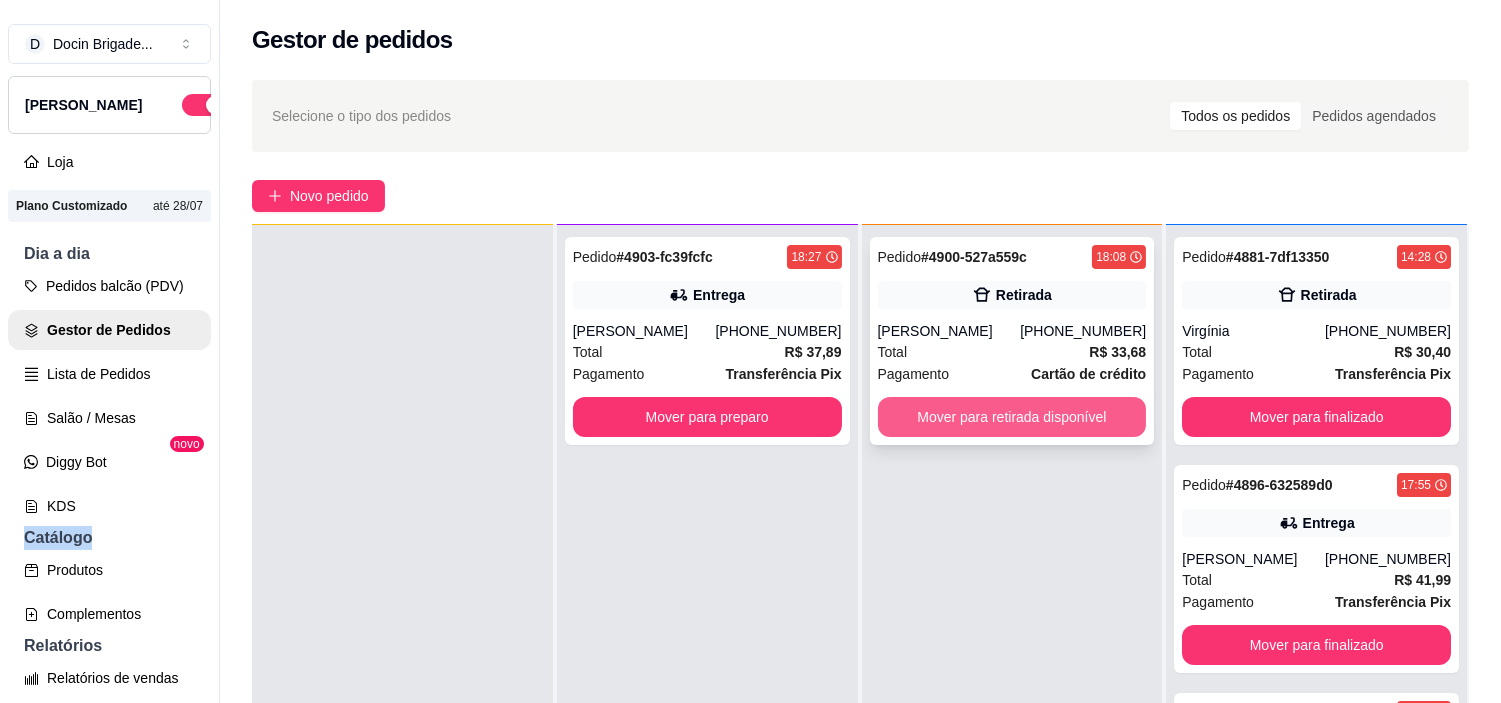 click on "Mover para retirada disponível" at bounding box center (1012, 417) 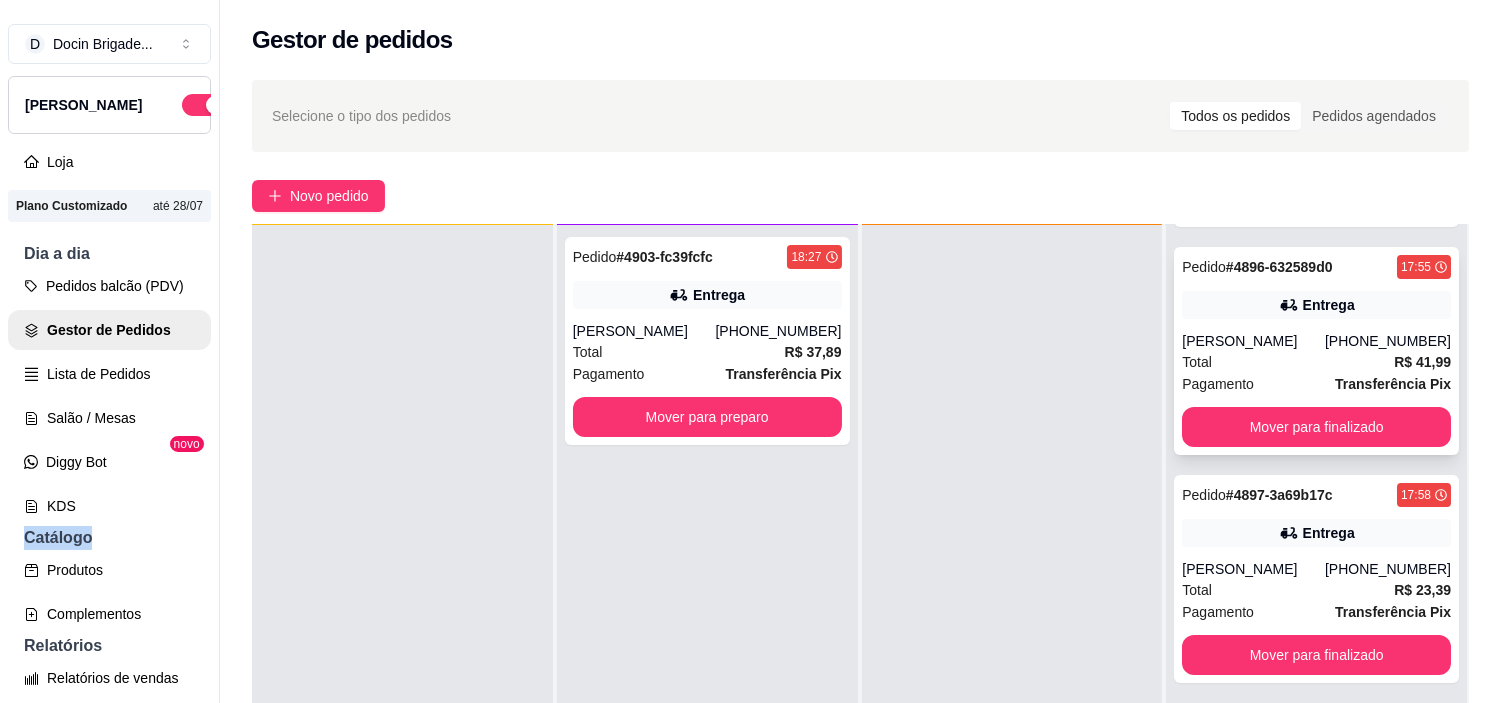 scroll, scrollTop: 222, scrollLeft: 0, axis: vertical 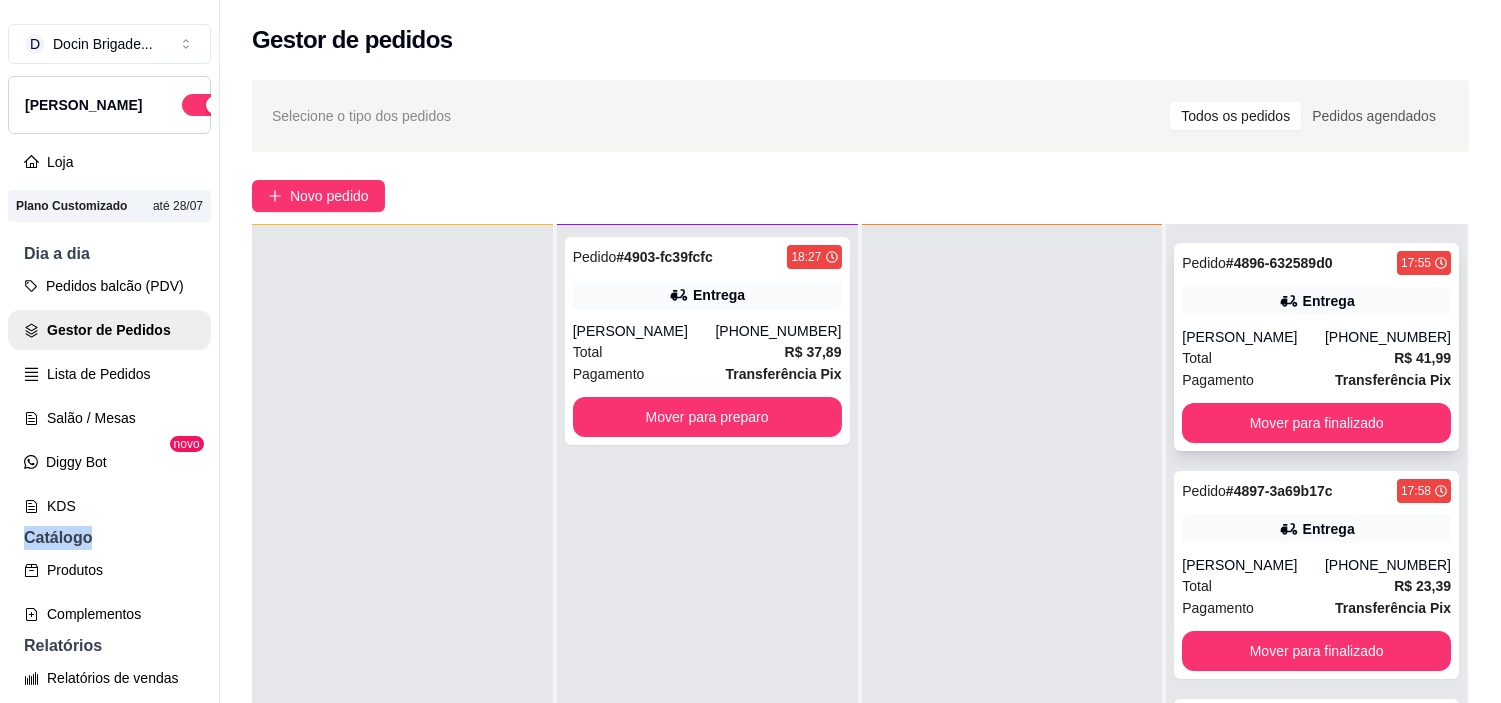 click on "Mover para finalizado" at bounding box center (1316, 423) 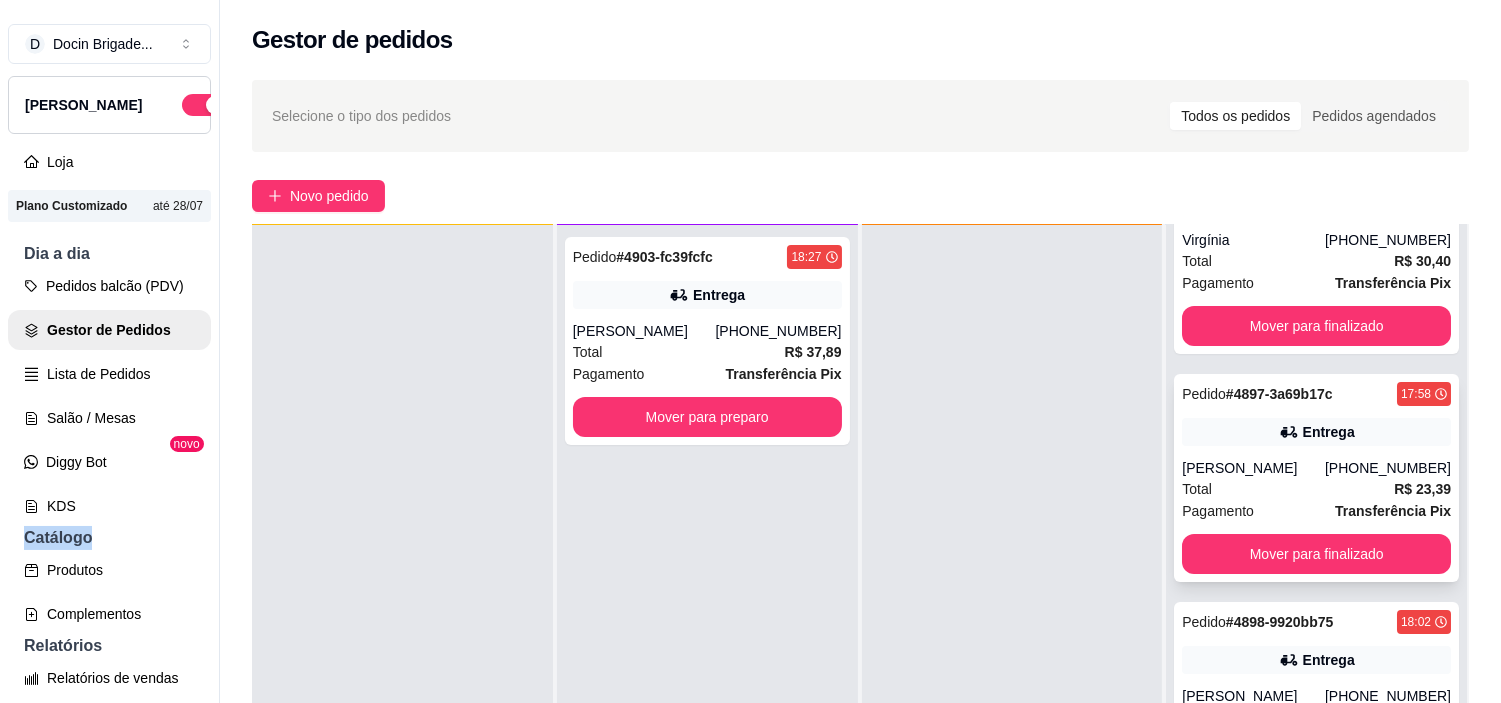 scroll, scrollTop: 222, scrollLeft: 0, axis: vertical 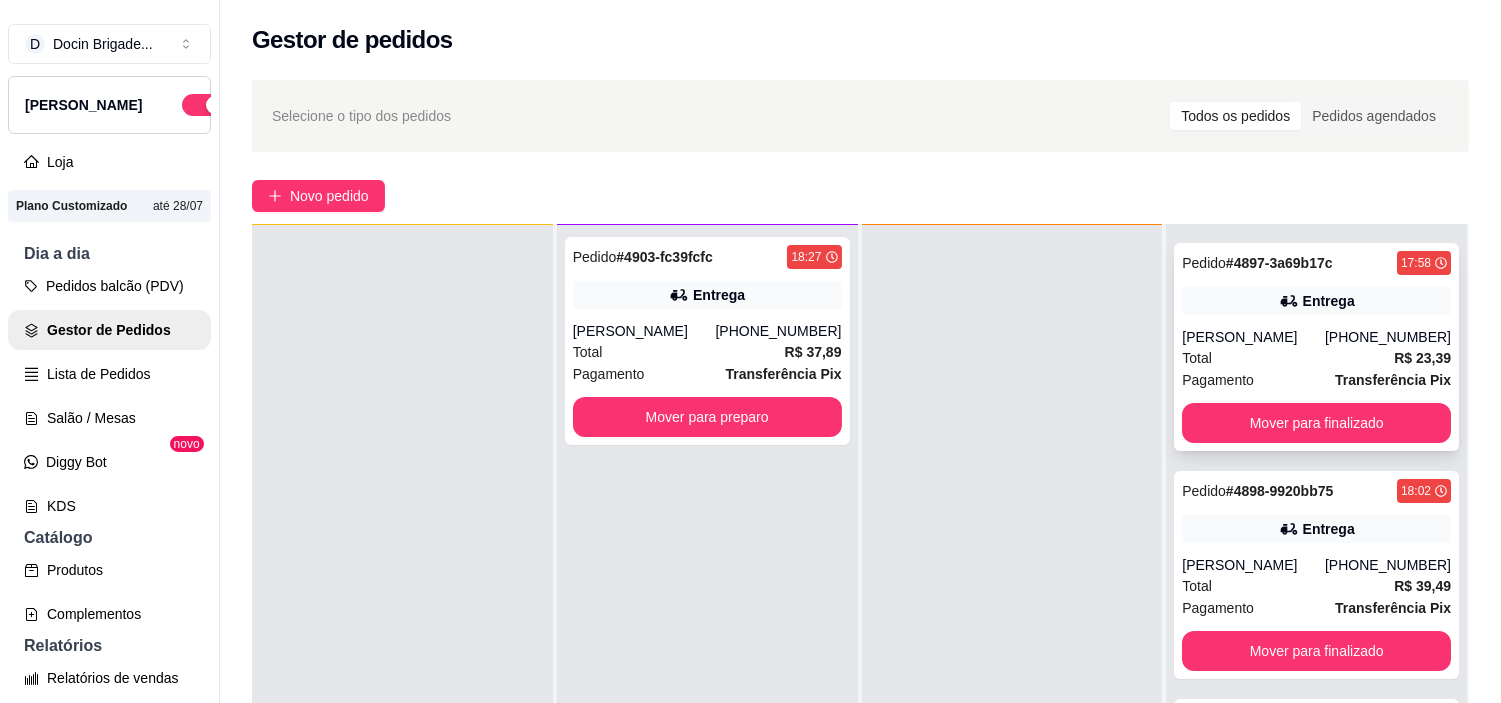 click on "[PERSON_NAME]" at bounding box center (1253, 337) 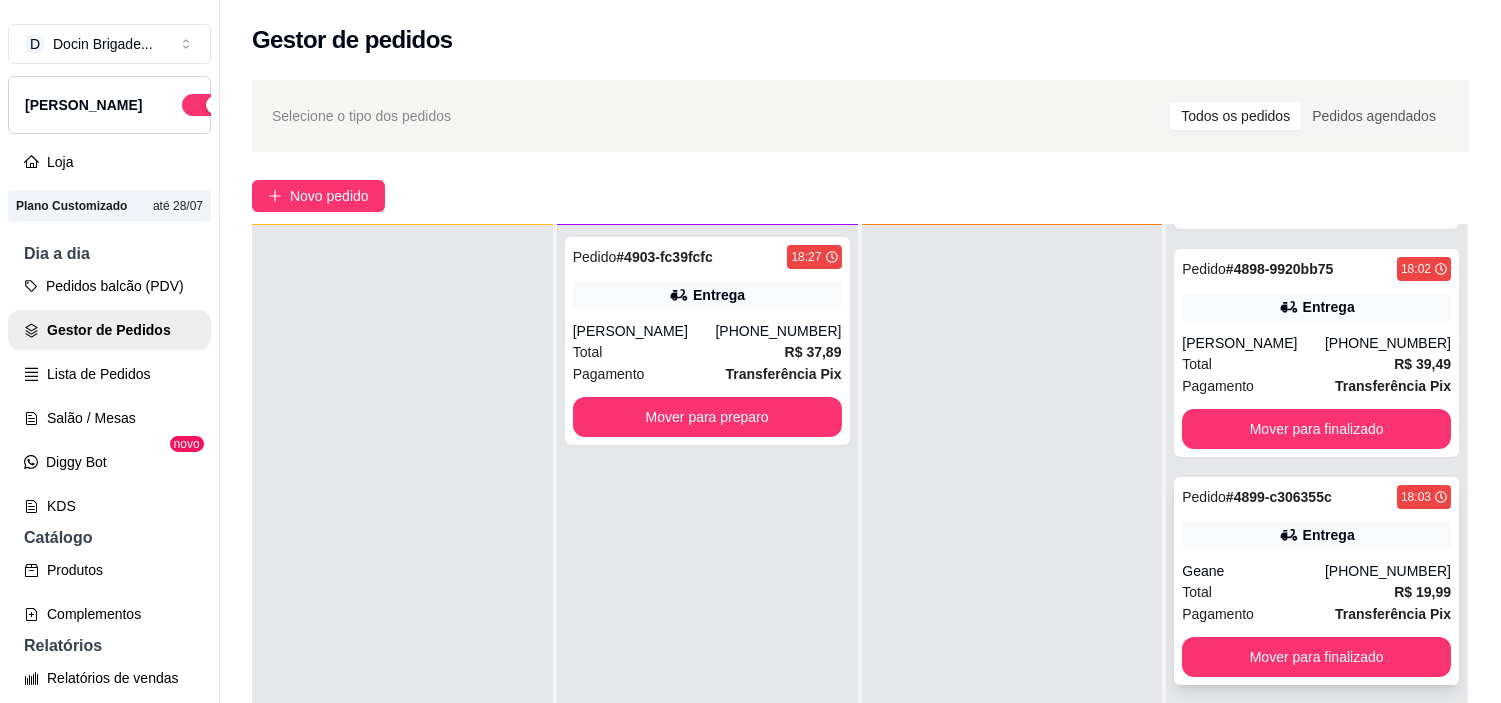 scroll, scrollTop: 666, scrollLeft: 0, axis: vertical 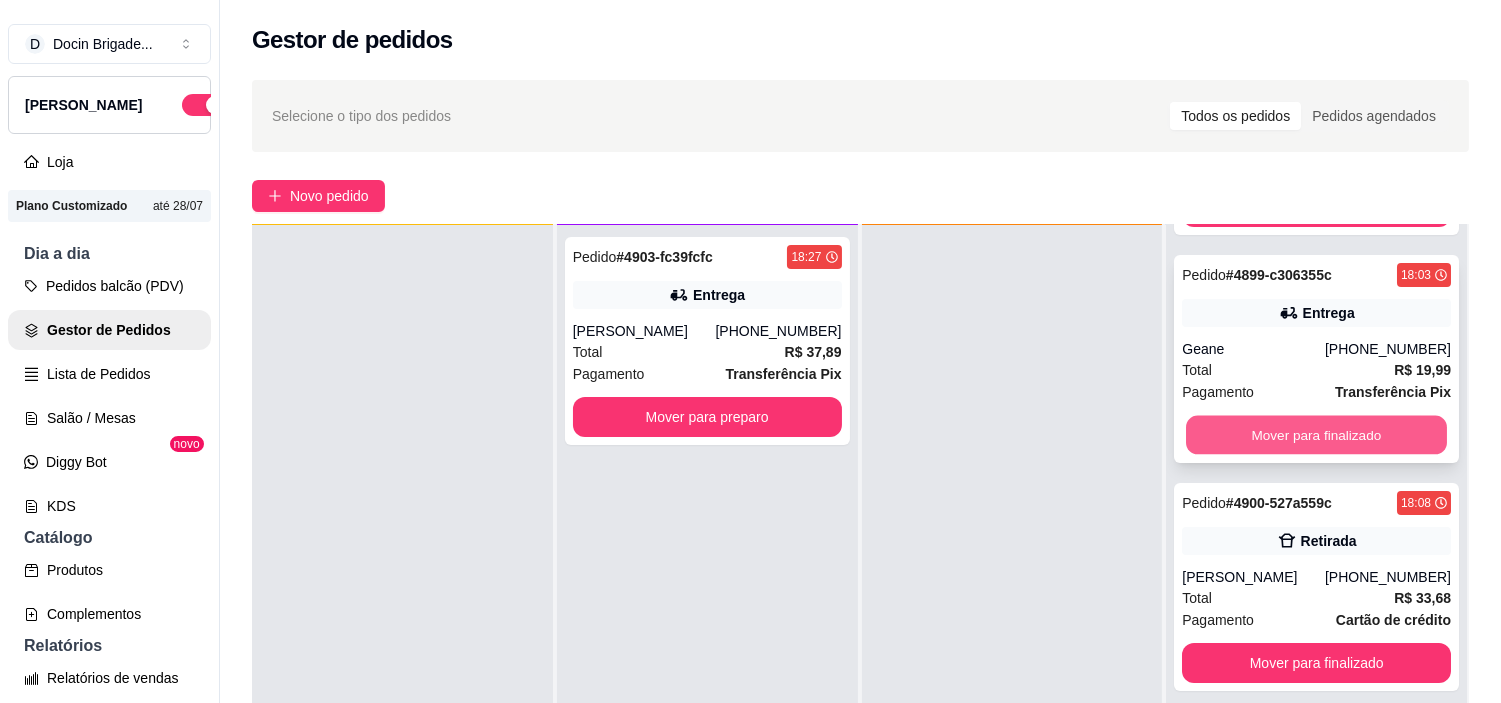 click on "Mover para finalizado" at bounding box center (1316, 435) 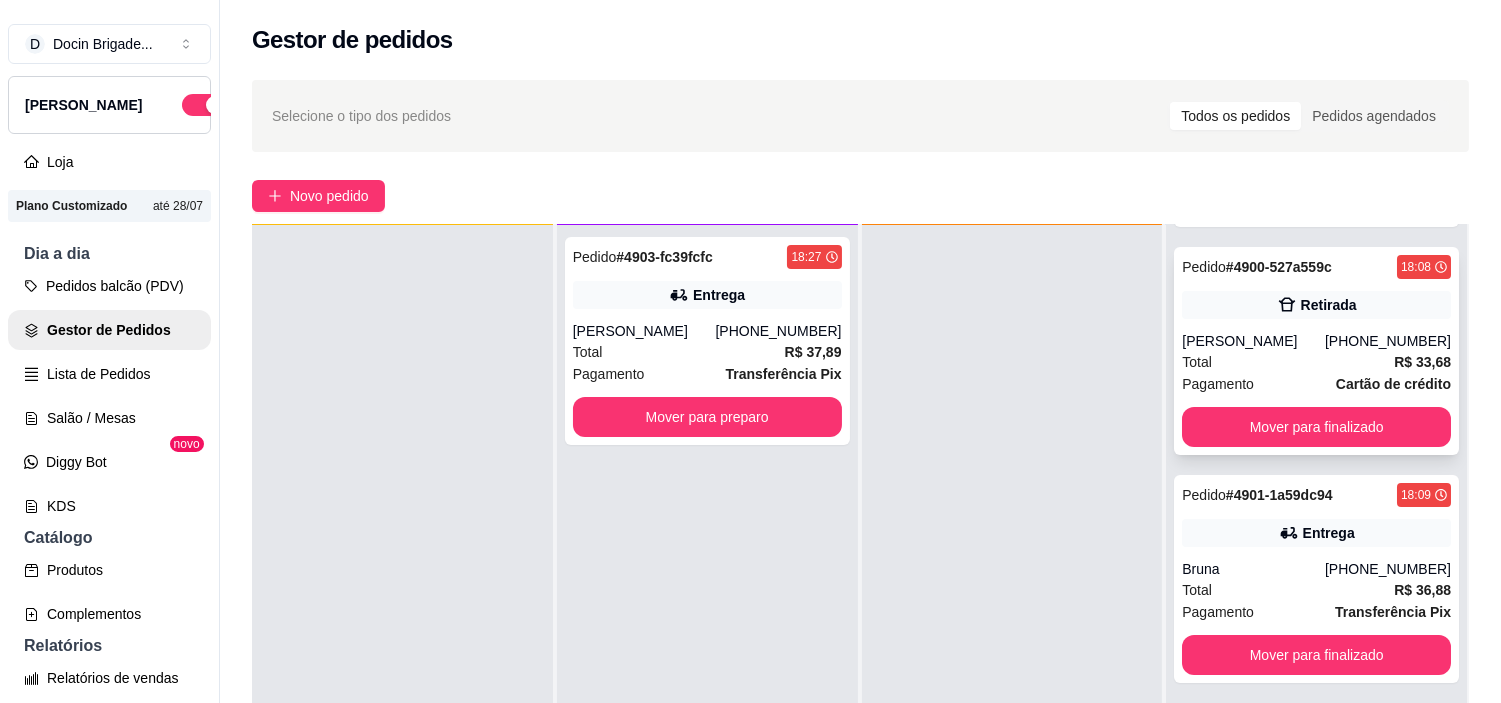 scroll, scrollTop: 684, scrollLeft: 0, axis: vertical 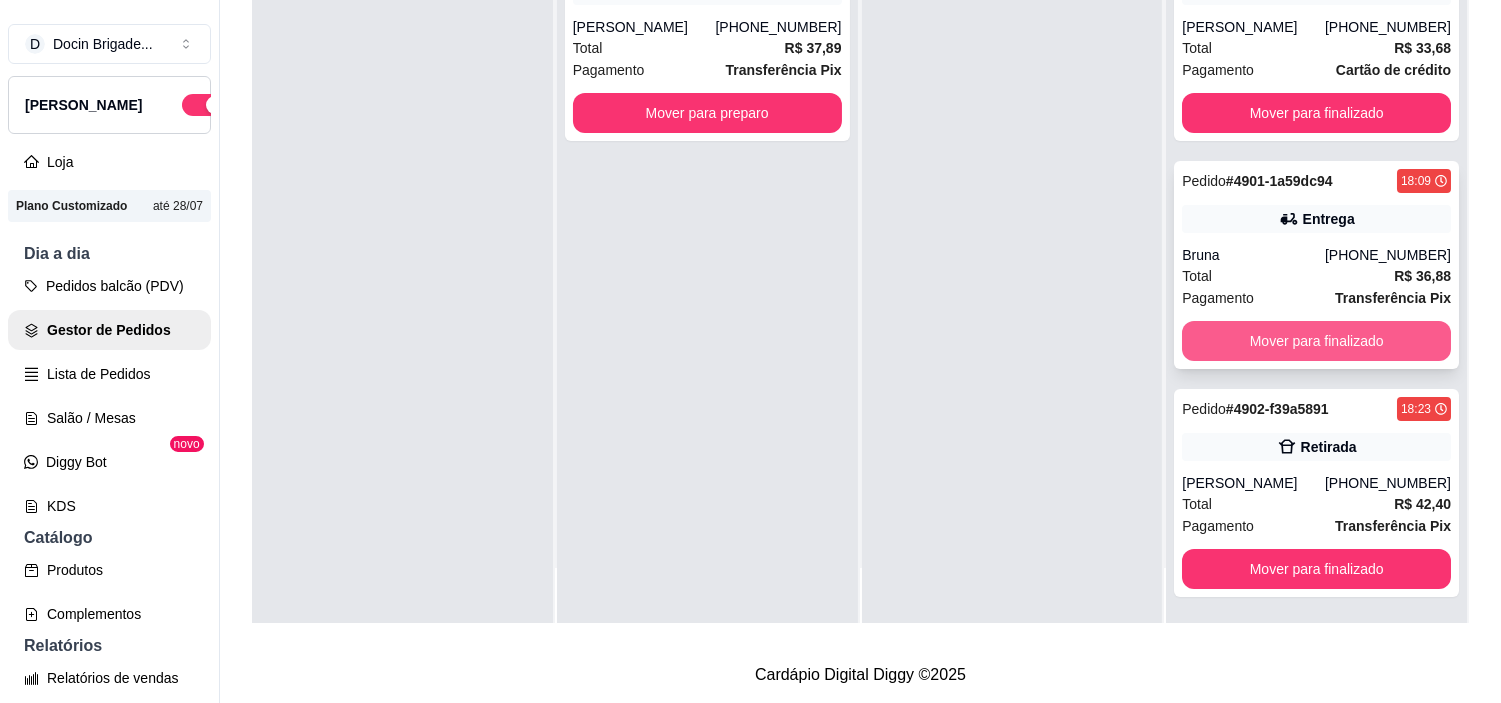 click on "Mover para finalizado" at bounding box center (1316, 341) 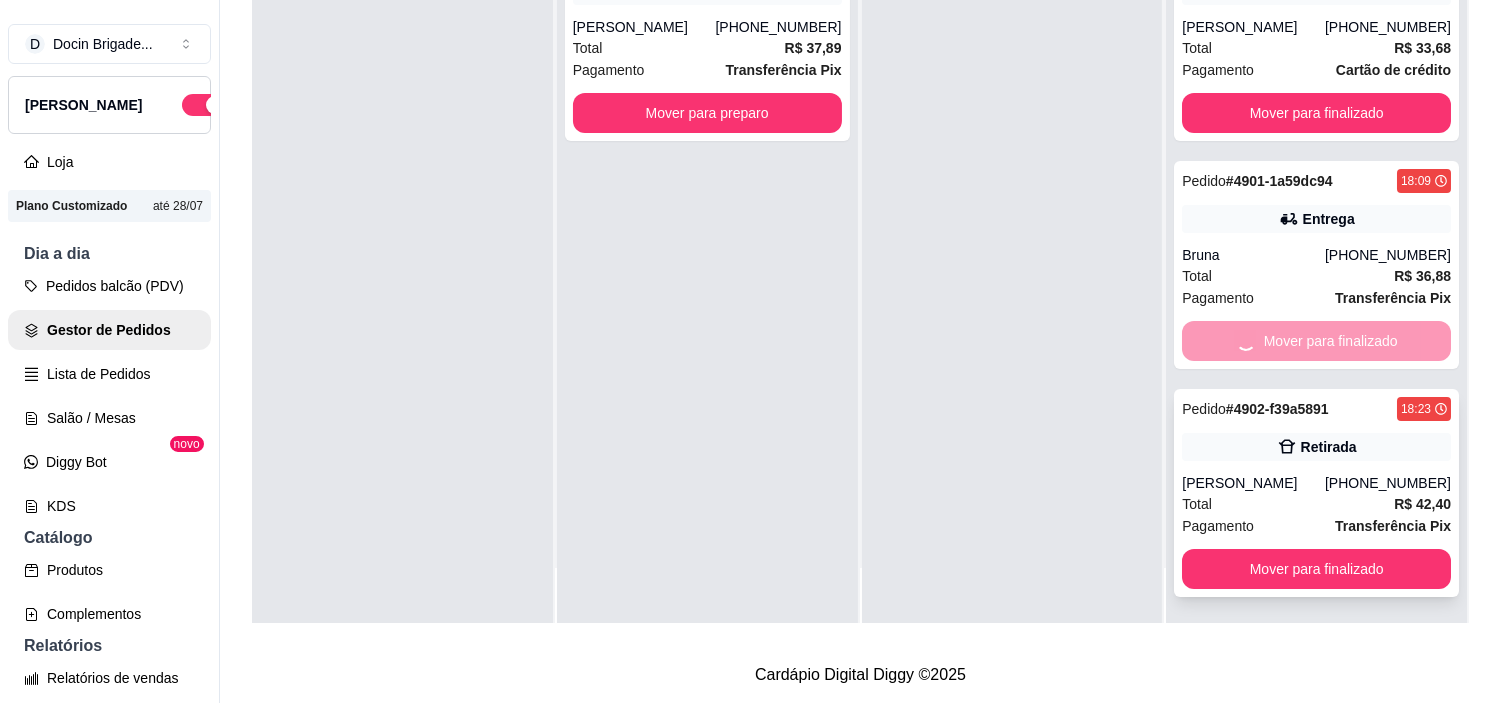 scroll, scrollTop: 456, scrollLeft: 0, axis: vertical 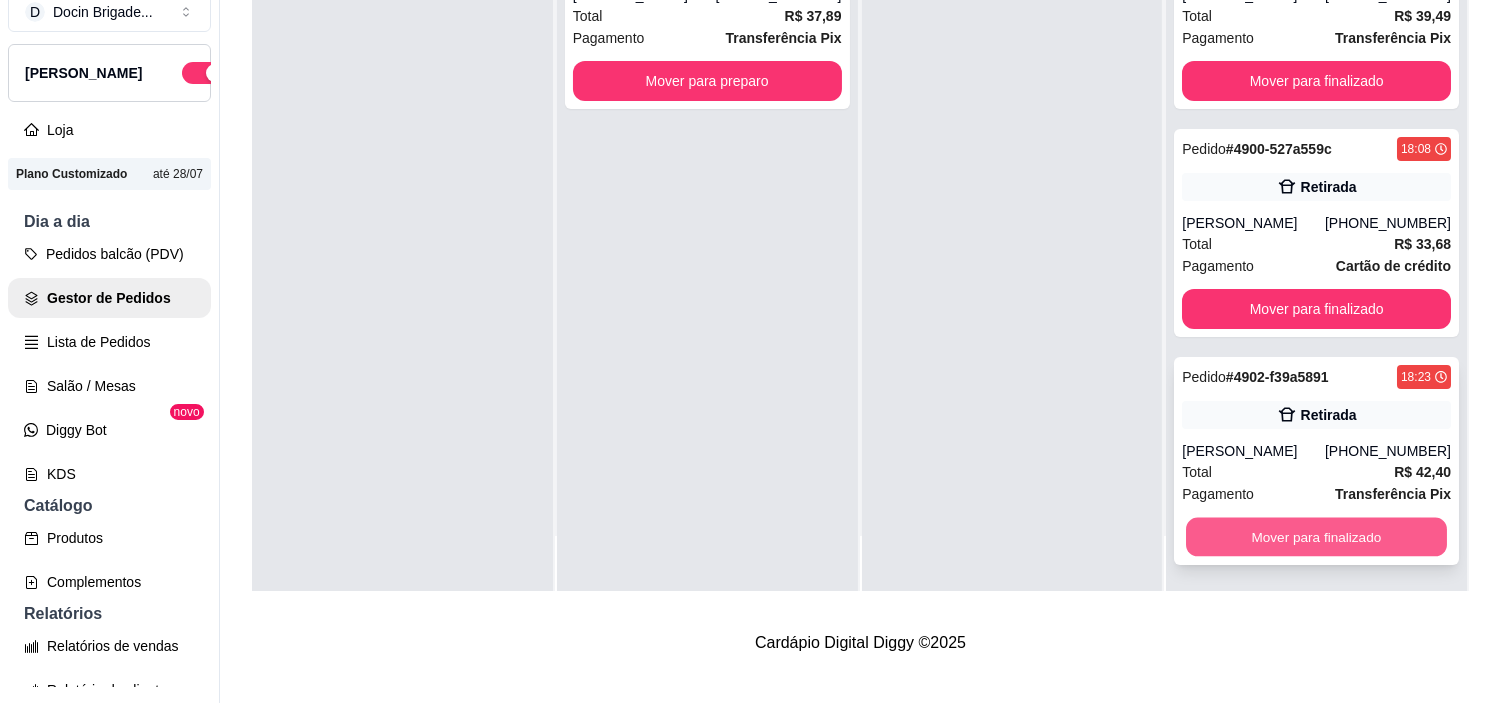 click on "Mover para finalizado" at bounding box center [1316, 537] 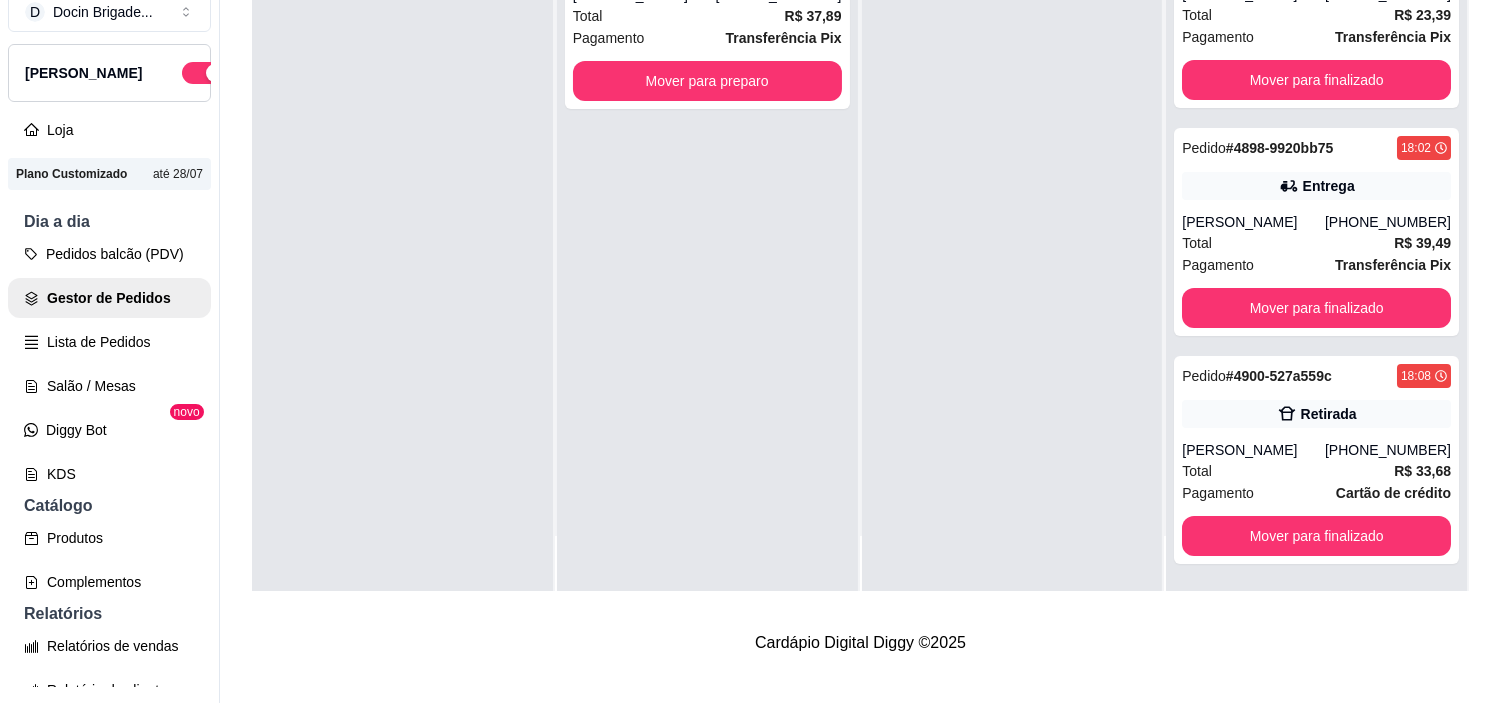 scroll, scrollTop: 227, scrollLeft: 0, axis: vertical 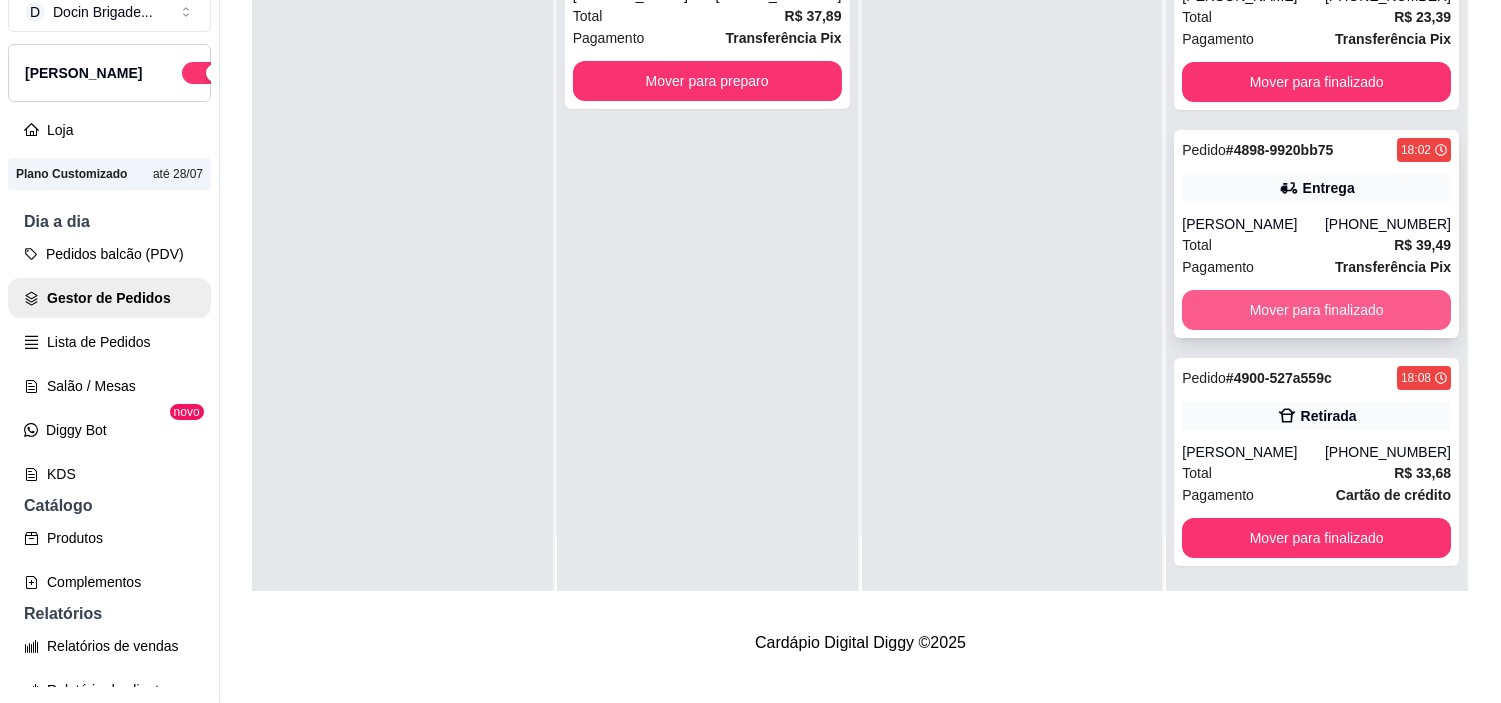 click on "Mover para finalizado" at bounding box center [1316, 310] 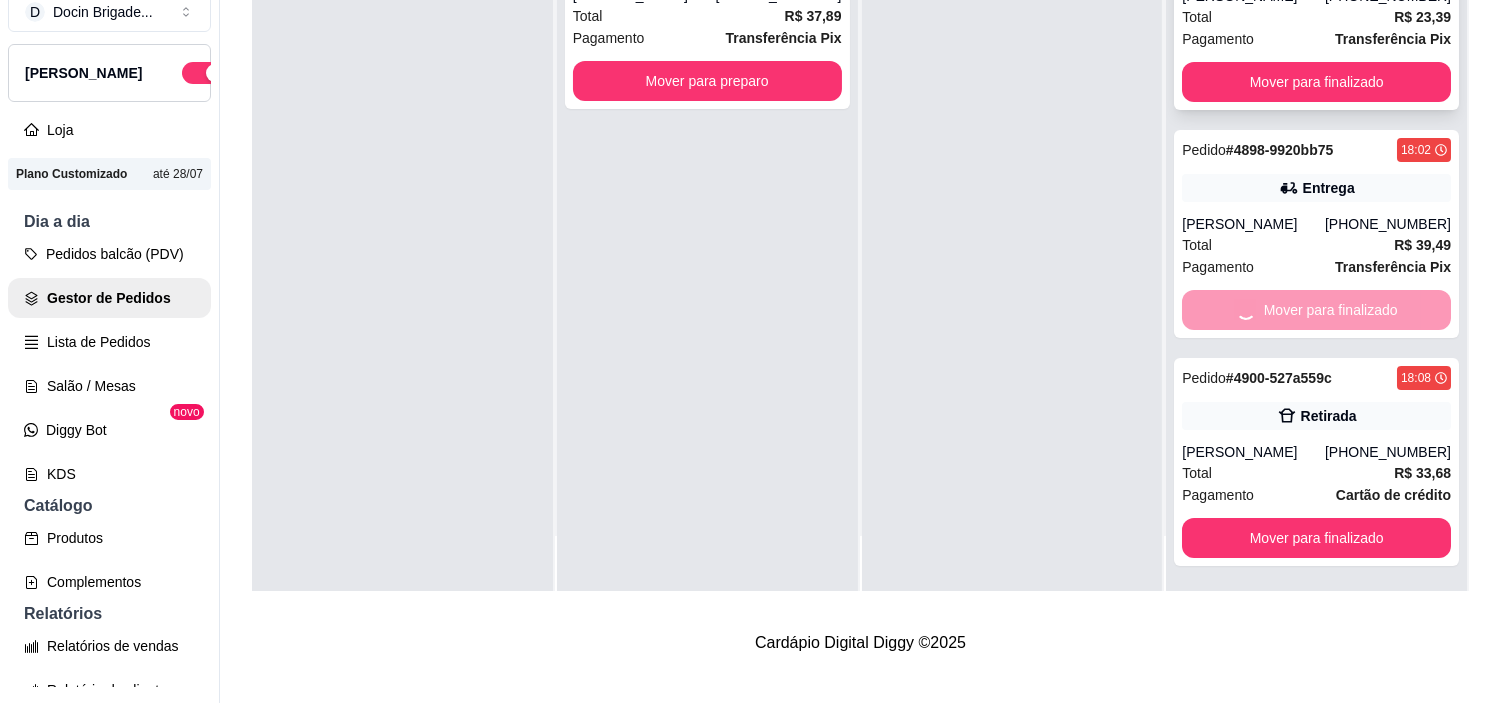 scroll, scrollTop: 0, scrollLeft: 0, axis: both 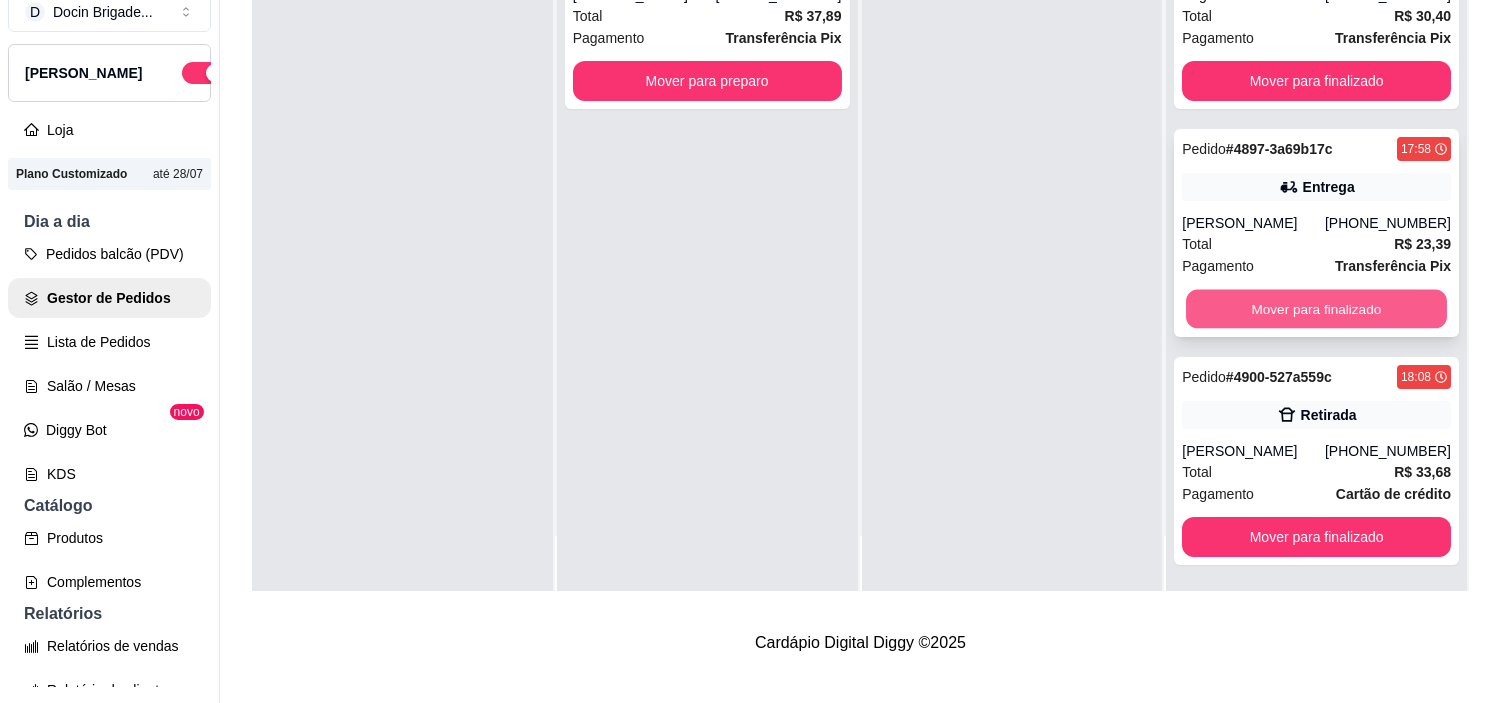 click on "Mover para finalizado" at bounding box center (1316, 309) 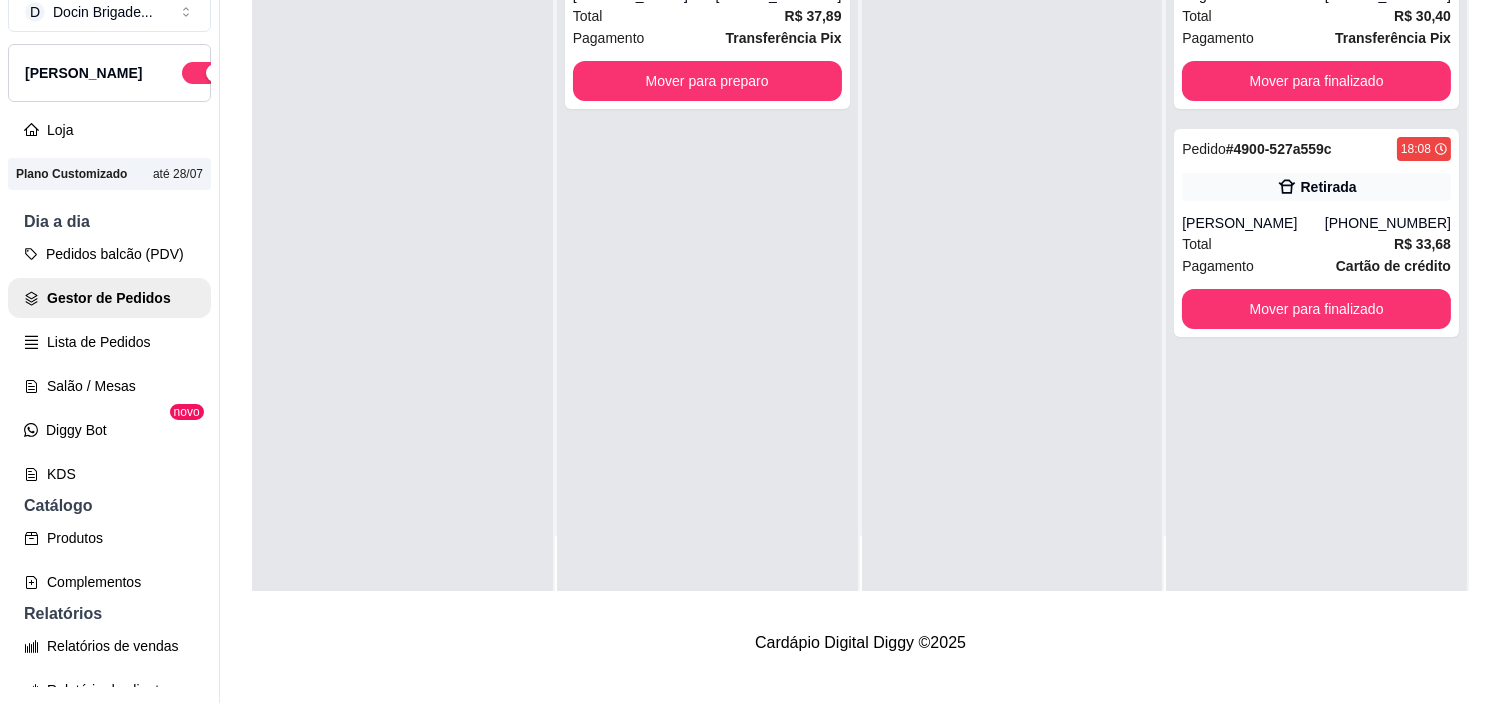 scroll, scrollTop: 0, scrollLeft: 0, axis: both 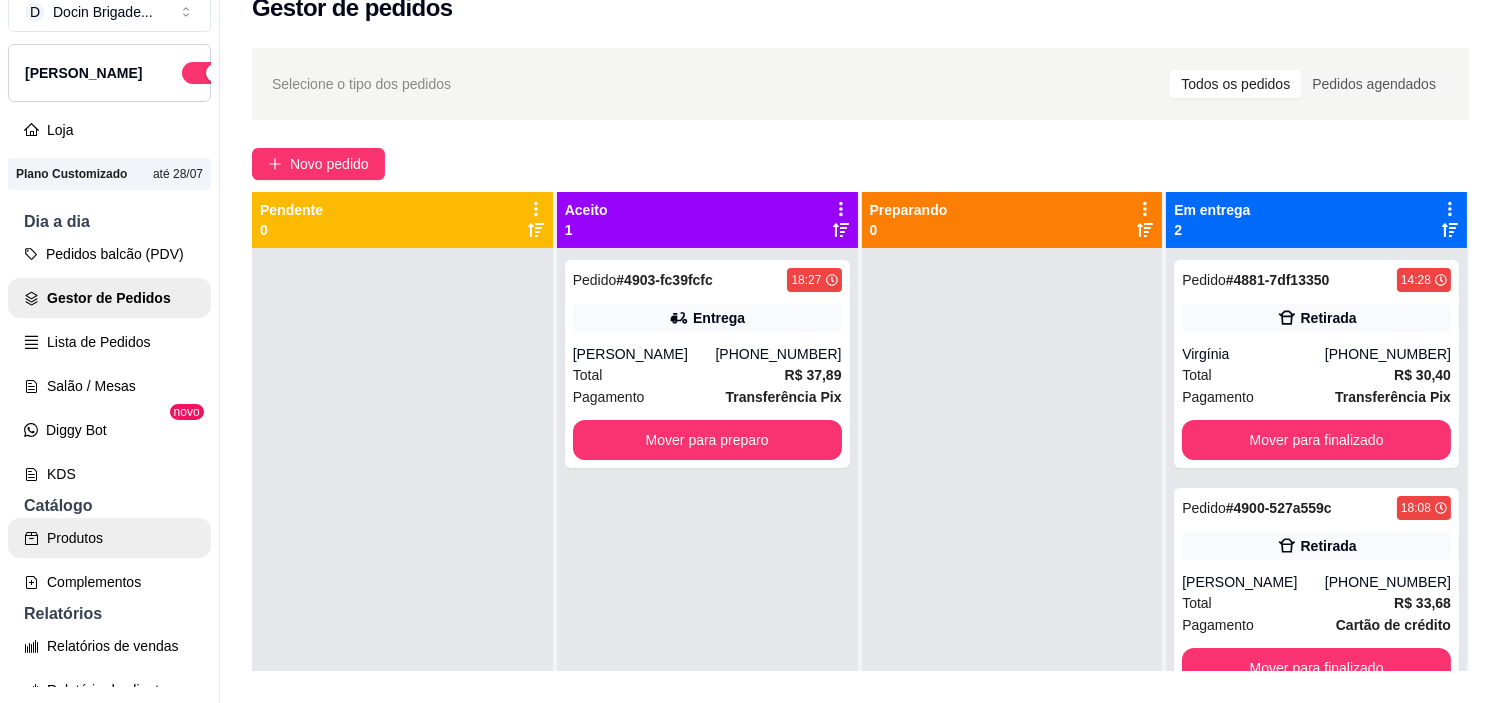 click on "Produtos" at bounding box center [109, 538] 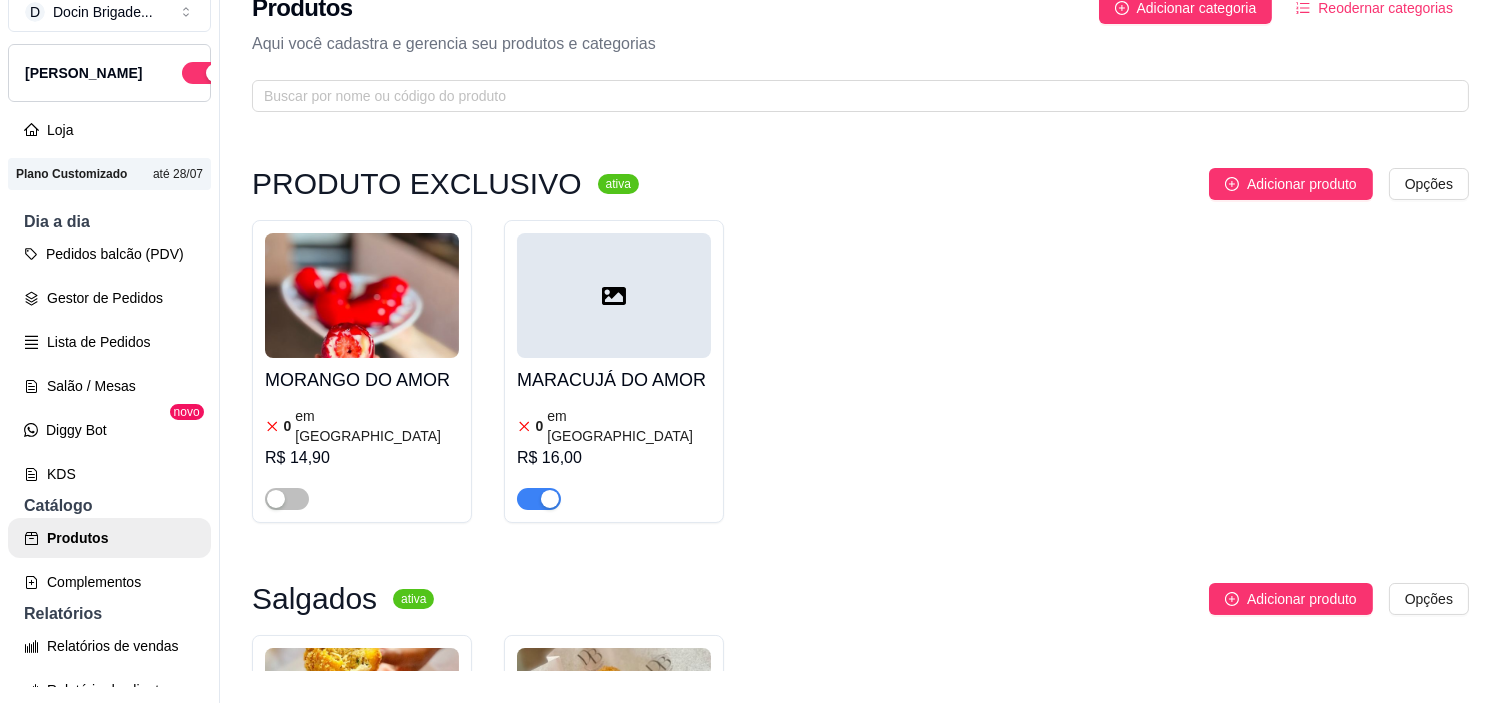 scroll, scrollTop: 0, scrollLeft: 0, axis: both 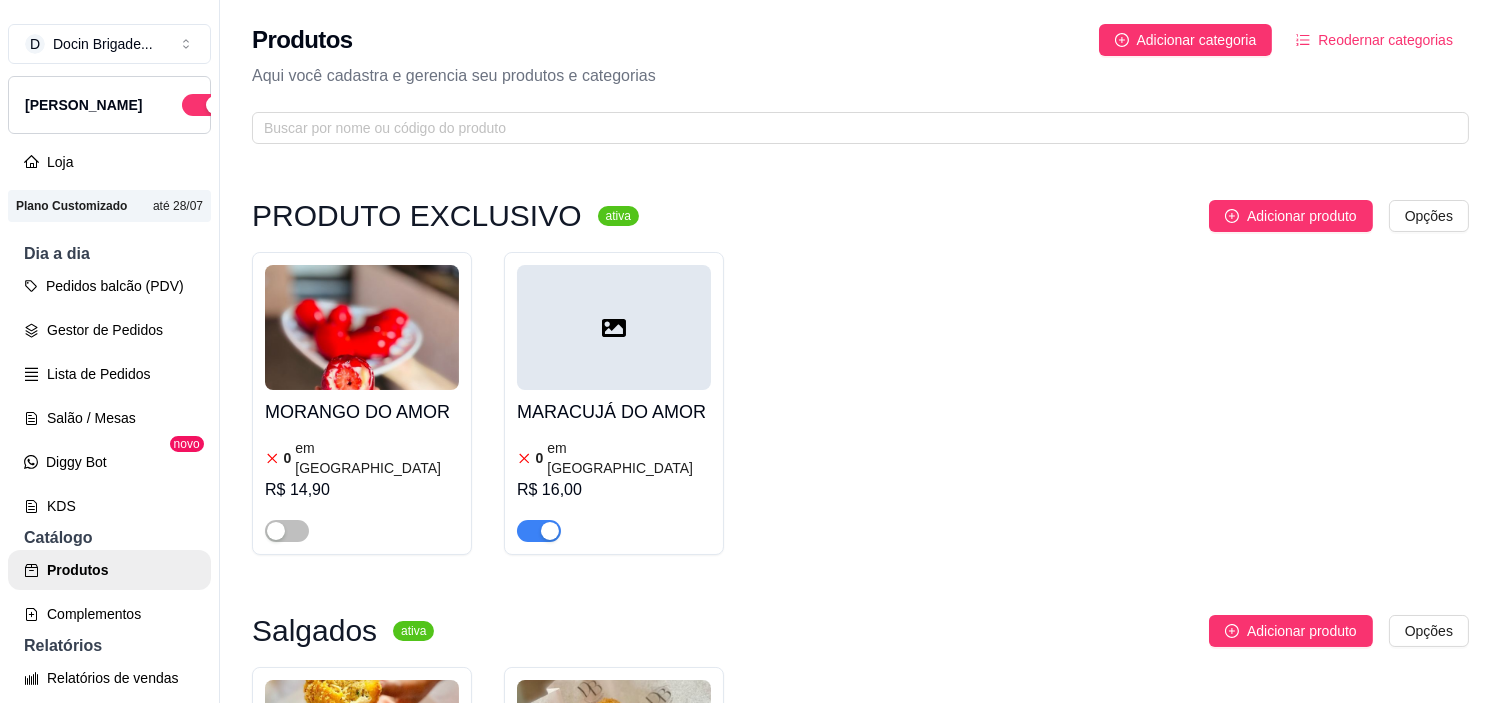 click at bounding box center (550, 531) 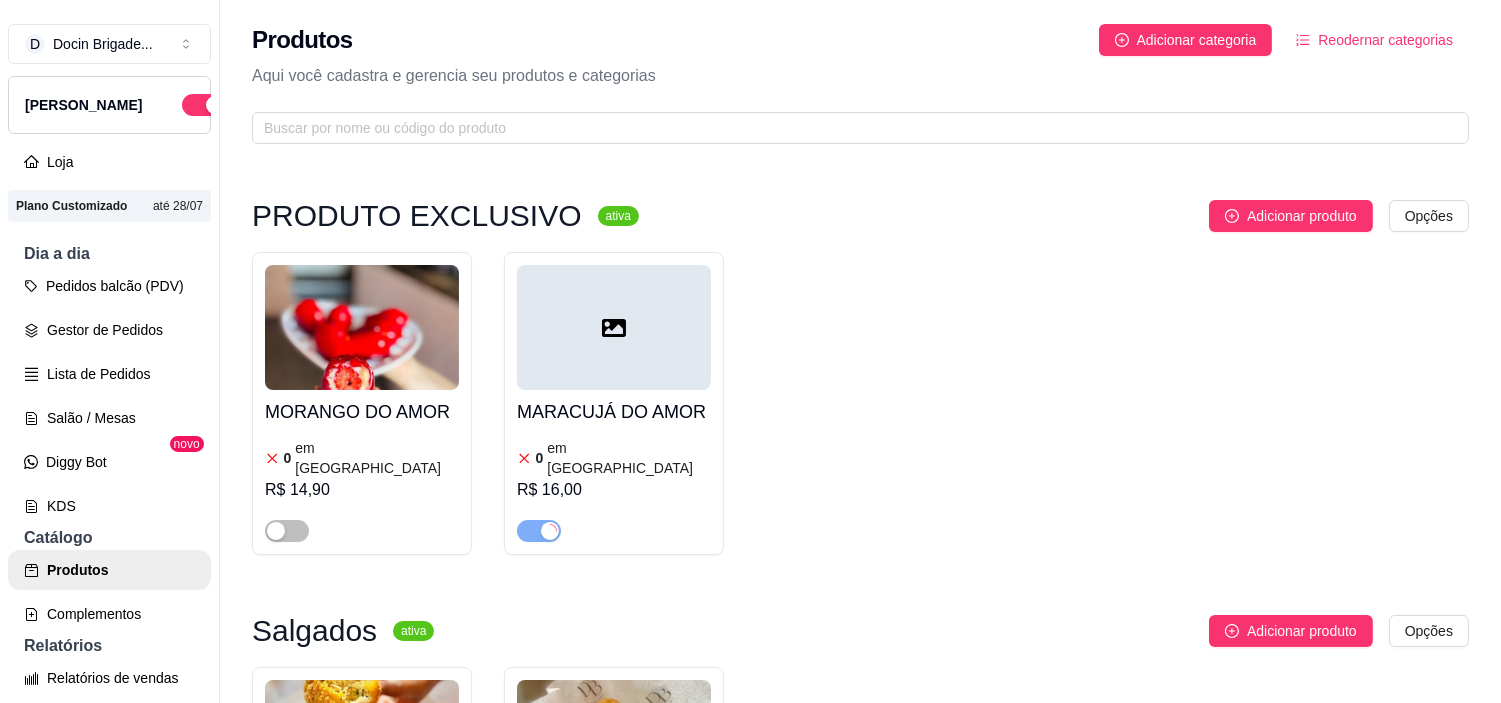 click at bounding box center (614, 327) 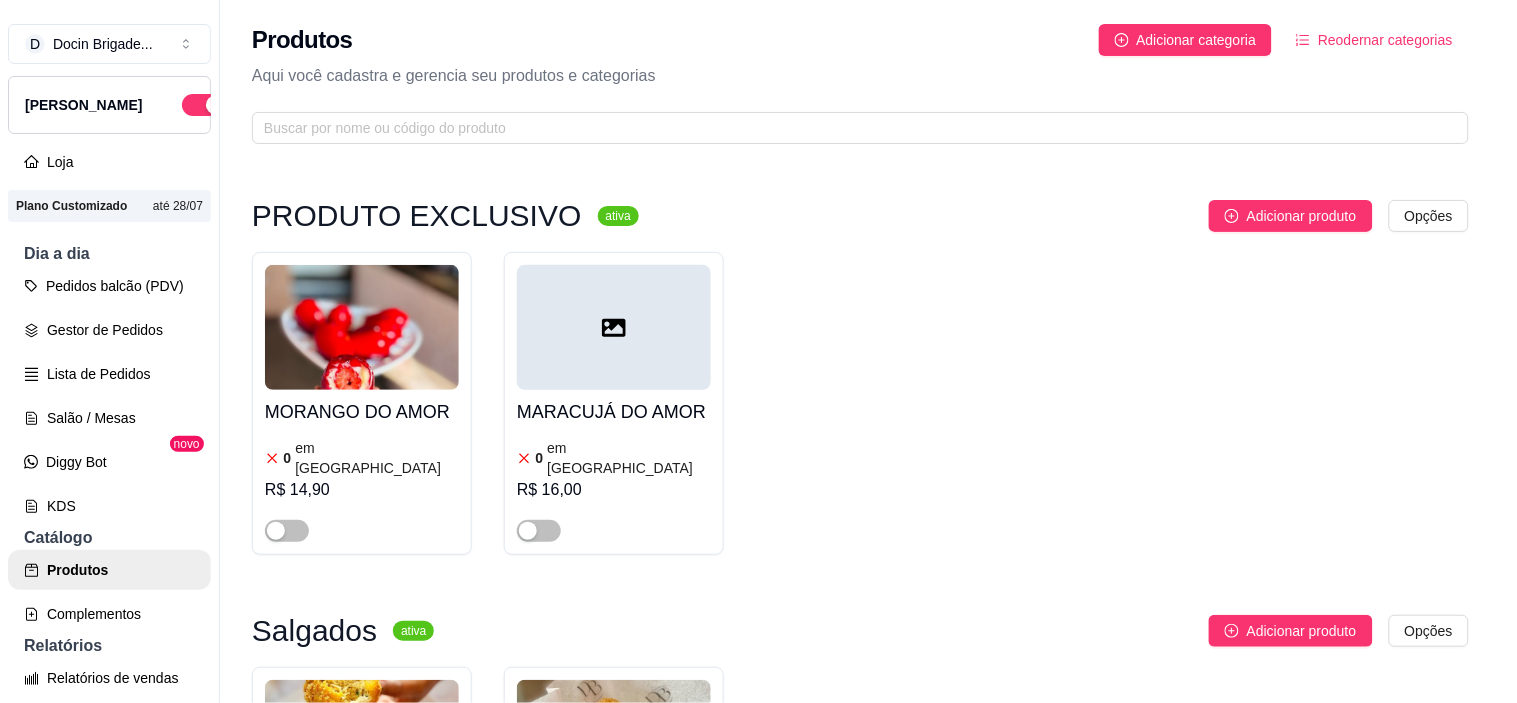 drag, startPoint x: 952, startPoint y: 155, endPoint x: 1100, endPoint y: 205, distance: 156.2178 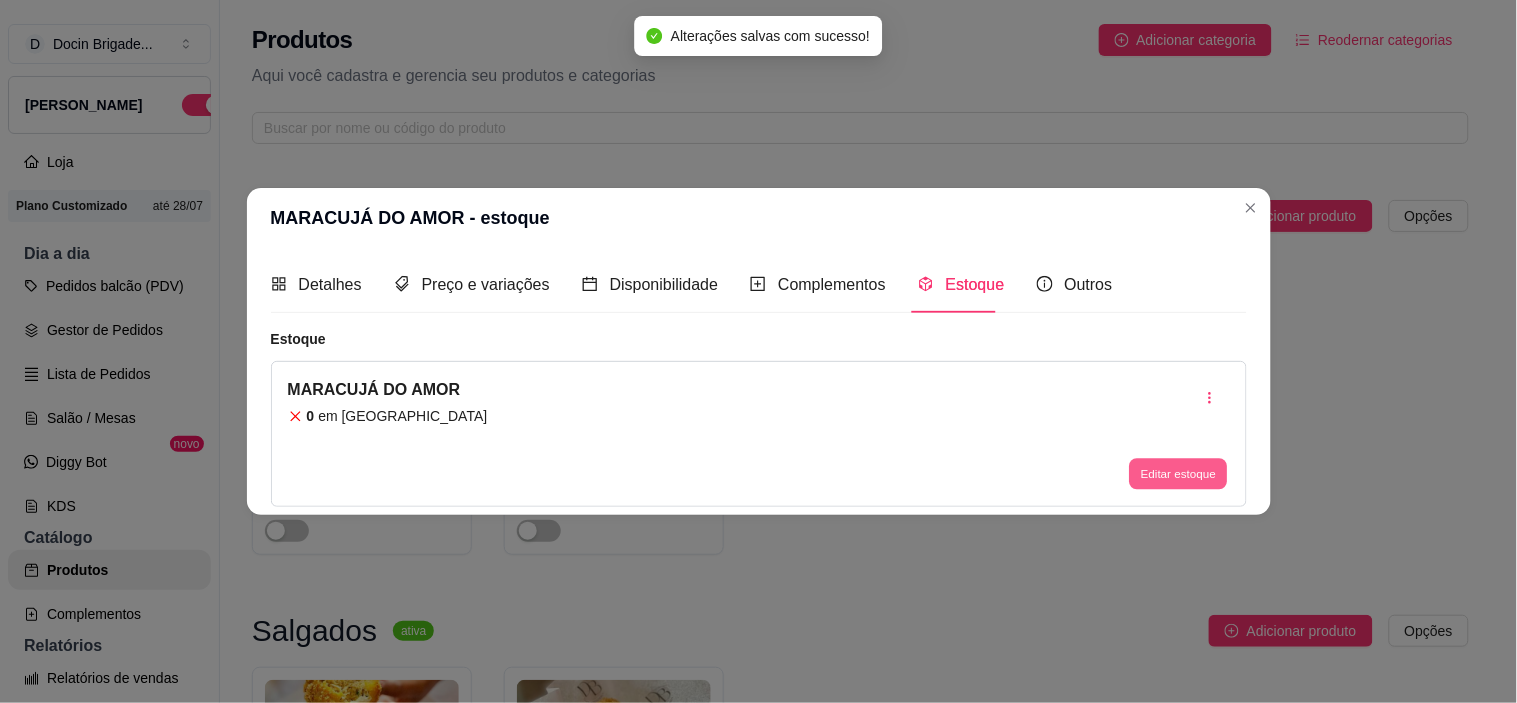 click on "Editar estoque" at bounding box center [1178, 434] 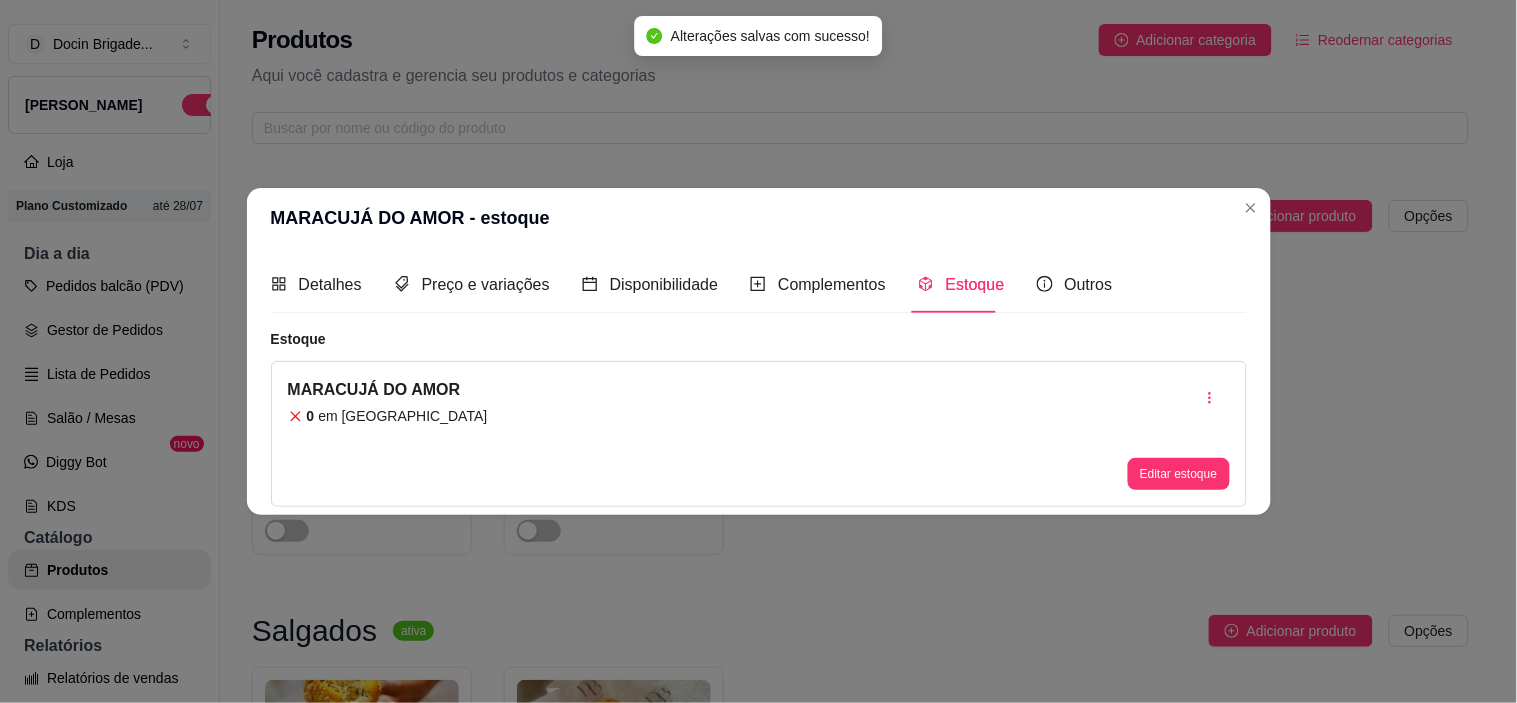 click on "Editar estoque" at bounding box center [1178, 474] 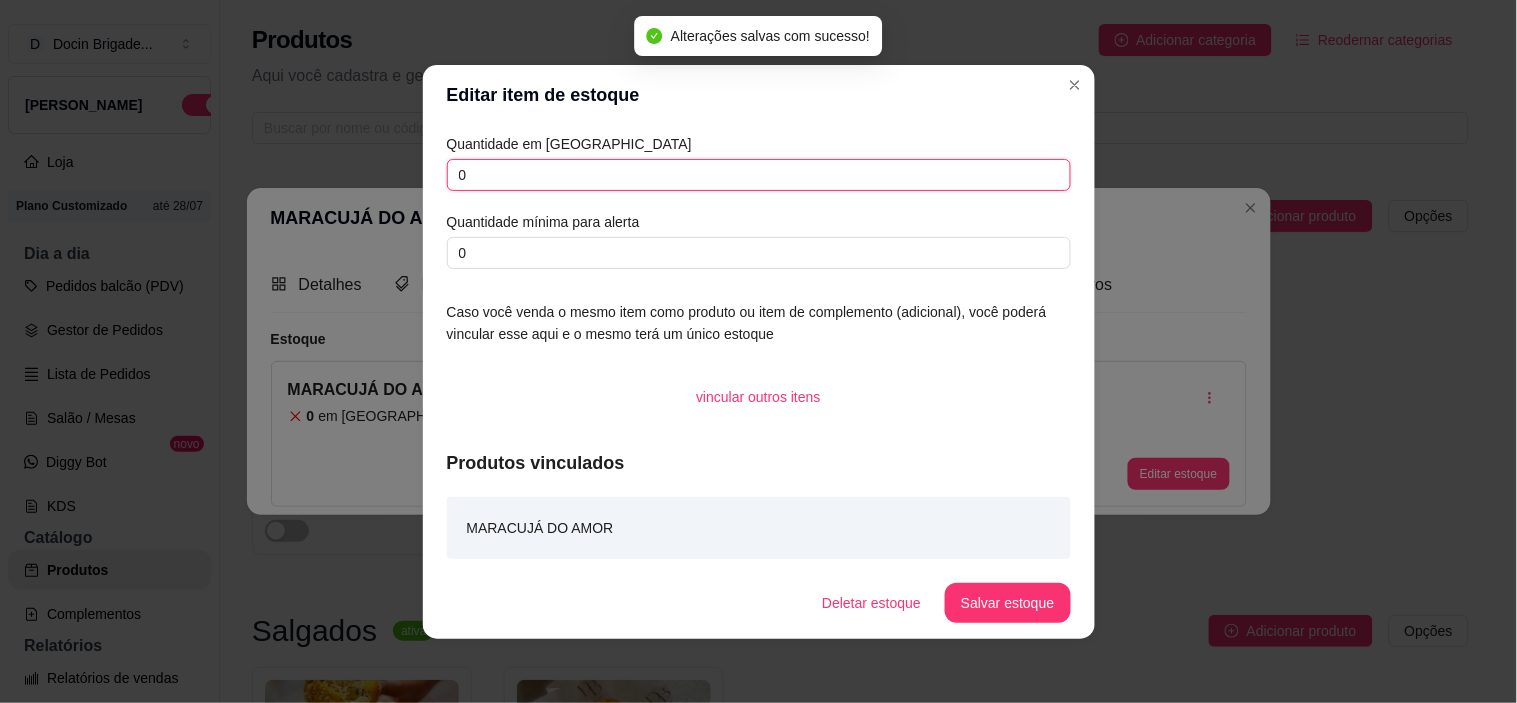 click on "0" at bounding box center (759, 175) 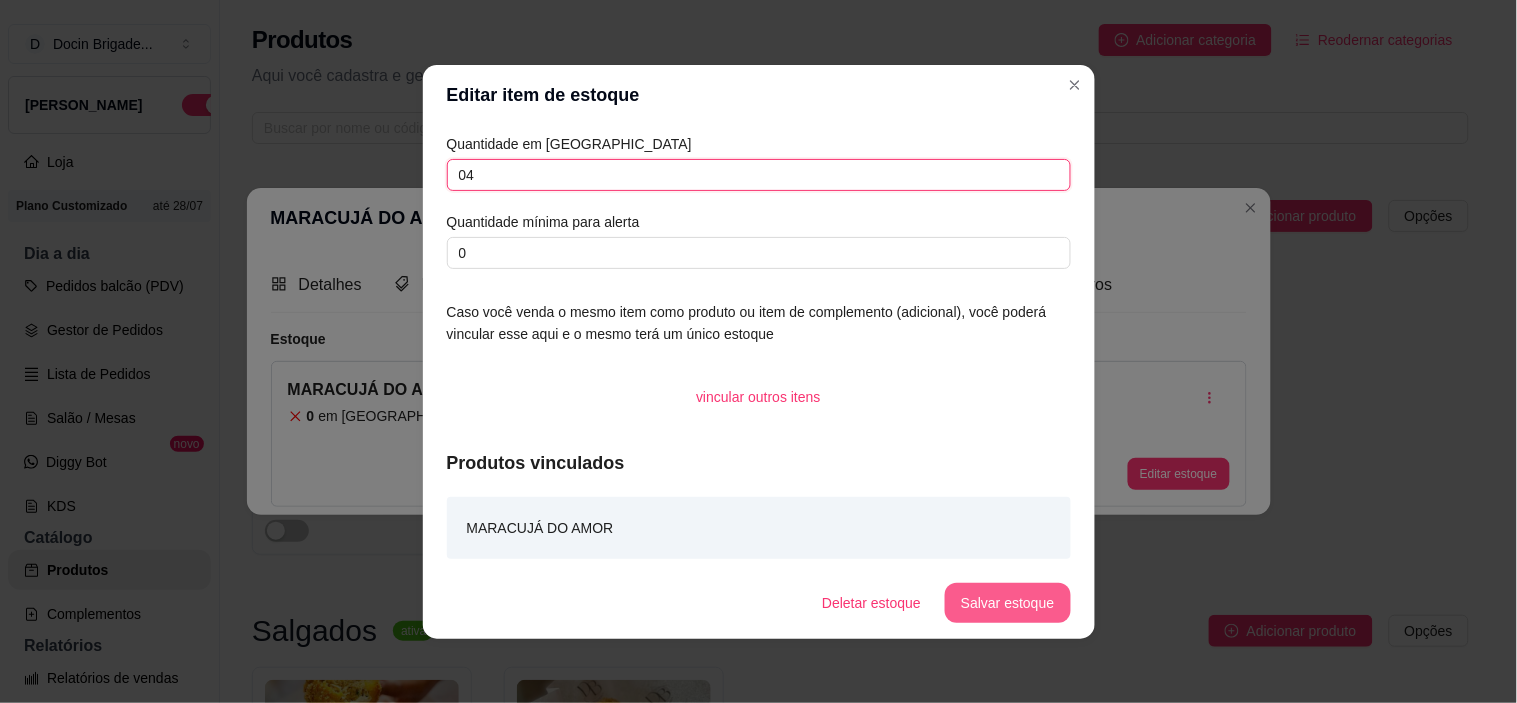 type on "04" 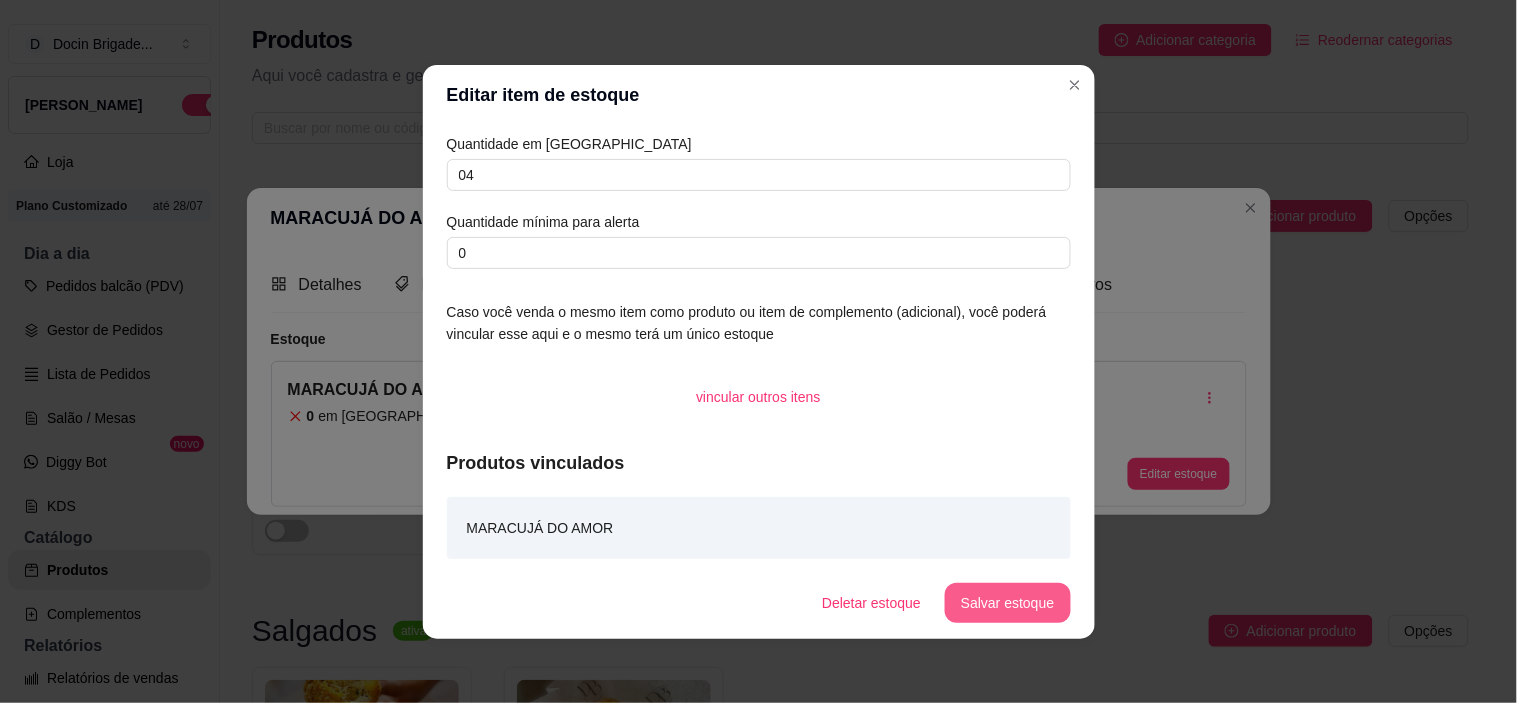 click on "Salvar estoque" at bounding box center (1007, 603) 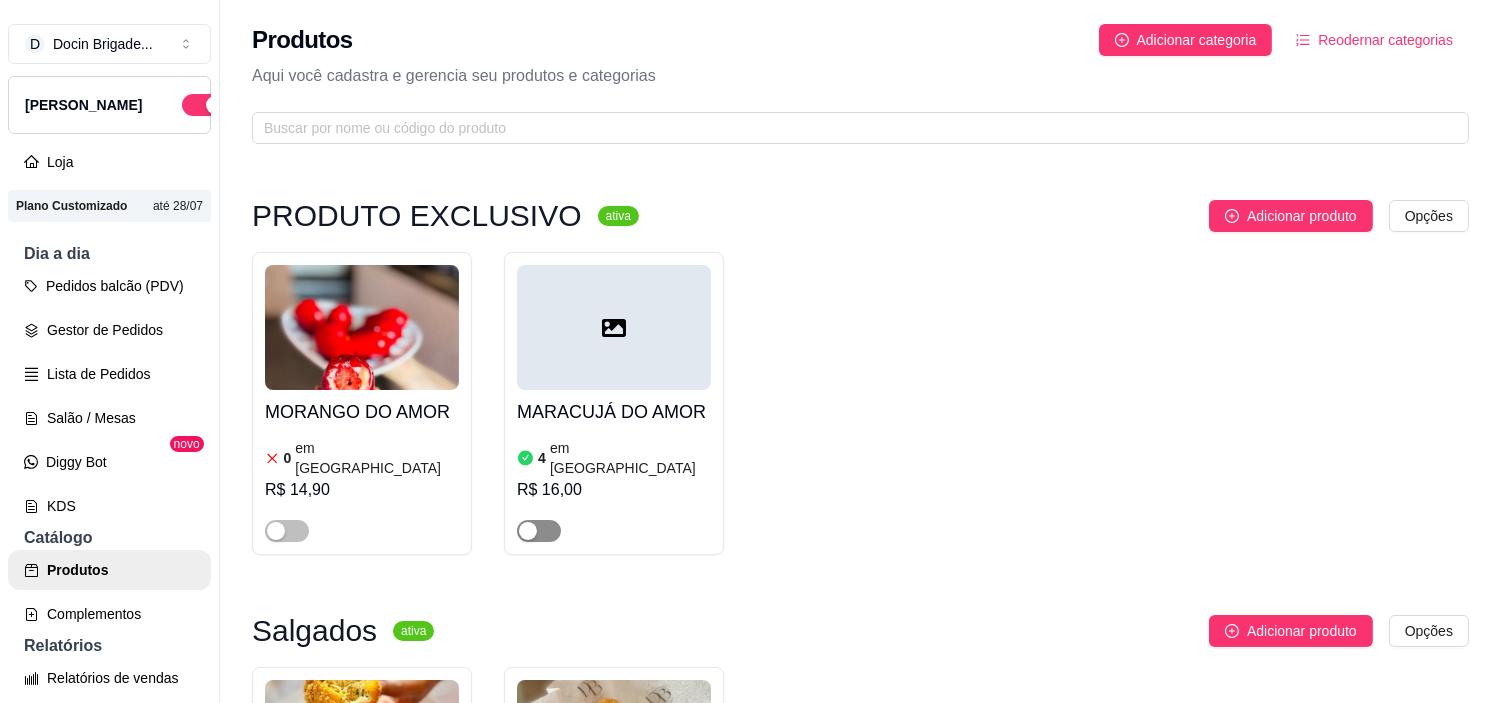 click at bounding box center [539, 531] 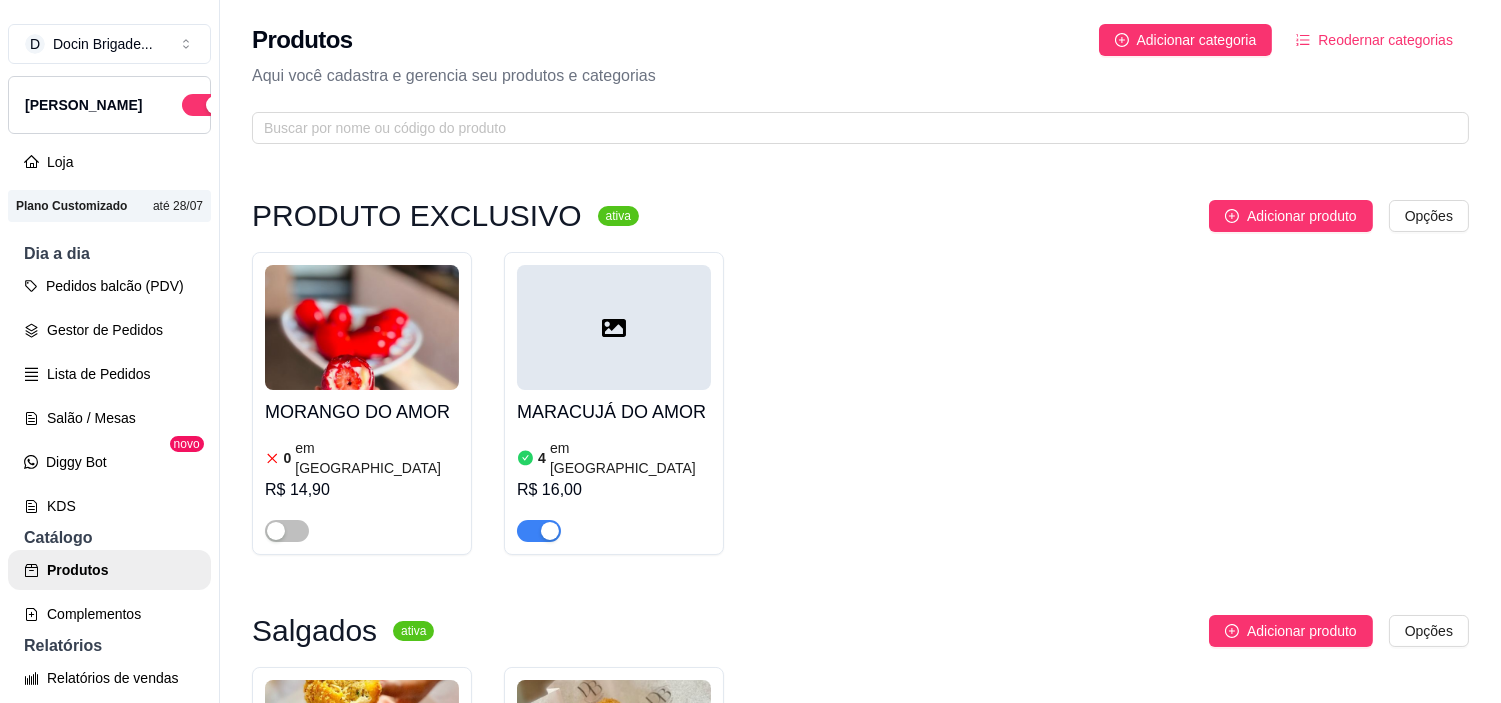 click at bounding box center (614, 327) 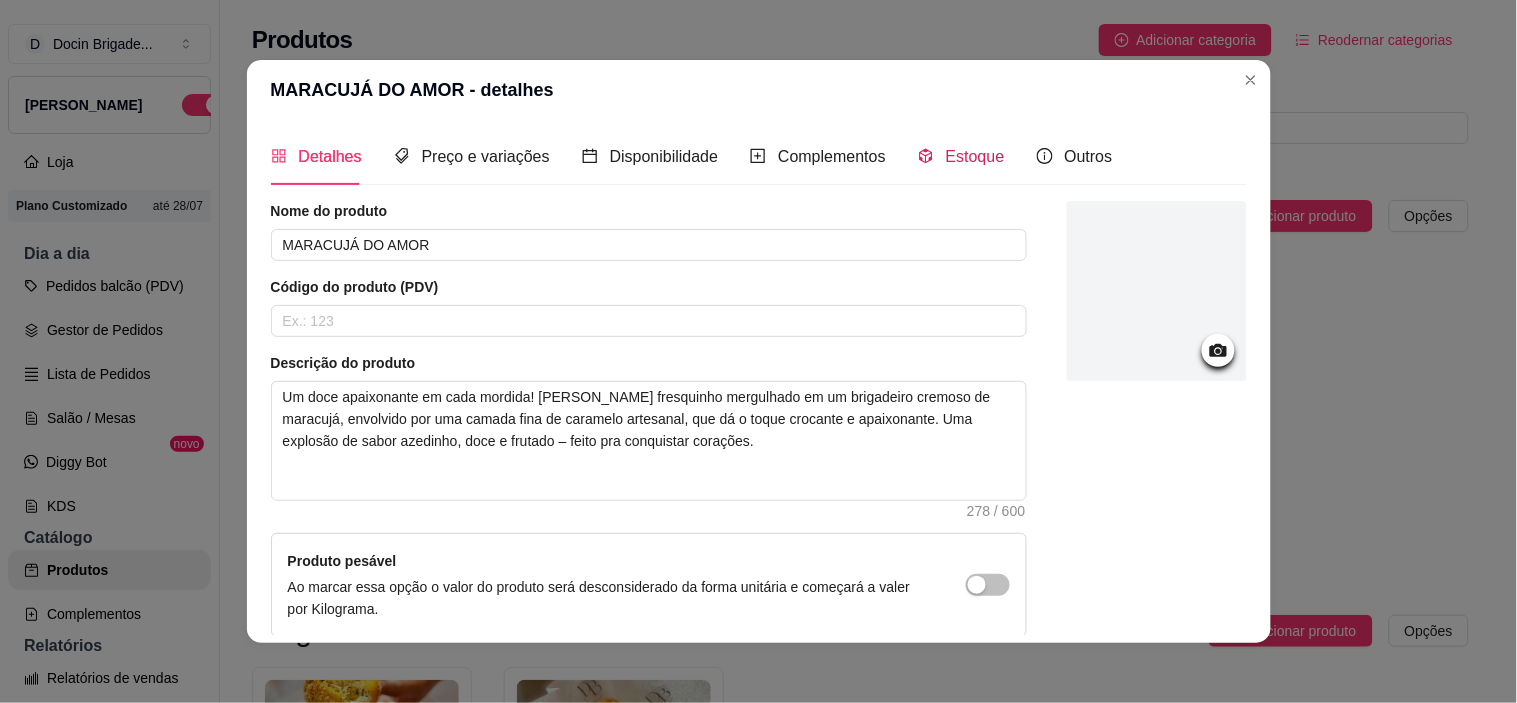 click on "Estoque" at bounding box center [961, 156] 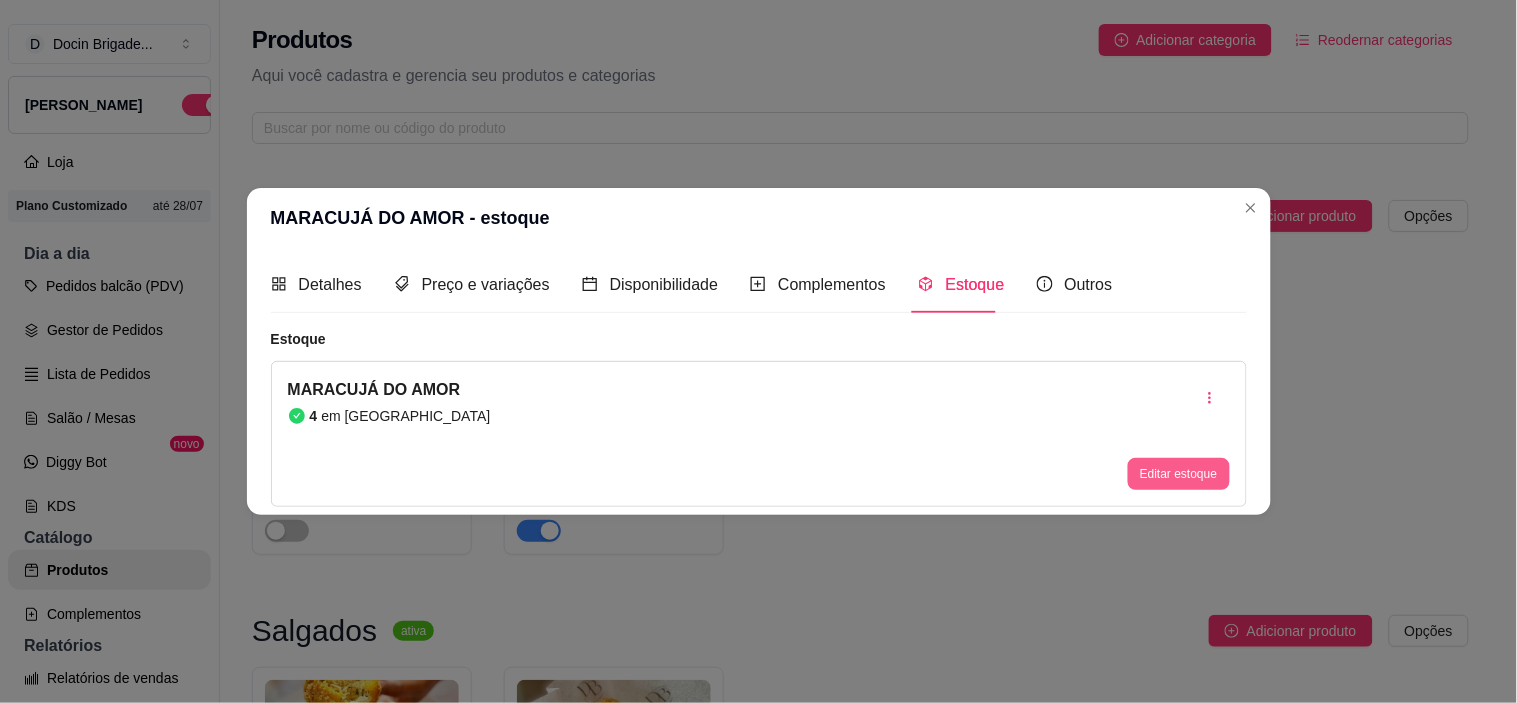 click on "Editar estoque" at bounding box center [1178, 474] 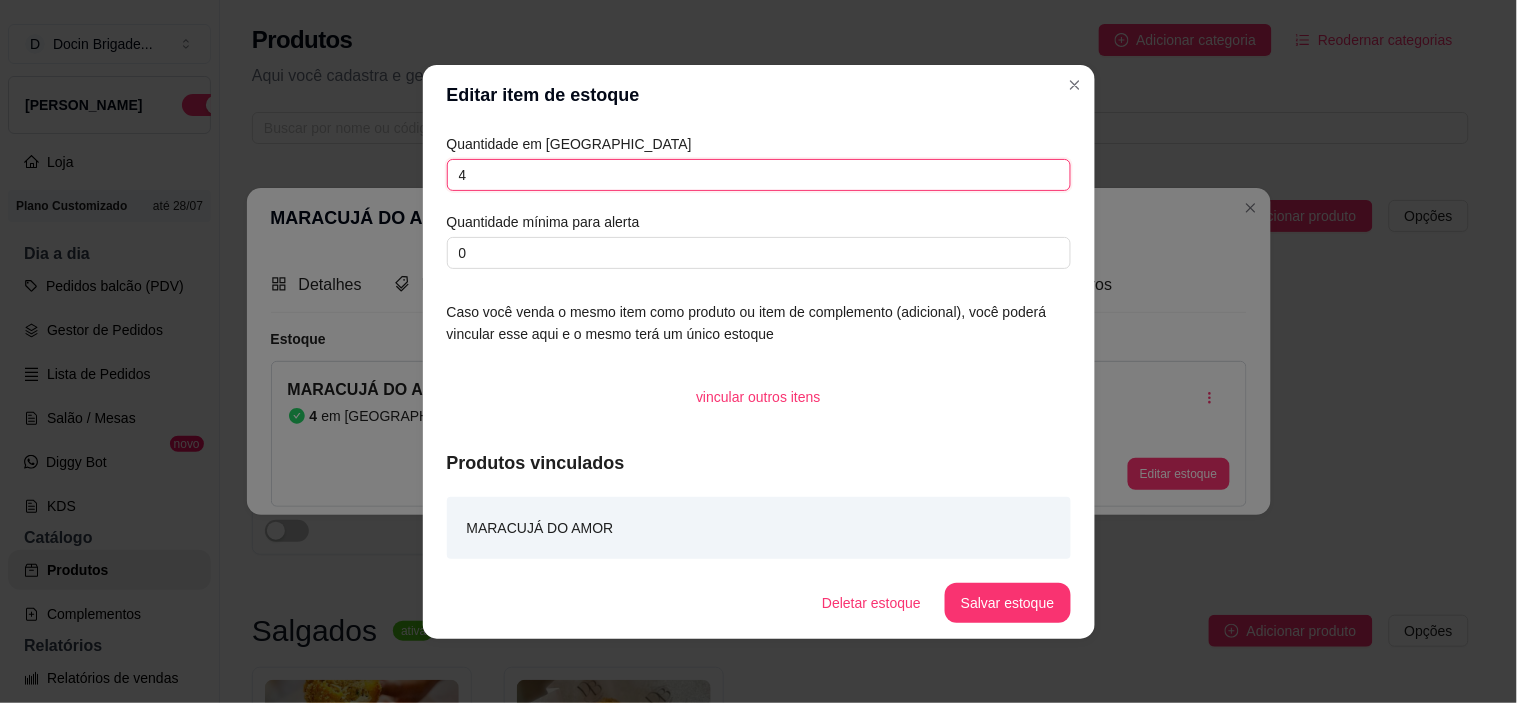 click on "4" at bounding box center [759, 175] 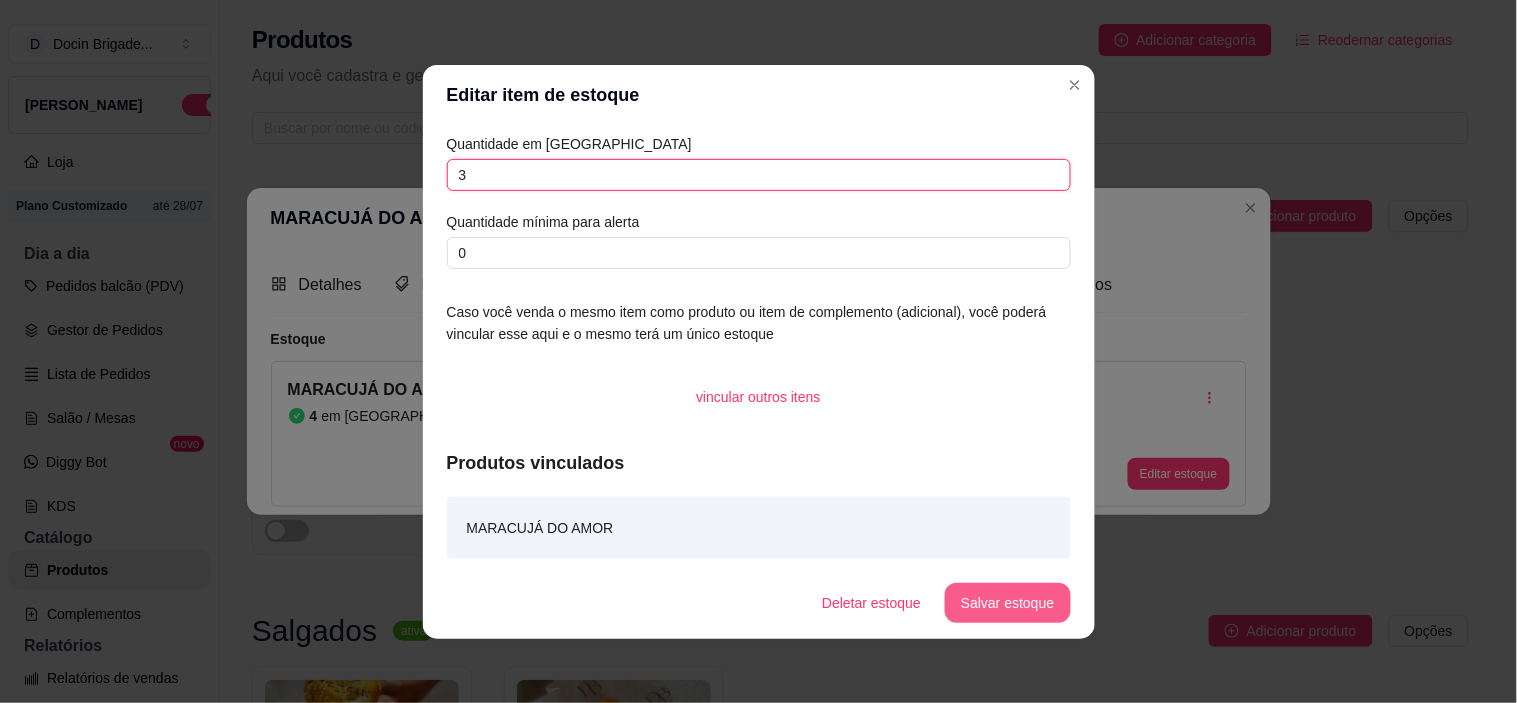 type on "3" 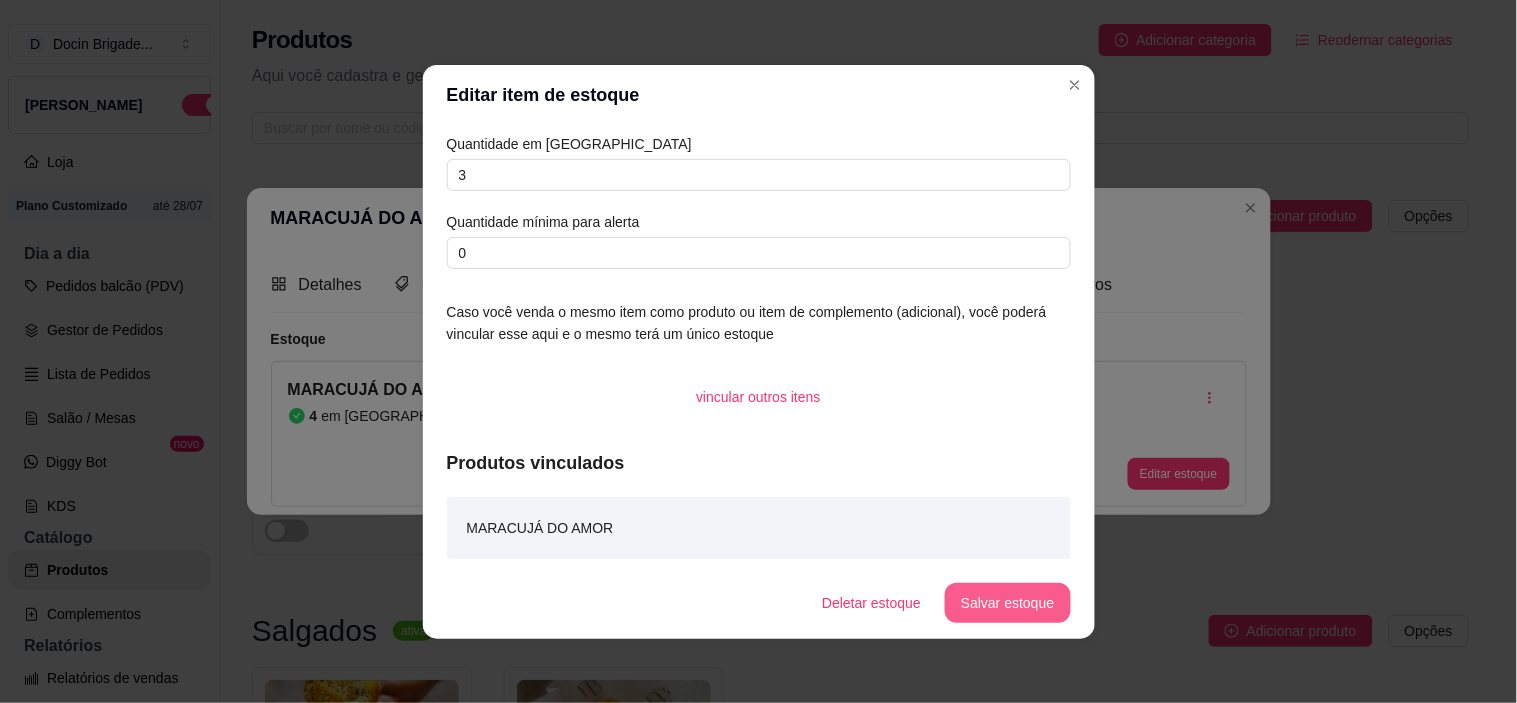click on "Salvar estoque" at bounding box center [1007, 603] 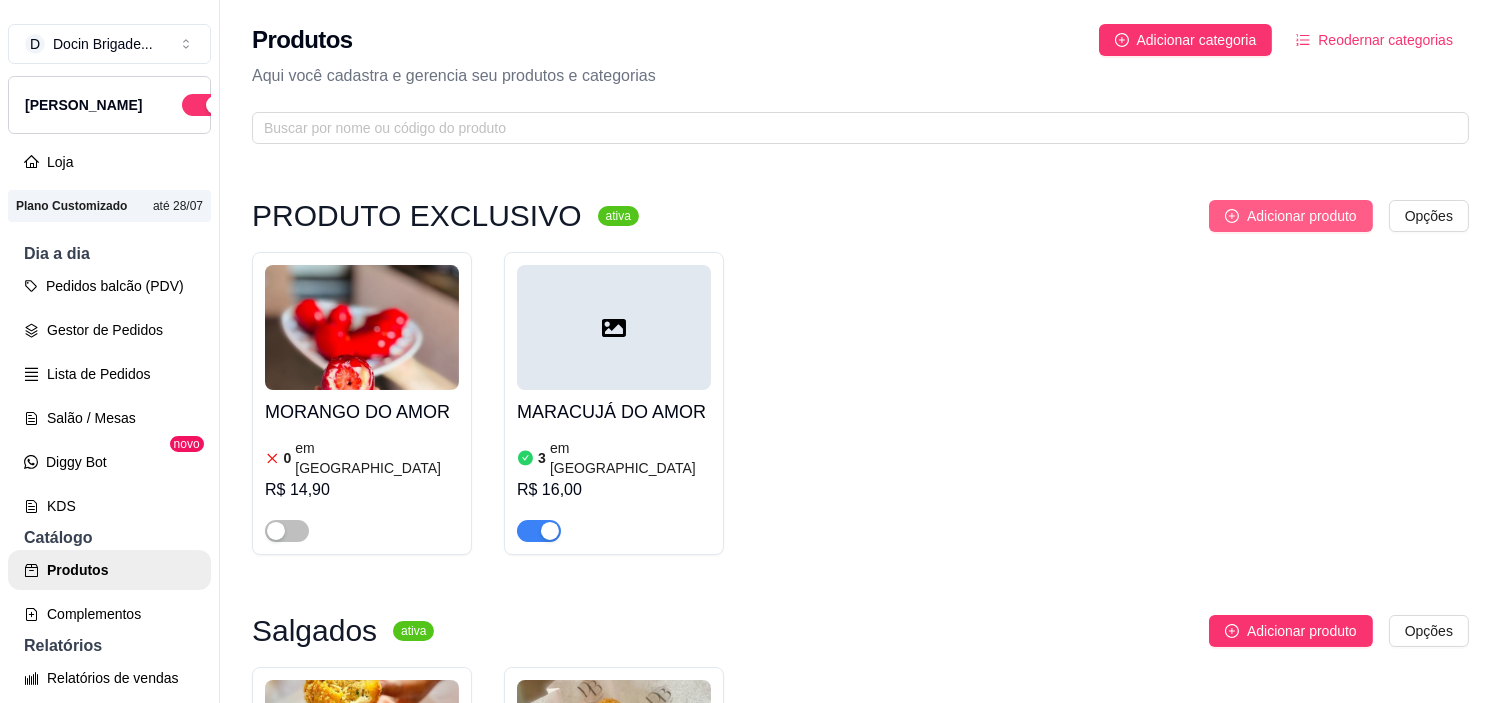 click on "Adicionar produto" at bounding box center (1302, 216) 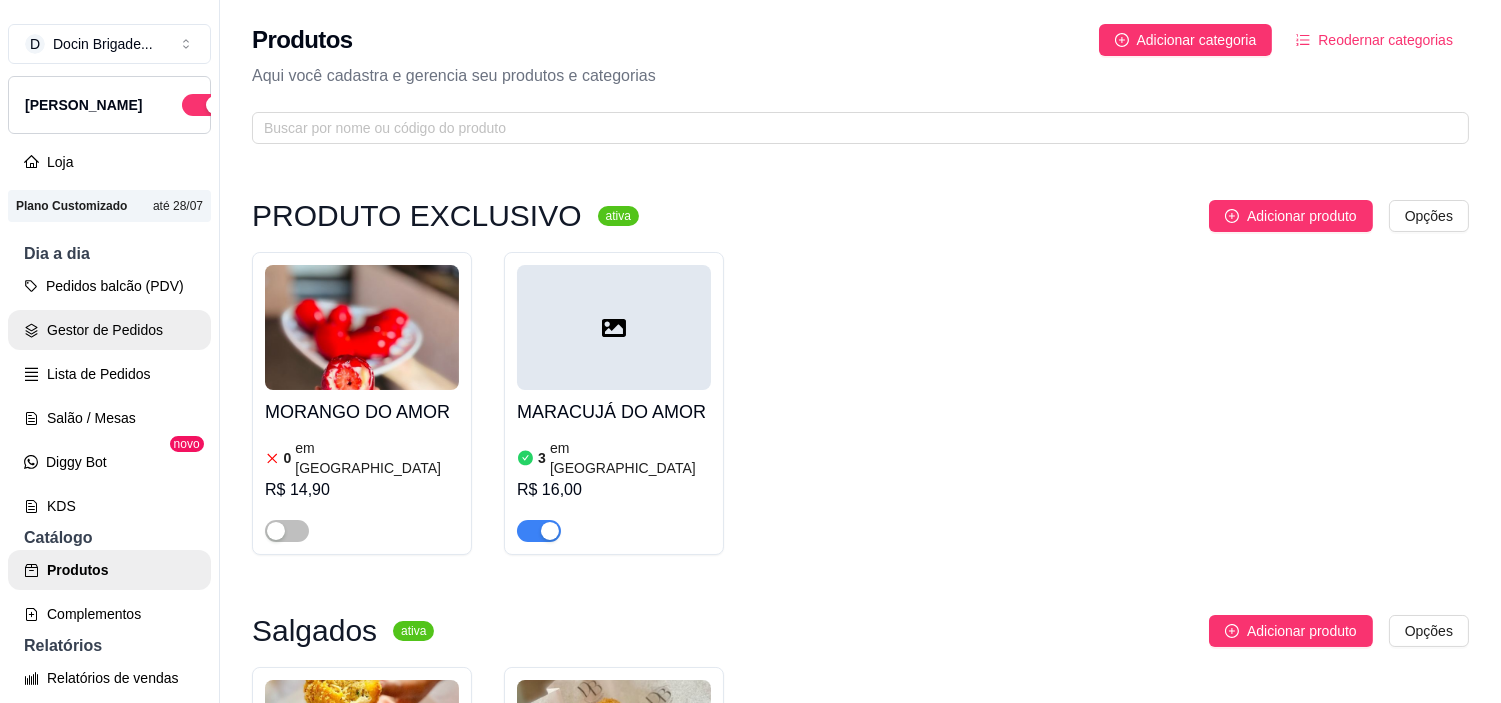 click on "Gestor de Pedidos" at bounding box center [109, 330] 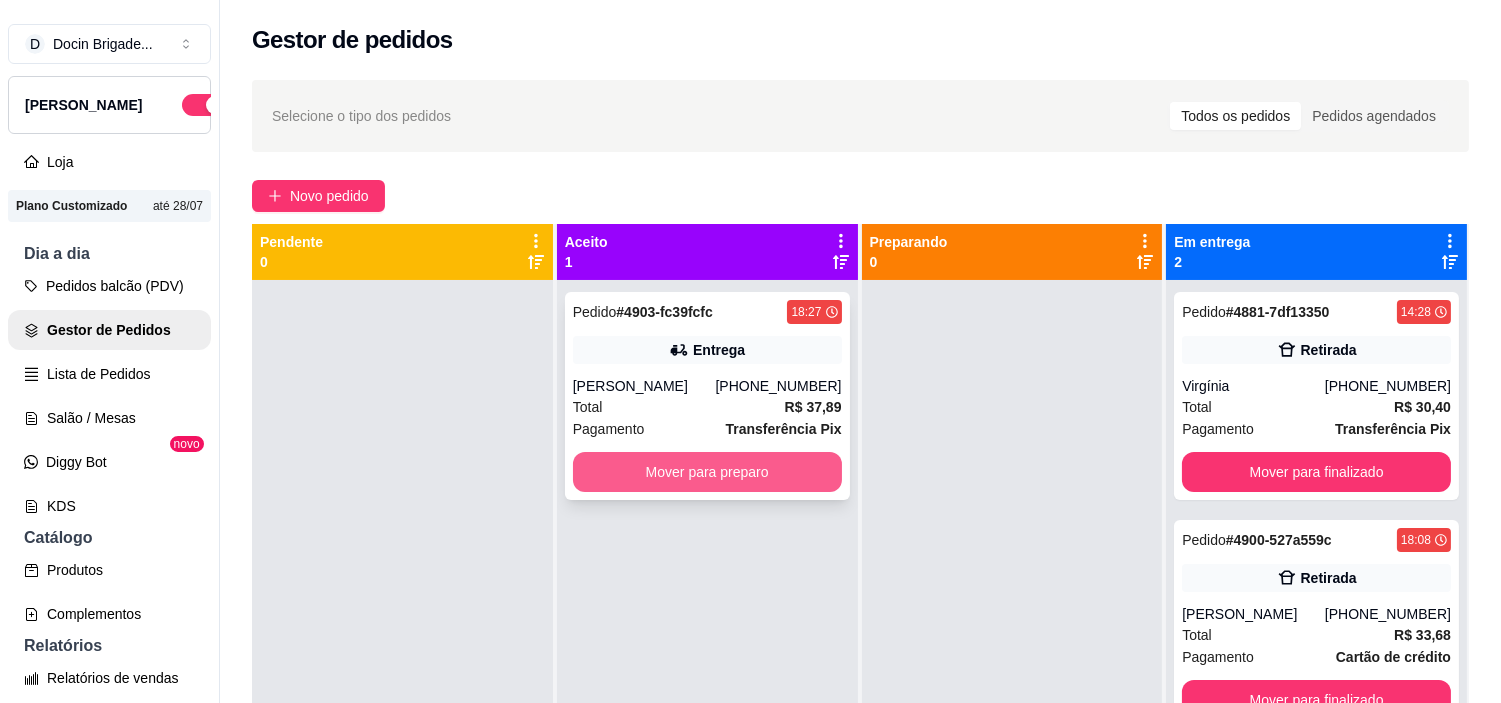 click on "Mover para preparo" at bounding box center [707, 472] 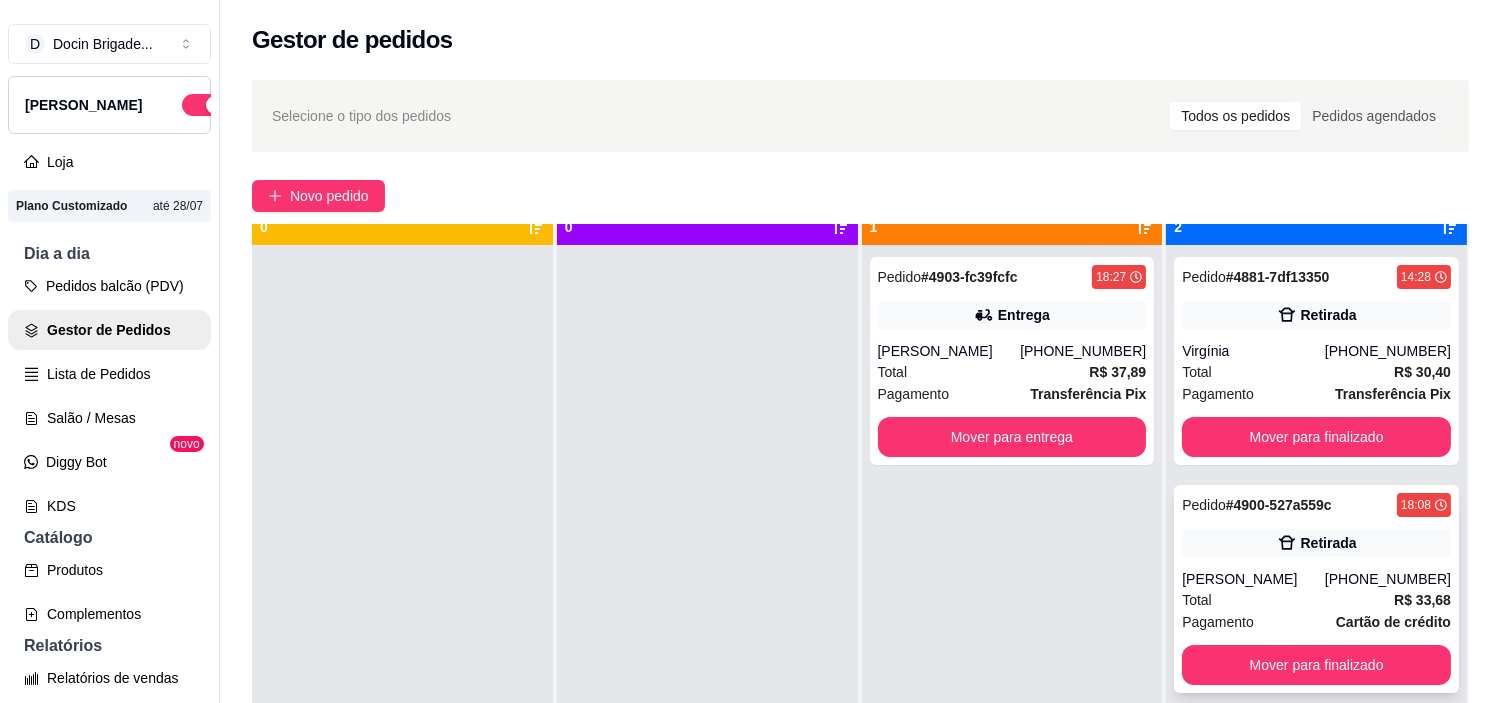 scroll, scrollTop: 55, scrollLeft: 0, axis: vertical 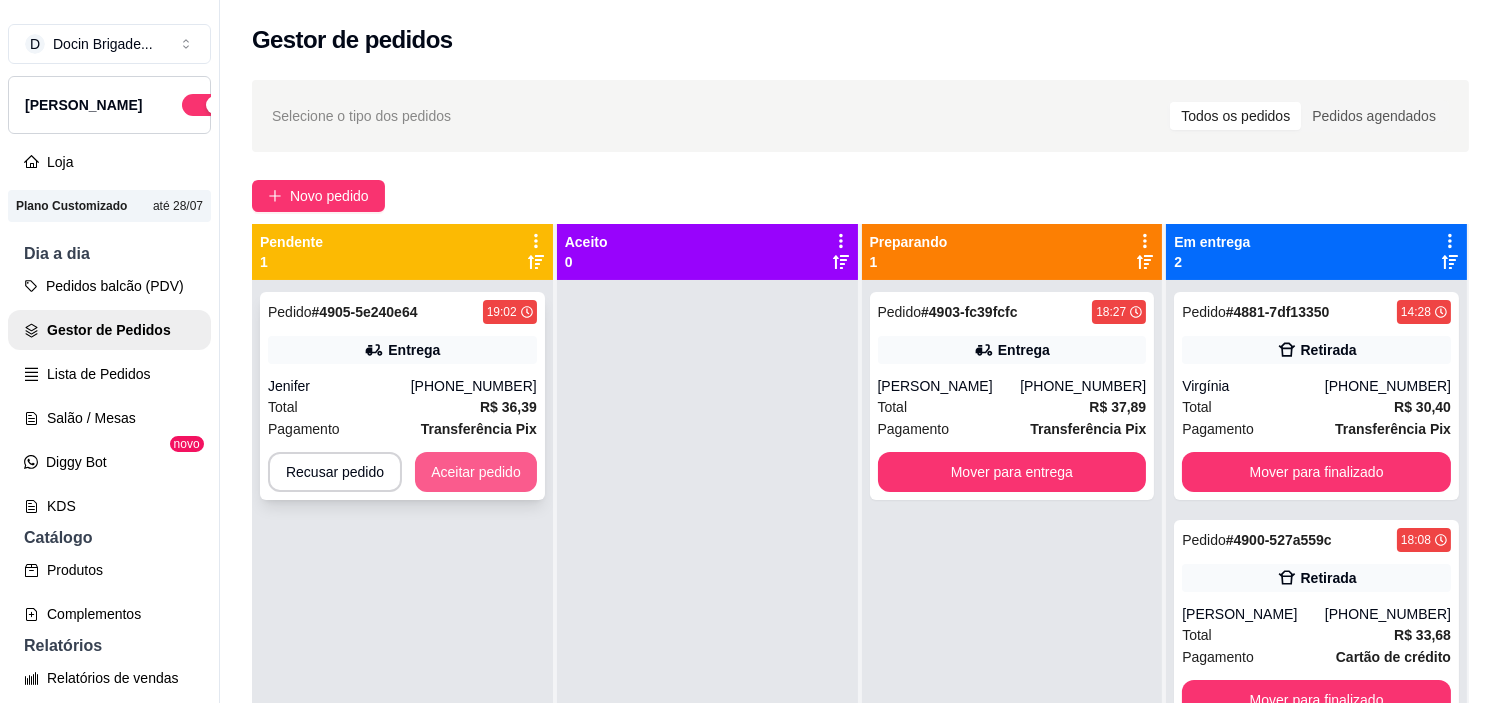 click on "Aceitar pedido" at bounding box center (476, 472) 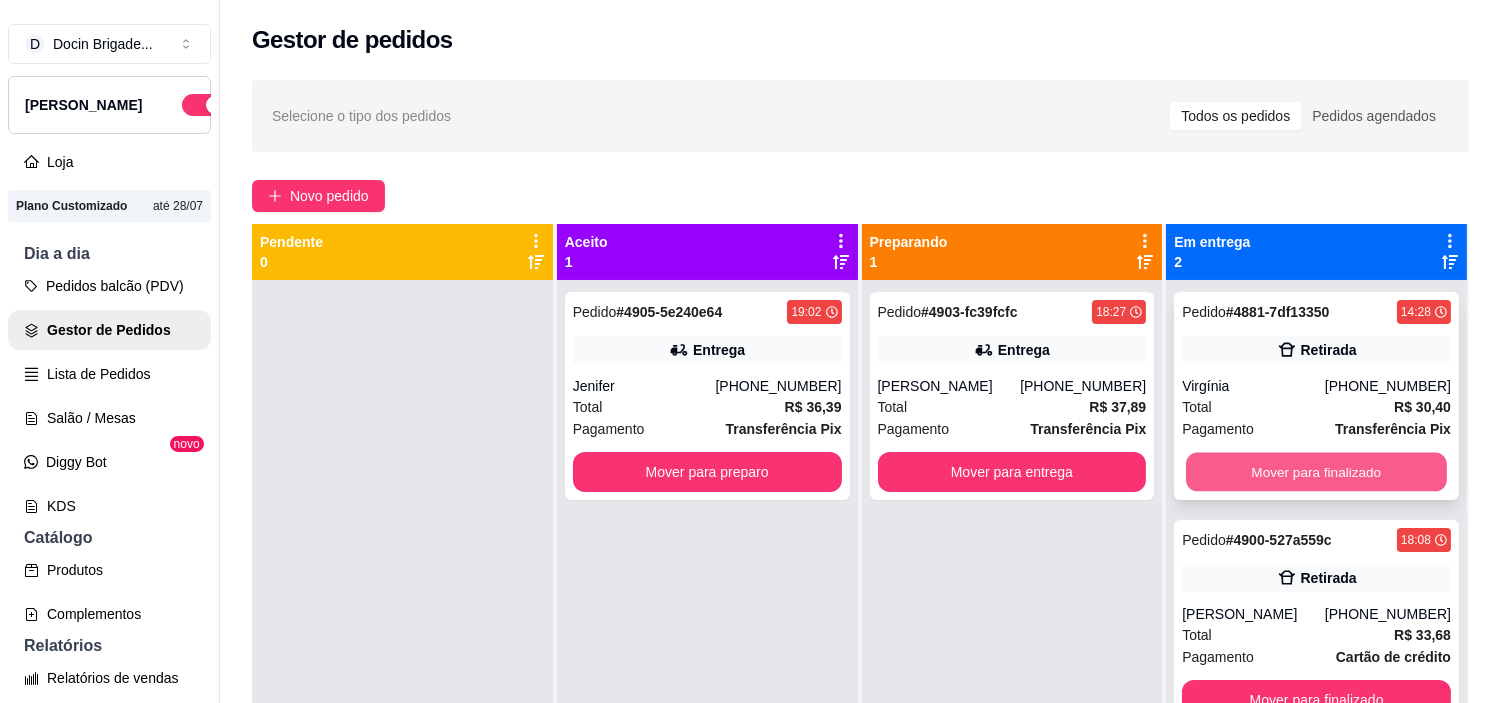 click on "Mover para finalizado" at bounding box center (1316, 472) 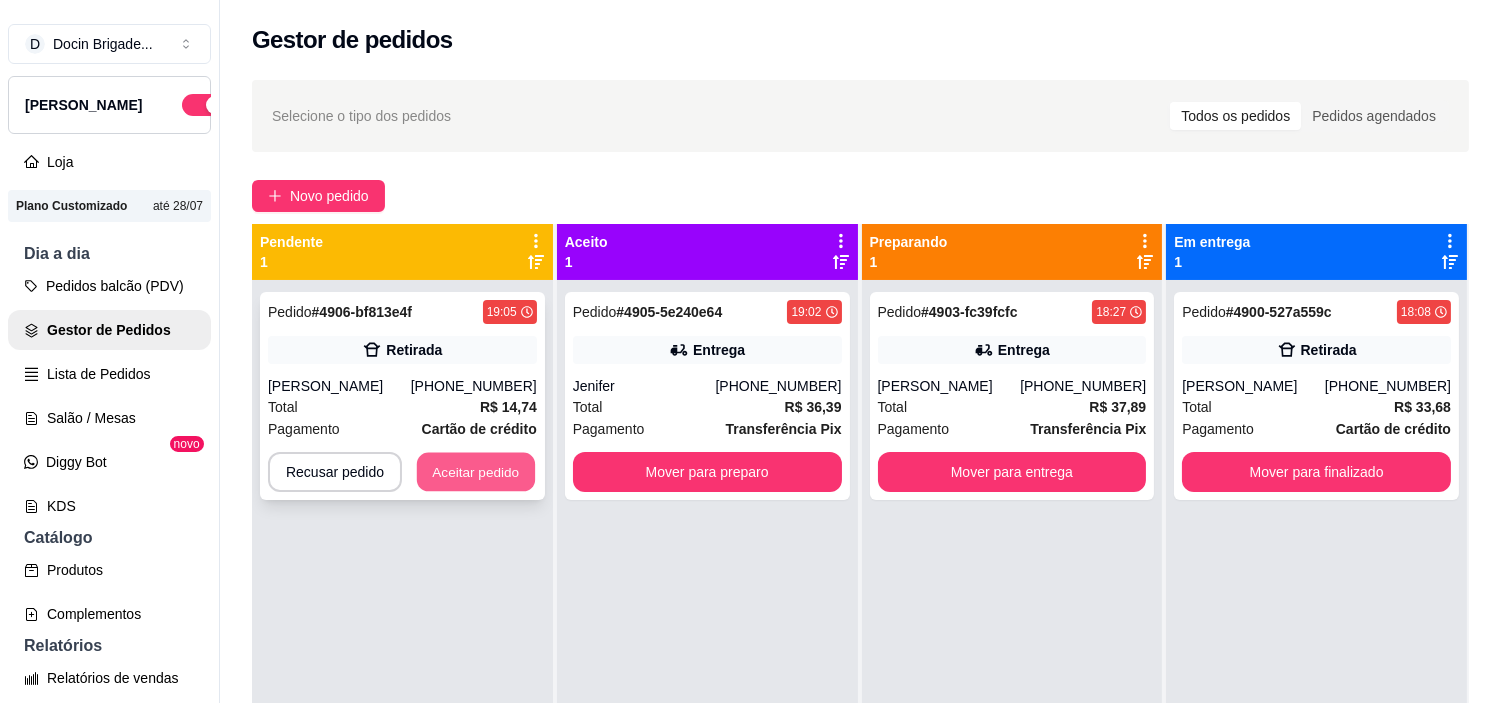 click on "Aceitar pedido" at bounding box center (476, 472) 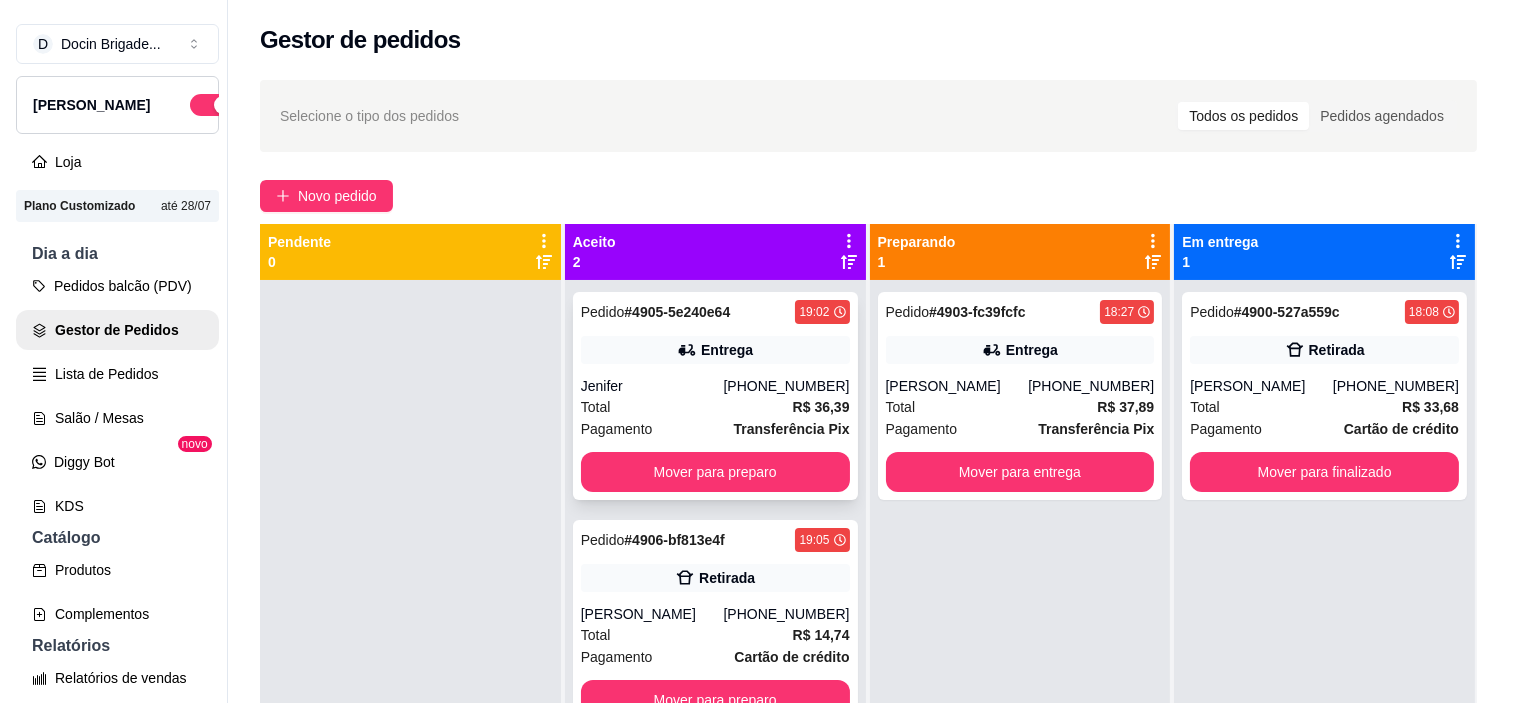 scroll, scrollTop: 55, scrollLeft: 0, axis: vertical 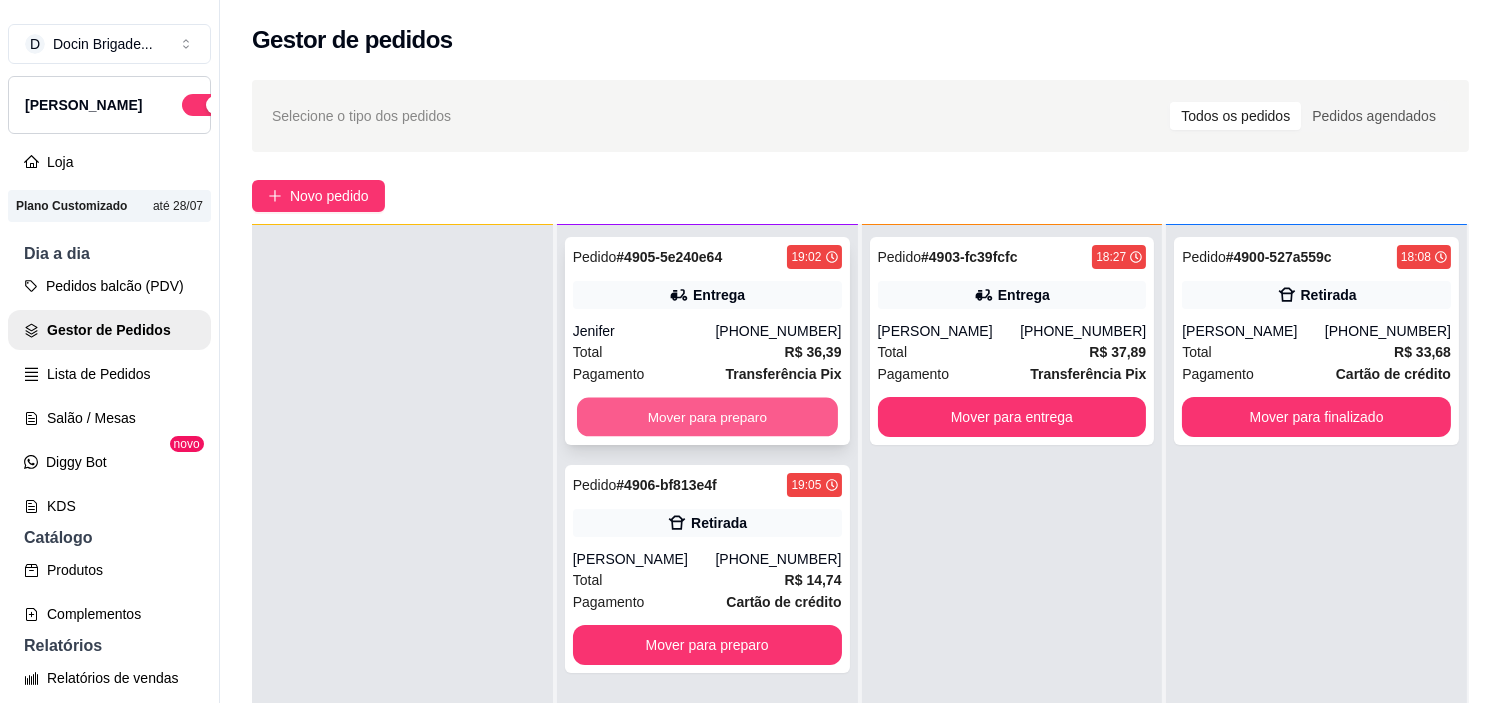 click on "Mover para preparo" at bounding box center [707, 417] 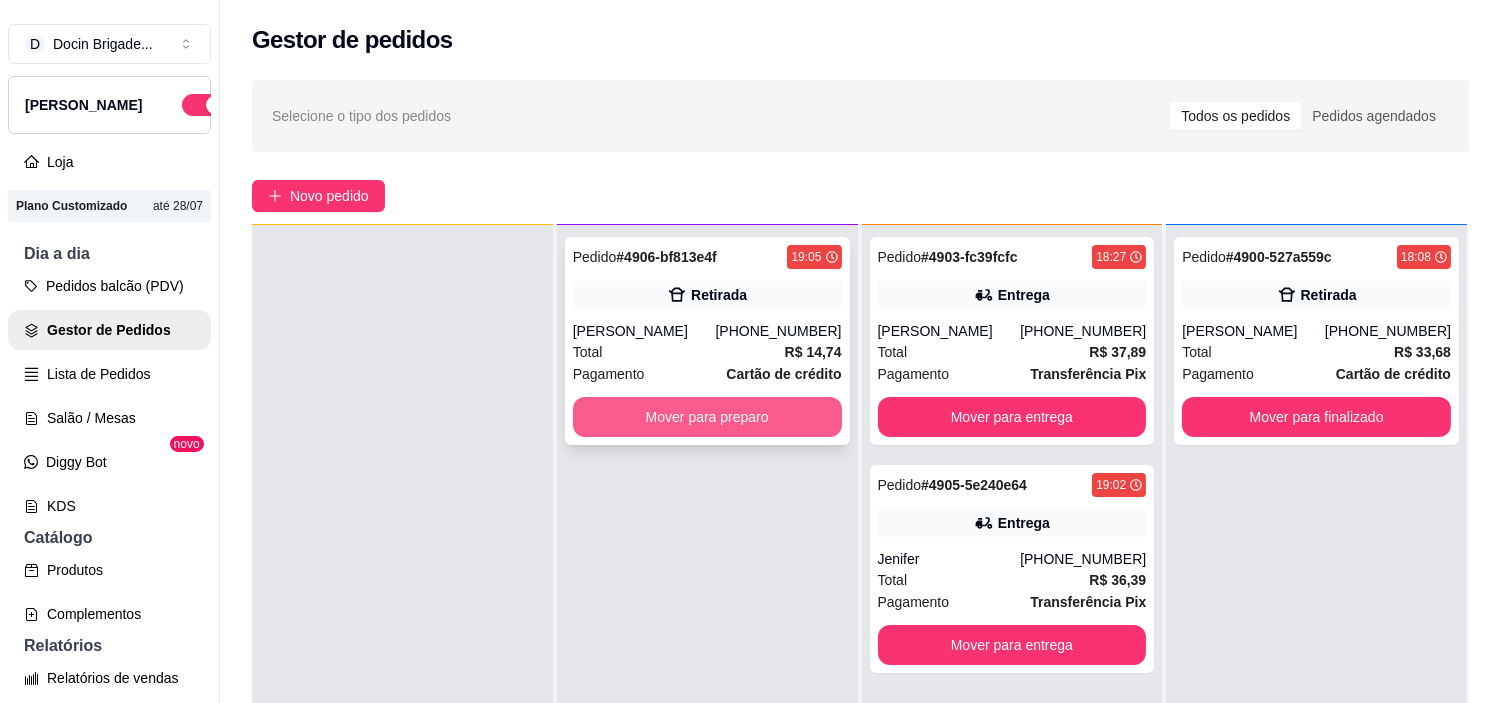 click on "Mover para preparo" at bounding box center (707, 417) 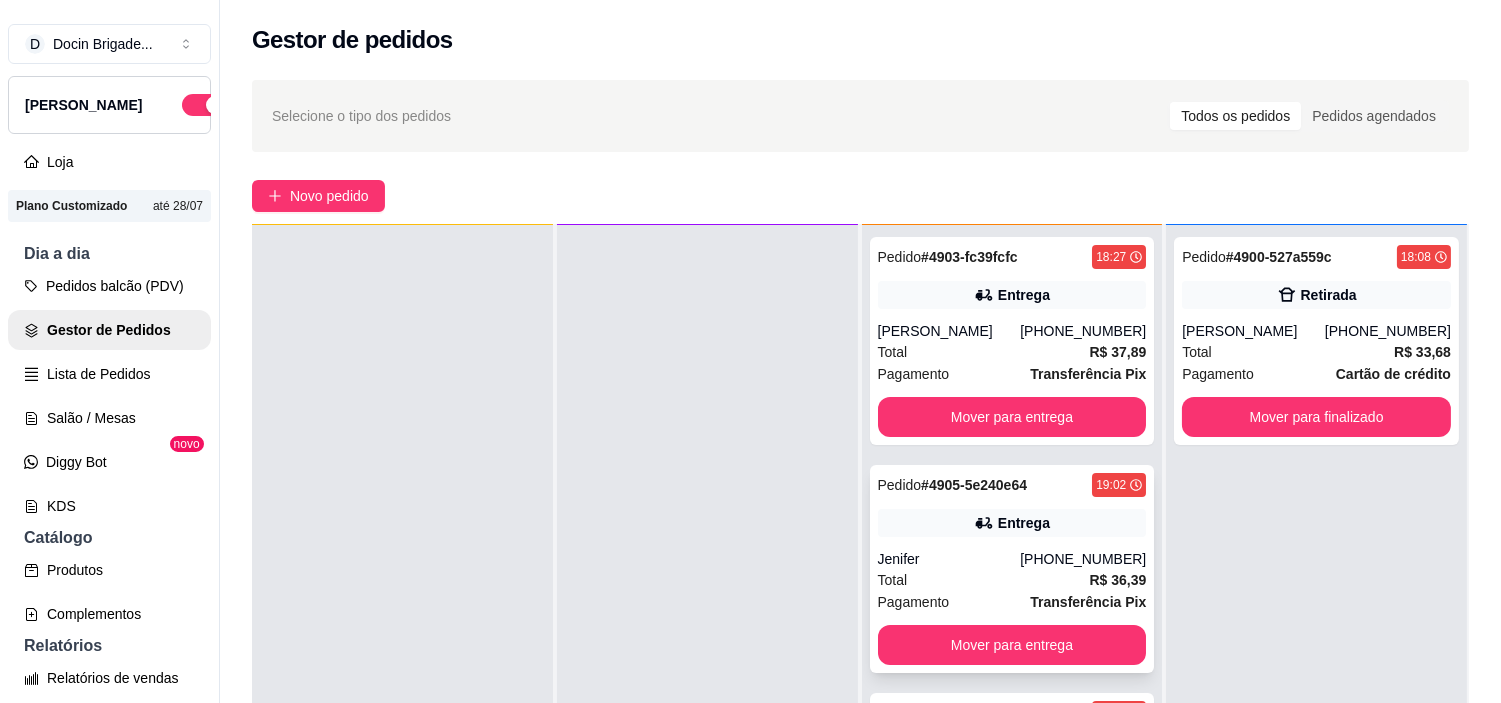click on "Pedido  # 4905-5e240e64 19:02 Entrega Jenifer  [PHONE_NUMBER] Total R$ 36,39 Pagamento Transferência Pix Mover para entrega" at bounding box center [1012, 569] 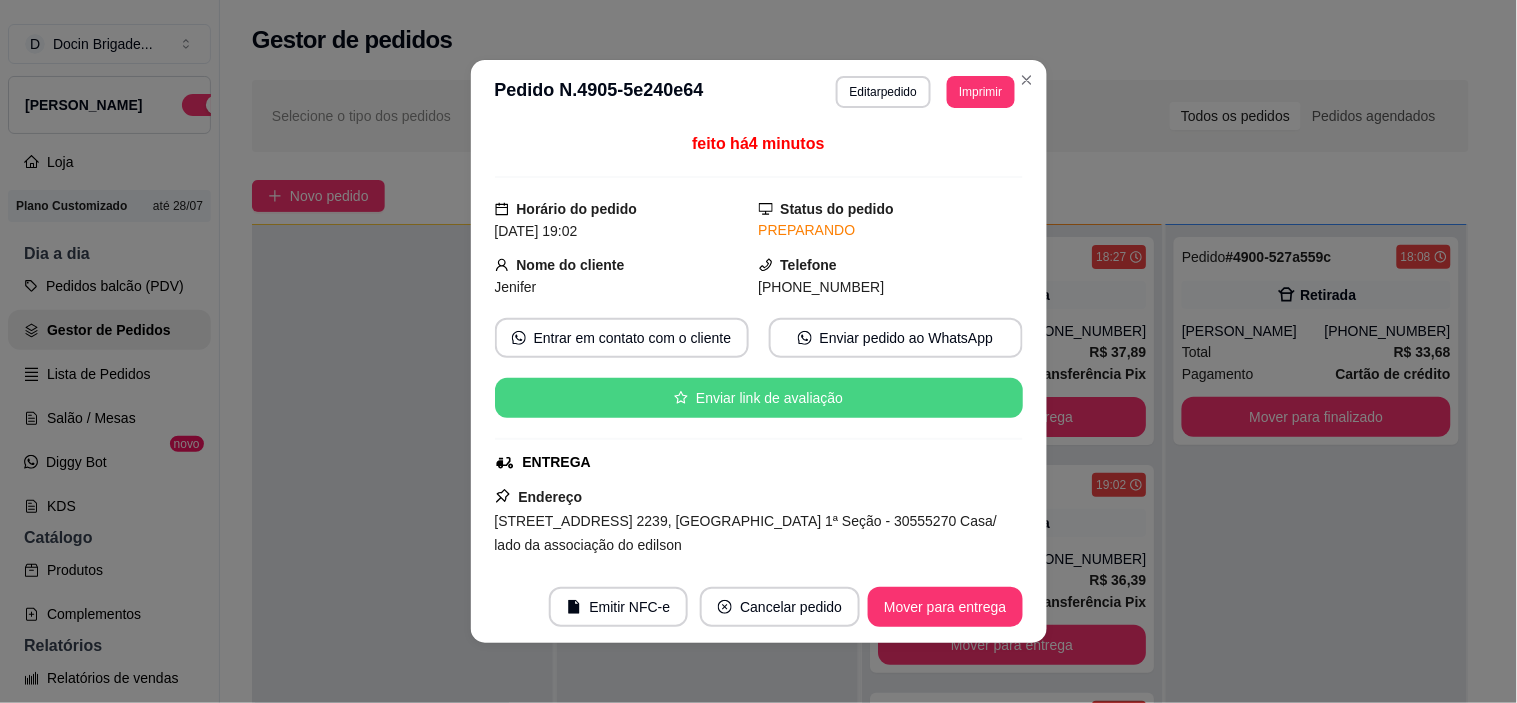 scroll, scrollTop: 333, scrollLeft: 0, axis: vertical 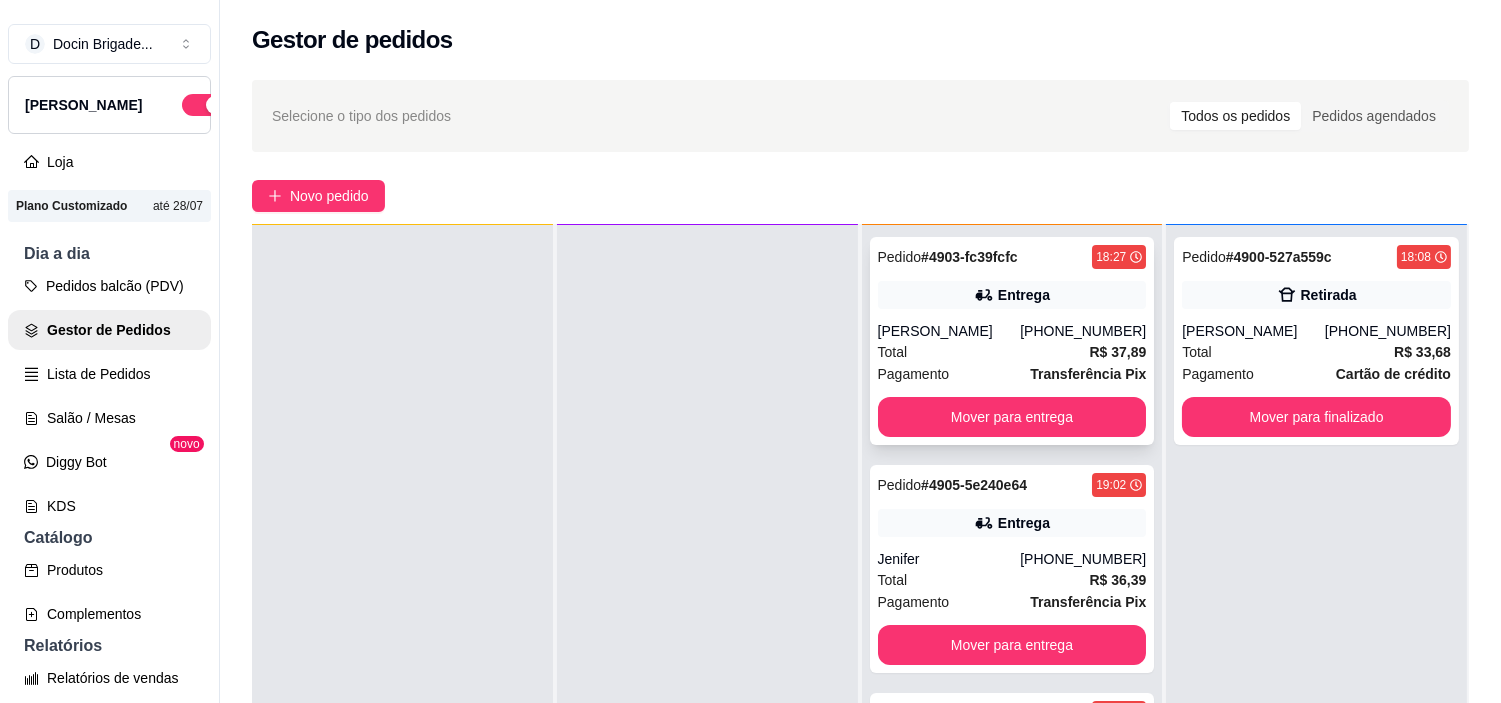 click on "[PERSON_NAME]" at bounding box center (949, 331) 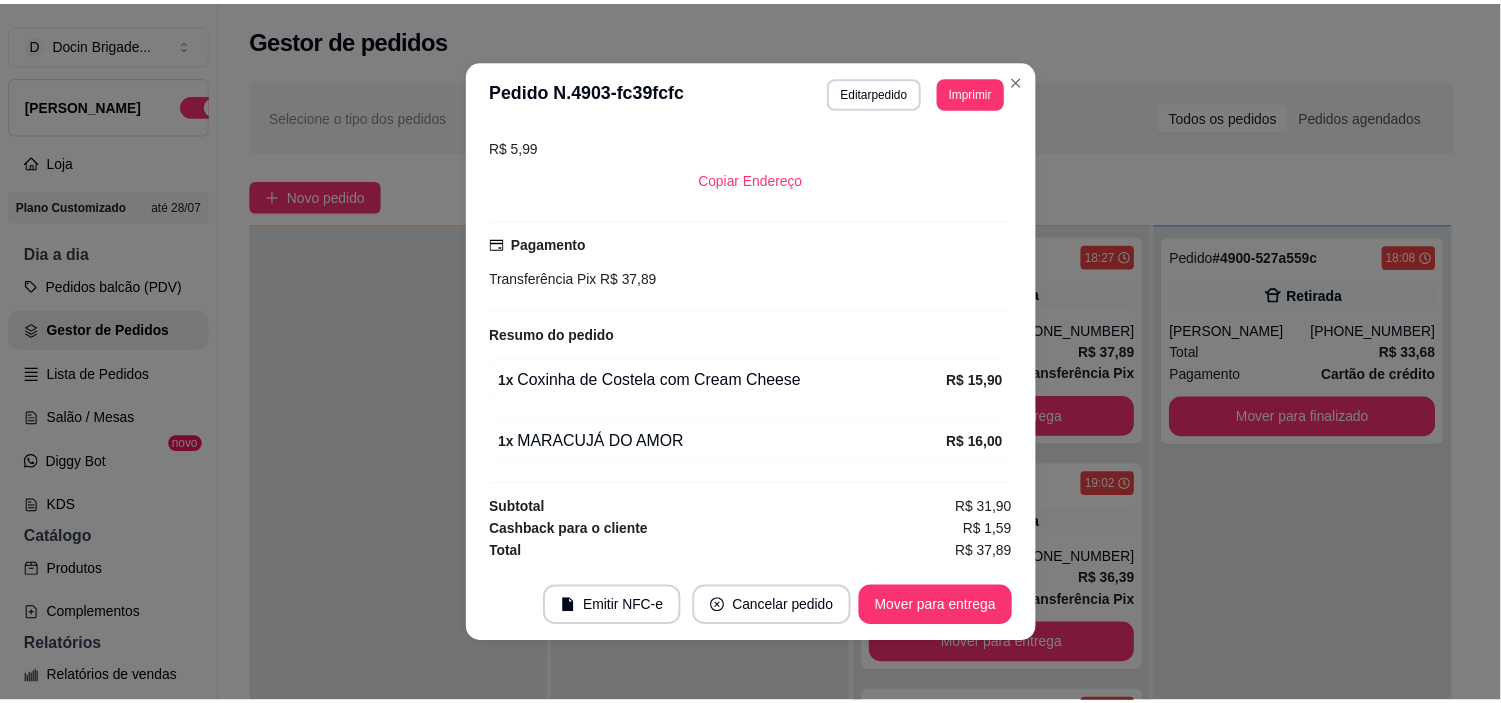 scroll, scrollTop: 98, scrollLeft: 0, axis: vertical 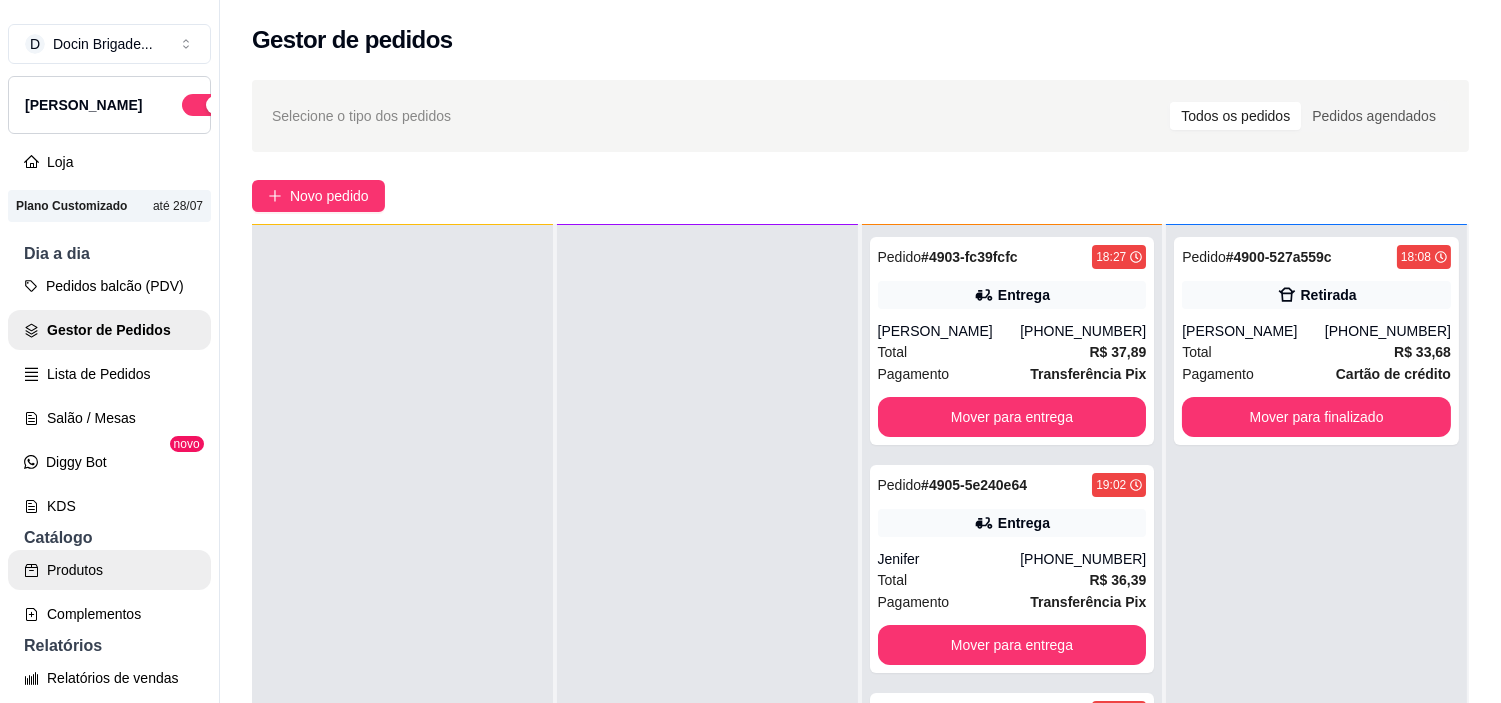 click on "Produtos" at bounding box center [109, 570] 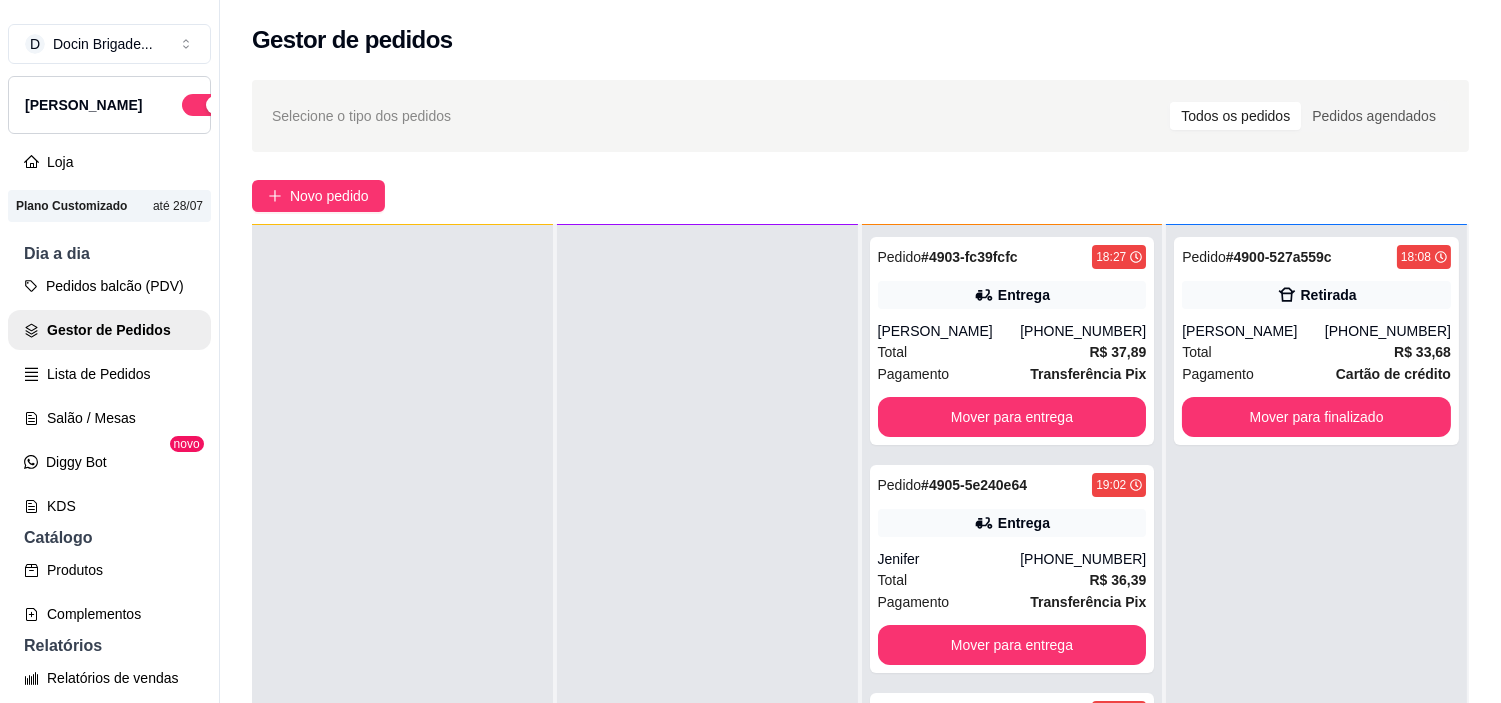 scroll, scrollTop: 321, scrollLeft: 0, axis: vertical 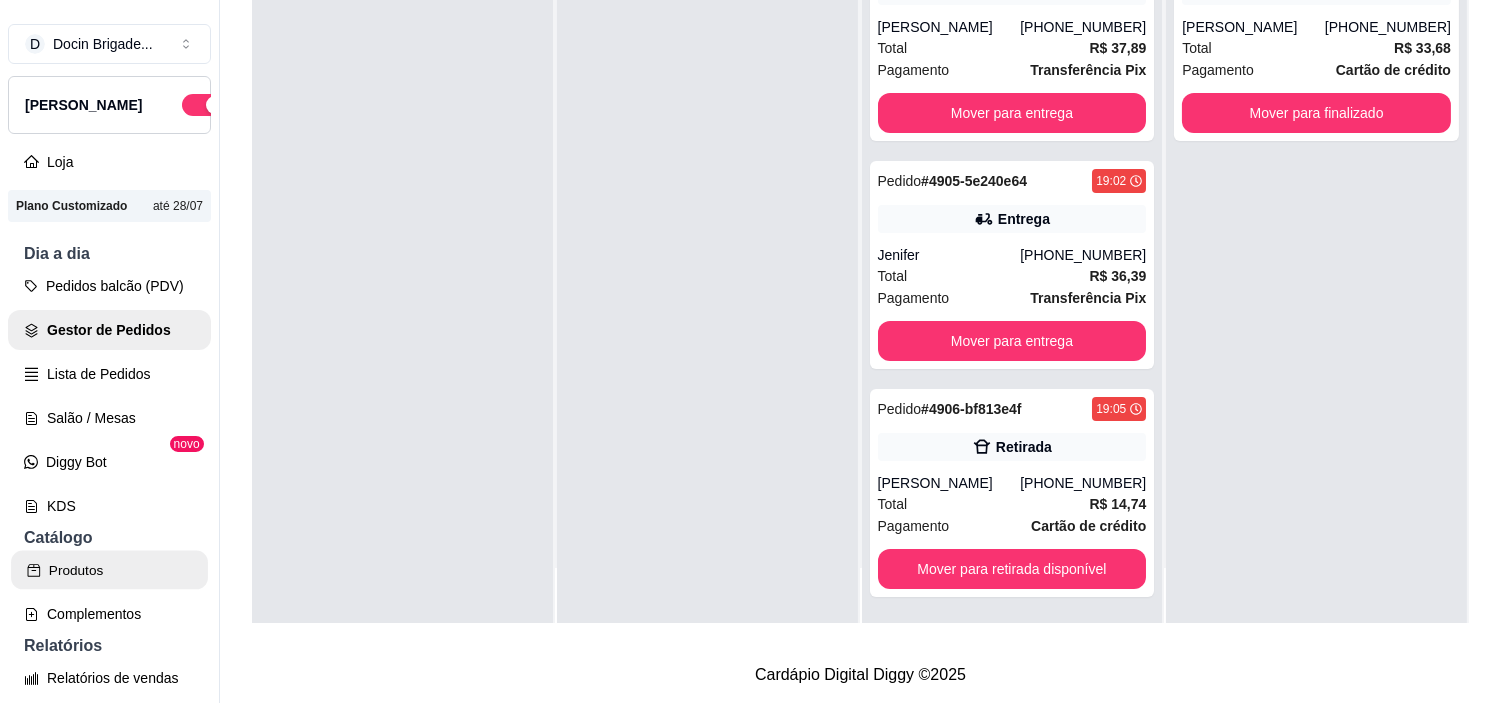 click on "Produtos" at bounding box center (109, 570) 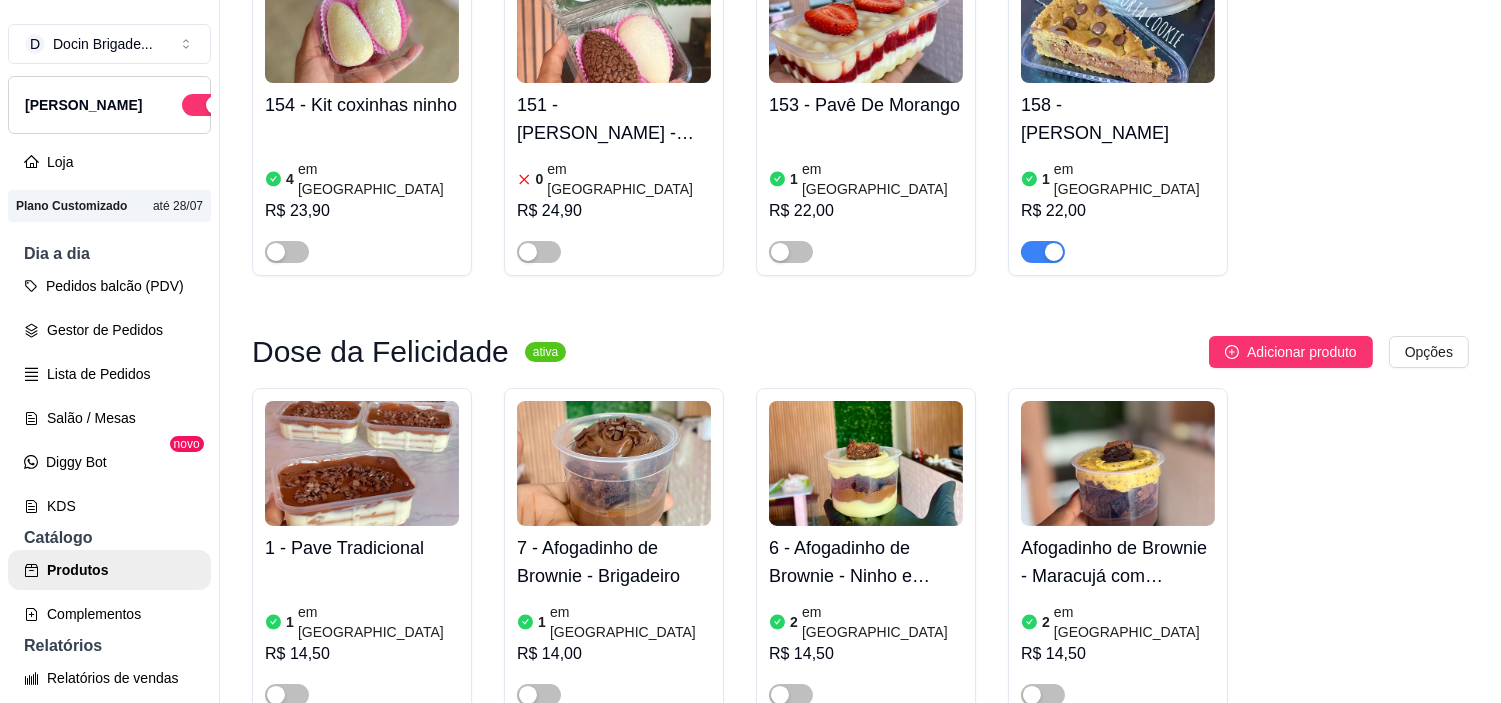 scroll, scrollTop: 4000, scrollLeft: 0, axis: vertical 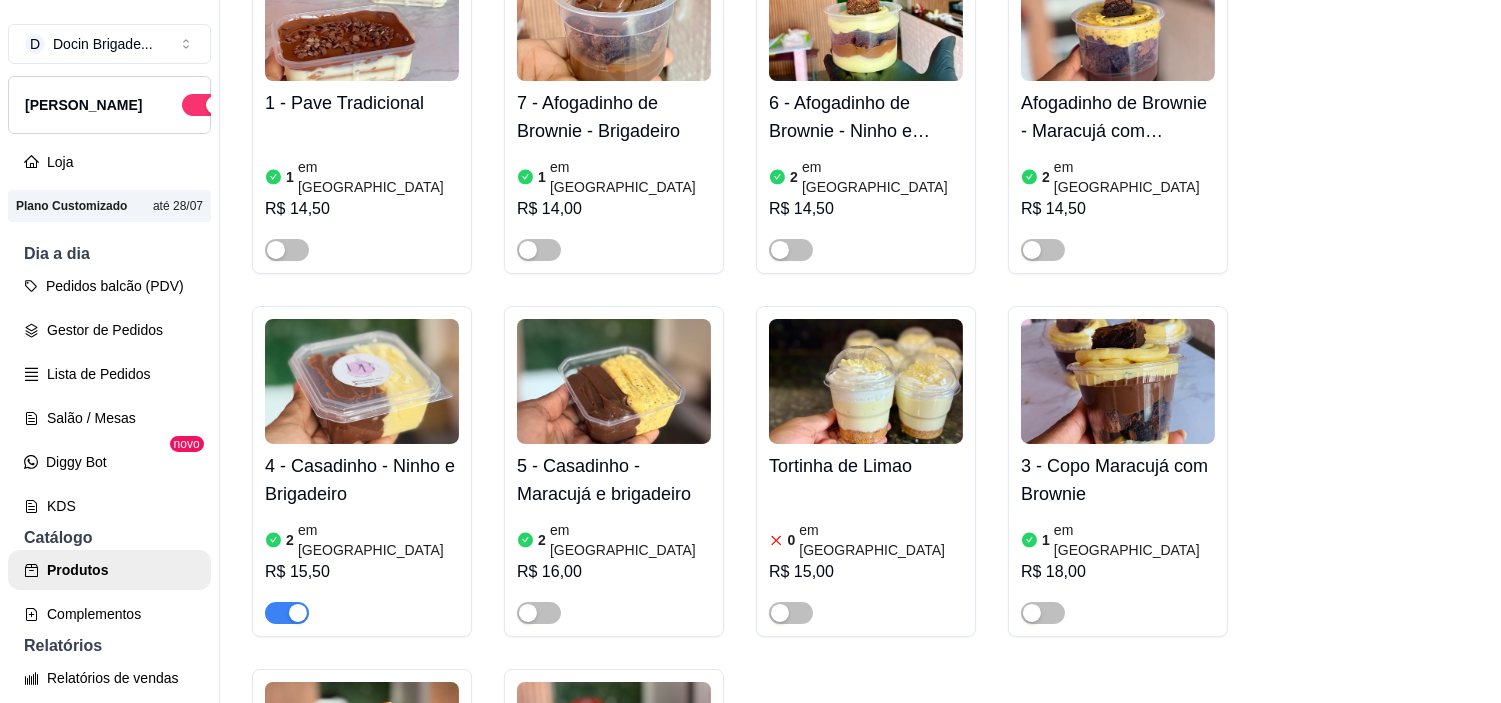 click at bounding box center (287, 613) 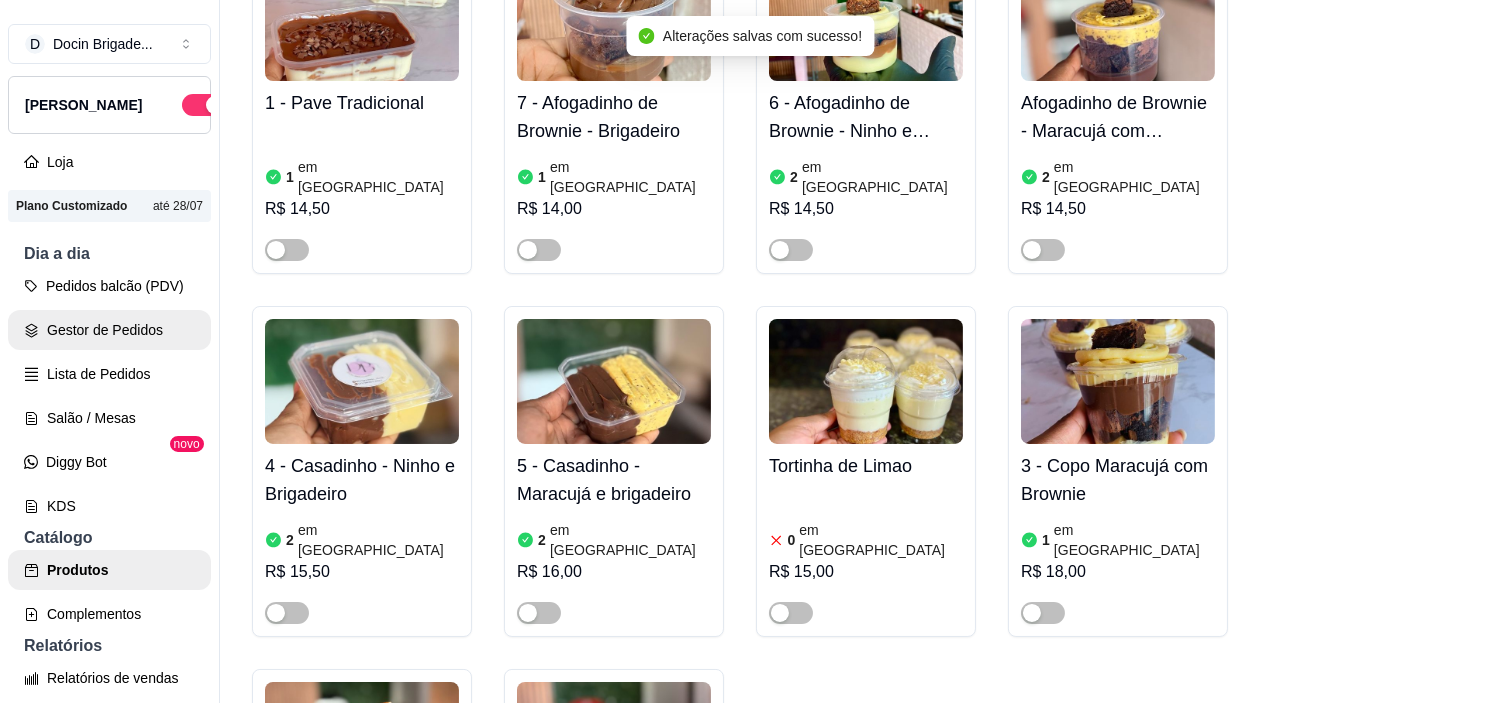 click on "Gestor de Pedidos" at bounding box center (109, 330) 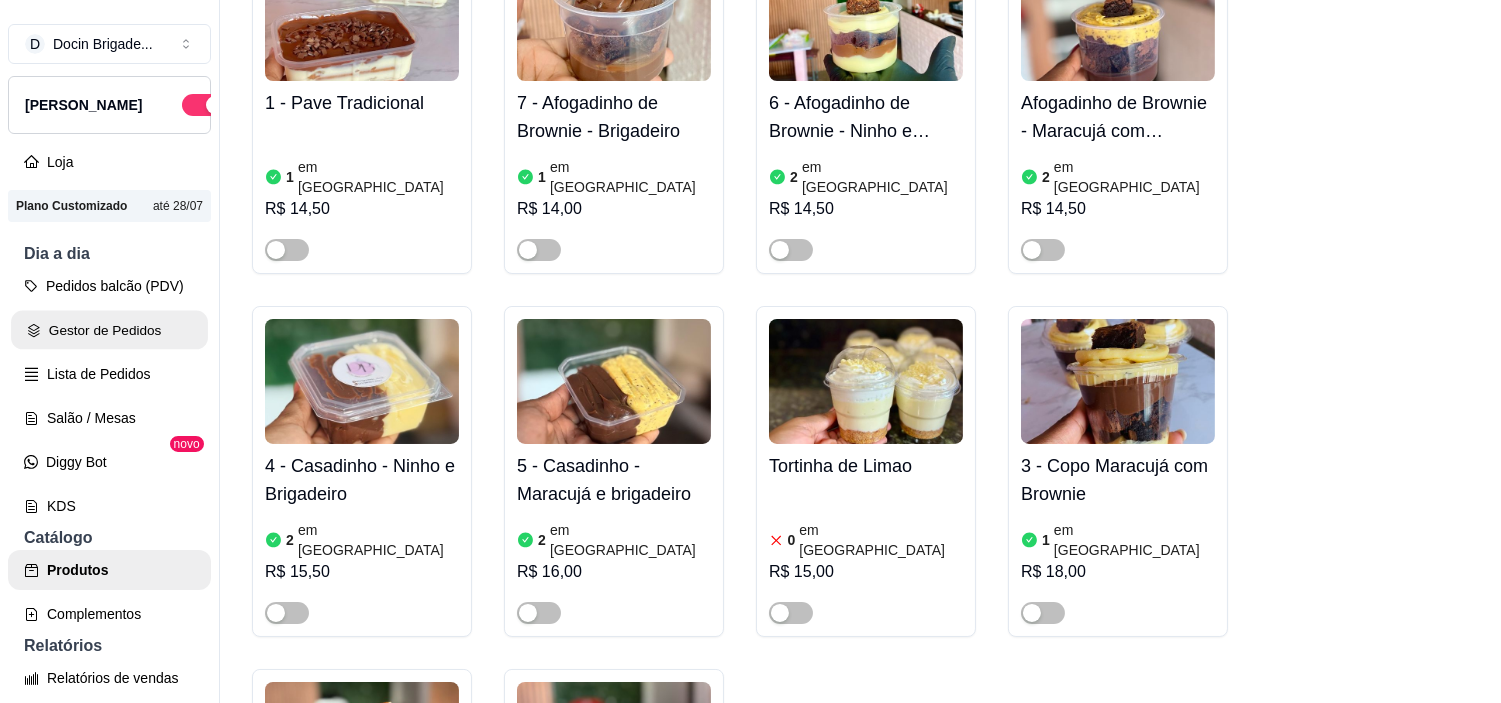 click on "Gestor de Pedidos" at bounding box center [109, 330] 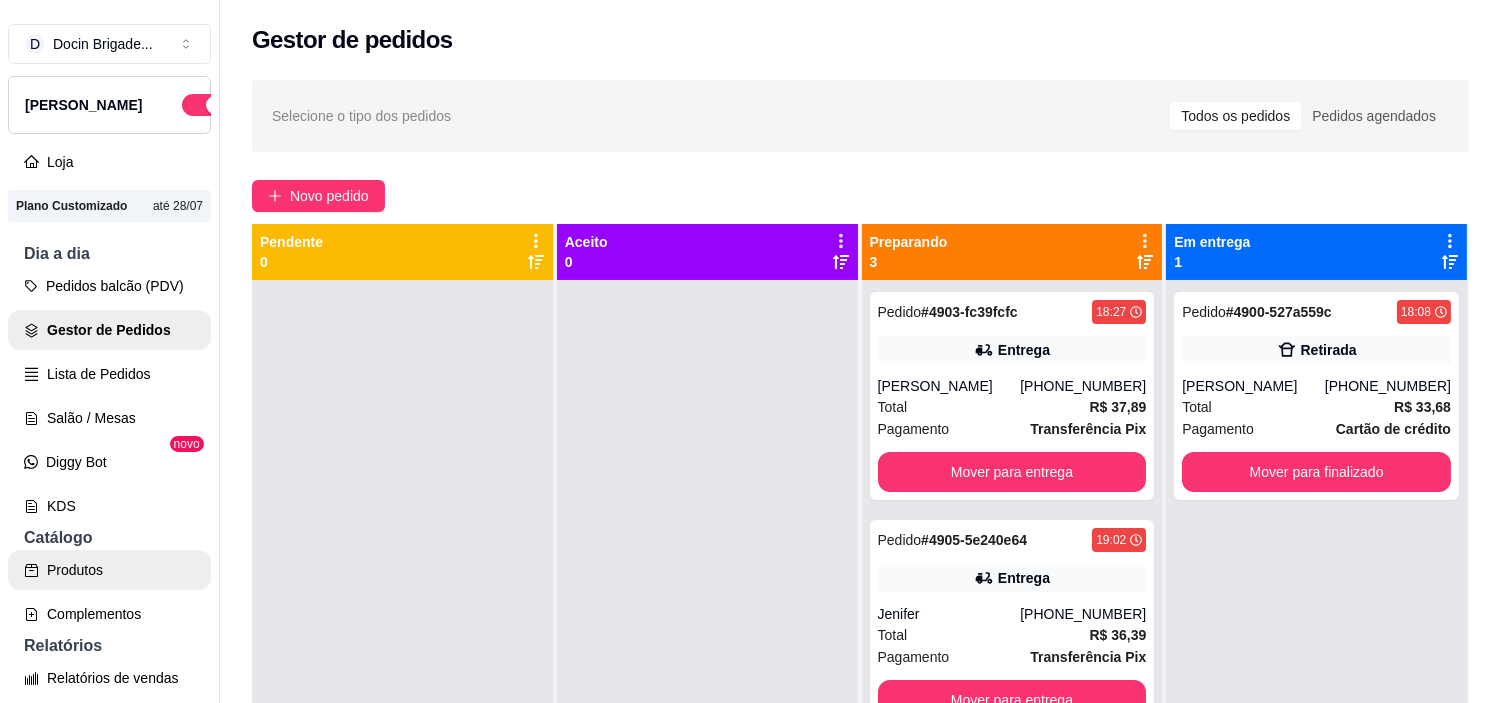 click on "Produtos" at bounding box center (109, 570) 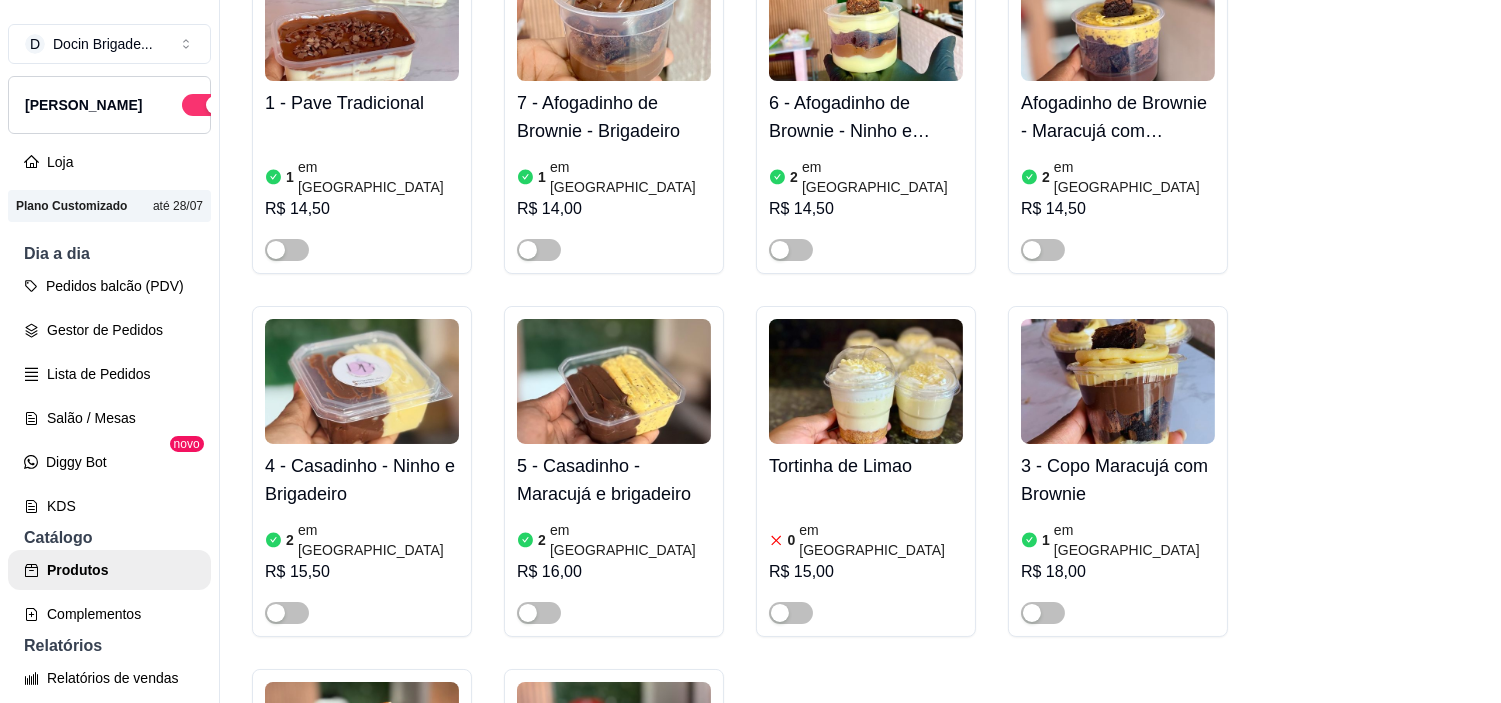 scroll, scrollTop: 4555, scrollLeft: 0, axis: vertical 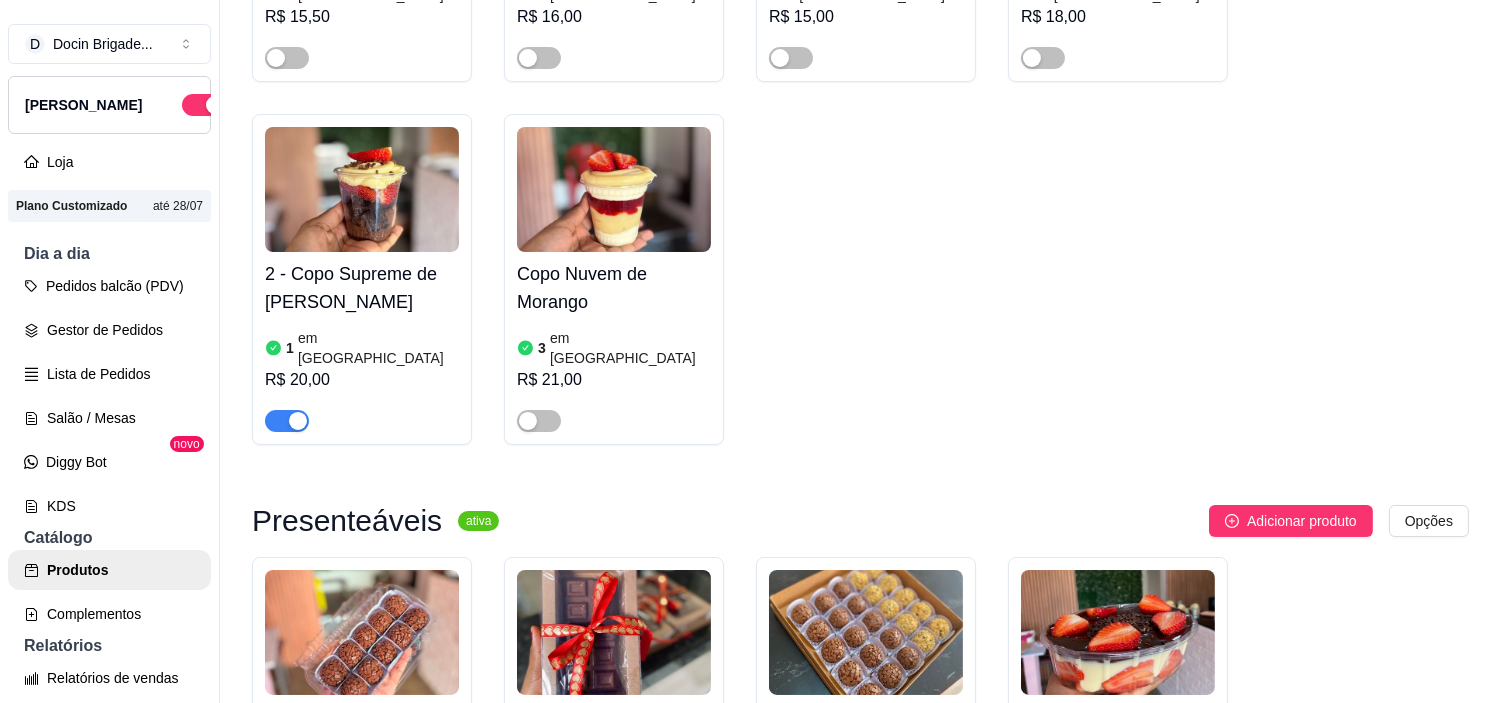 click at bounding box center [287, 421] 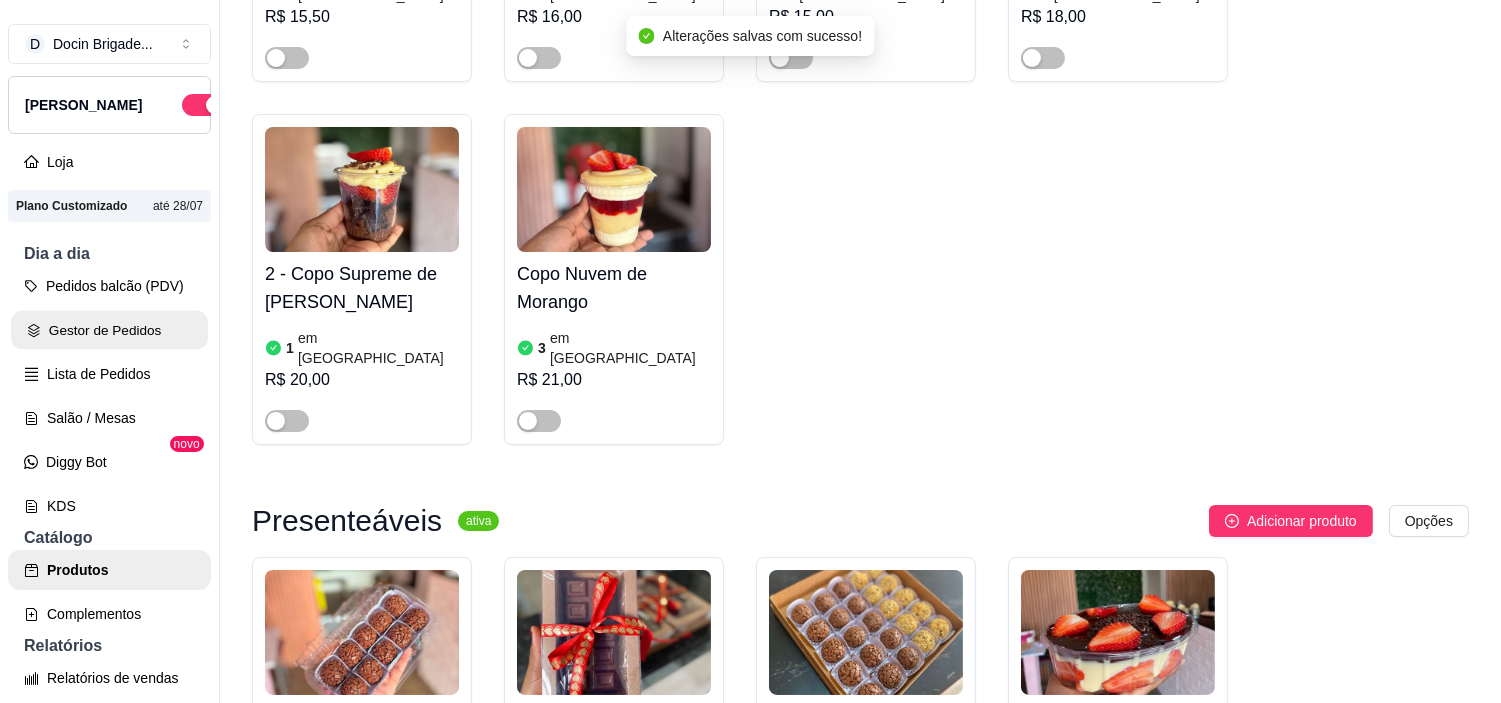 click on "Gestor de Pedidos" at bounding box center (109, 330) 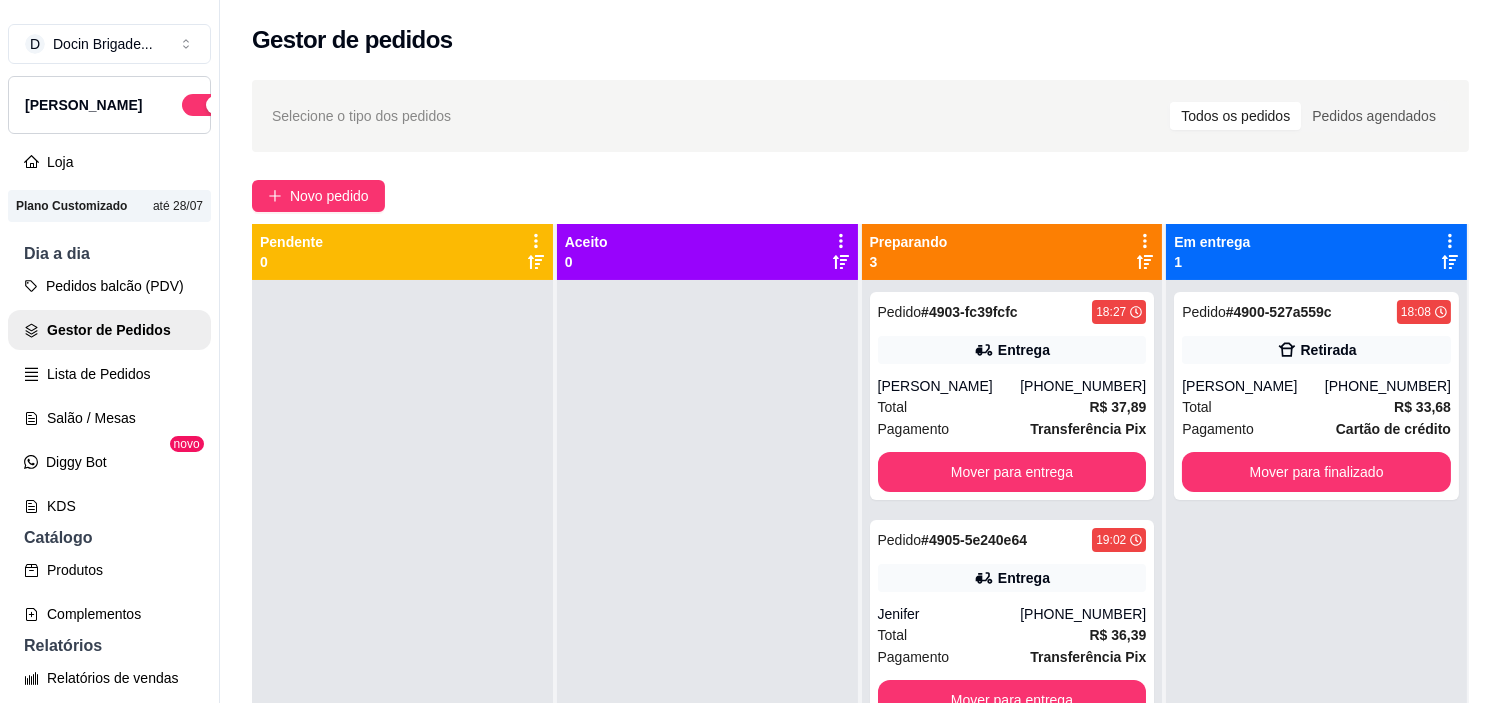scroll, scrollTop: 55, scrollLeft: 0, axis: vertical 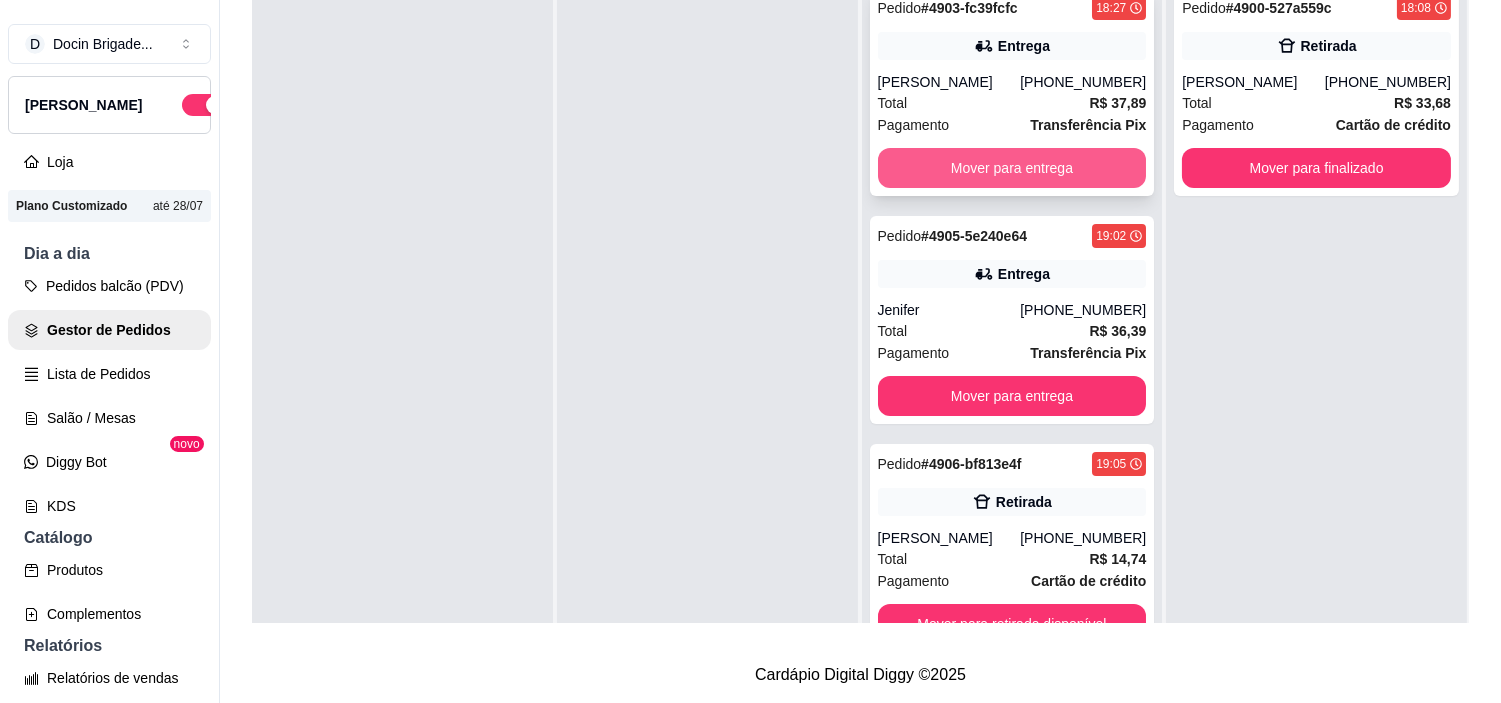 click on "Mover para entrega" at bounding box center (1012, 168) 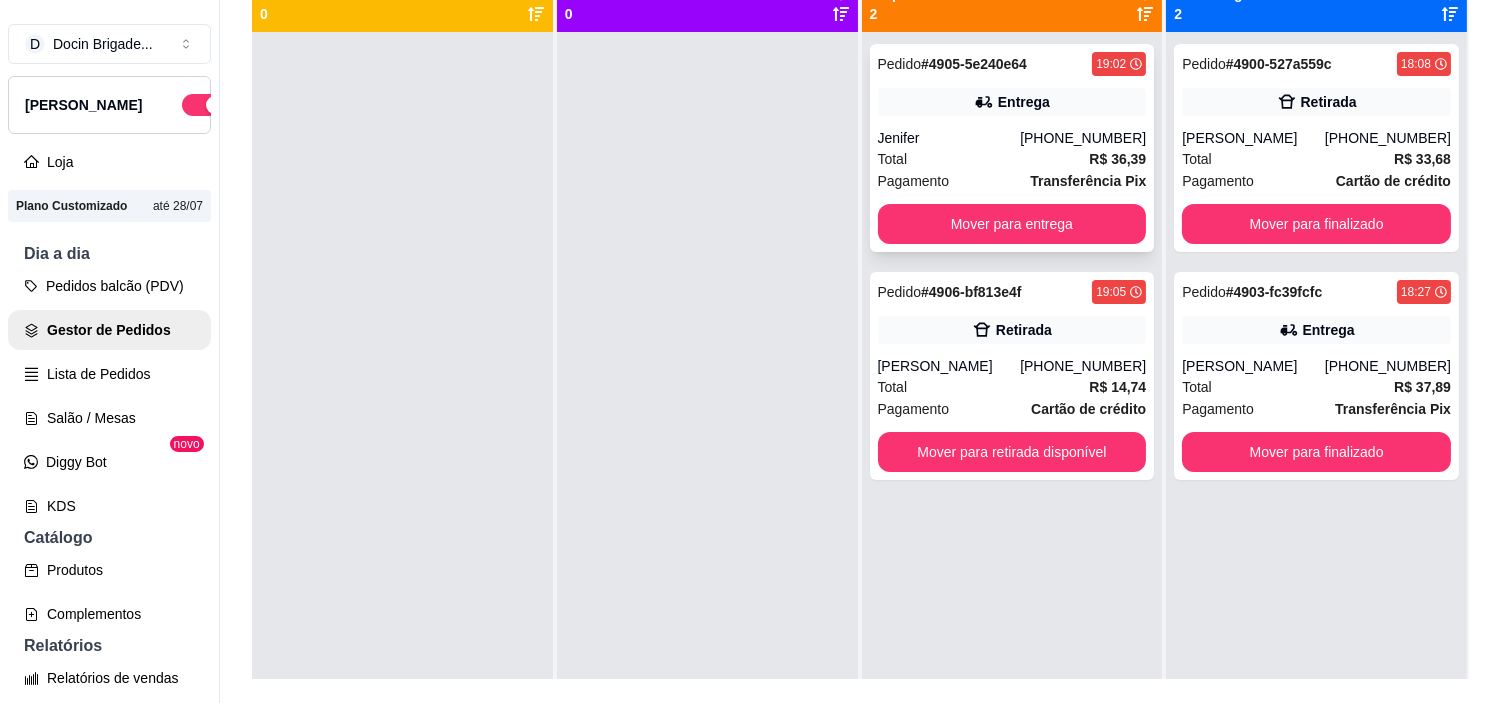 scroll, scrollTop: 210, scrollLeft: 0, axis: vertical 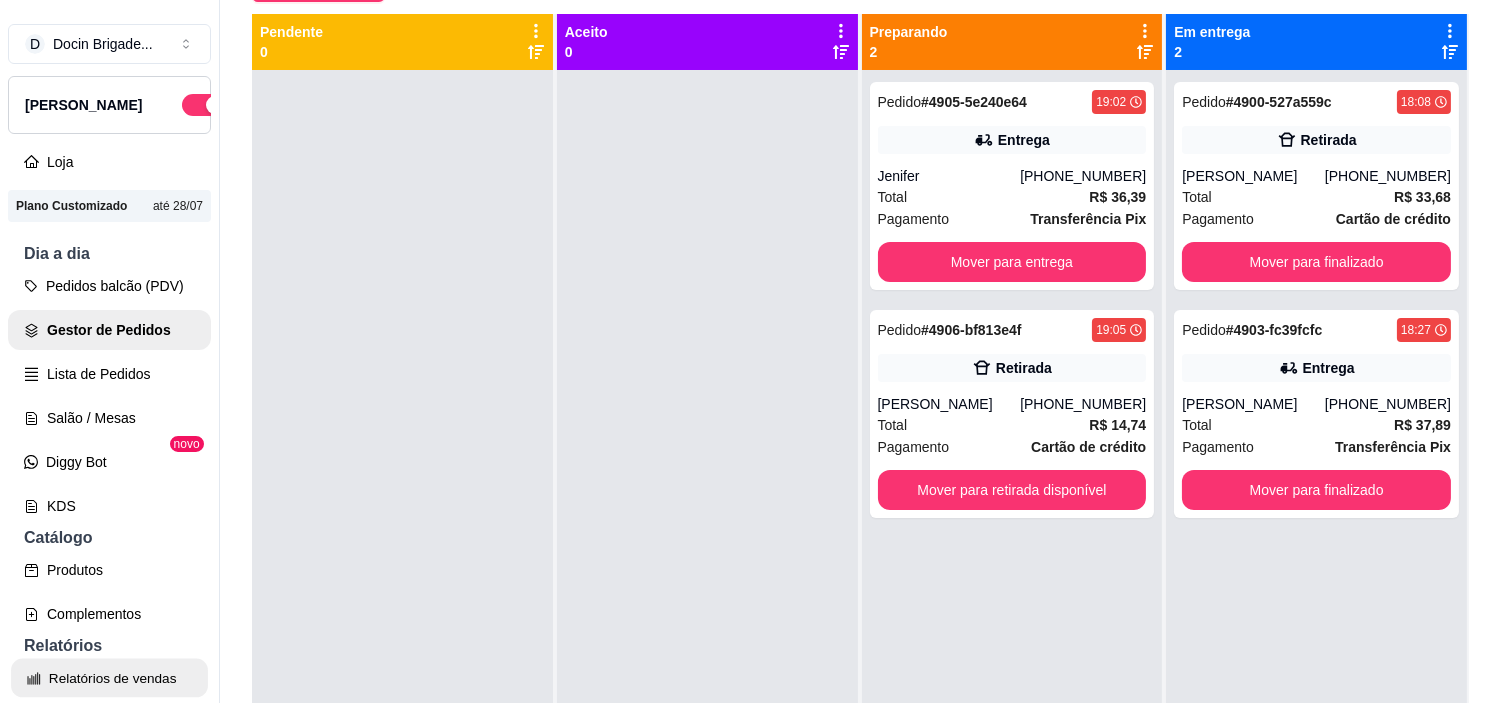click on "Relatórios de vendas" at bounding box center (109, 678) 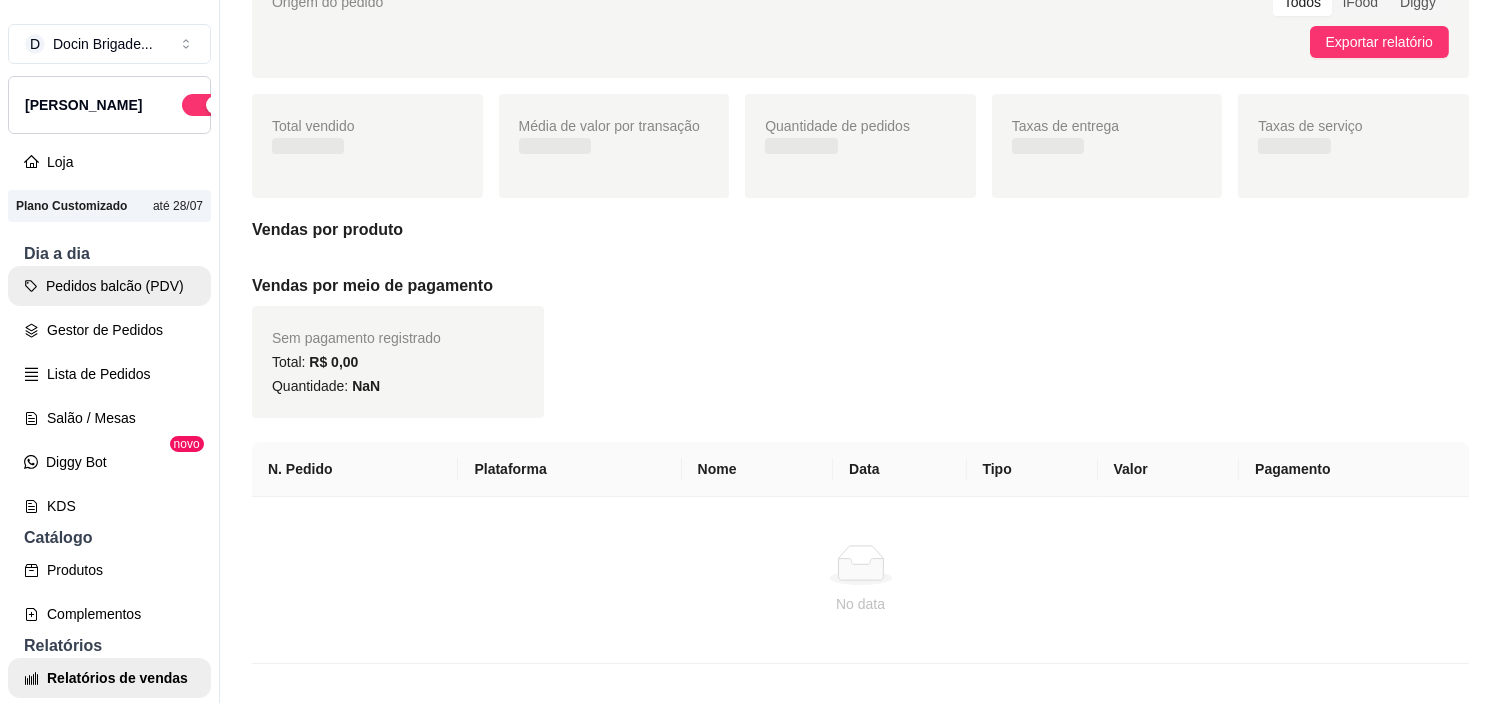 scroll, scrollTop: 0, scrollLeft: 0, axis: both 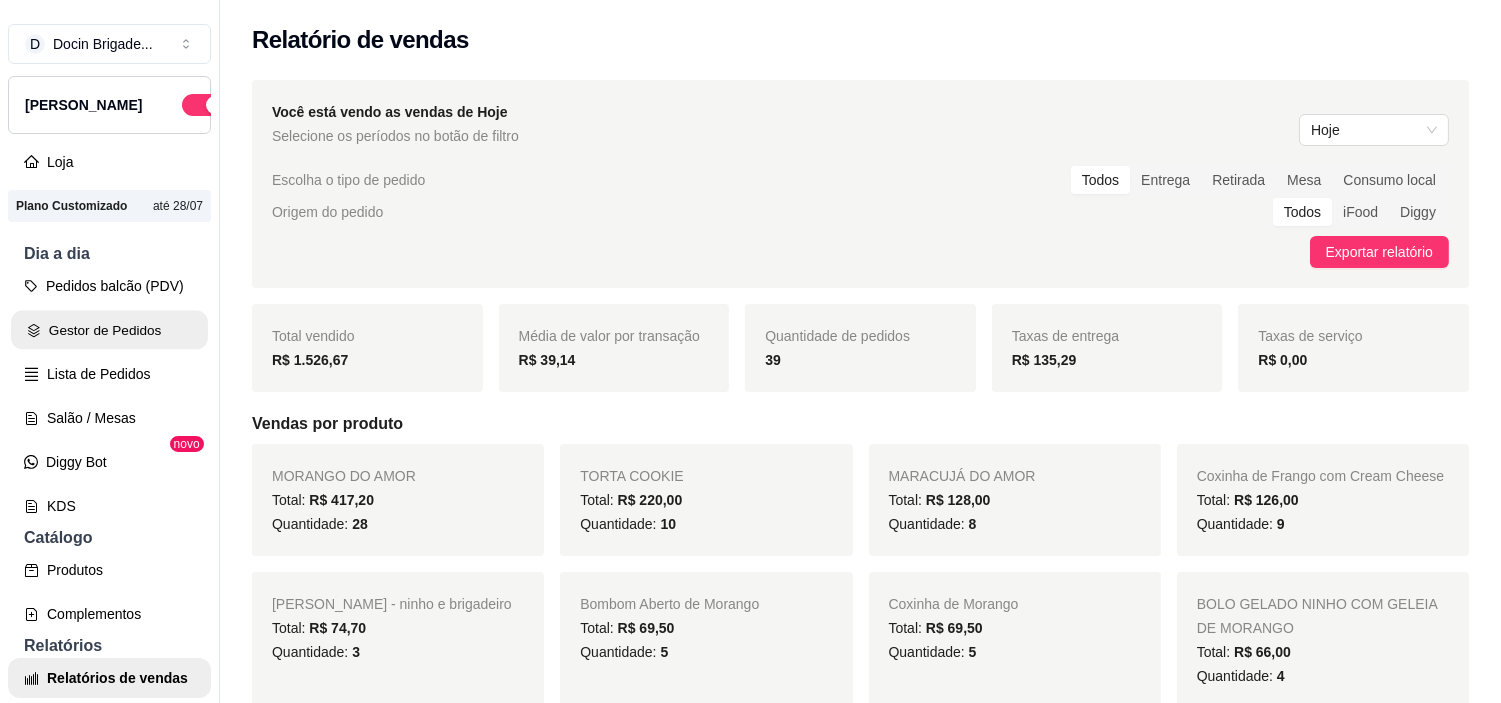 click on "Gestor de Pedidos" at bounding box center (109, 330) 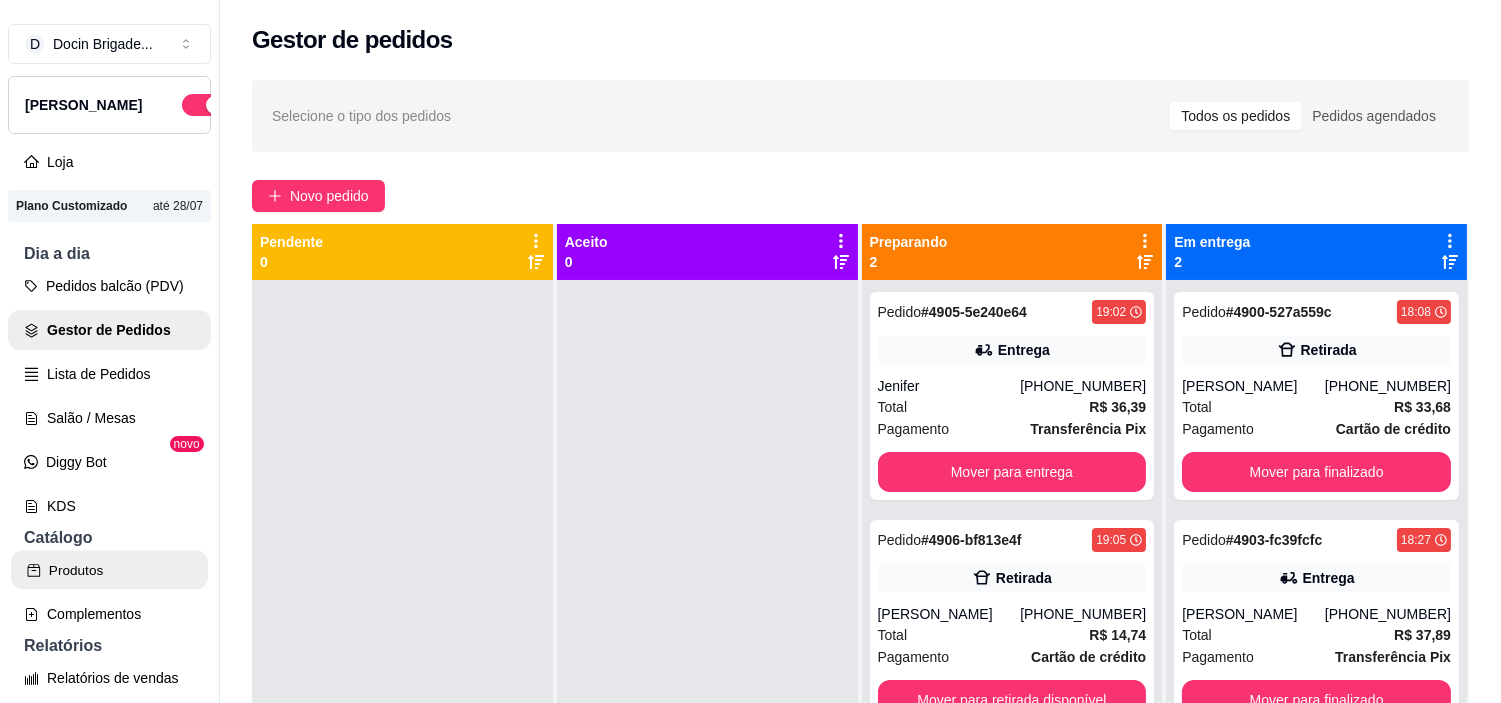 click on "Produtos" at bounding box center [109, 570] 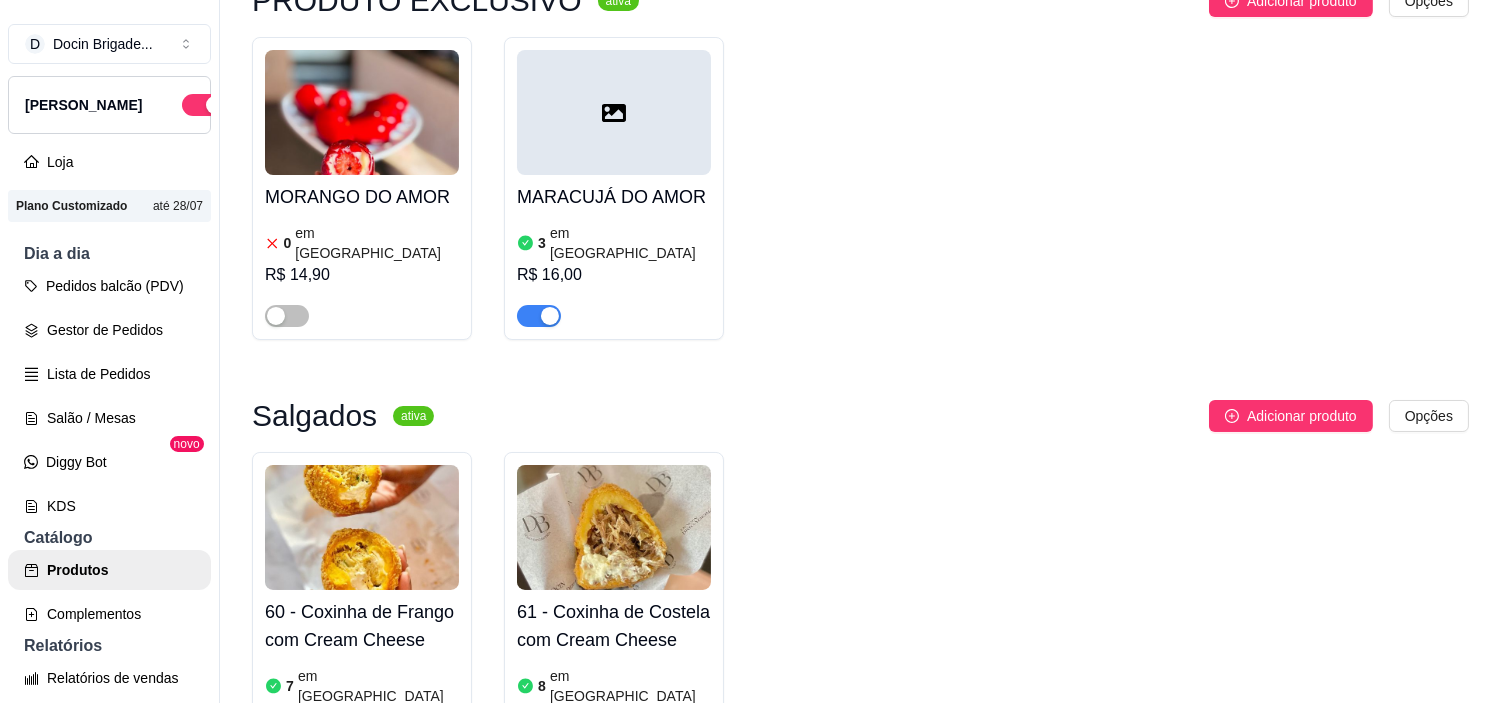 scroll, scrollTop: 222, scrollLeft: 0, axis: vertical 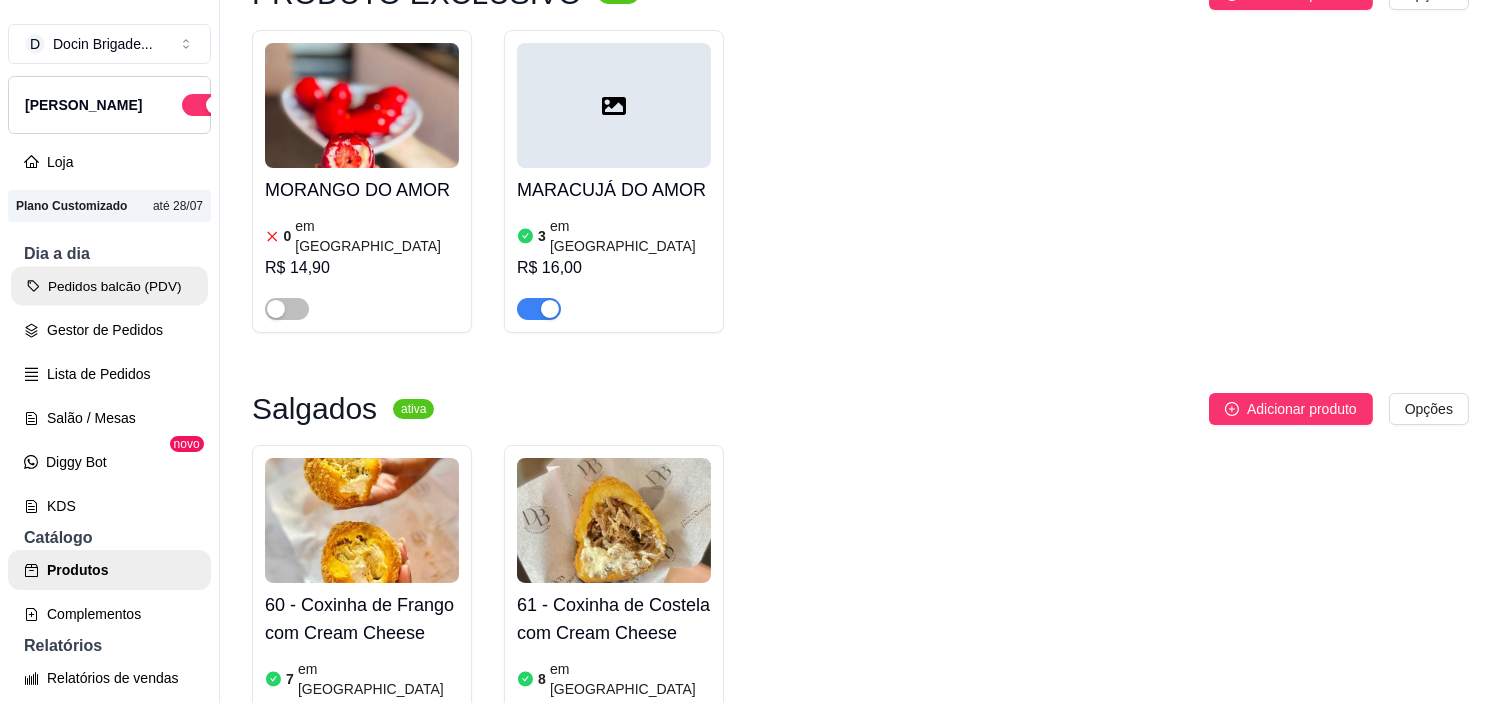 click on "Pedidos balcão (PDV)" at bounding box center [109, 286] 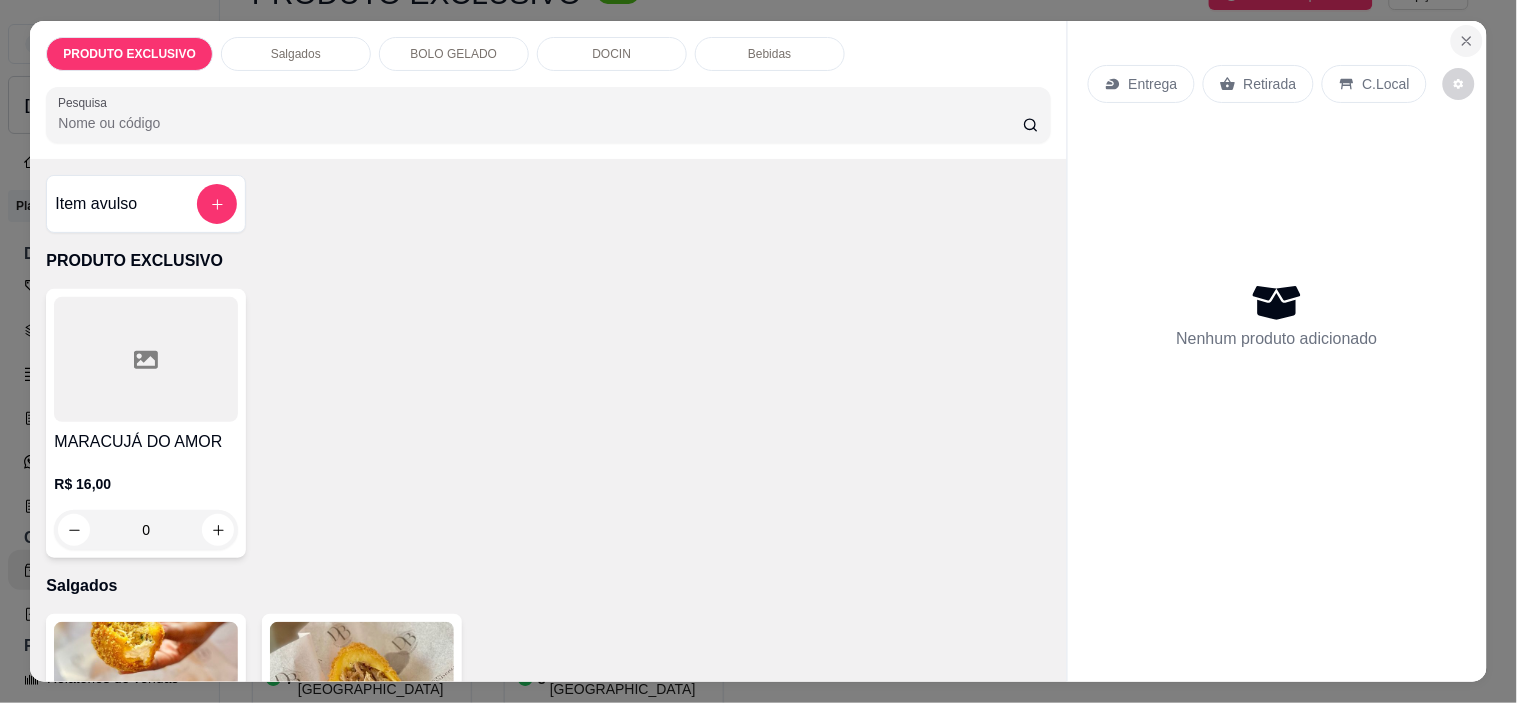 click 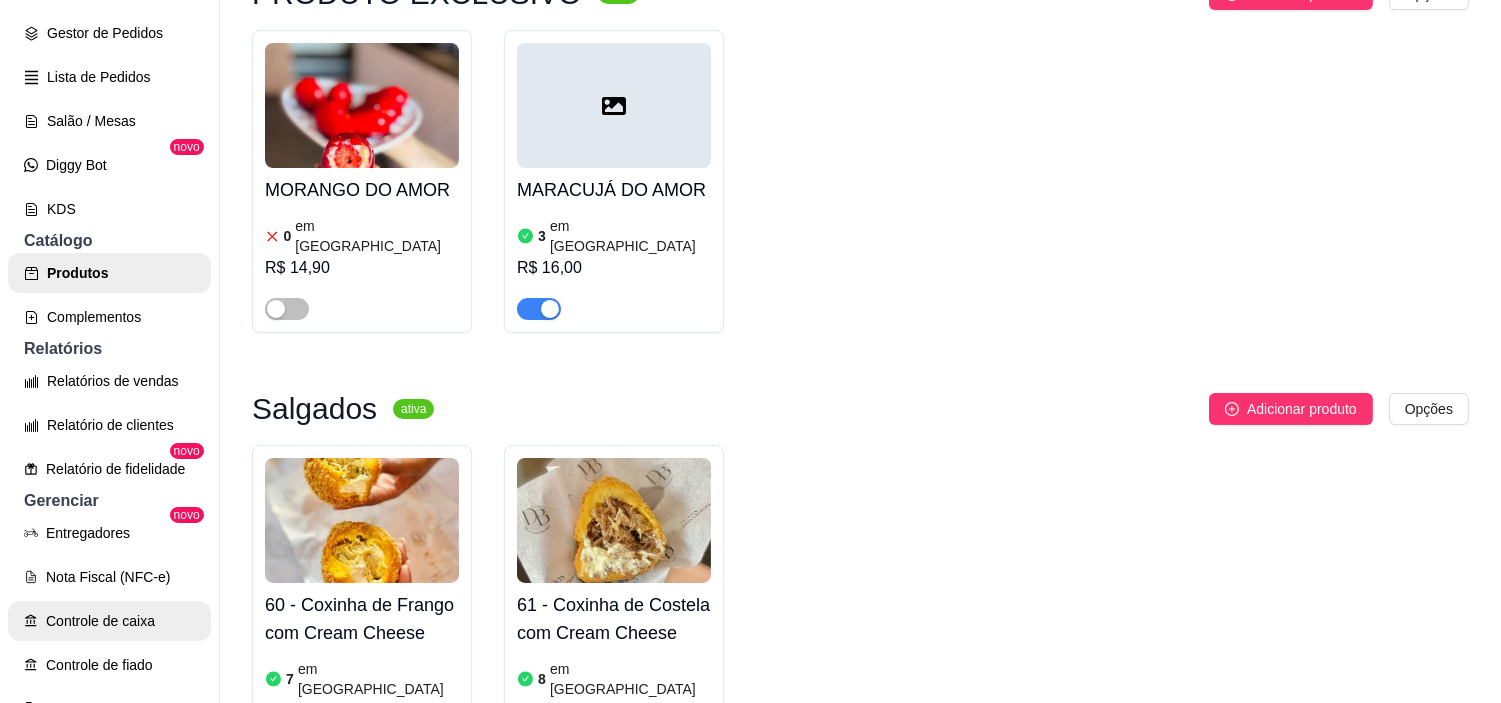 scroll, scrollTop: 333, scrollLeft: 0, axis: vertical 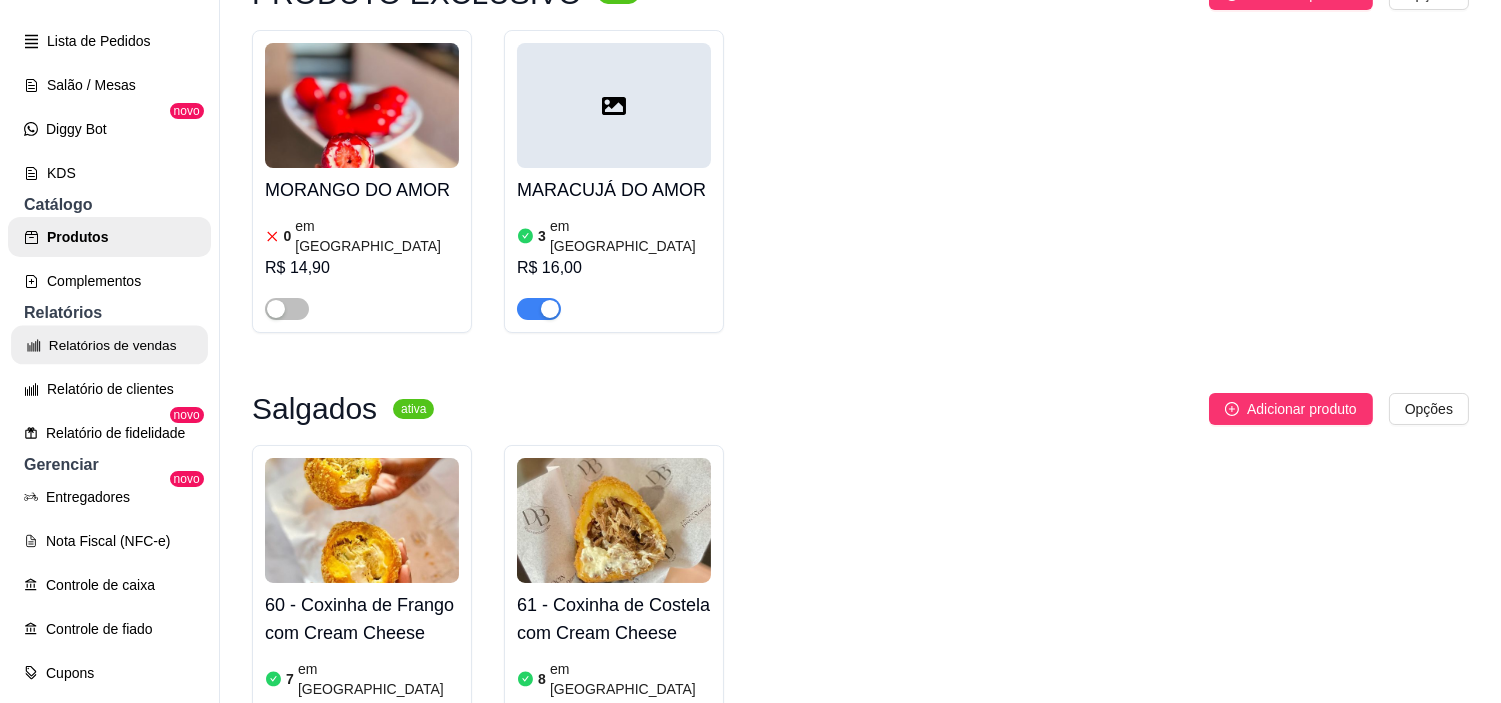 click on "Relatórios de vendas" at bounding box center (109, 345) 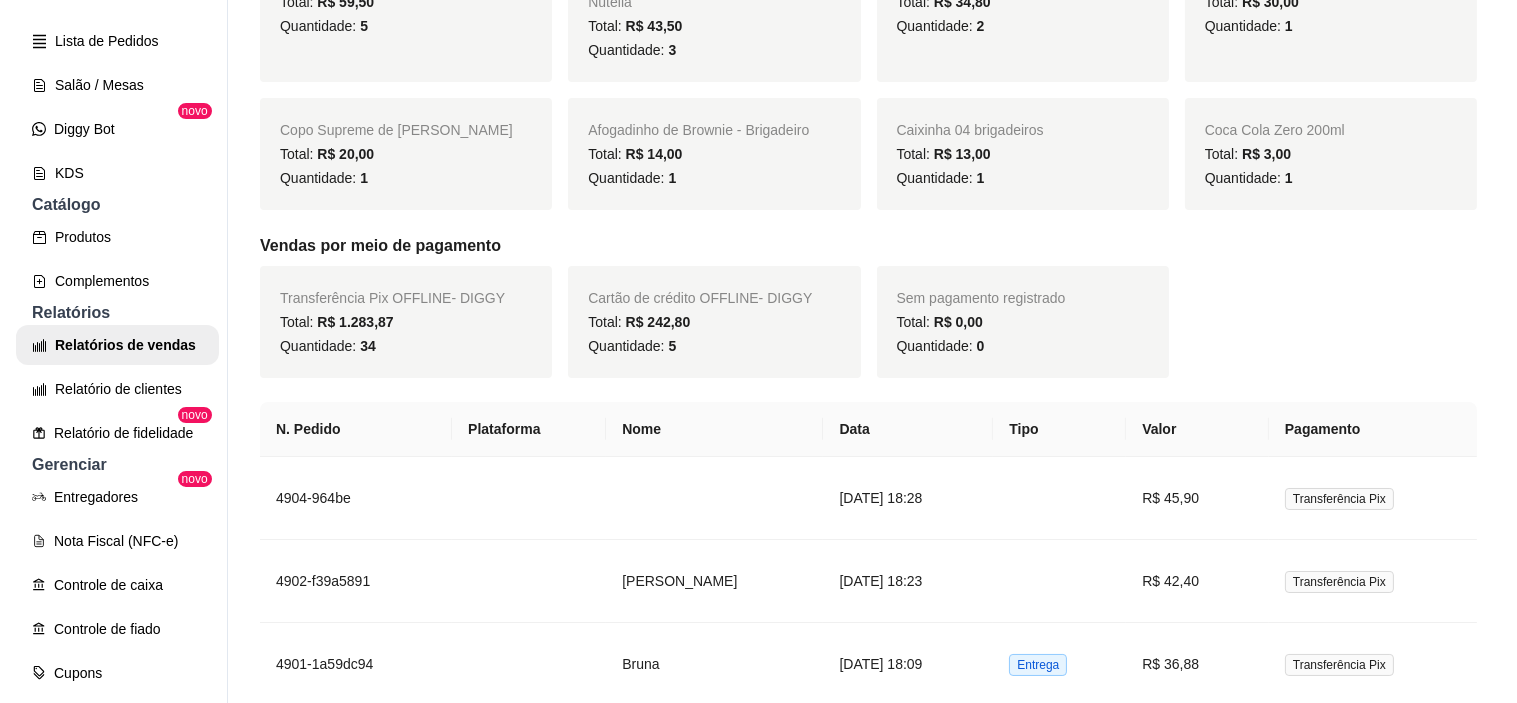 scroll, scrollTop: 1111, scrollLeft: 0, axis: vertical 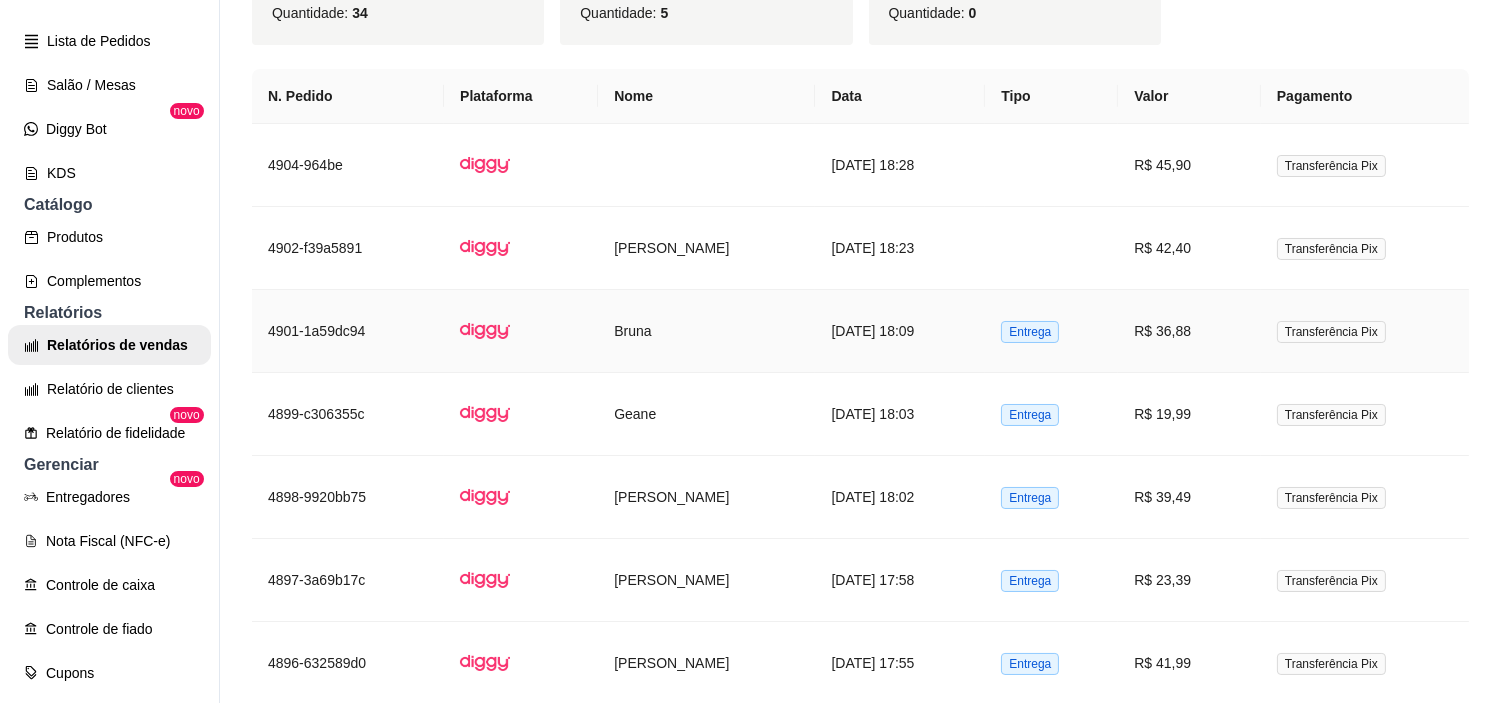 click on "Bruna" at bounding box center [706, 331] 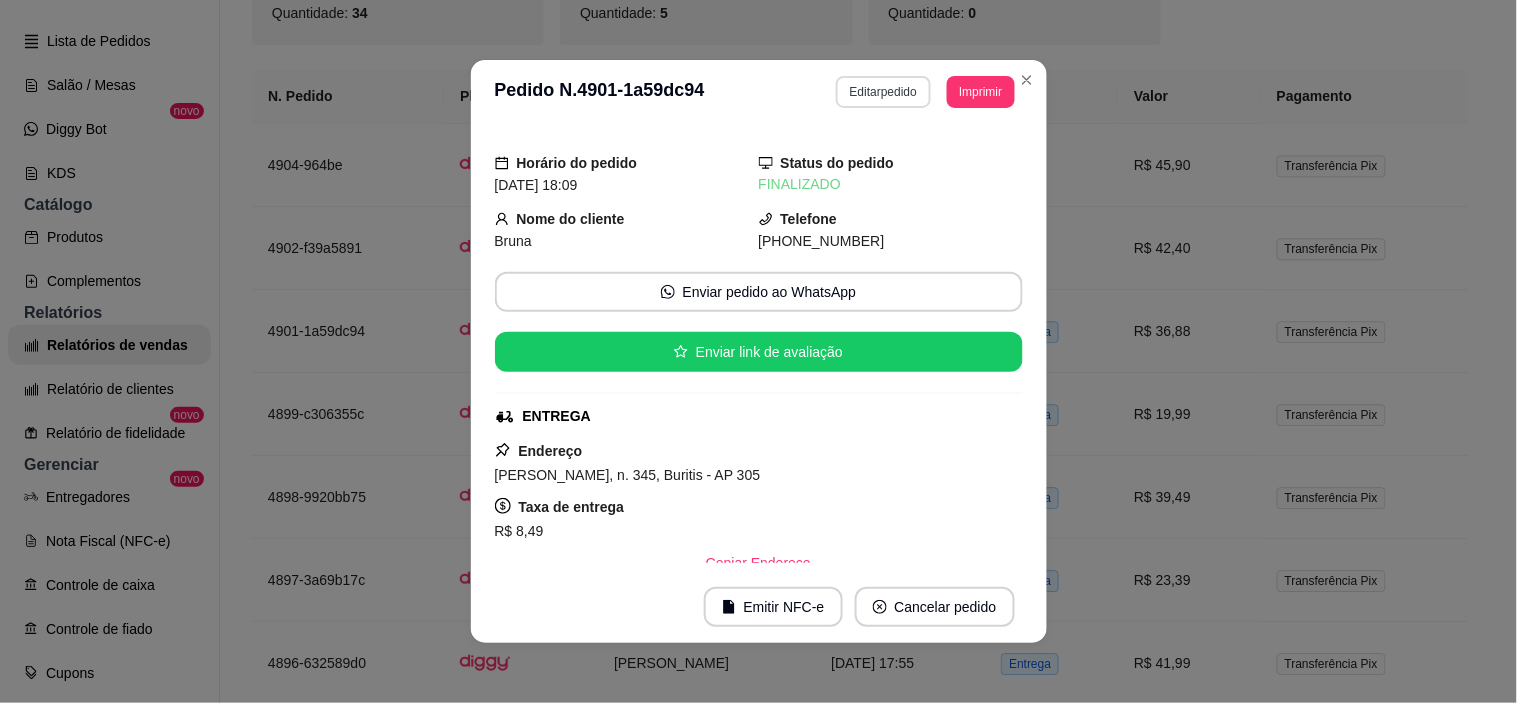 click on "Editar  pedido" at bounding box center [883, 92] 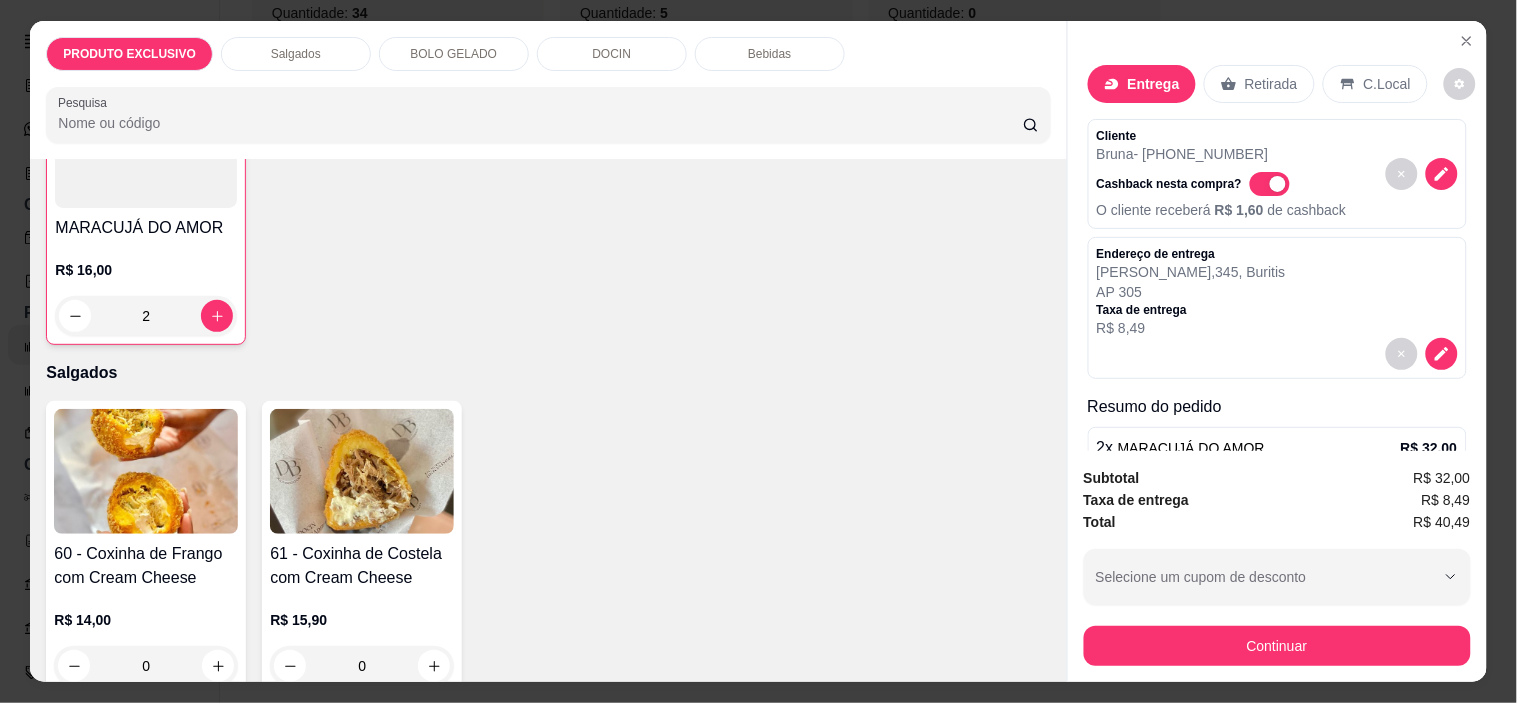 scroll, scrollTop: 222, scrollLeft: 0, axis: vertical 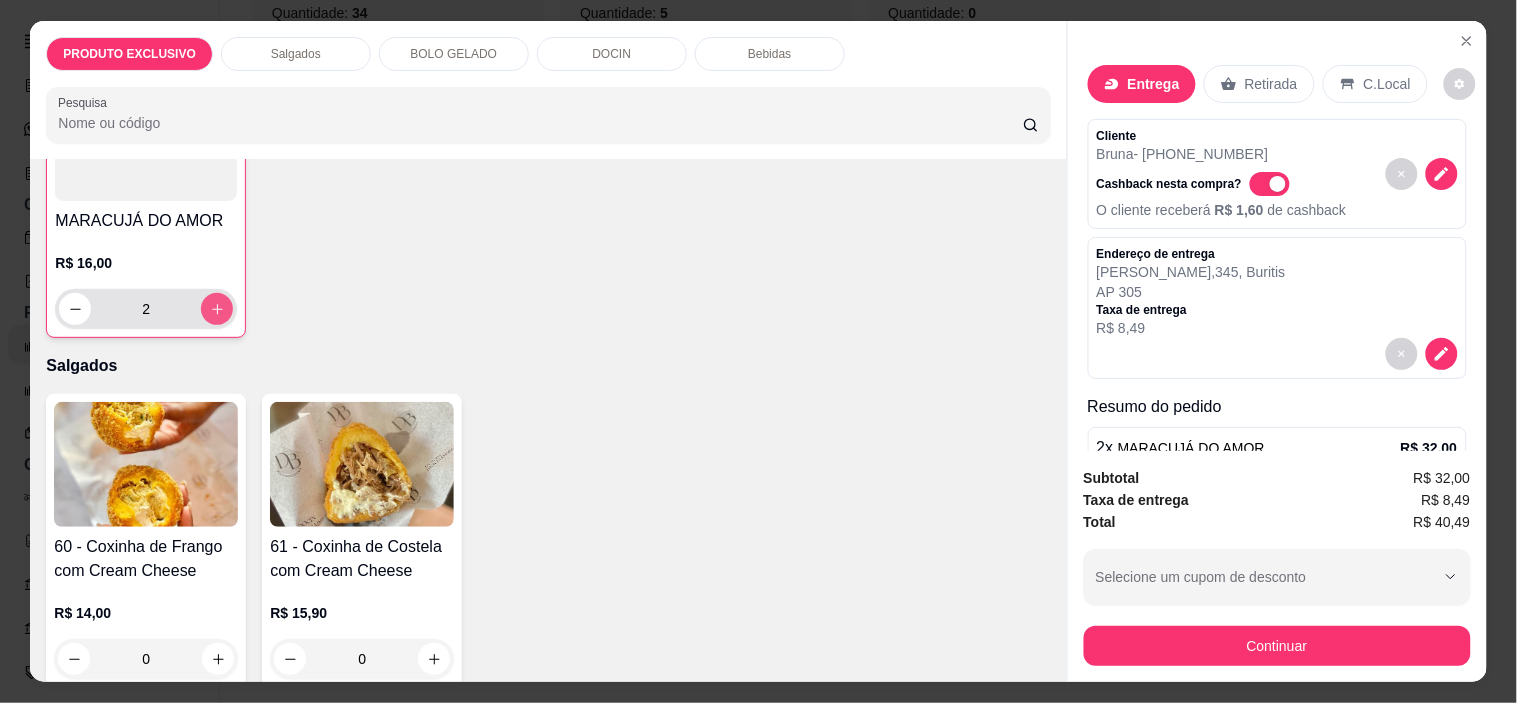 click at bounding box center (217, 309) 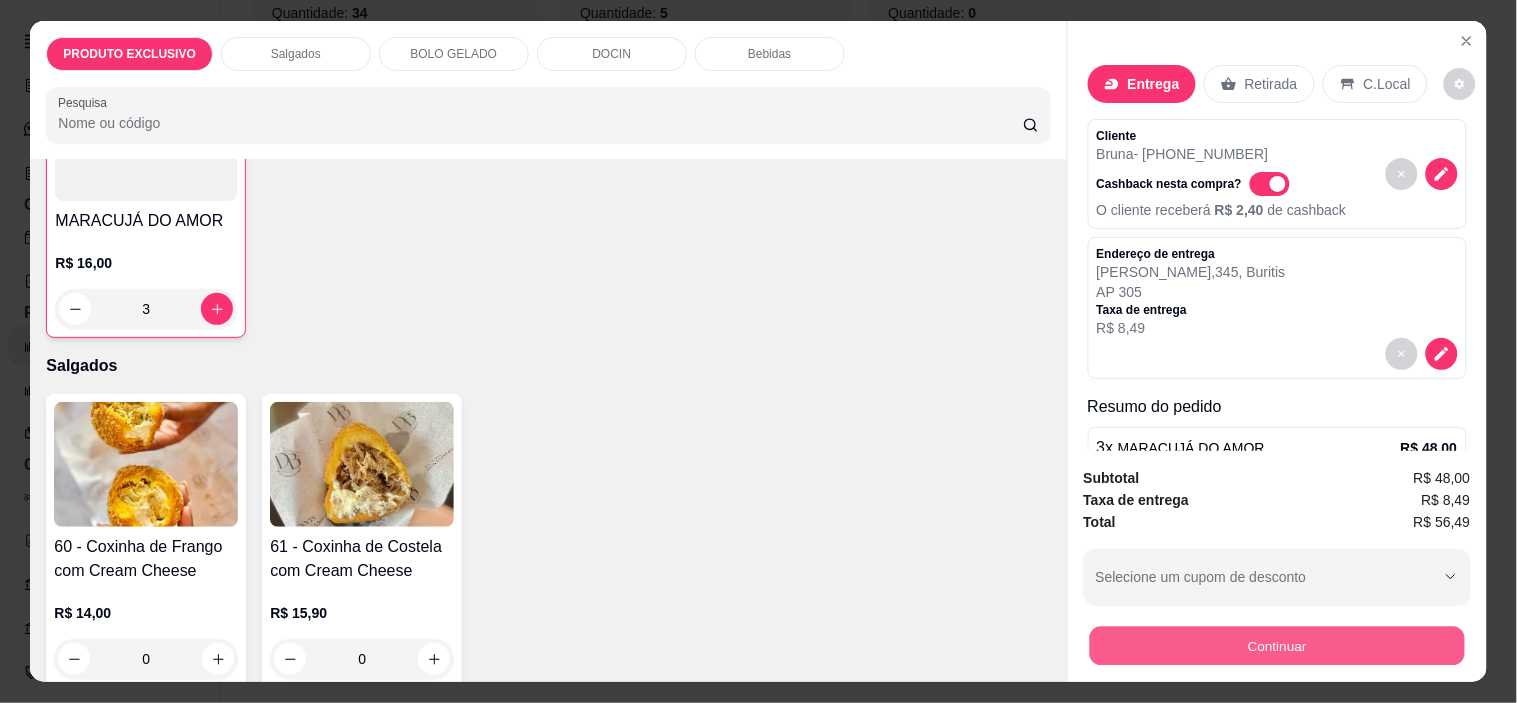 click on "Continuar" at bounding box center (1276, 646) 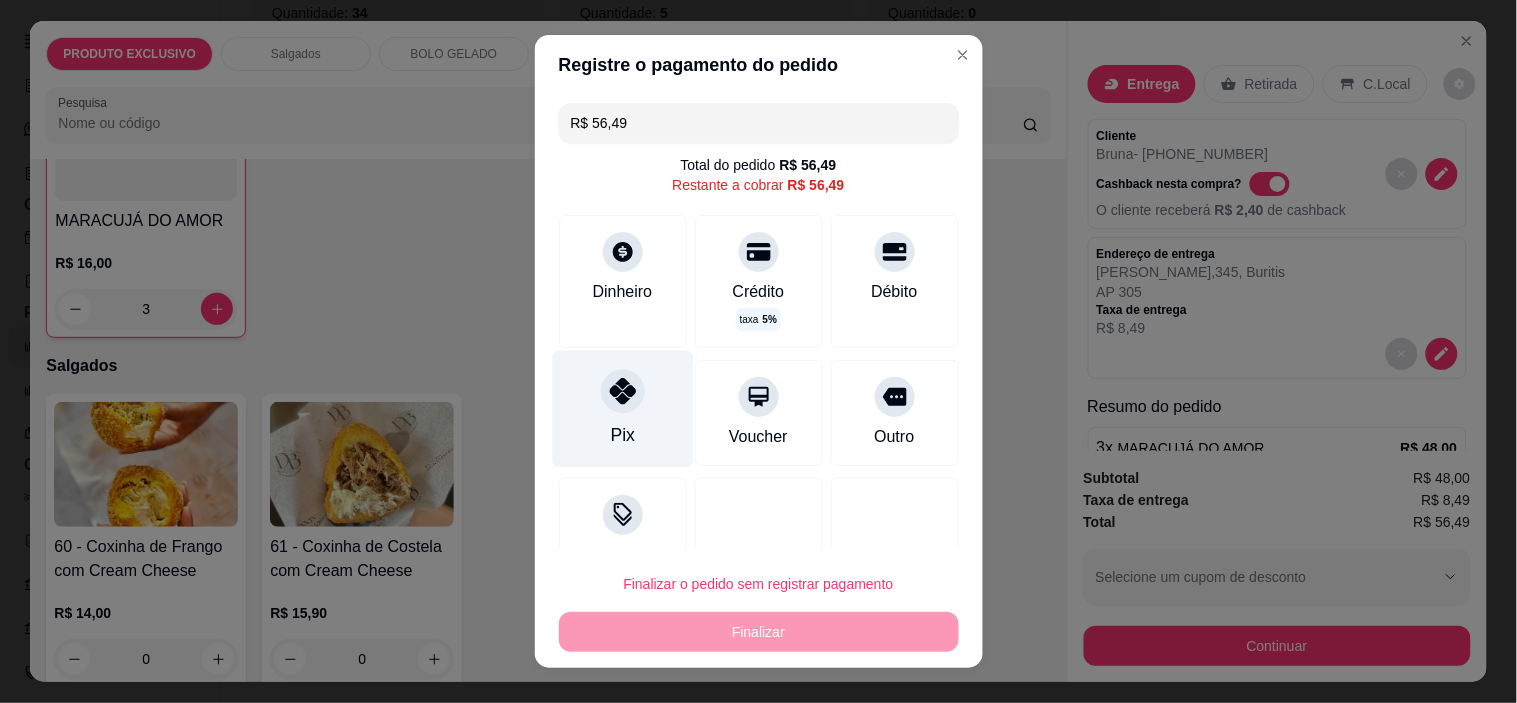 click on "Pix" at bounding box center [622, 409] 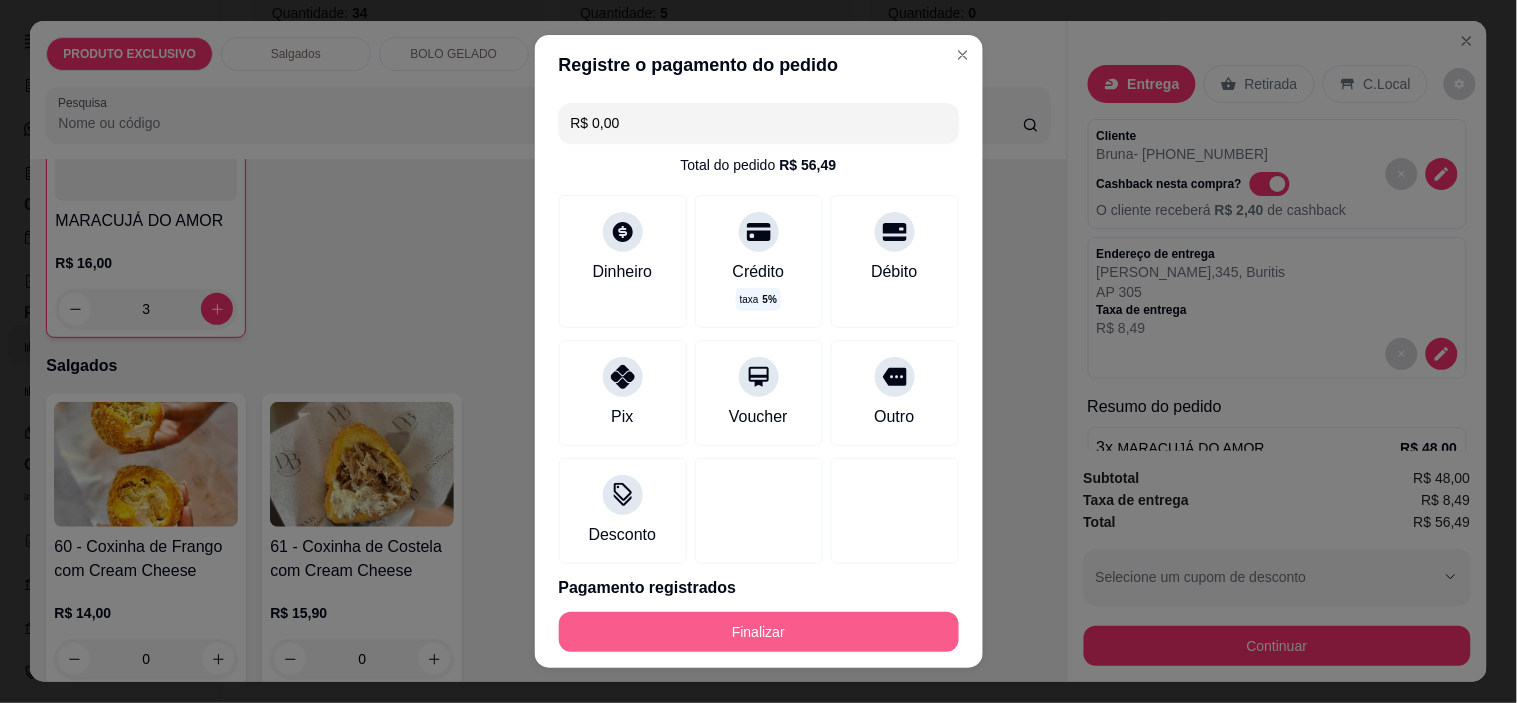 click on "Finalizar" at bounding box center (759, 632) 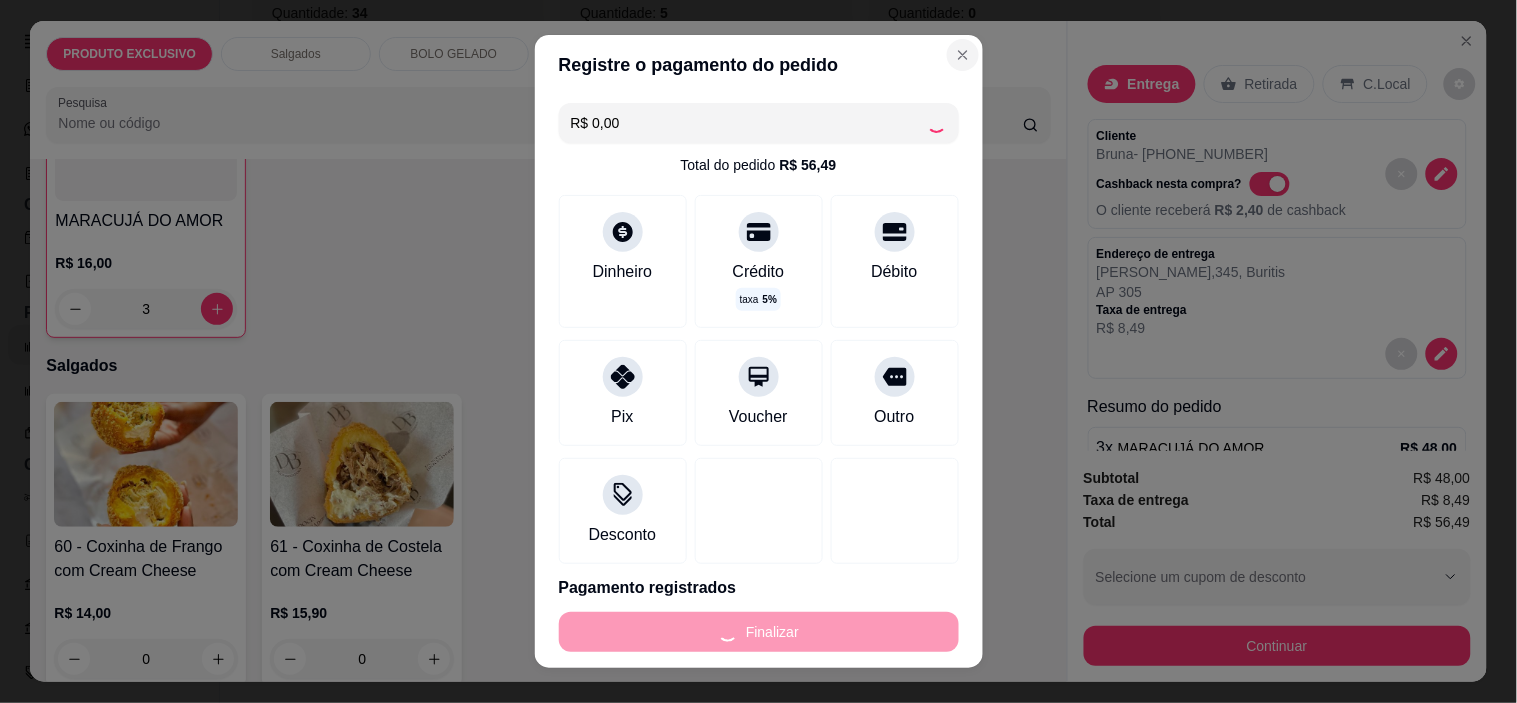 type on "0" 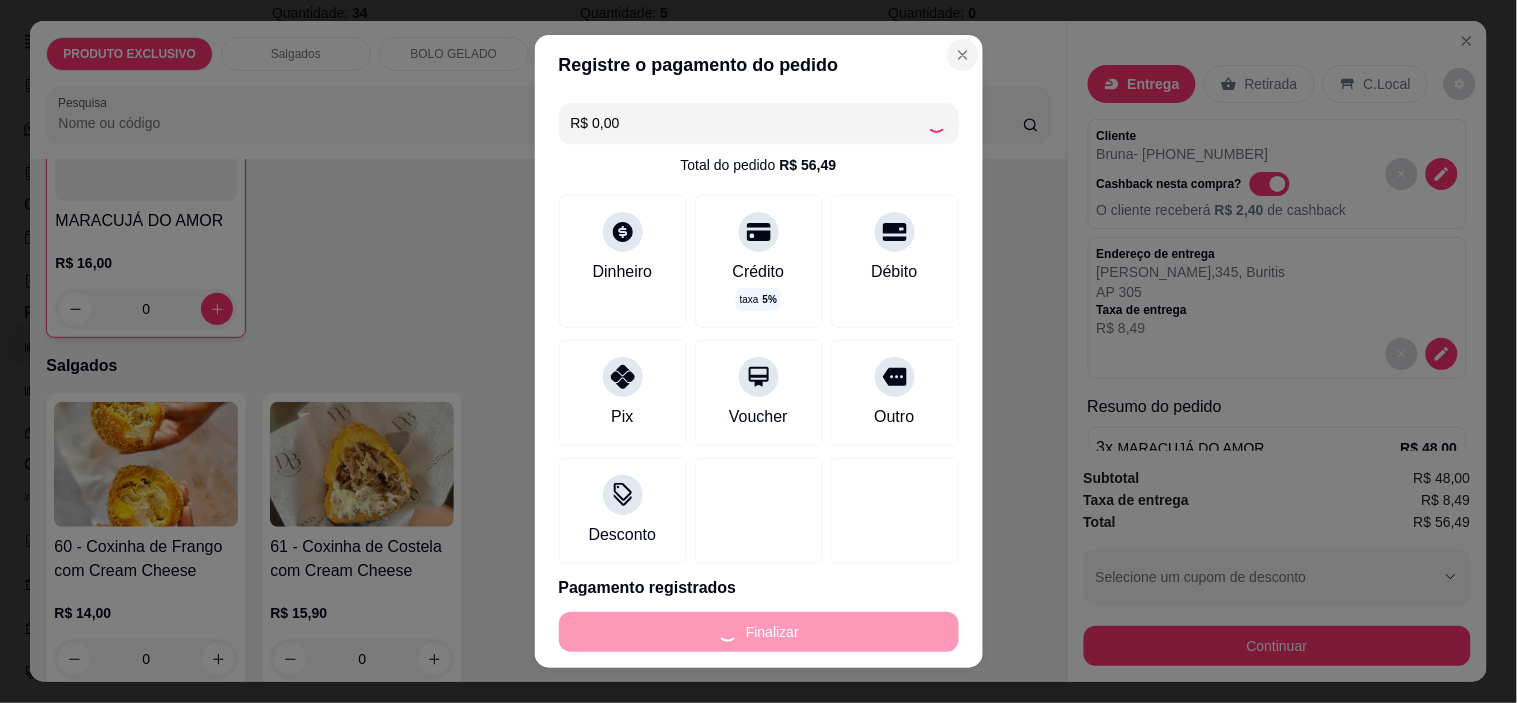type on "-R$ 56,49" 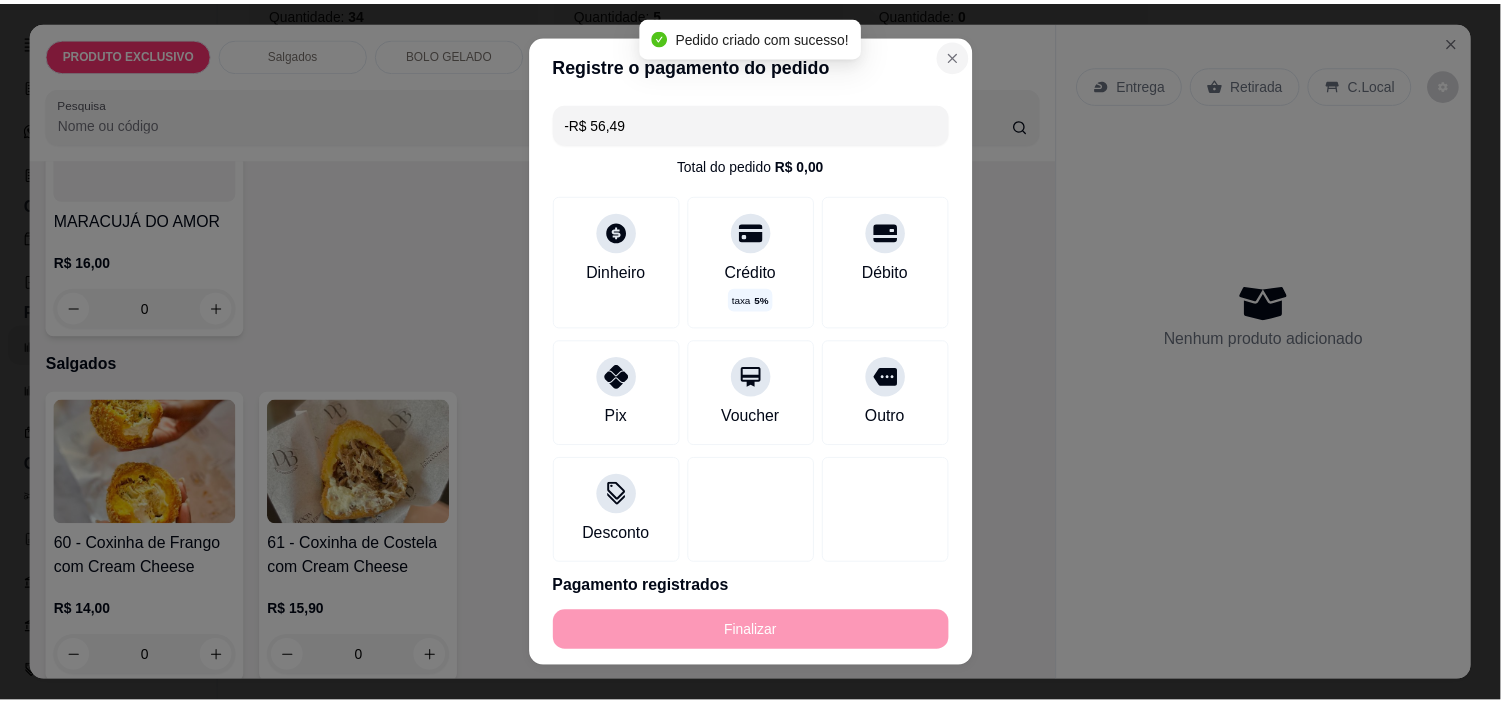 scroll, scrollTop: 221, scrollLeft: 0, axis: vertical 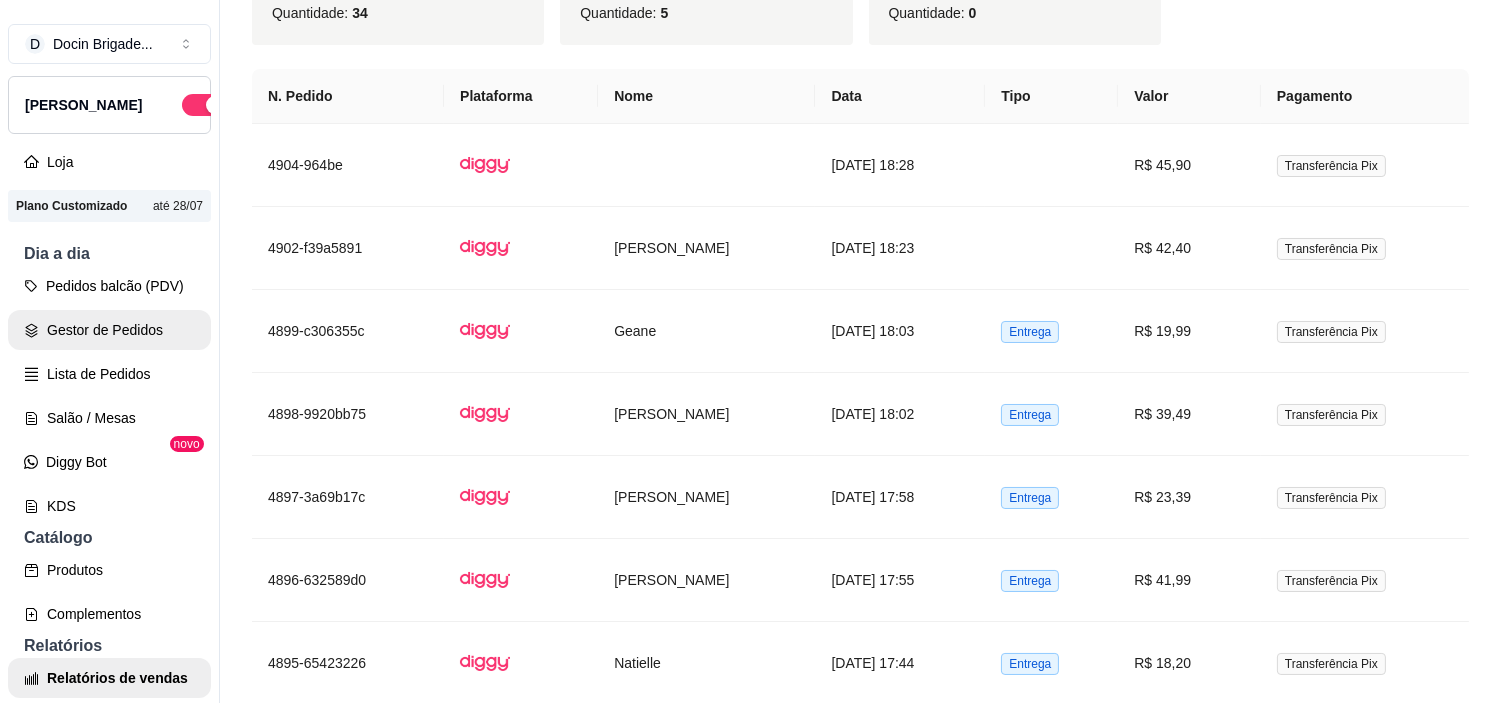 click on "Gestor de Pedidos" at bounding box center (109, 330) 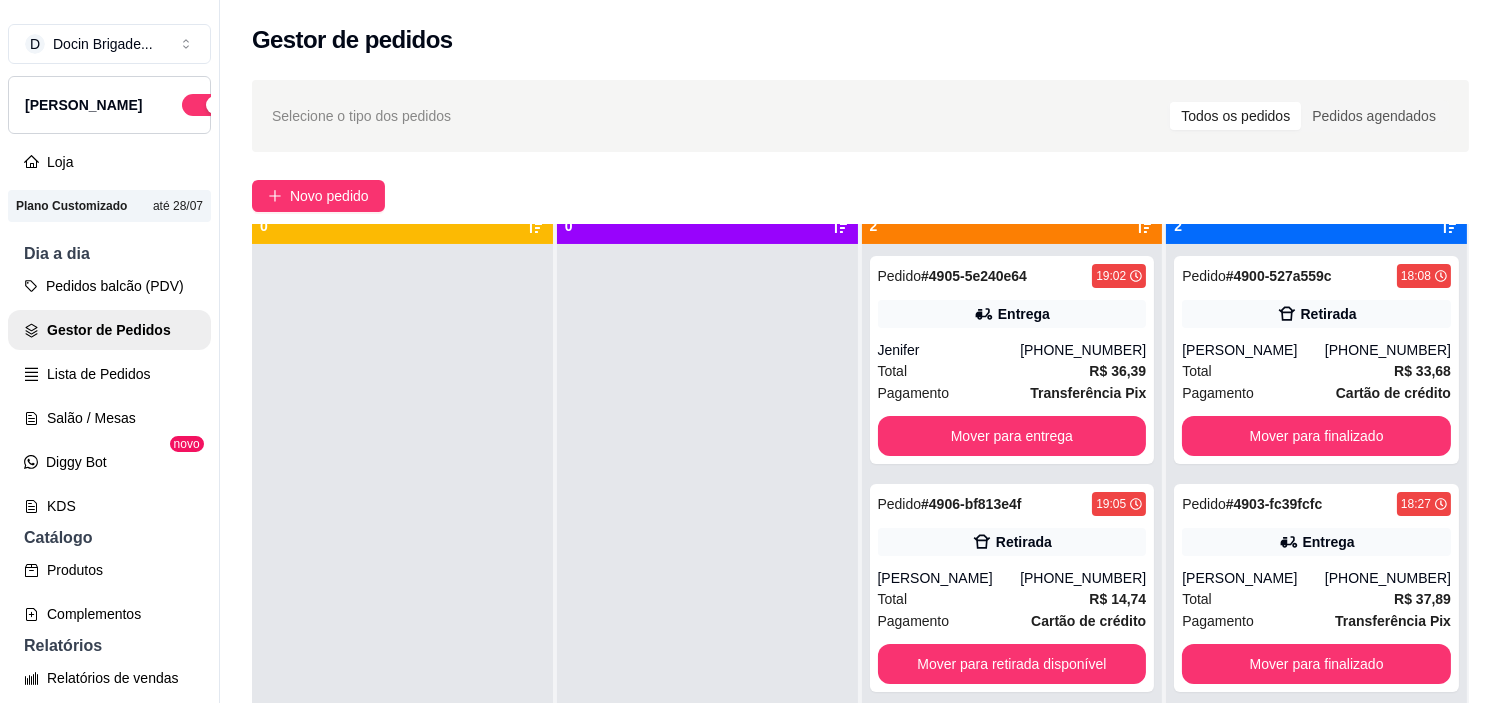scroll, scrollTop: 55, scrollLeft: 0, axis: vertical 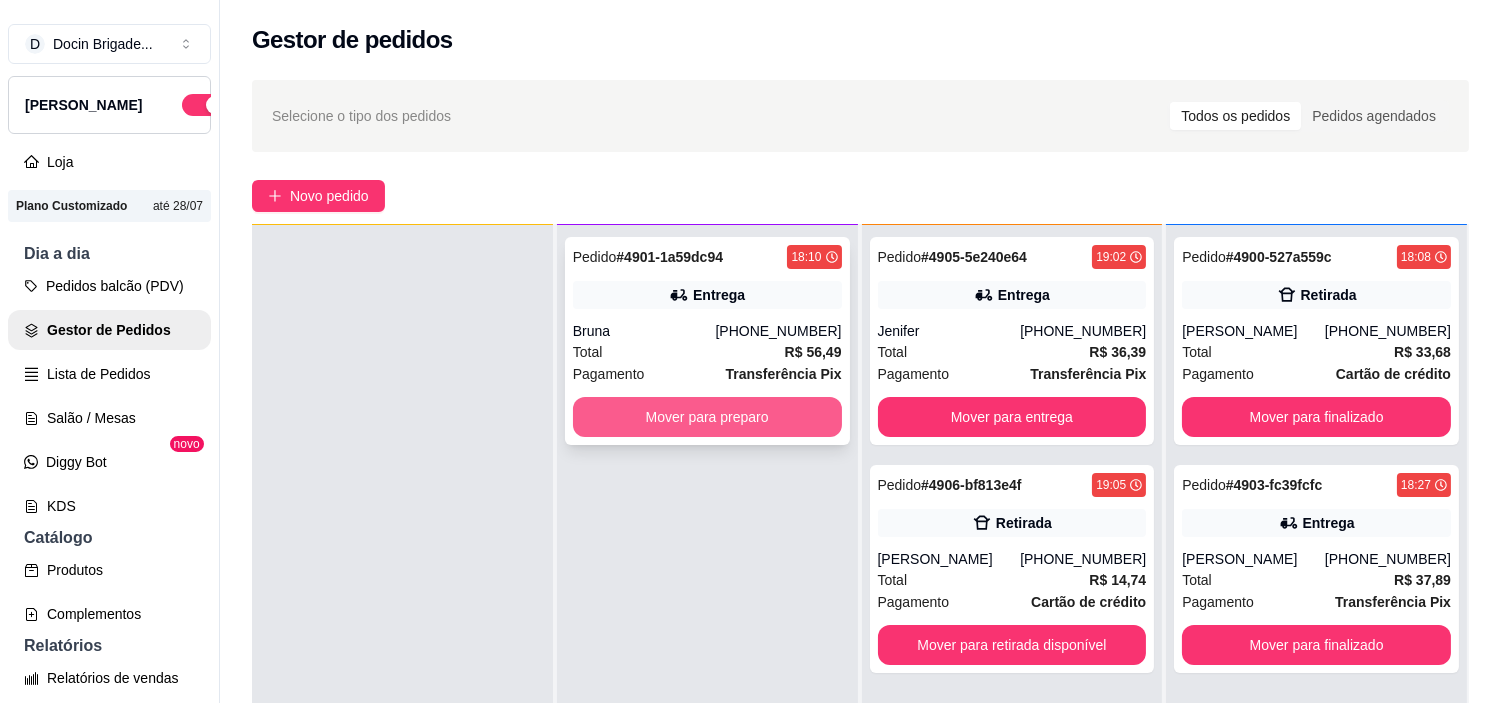 click on "Mover para preparo" at bounding box center [707, 417] 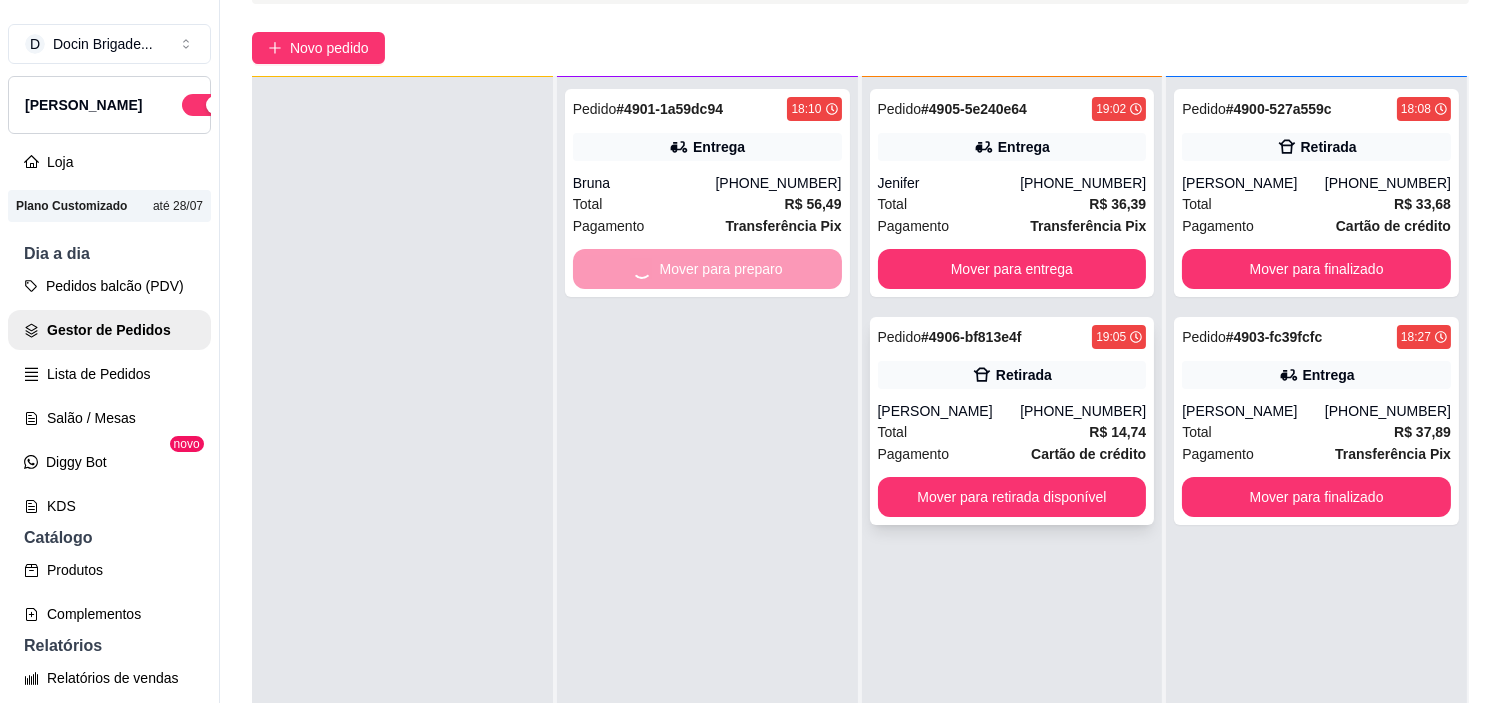 scroll, scrollTop: 321, scrollLeft: 0, axis: vertical 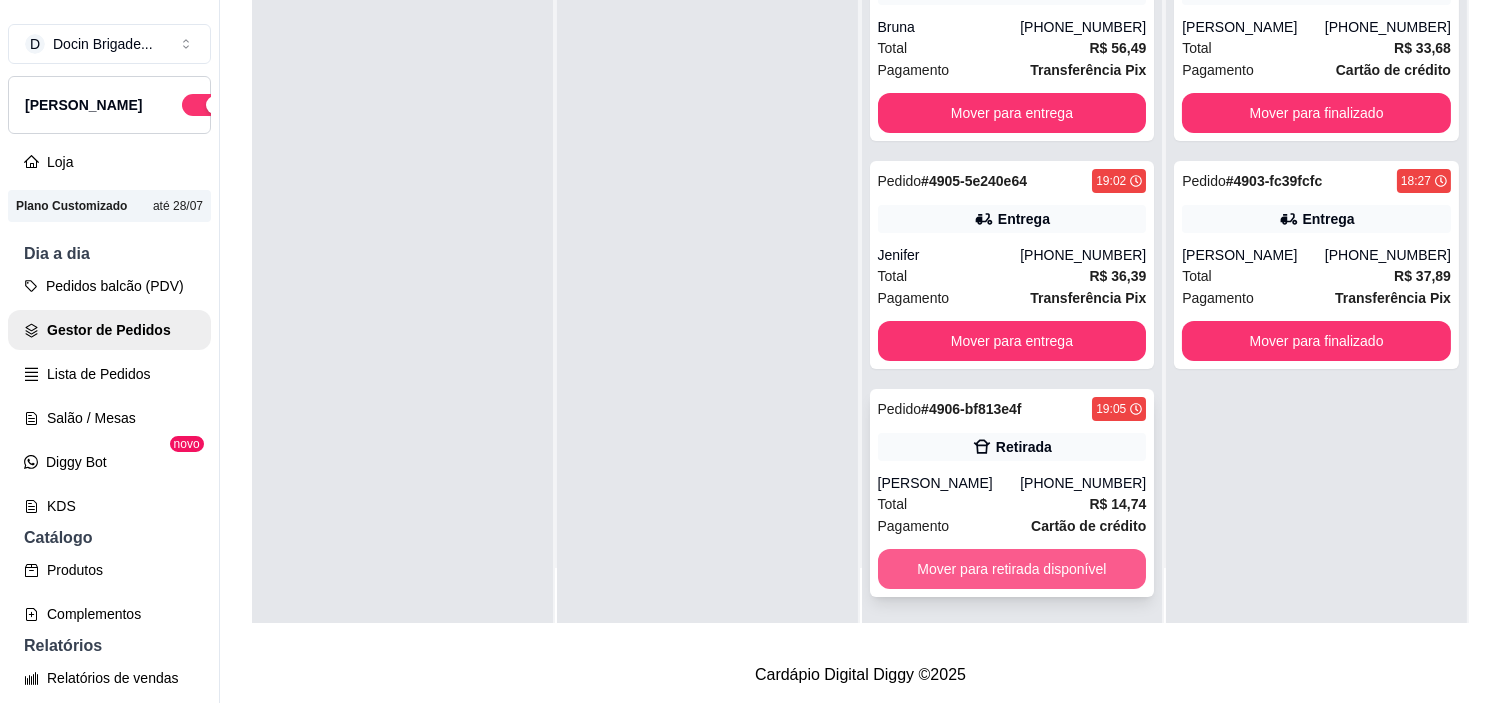 click on "Mover para retirada disponível" at bounding box center [1012, 569] 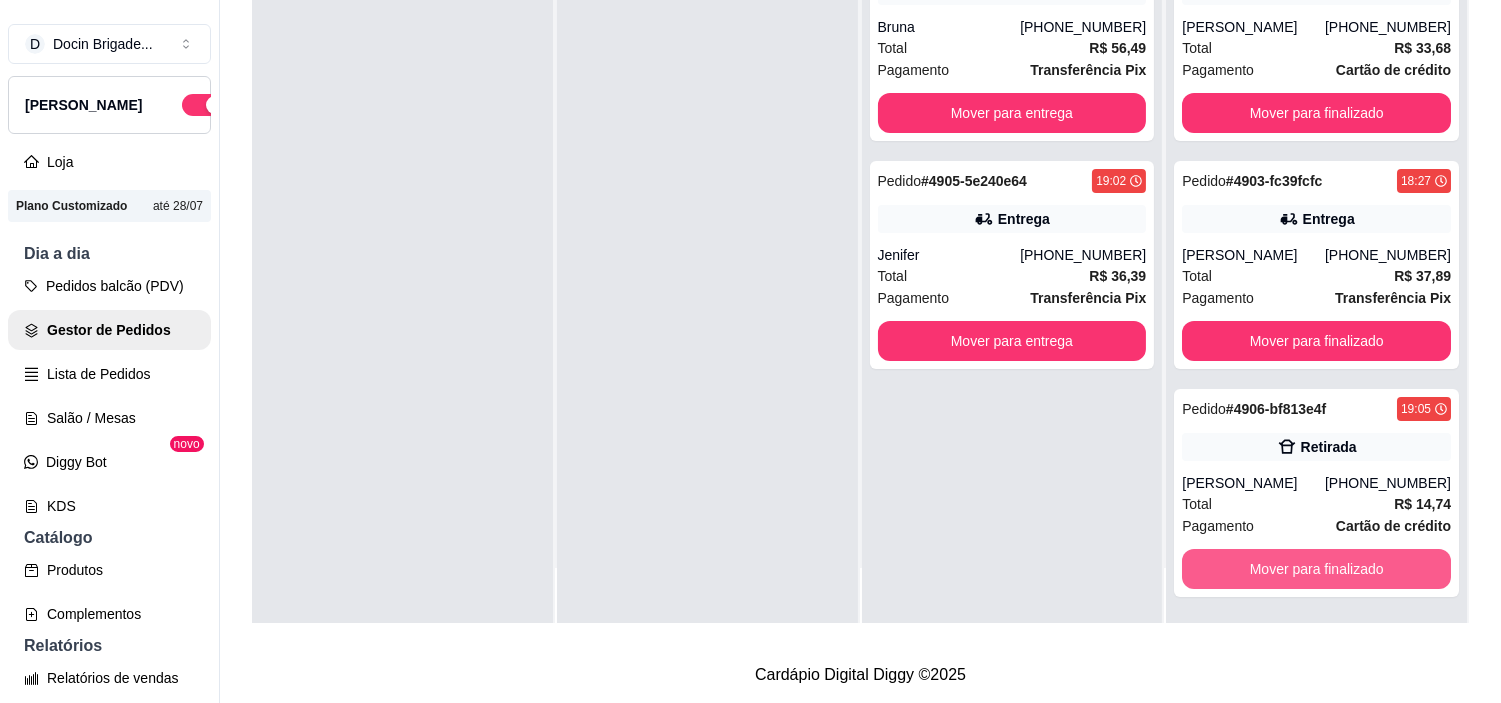 click on "Mover para finalizado" at bounding box center (1316, 569) 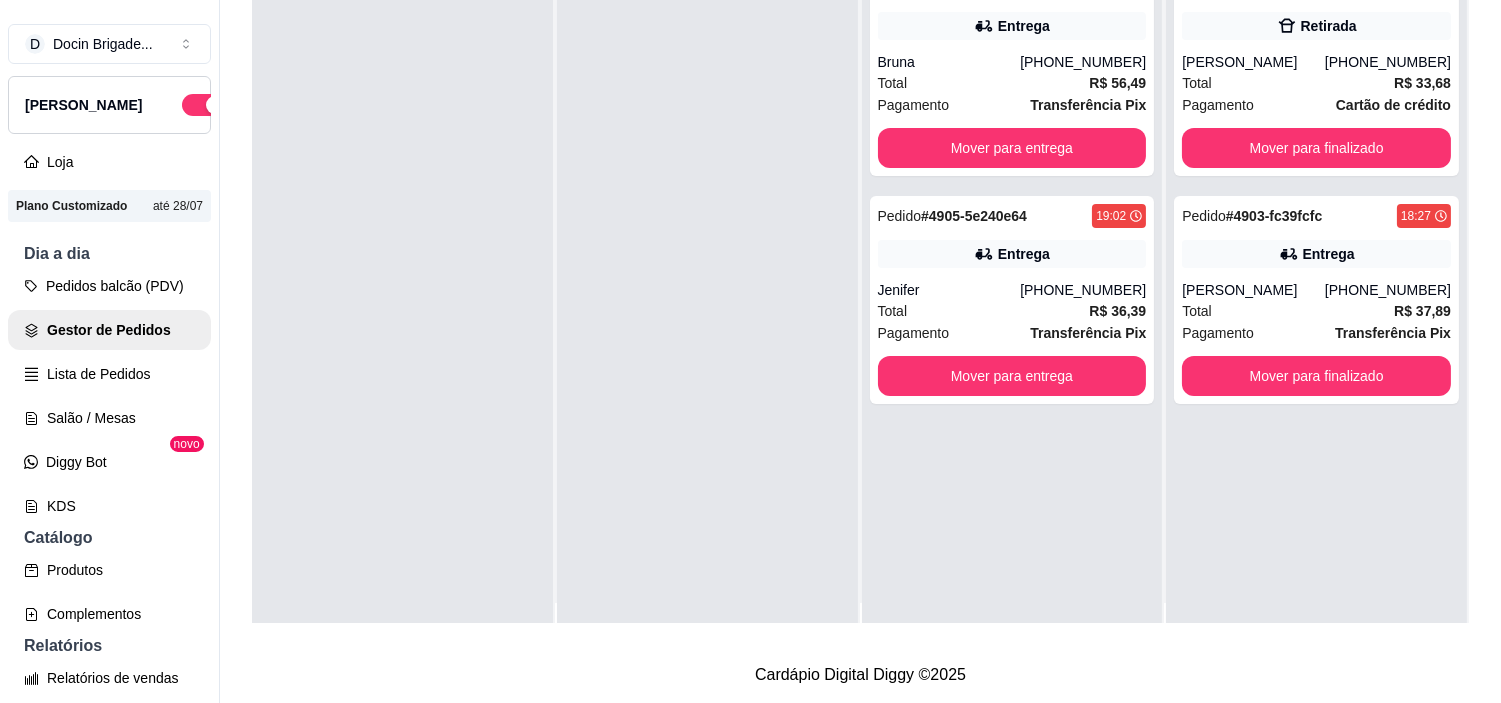 scroll, scrollTop: 0, scrollLeft: 0, axis: both 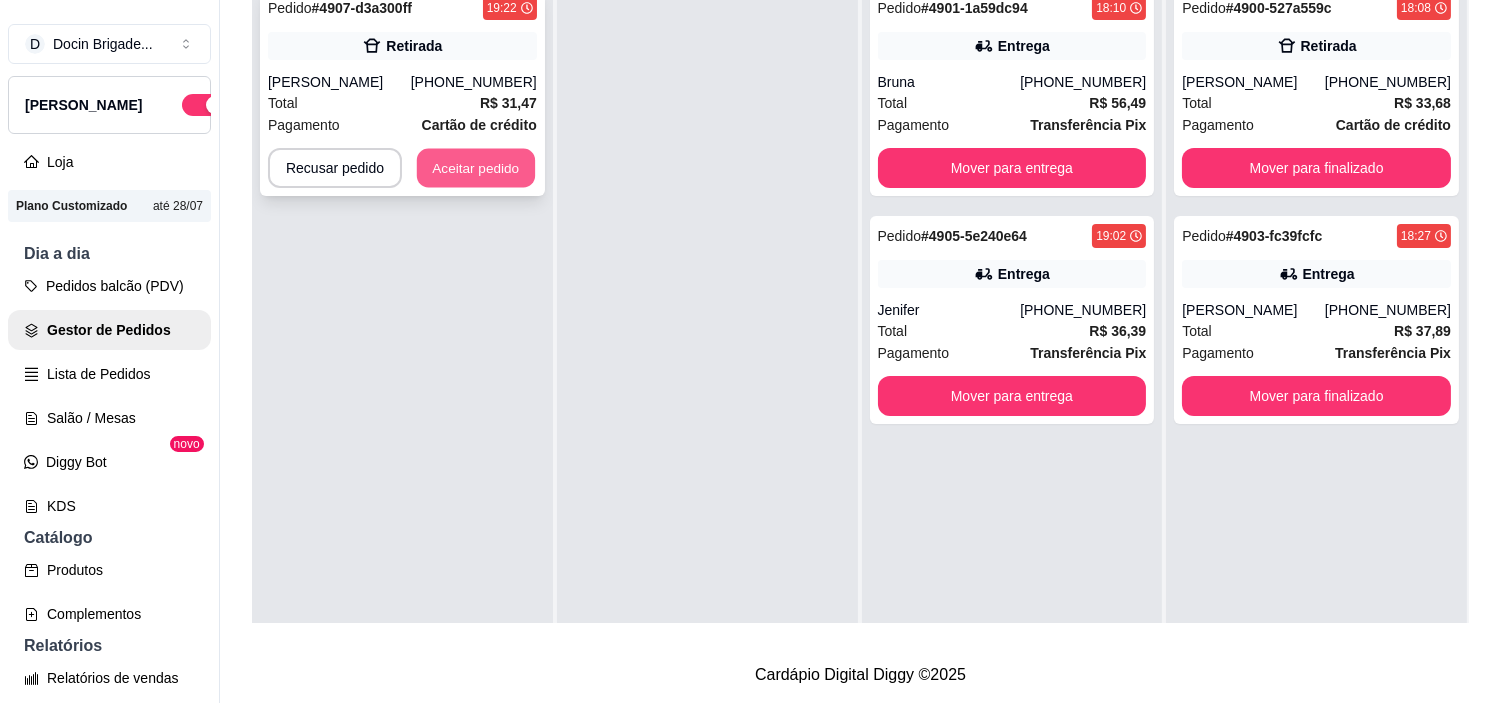 click on "Aceitar pedido" at bounding box center [476, 168] 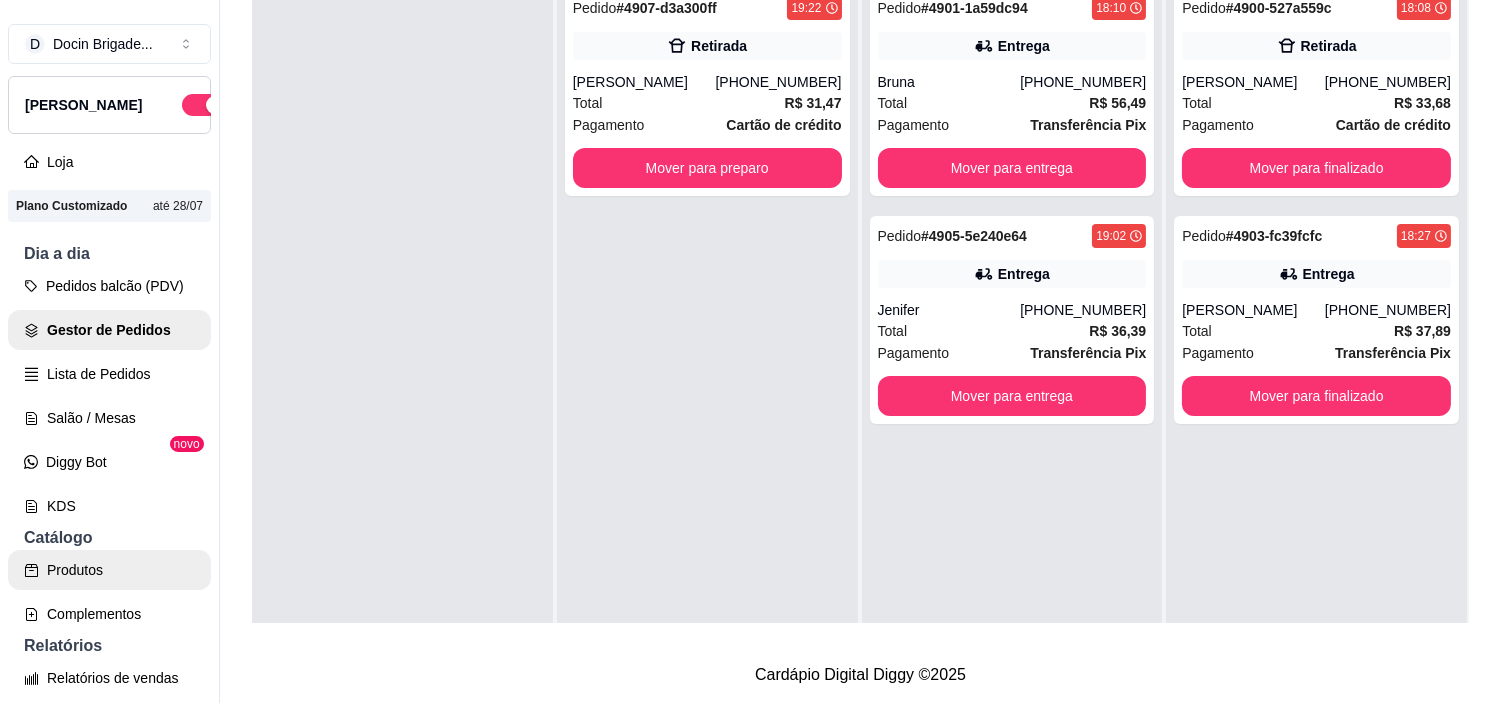 click on "Produtos" at bounding box center [109, 570] 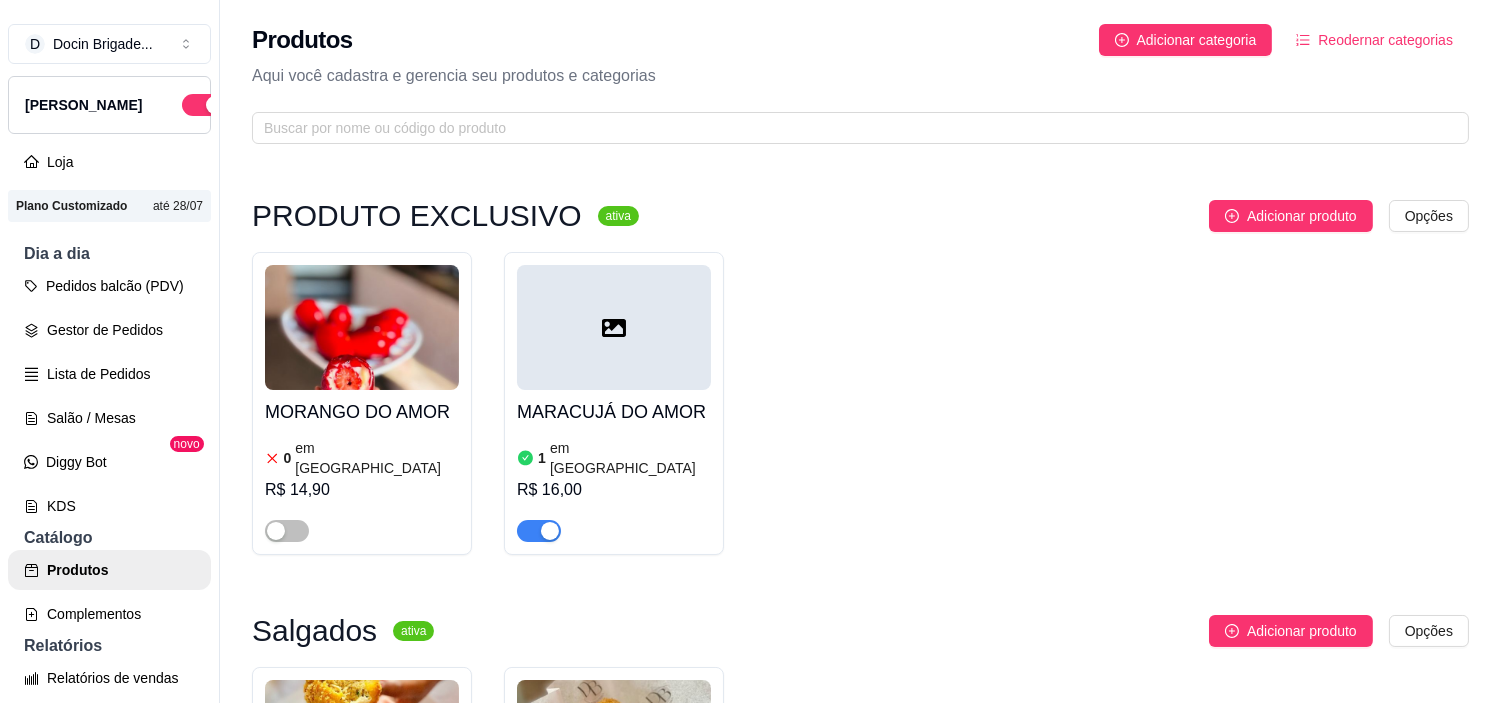 scroll, scrollTop: 444, scrollLeft: 0, axis: vertical 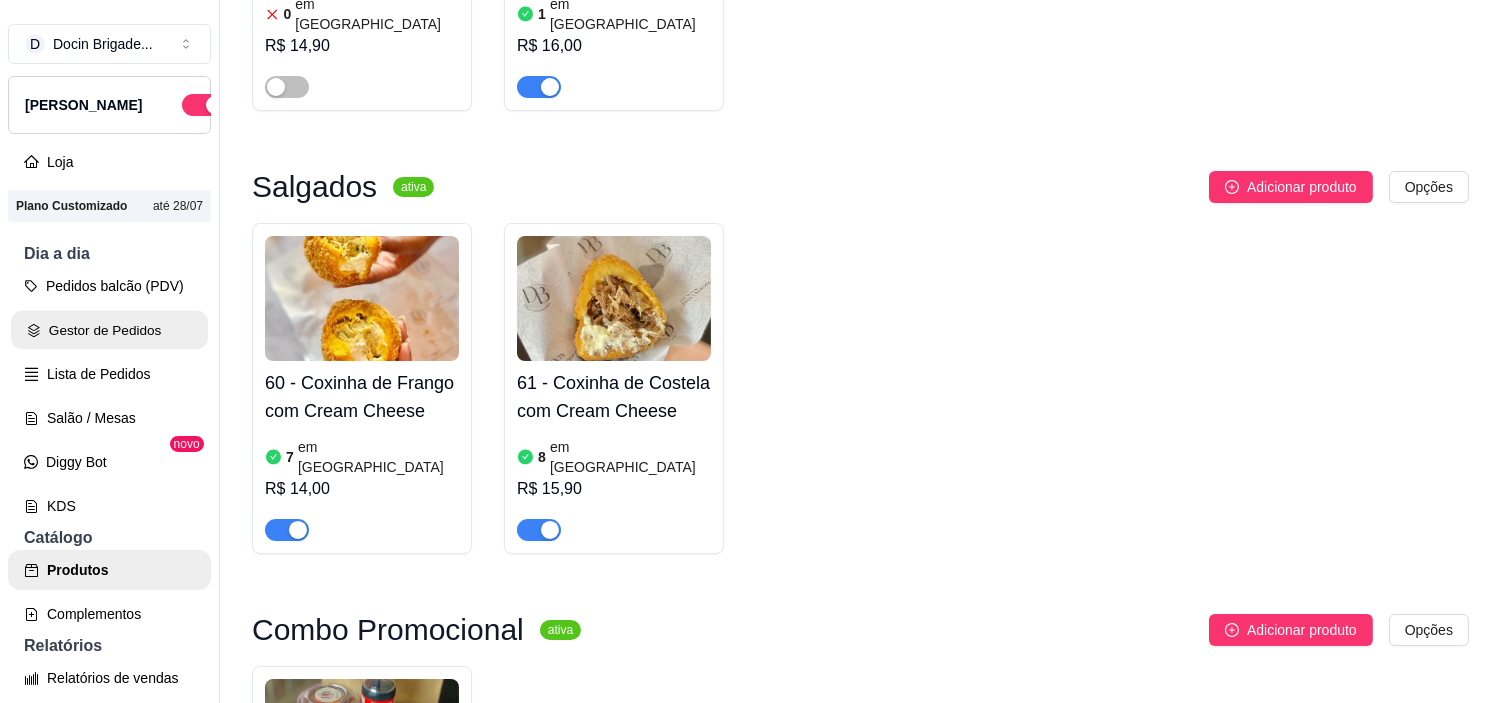 click on "Gestor de Pedidos" at bounding box center (109, 330) 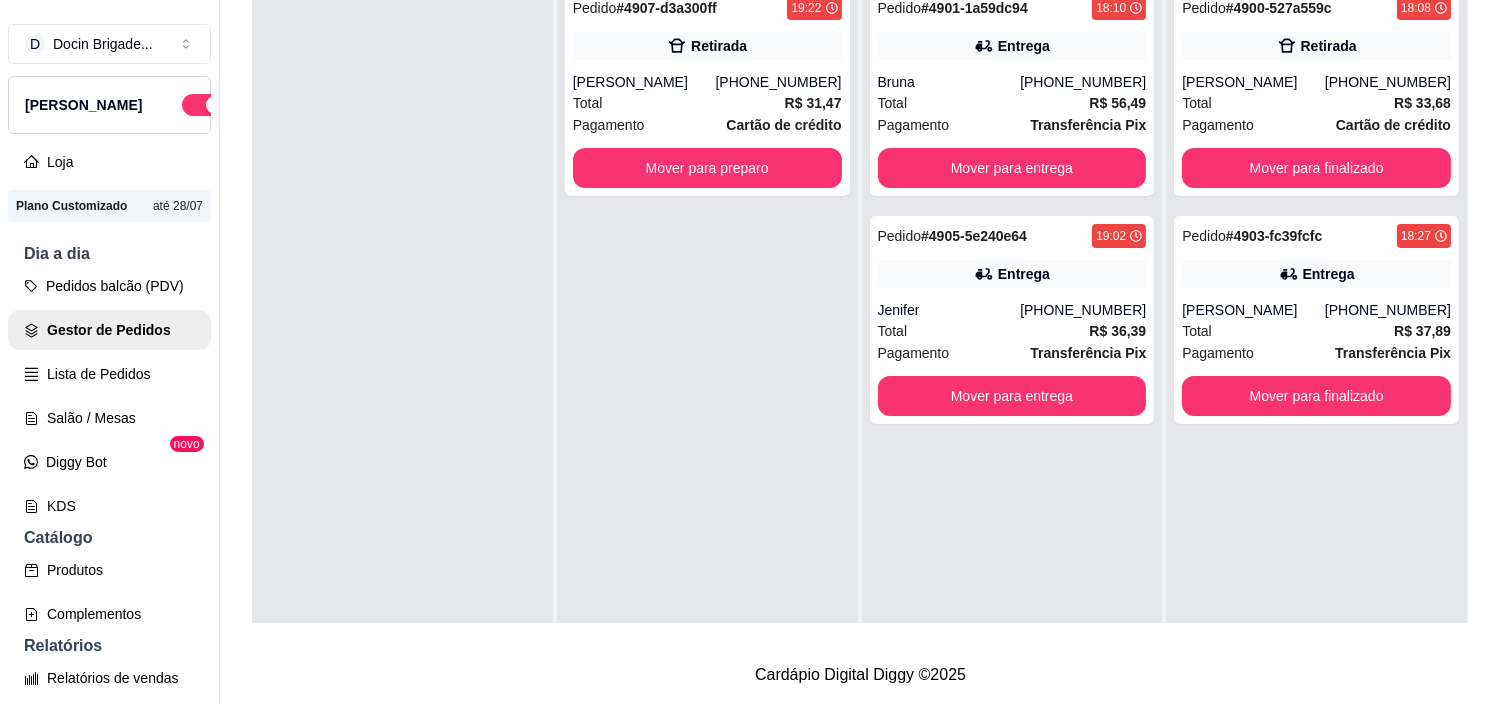 scroll, scrollTop: 0, scrollLeft: 0, axis: both 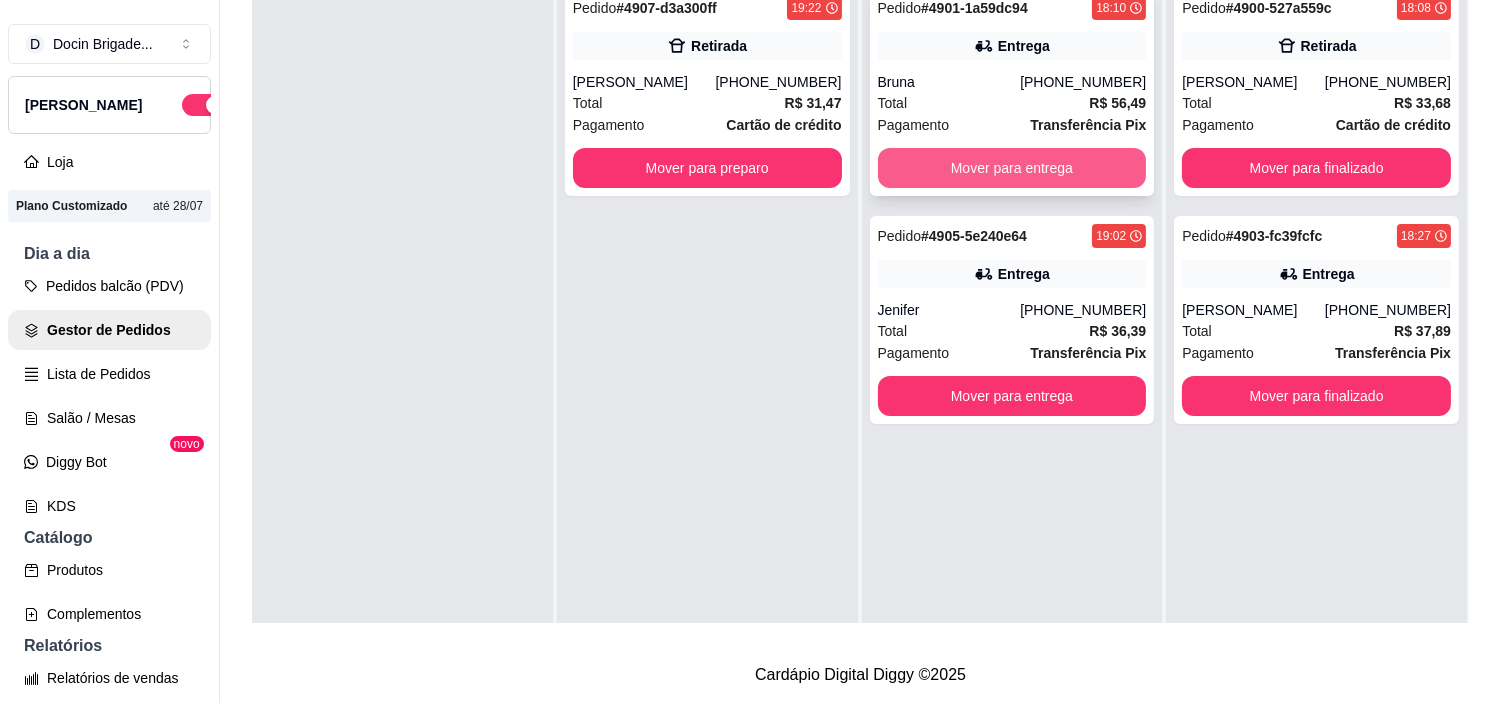 click on "Mover para entrega" at bounding box center (1012, 168) 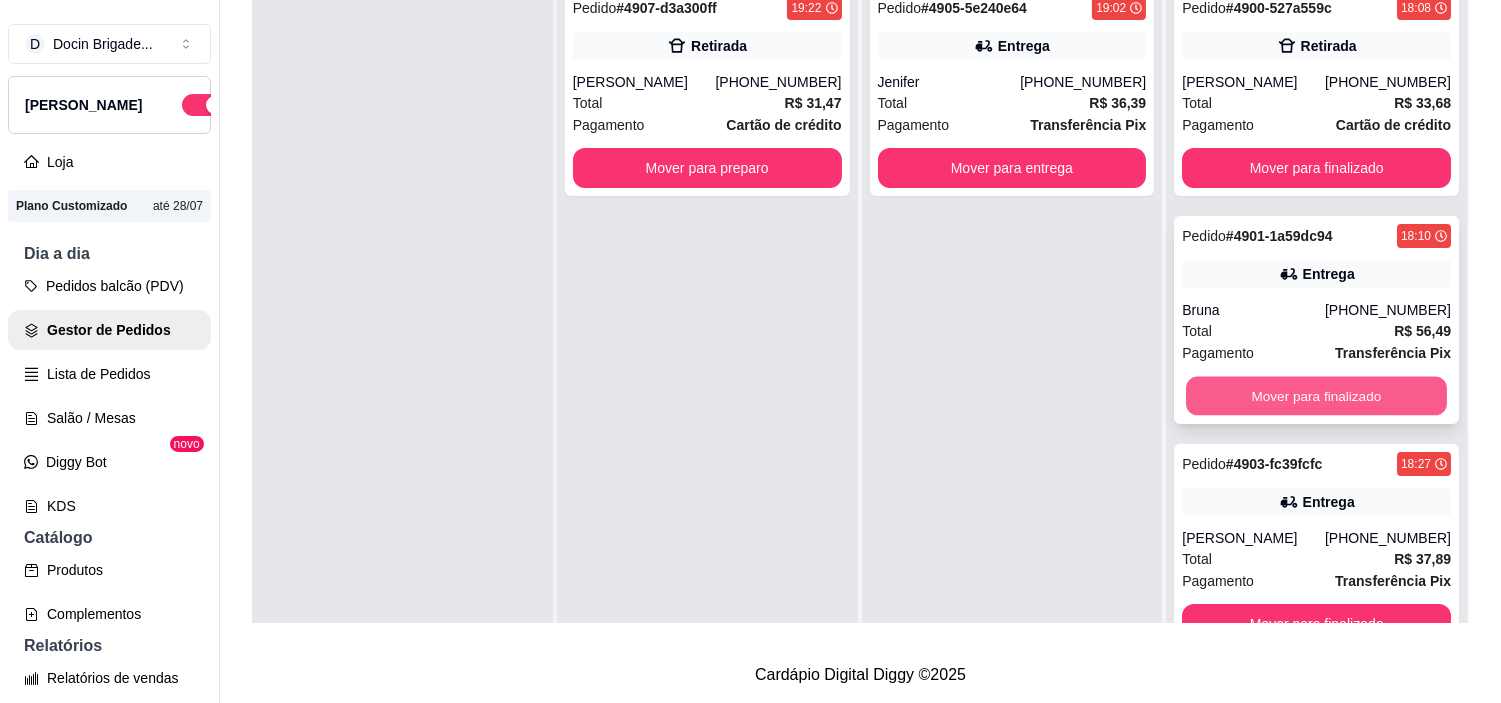 click on "Mover para finalizado" at bounding box center [1316, 396] 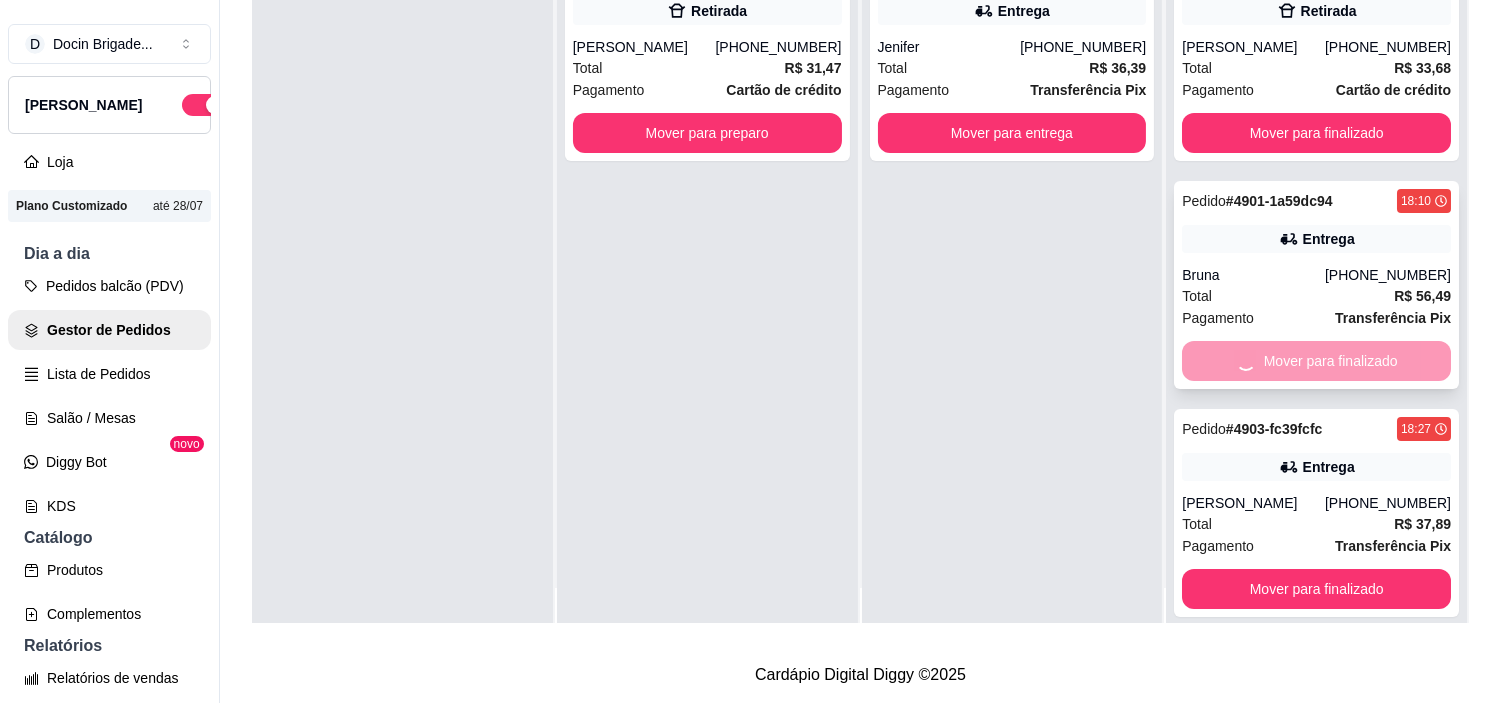 scroll, scrollTop: 55, scrollLeft: 0, axis: vertical 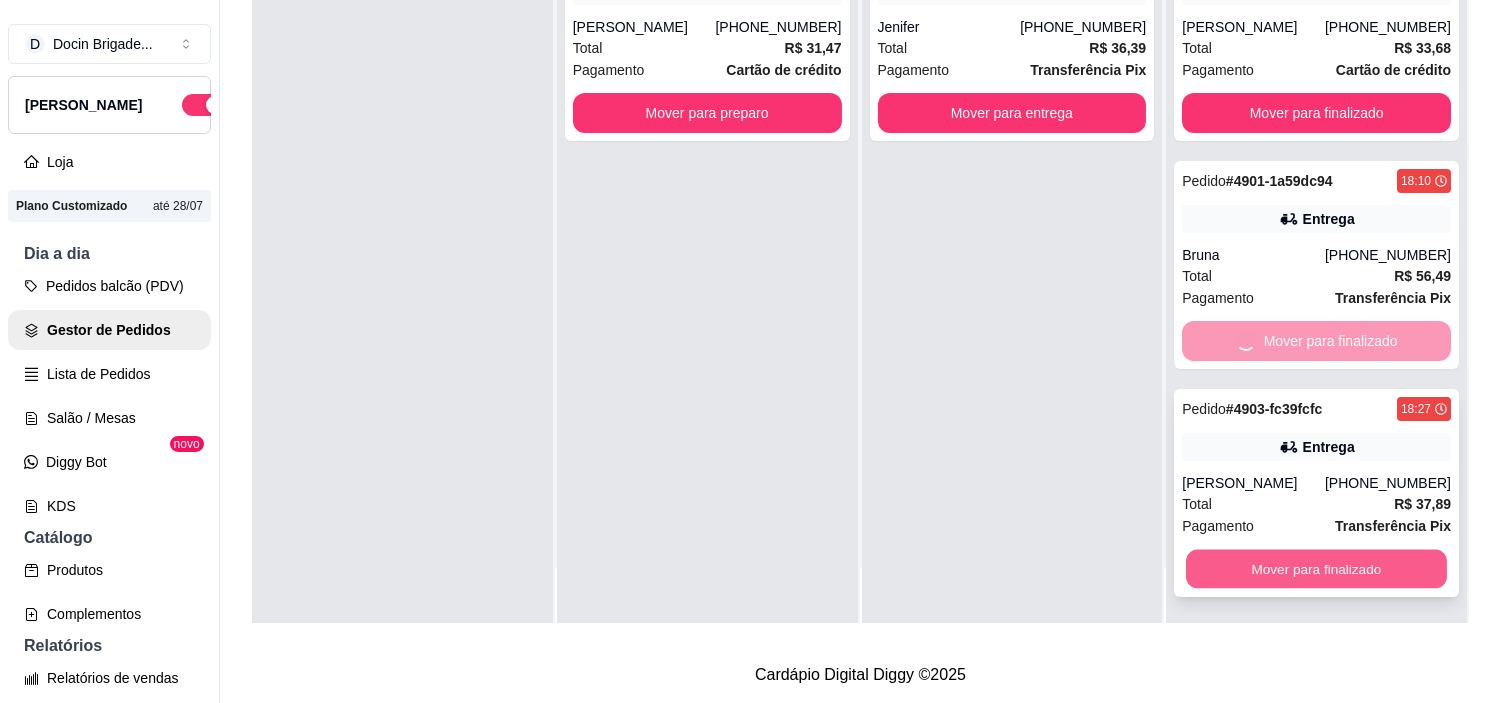 click on "Mover para finalizado" at bounding box center [1316, 569] 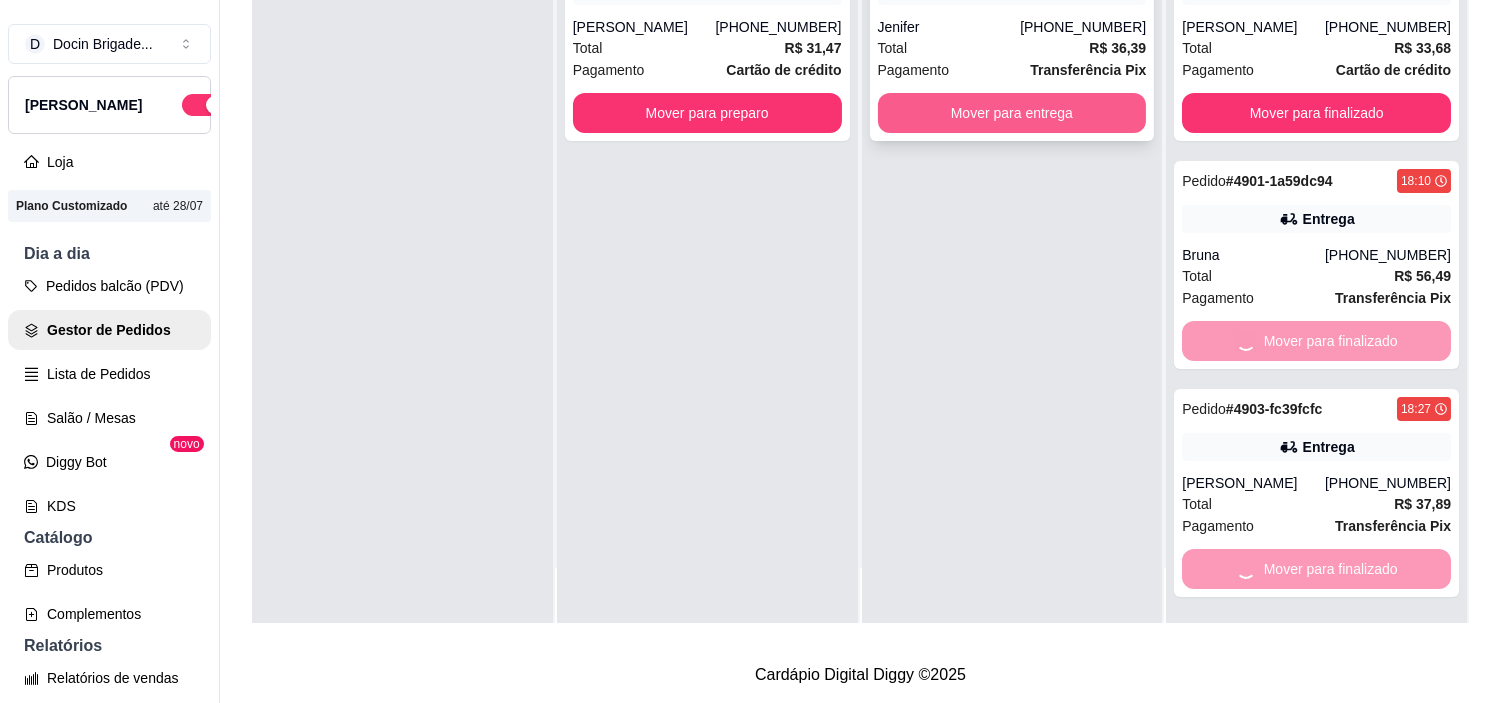 click on "Mover para entrega" at bounding box center [1012, 113] 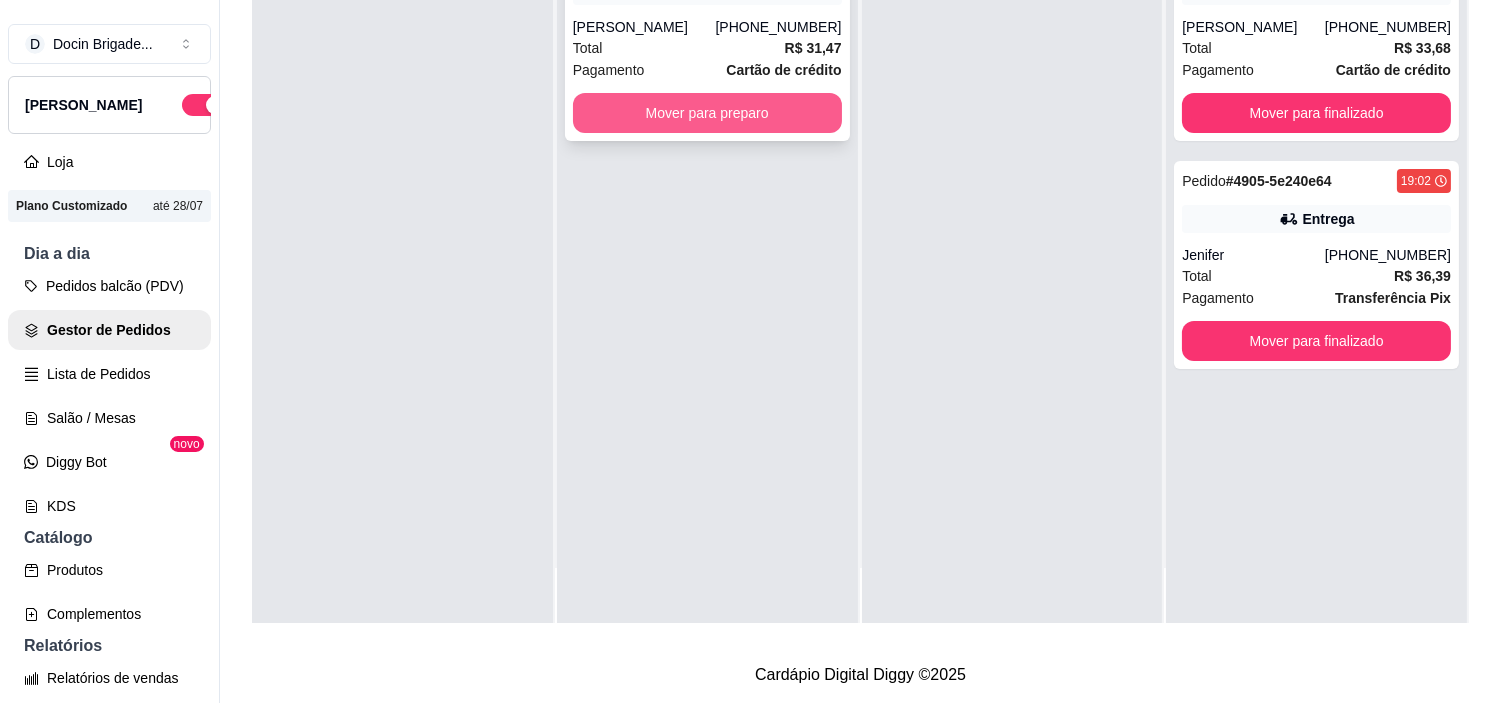 click on "Mover para preparo" at bounding box center (707, 113) 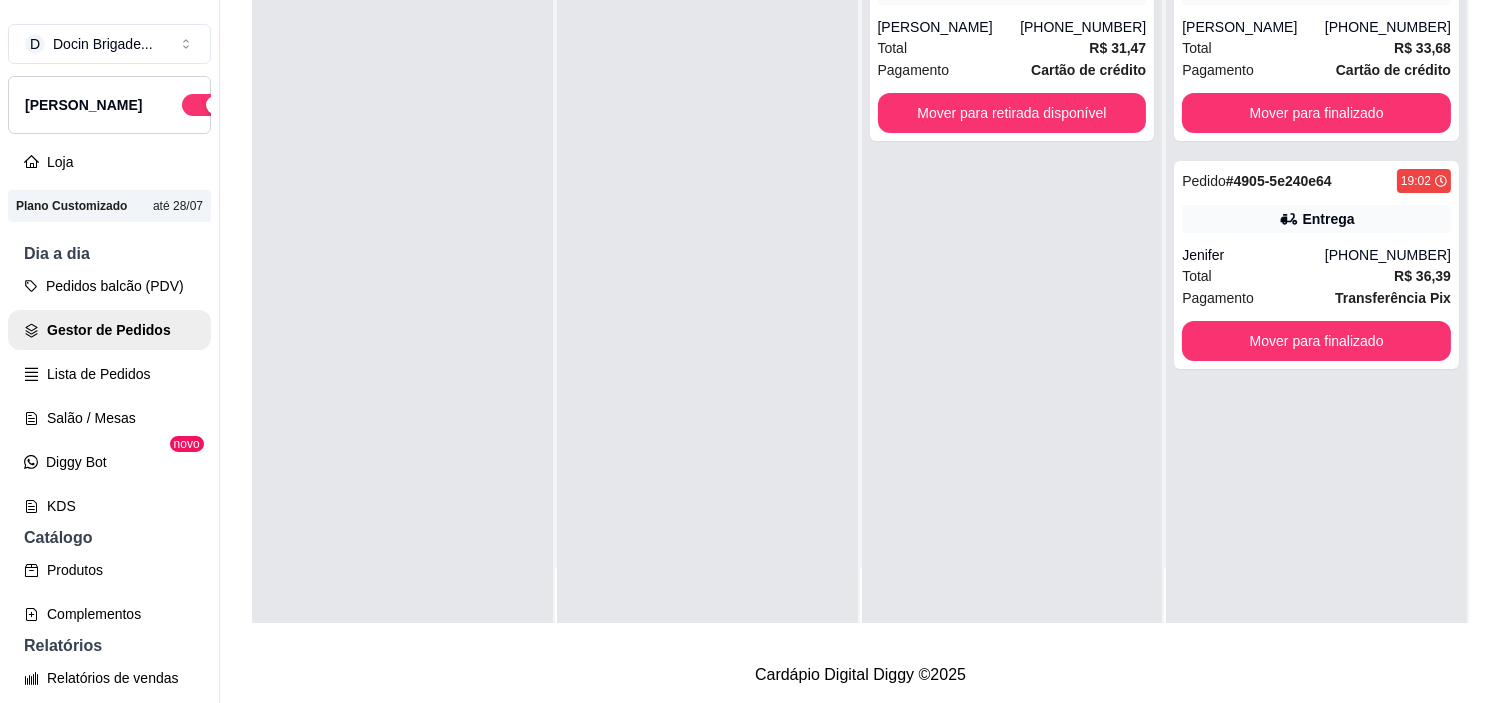 scroll, scrollTop: 0, scrollLeft: 0, axis: both 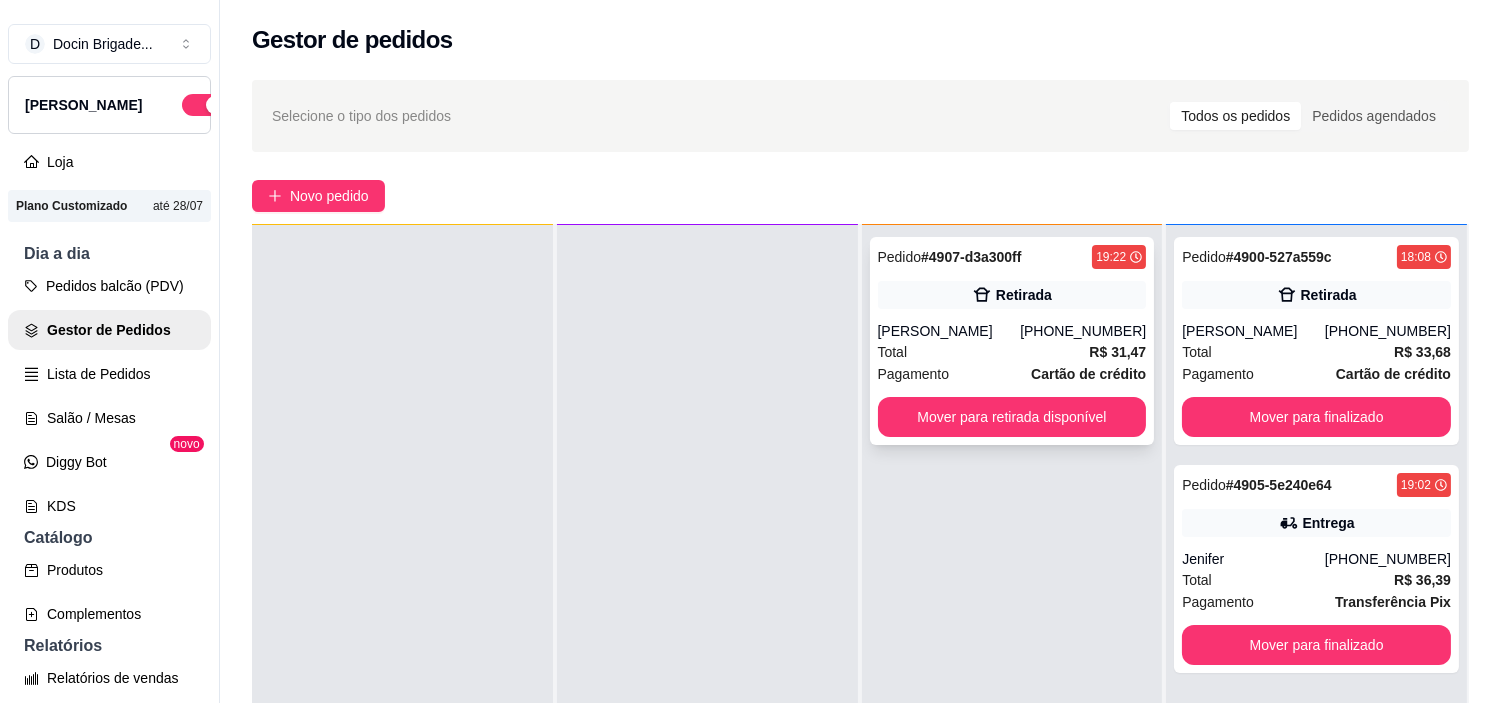 click on "# 4907-d3a300ff" at bounding box center (971, 257) 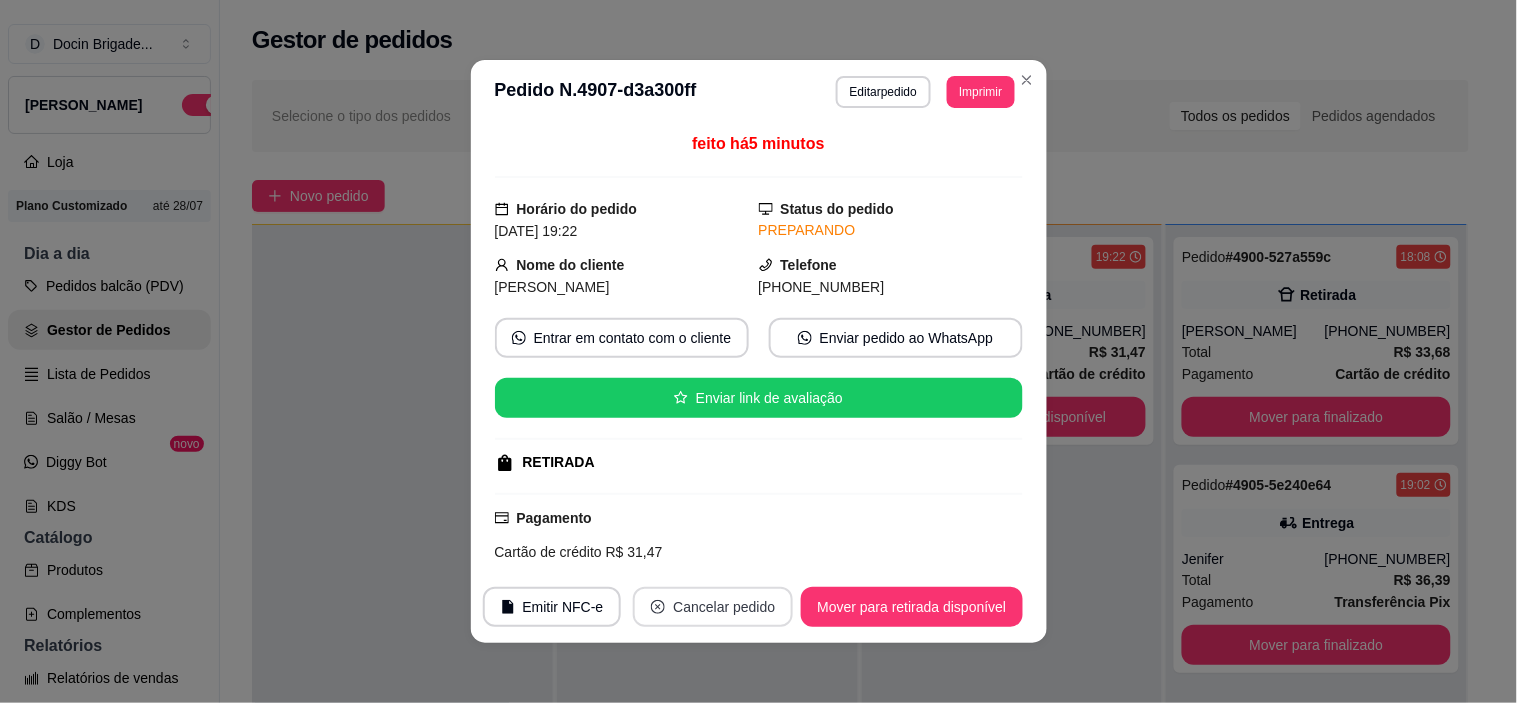 click on "Cancelar pedido" at bounding box center [713, 607] 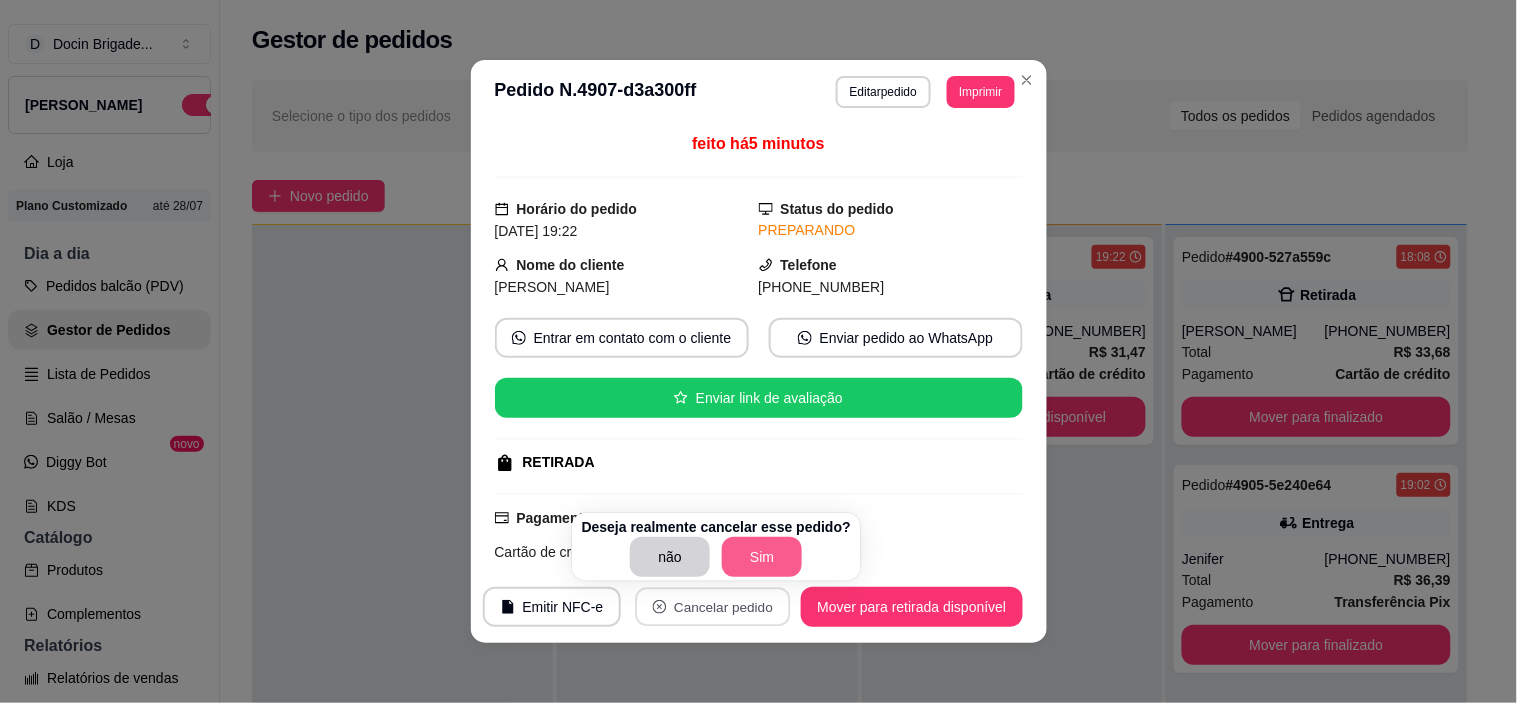 click on "Sim" at bounding box center [762, 557] 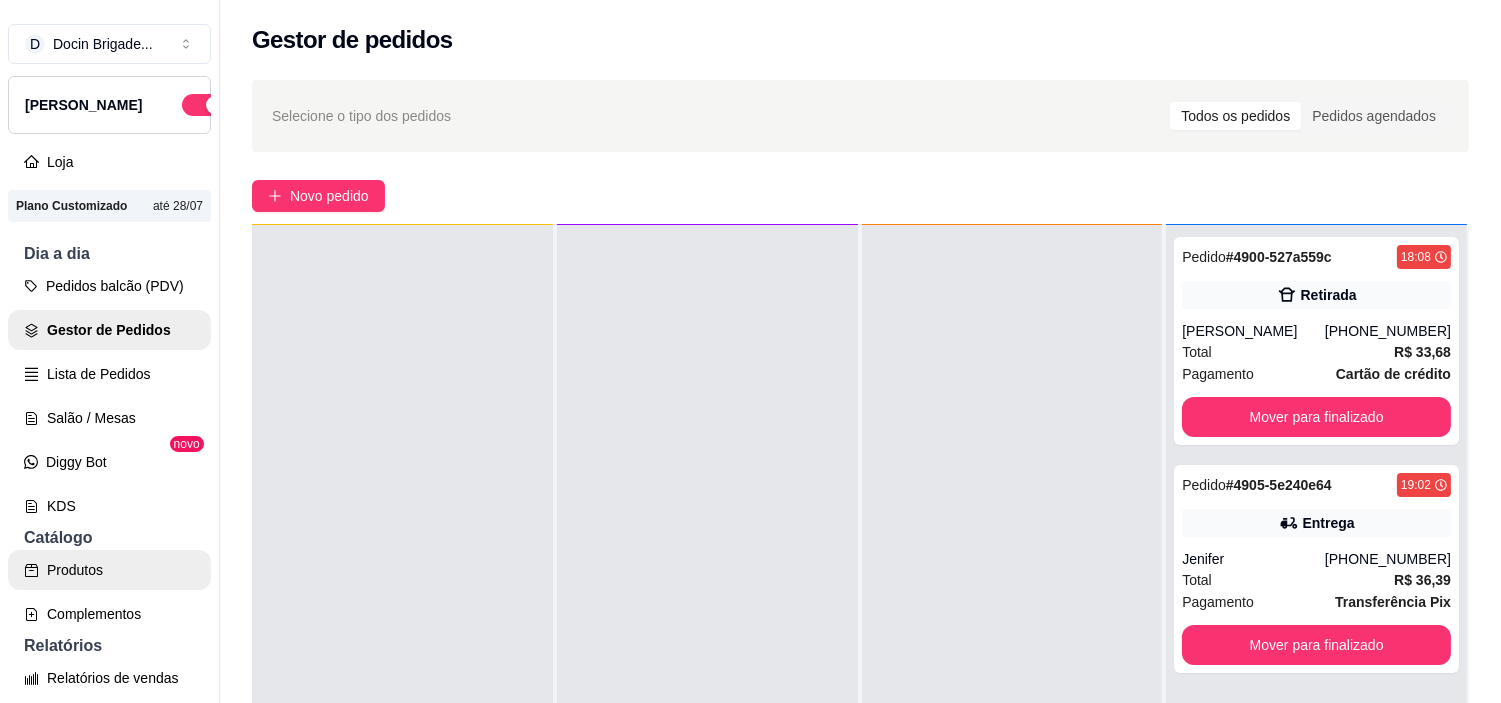 click on "Produtos" at bounding box center (109, 570) 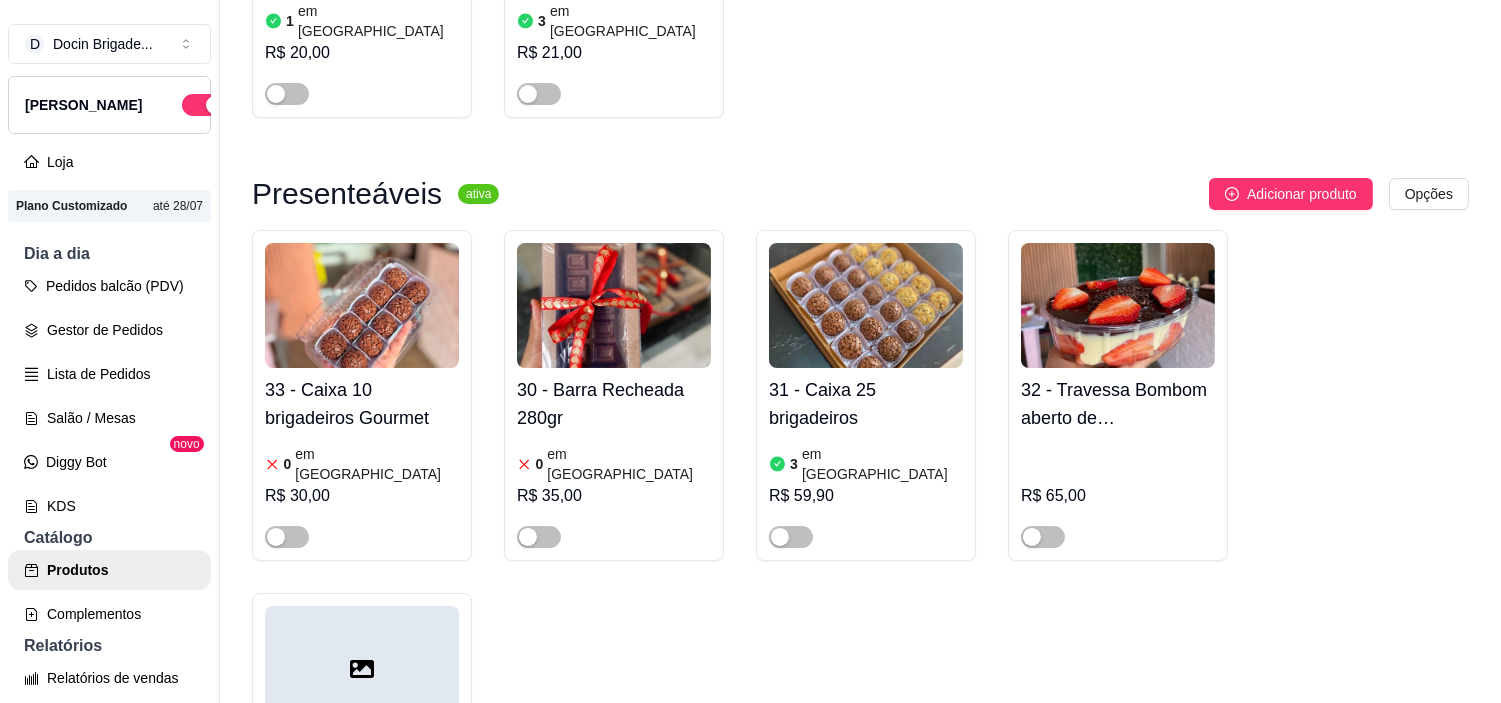 scroll, scrollTop: 5333, scrollLeft: 0, axis: vertical 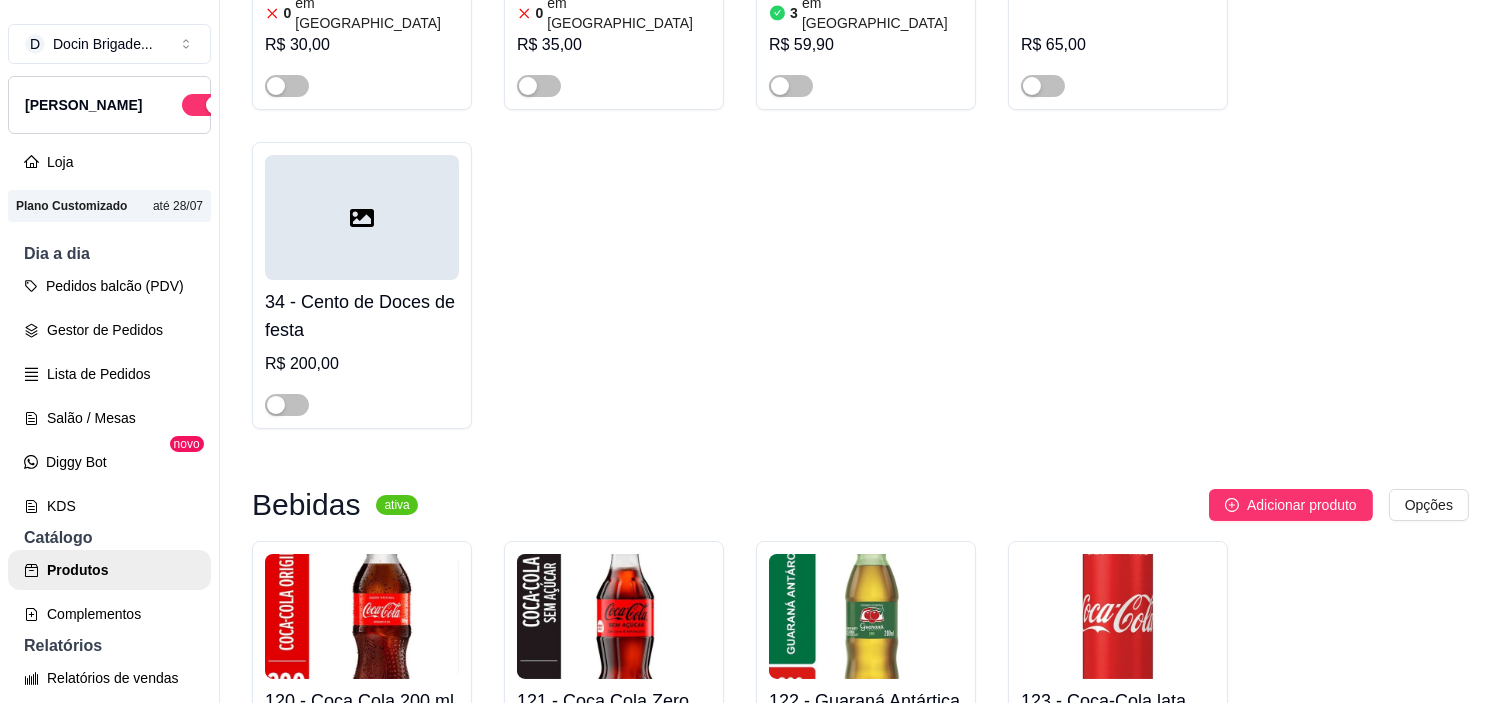 click at bounding box center (791, 848) 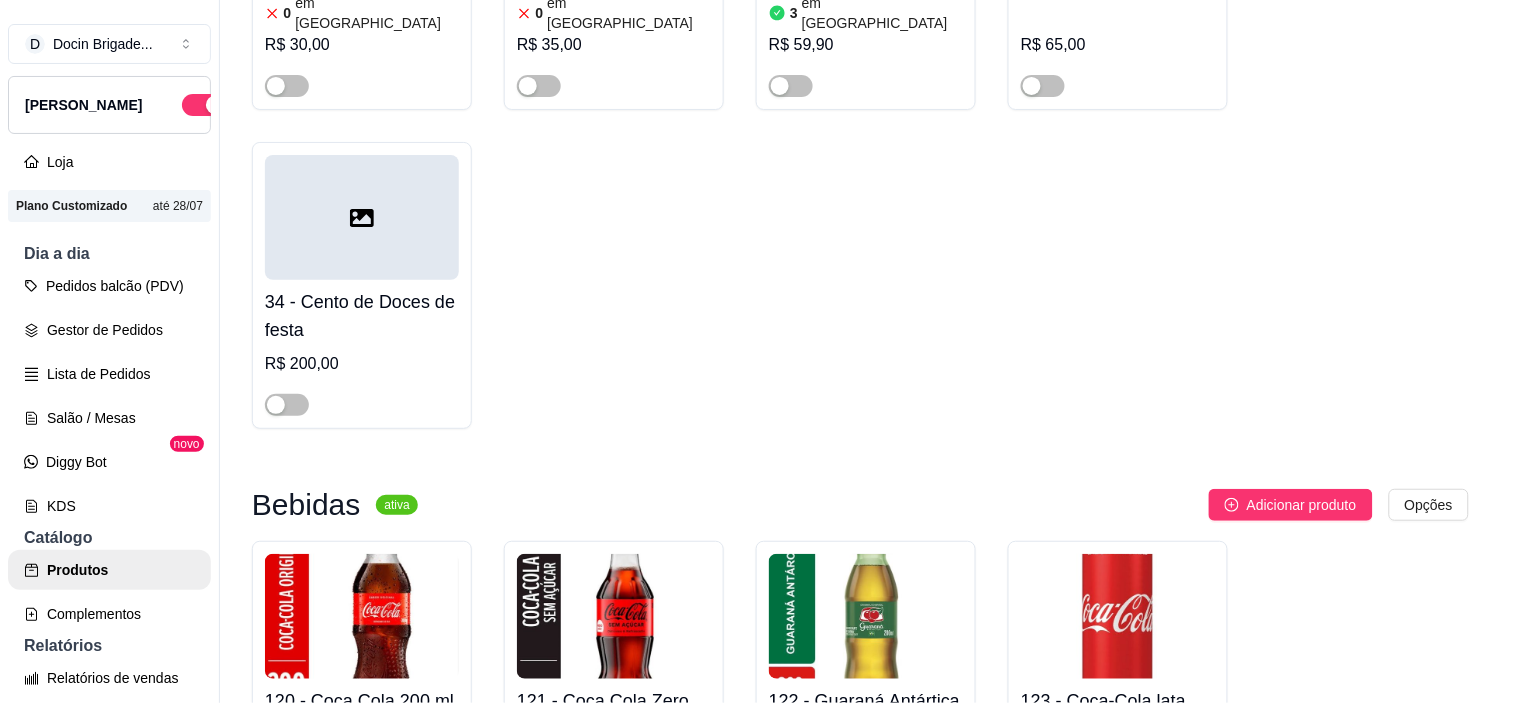 click on "Estoque" at bounding box center [975, 156] 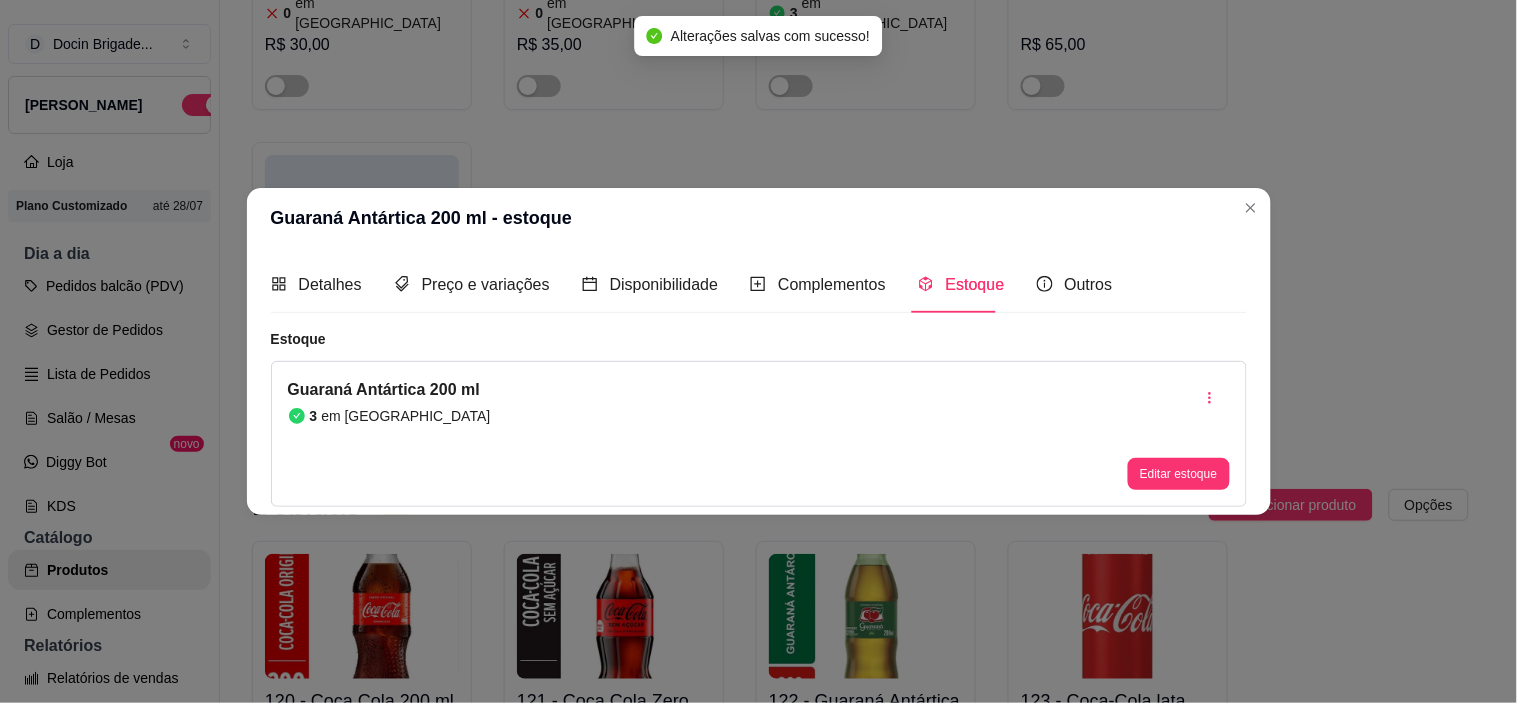 type 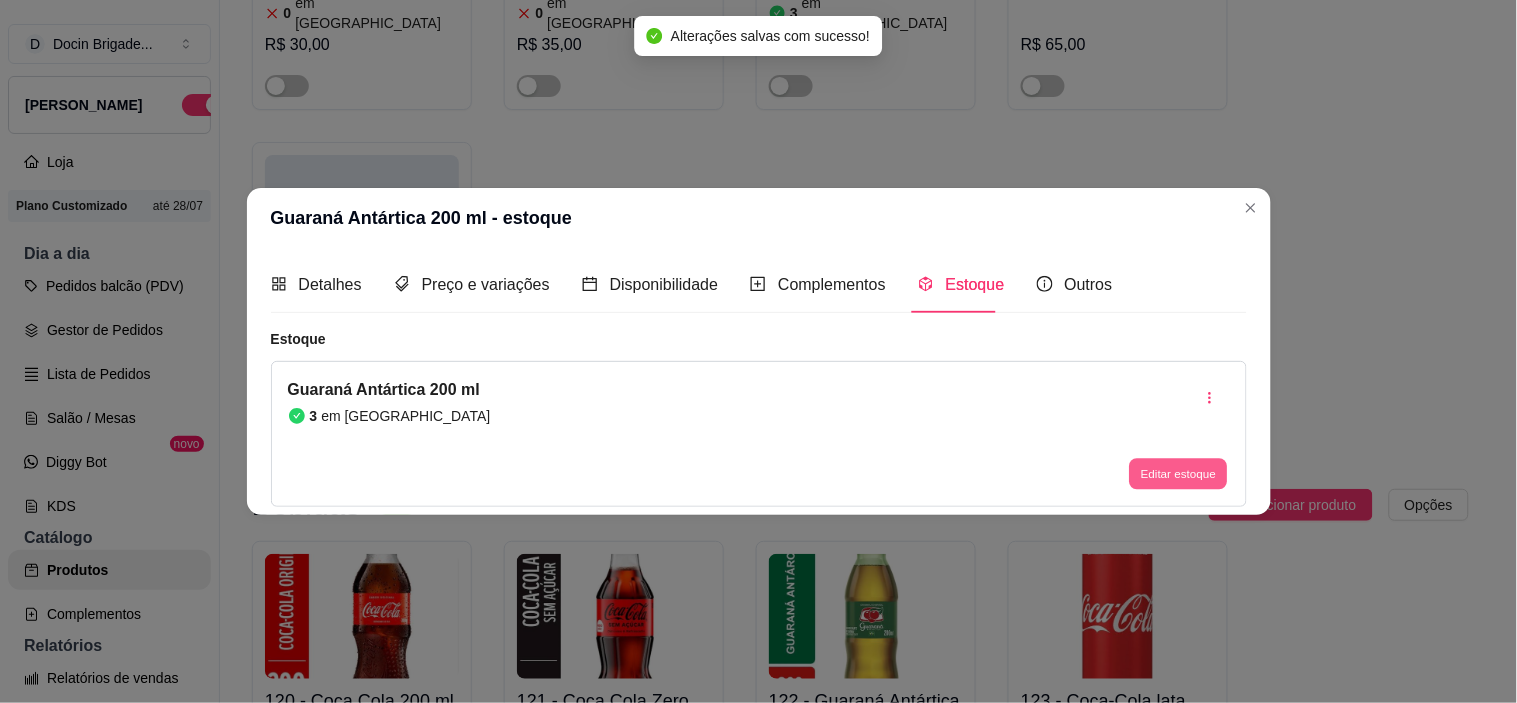 click on "Editar estoque" at bounding box center [1179, 474] 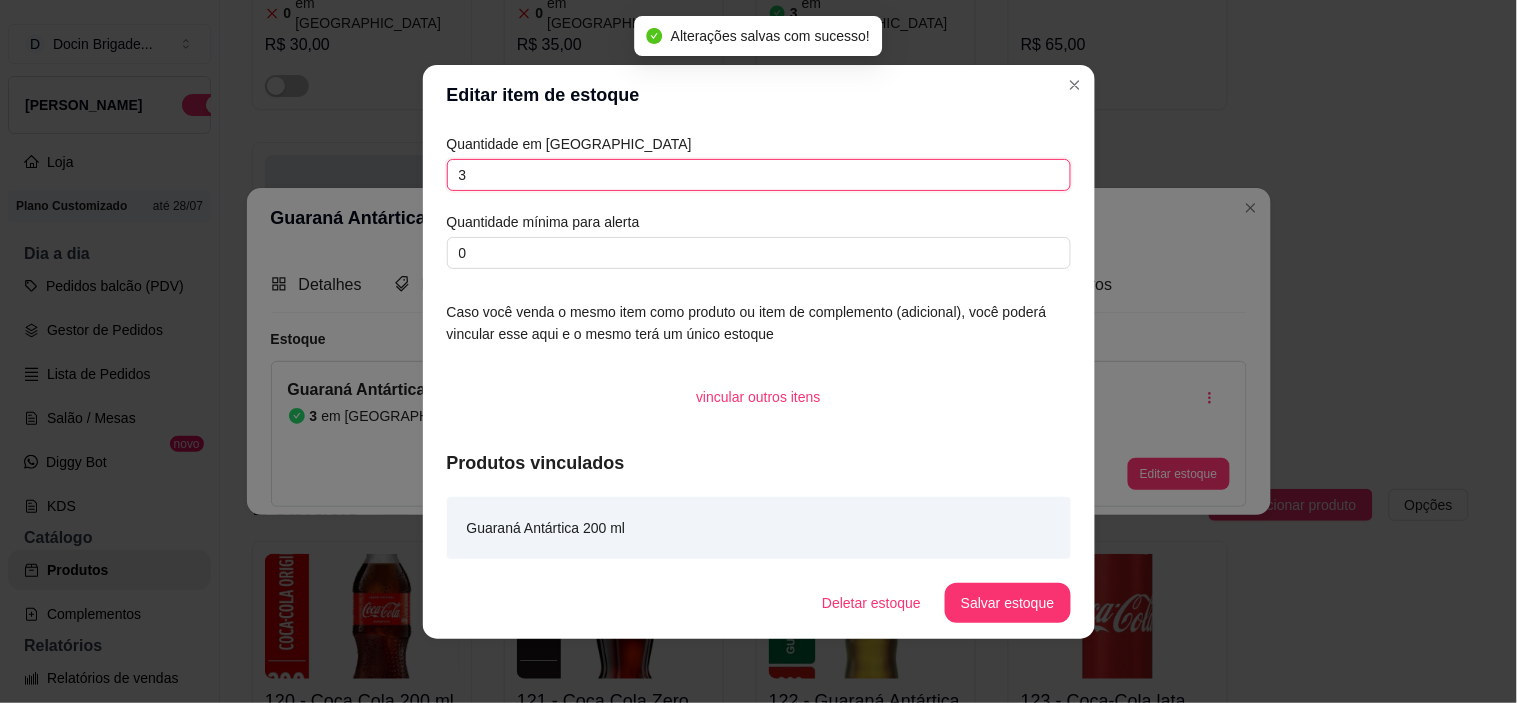 click on "3" at bounding box center [759, 175] 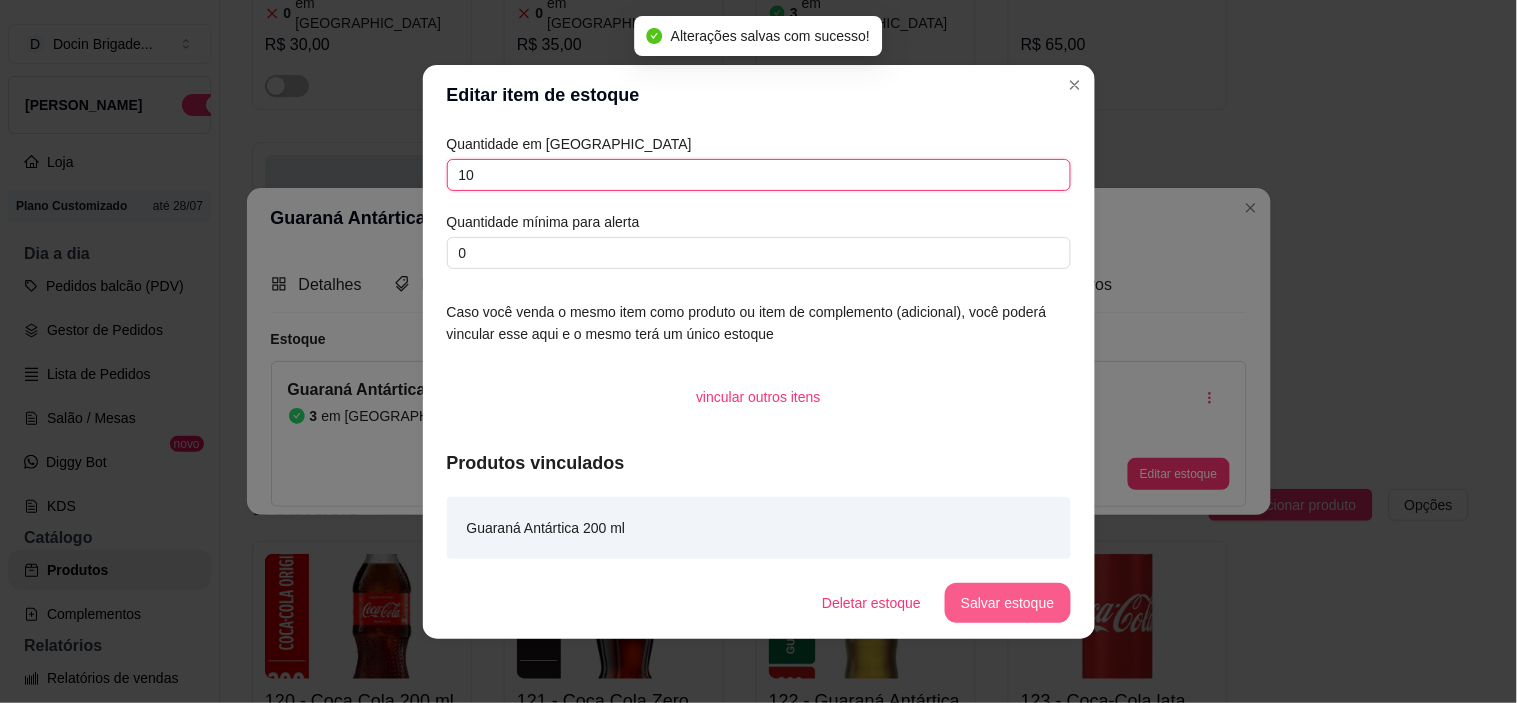 type on "10" 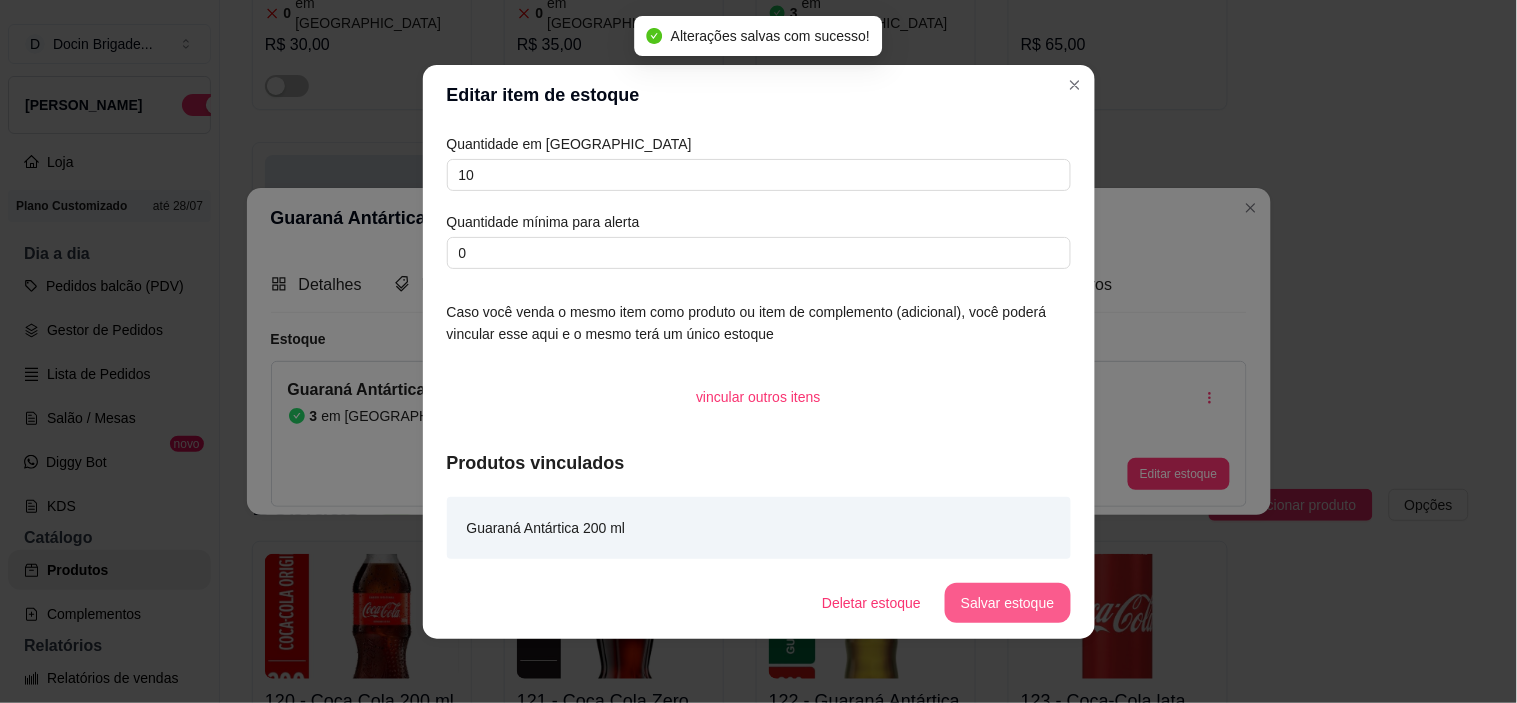 click on "Salvar estoque" at bounding box center [1007, 603] 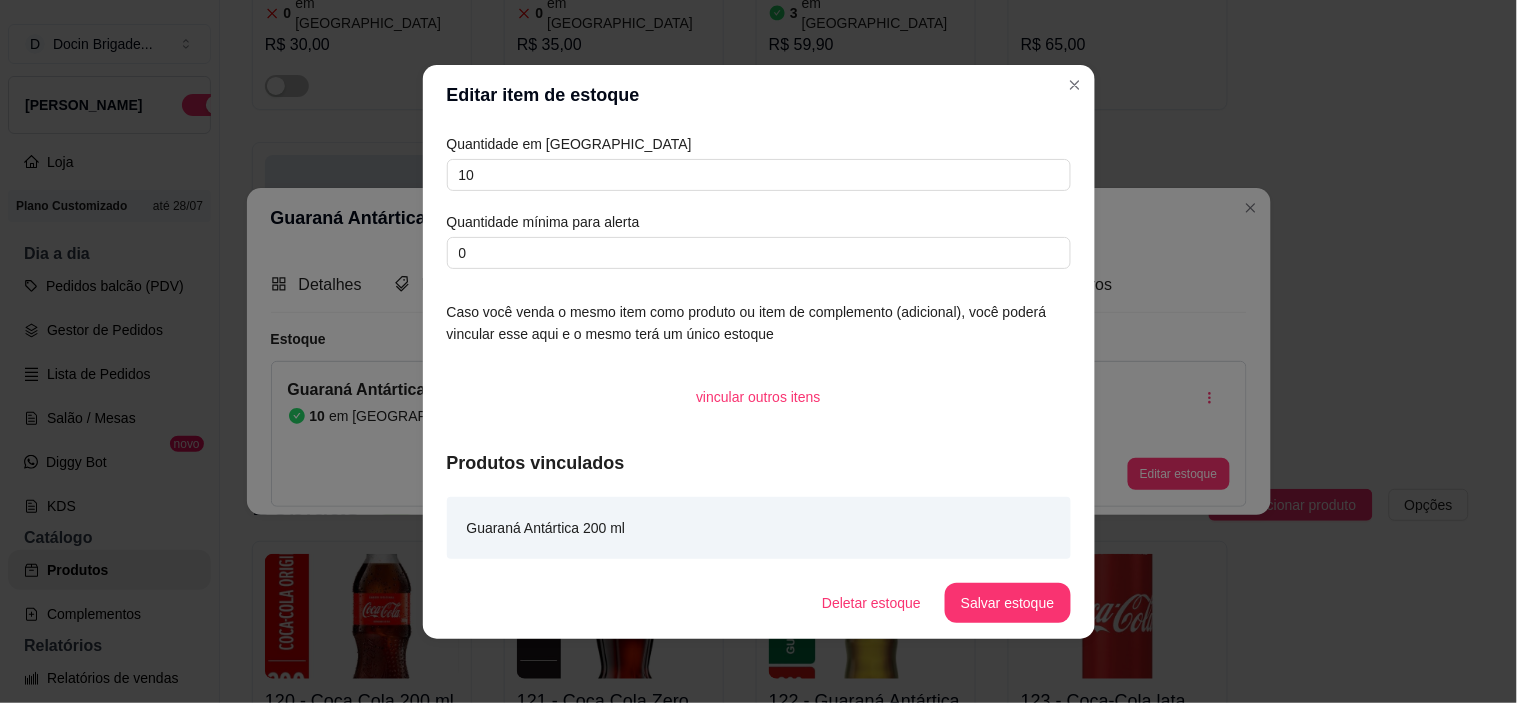 click on "Editar item de estoque" at bounding box center [759, 95] 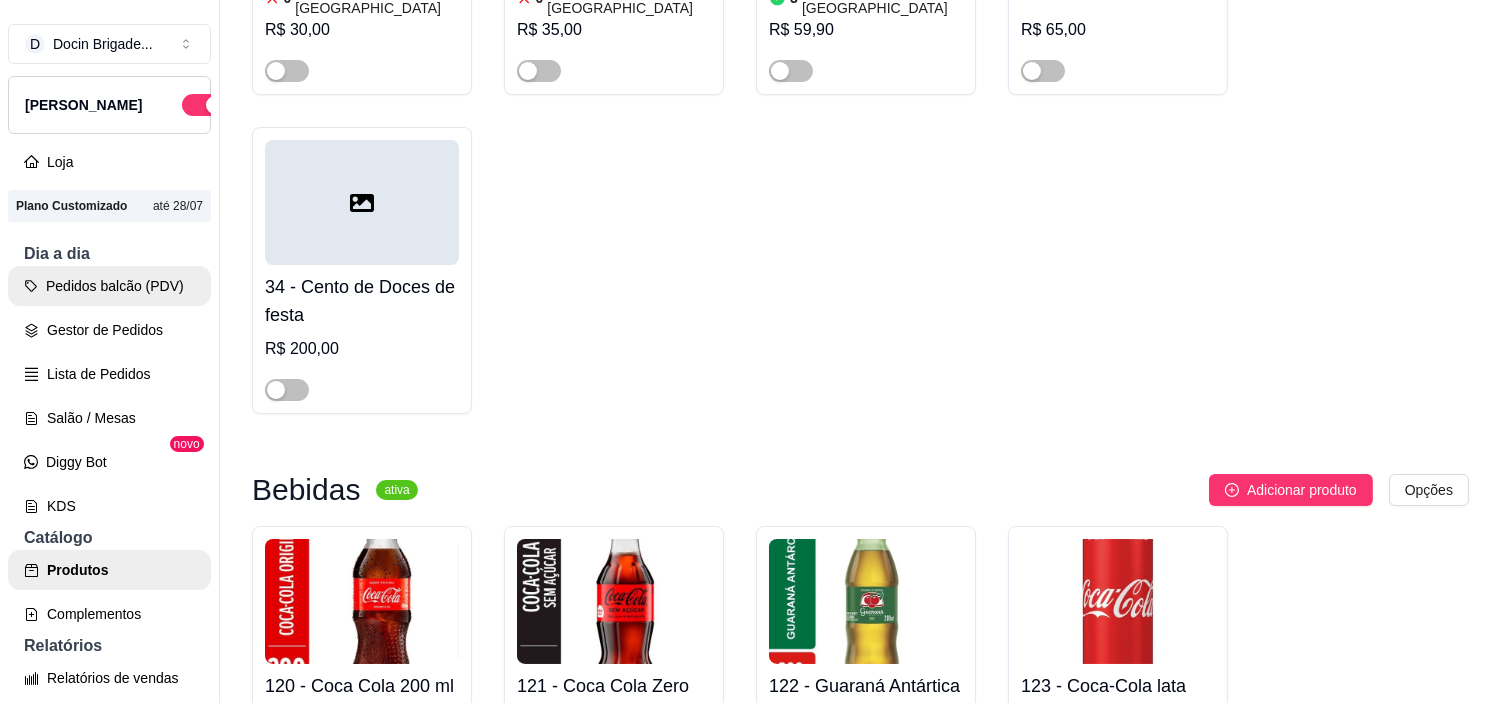 scroll, scrollTop: 5353, scrollLeft: 0, axis: vertical 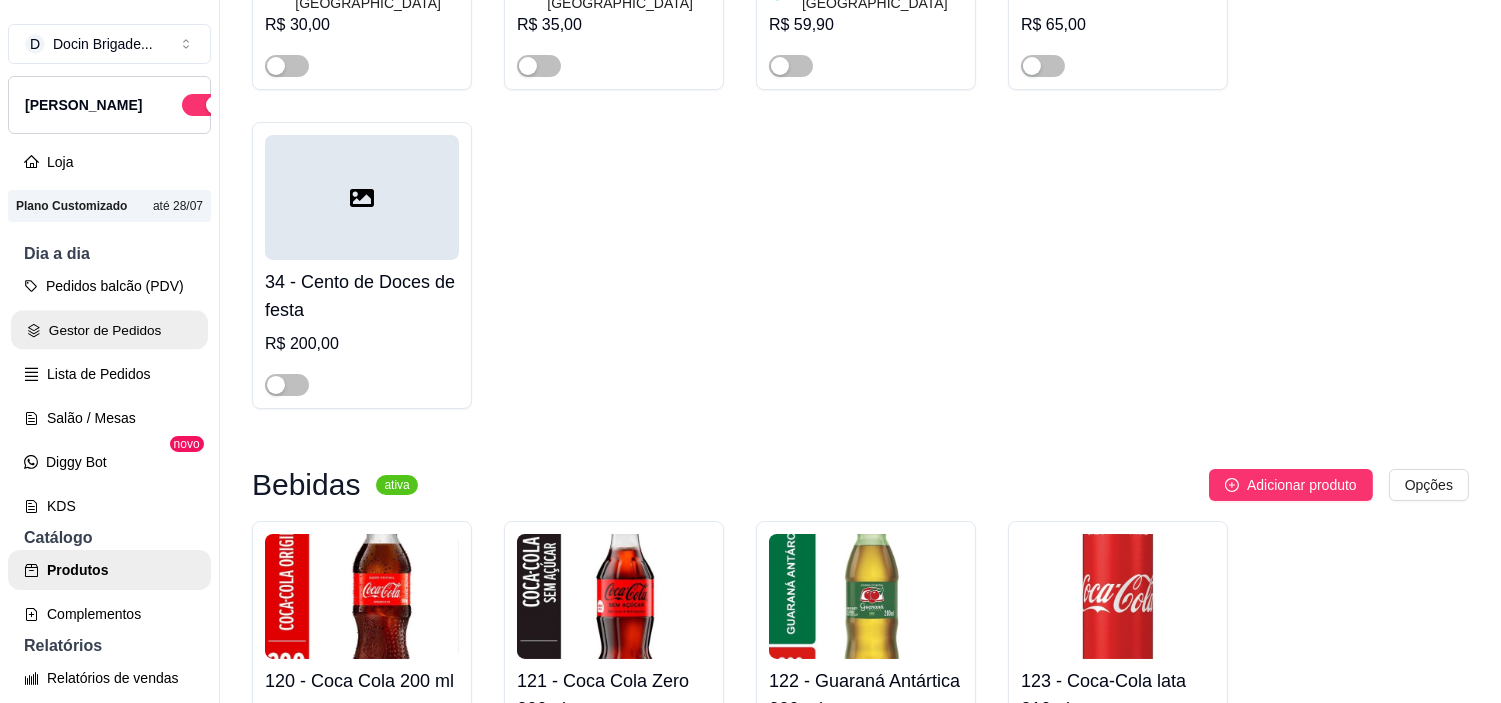click on "Gestor de Pedidos" at bounding box center [109, 330] 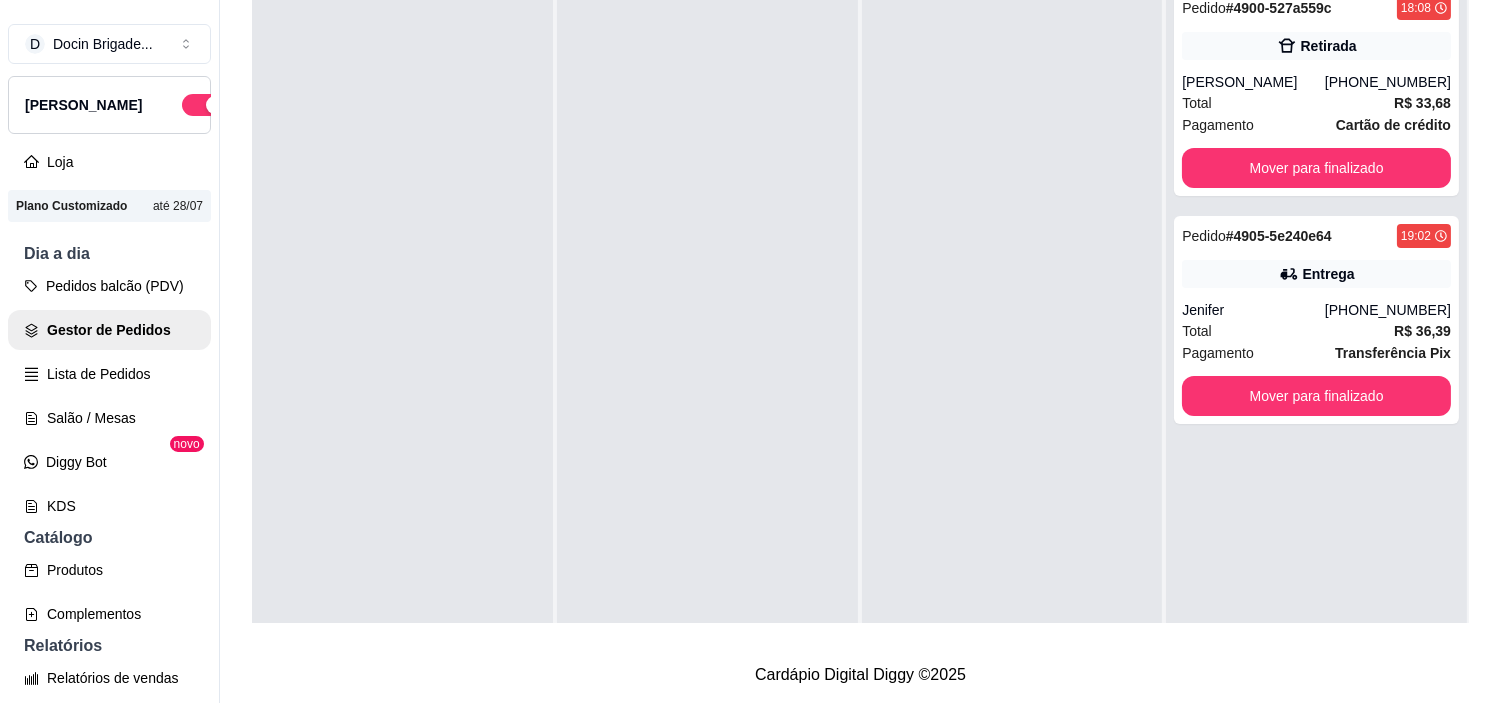 scroll, scrollTop: 0, scrollLeft: 0, axis: both 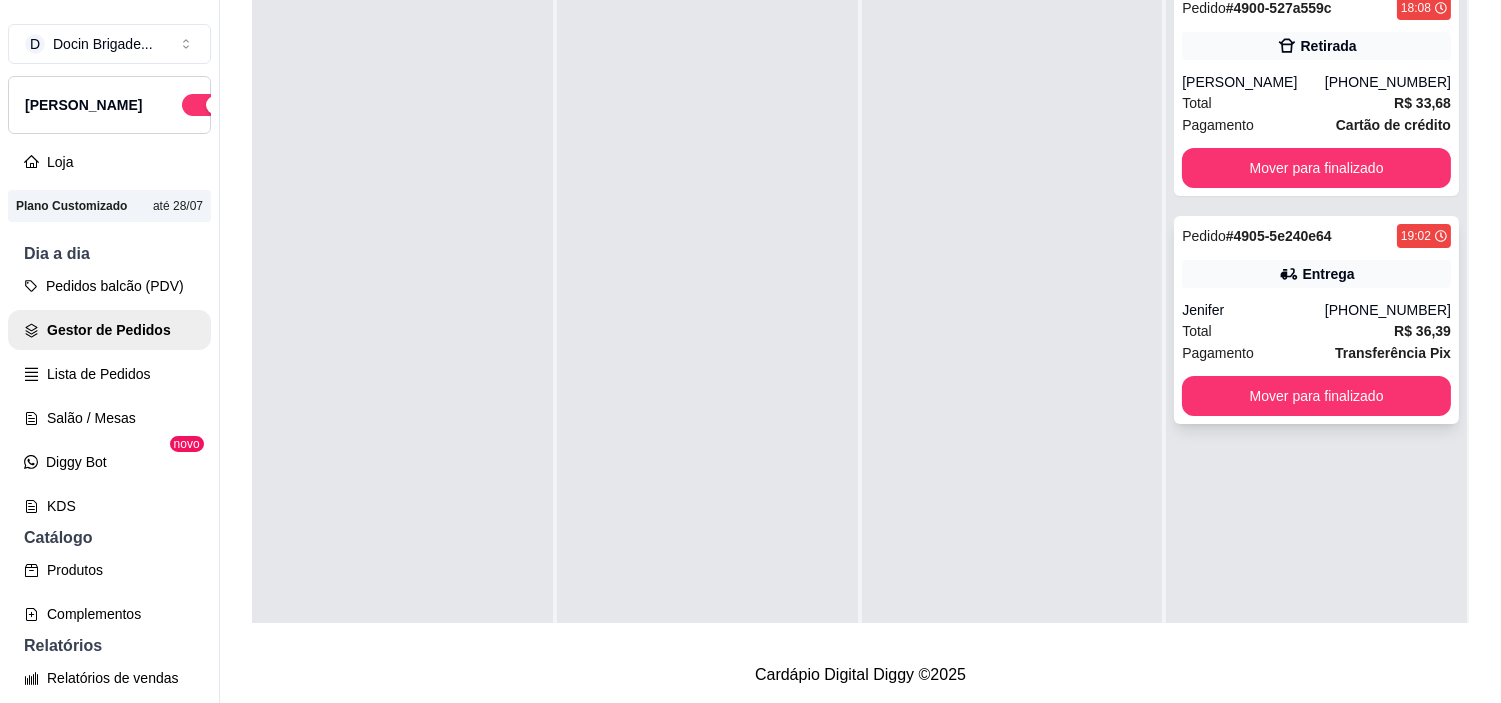 click on "Pedido  # 4905-5e240e64 19:02 Entrega Jenifer  [PHONE_NUMBER] Total R$ 36,39 Pagamento Transferência Pix Mover para finalizado" at bounding box center (1316, 320) 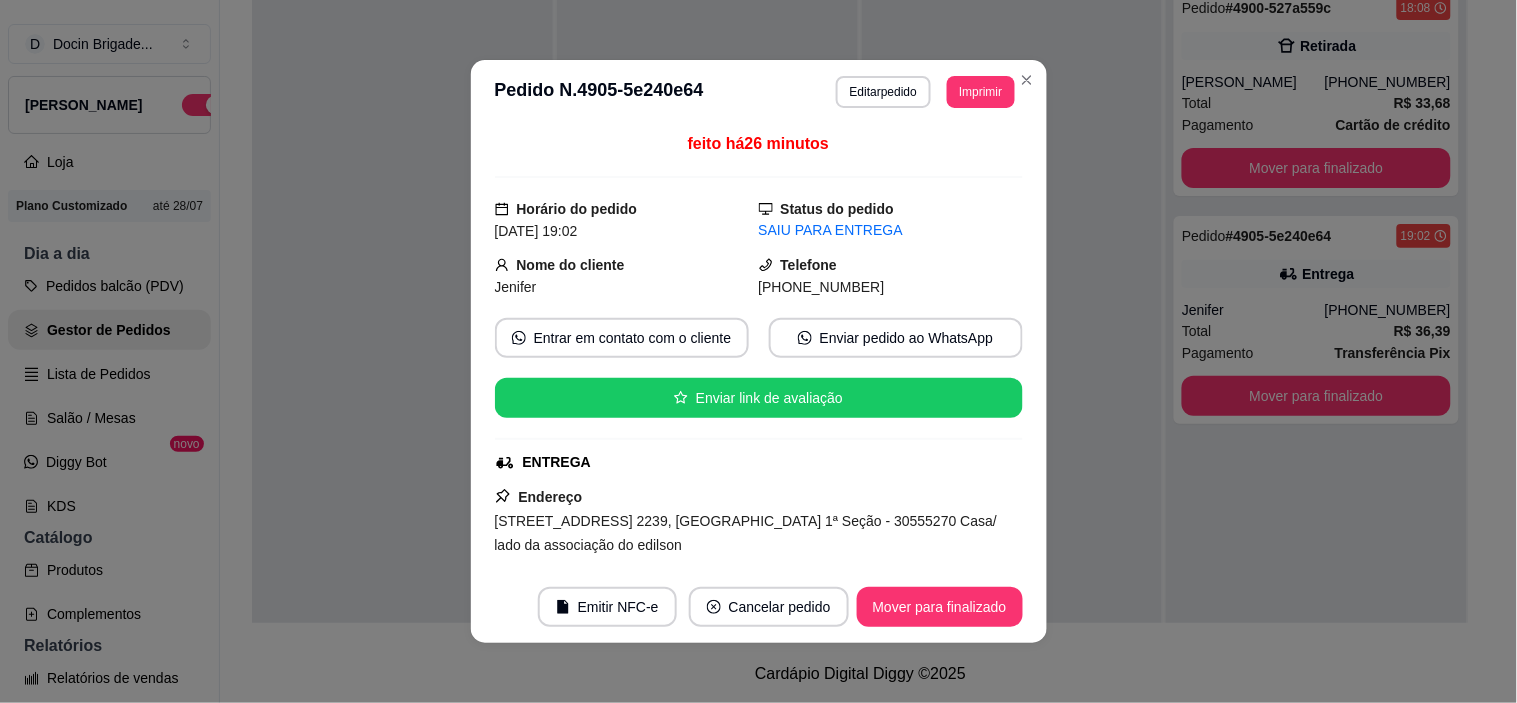 click on "**********" at bounding box center [758, 351] 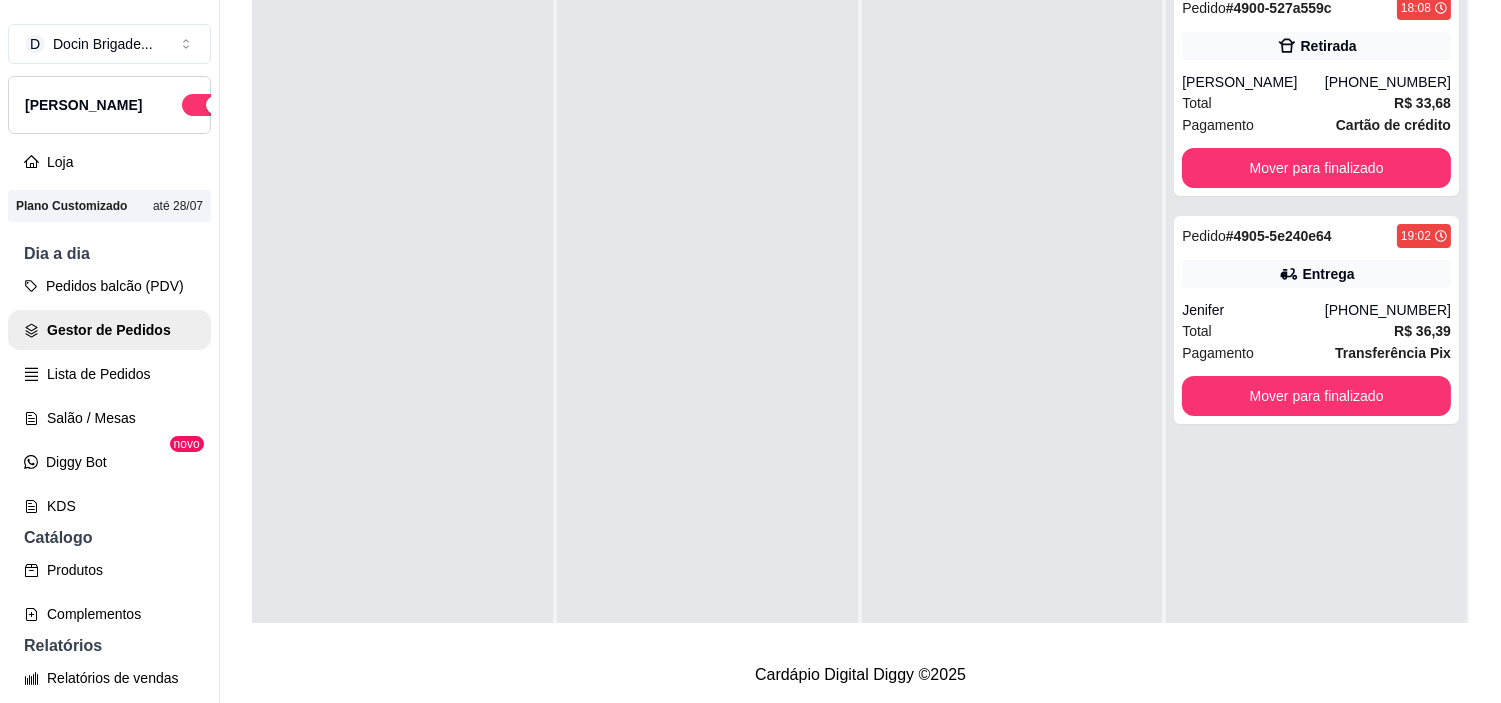 scroll, scrollTop: 55, scrollLeft: 0, axis: vertical 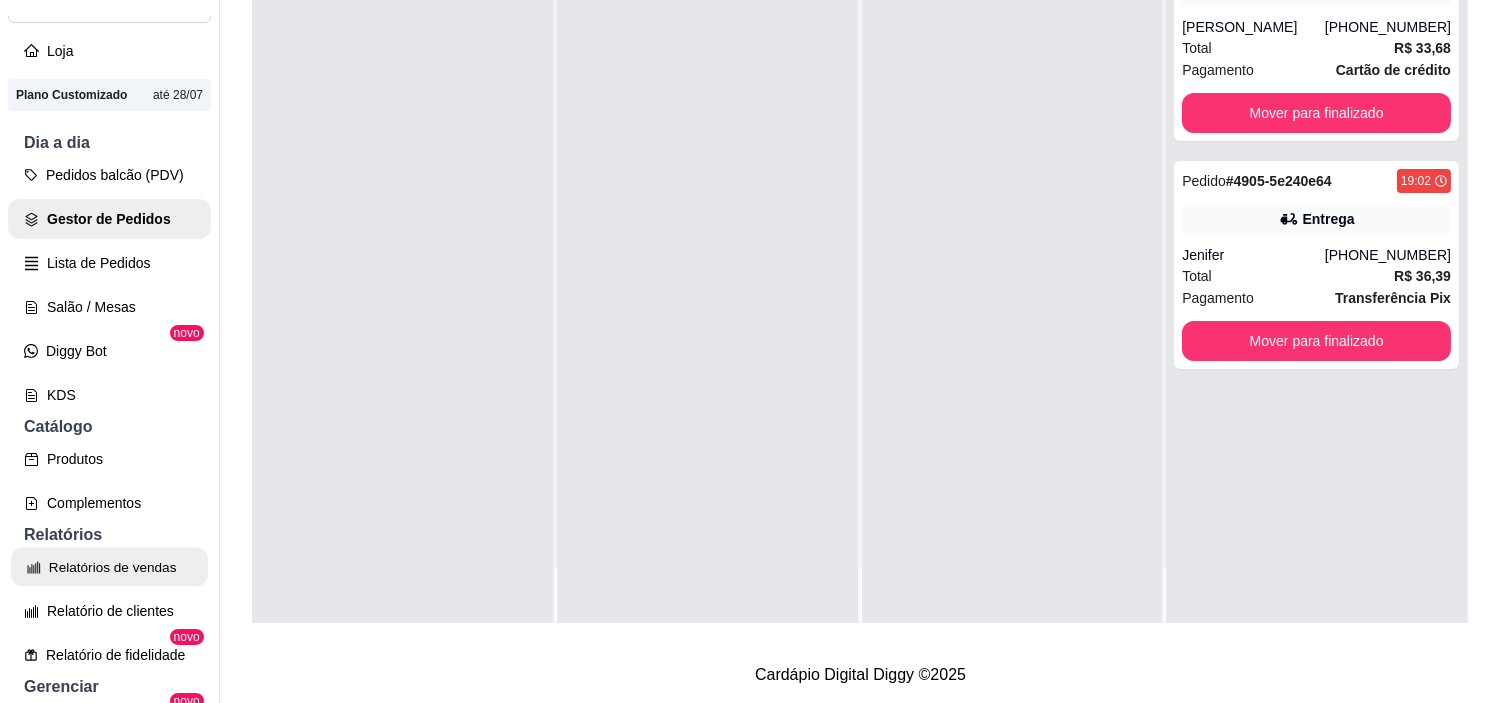 click on "Relatórios de vendas" at bounding box center [109, 567] 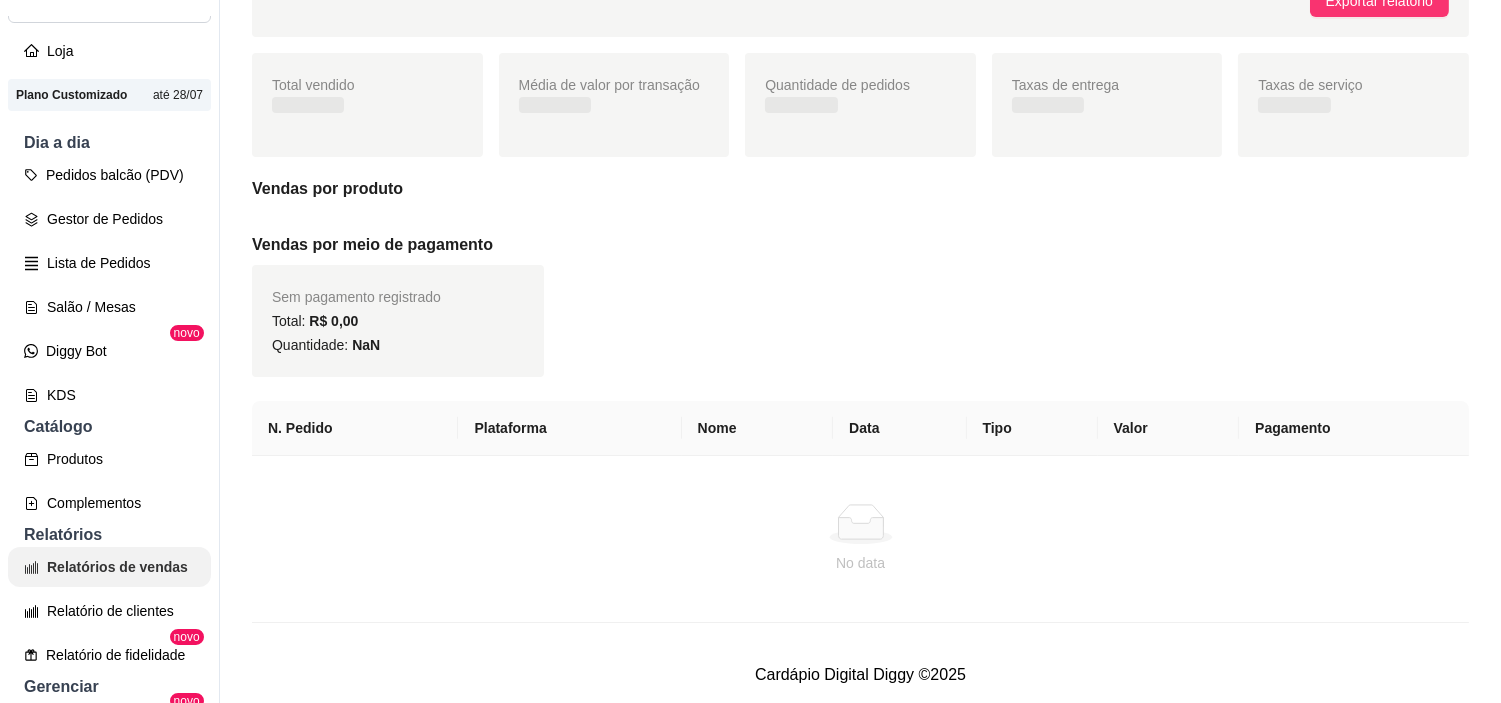scroll, scrollTop: 0, scrollLeft: 0, axis: both 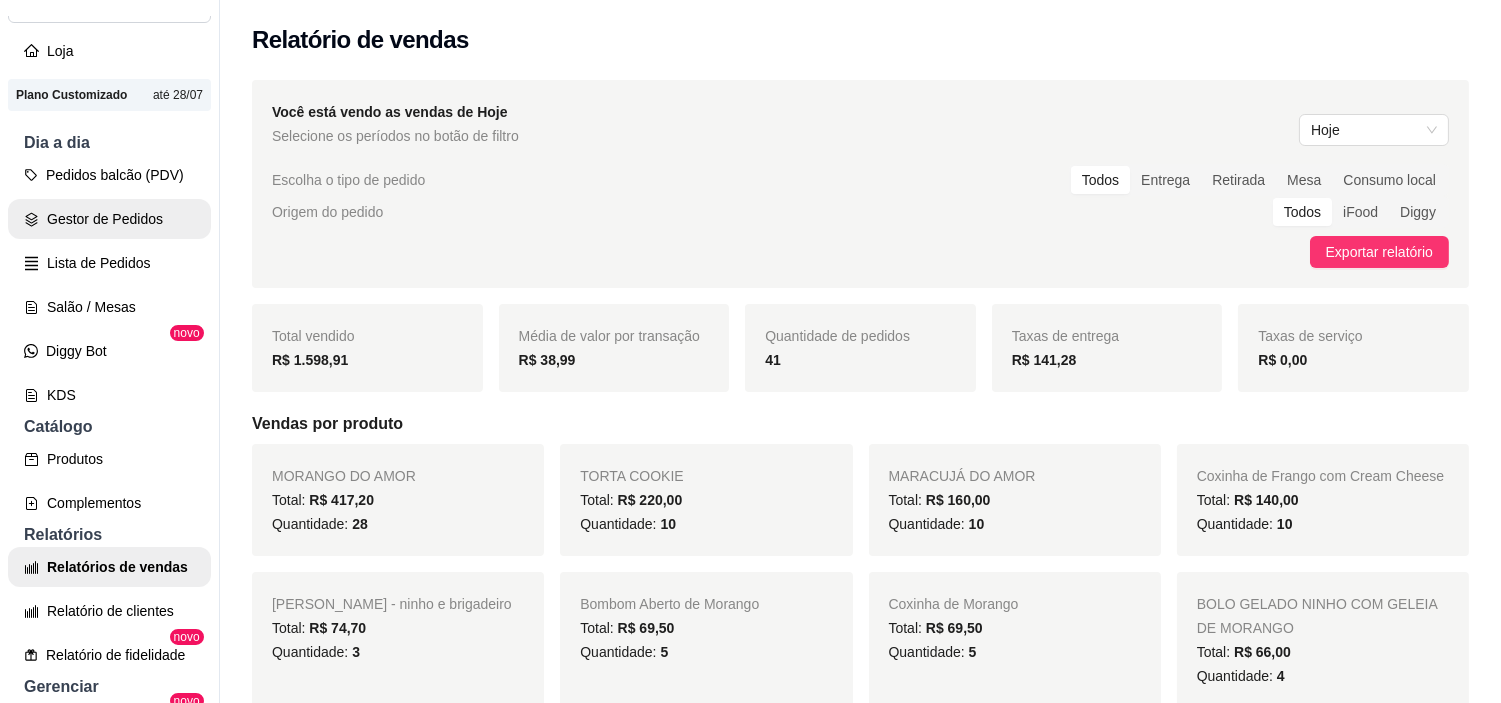 click on "Gestor de Pedidos" at bounding box center [109, 219] 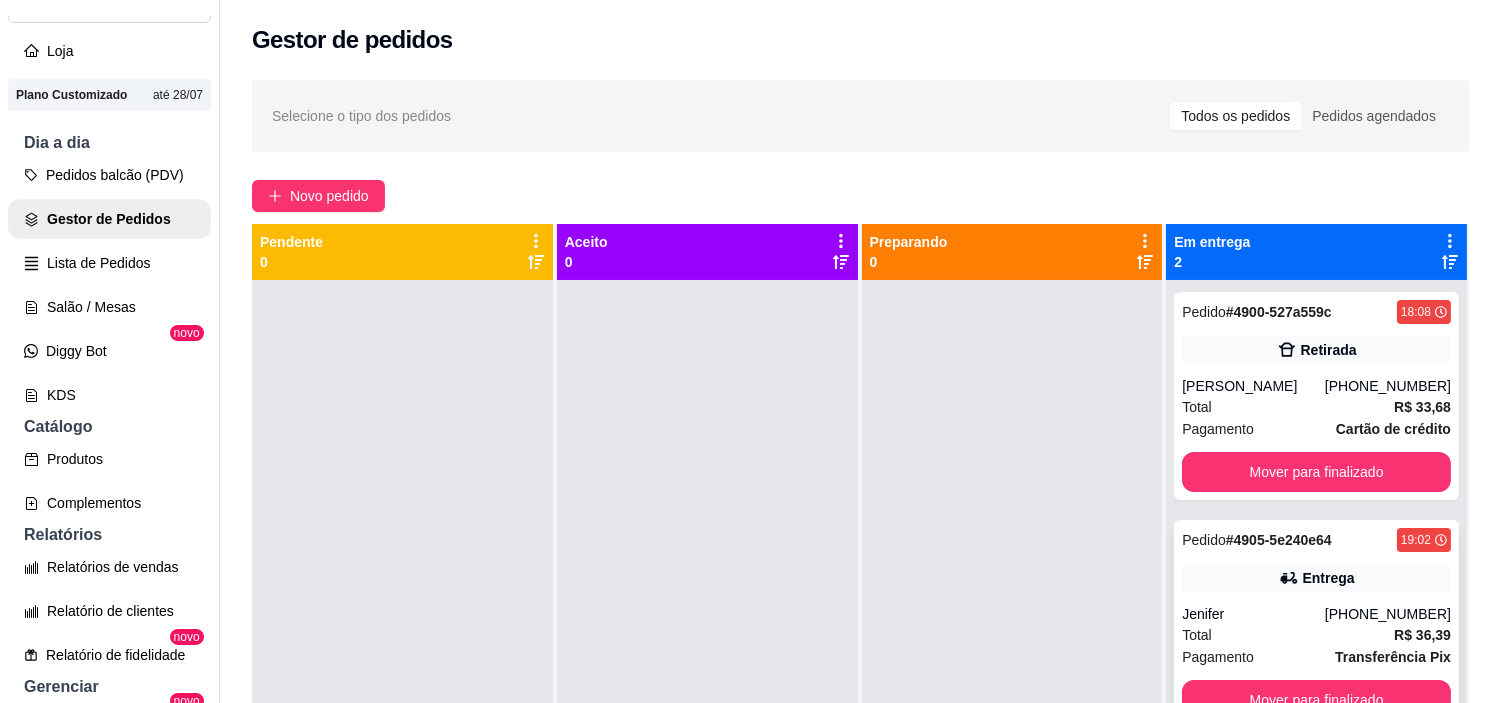 scroll, scrollTop: 55, scrollLeft: 0, axis: vertical 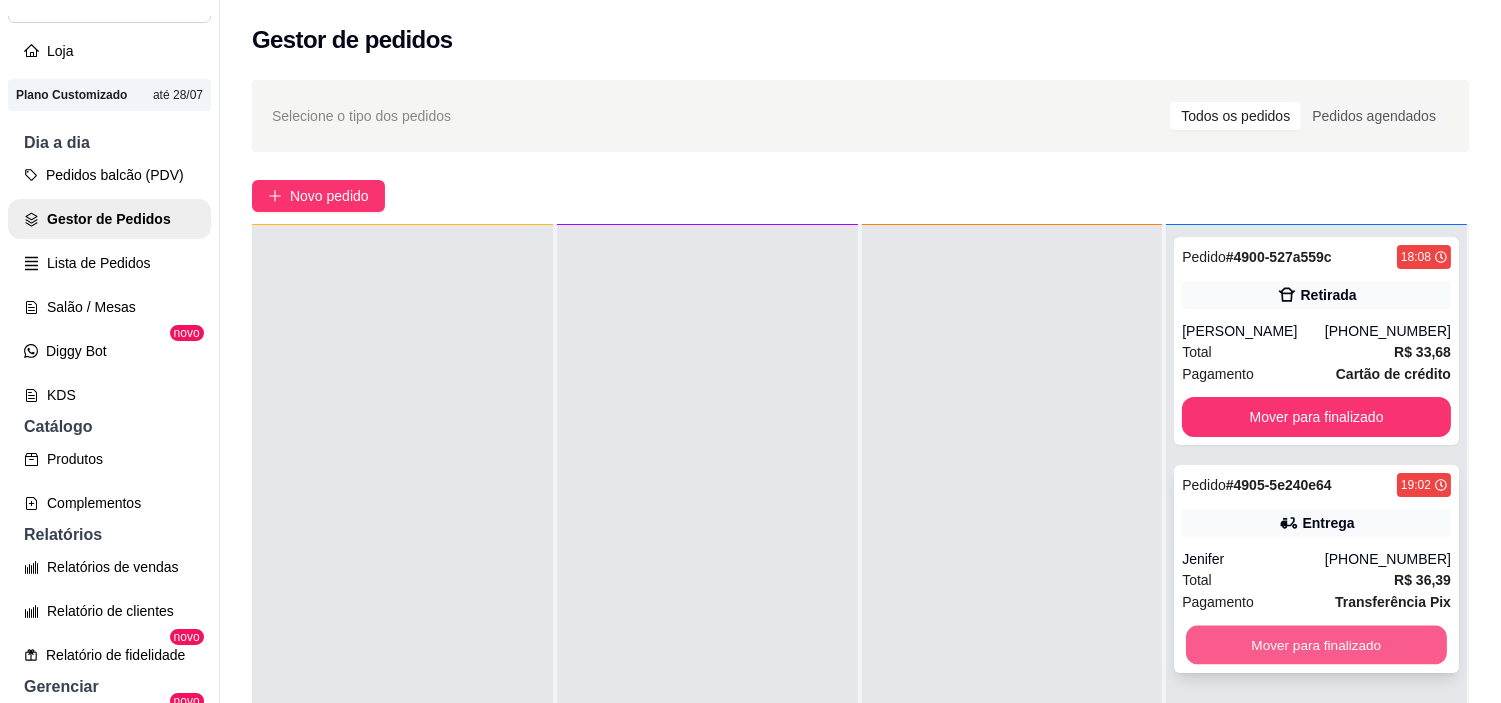 click on "Mover para finalizado" at bounding box center (1316, 645) 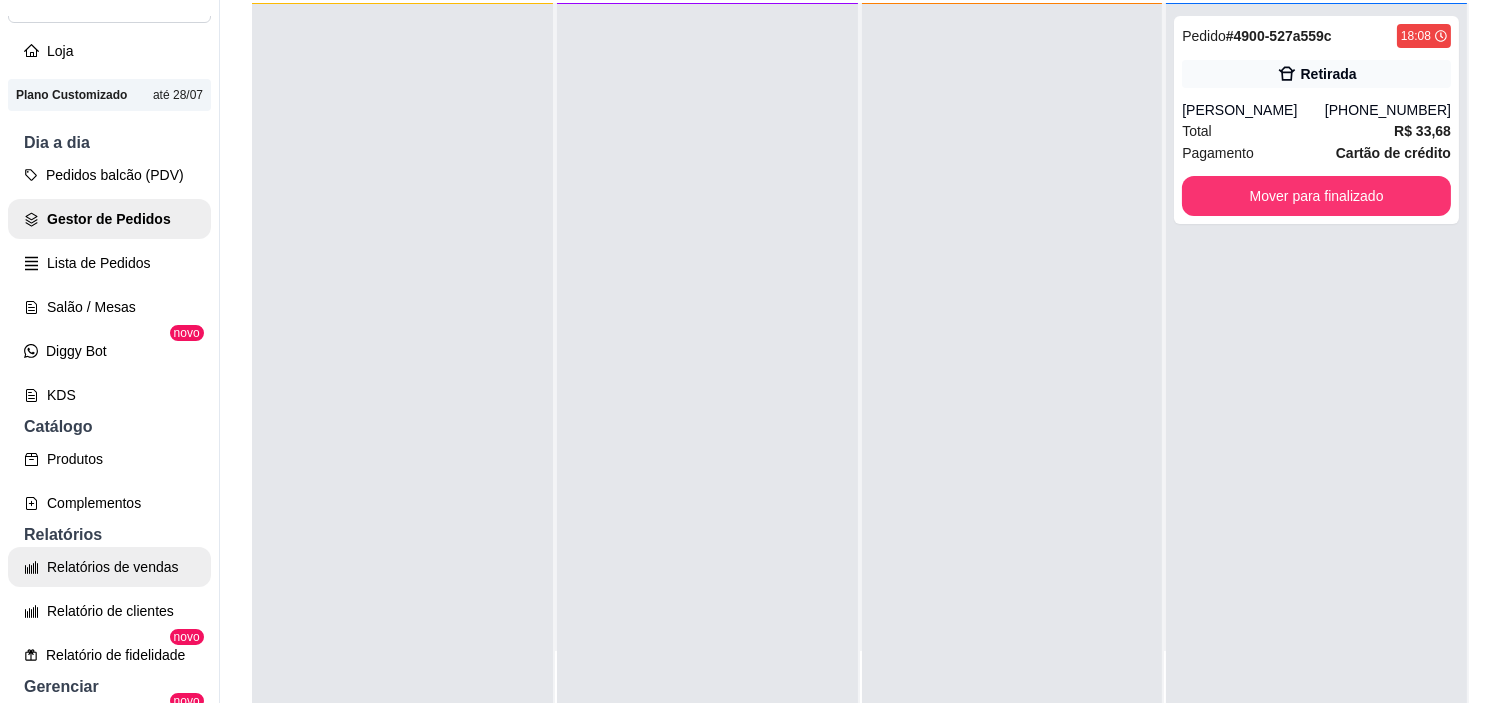 scroll, scrollTop: 222, scrollLeft: 0, axis: vertical 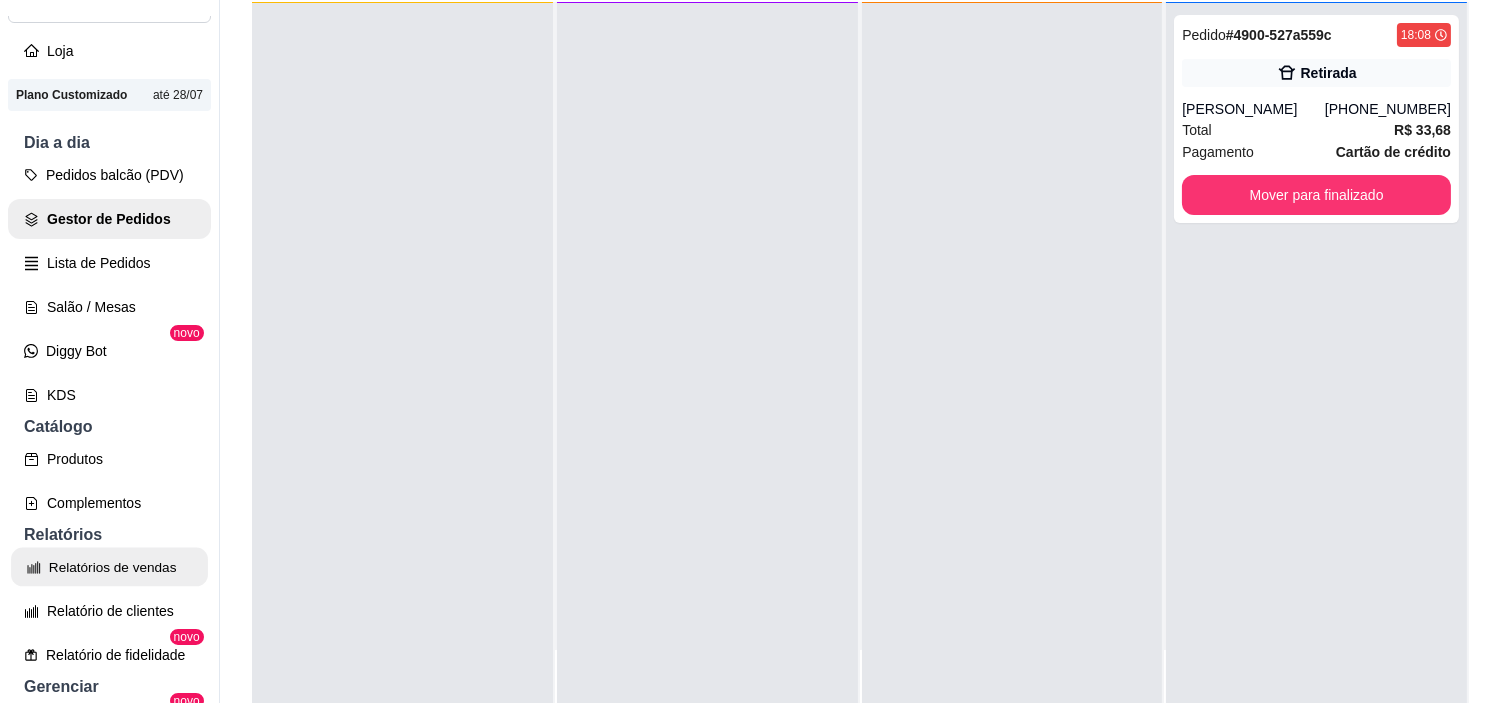 click on "Relatórios de vendas" at bounding box center (109, 567) 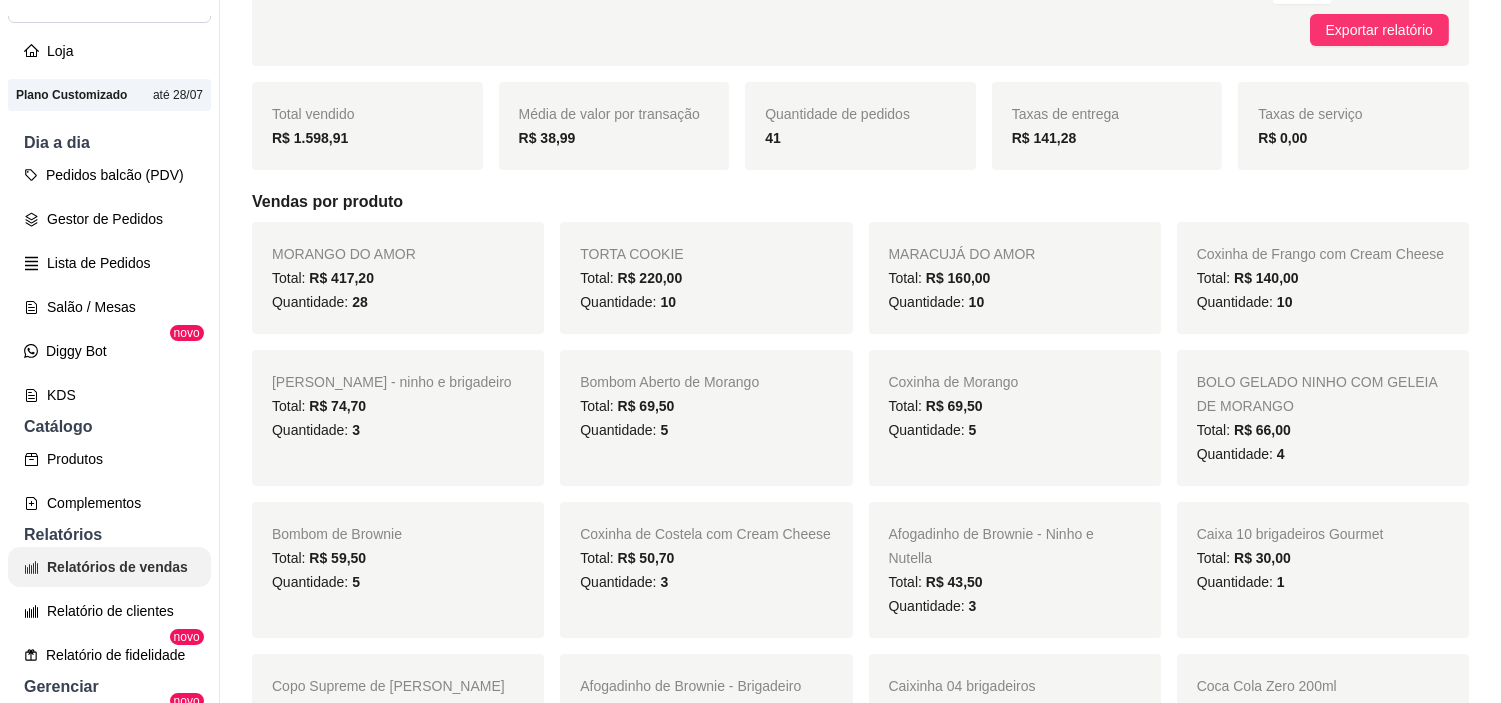 scroll, scrollTop: 0, scrollLeft: 0, axis: both 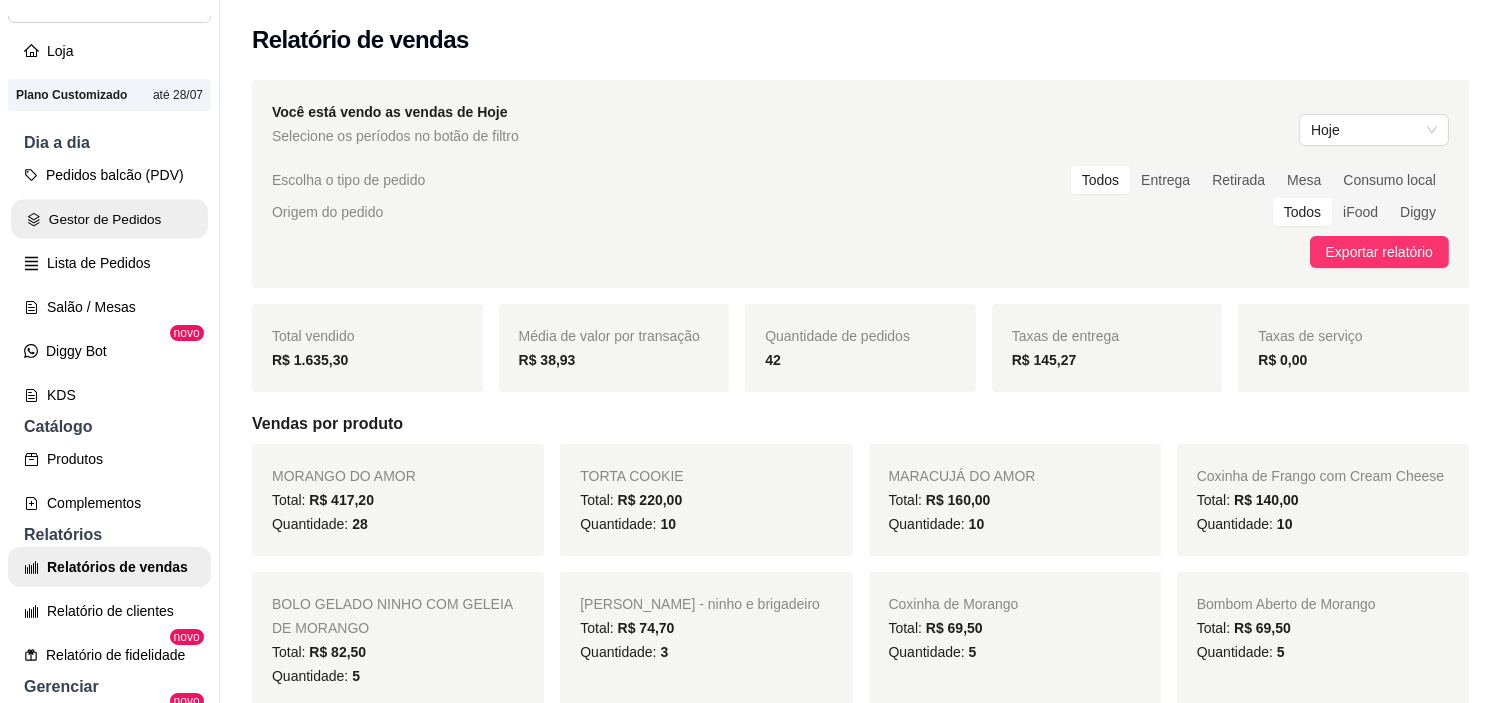 click on "Gestor de Pedidos" at bounding box center (109, 219) 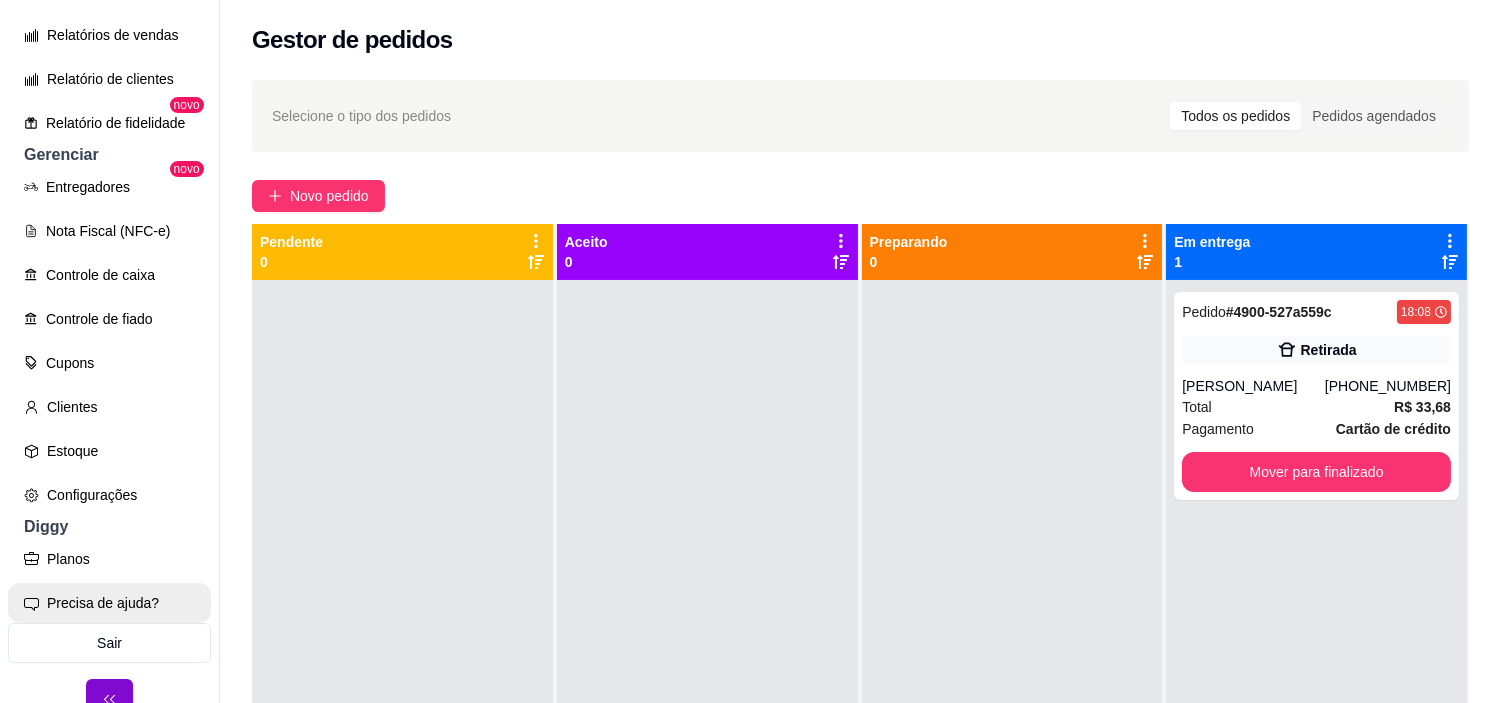 scroll, scrollTop: 666, scrollLeft: 0, axis: vertical 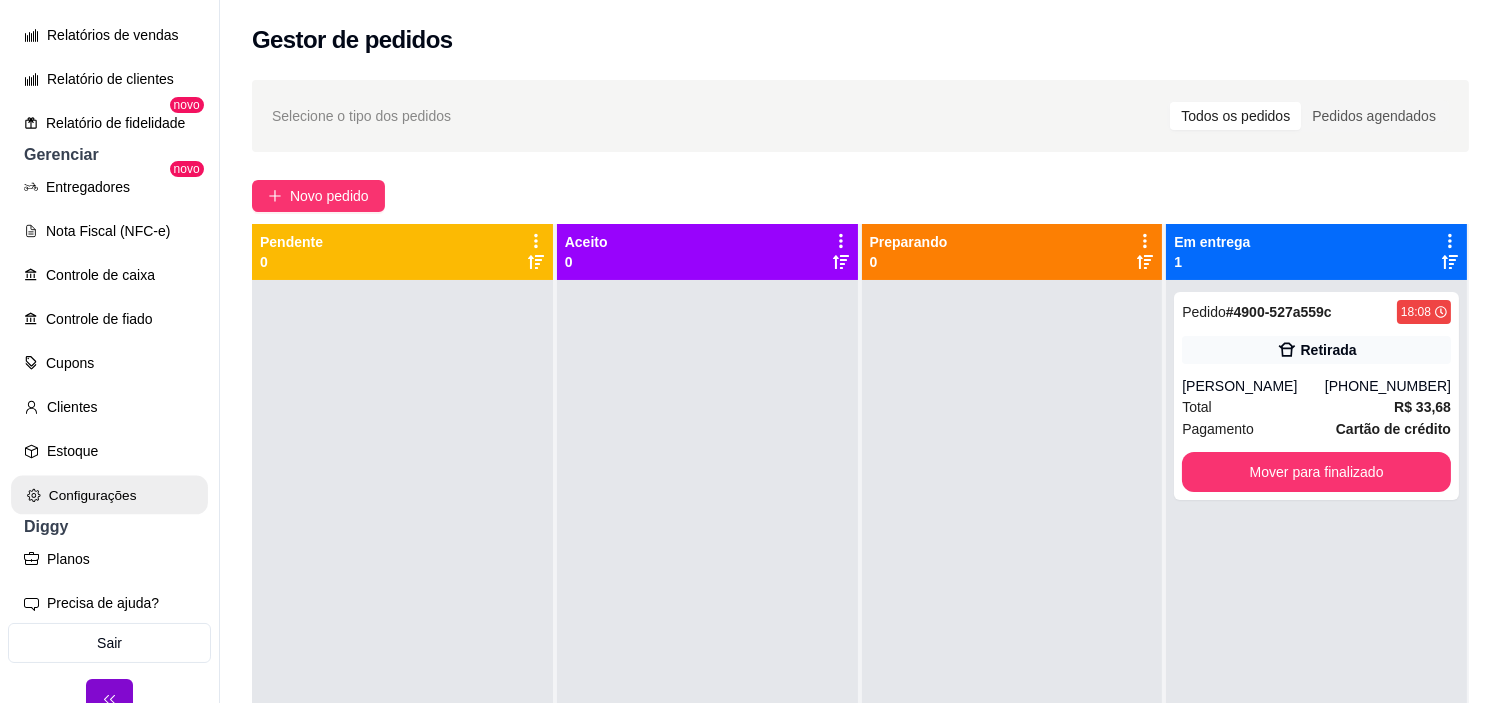 click on "Configurações" at bounding box center [109, 495] 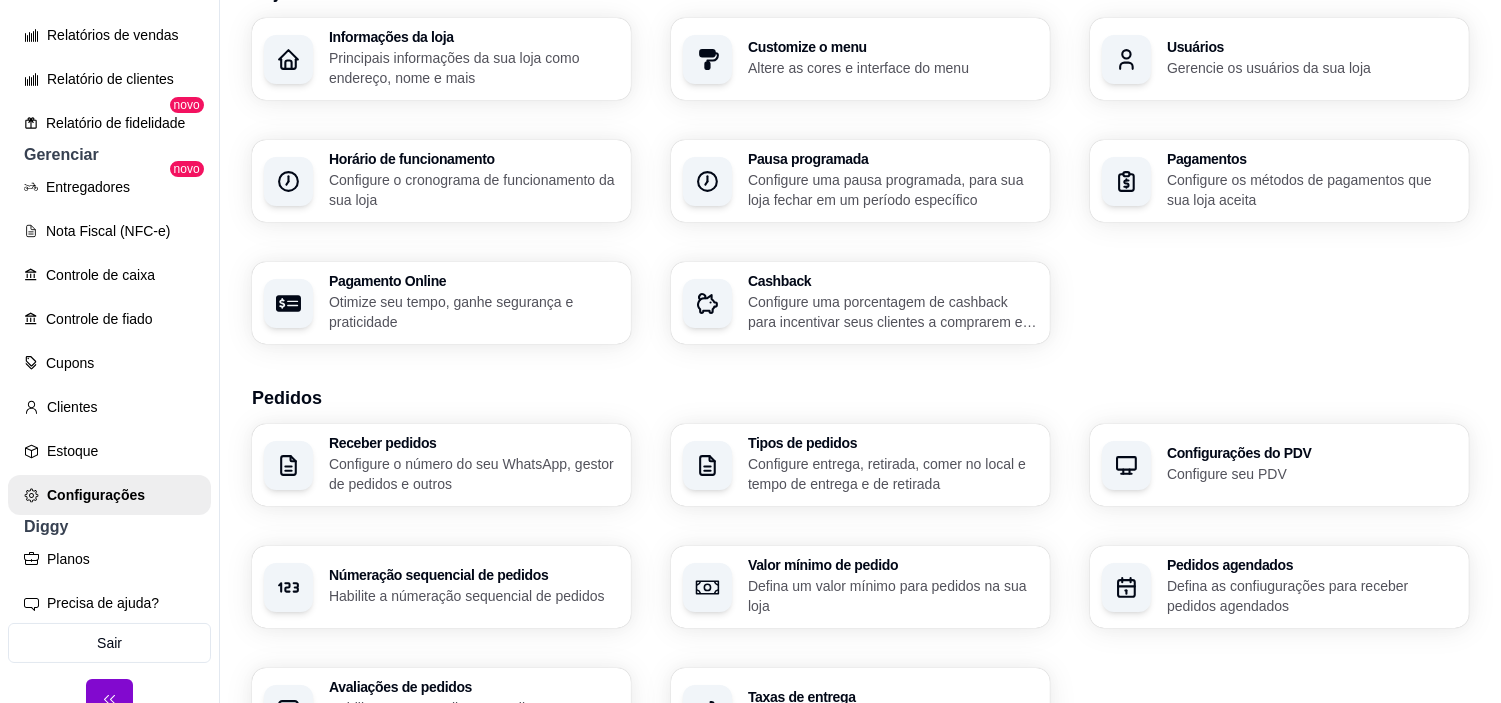scroll, scrollTop: 222, scrollLeft: 0, axis: vertical 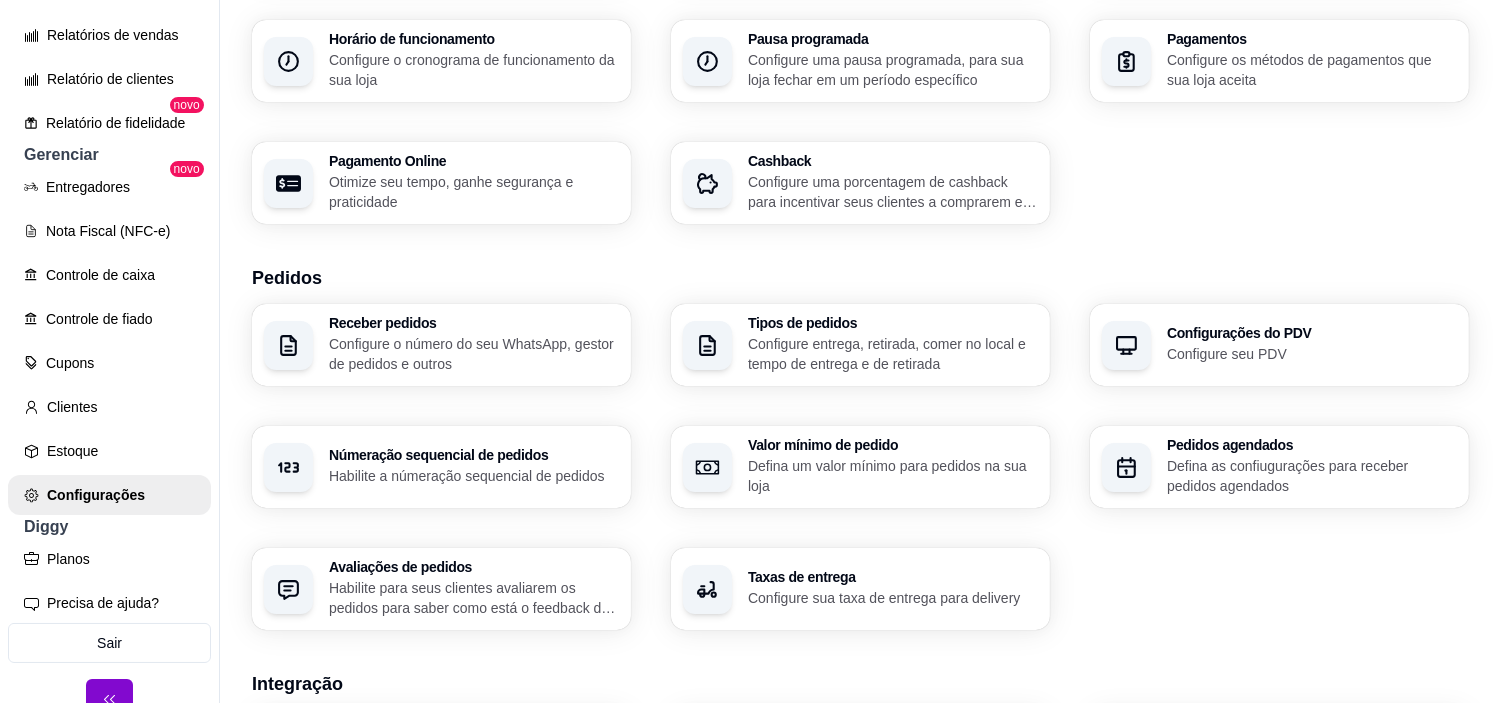 click on "Configure entrega, retirada, comer no local e tempo de entrega e de retirada" at bounding box center [893, 354] 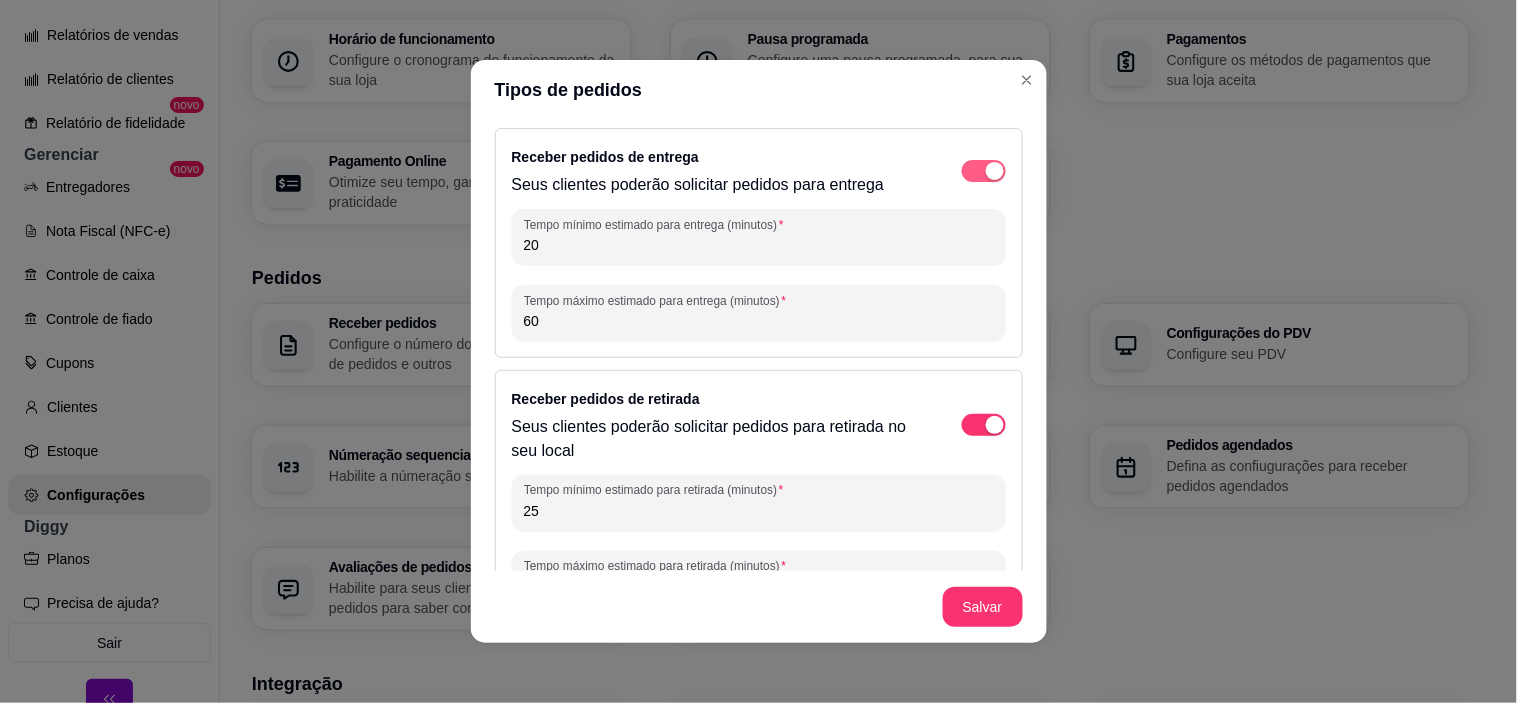 click at bounding box center [984, 171] 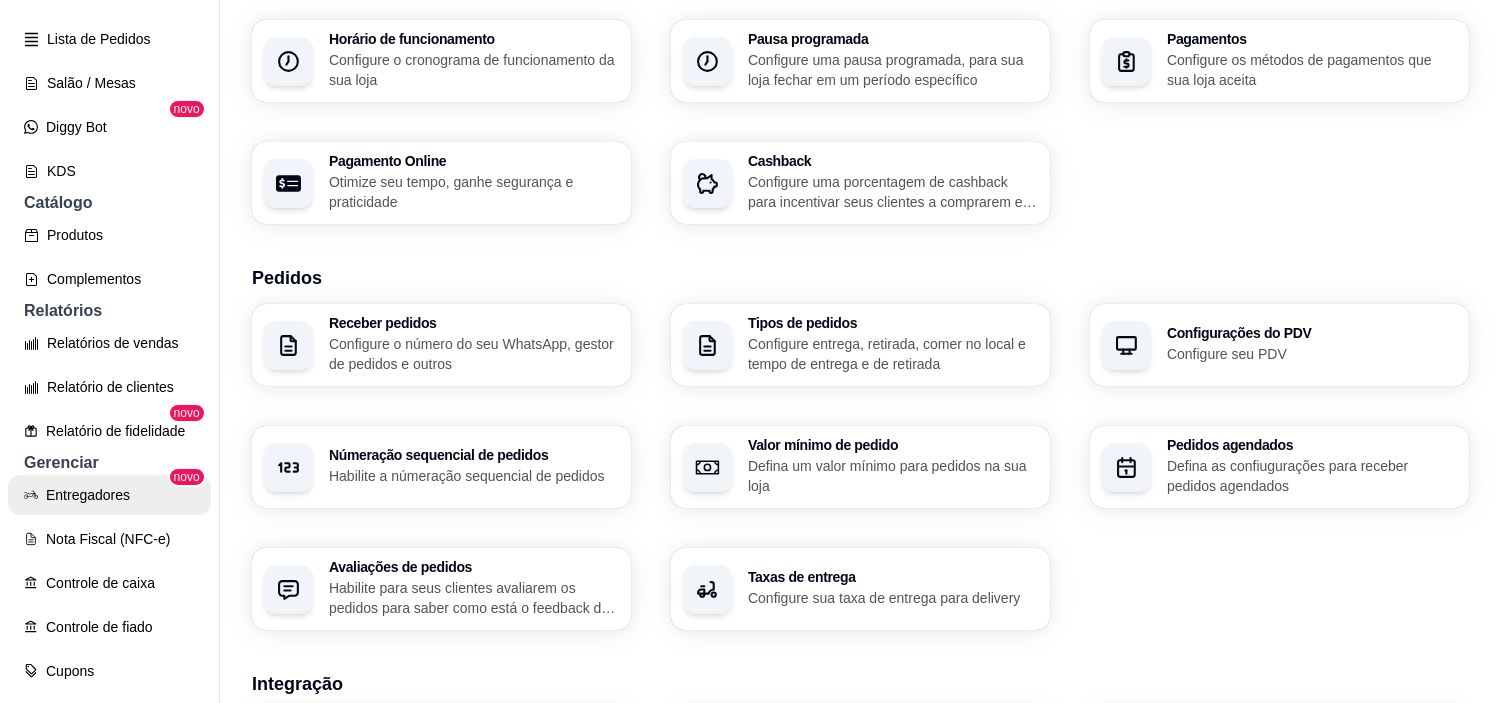 scroll, scrollTop: 333, scrollLeft: 0, axis: vertical 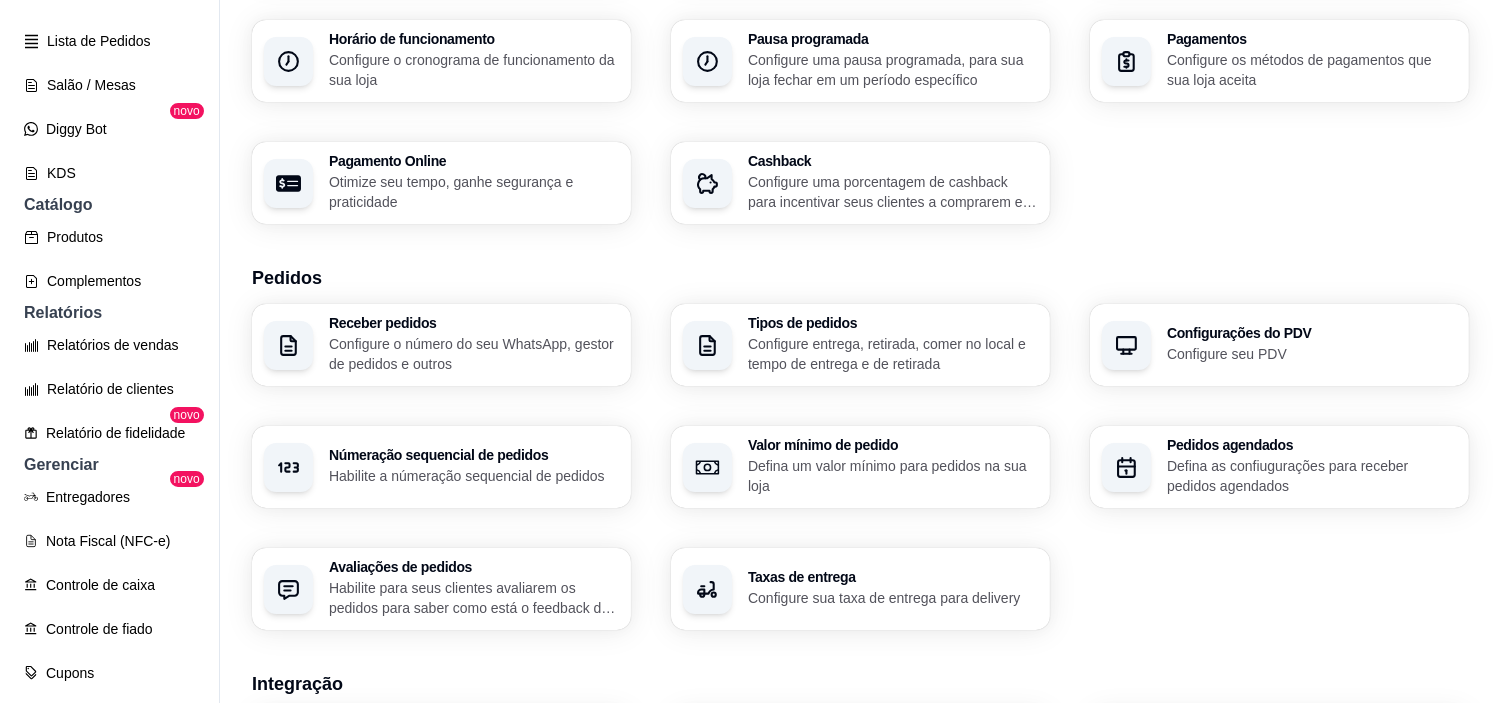 click on "Produtos Complementos" at bounding box center (109, 259) 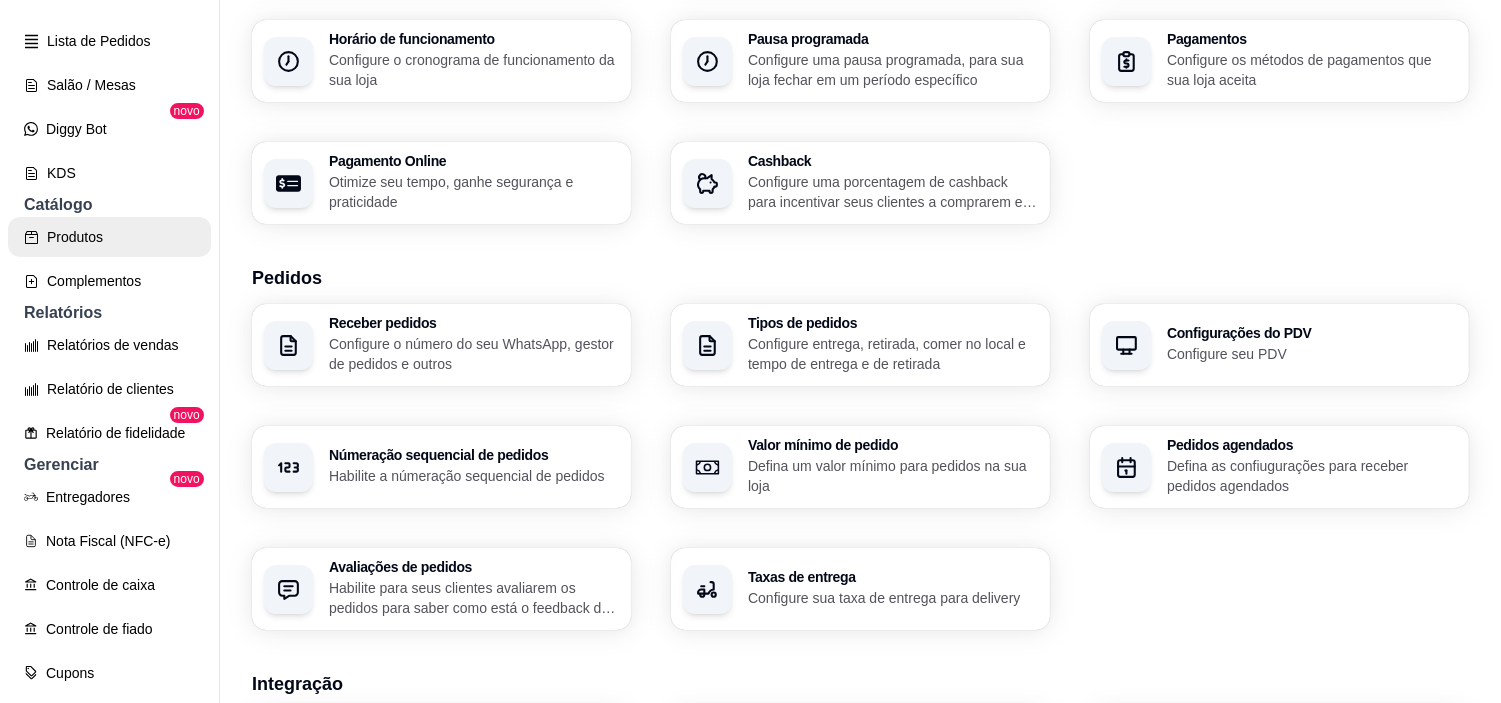 click on "Produtos" at bounding box center [109, 237] 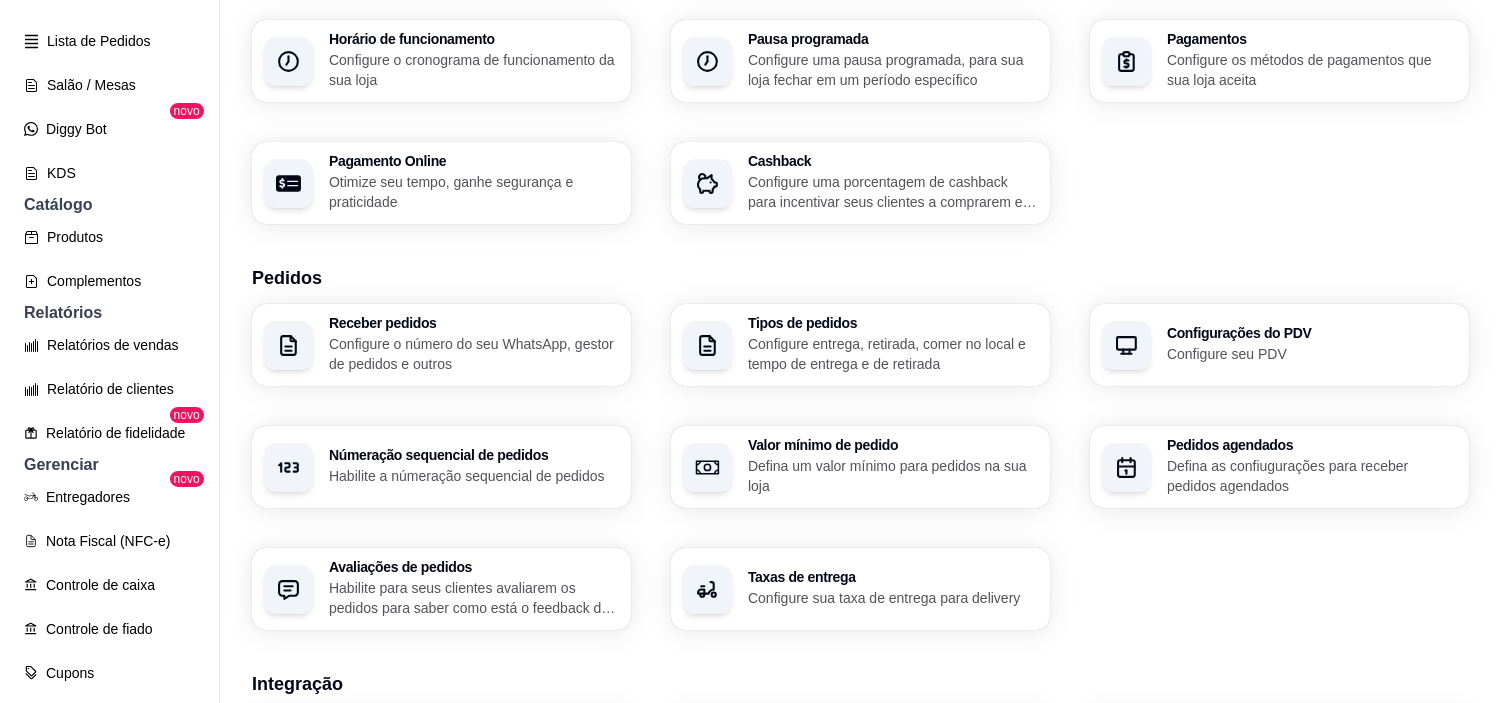 scroll, scrollTop: 0, scrollLeft: 0, axis: both 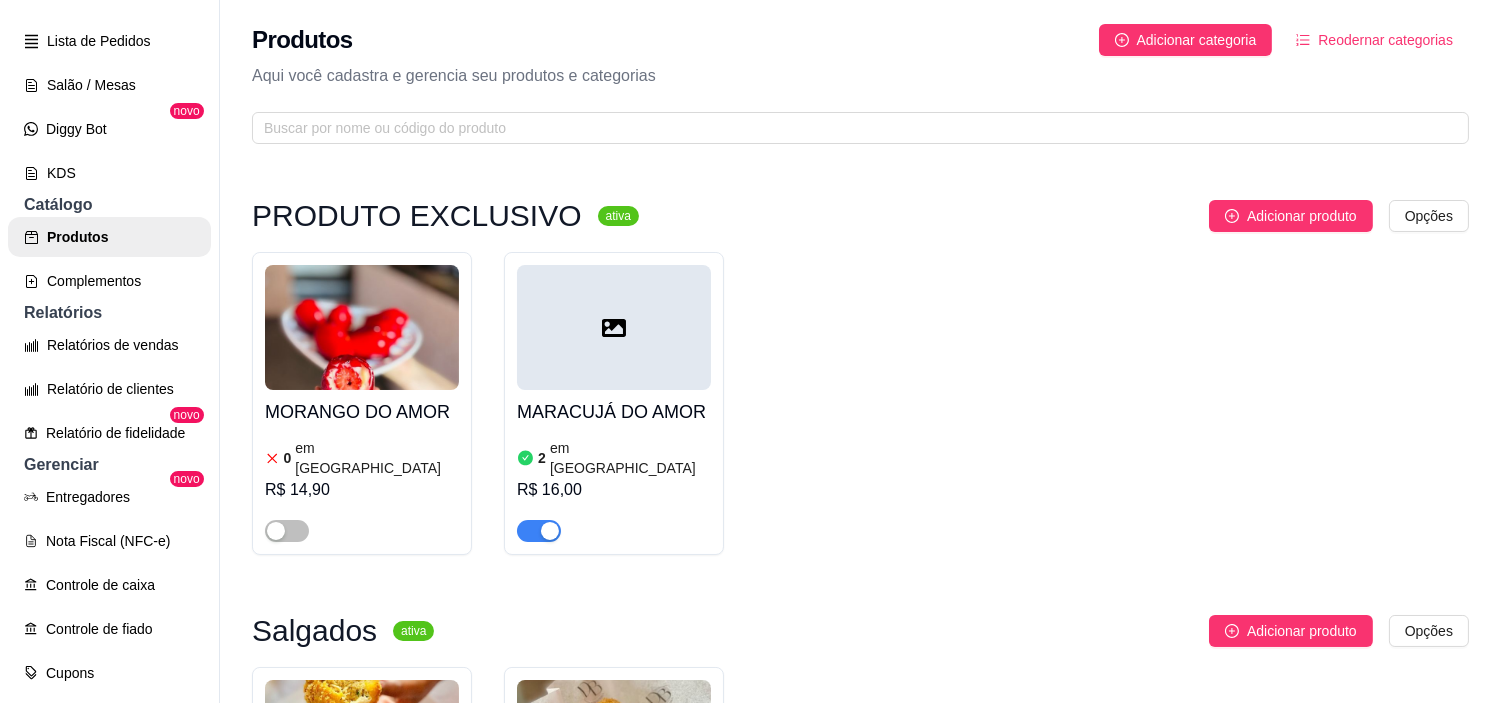 click at bounding box center [614, 327] 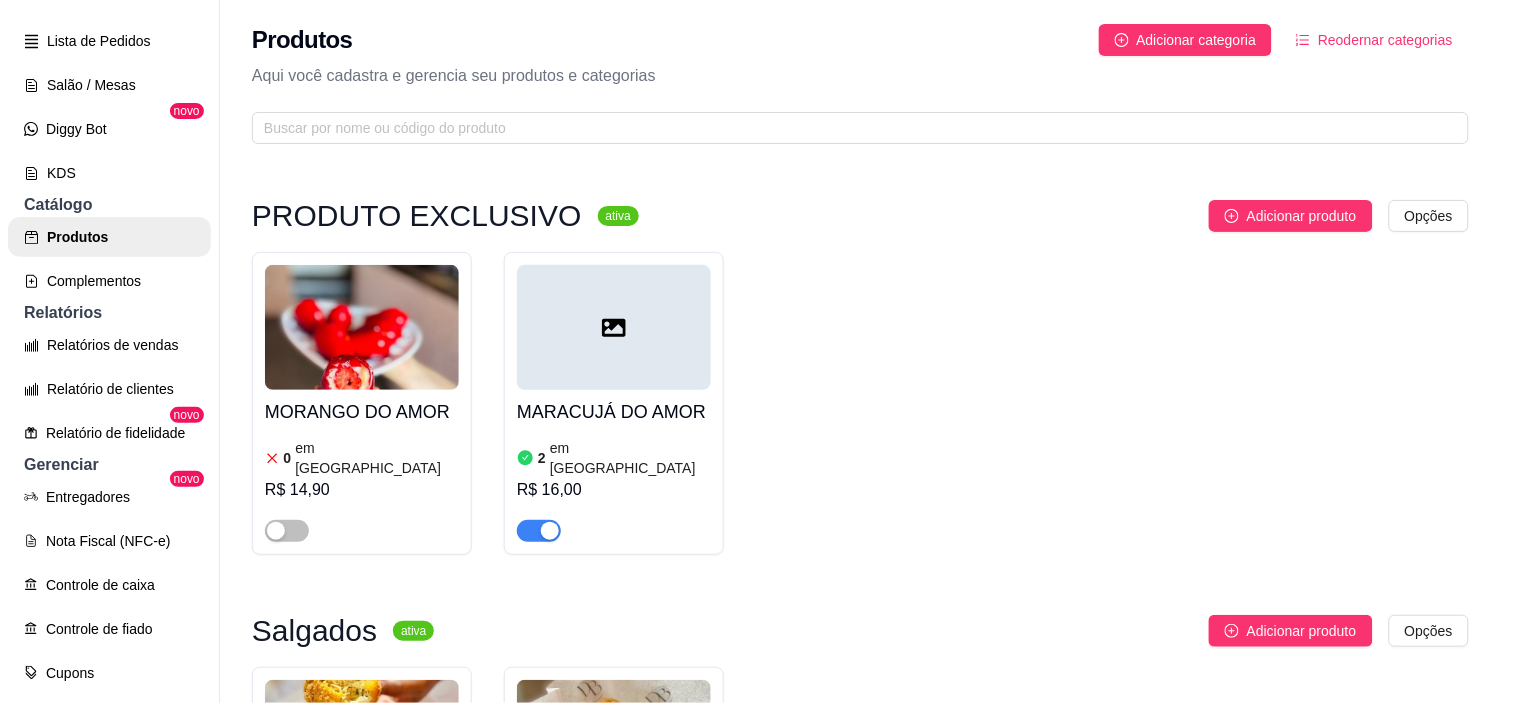 click on "Detalhes Preço e variações Disponibilidade Complementos Estoque Outros Nome do produto MARACUJÁ DO AMOR Código do produto (PDV) Descrição do produto Um doce apaixonante em cada mordida! [PERSON_NAME] fresquinho mergulhado em um brigadeiro cremoso de maracujá, envolvido por uma camada fina de caramelo artesanal, que dá o toque crocante e apaixonante. Uma explosão de sabor azedinho, doce e frutado – feito pra conquistar corações.
278 / 600 Produto pesável Ao marcar essa opção o valor do produto será desconsiderado da forma unitária e começará a valer por Kilograma. Quantidade miníma para pedido Ao habilitar seus clientes terão que pedir uma quantidade miníma desse produto. Copiar link do produto Deletar produto Salvar" at bounding box center (759, 381) 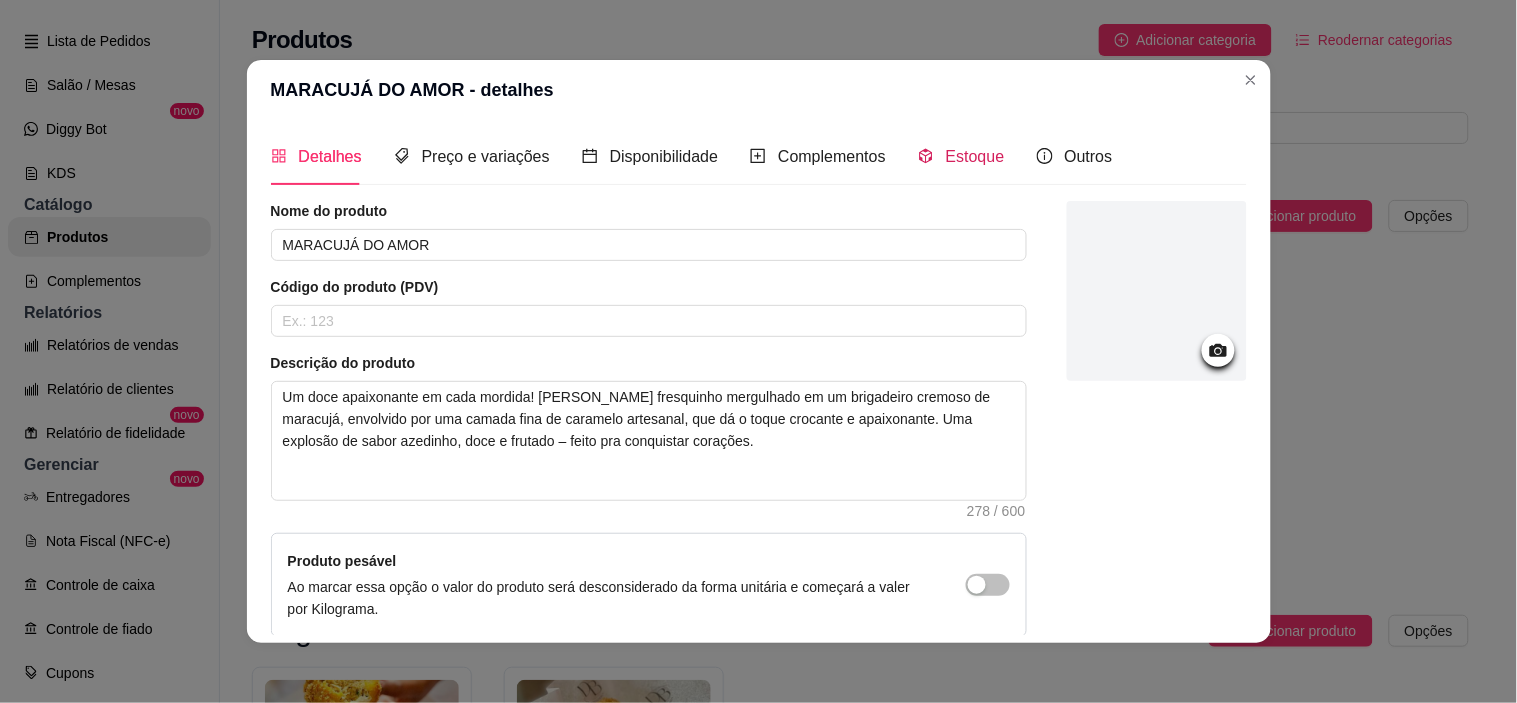 click on "Estoque" at bounding box center (975, 156) 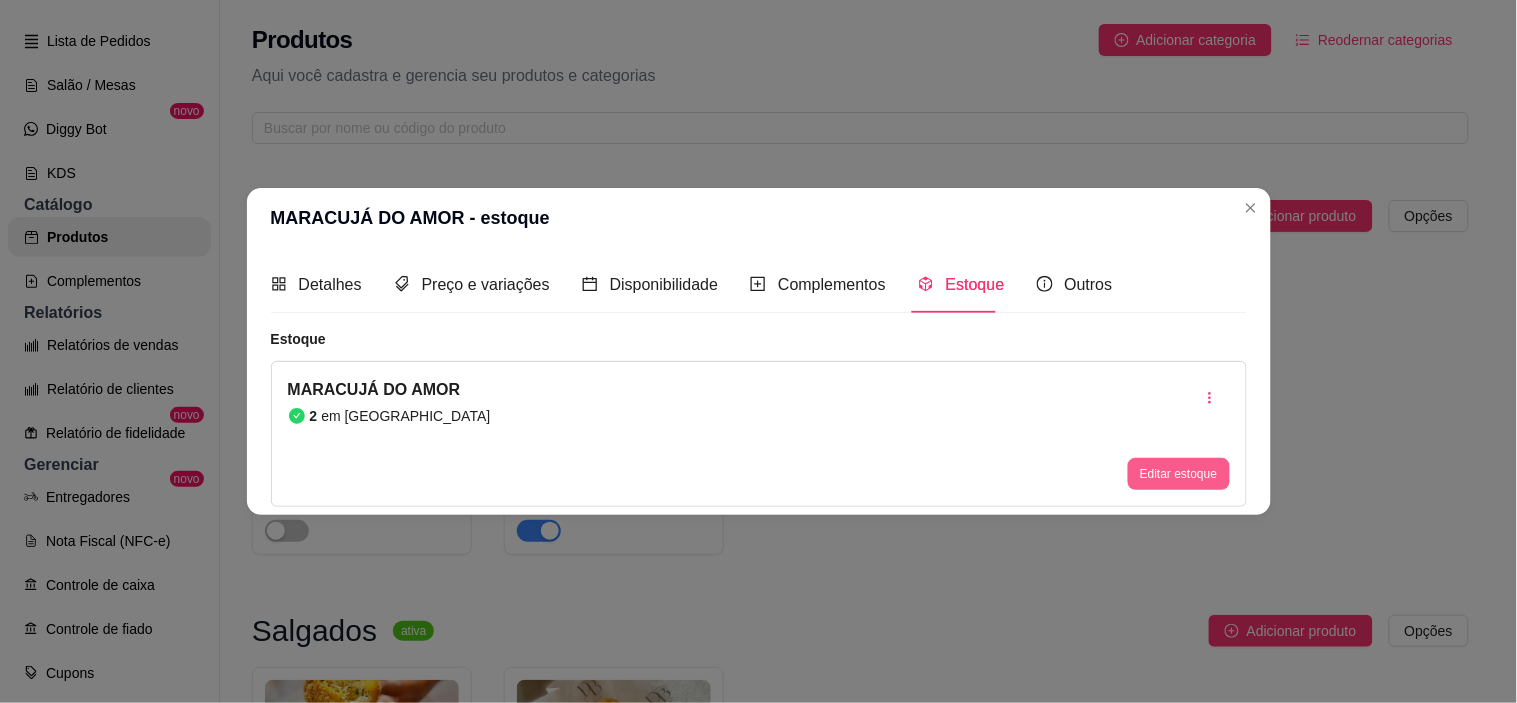 click on "Editar estoque" at bounding box center (1178, 474) 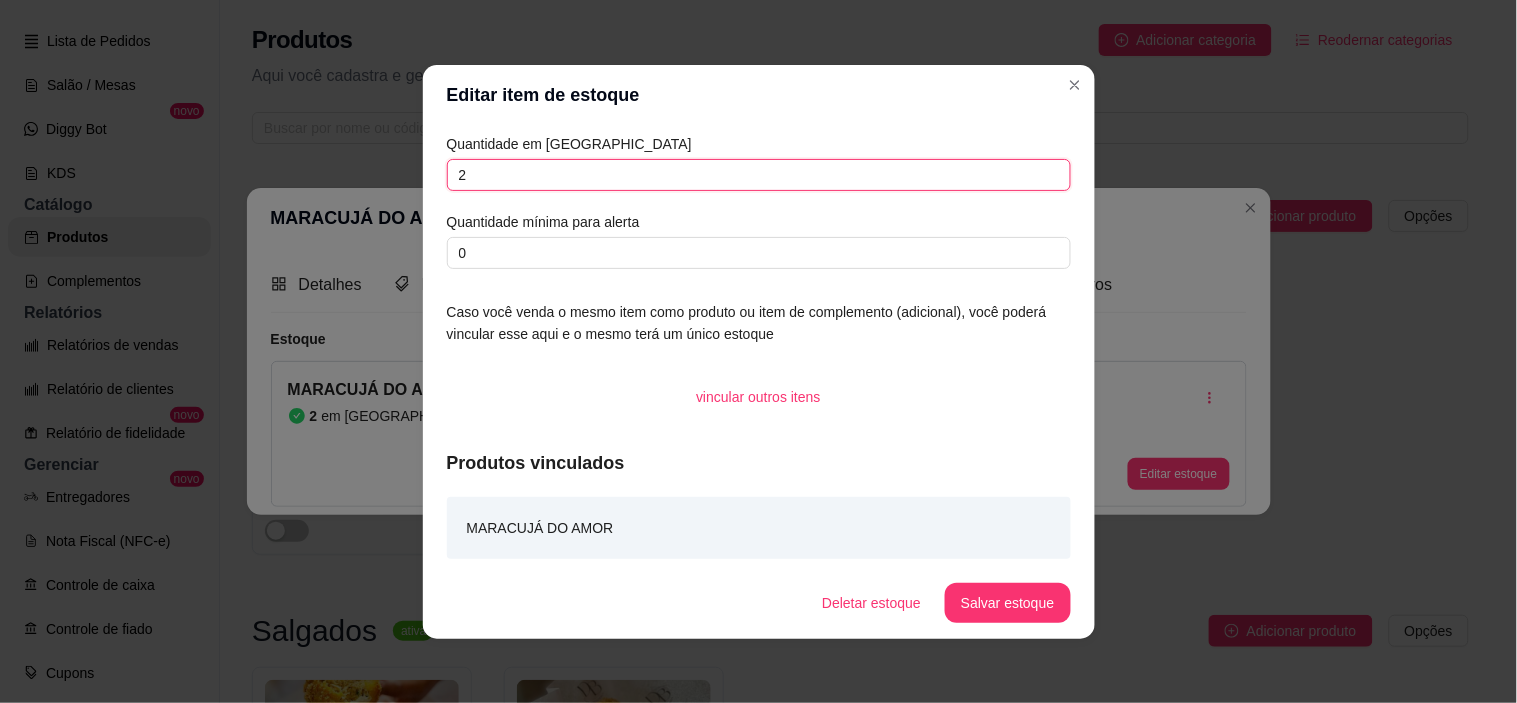click on "2" at bounding box center [759, 175] 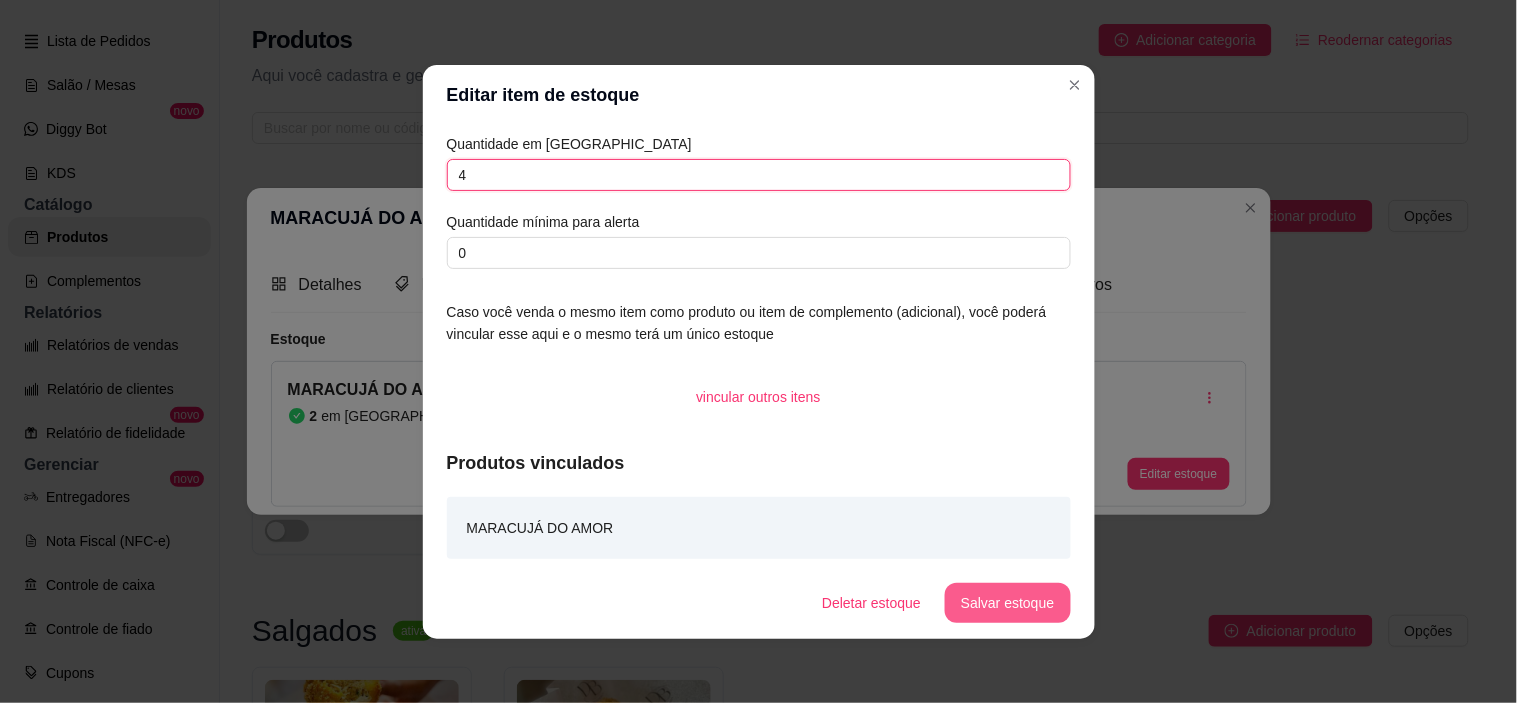 type on "4" 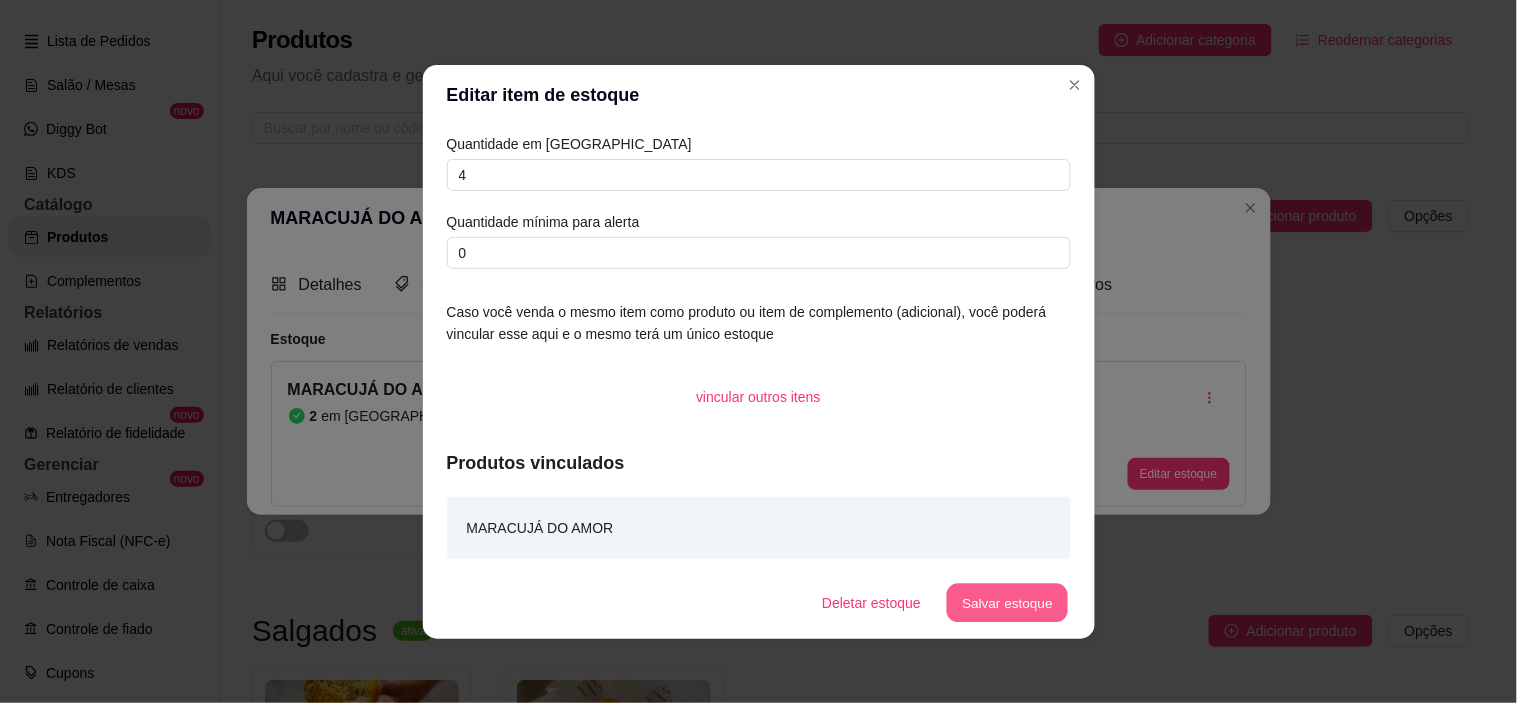 click on "Salvar estoque" at bounding box center (1008, 602) 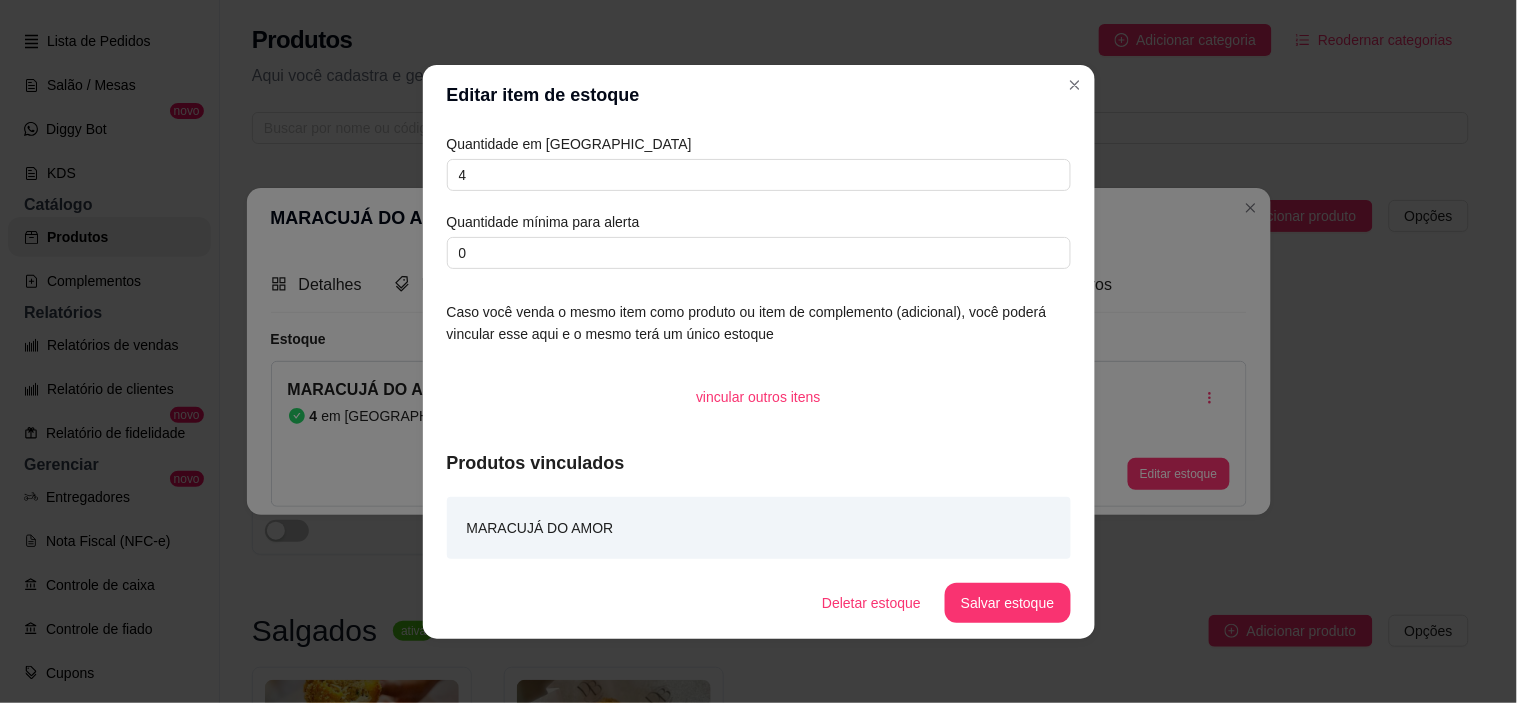 click on "Quantidade   em estoque 4 Quantidade   mínima para alerta 0" at bounding box center [759, 201] 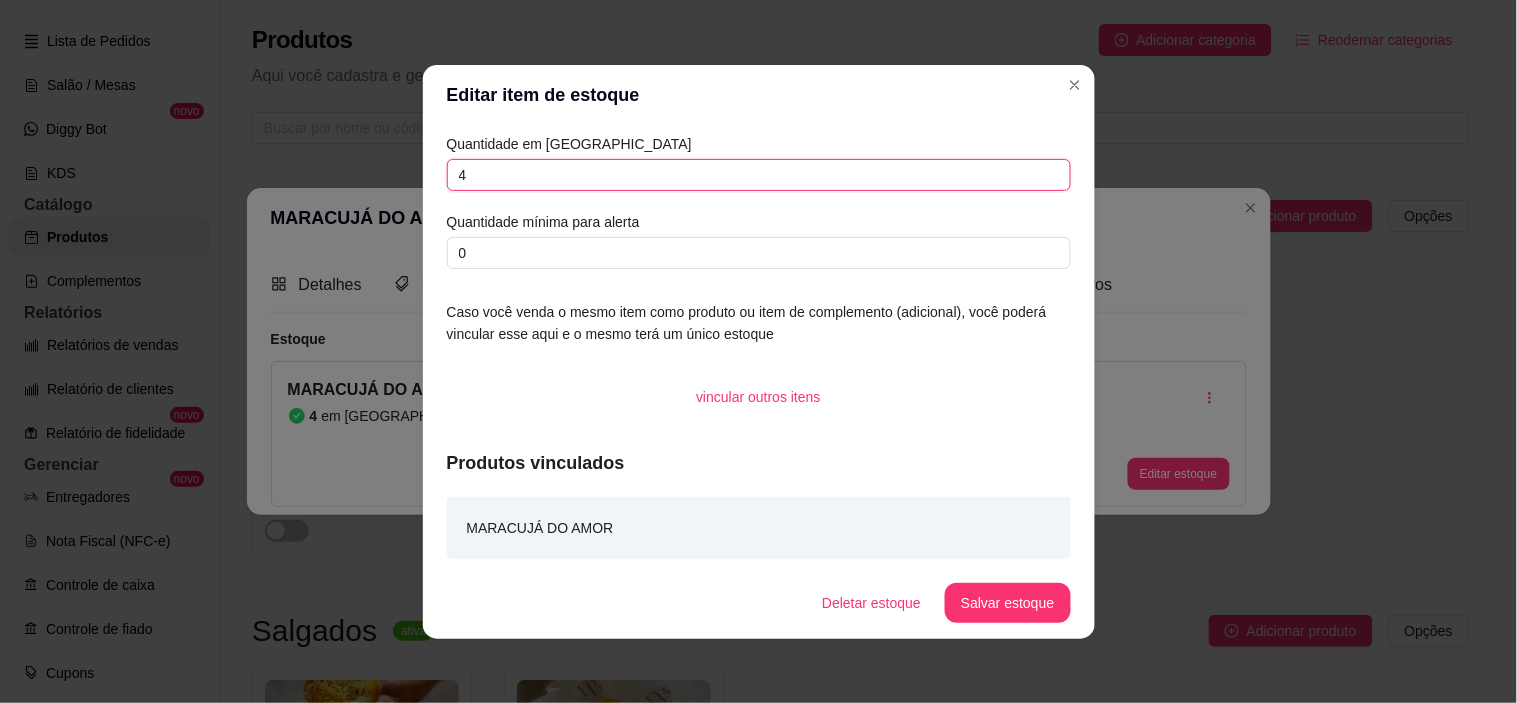 click on "4" at bounding box center [759, 175] 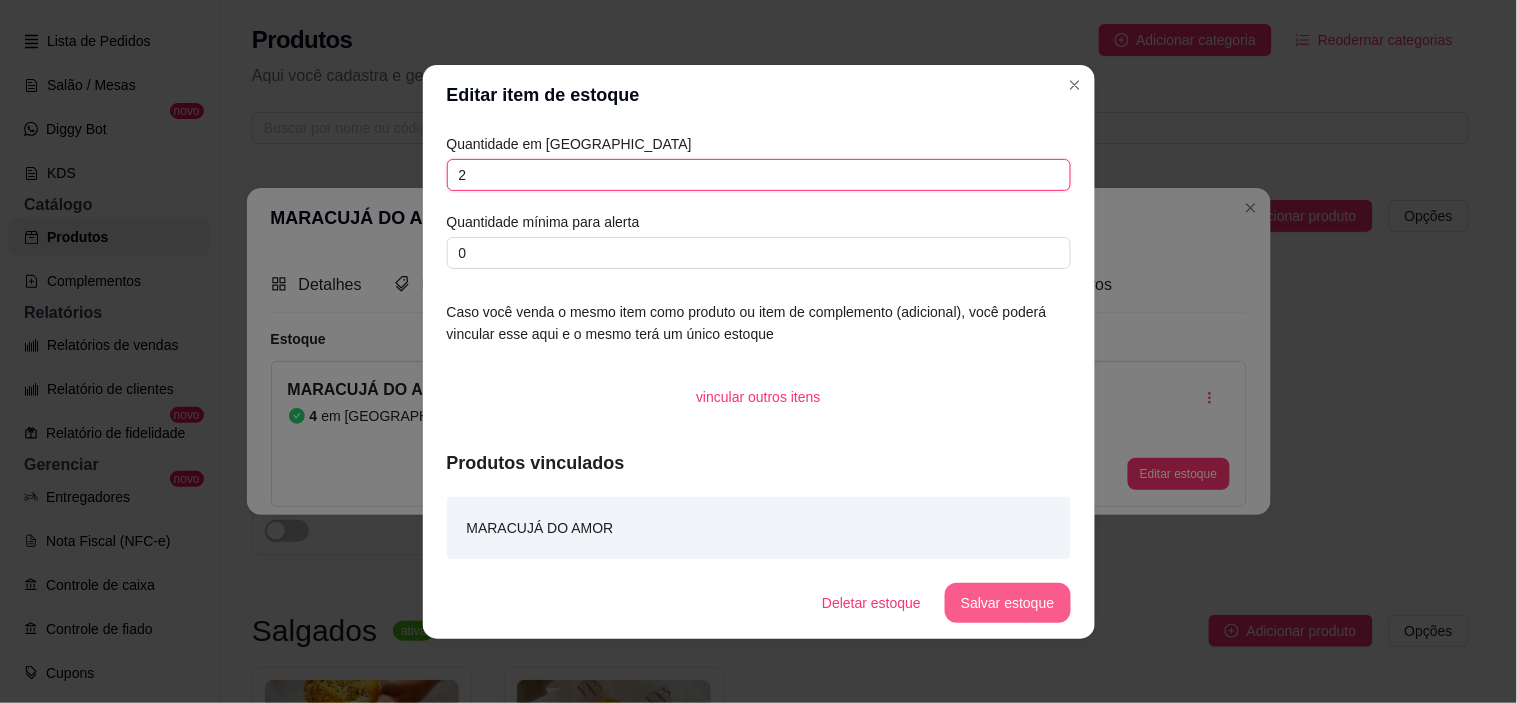 type on "2" 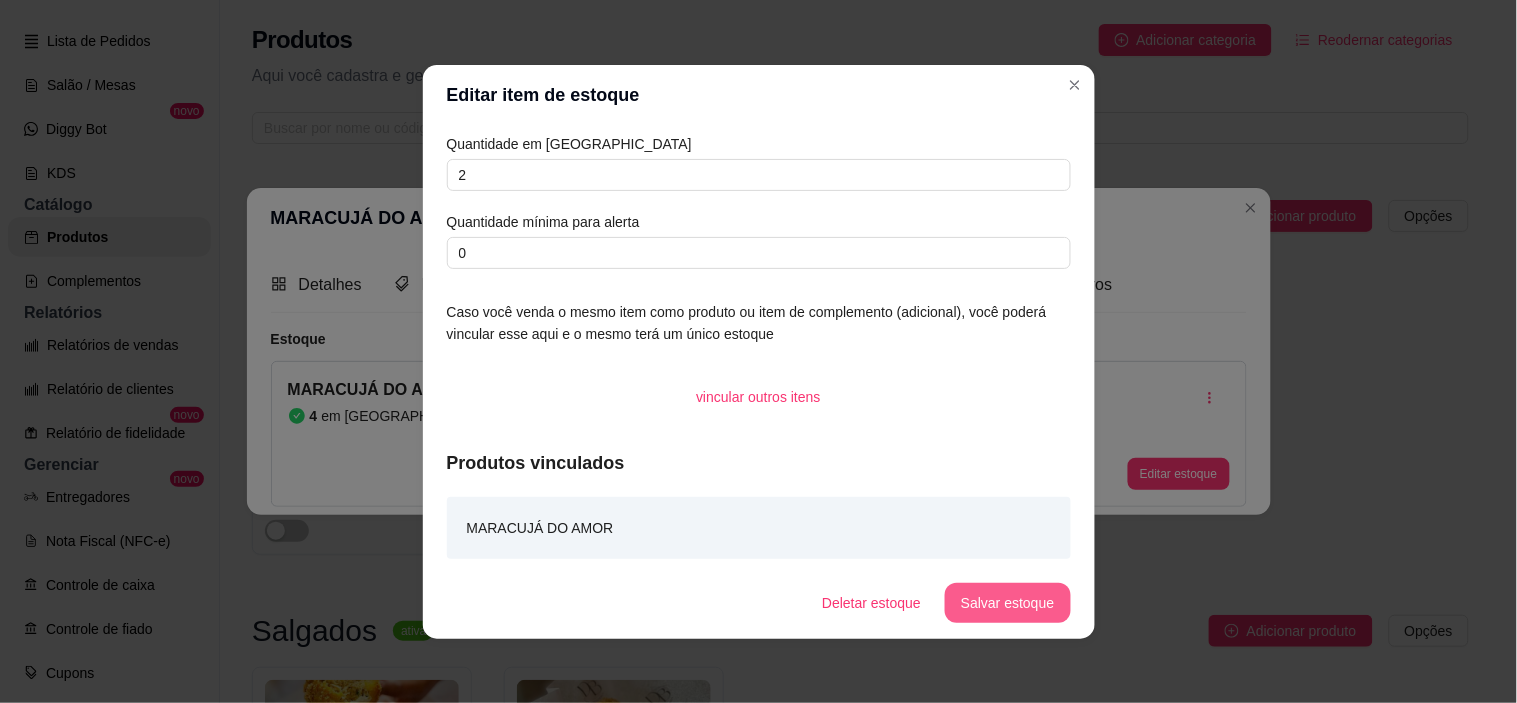 click on "Salvar estoque" at bounding box center (1007, 603) 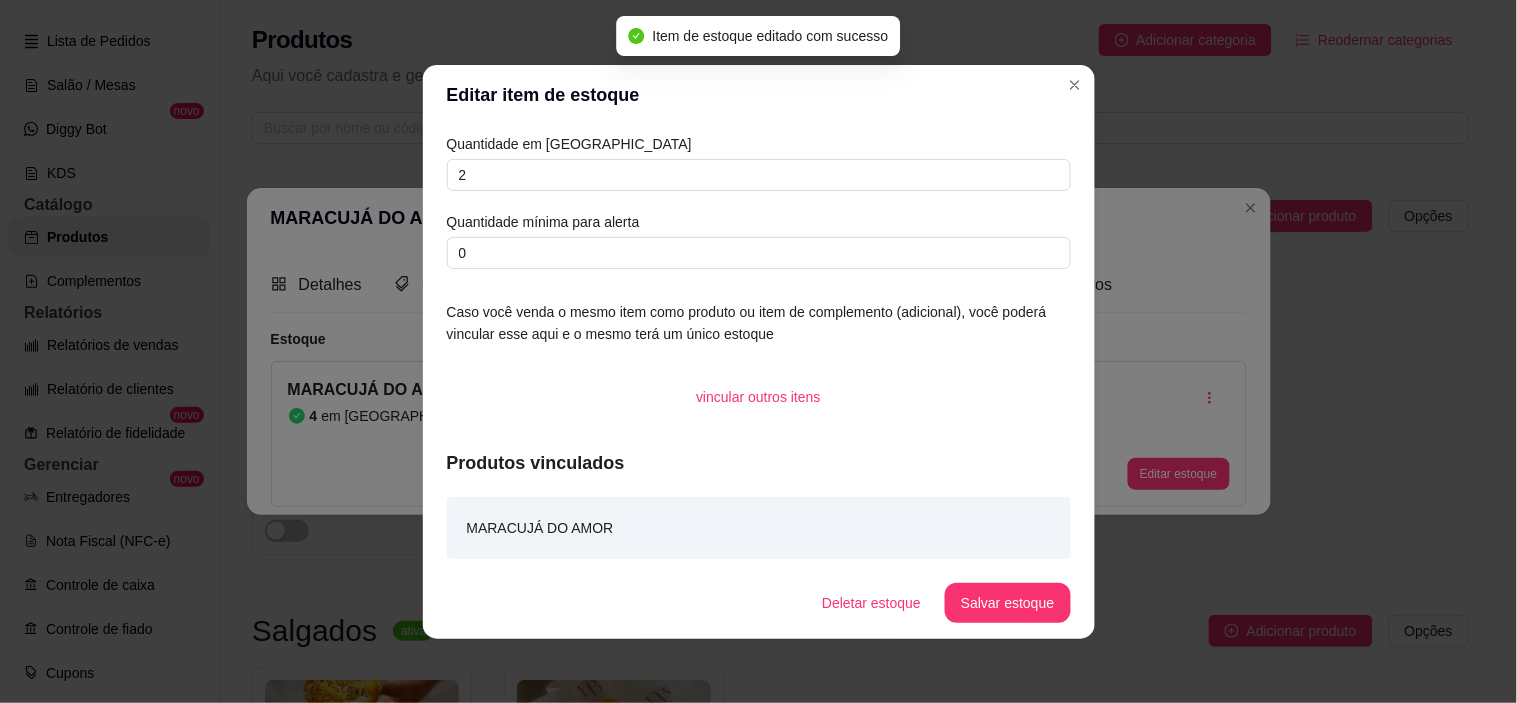 click on "Editar item de estoque" at bounding box center [759, 95] 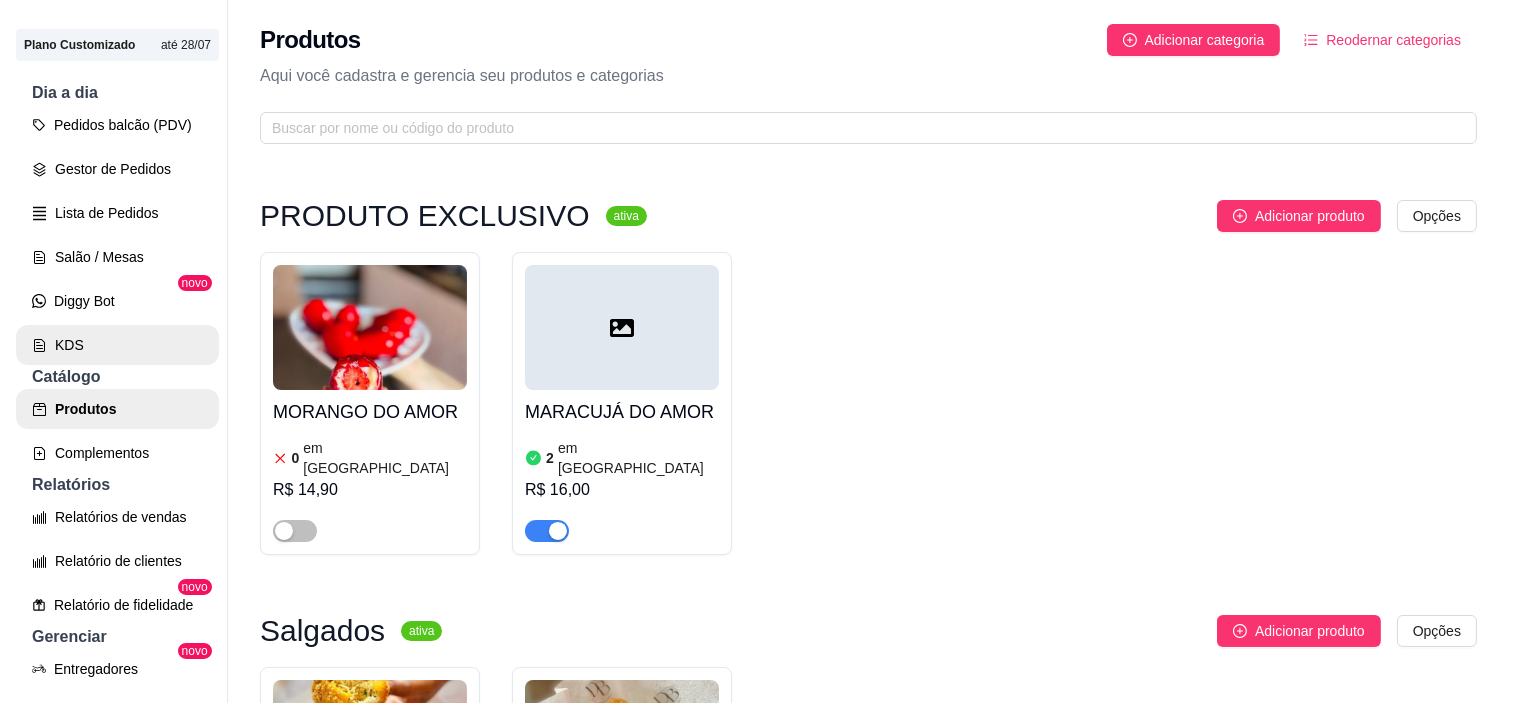 scroll, scrollTop: 0, scrollLeft: 0, axis: both 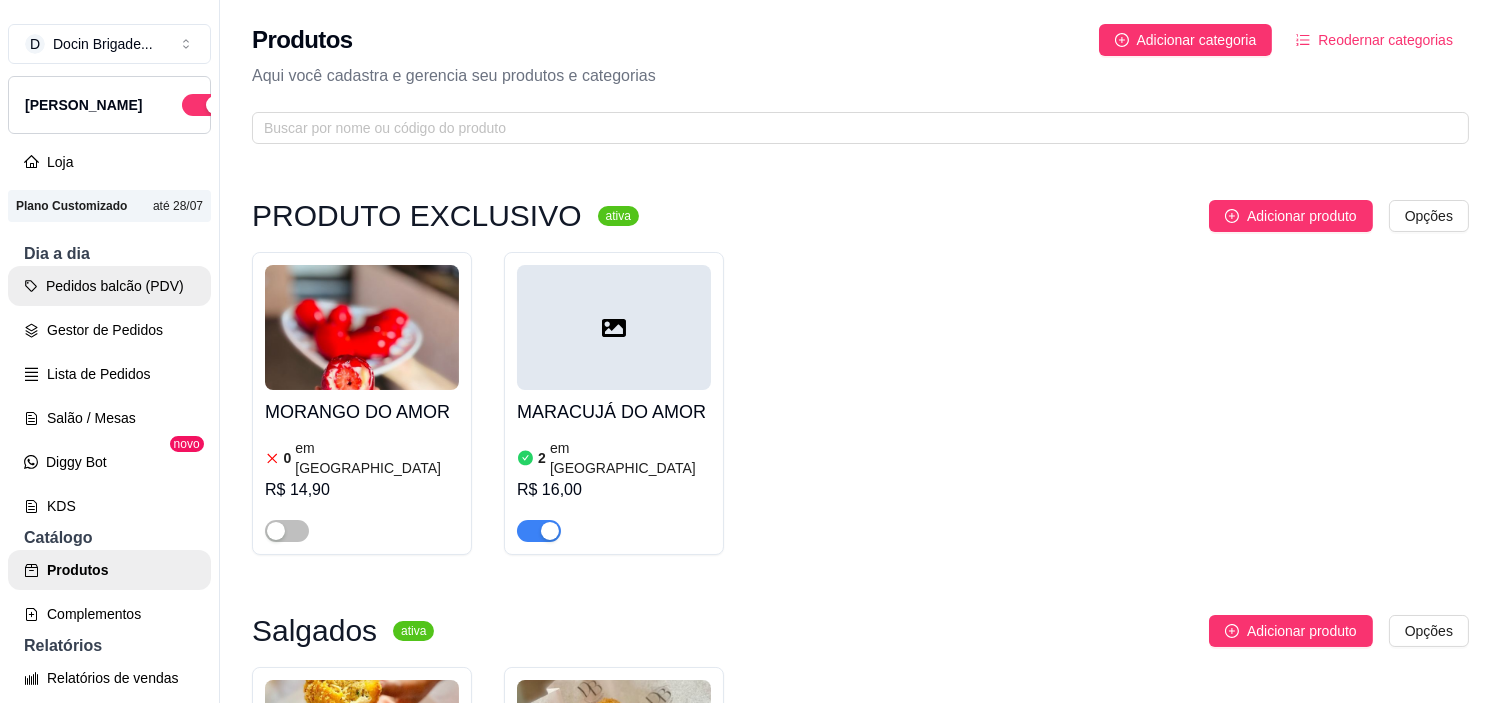 click on "Pedidos balcão (PDV) Gestor de Pedidos Lista de Pedidos Salão / Mesas Diggy Bot novo KDS" at bounding box center (109, 396) 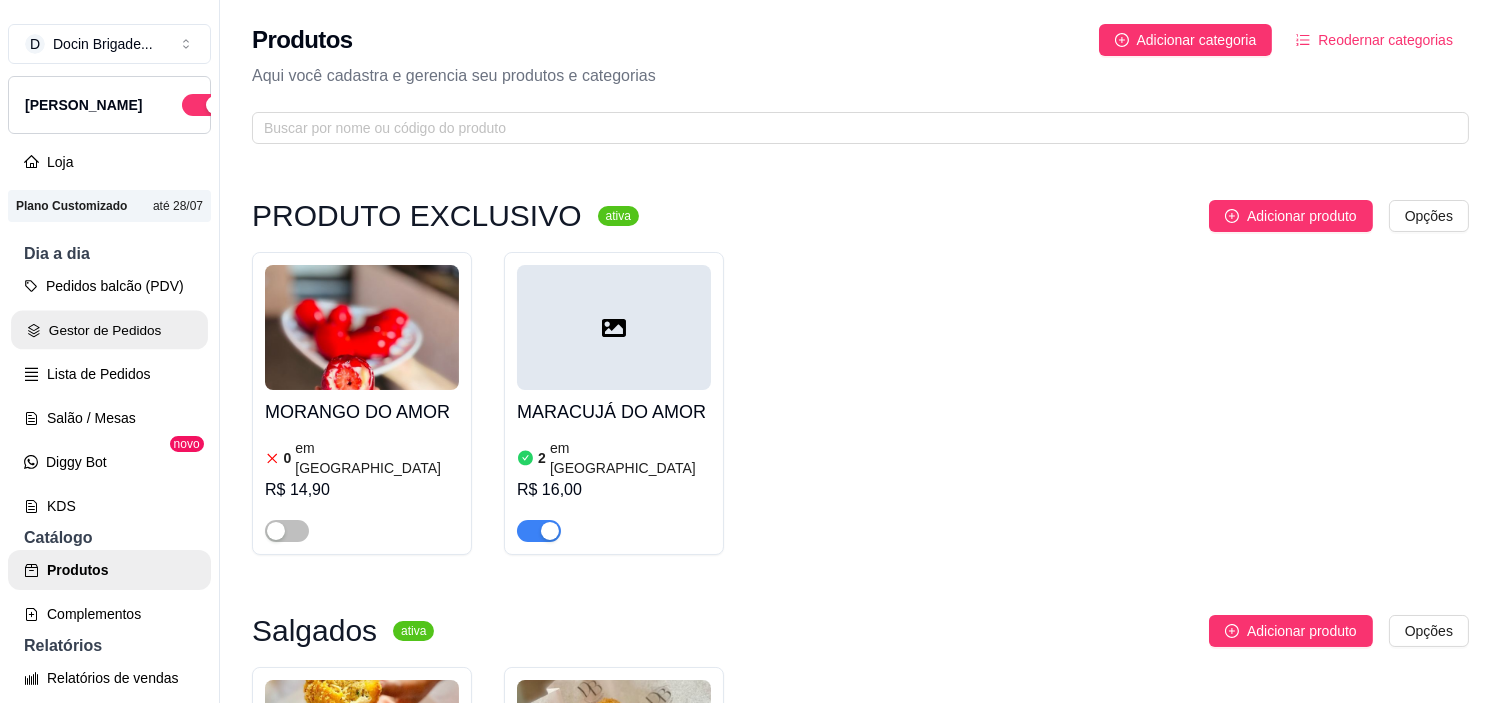 click on "Gestor de Pedidos" at bounding box center (109, 330) 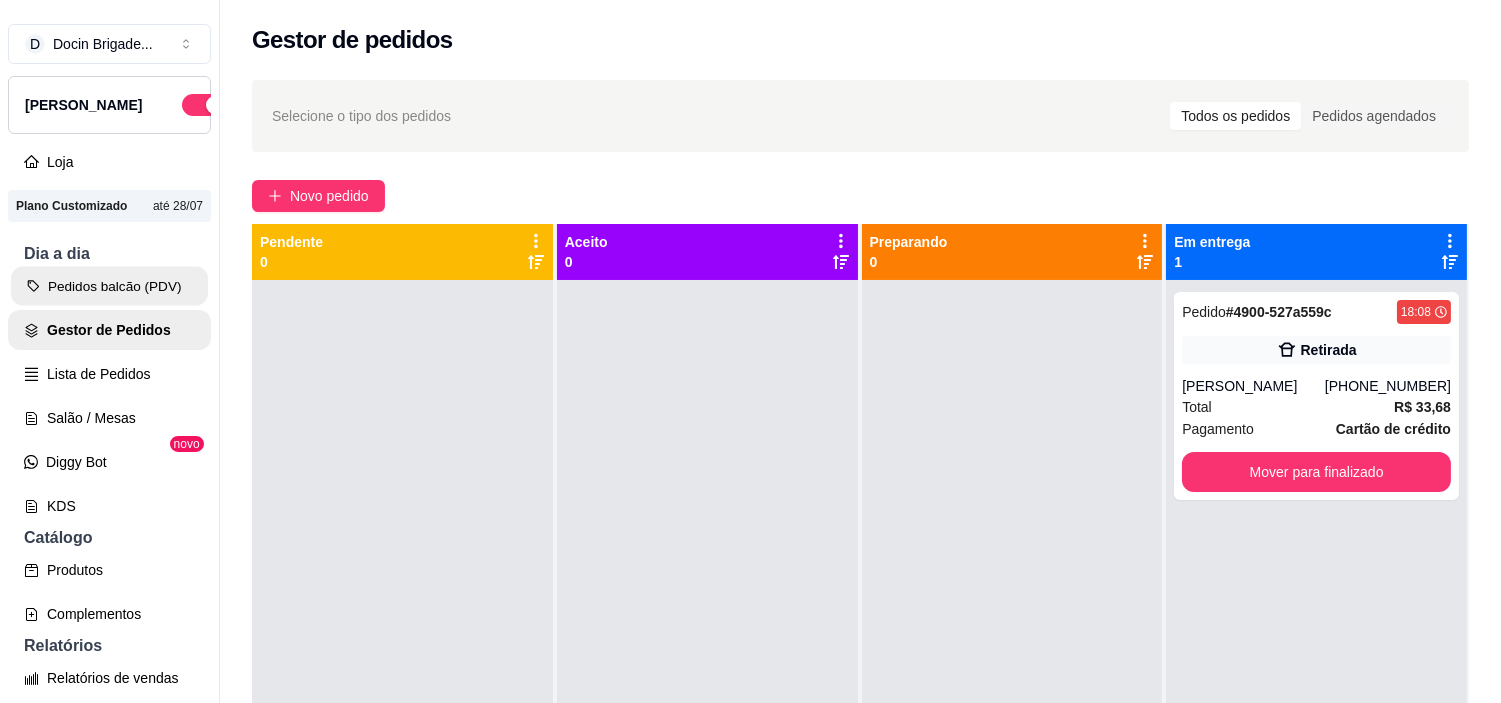 click on "Pedidos balcão (PDV)" at bounding box center (109, 286) 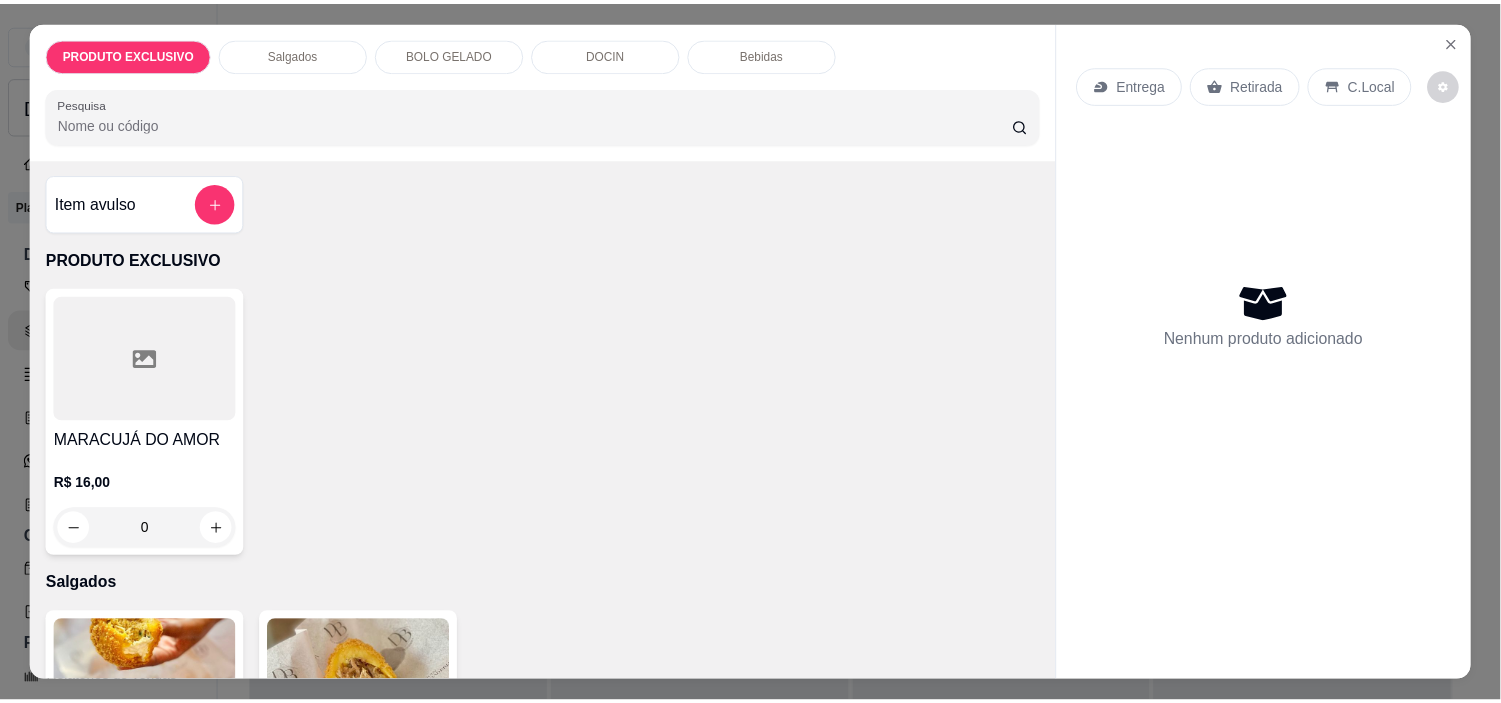 scroll, scrollTop: 0, scrollLeft: 0, axis: both 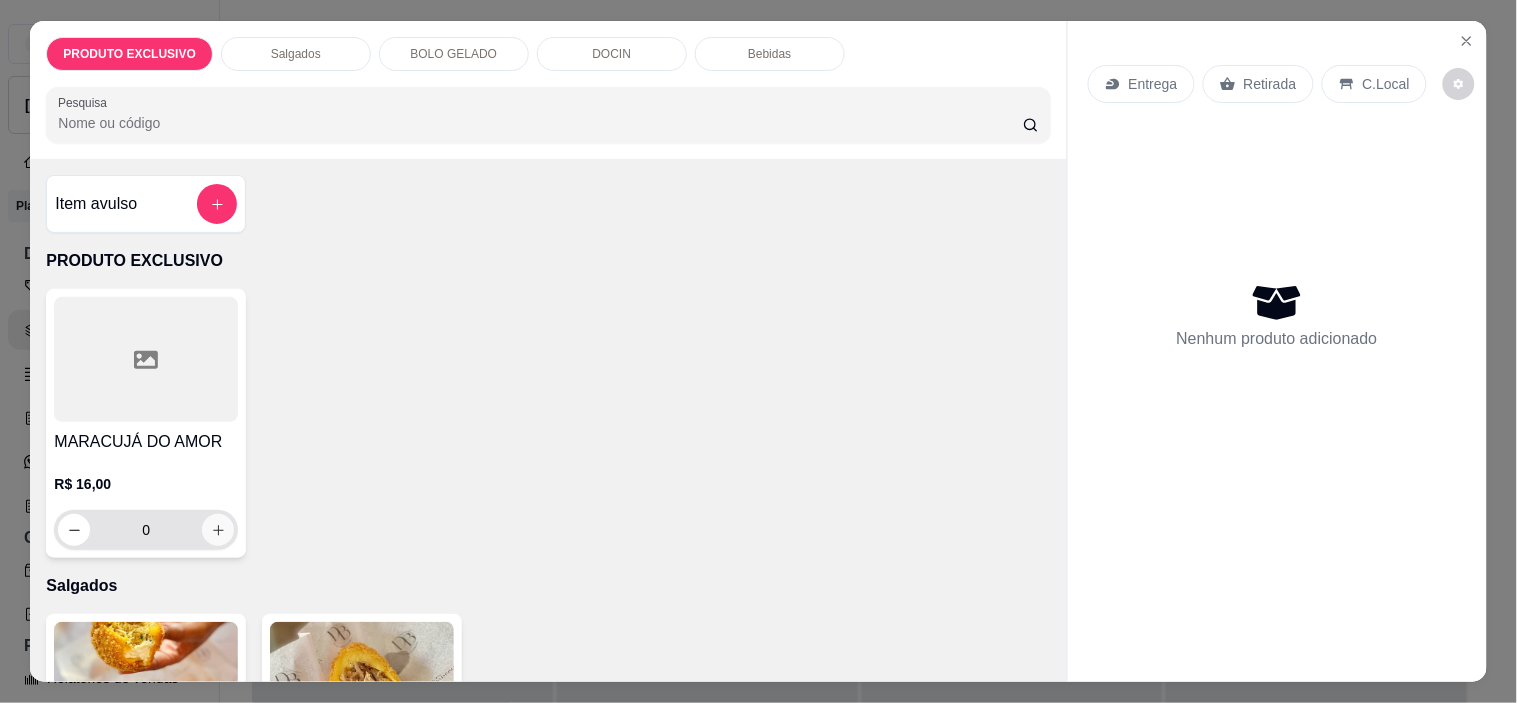 click 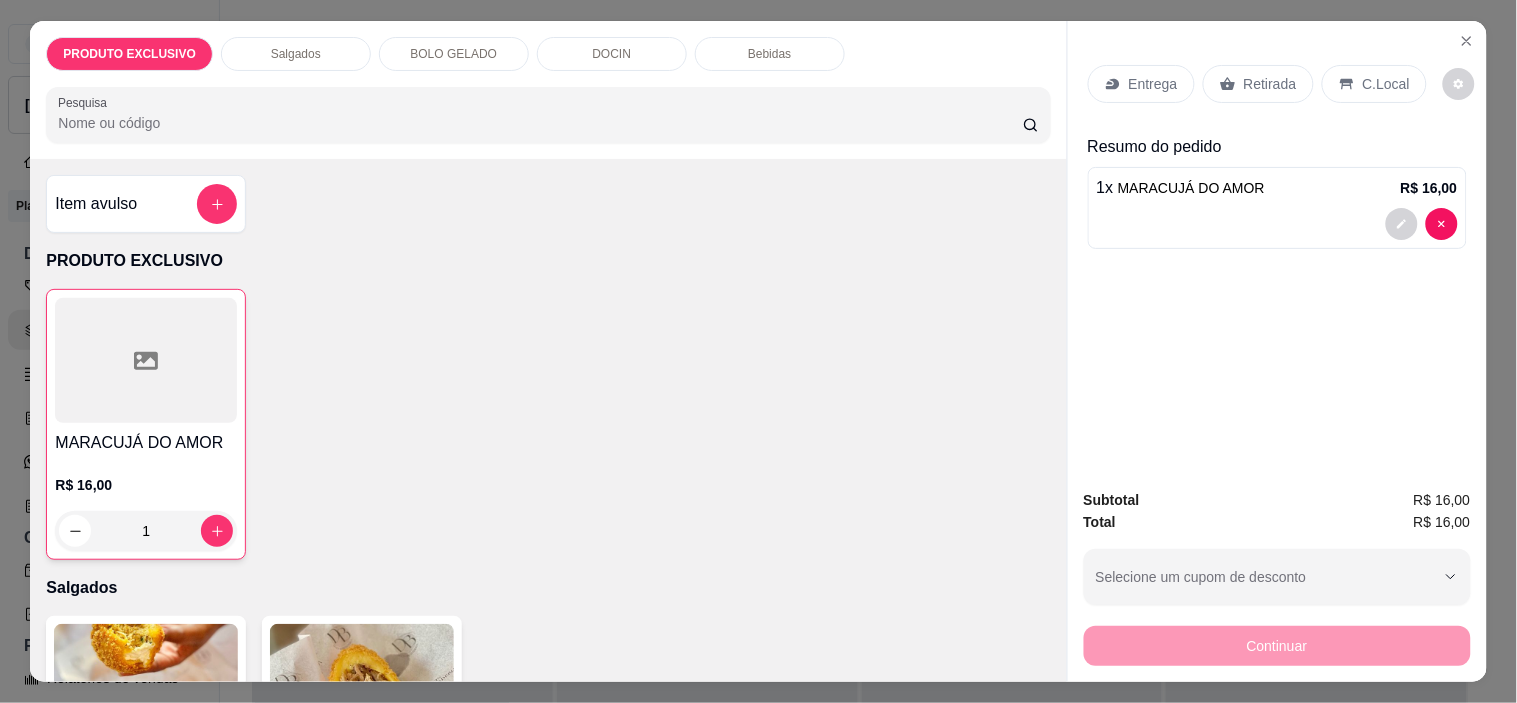 click on "Retirada" at bounding box center [1270, 84] 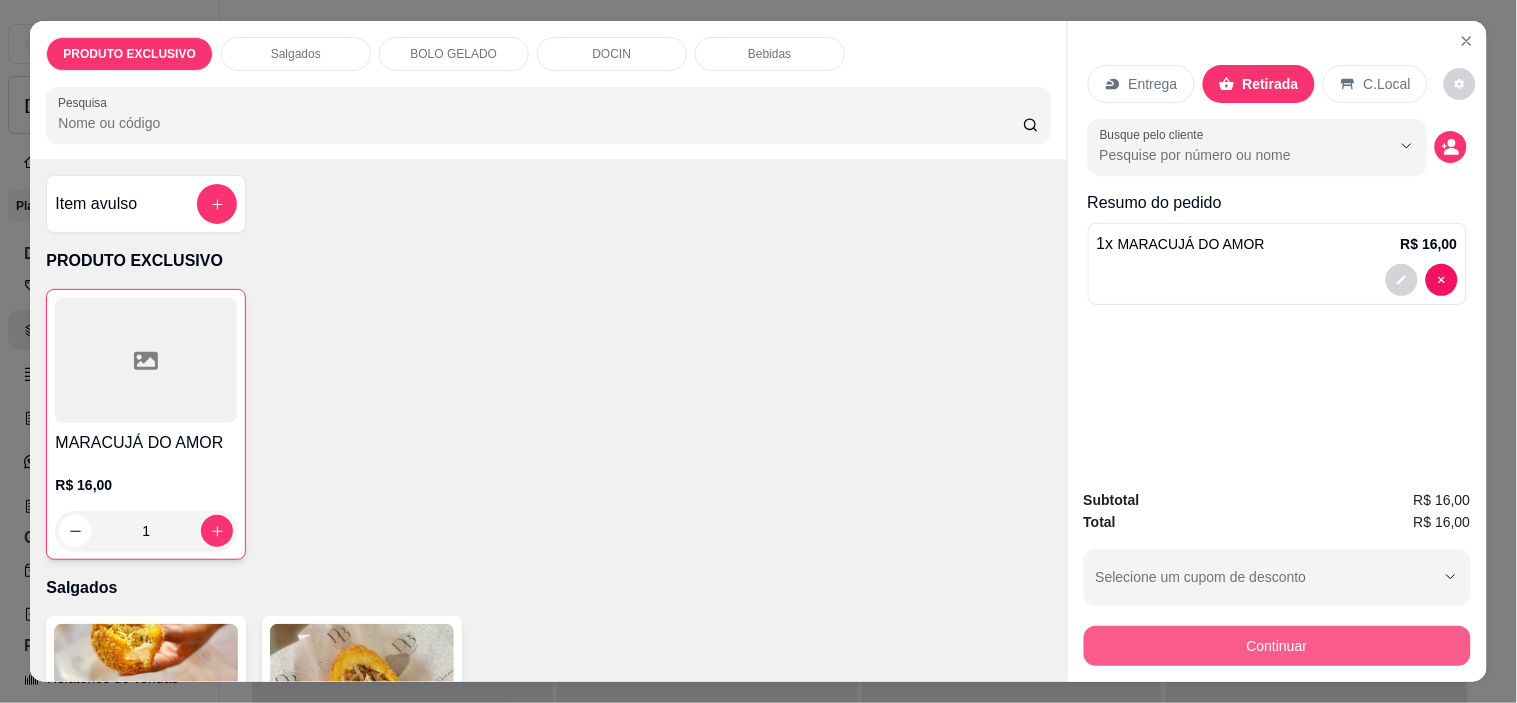 click on "Continuar" at bounding box center [1277, 646] 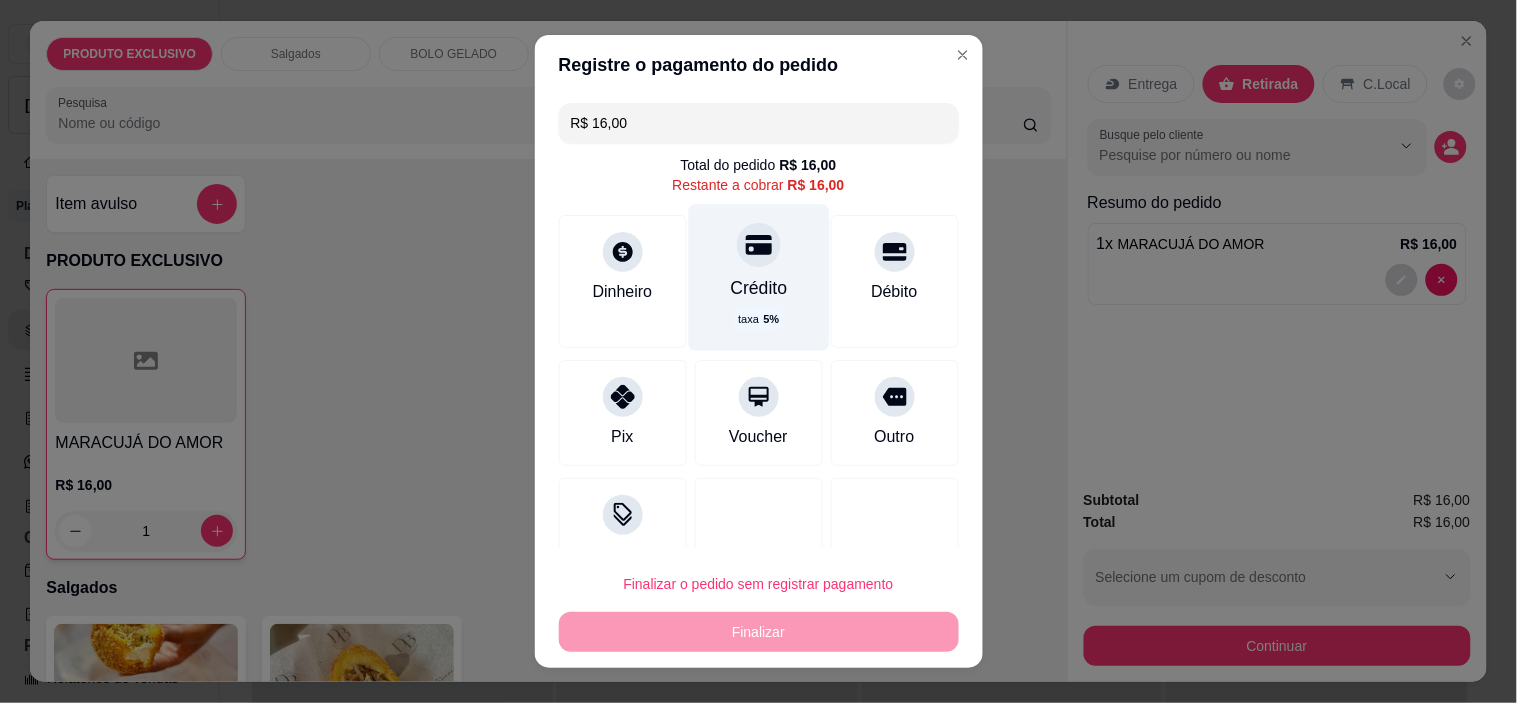 click on "Crédito taxa   5 %" at bounding box center (758, 278) 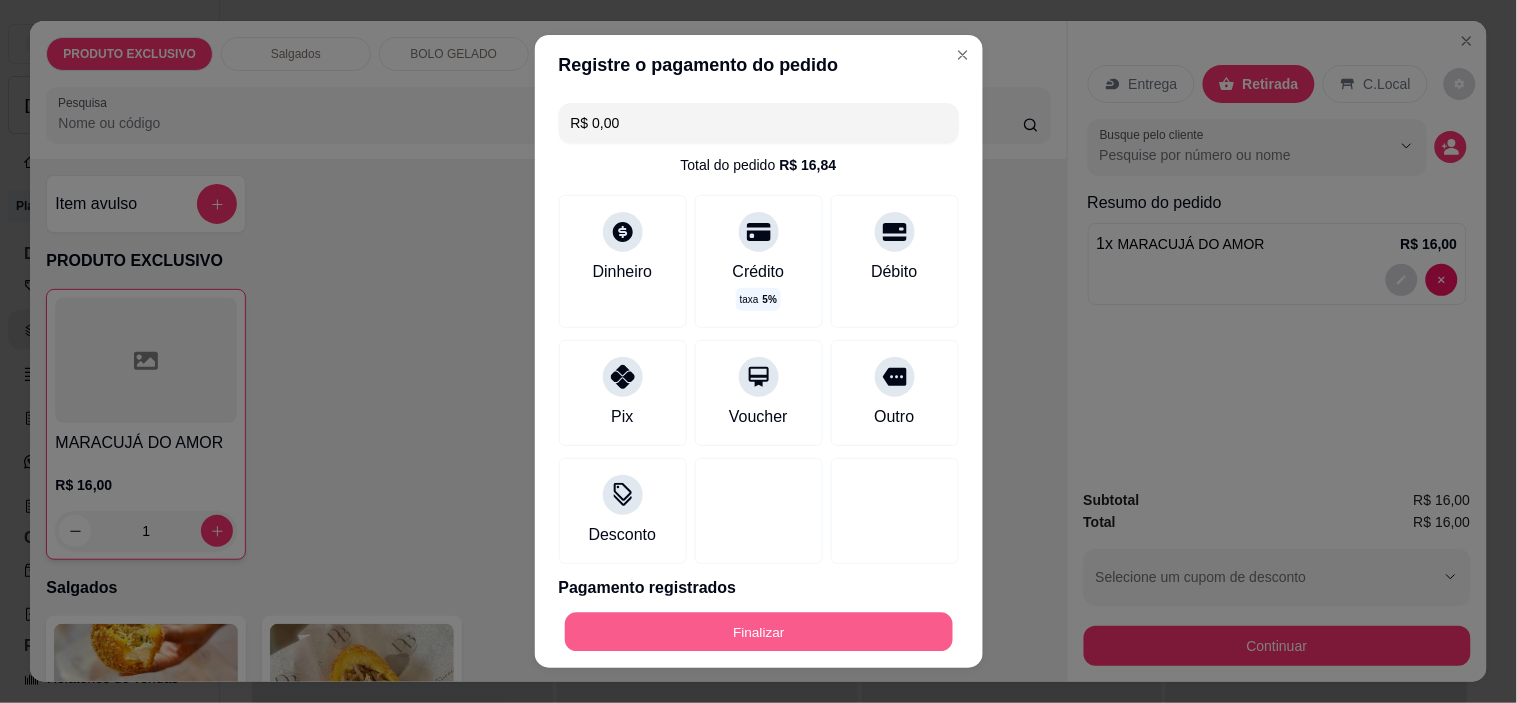 click on "Finalizar" at bounding box center (759, 631) 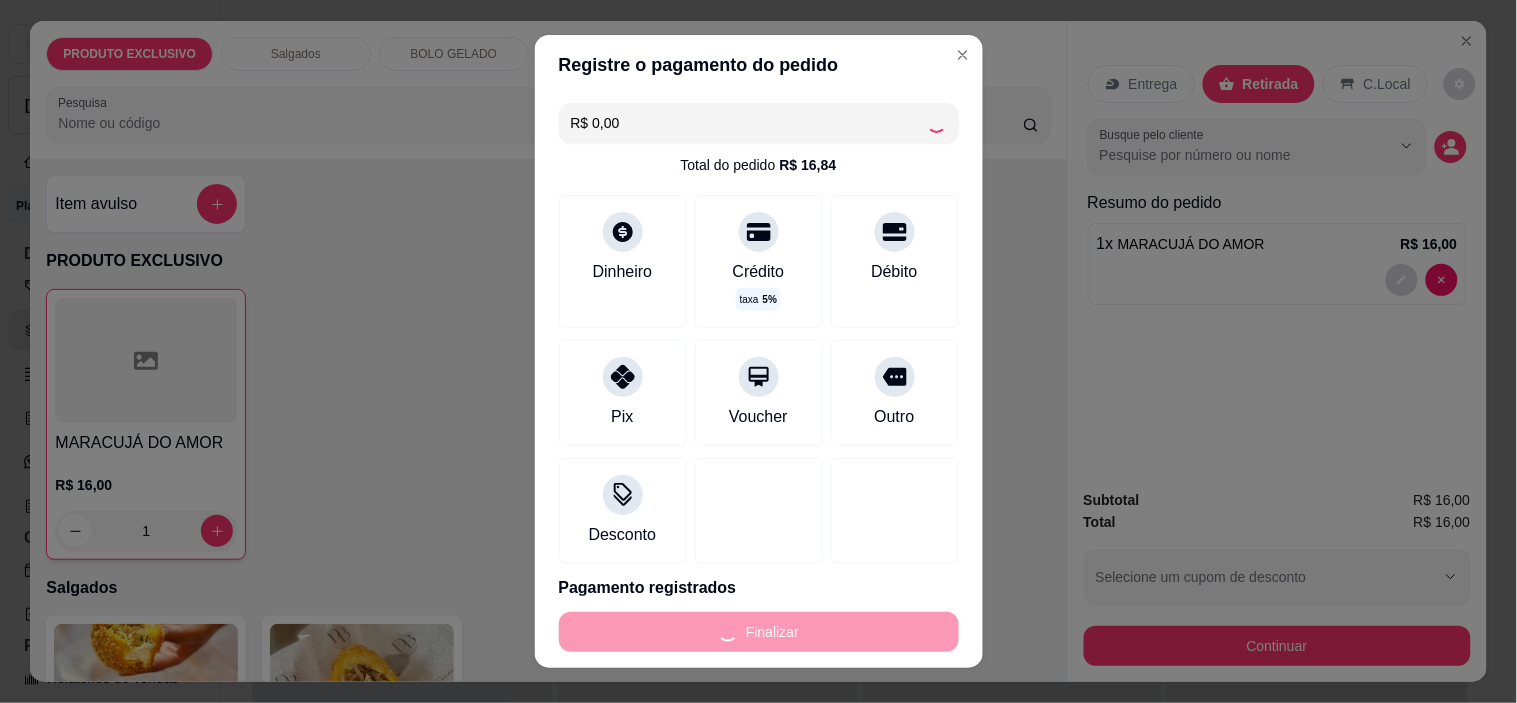 type on "0" 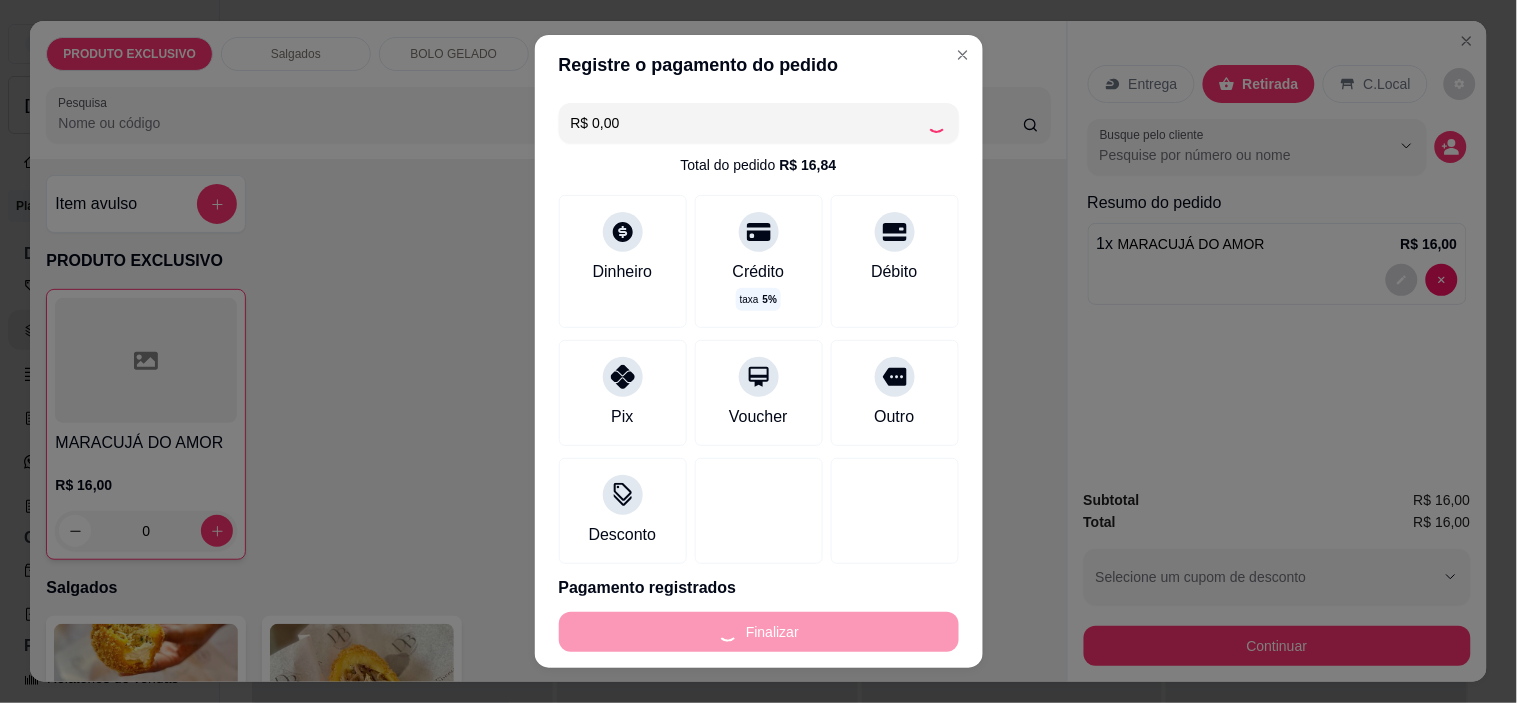 type on "-R$ 16,00" 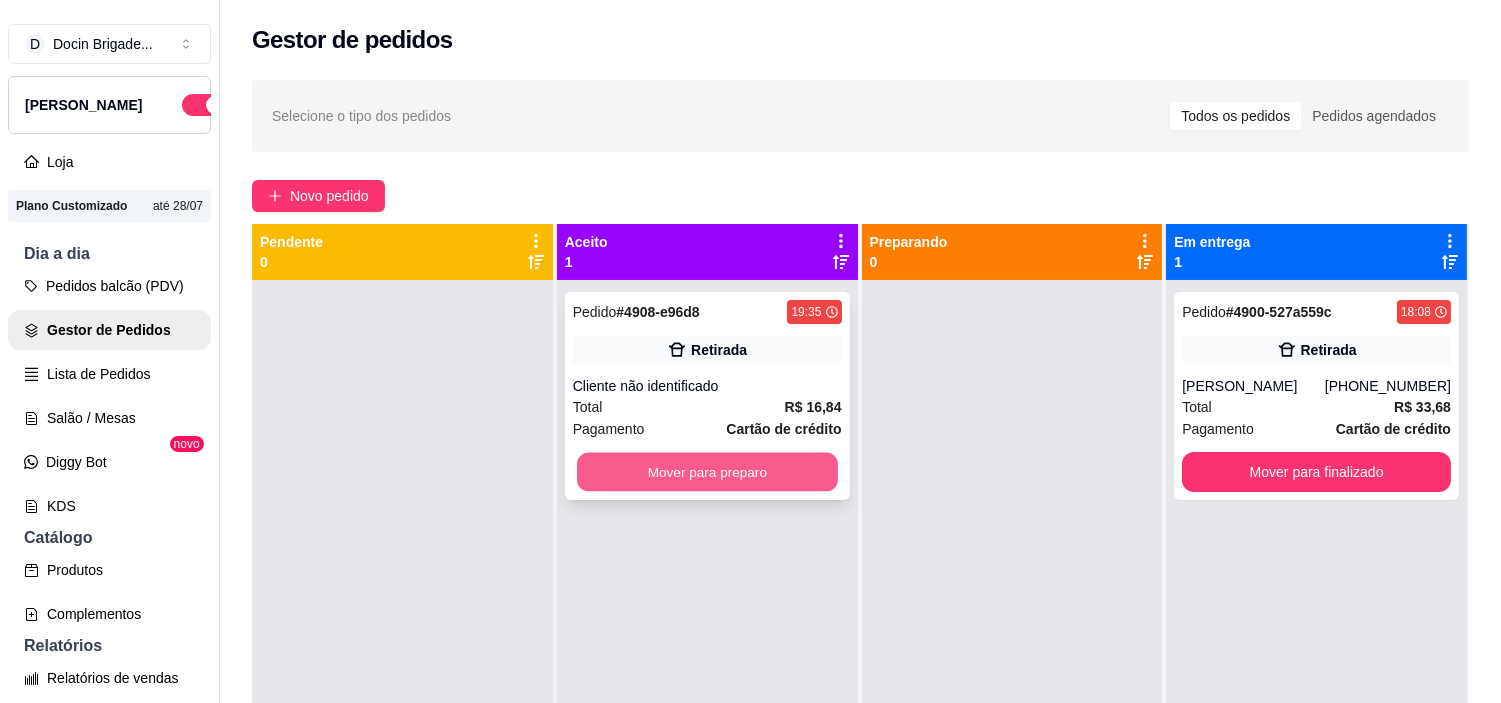 click on "Mover para preparo" at bounding box center (707, 472) 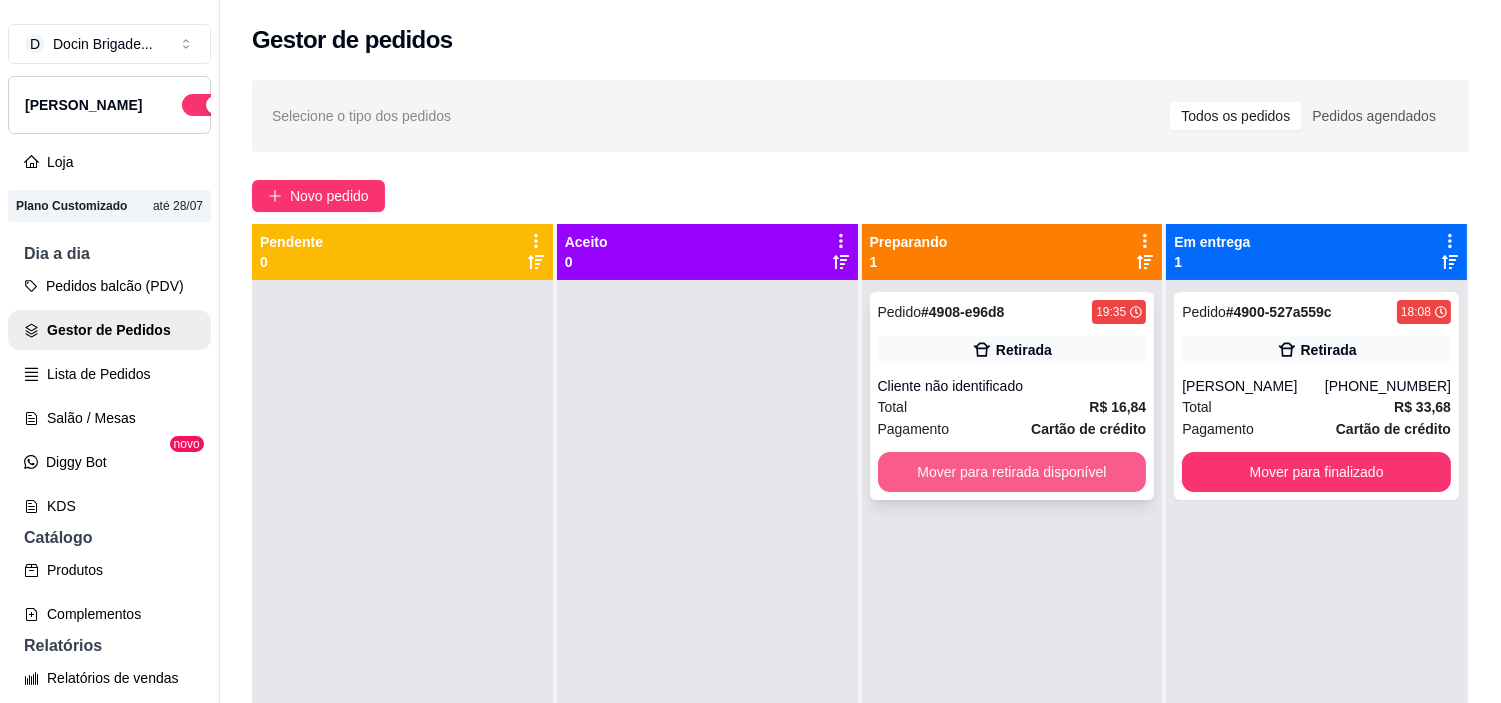 click on "Mover para retirada disponível" at bounding box center [1012, 472] 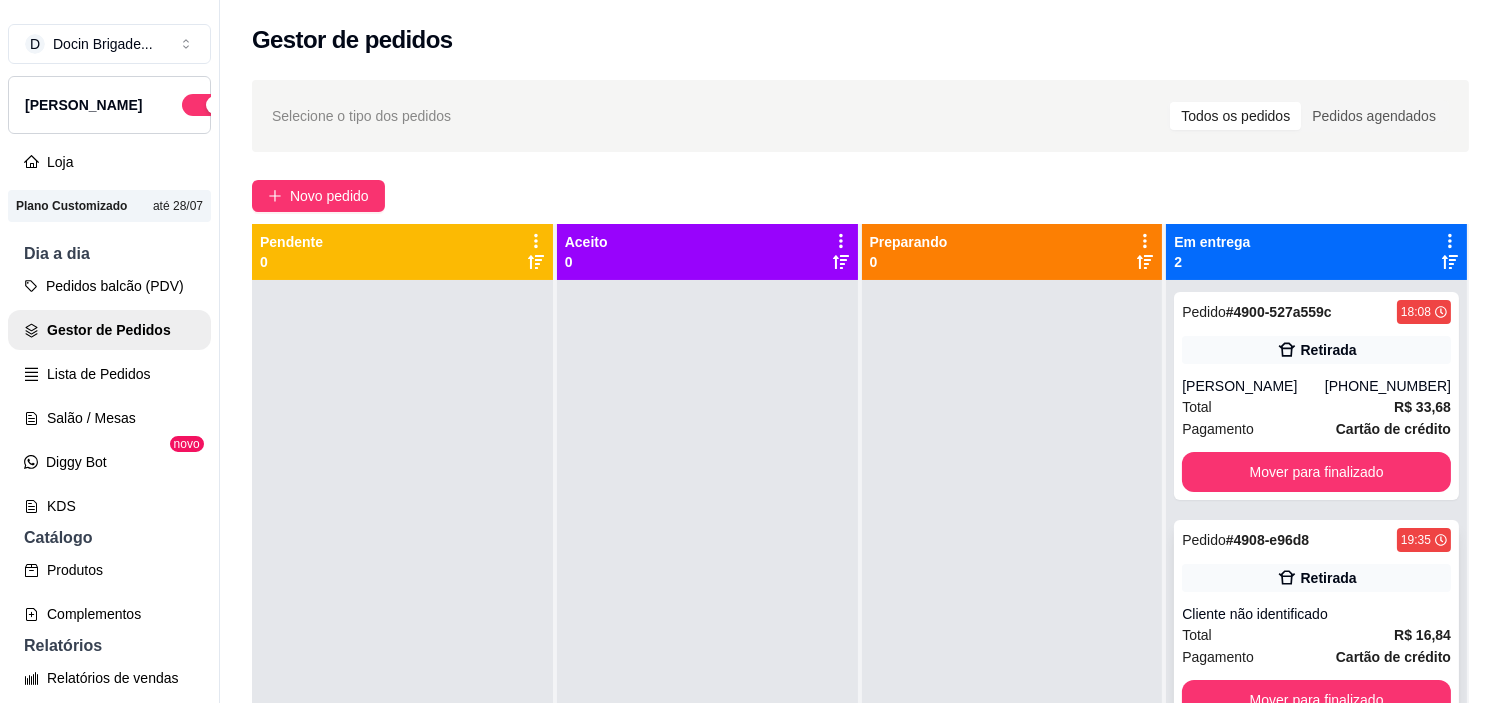 scroll, scrollTop: 55, scrollLeft: 0, axis: vertical 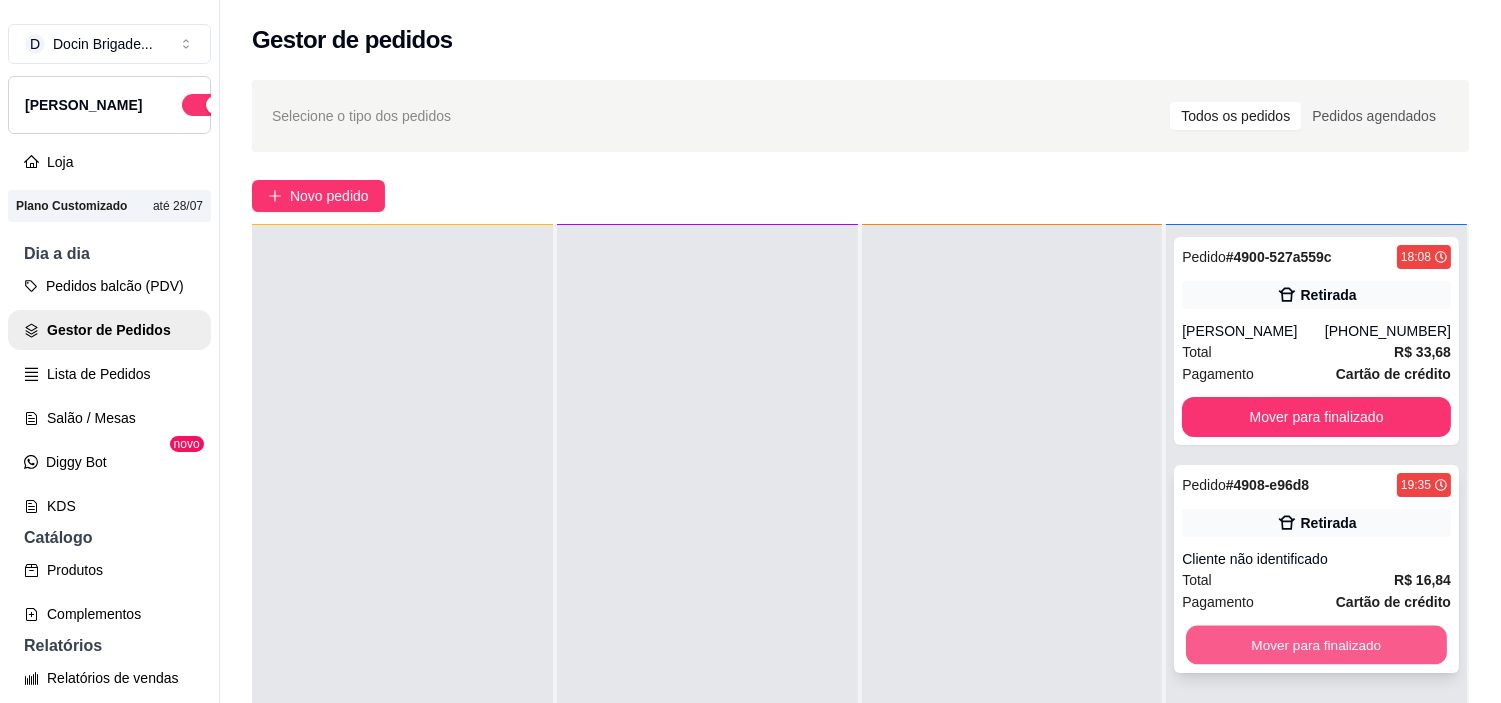 click on "Mover para finalizado" at bounding box center (1316, 645) 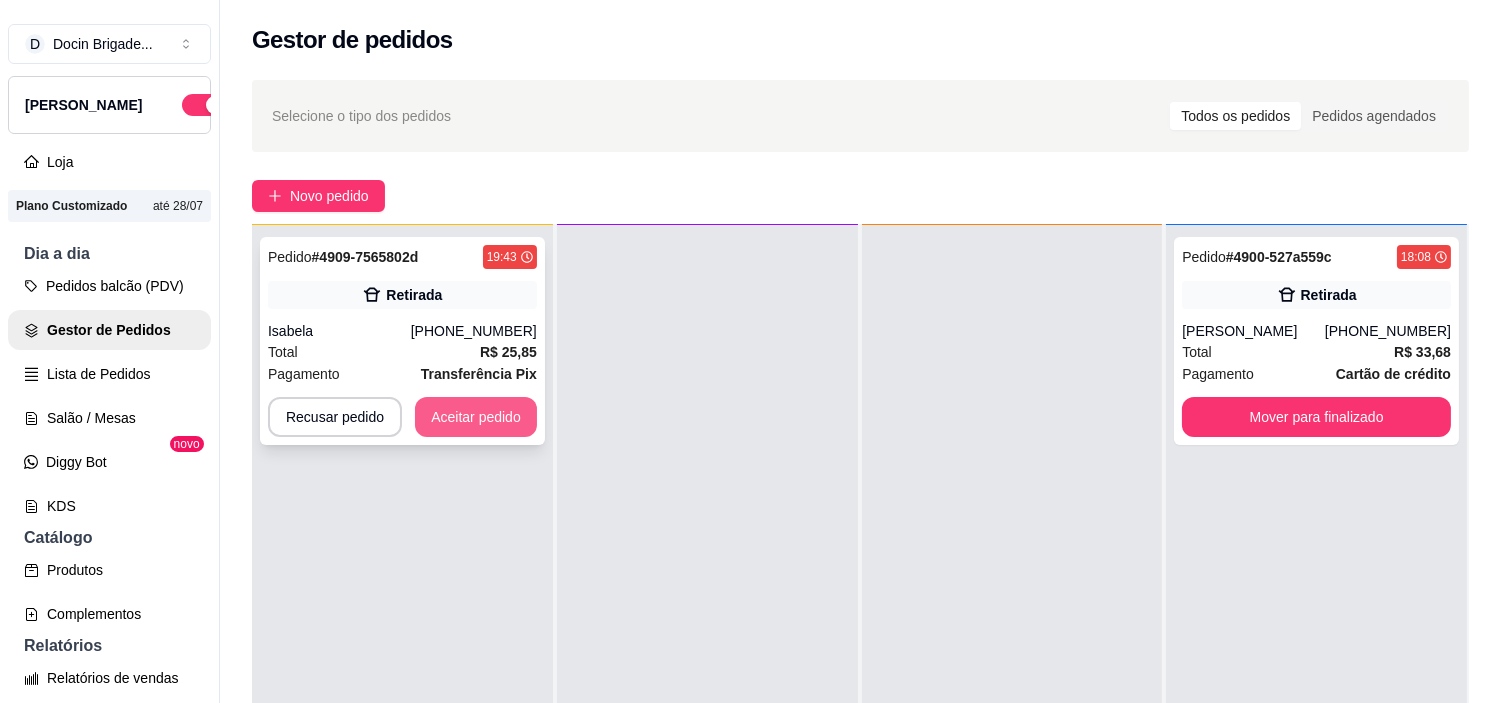 click on "Aceitar pedido" at bounding box center (476, 417) 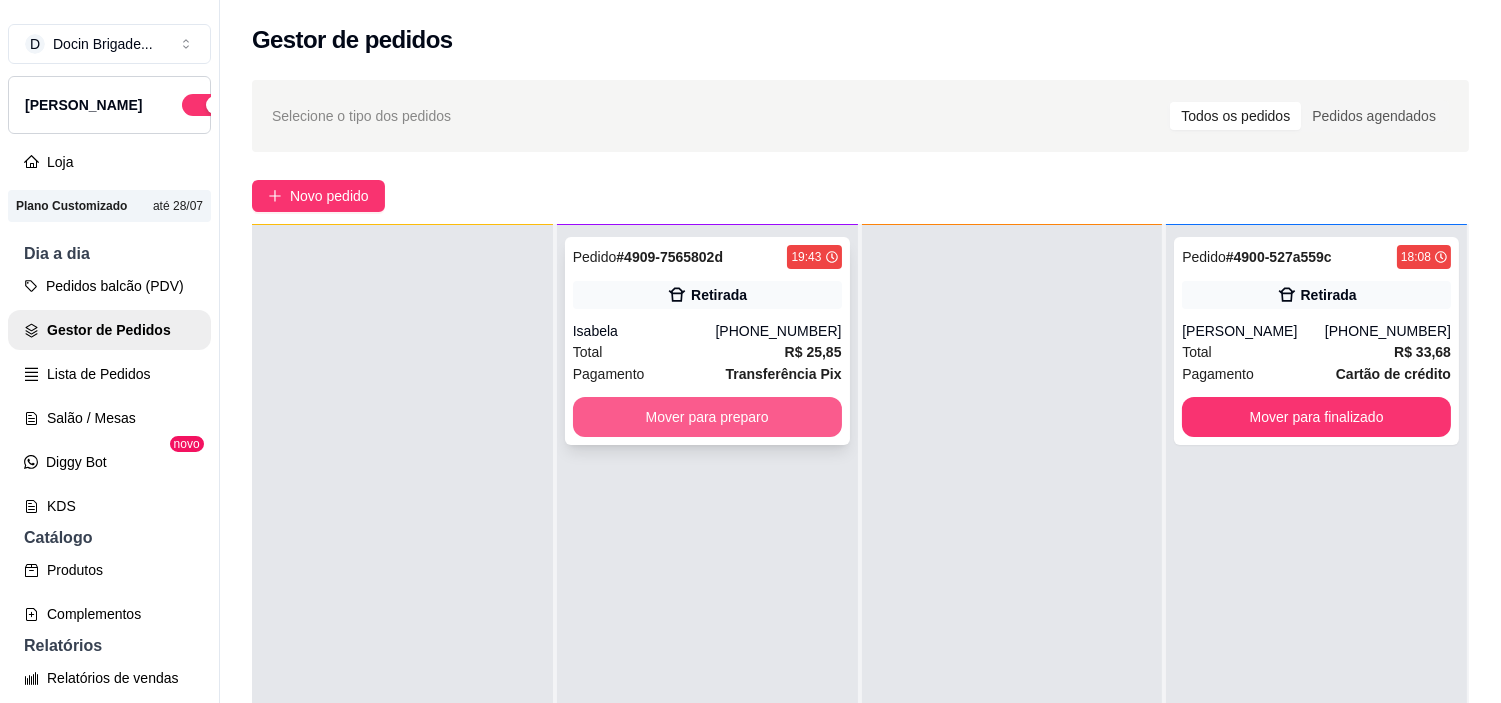 click on "Mover para preparo" at bounding box center [707, 417] 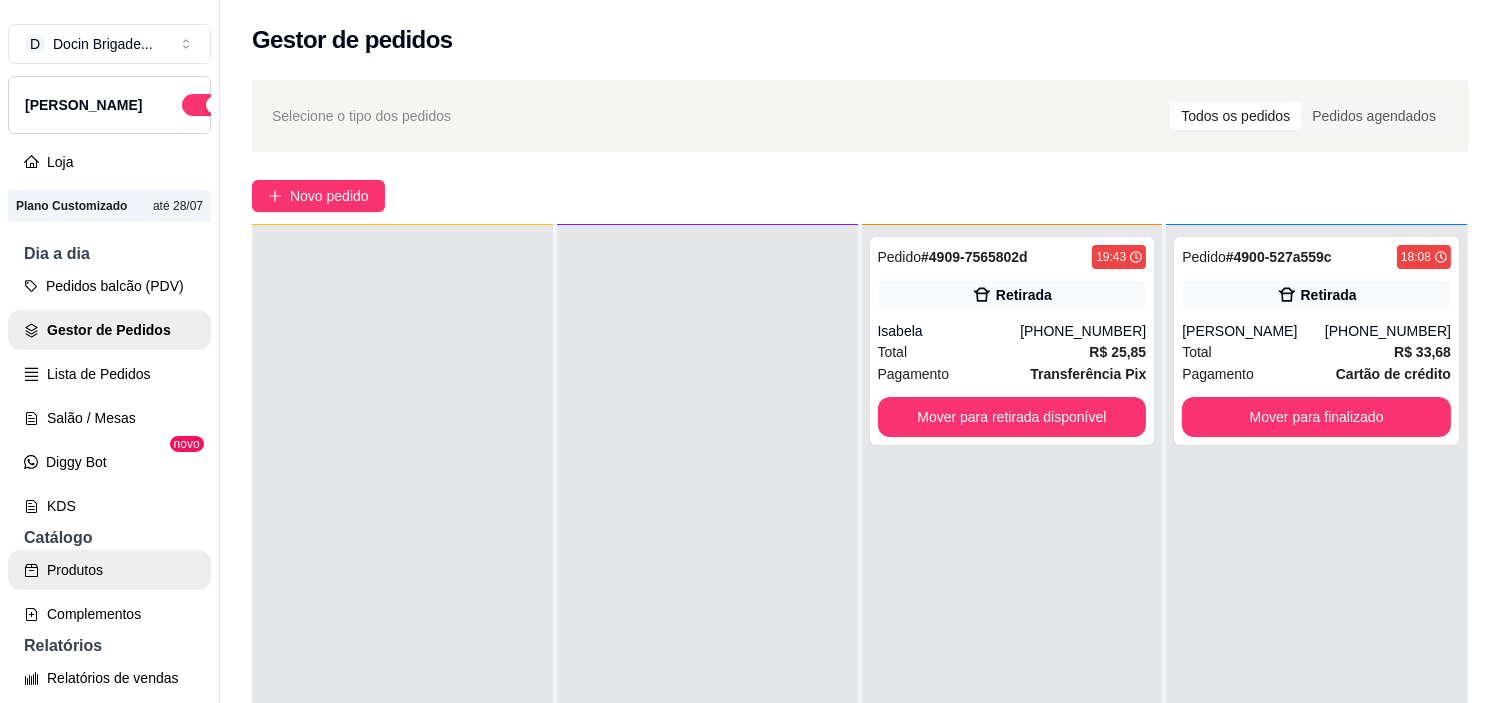 click on "Produtos" at bounding box center [109, 570] 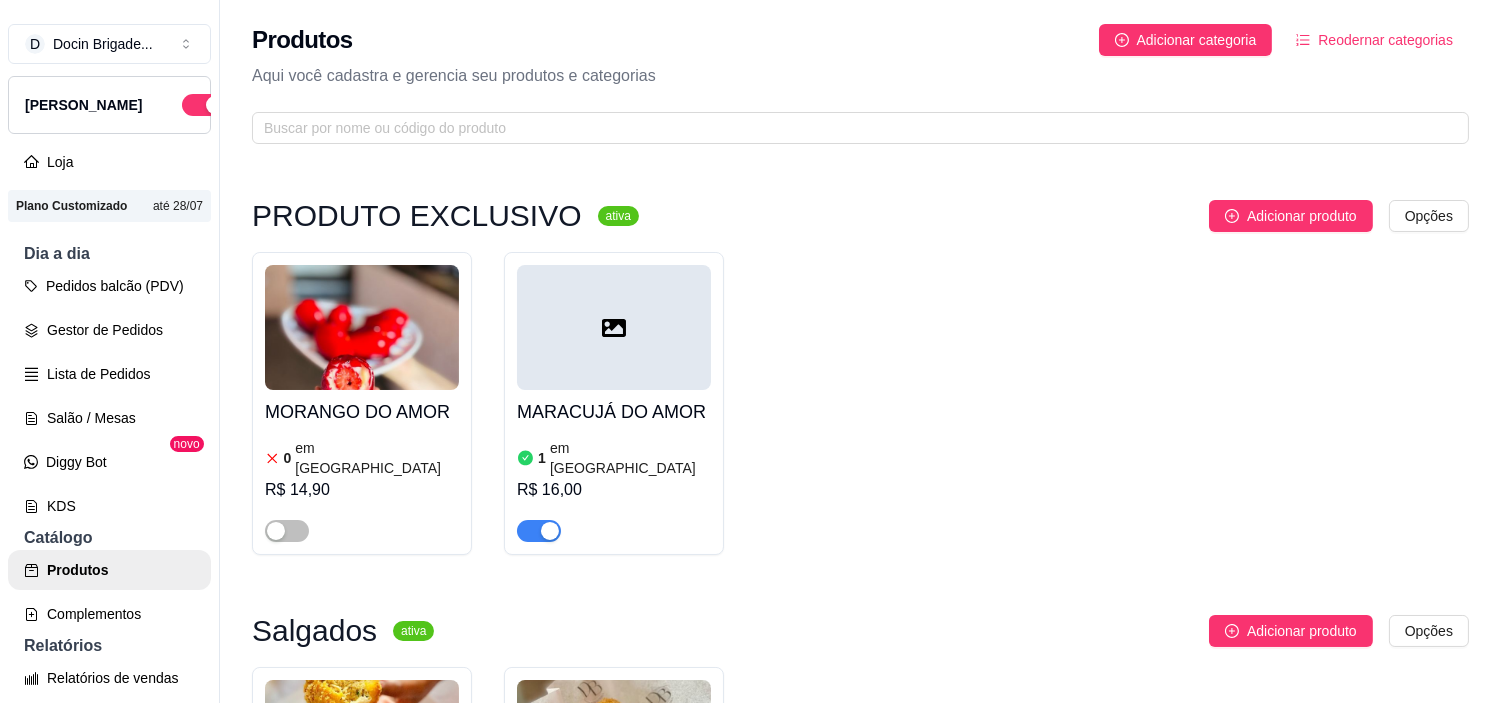 scroll, scrollTop: 333, scrollLeft: 0, axis: vertical 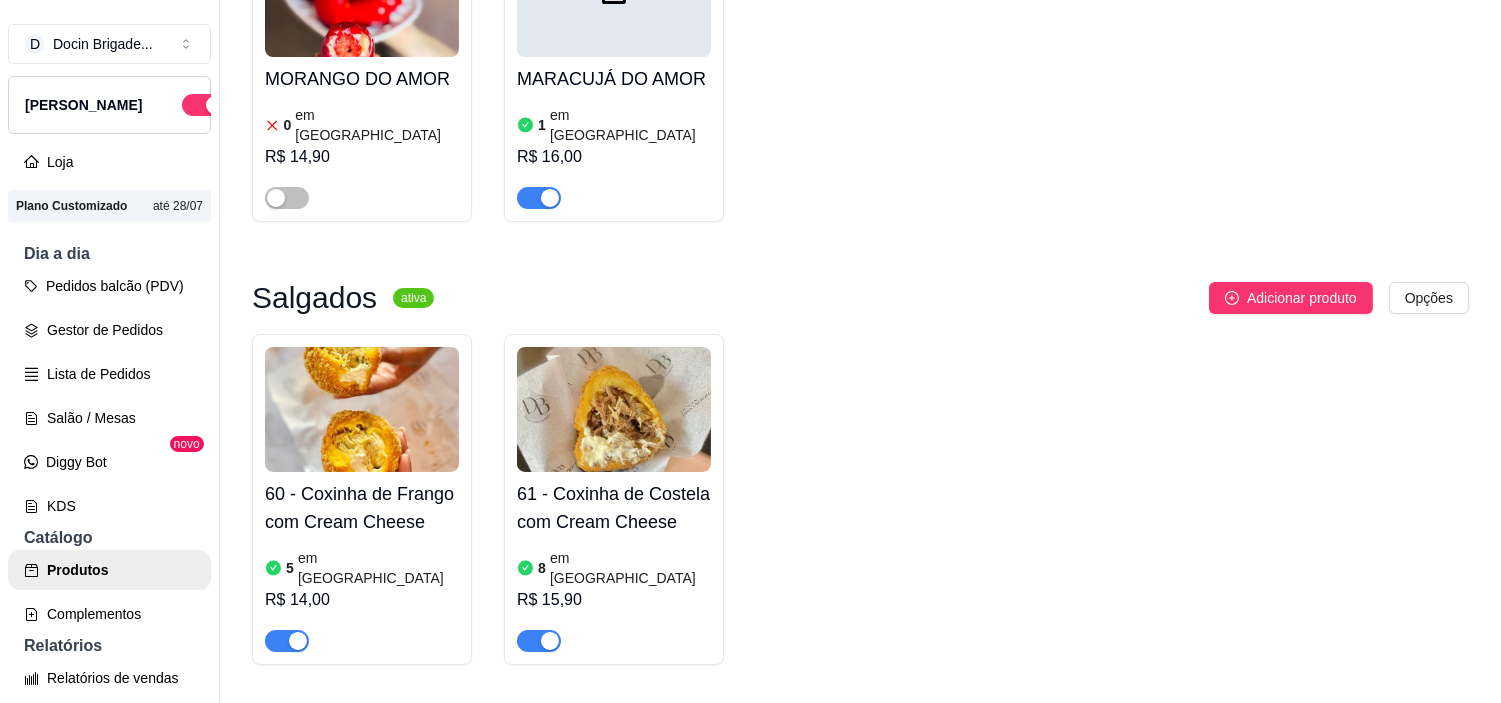 click at bounding box center (614, 409) 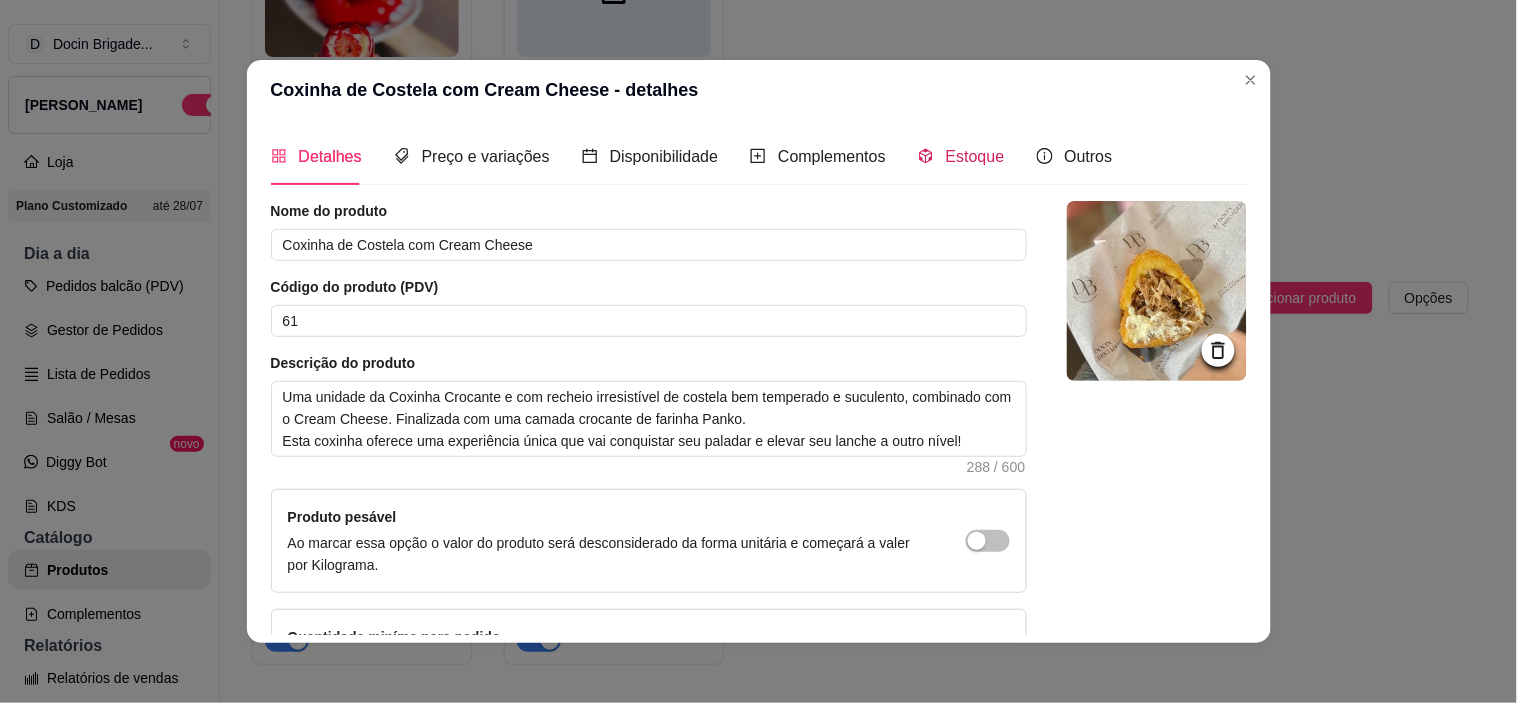 click on "Estoque" at bounding box center (975, 156) 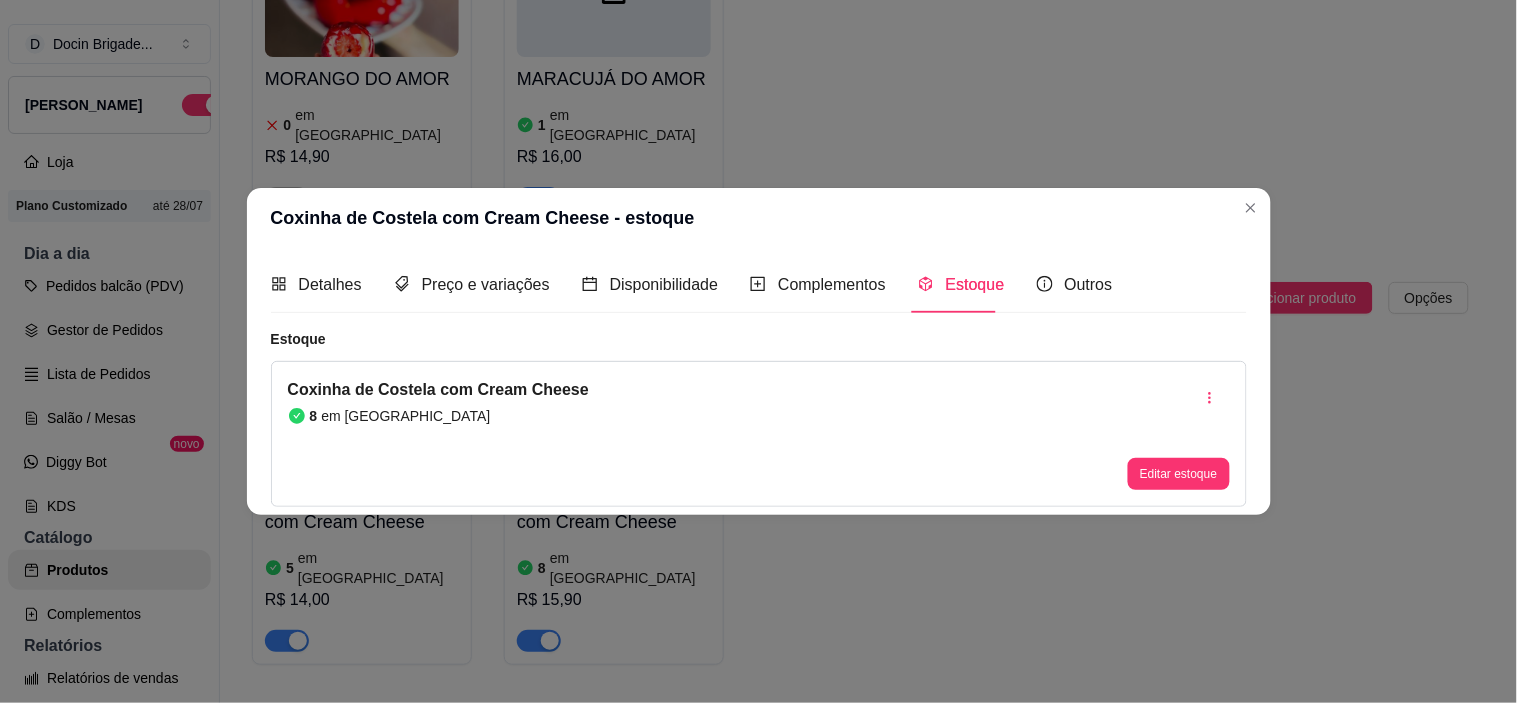 click on "Coxinha de Costela com Cream Cheese  8 em estoque Editar estoque" at bounding box center [759, 434] 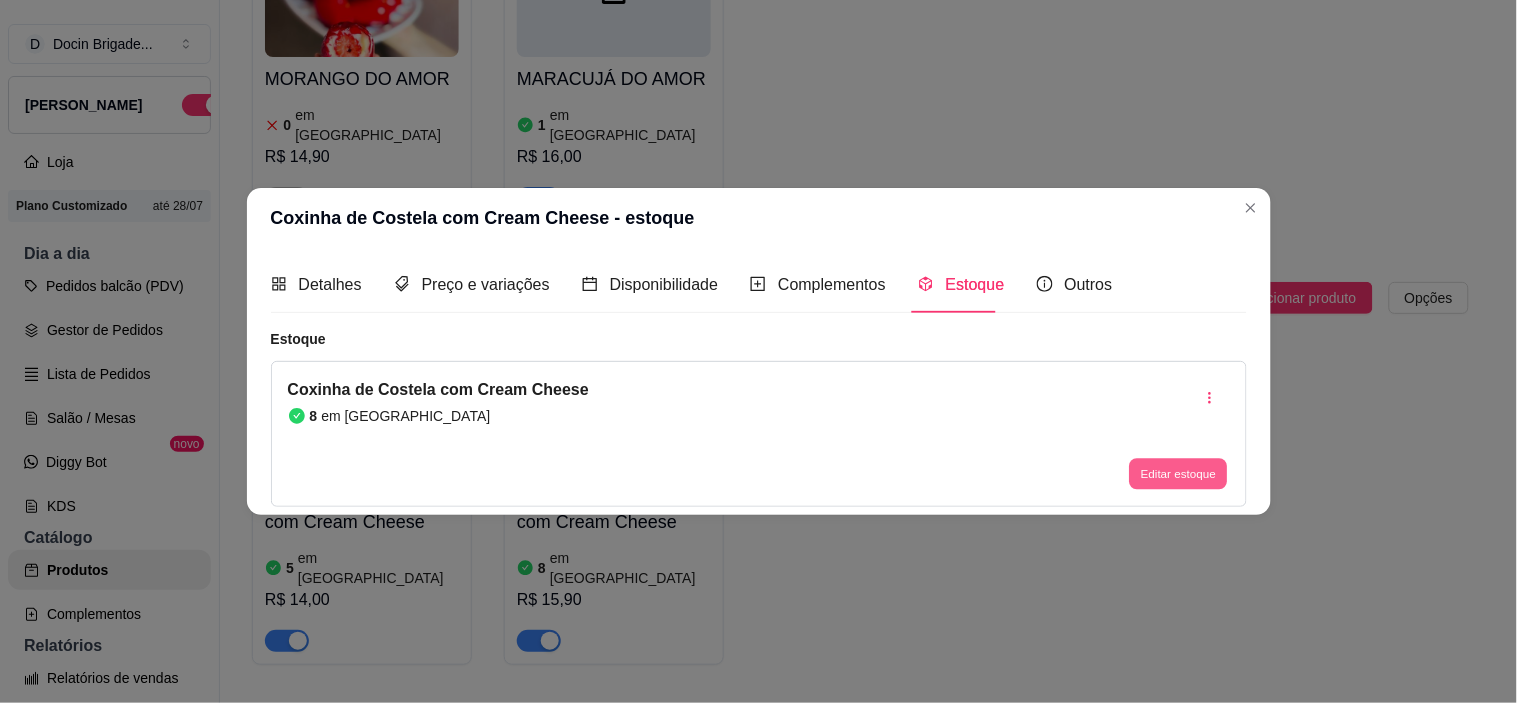 click on "Editar estoque" at bounding box center (1179, 474) 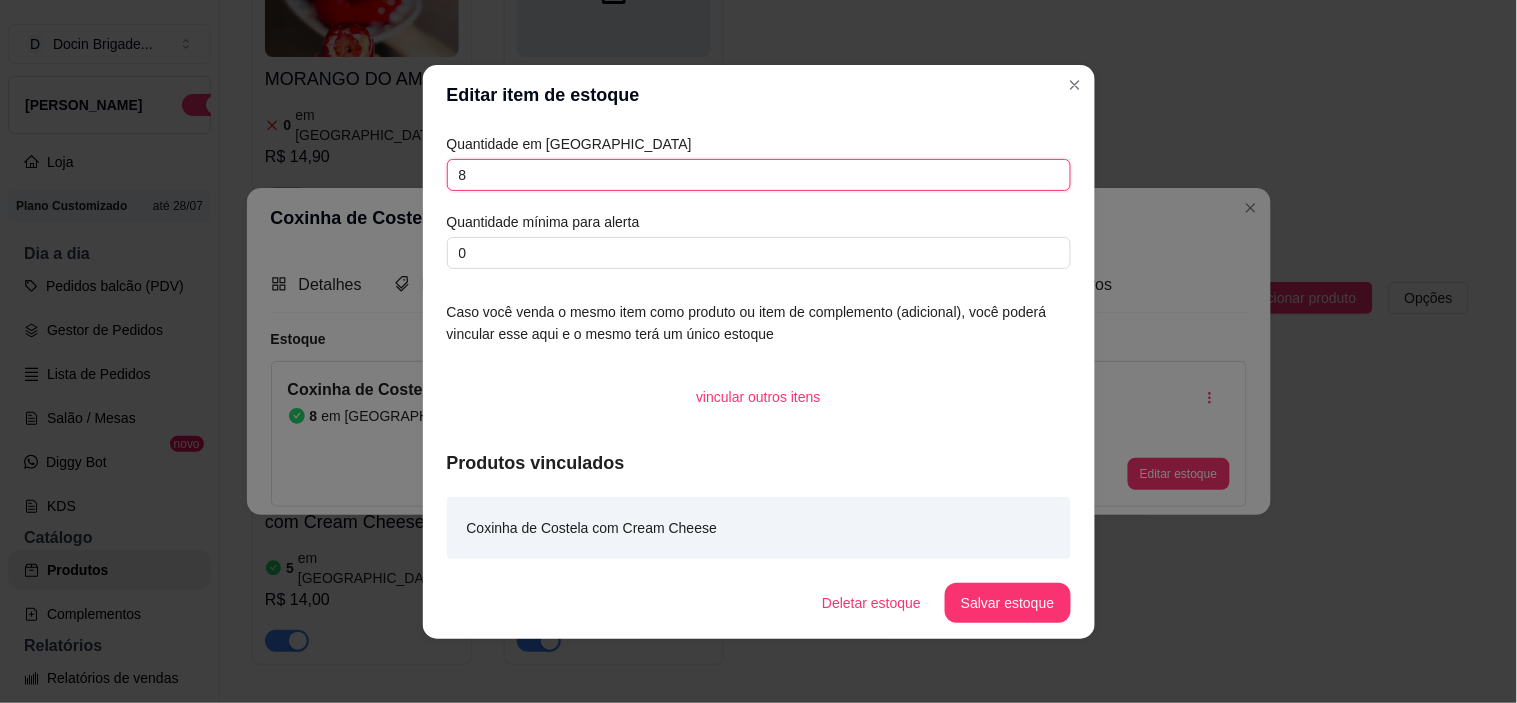 click on "8" at bounding box center (759, 175) 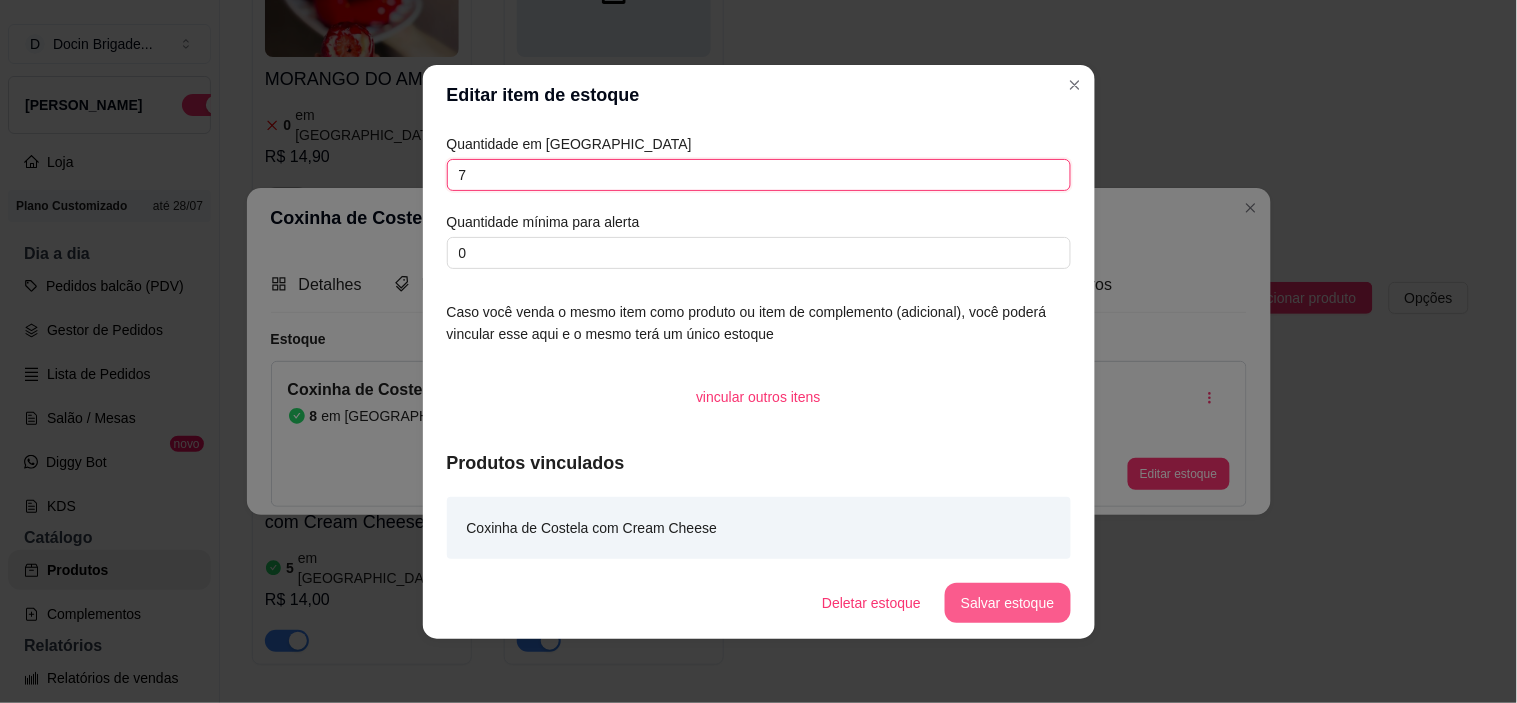 type on "7" 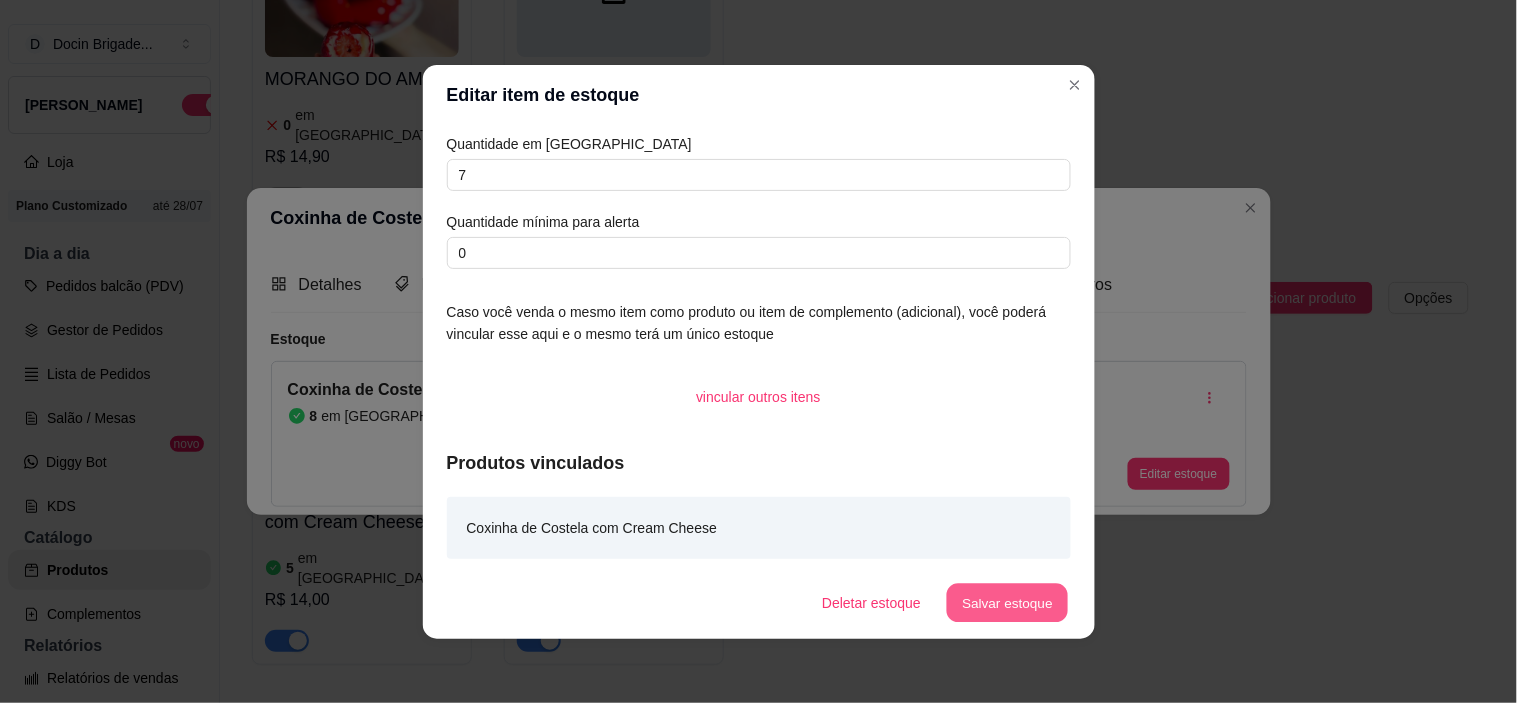 click on "Salvar estoque" at bounding box center [1008, 602] 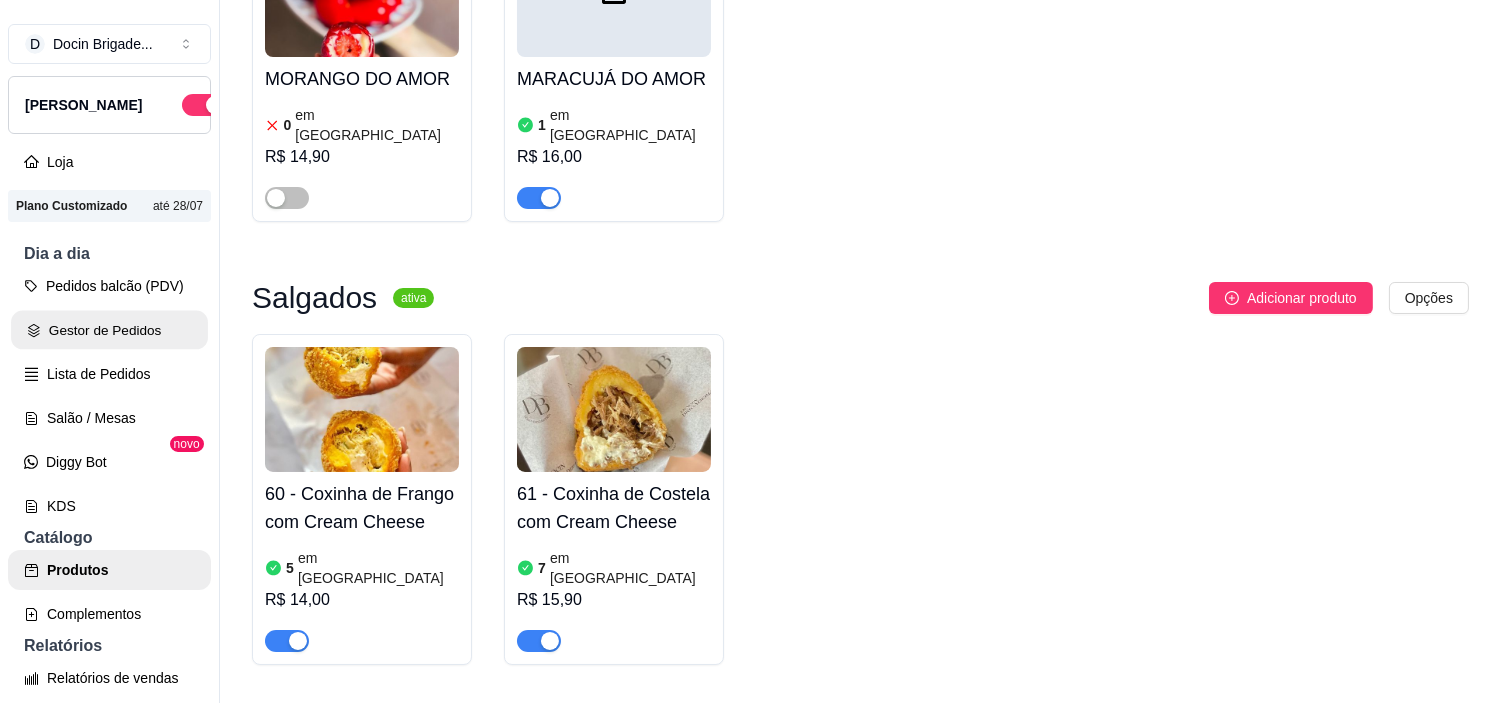 click on "Gestor de Pedidos" at bounding box center [109, 330] 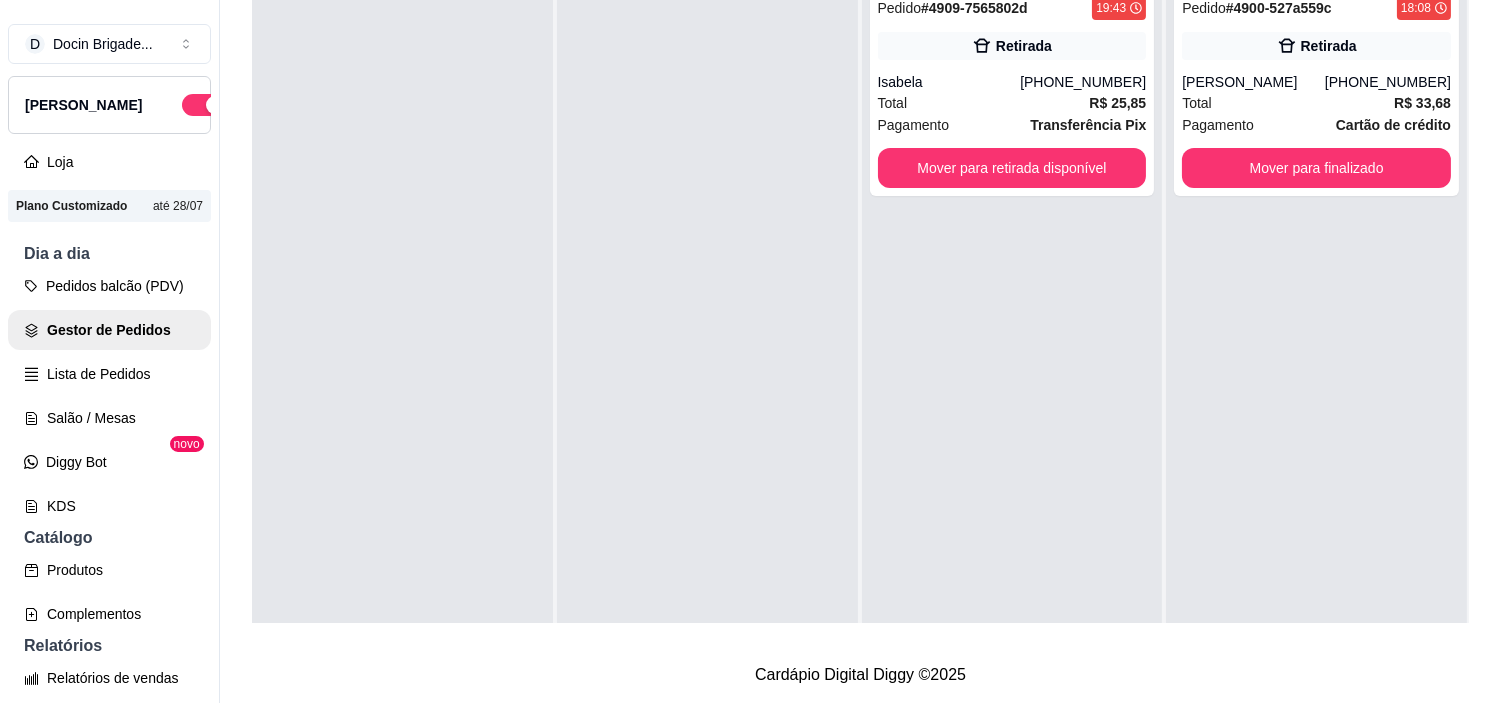 scroll, scrollTop: 0, scrollLeft: 0, axis: both 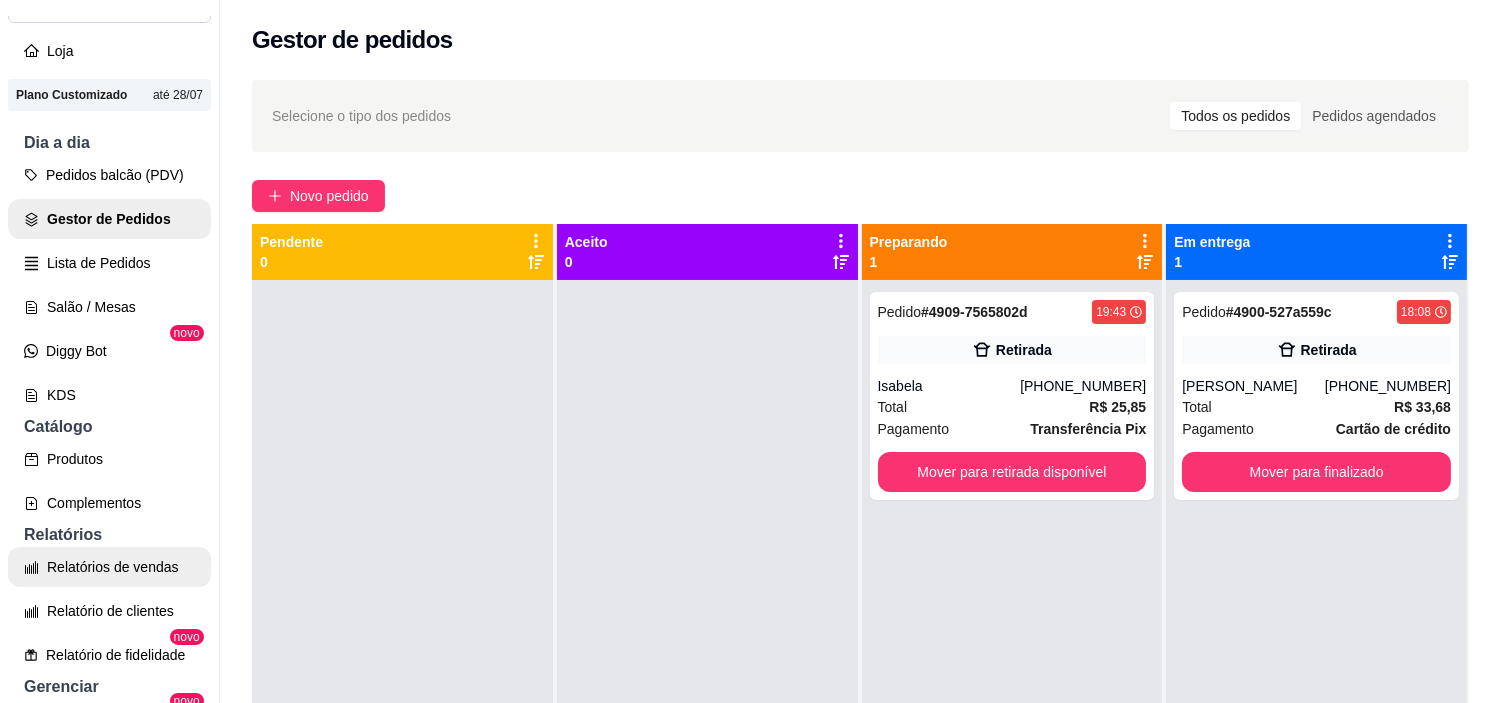 click on "Relatórios de vendas" at bounding box center (109, 567) 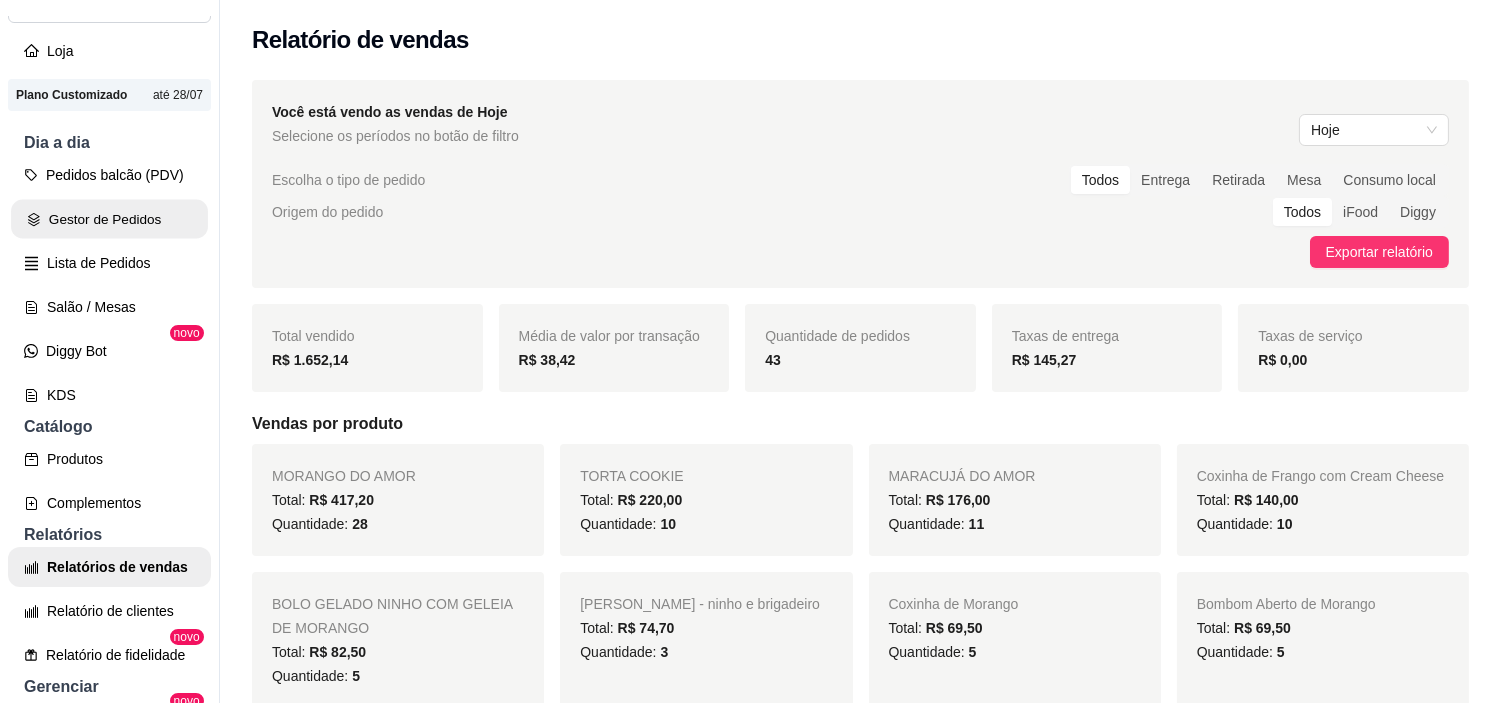 click on "Gestor de Pedidos" at bounding box center (109, 219) 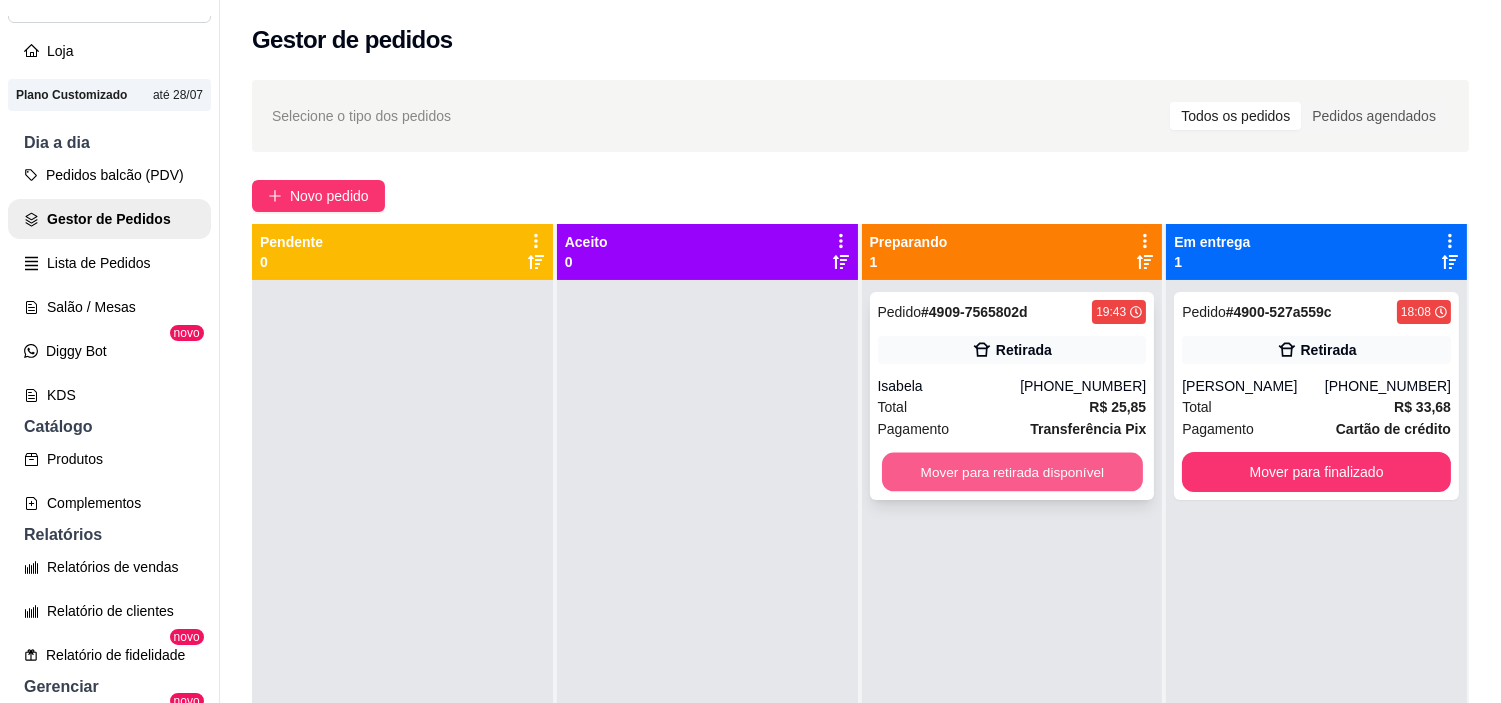 click on "Mover para retirada disponível" at bounding box center (1012, 472) 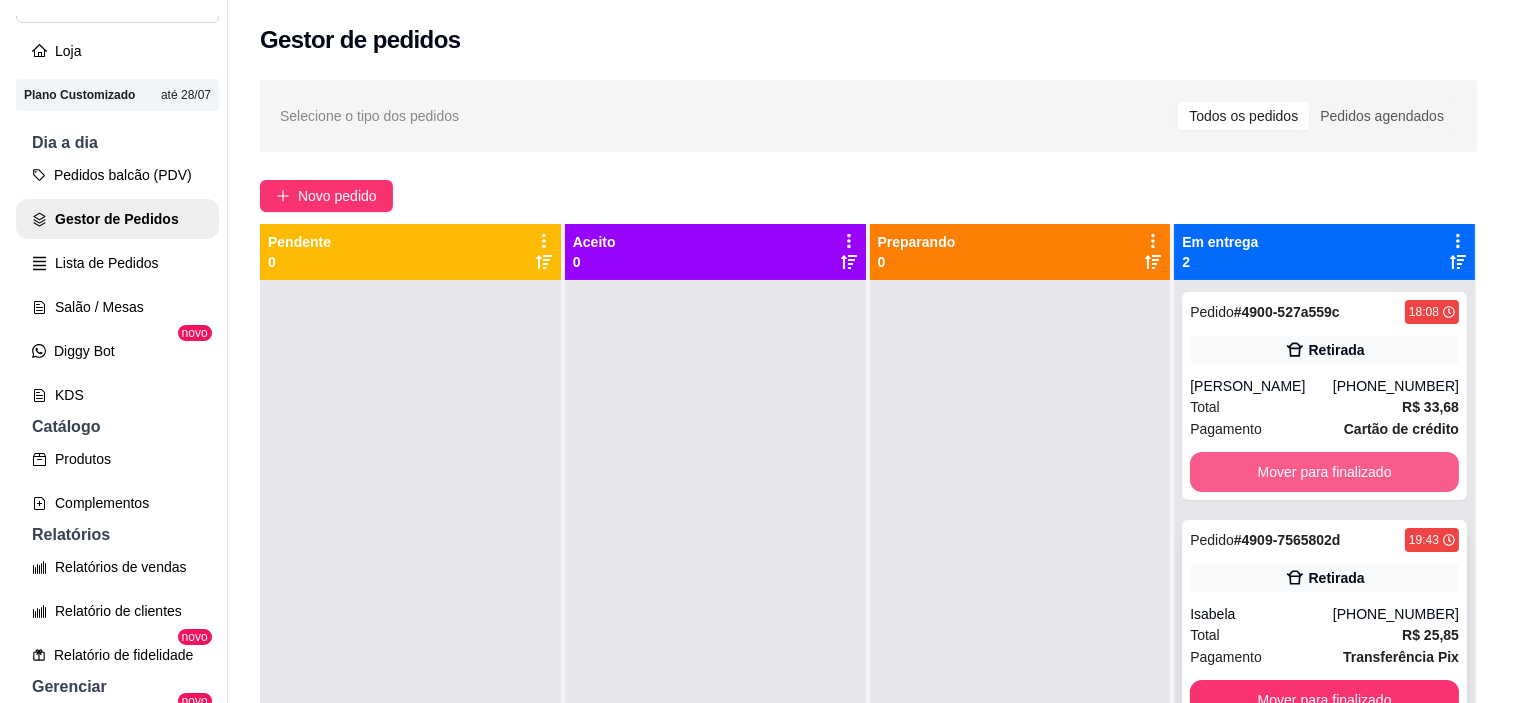 scroll, scrollTop: 55, scrollLeft: 0, axis: vertical 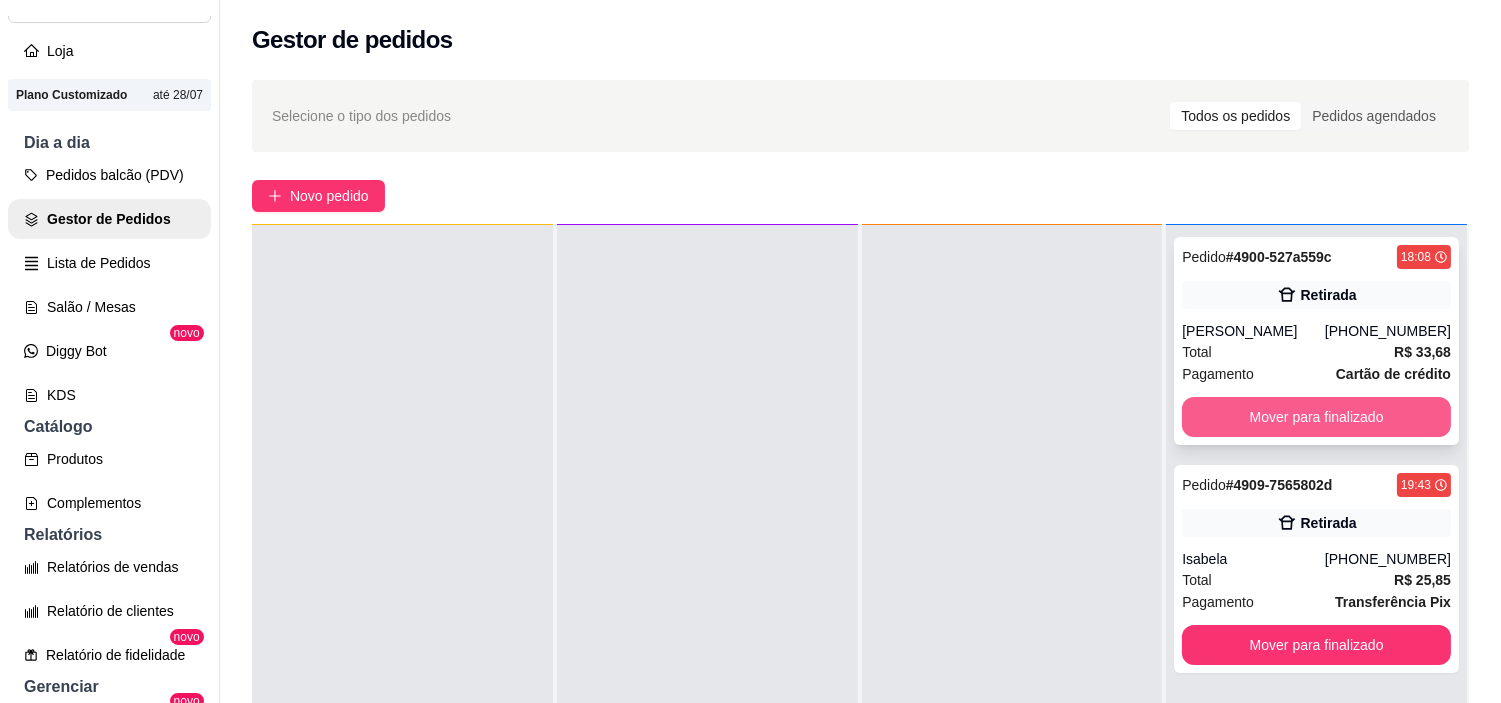 click on "Mover para finalizado" at bounding box center (1316, 417) 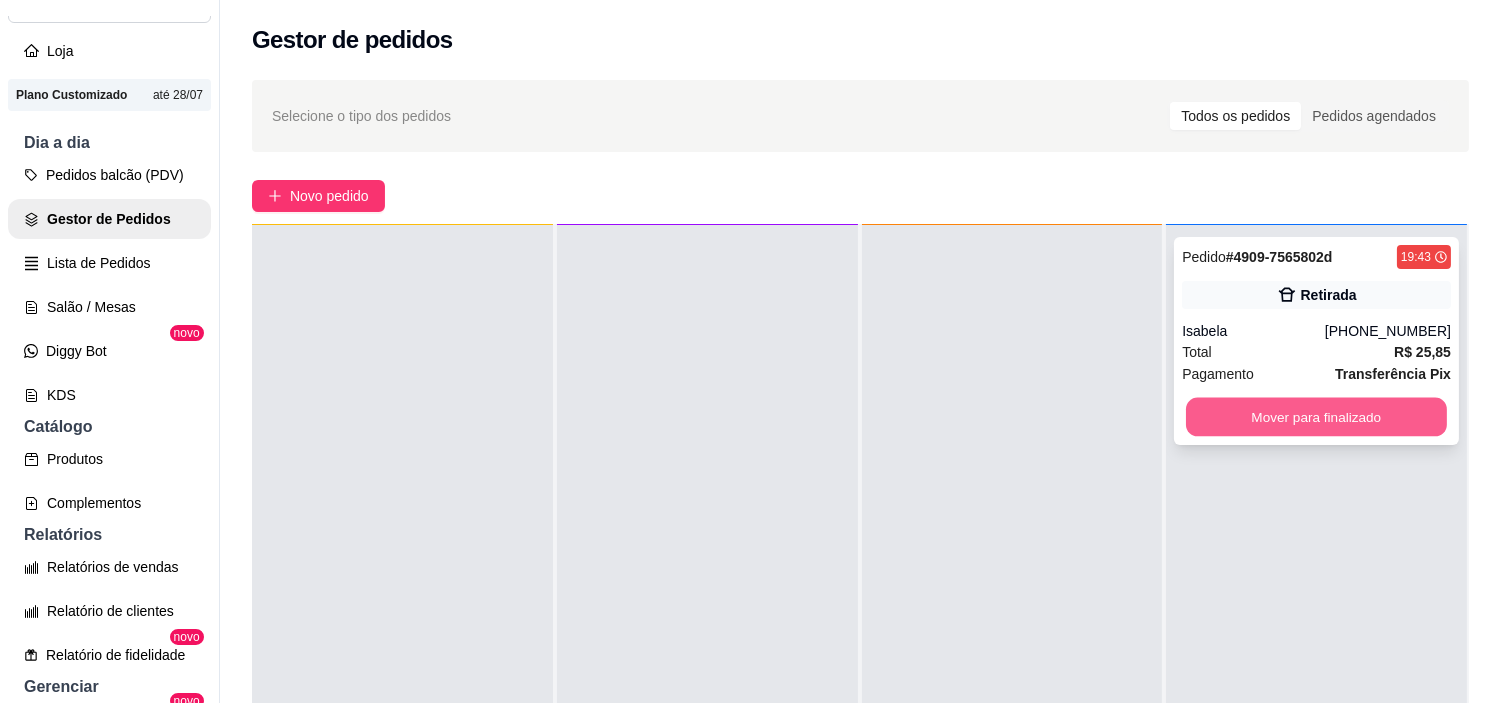 click on "Mover para finalizado" at bounding box center (1316, 417) 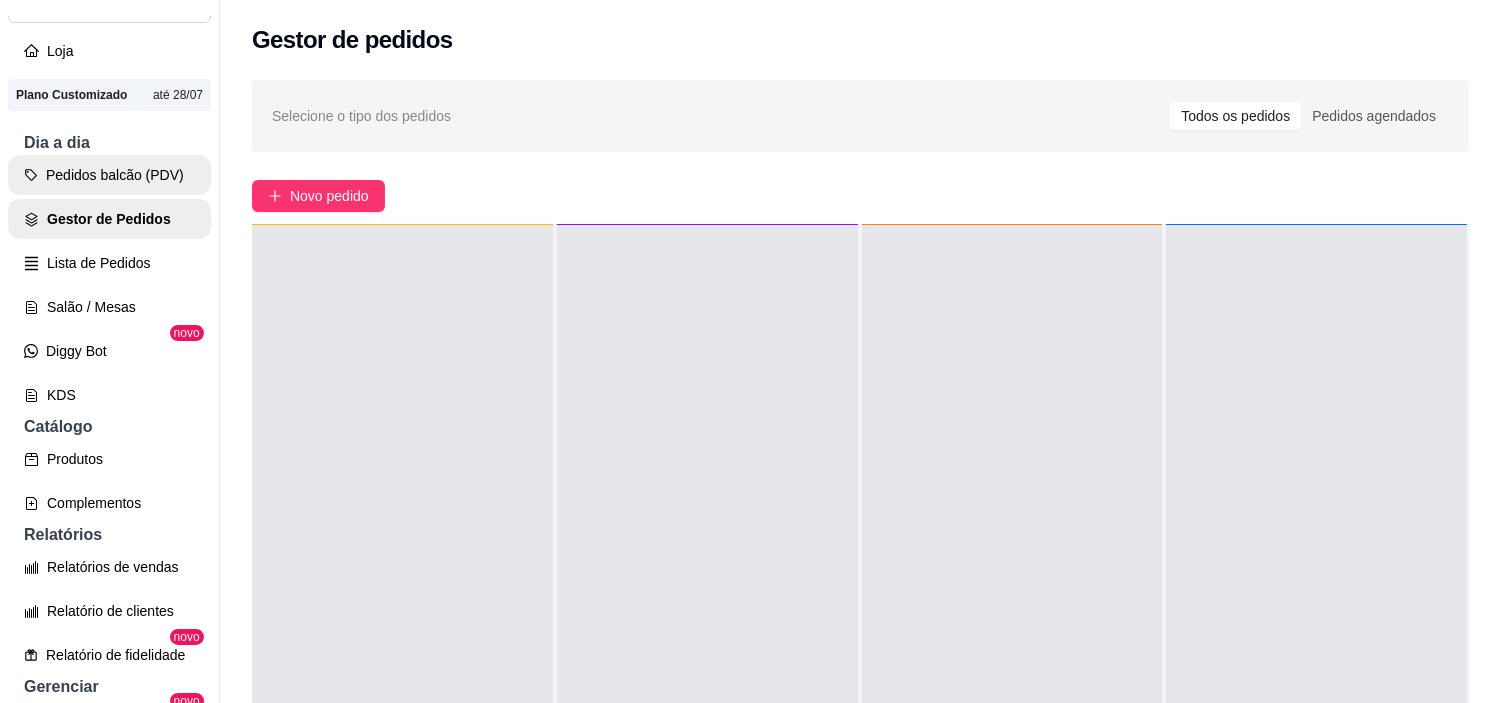 click on "Pedidos balcão (PDV)" at bounding box center (109, 175) 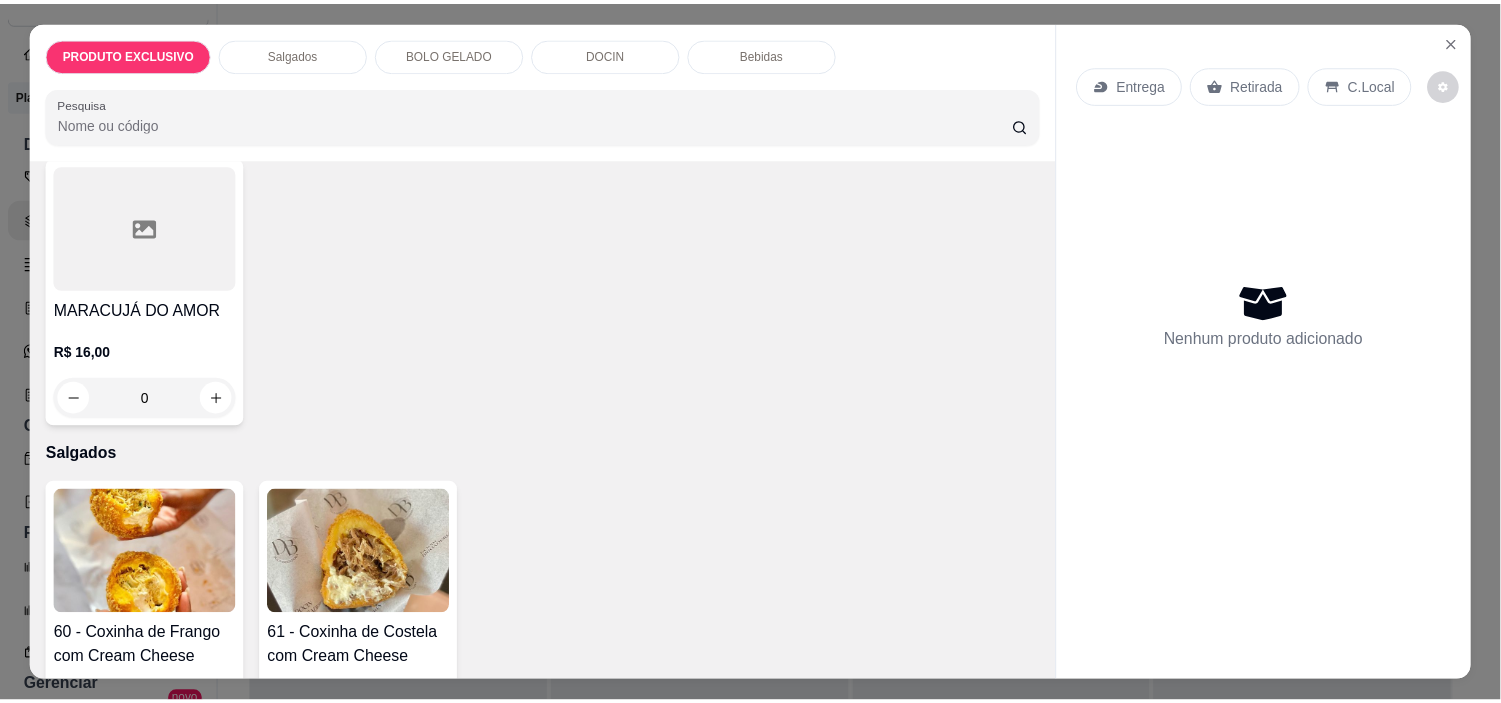 scroll, scrollTop: 0, scrollLeft: 0, axis: both 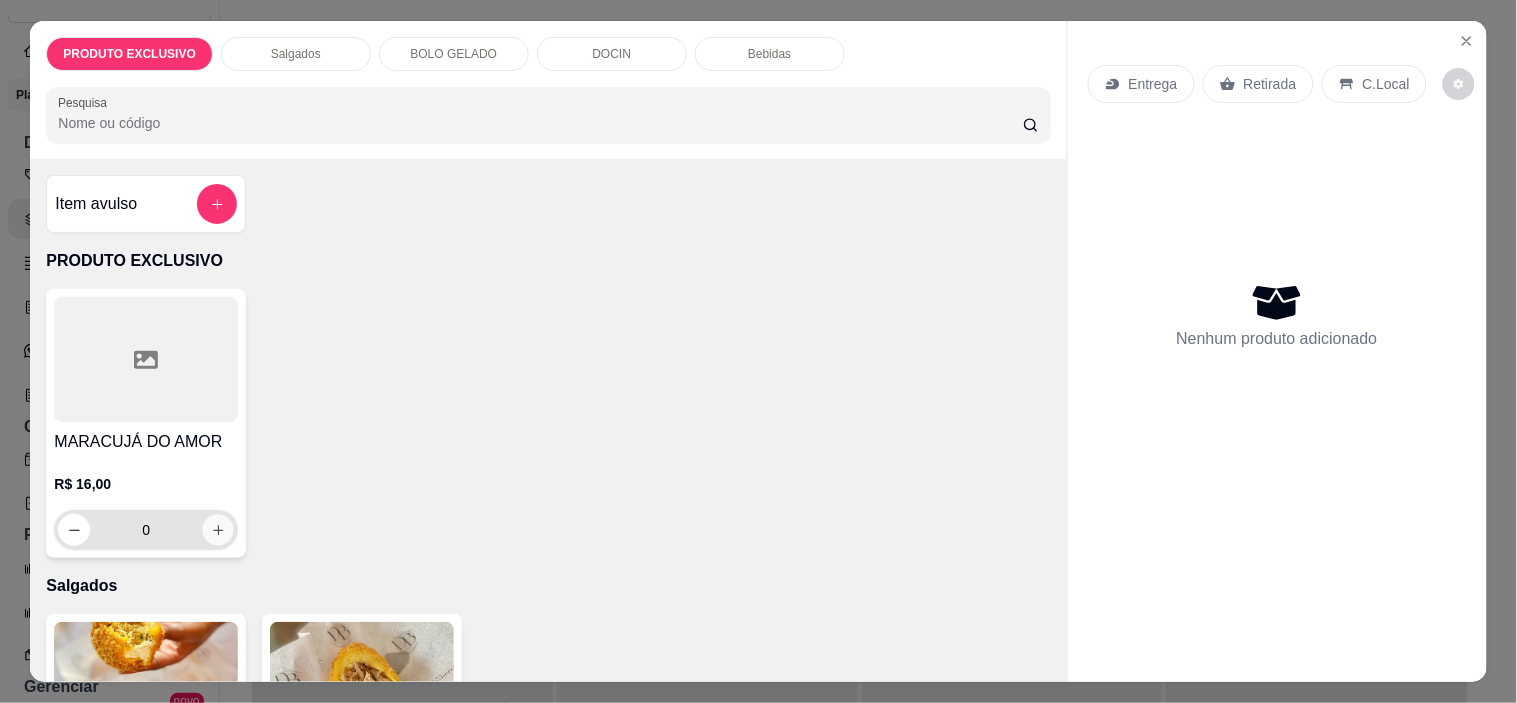 click 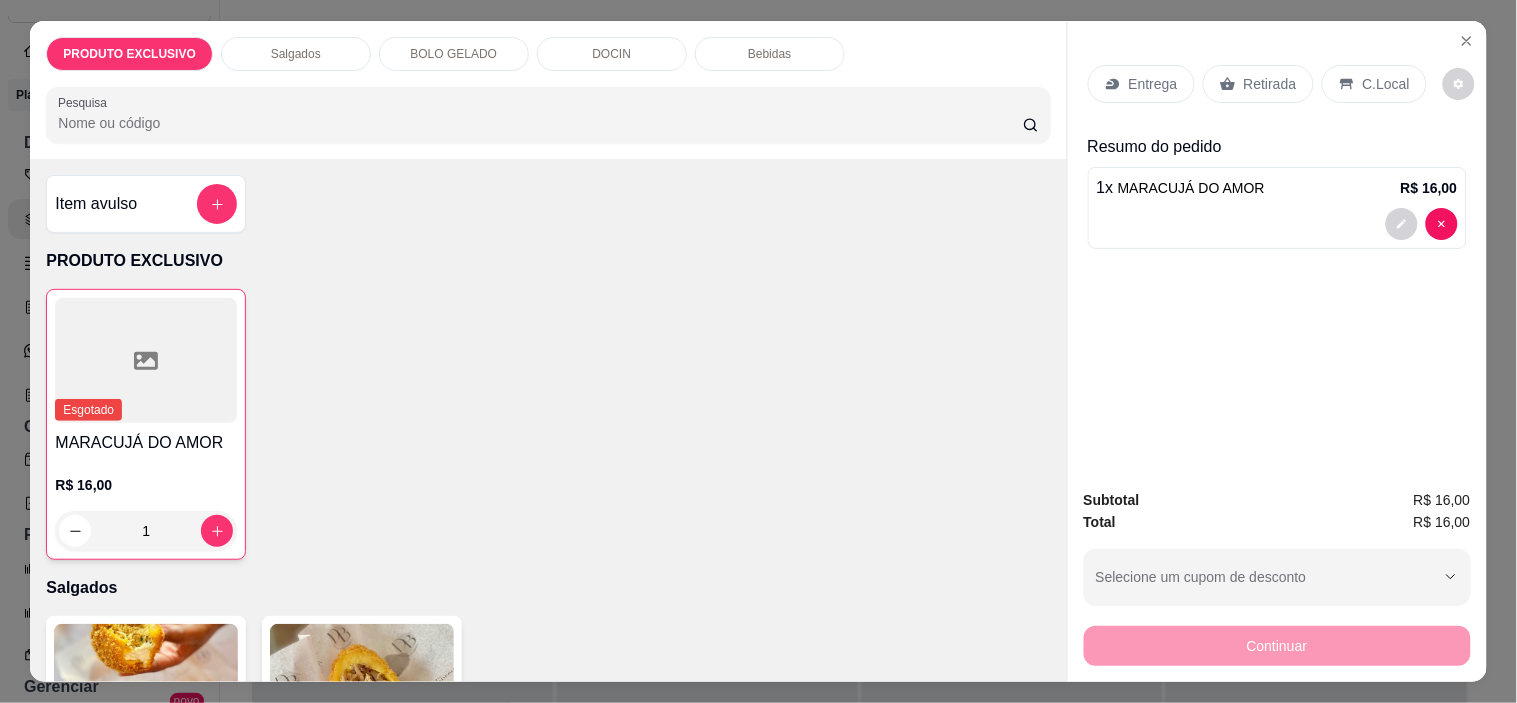 click on "Retirada" at bounding box center [1258, 84] 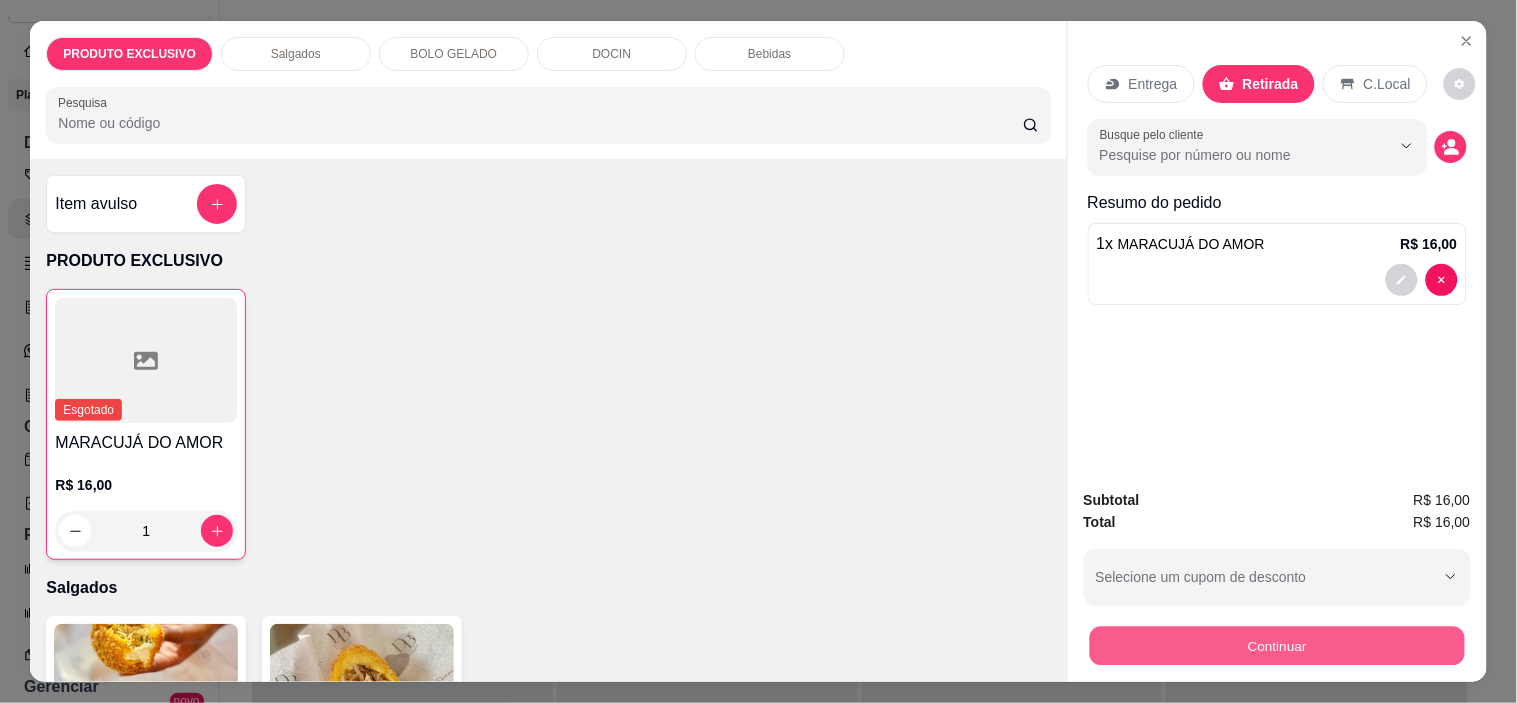 click on "Continuar" at bounding box center (1276, 646) 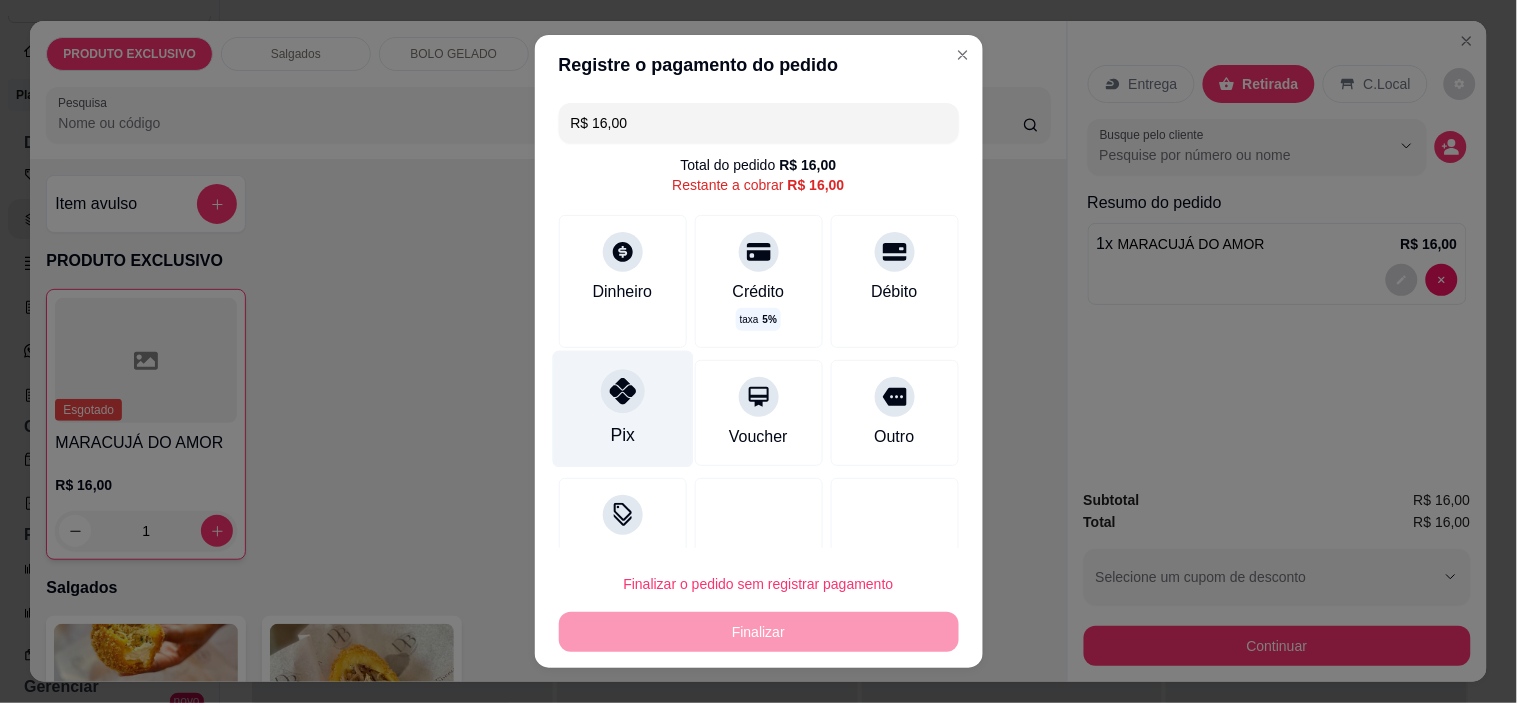 drag, startPoint x: 613, startPoint y: 411, endPoint x: 813, endPoint y: 612, distance: 283.5507 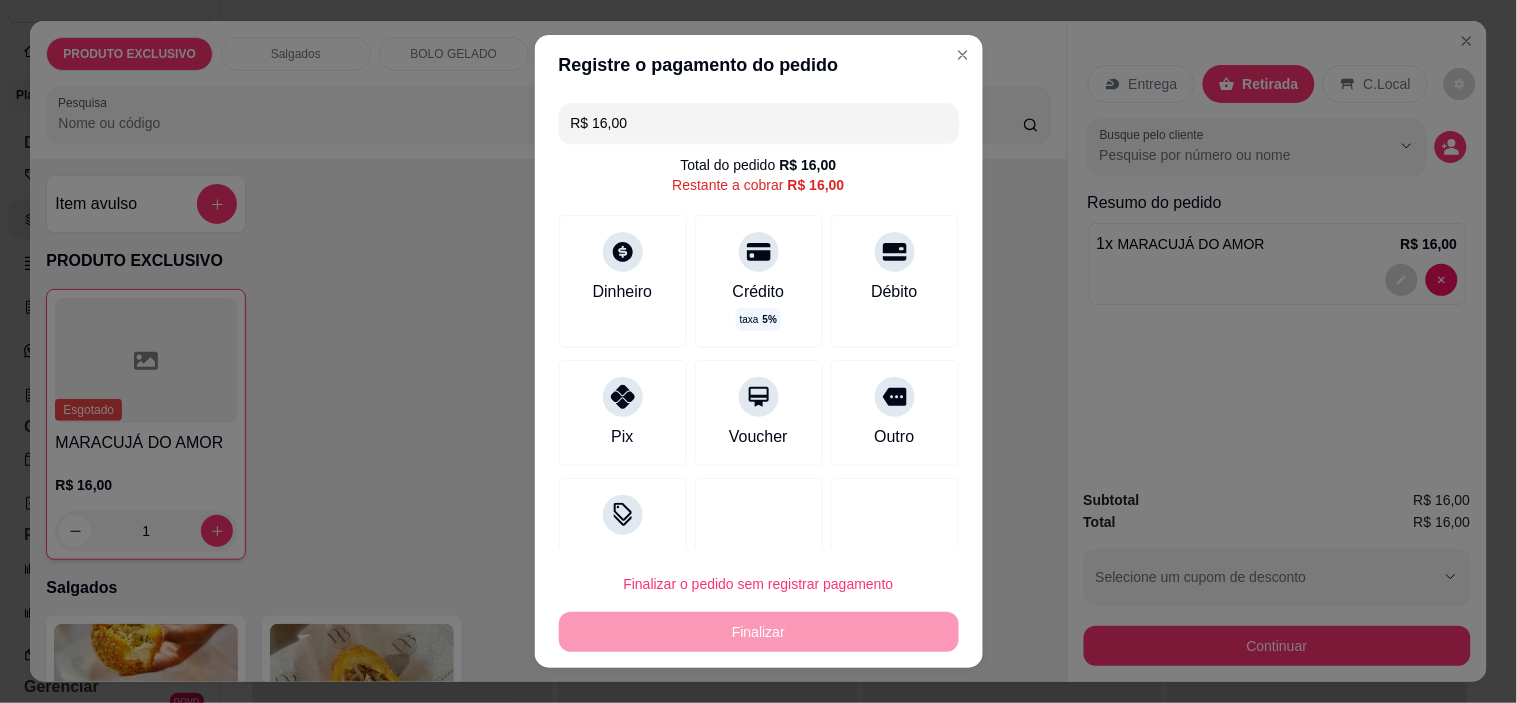 type on "R$ 0,00" 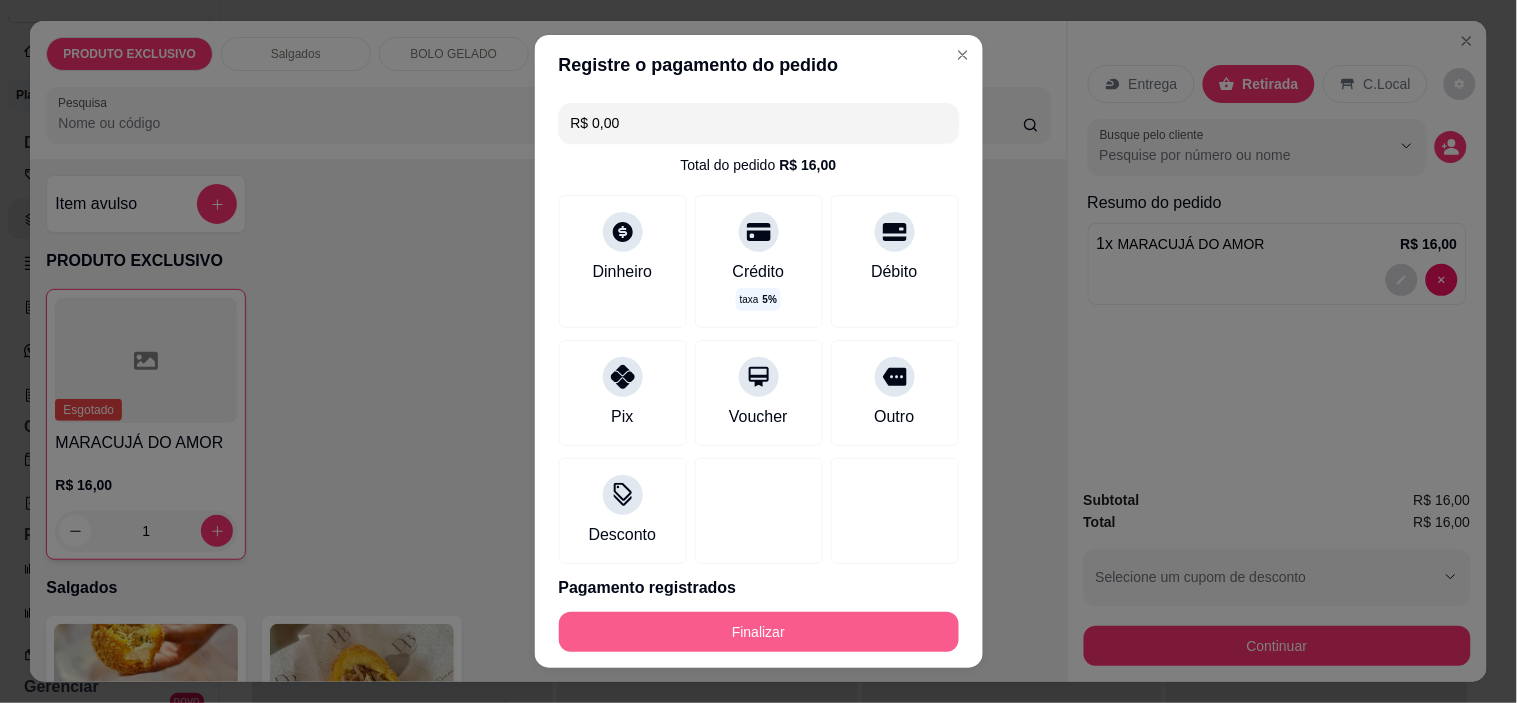 click on "Finalizar" at bounding box center [759, 632] 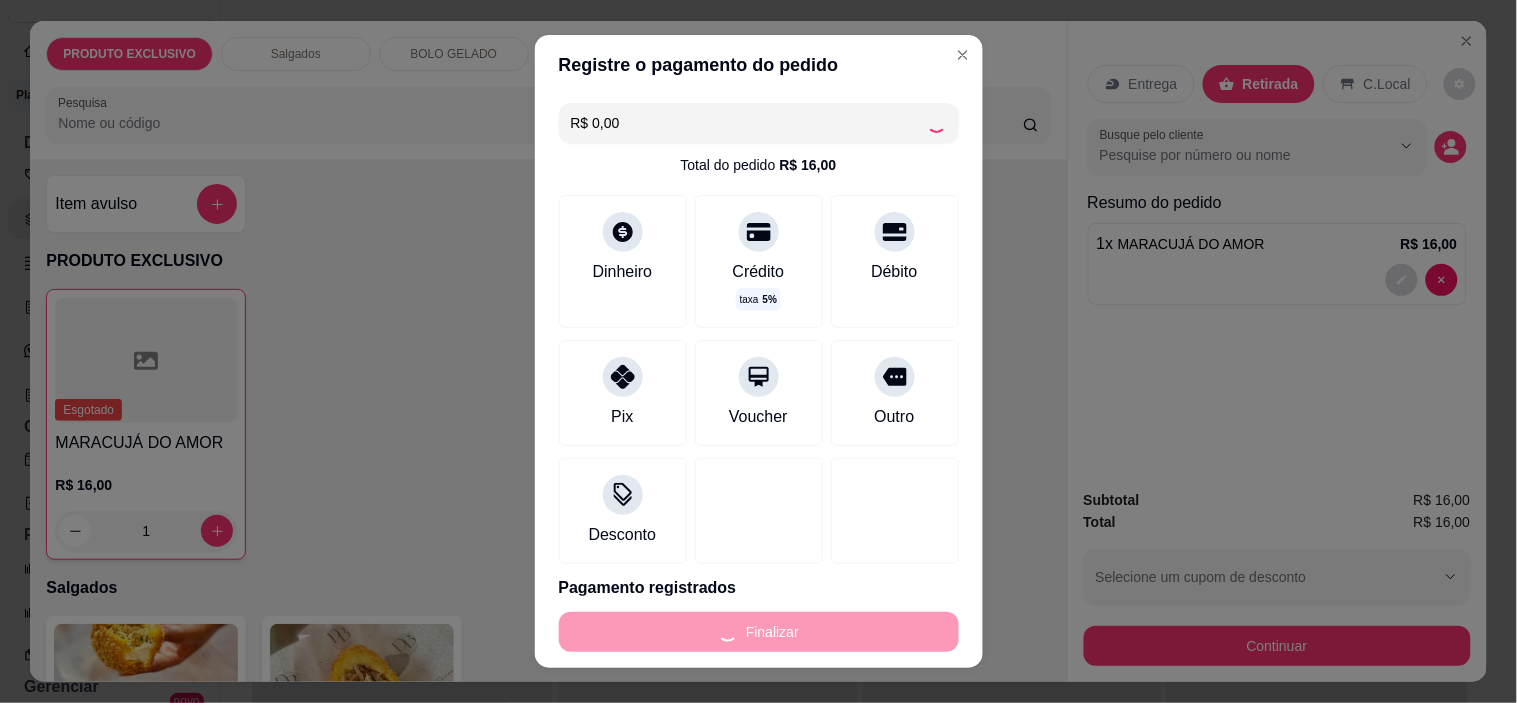 type on "0" 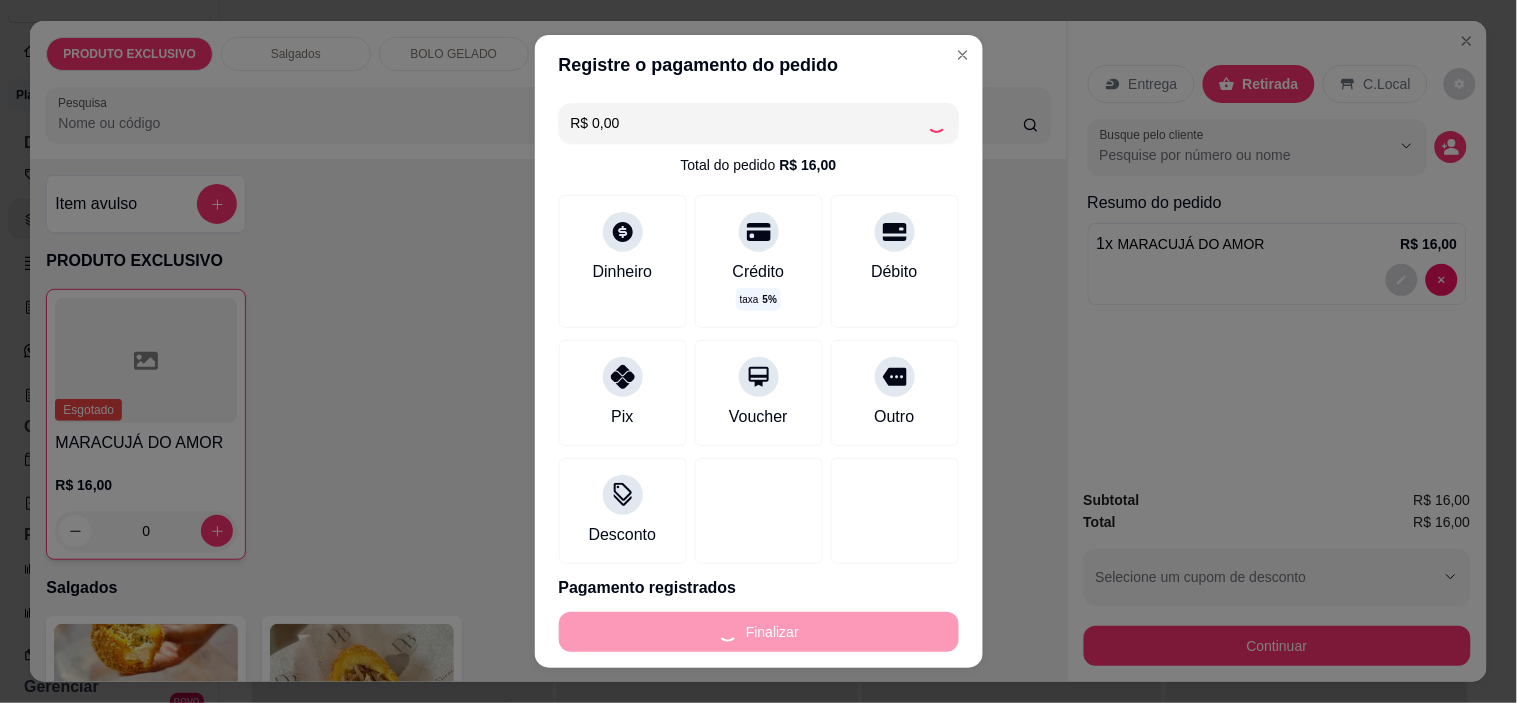 type on "-R$ 16,00" 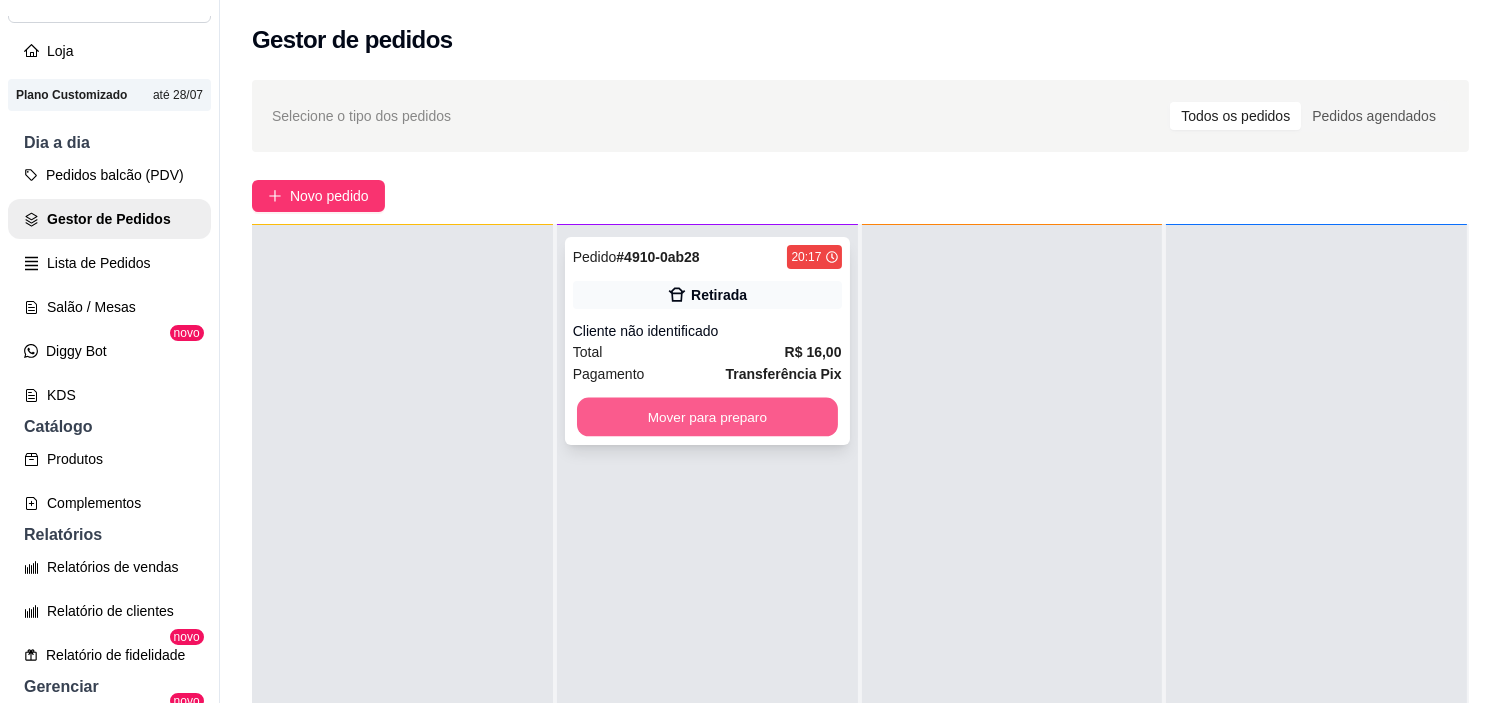 click on "Mover para preparo" at bounding box center [707, 417] 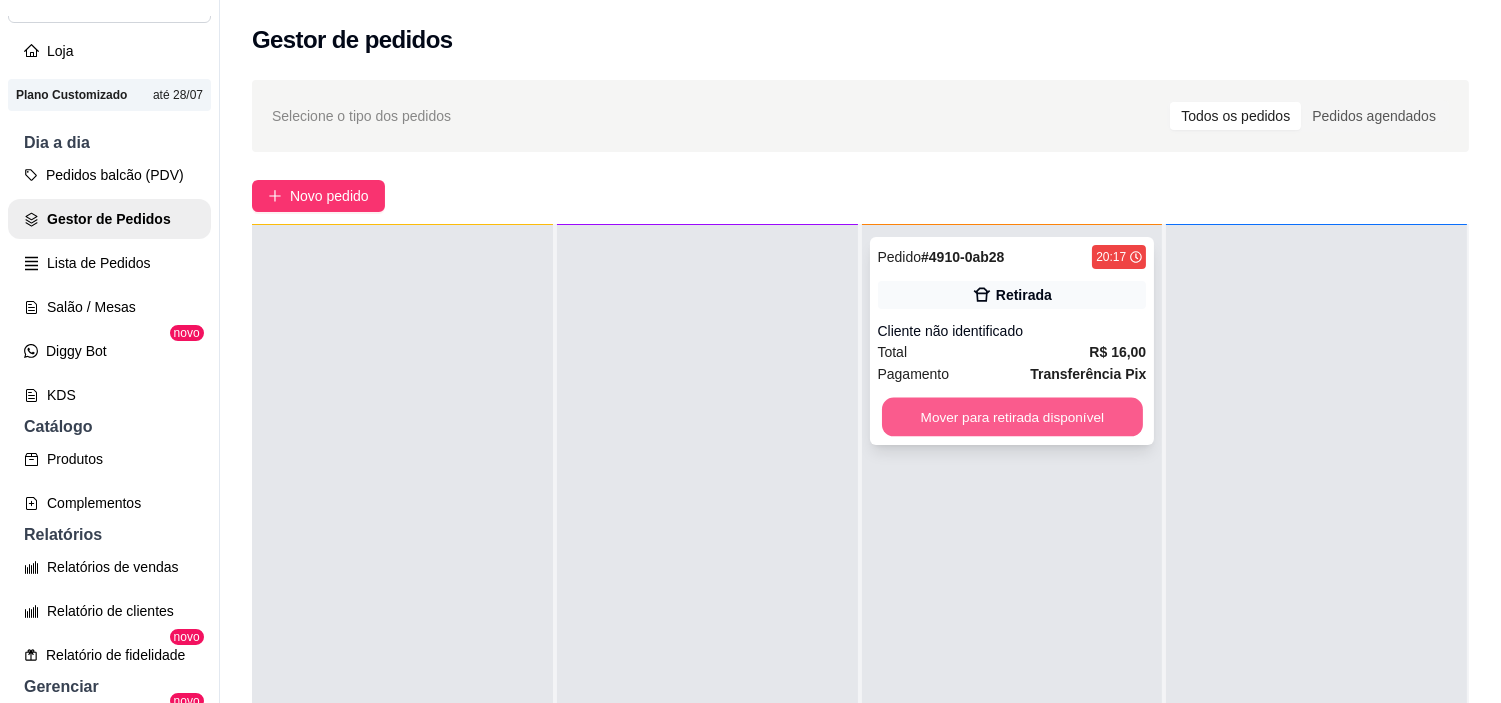 click on "Mover para retirada disponível" at bounding box center (1012, 417) 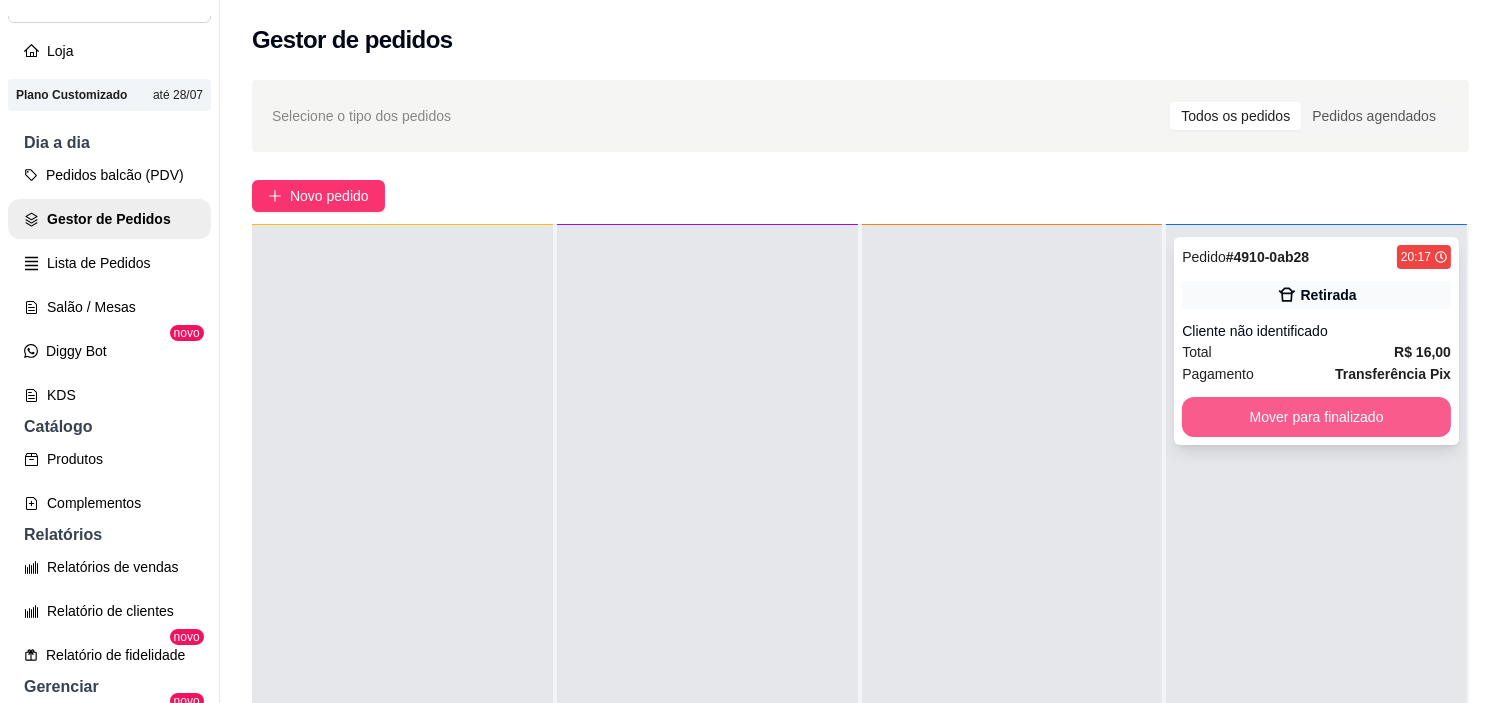 click on "Mover para finalizado" at bounding box center [1316, 417] 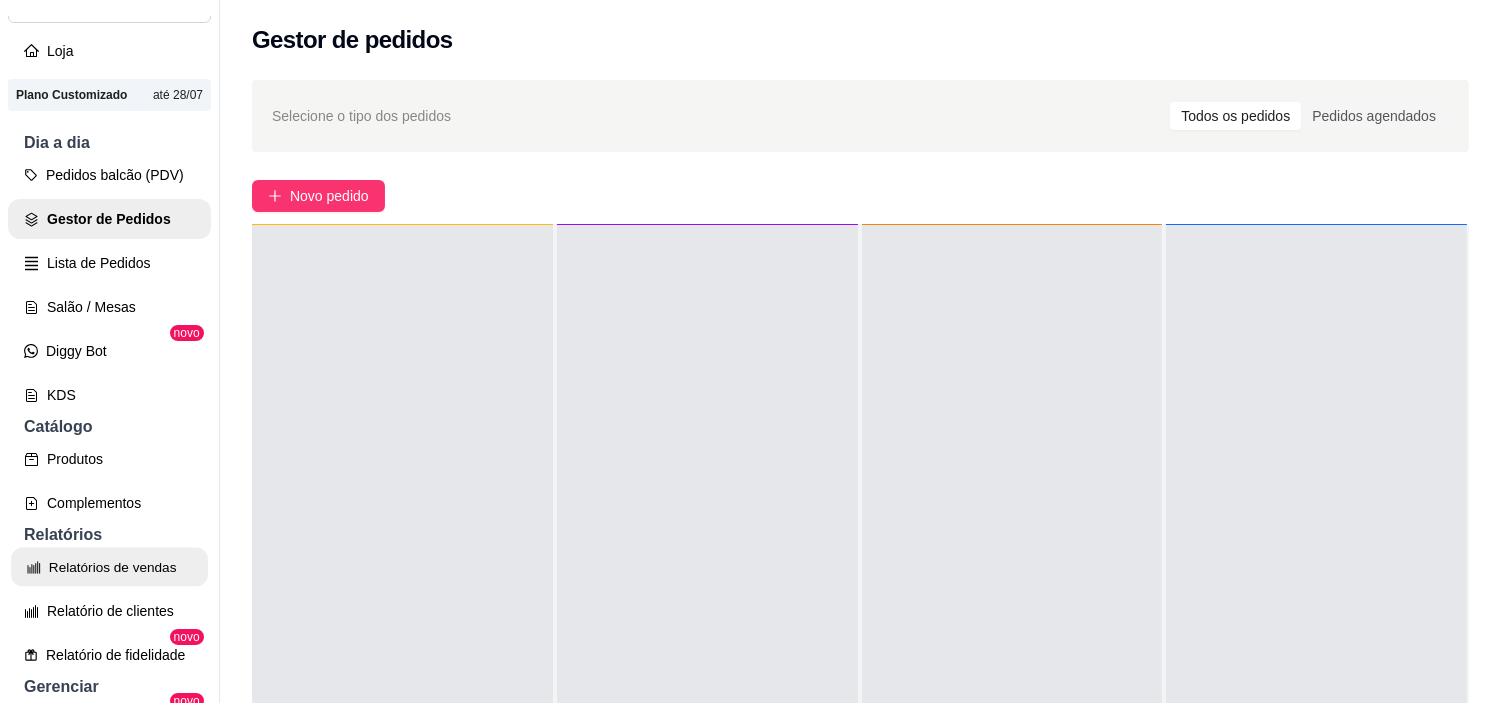 click on "Relatórios de vendas" at bounding box center [109, 567] 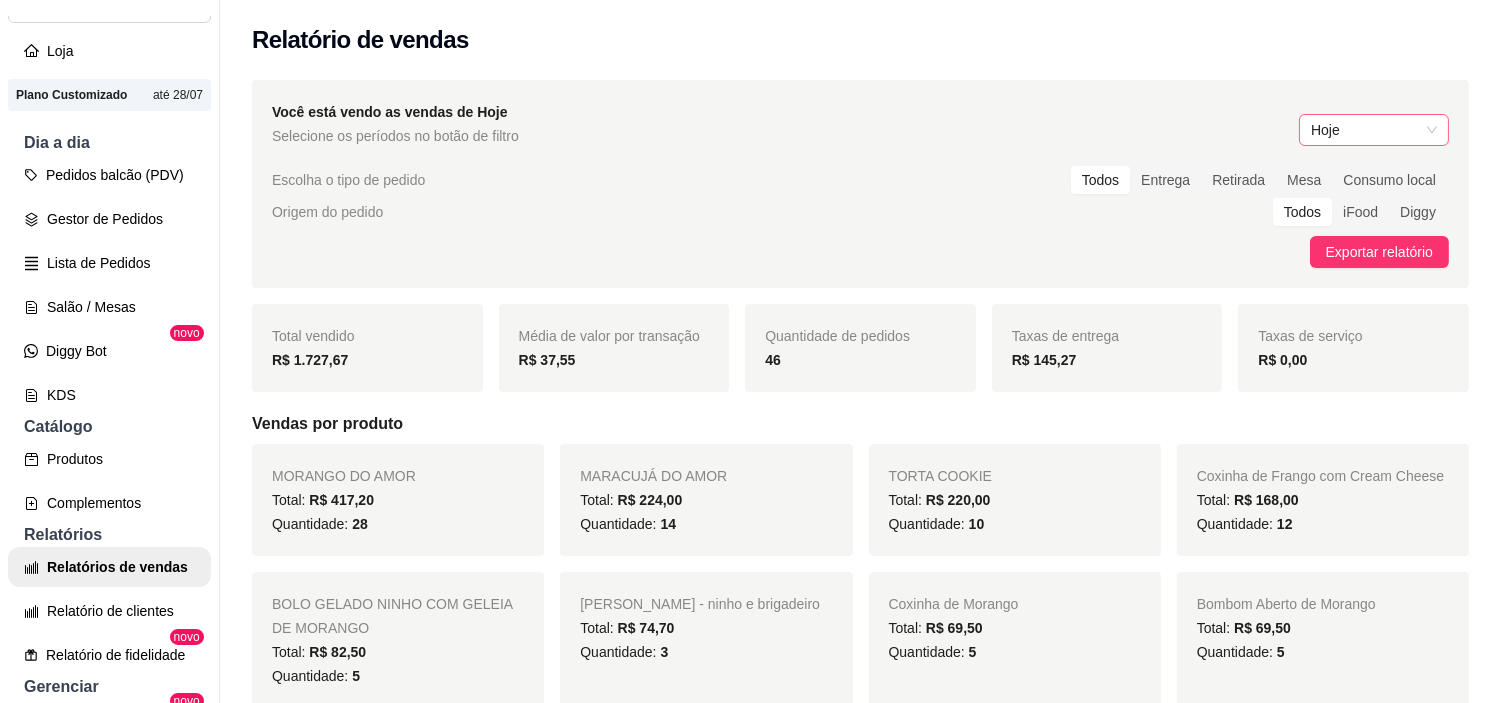 click on "Hoje" at bounding box center [1374, 130] 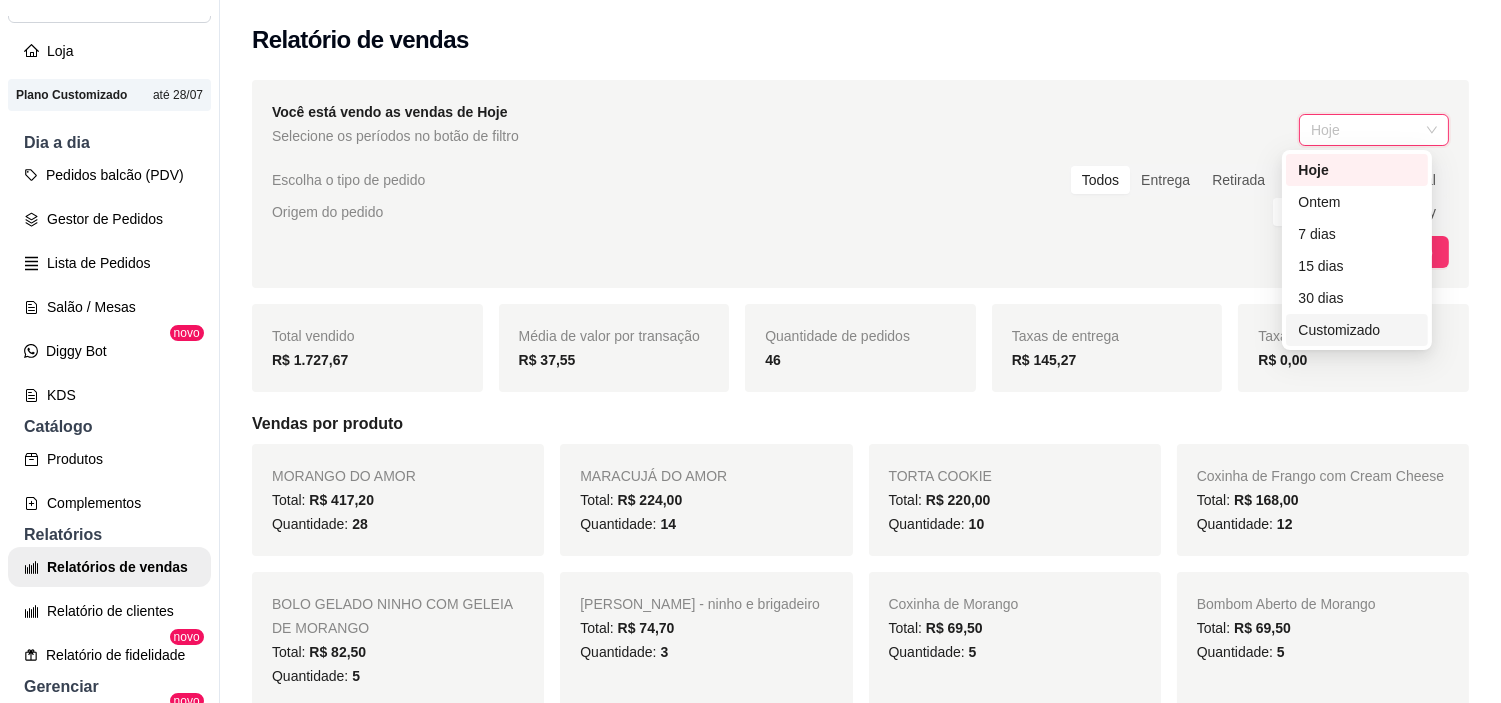 click on "Customizado" at bounding box center (1357, 330) 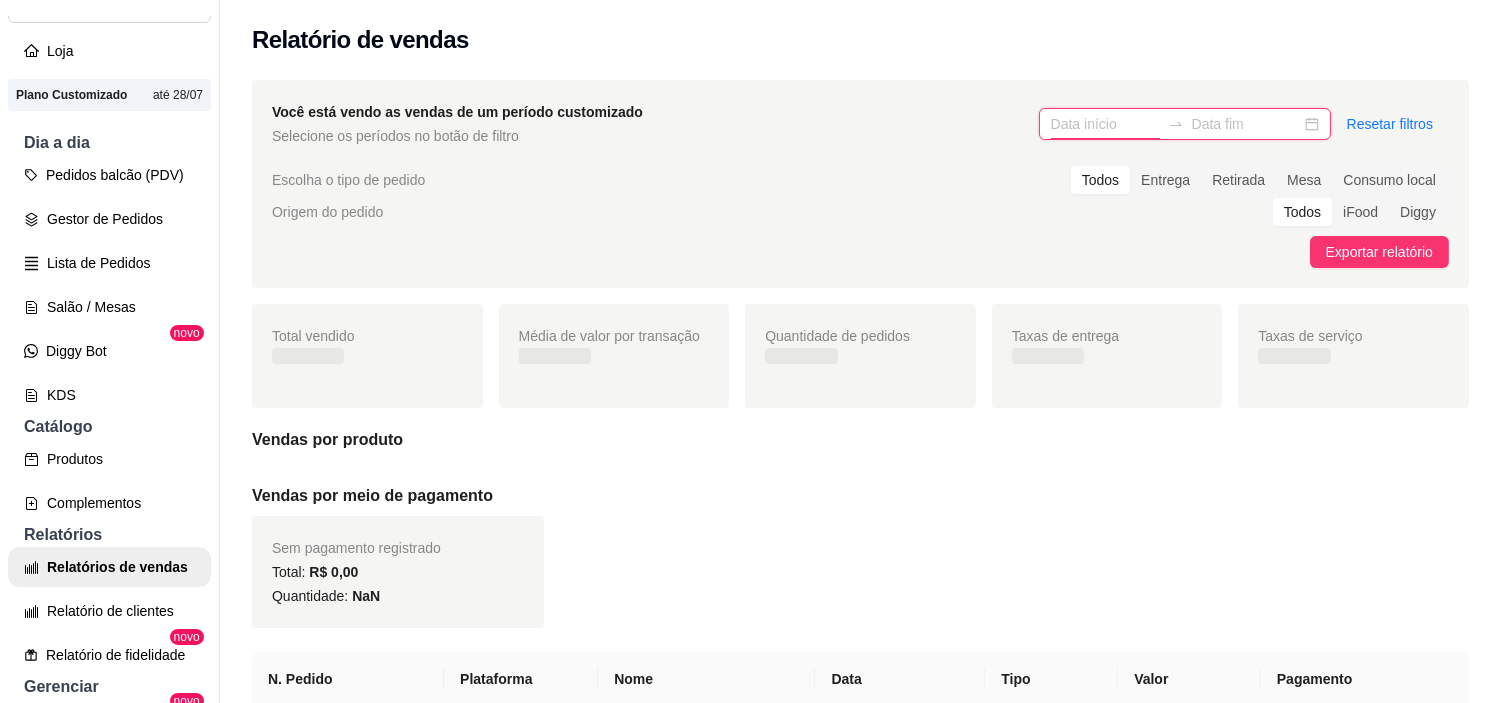 click on "Resetar filtros" at bounding box center [1244, 124] 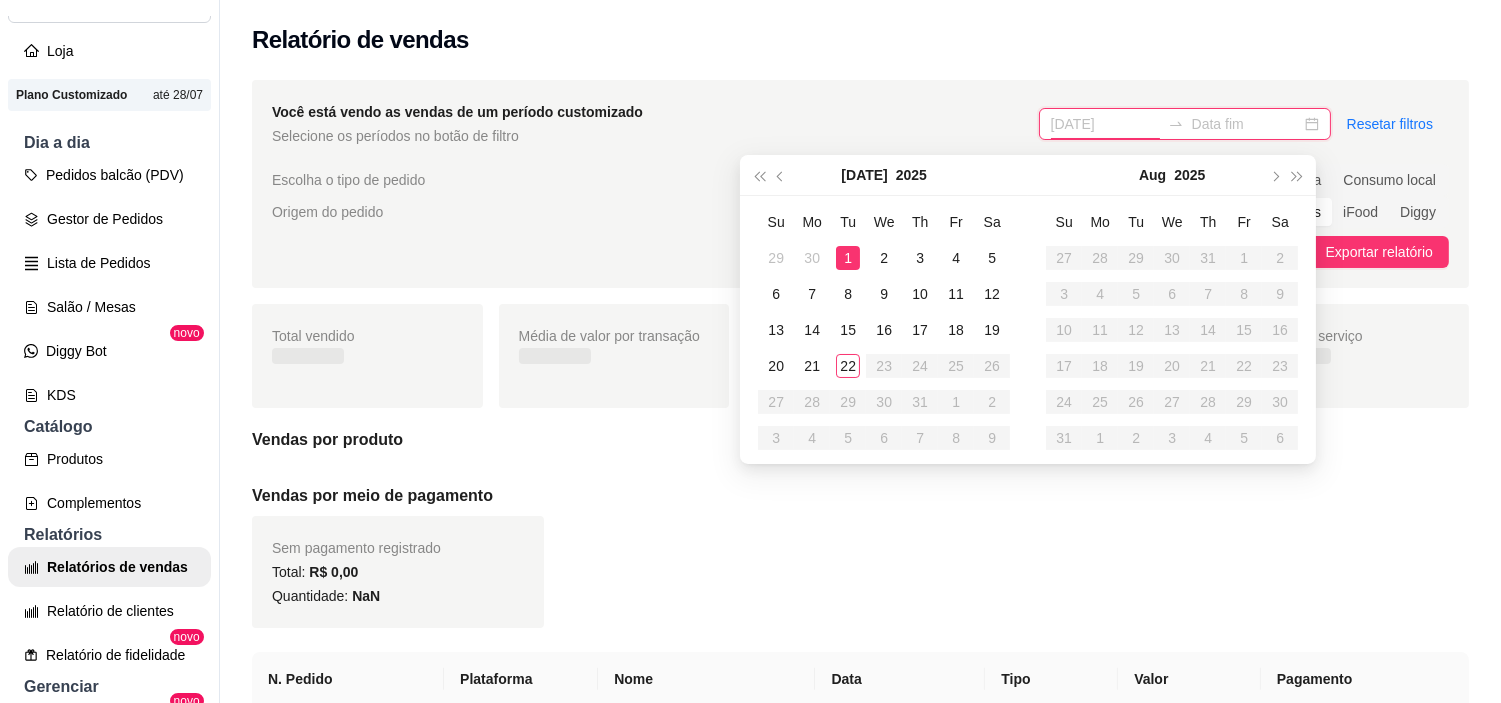 type on "[DATE]" 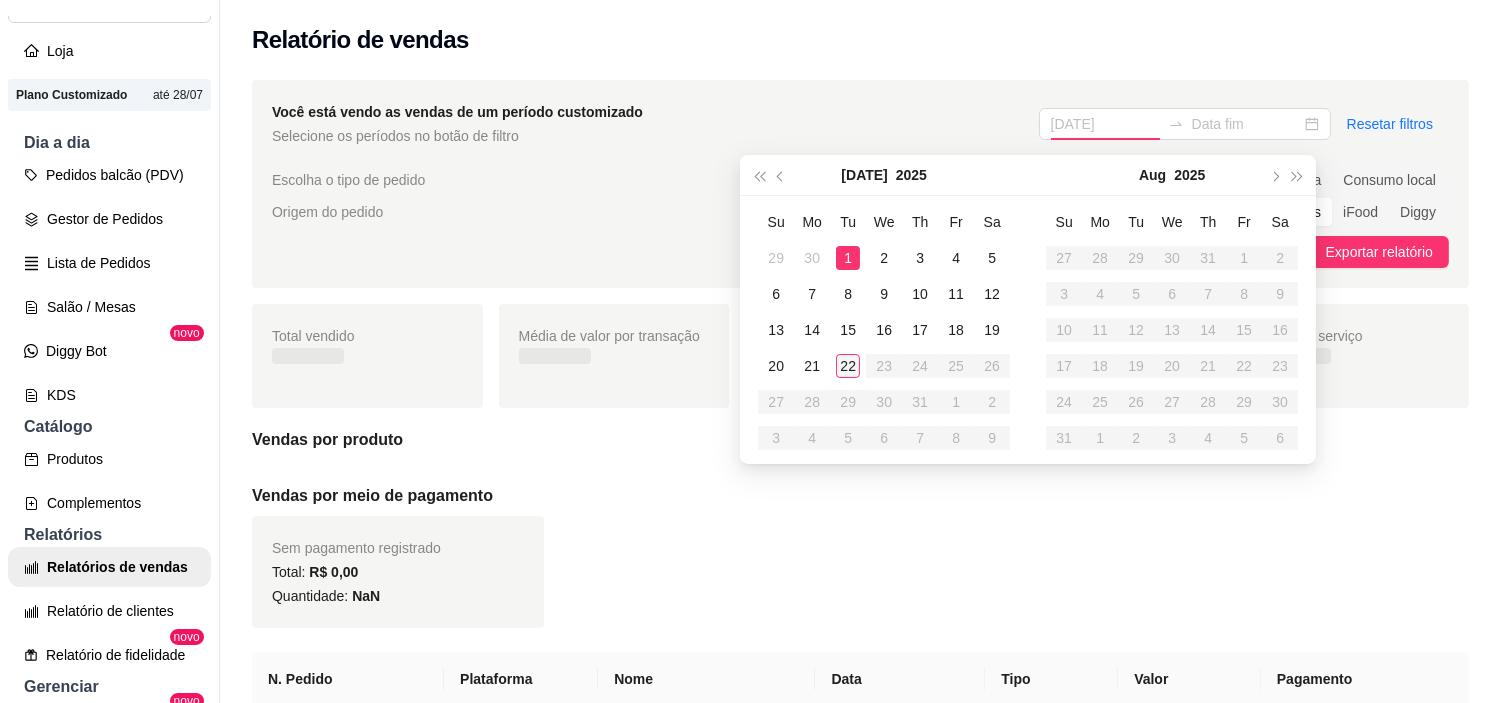 drag, startPoint x: 860, startPoint y: 261, endPoint x: 856, endPoint y: 350, distance: 89.08984 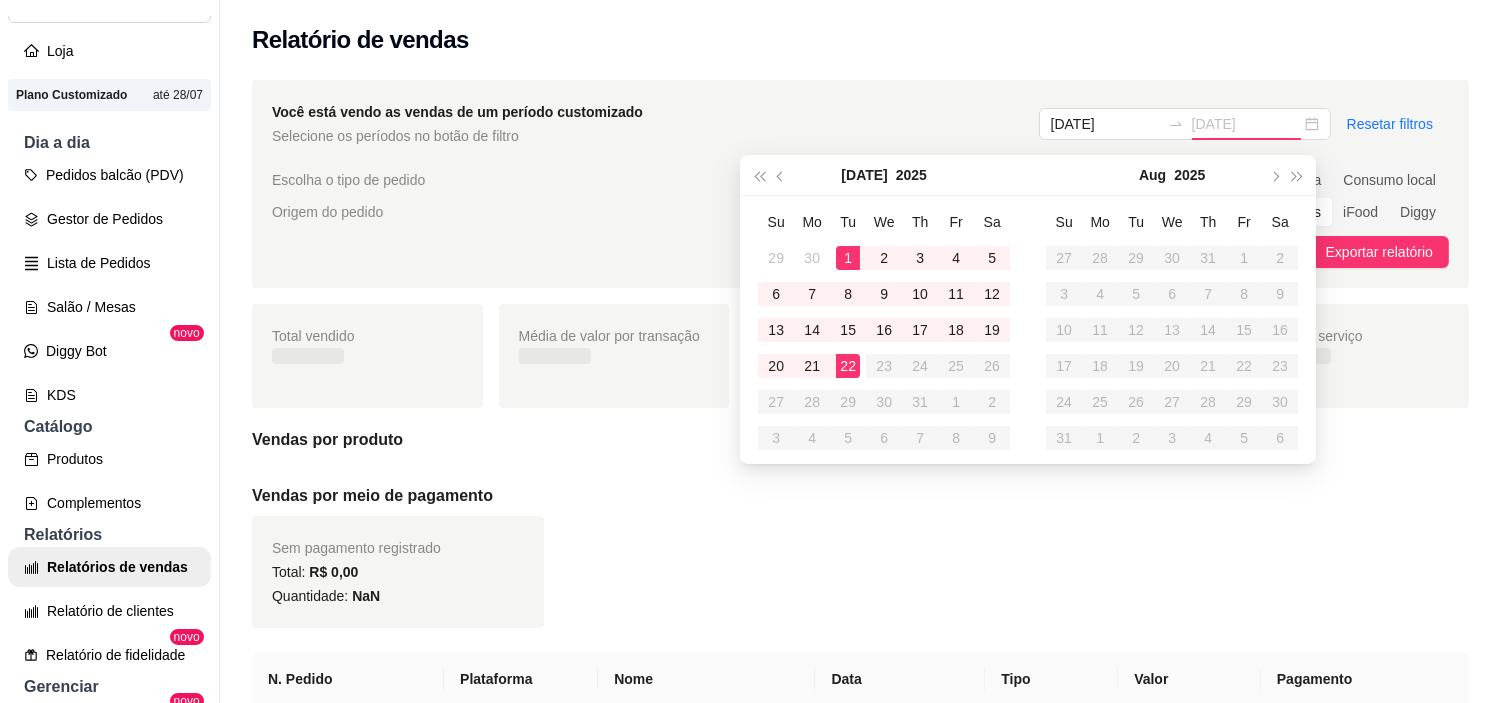 click on "22" at bounding box center (848, 366) 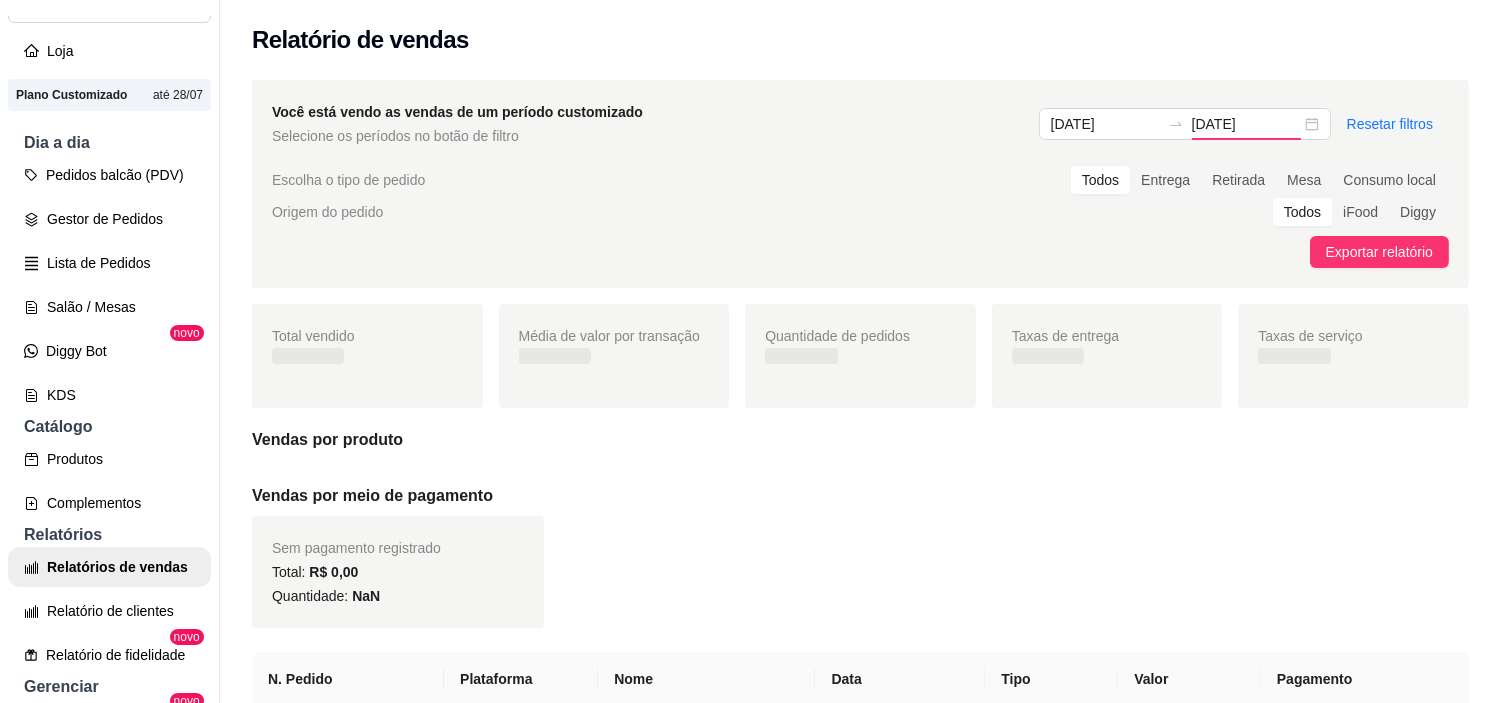 type on "[DATE]" 